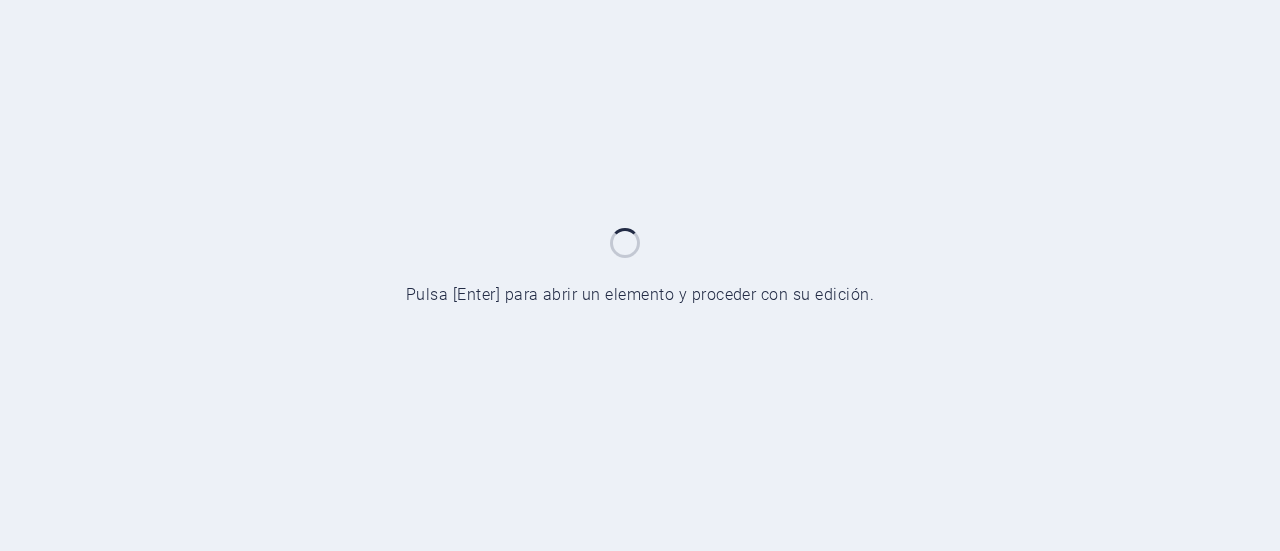 scroll, scrollTop: 0, scrollLeft: 0, axis: both 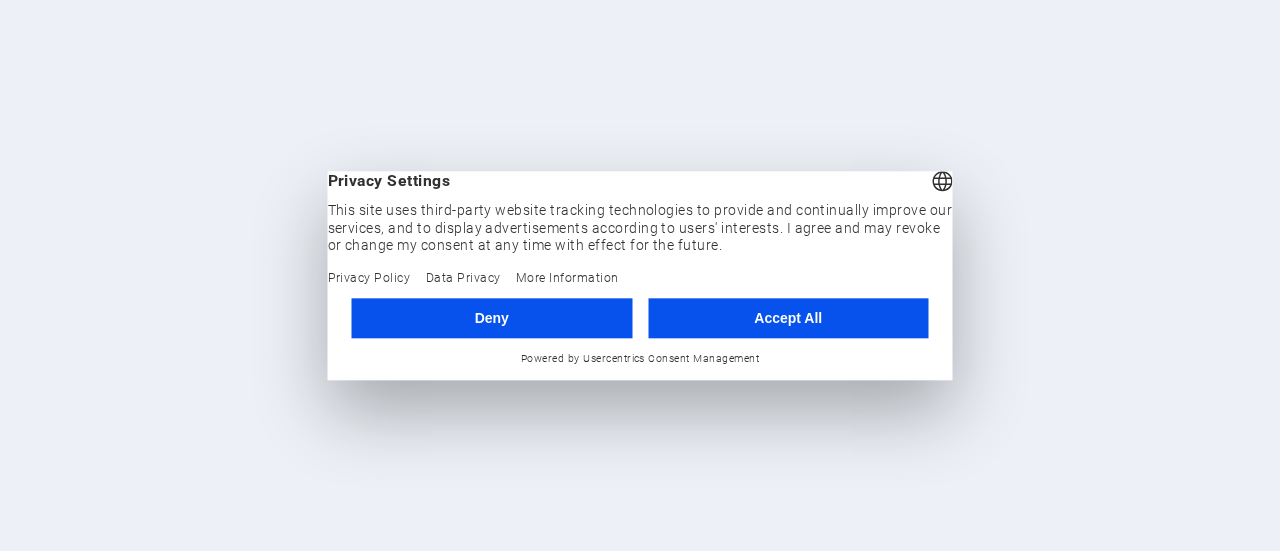 click on "Accept All" at bounding box center [788, 318] 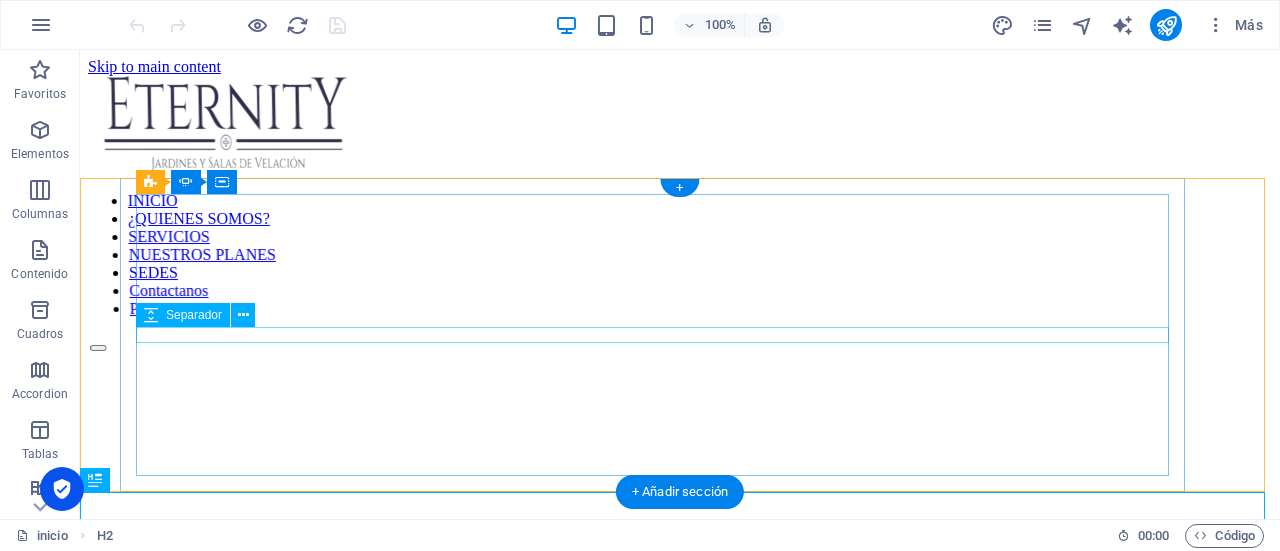 scroll, scrollTop: 0, scrollLeft: 0, axis: both 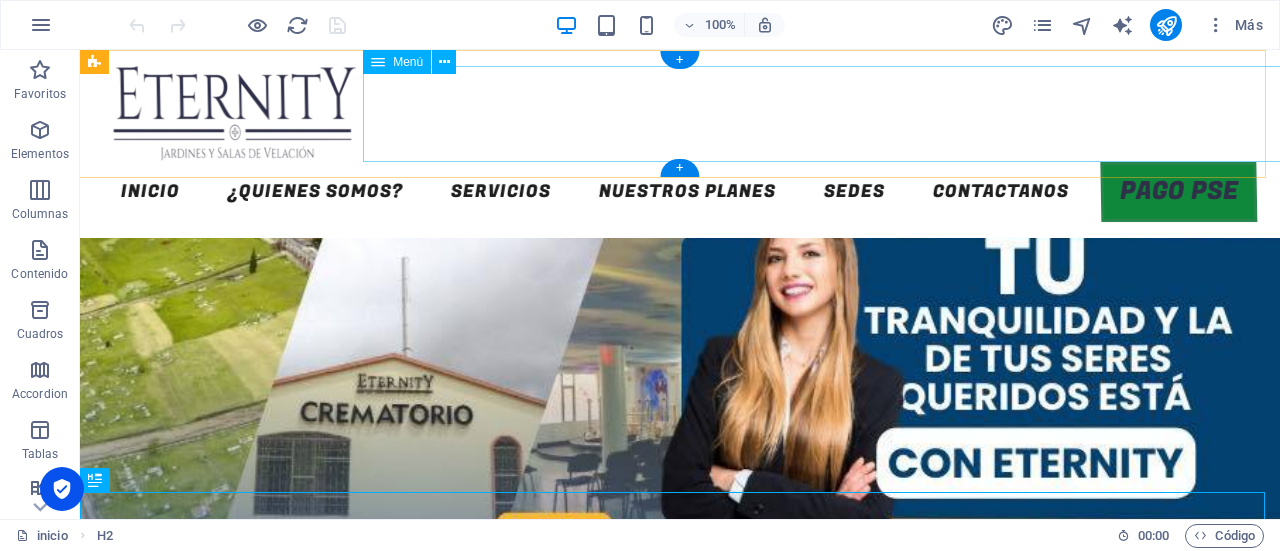 click on "INICIO ¿QUIENES SOMOS? SERVICIOS NUESTROS PLANES SEDES Contactanos PAGO PSE" at bounding box center (680, 192) 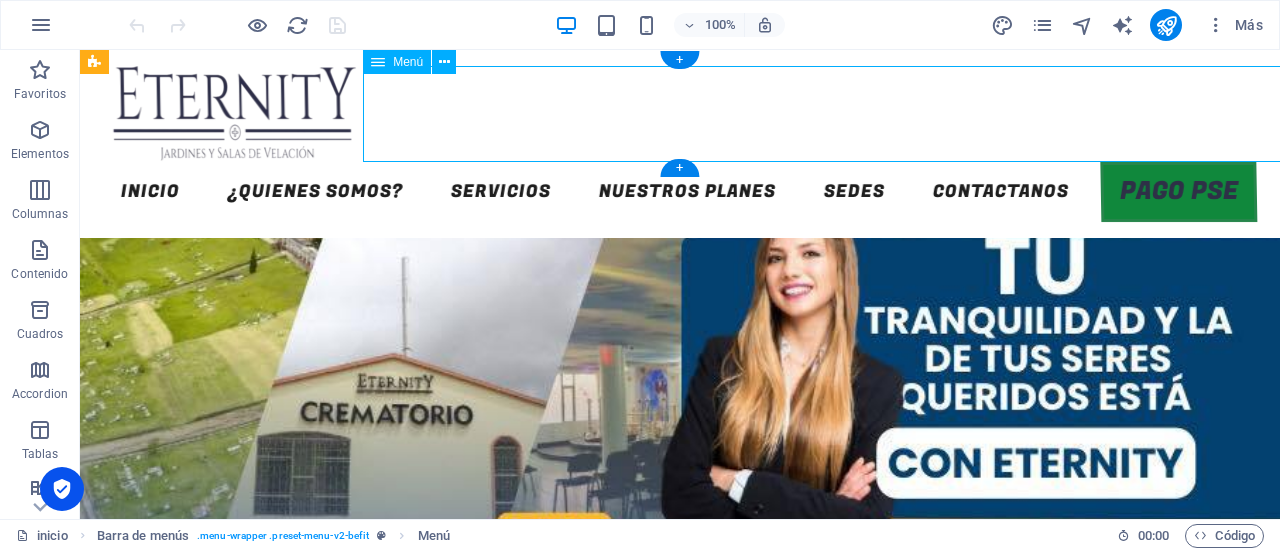 click on "INICIO ¿QUIENES SOMOS? SERVICIOS NUESTROS PLANES SEDES Contactanos PAGO PSE" at bounding box center (680, 192) 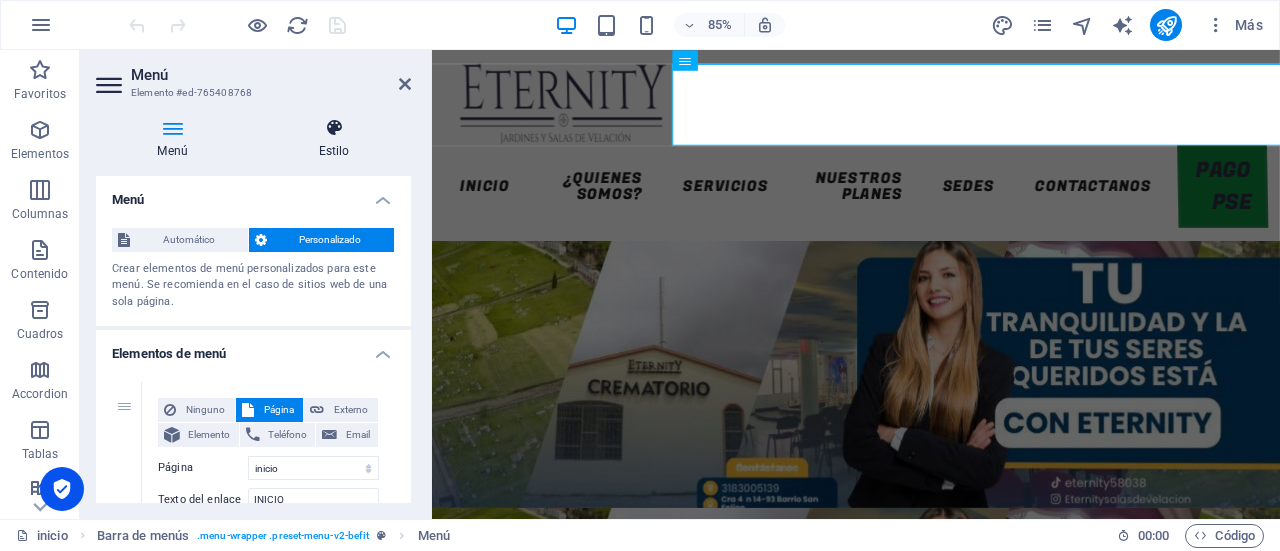 click on "Estilo" at bounding box center (334, 139) 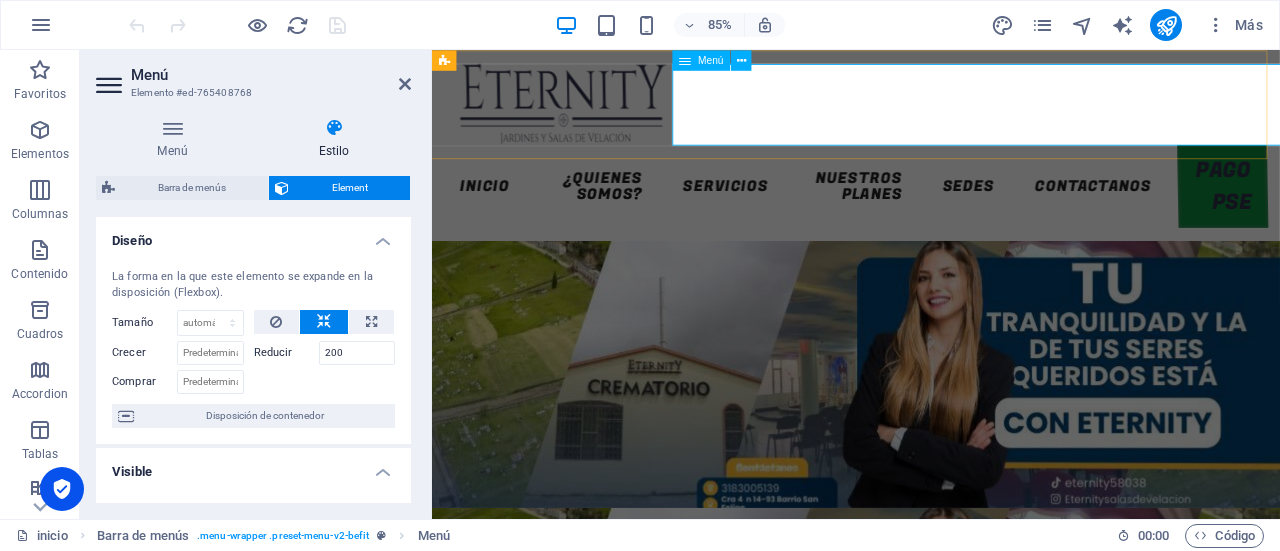 click on "INICIO ¿QUIENES SOMOS? SERVICIOS NUESTROS PLANES SEDES Contactanos PAGO PSE" at bounding box center (932, 210) 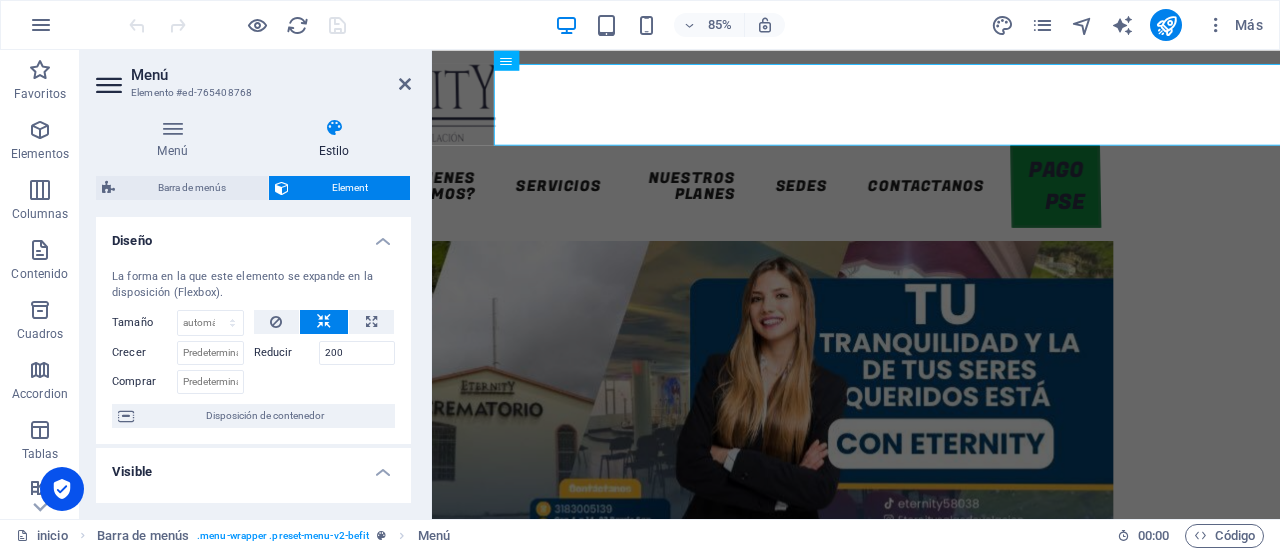 scroll, scrollTop: 0, scrollLeft: 245, axis: horizontal 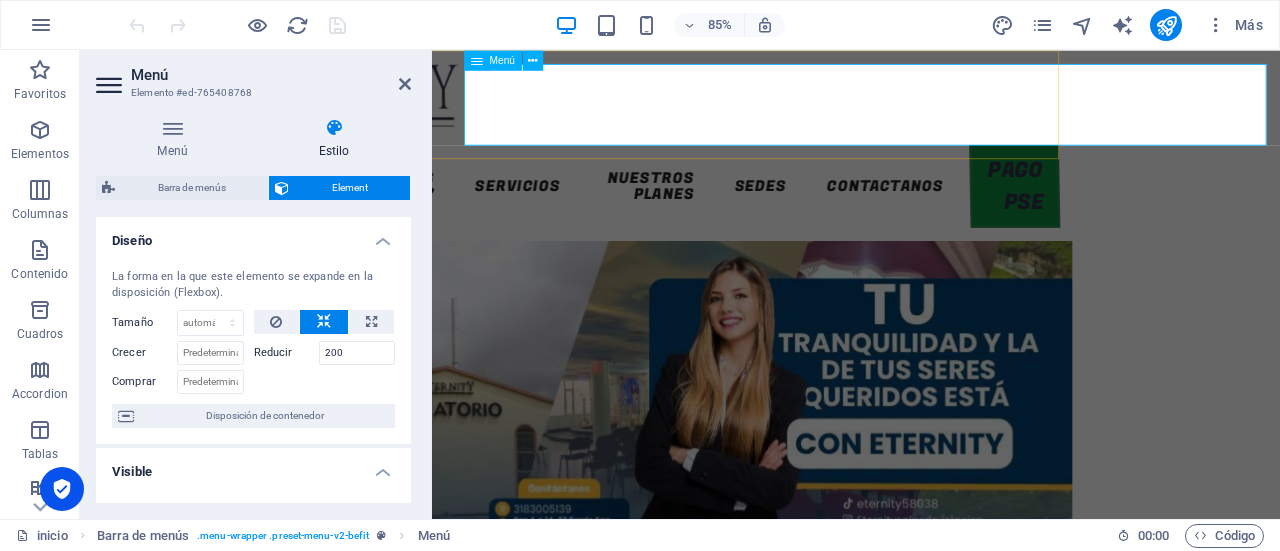 click on "INICIO ¿QUIENES SOMOS? SERVICIOS NUESTROS PLANES SEDES Contactanos PAGO PSE" at bounding box center [687, 210] 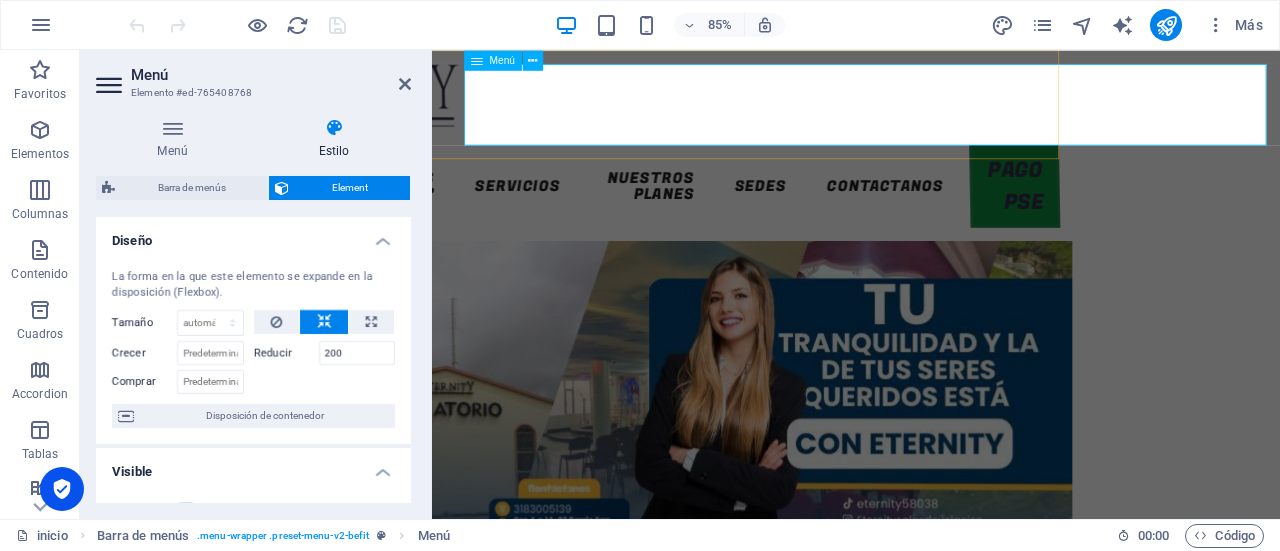 click on "INICIO ¿QUIENES SOMOS? SERVICIOS NUESTROS PLANES SEDES Contactanos PAGO PSE" at bounding box center [687, 210] 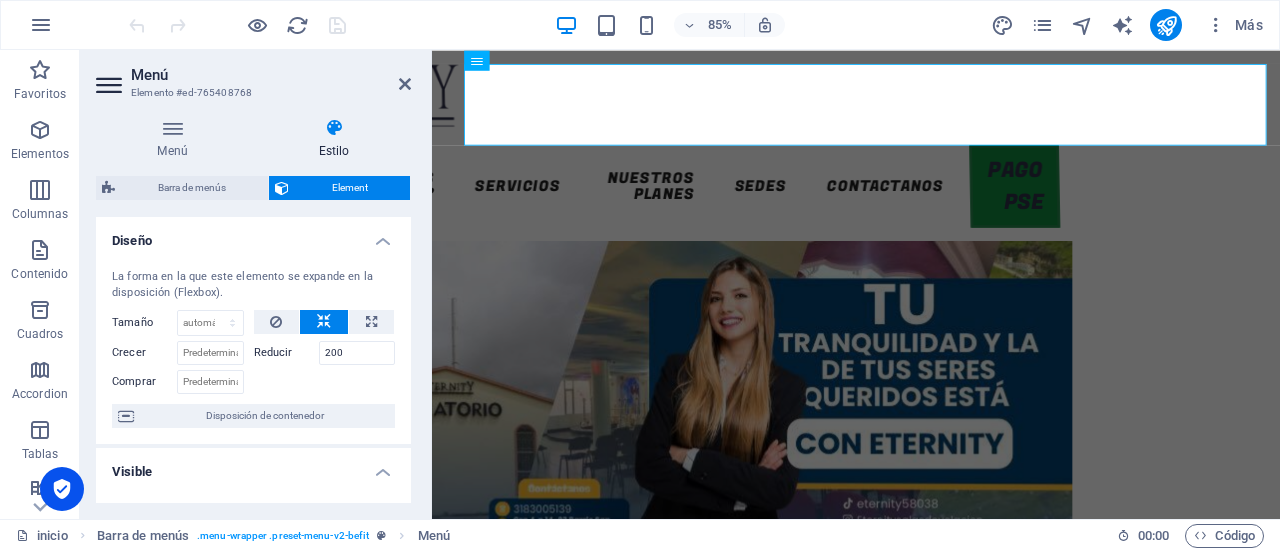 drag, startPoint x: 405, startPoint y: 267, endPoint x: 406, endPoint y: 323, distance: 56.008926 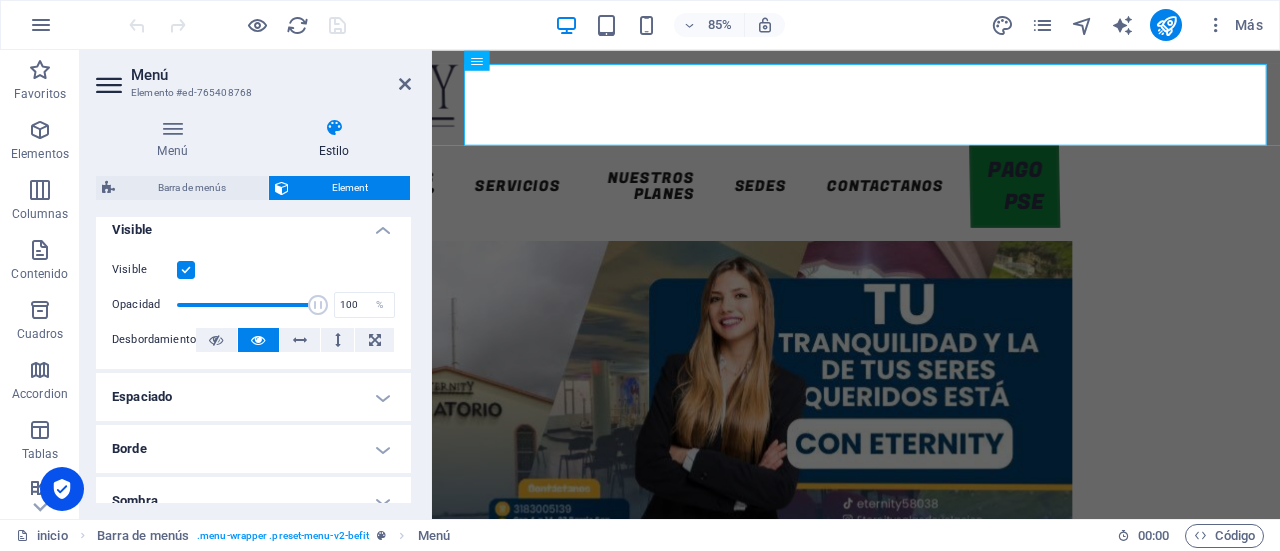 scroll, scrollTop: 250, scrollLeft: 0, axis: vertical 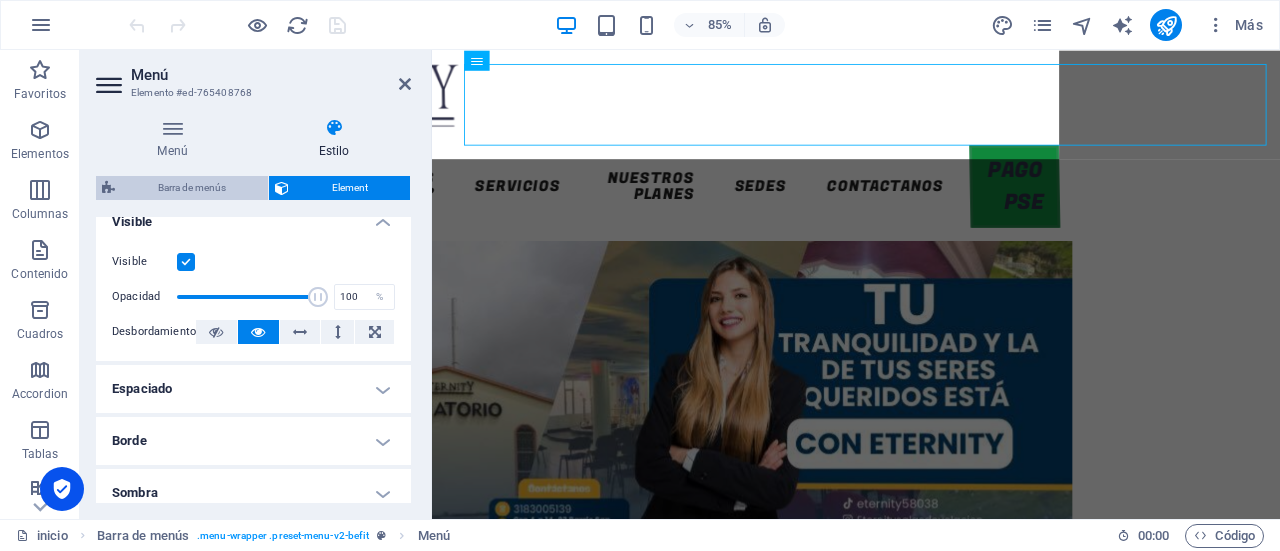 click on "Barra de menús" at bounding box center (191, 188) 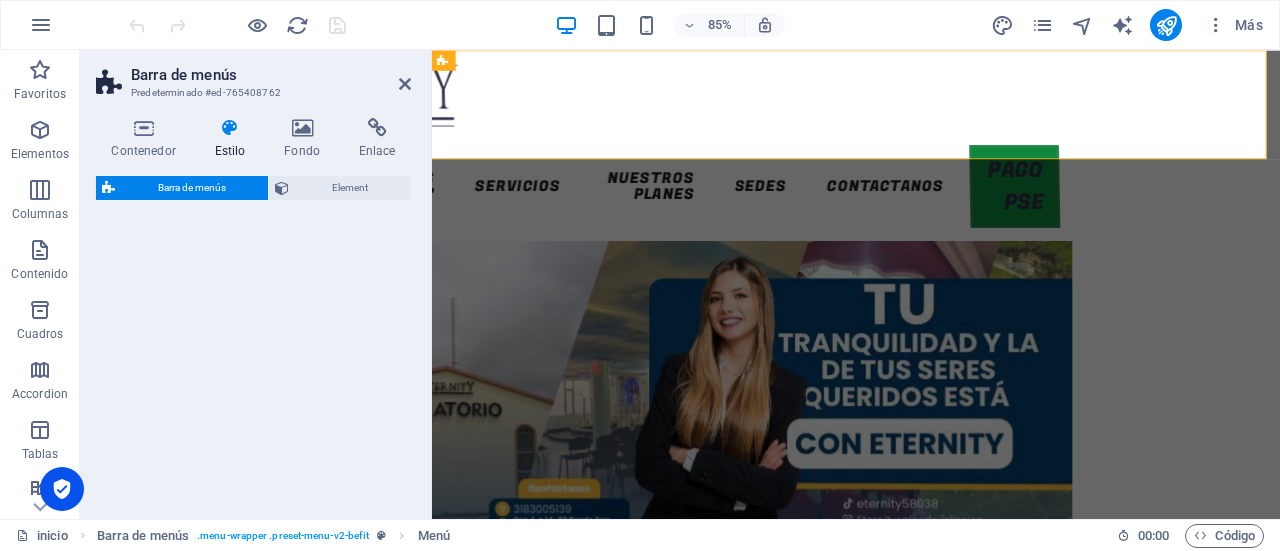 select on "rem" 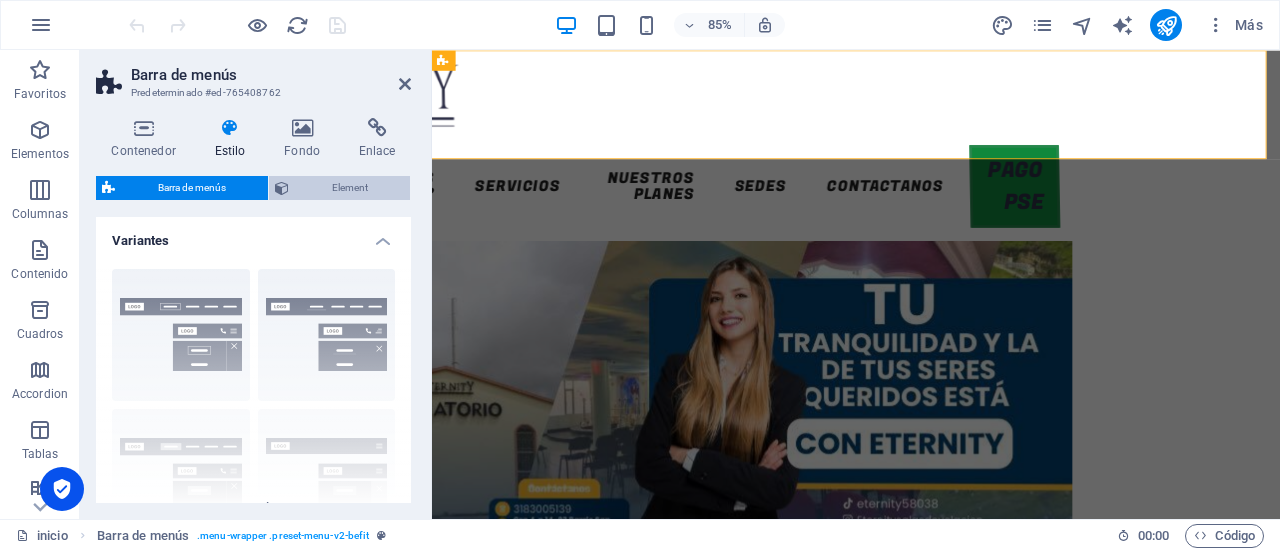 scroll, scrollTop: 0, scrollLeft: 1, axis: horizontal 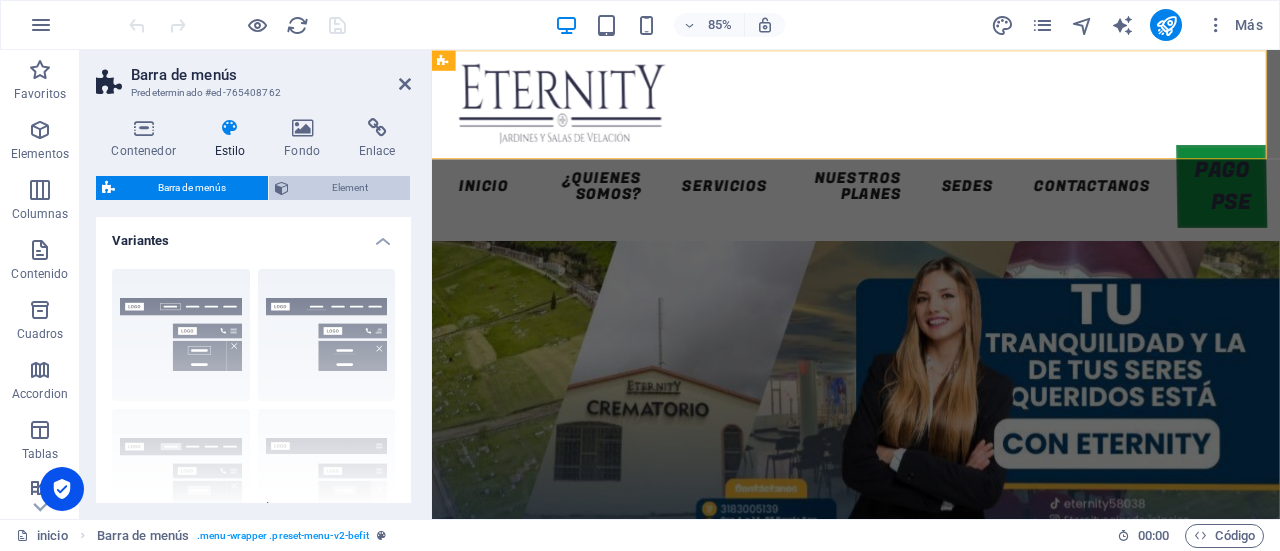click on "Element" at bounding box center [349, 188] 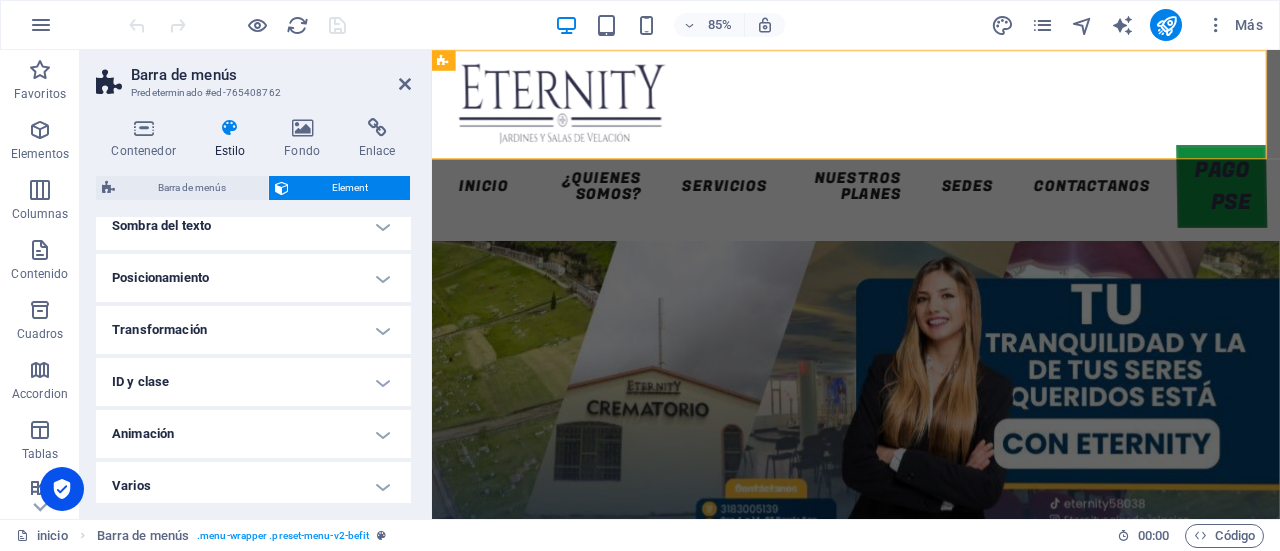 scroll, scrollTop: 348, scrollLeft: 0, axis: vertical 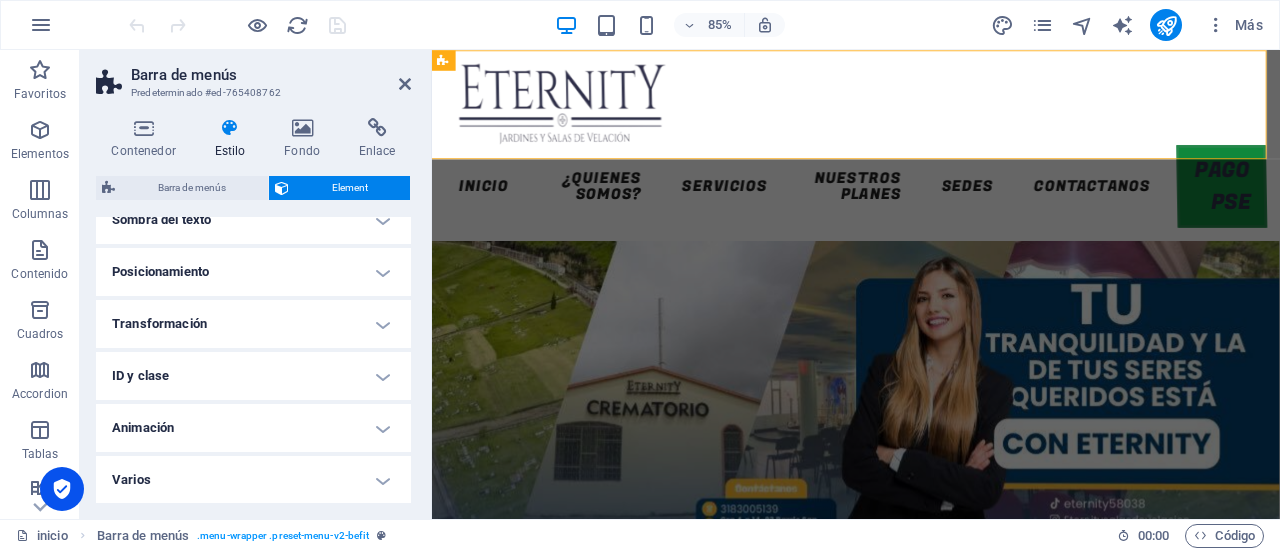 click on "Barra de menús Predeterminado #ed-765408762
Contenedor Estilo Fondo Enlace Tamaño Altura Predeterminado px rem % vh vw Alto mín Ninguno px rem % vh vw Ancho Predeterminado px rem % em vh vw Ancho mín Ninguno px rem % vh vw Ancho del contenido Predeterminado Ancho personalizado Ancho Predeterminado px rem % em vh vw Ancho mín Ninguno px rem % vh vw Espaciado predeterminado Espaciado personalizado El espaciado y ancho del contenido predeterminado puede cambiarse en Diseño. Editar diseño Diseño (Flexbox) Alineación Determina flex-direction. Predeterminado Eje principal Determina la forma en la que los elementos deberían comportarse por el eje principal en este contenedor (contenido justificado). Predeterminado Eje lateral Controla la dirección vertical del elemento en el contenedor (alinear elementos). Predeterminado Ajuste Predeterminado Habilitado Deshabilitado Relleno Controla las distancias y la dirección de los elementos en el eje Y en varias líneas (alinear contenido). Role %" at bounding box center [256, 284] 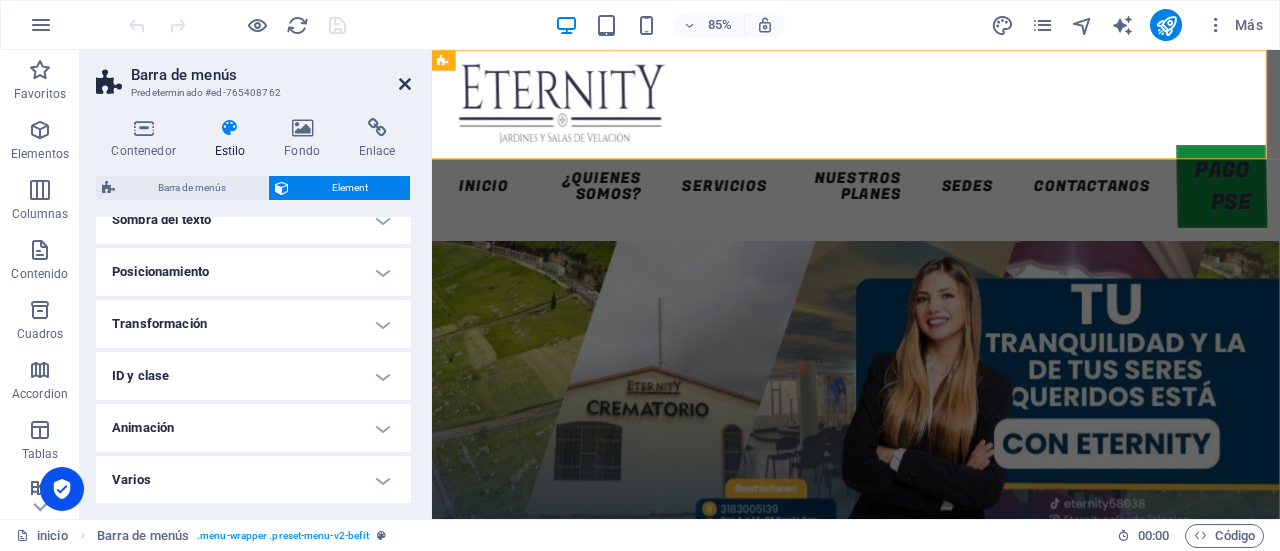 click at bounding box center [405, 84] 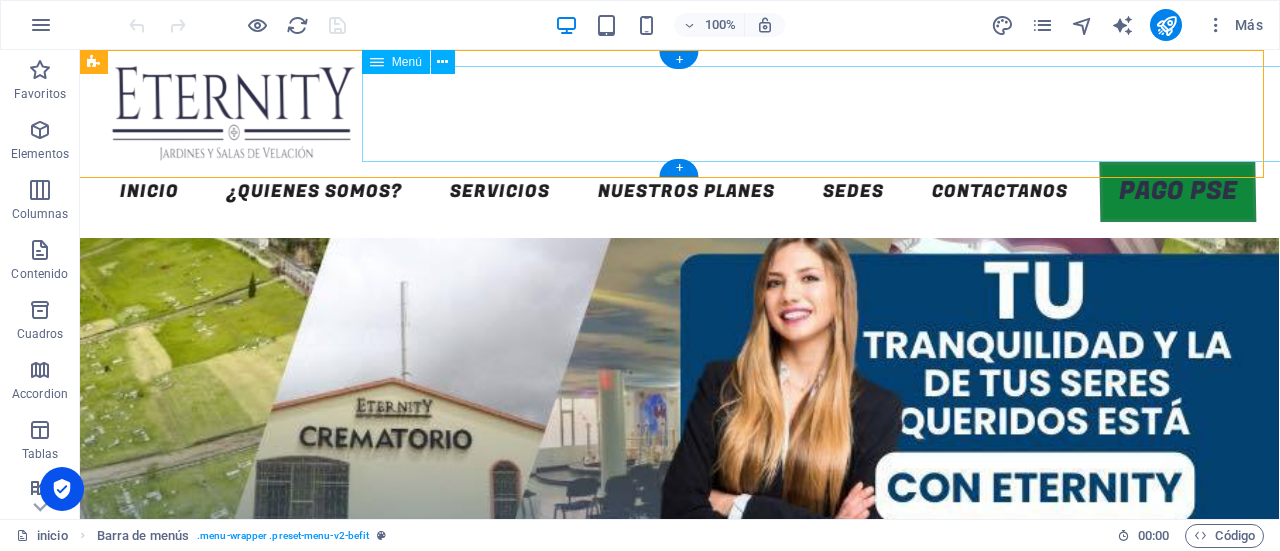 click on "INICIO ¿QUIENES SOMOS? SERVICIOS NUESTROS PLANES SEDES Contactanos PAGO PSE" at bounding box center [679, 192] 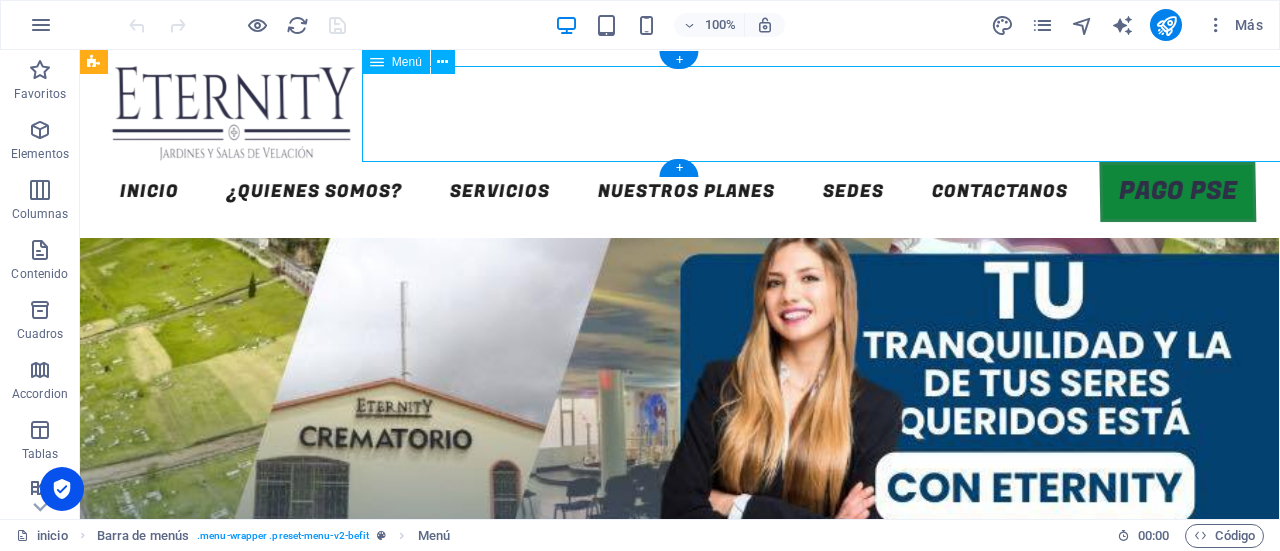click on "INICIO ¿QUIENES SOMOS? SERVICIOS NUESTROS PLANES SEDES Contactanos PAGO PSE" at bounding box center (679, 192) 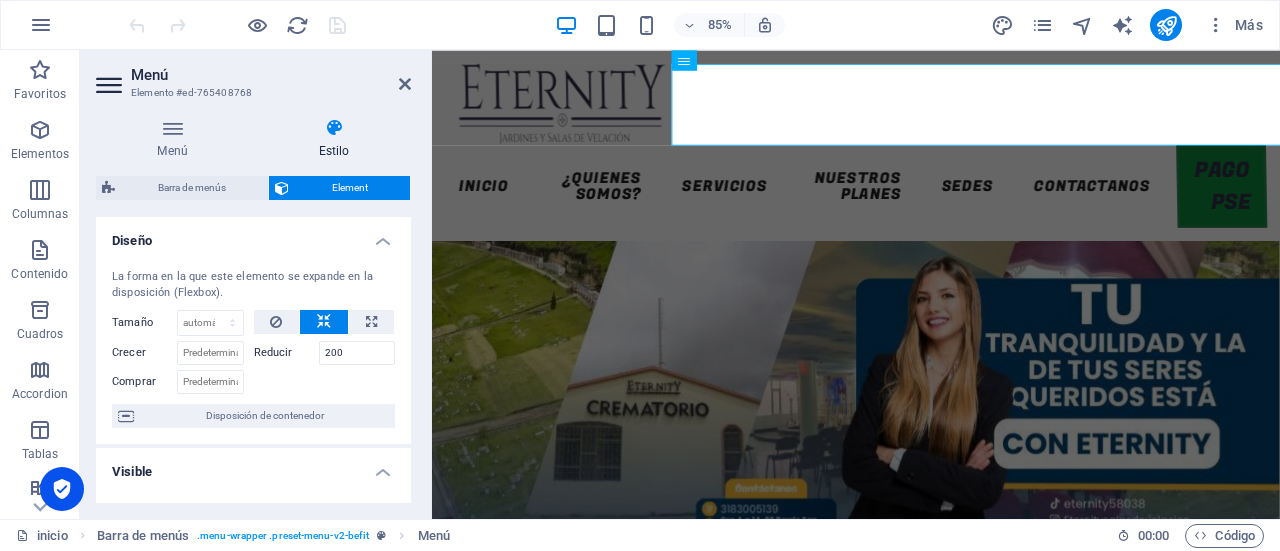 click on "Diseño" at bounding box center [253, 235] 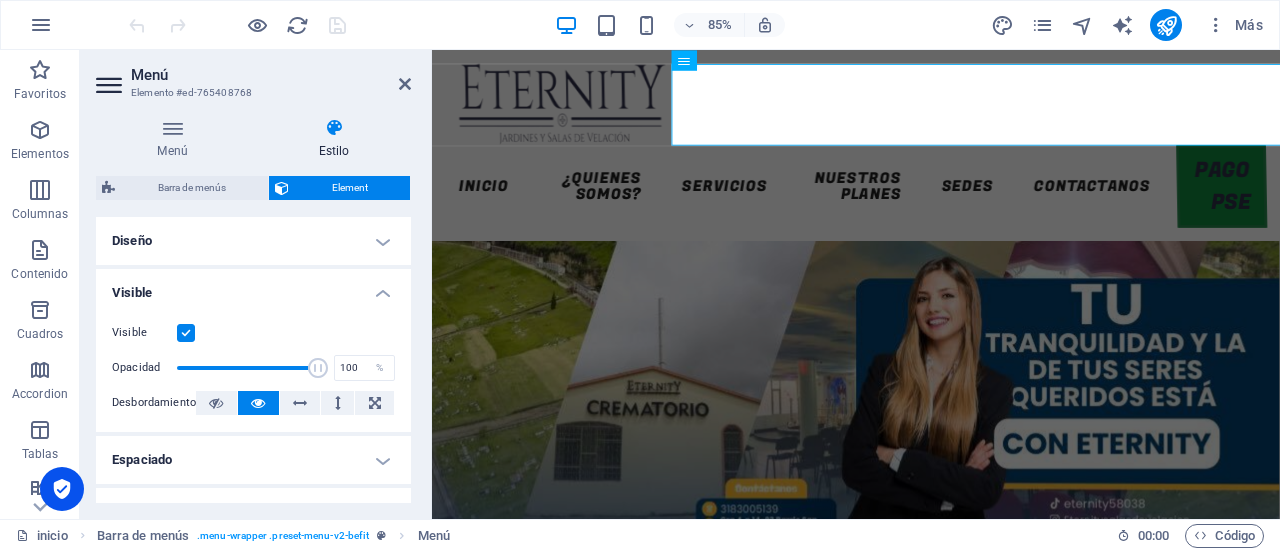 click on "Visible" at bounding box center [253, 287] 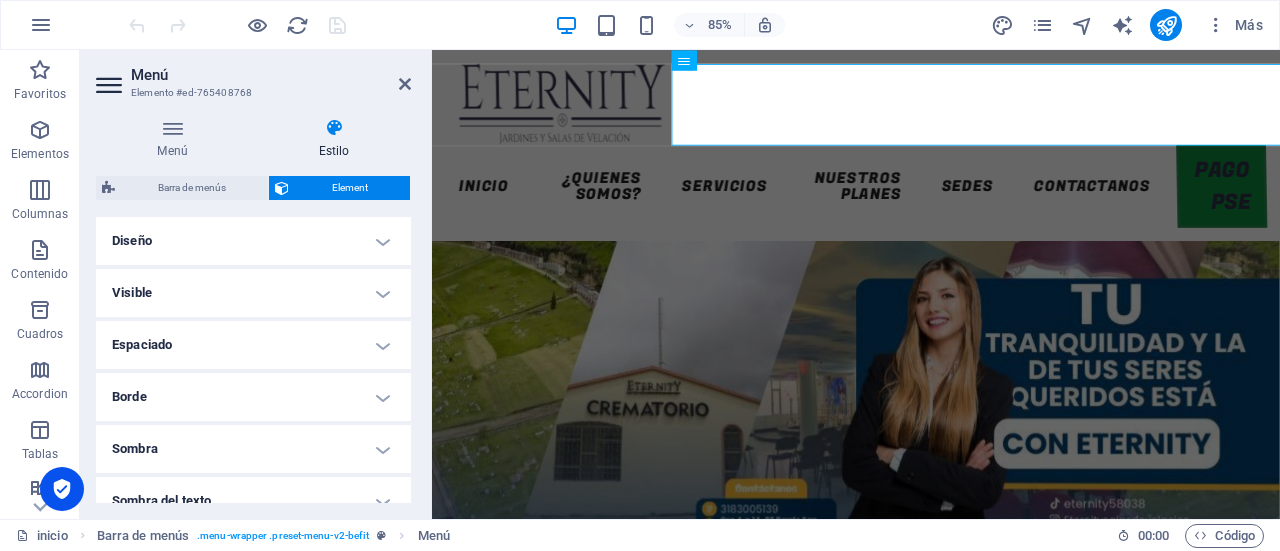 drag, startPoint x: 406, startPoint y: 316, endPoint x: 406, endPoint y: 332, distance: 16 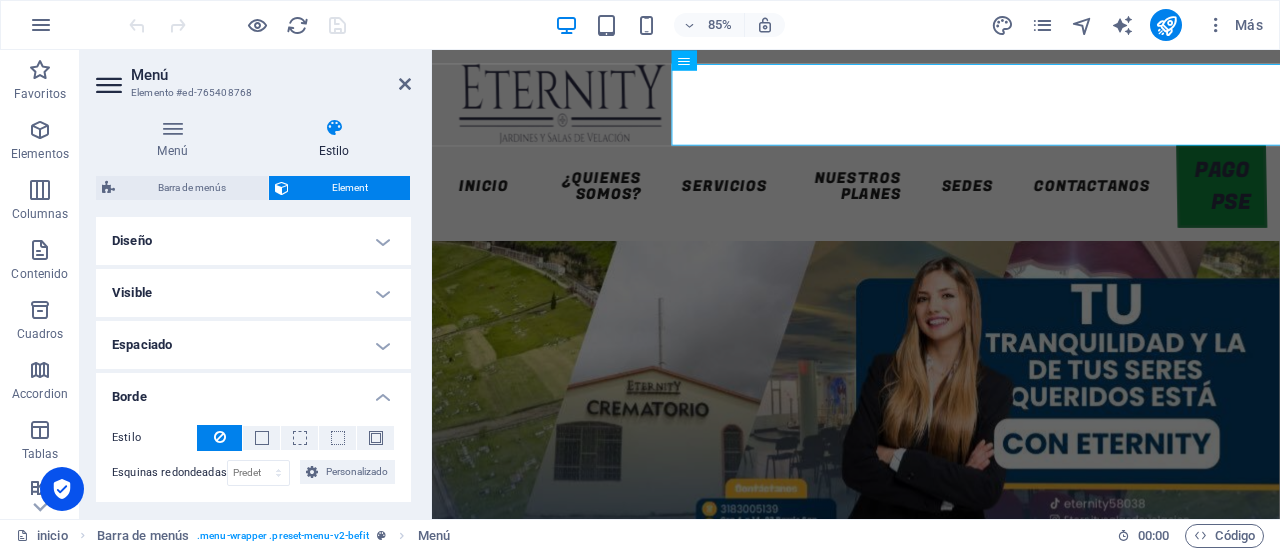 click on "Borde" at bounding box center [253, 391] 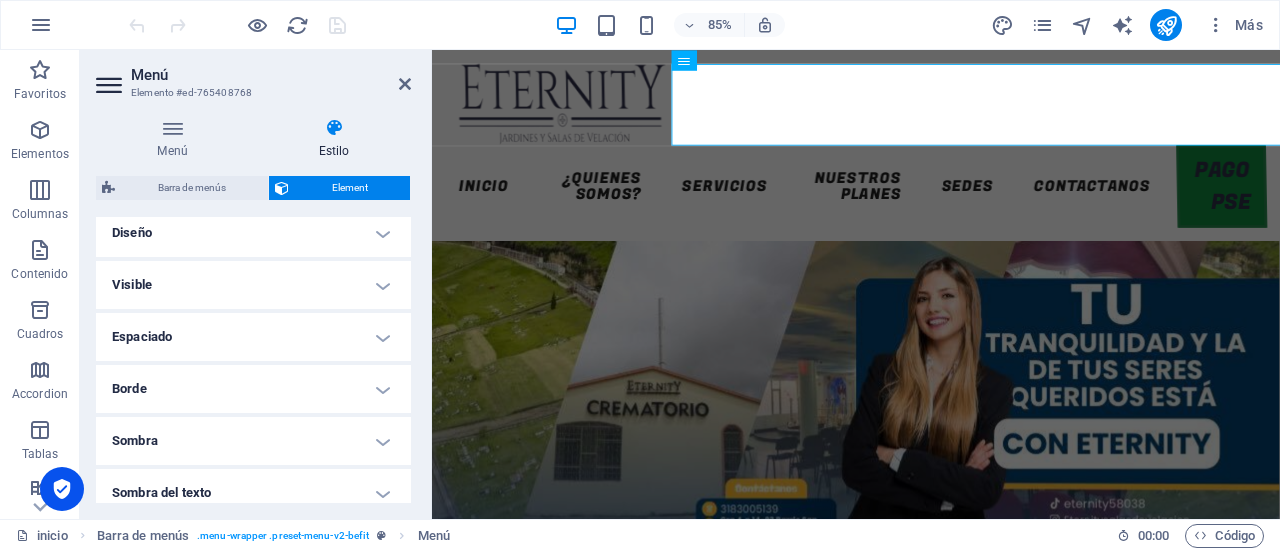 scroll, scrollTop: 0, scrollLeft: 0, axis: both 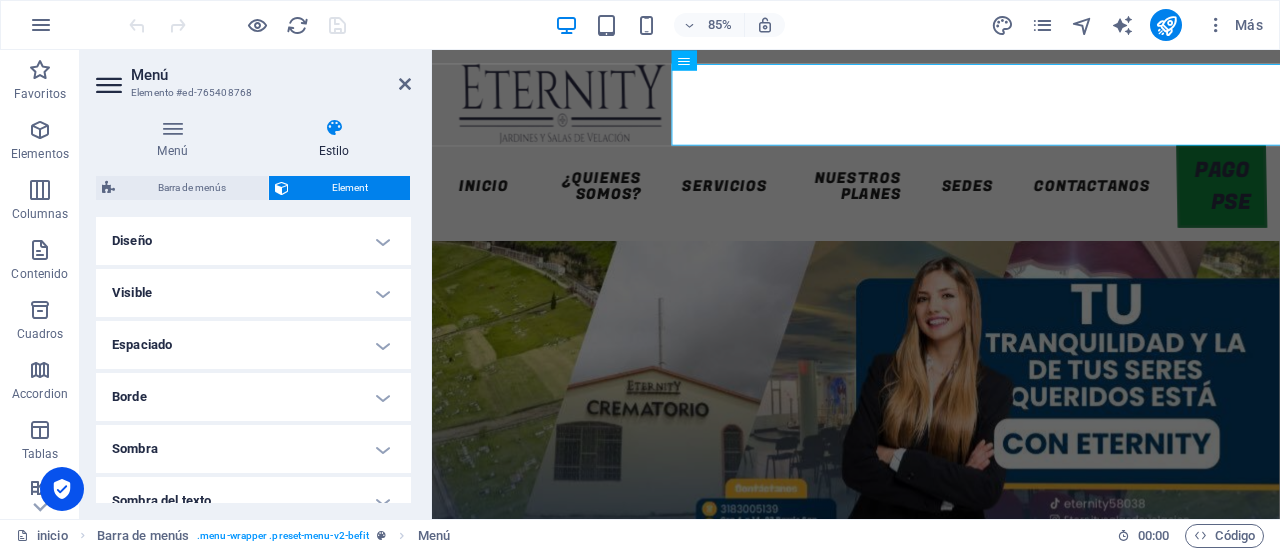 click on "Visible" at bounding box center [253, 293] 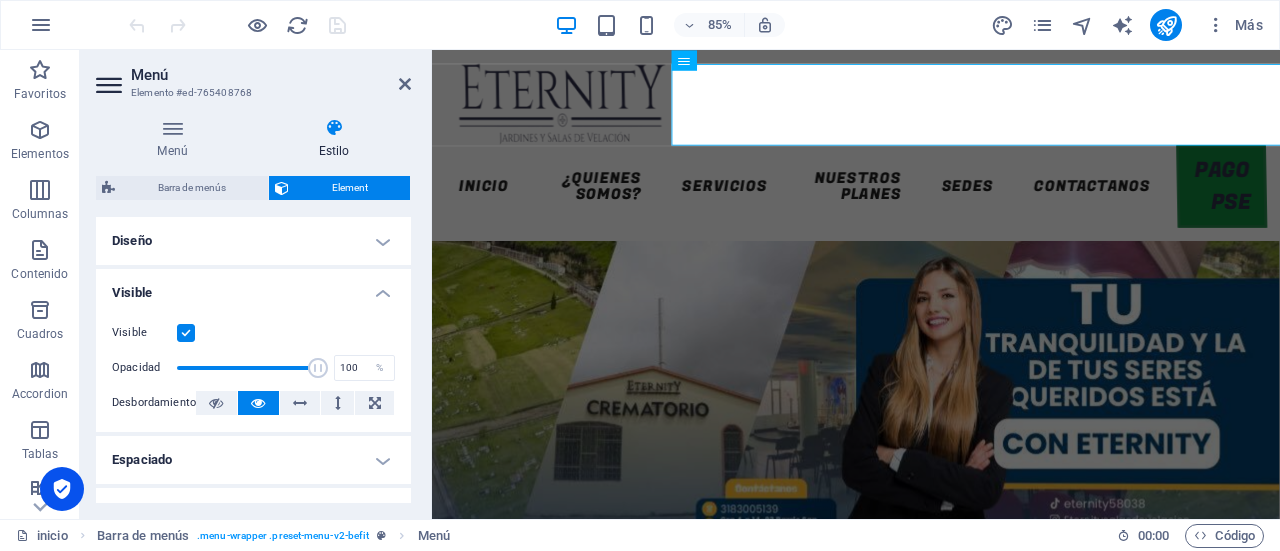 click on "Visible" at bounding box center (253, 287) 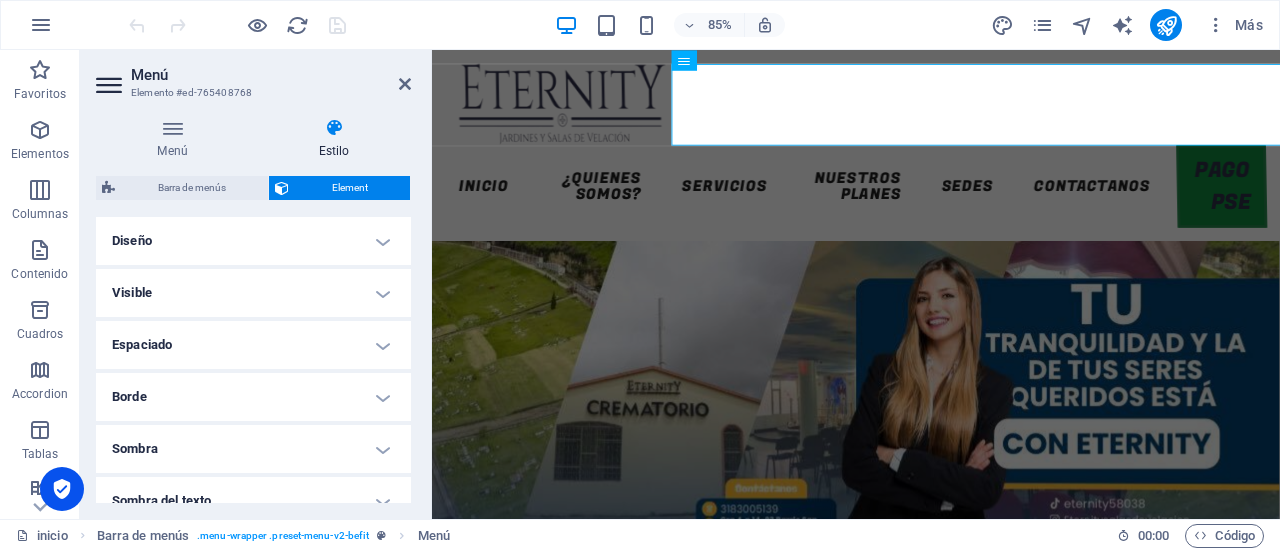 click on "Estilo" at bounding box center [334, 139] 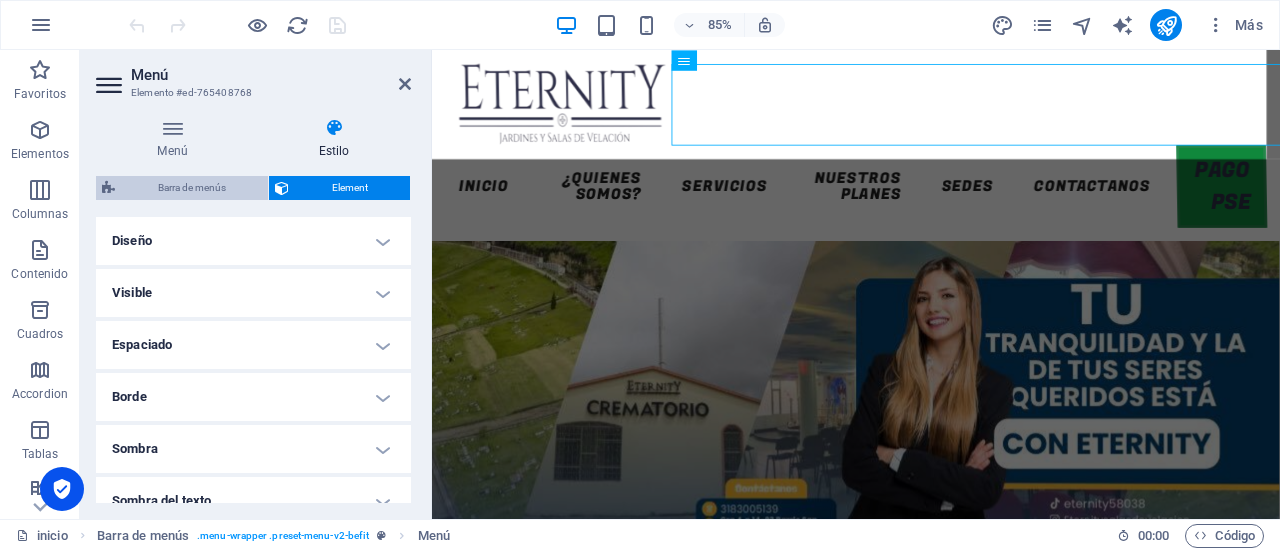 click on "Barra de menús" at bounding box center [191, 188] 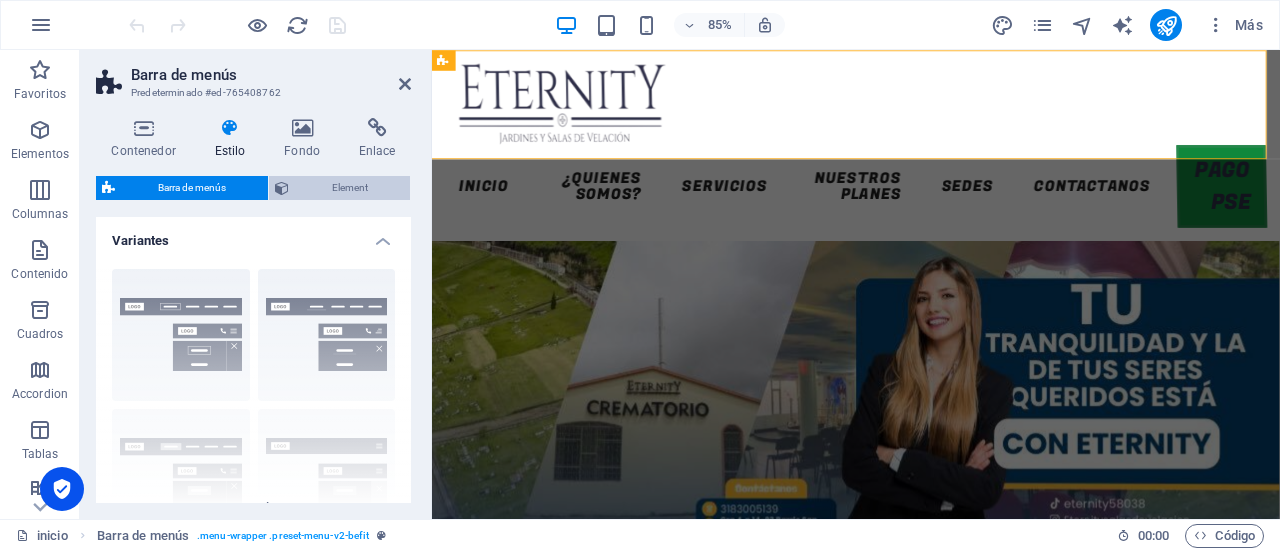click on "Element" at bounding box center [349, 188] 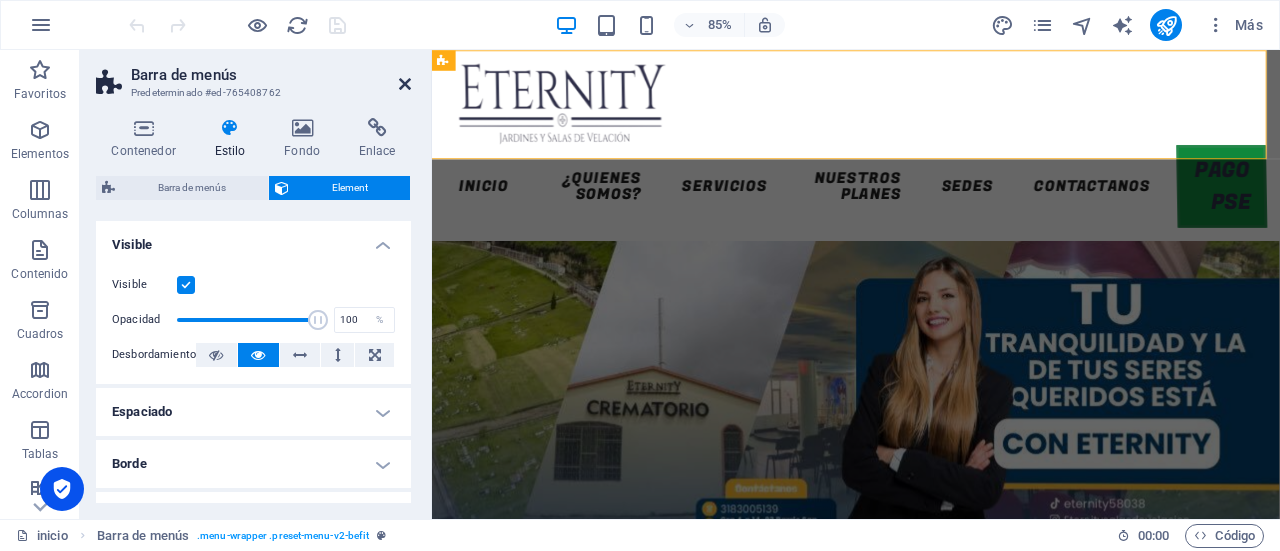 click at bounding box center [405, 84] 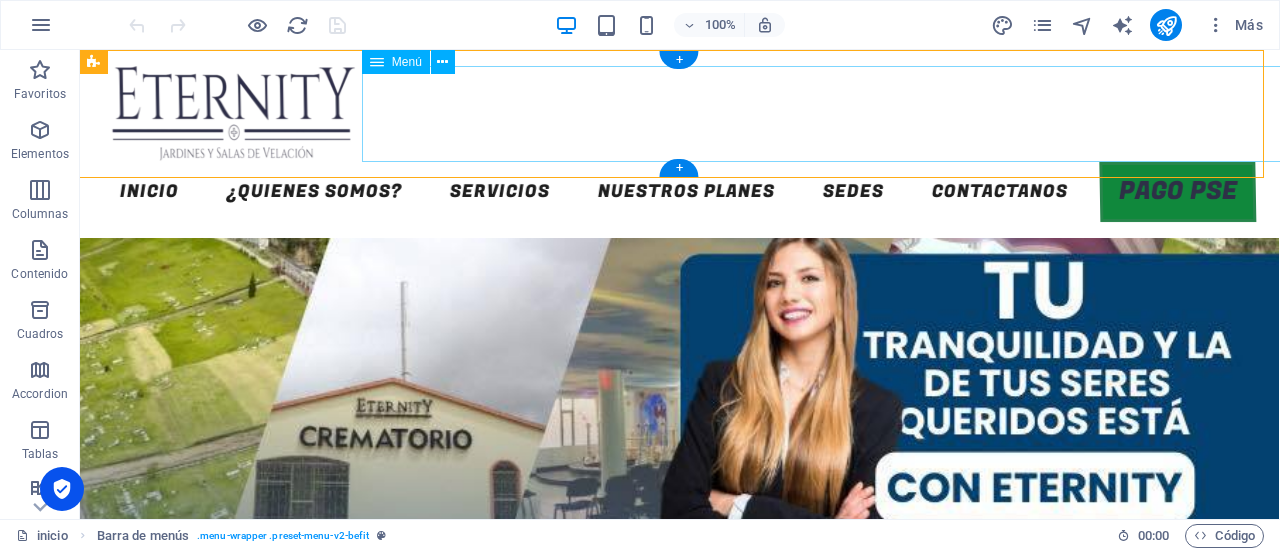 click on "INICIO ¿QUIENES SOMOS? SERVICIOS NUESTROS PLANES SEDES Contactanos PAGO PSE" at bounding box center [679, 192] 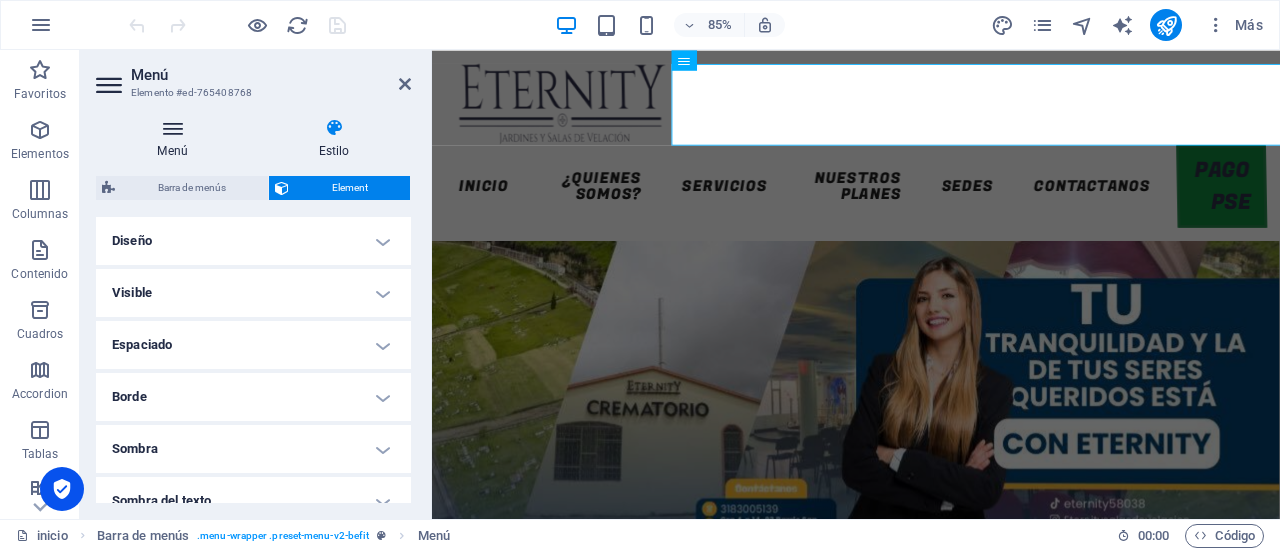 click at bounding box center [172, 128] 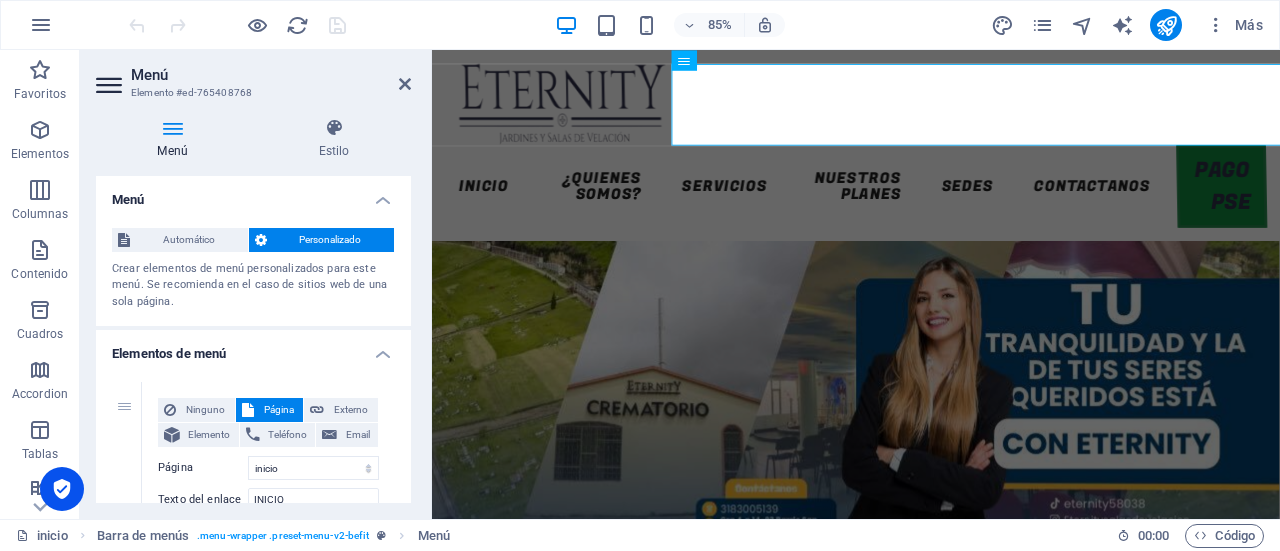 click on "Menú" at bounding box center (253, 194) 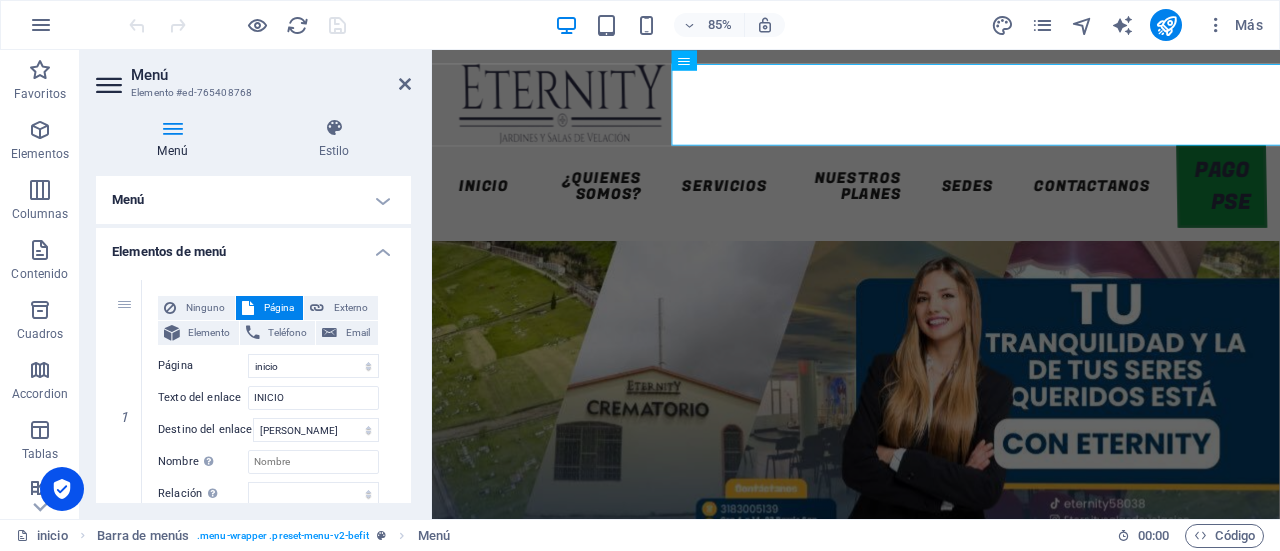 click on "Elementos de menú" at bounding box center (253, 246) 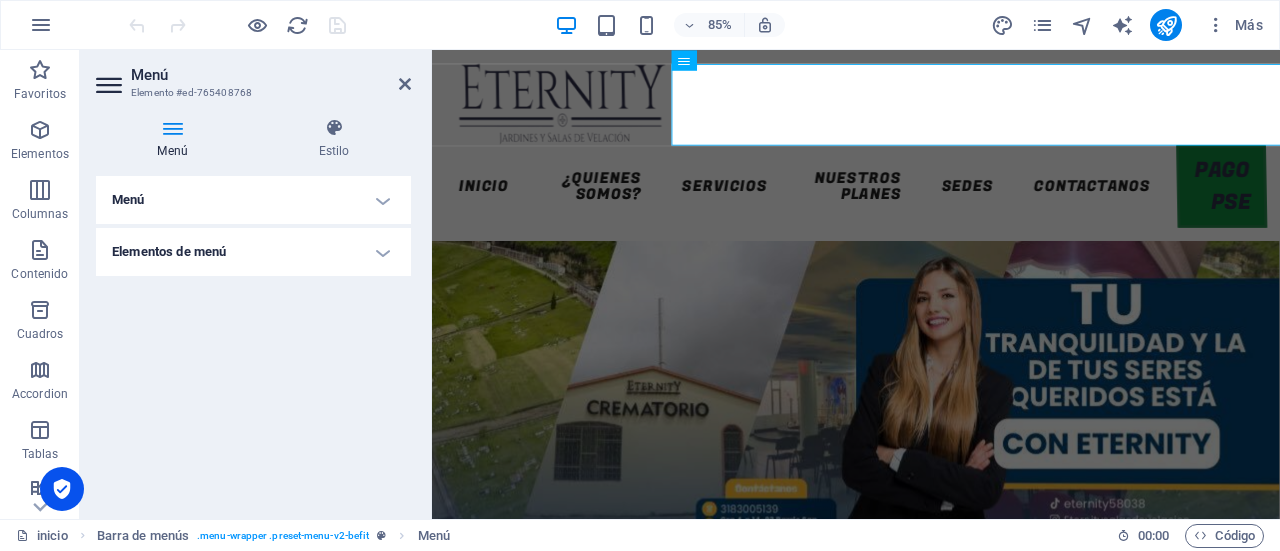 click on "Elementos de menú" at bounding box center [253, 252] 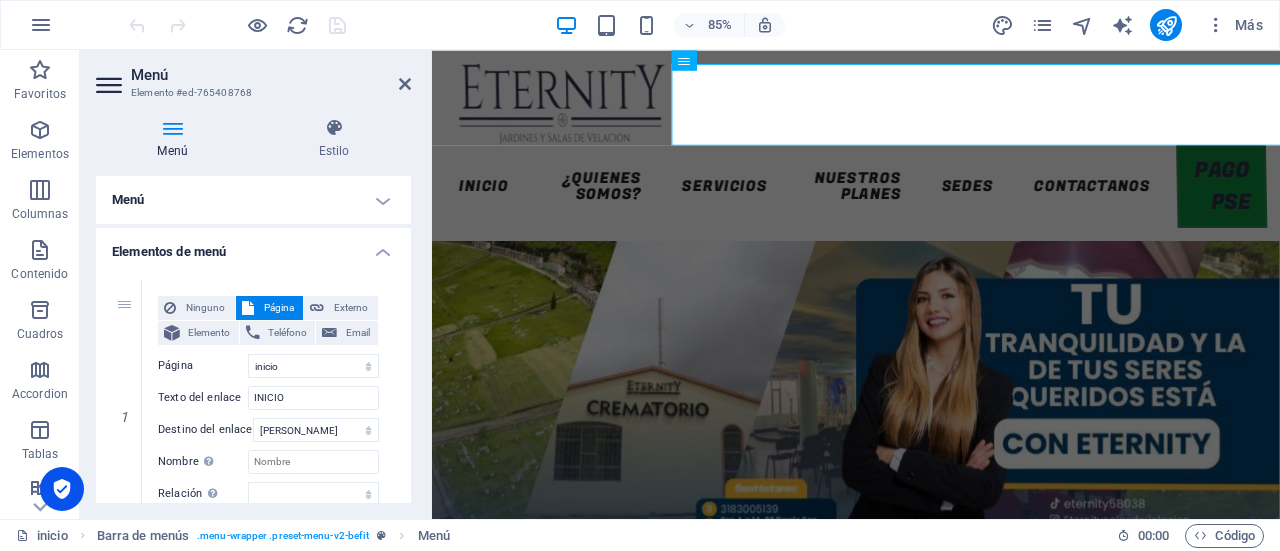 click on "Elementos de menú" at bounding box center [253, 246] 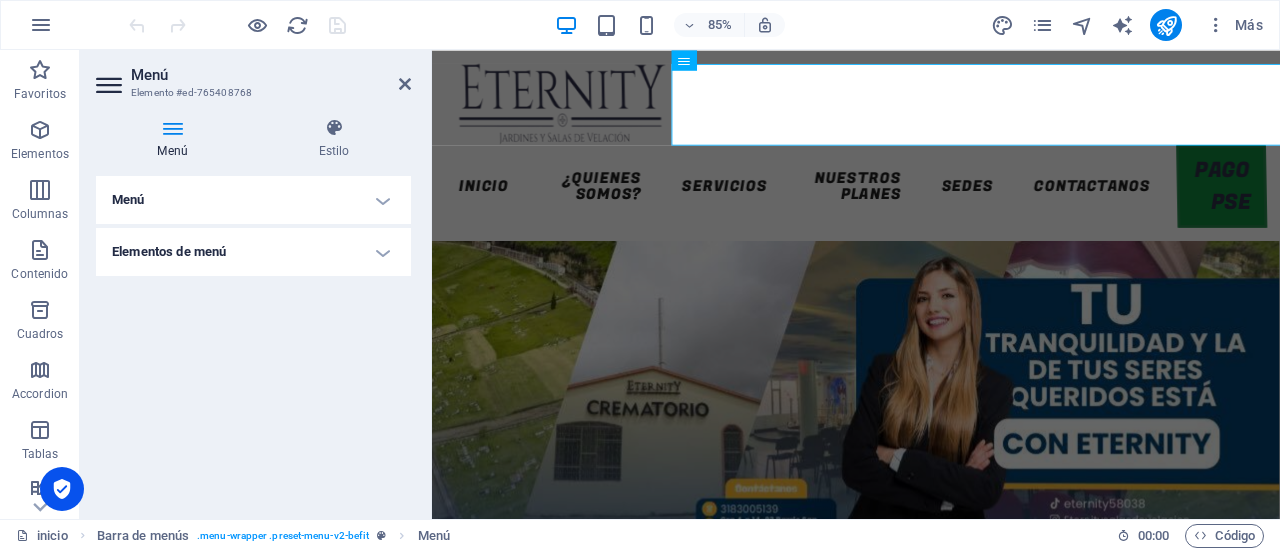click on "Elementos de menú" at bounding box center [253, 252] 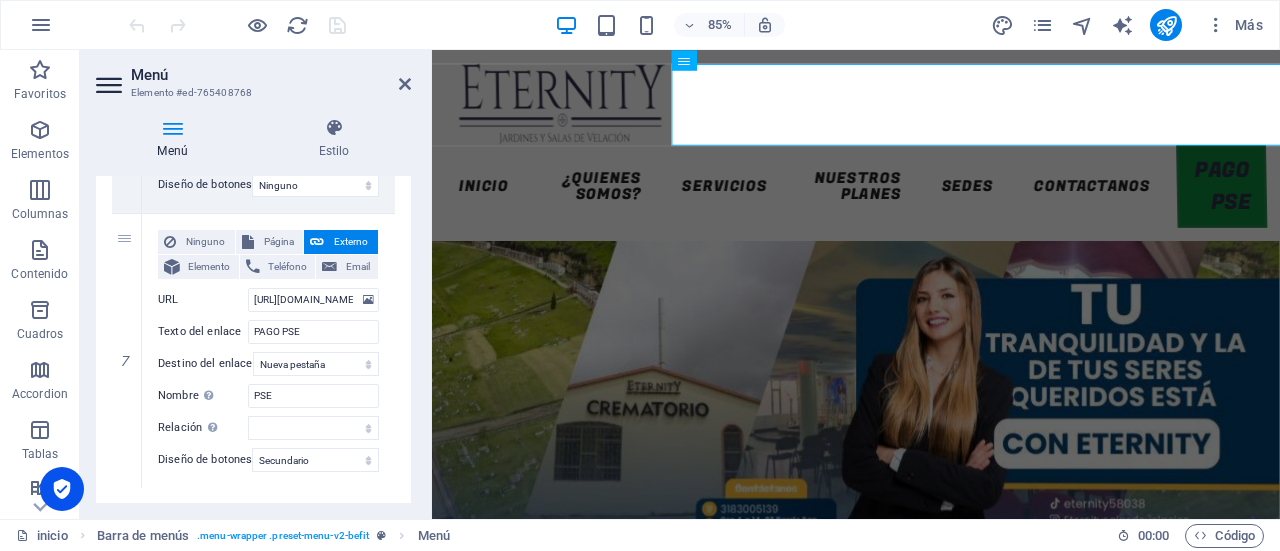 scroll, scrollTop: 1767, scrollLeft: 0, axis: vertical 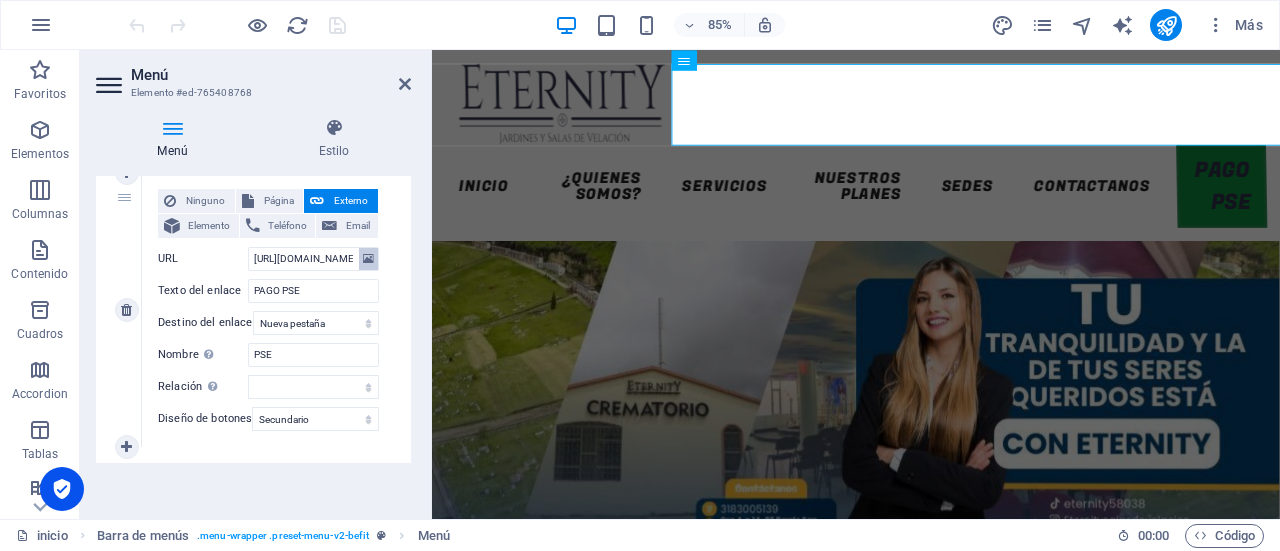 click at bounding box center [368, 259] 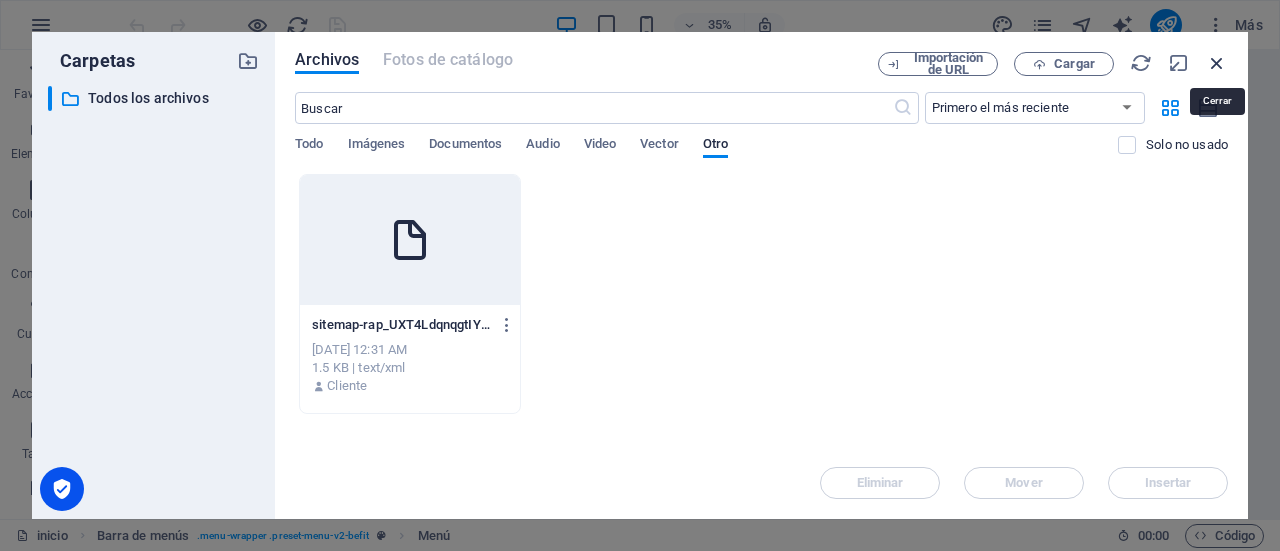 click at bounding box center [1217, 63] 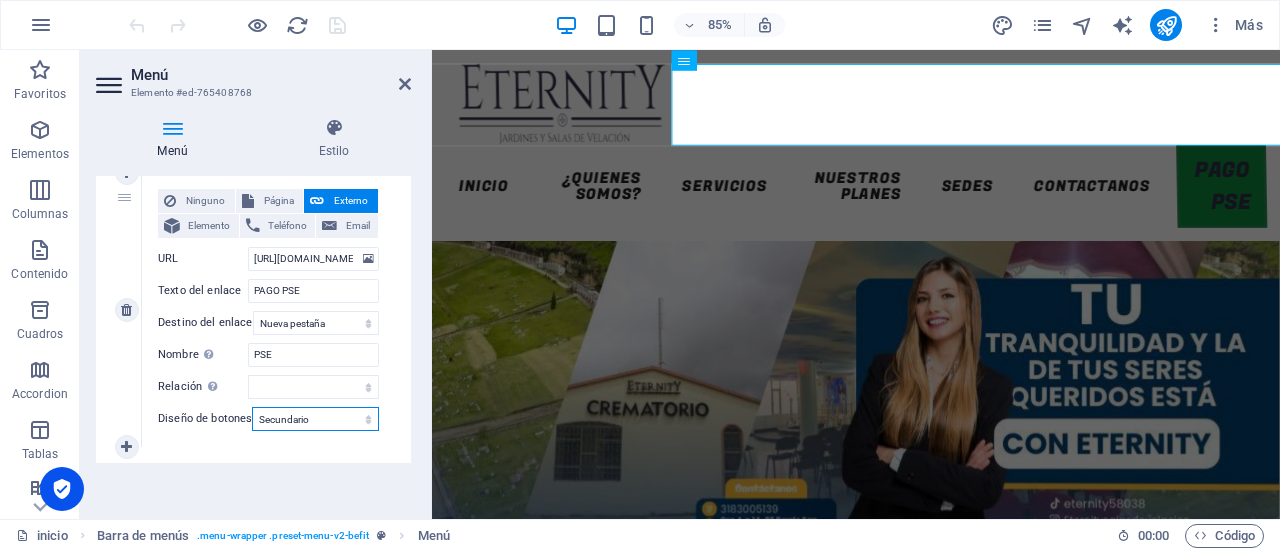 click on "Ninguno Predeterminado Principal Secundario" at bounding box center (315, 419) 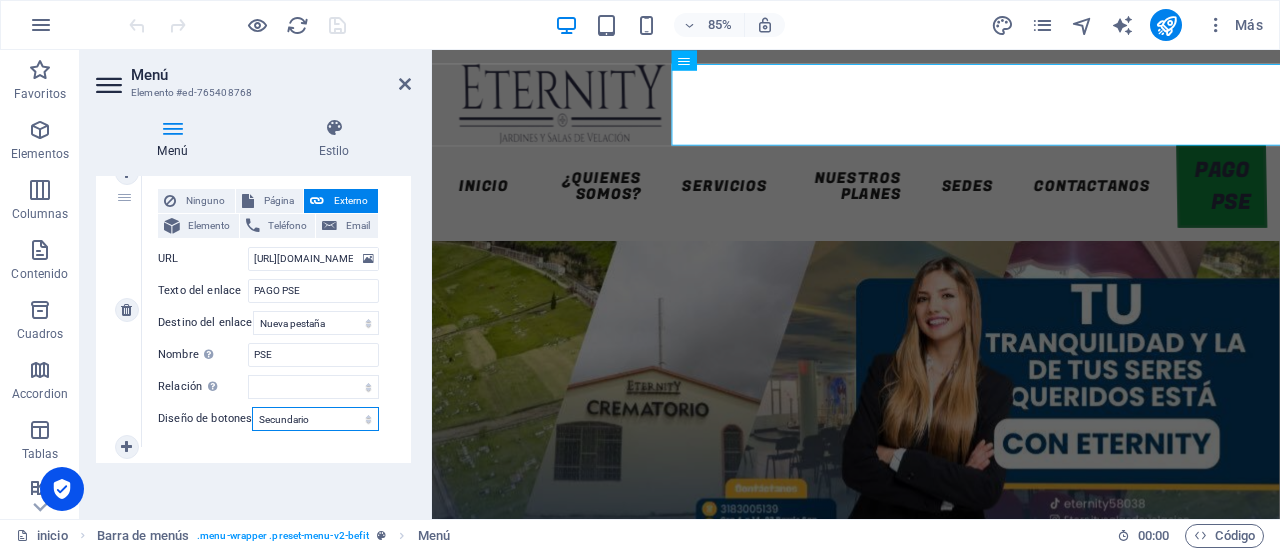 click on "Ninguno Predeterminado Principal Secundario" at bounding box center [315, 419] 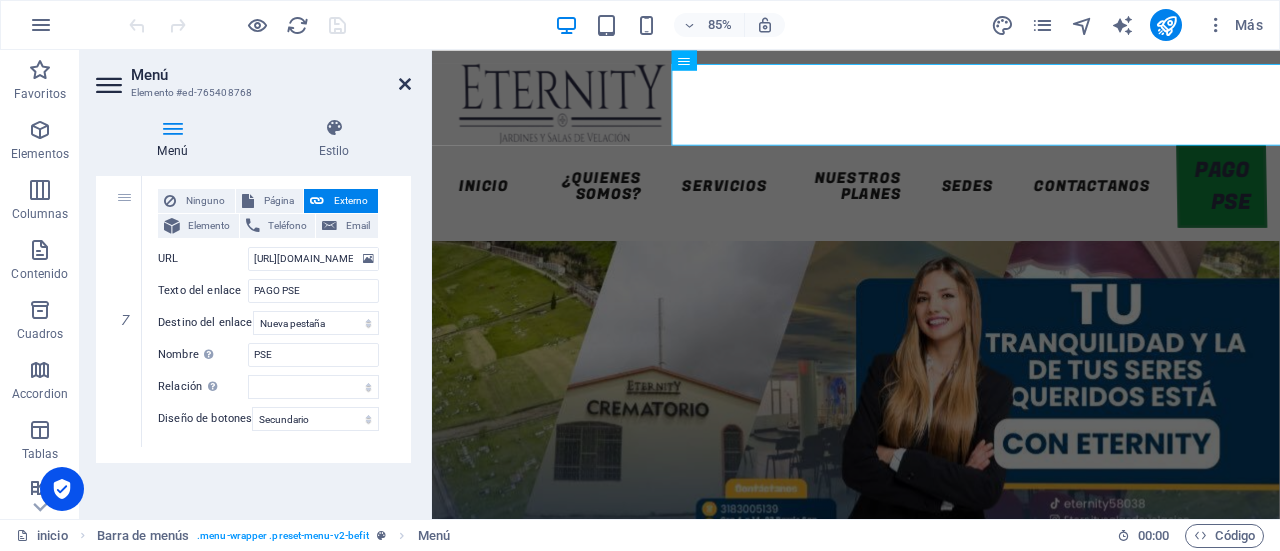 click at bounding box center [405, 84] 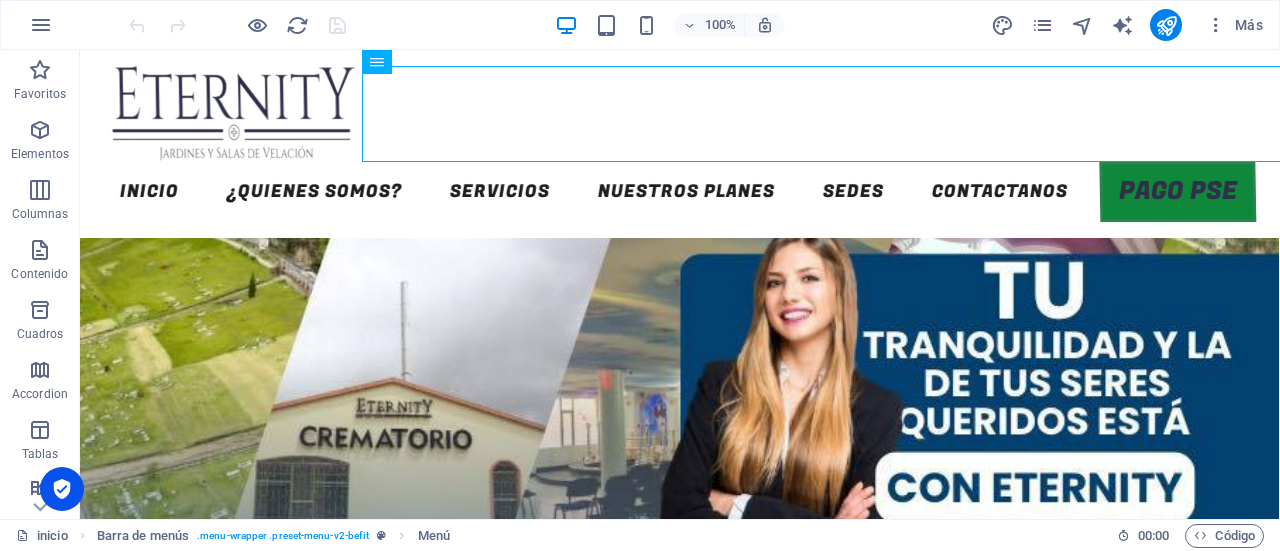 scroll, scrollTop: 0, scrollLeft: 42, axis: horizontal 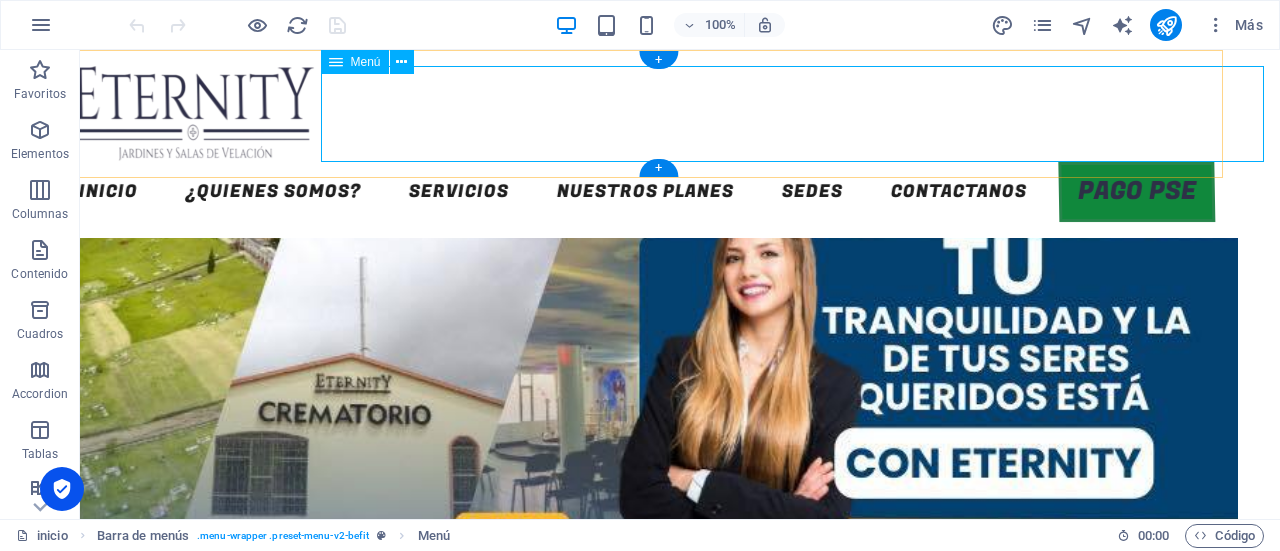 click on "INICIO ¿QUIENES SOMOS? SERVICIOS NUESTROS PLANES SEDES Contactanos PAGO PSE" at bounding box center [638, 192] 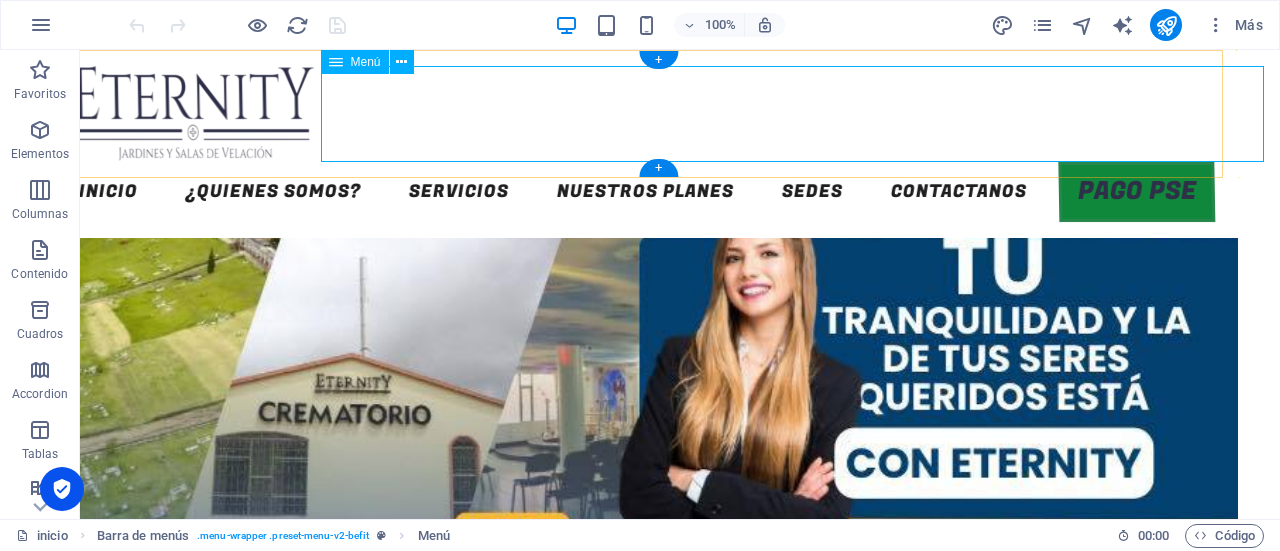 click on "INICIO ¿QUIENES SOMOS? SERVICIOS NUESTROS PLANES SEDES Contactanos PAGO PSE" at bounding box center [638, 192] 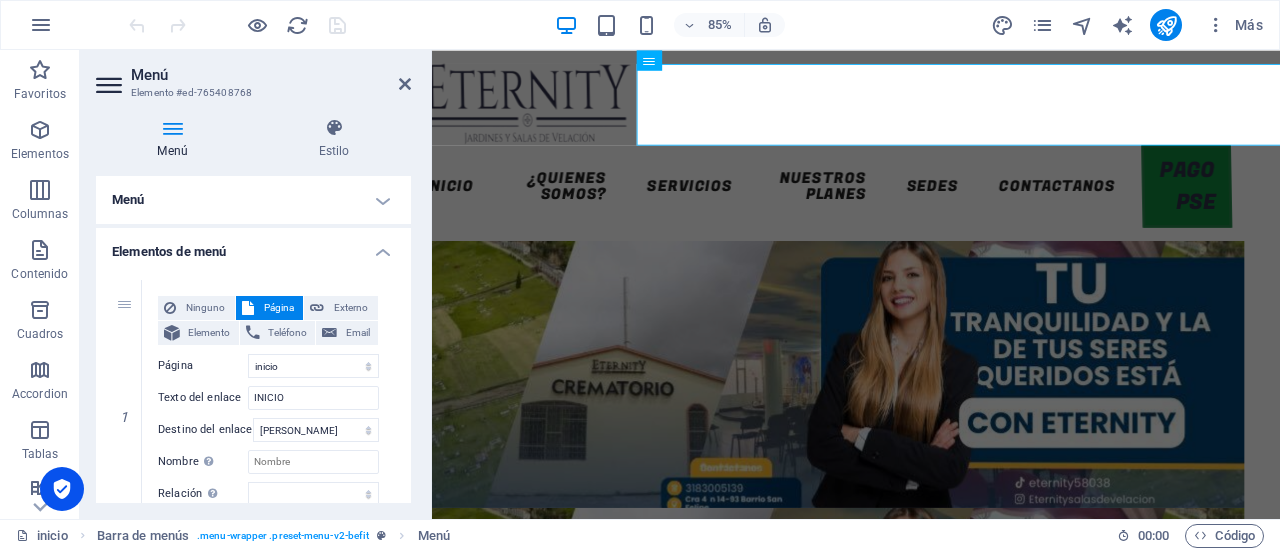 click on "Elementos de menú" at bounding box center (253, 246) 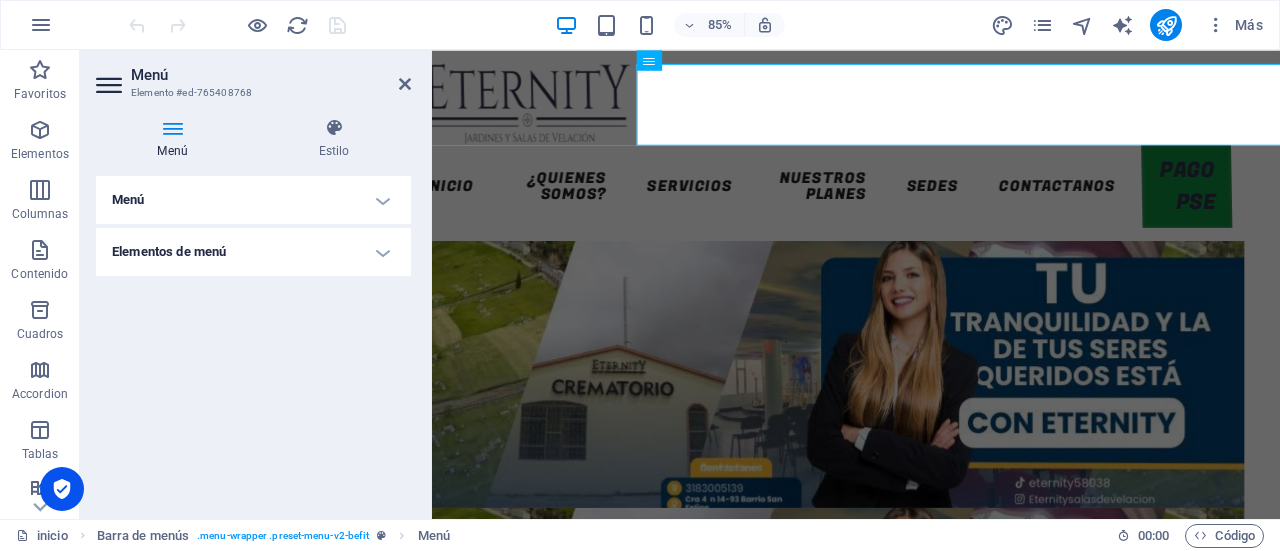click on "Menú" at bounding box center (253, 200) 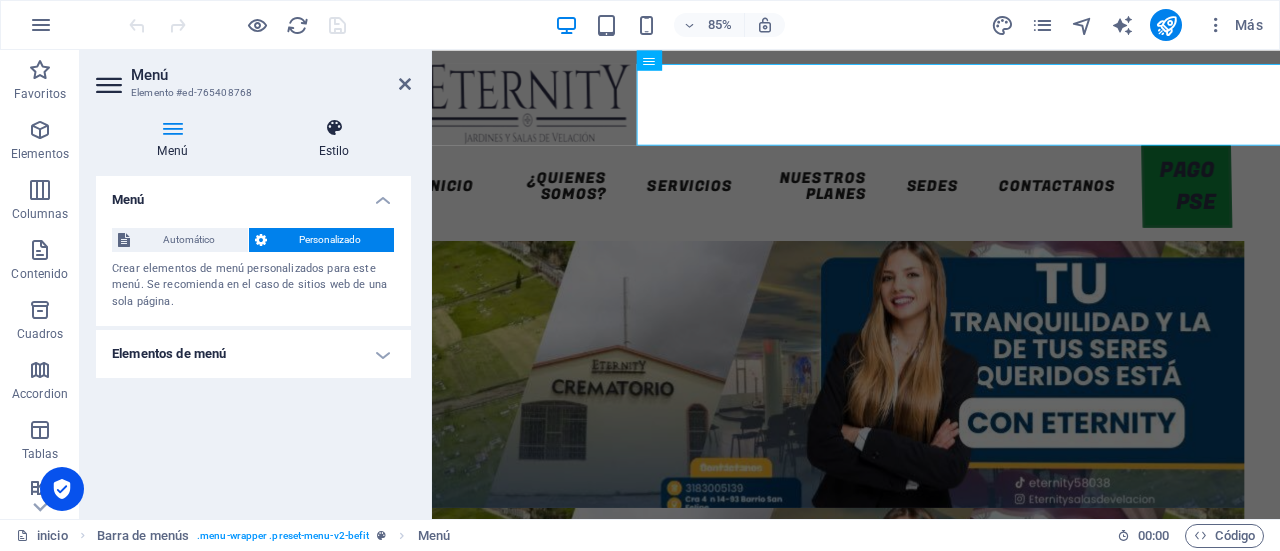 click on "Estilo" at bounding box center [334, 139] 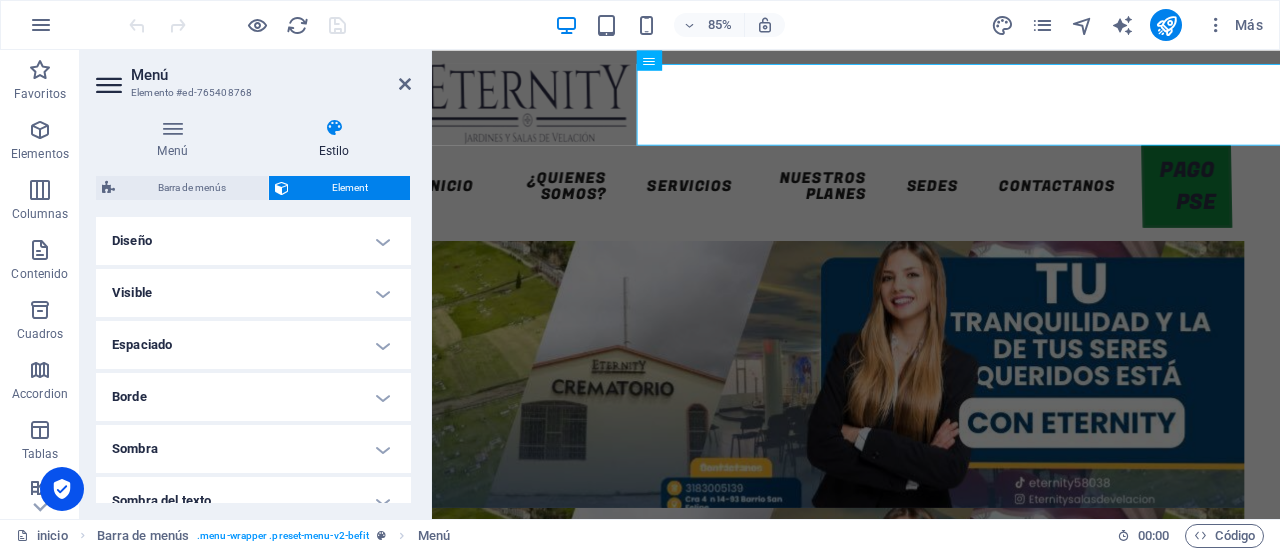 drag, startPoint x: 406, startPoint y: 269, endPoint x: 402, endPoint y: 400, distance: 131.06105 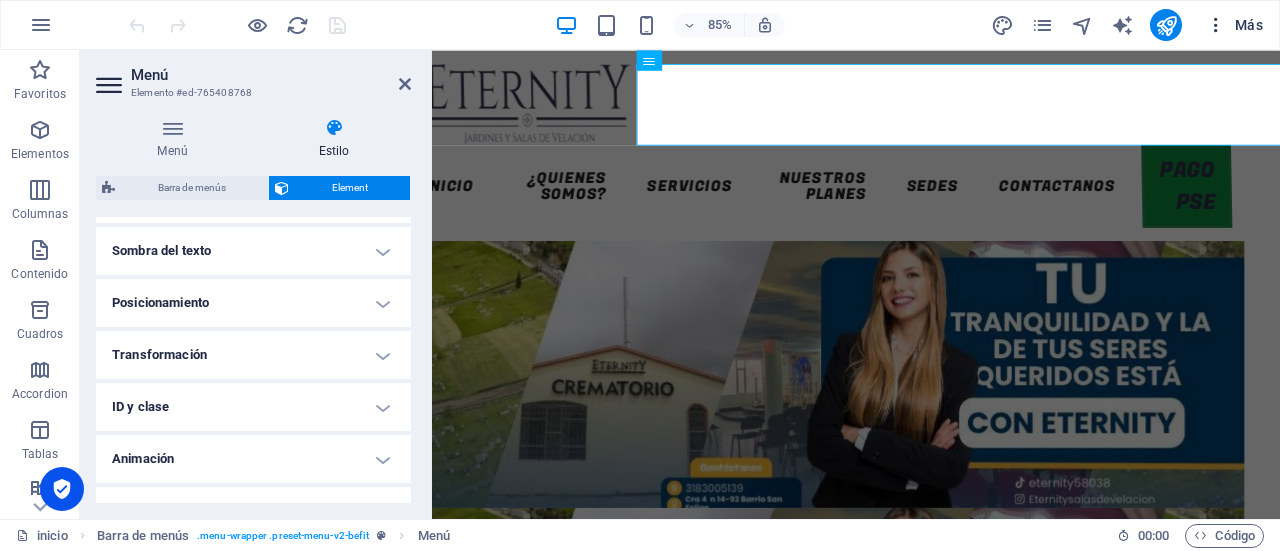 click at bounding box center (1216, 25) 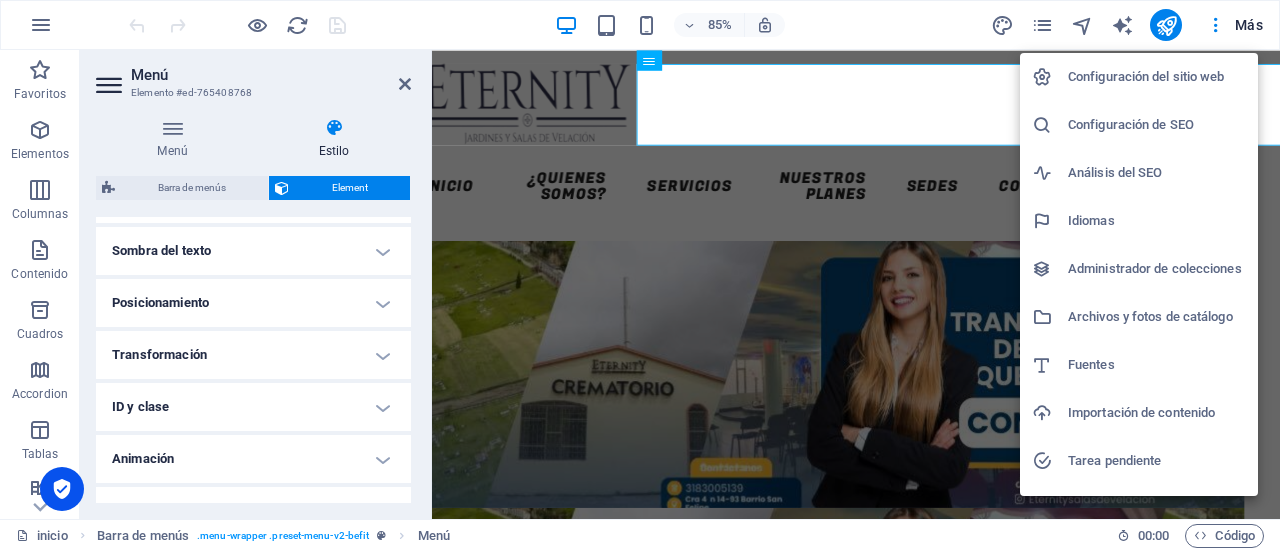 click on "Configuración del sitio web" at bounding box center [1157, 77] 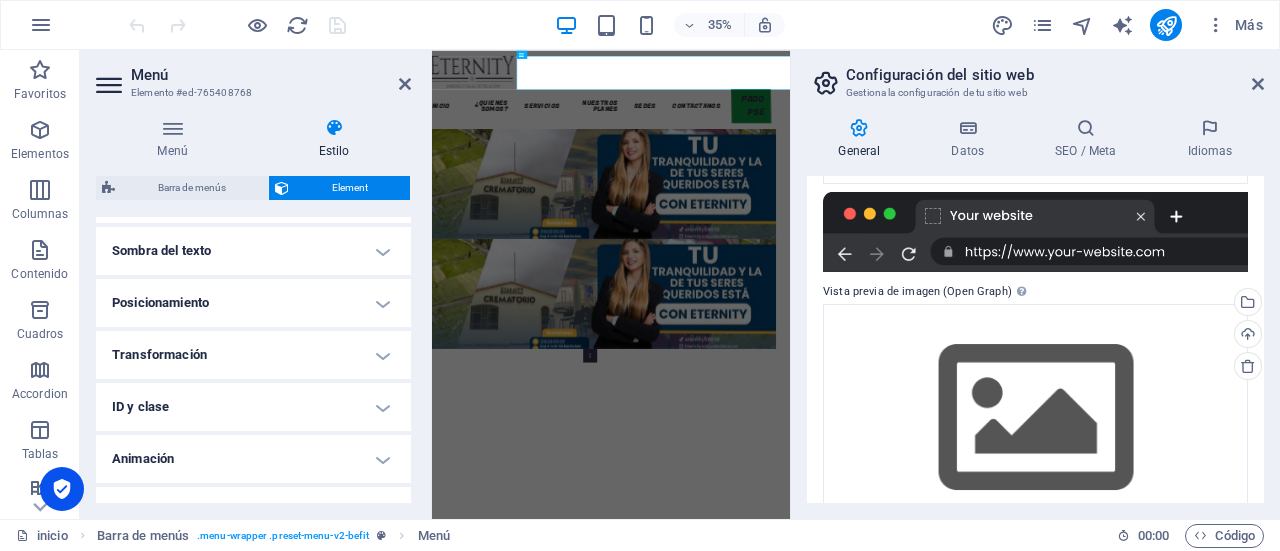 scroll, scrollTop: 340, scrollLeft: 0, axis: vertical 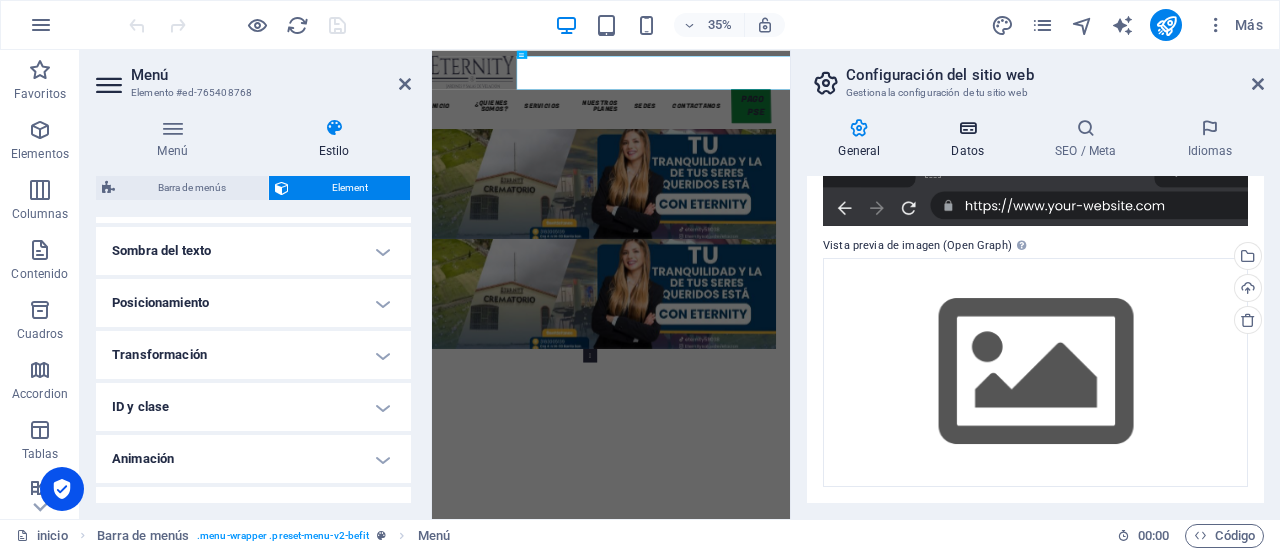 click at bounding box center (968, 128) 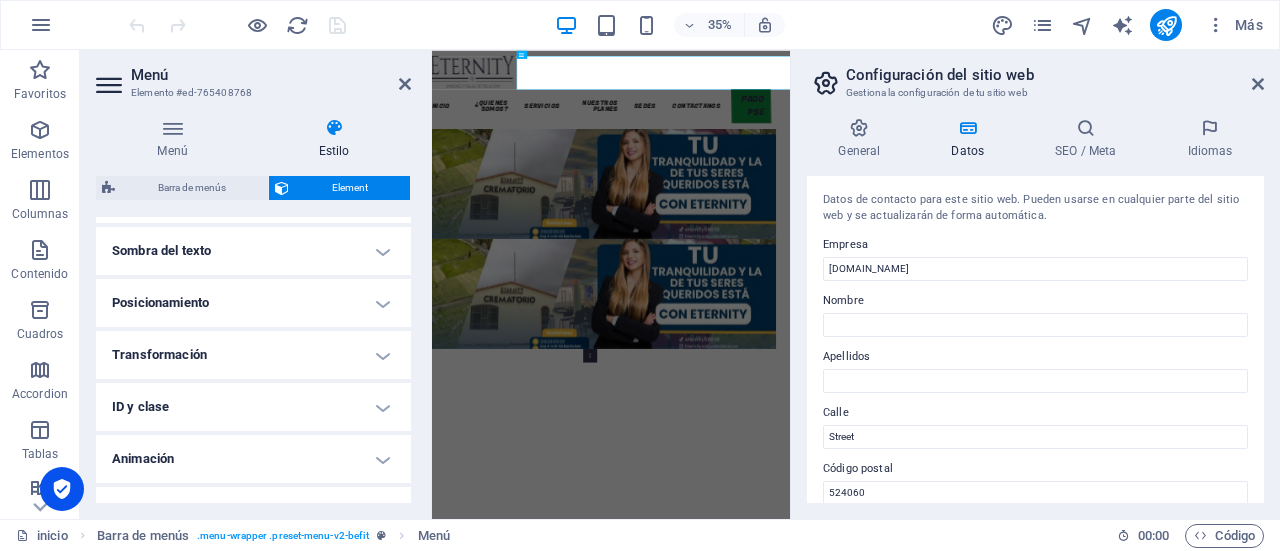 click on "SEO / Meta" at bounding box center (1090, 139) 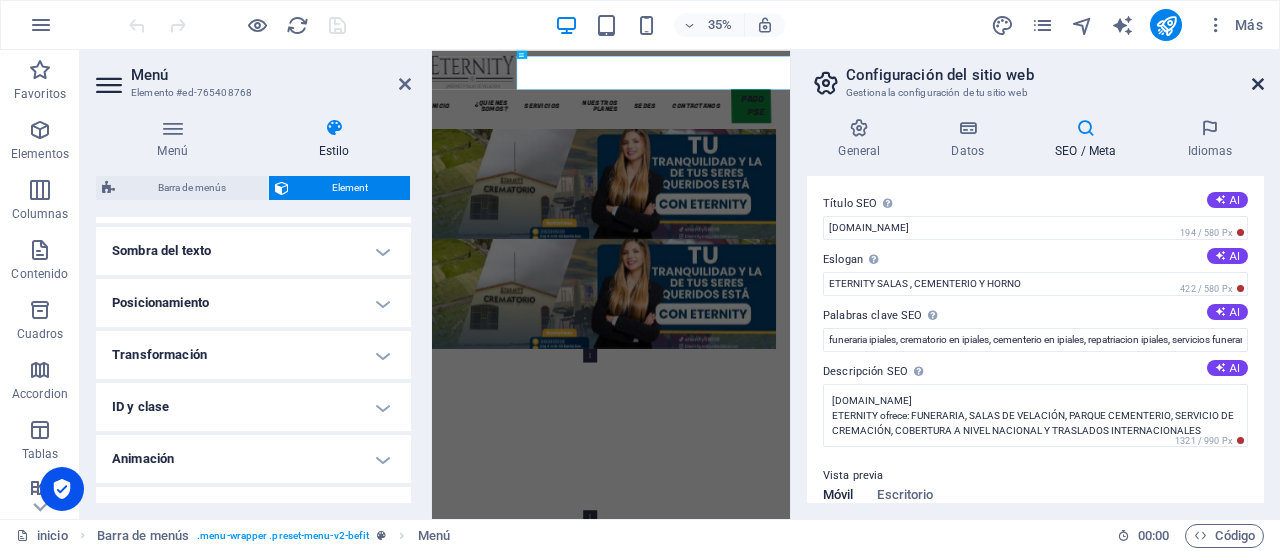 click at bounding box center (1258, 84) 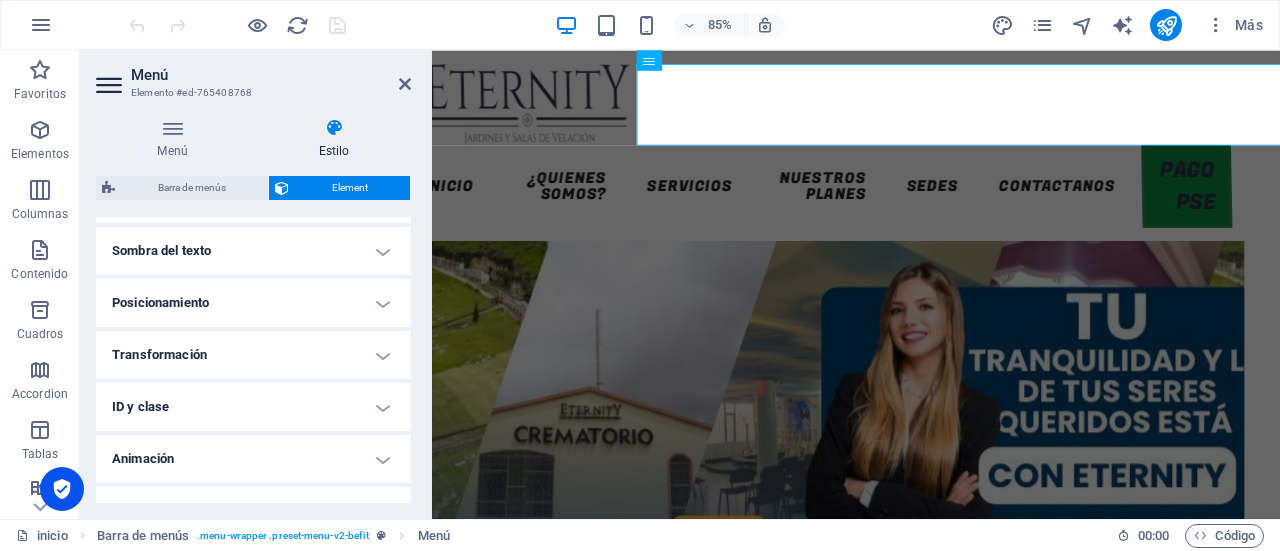 scroll, scrollTop: 0, scrollLeft: 245, axis: horizontal 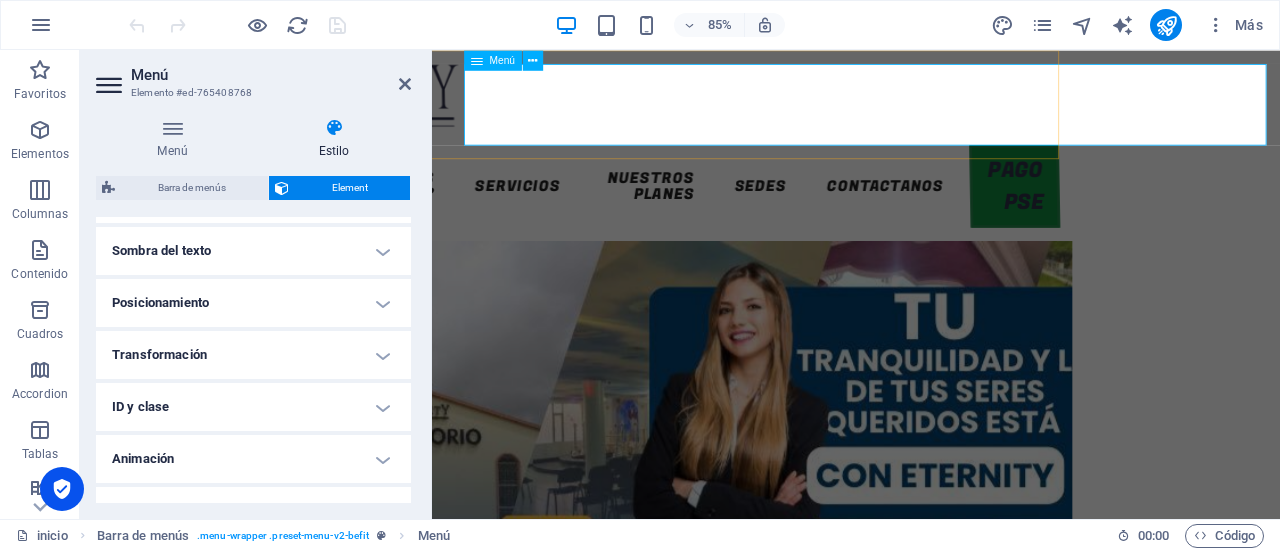 click on "INICIO ¿QUIENES SOMOS? SERVICIOS NUESTROS PLANES SEDES Contactanos PAGO PSE" at bounding box center [687, 210] 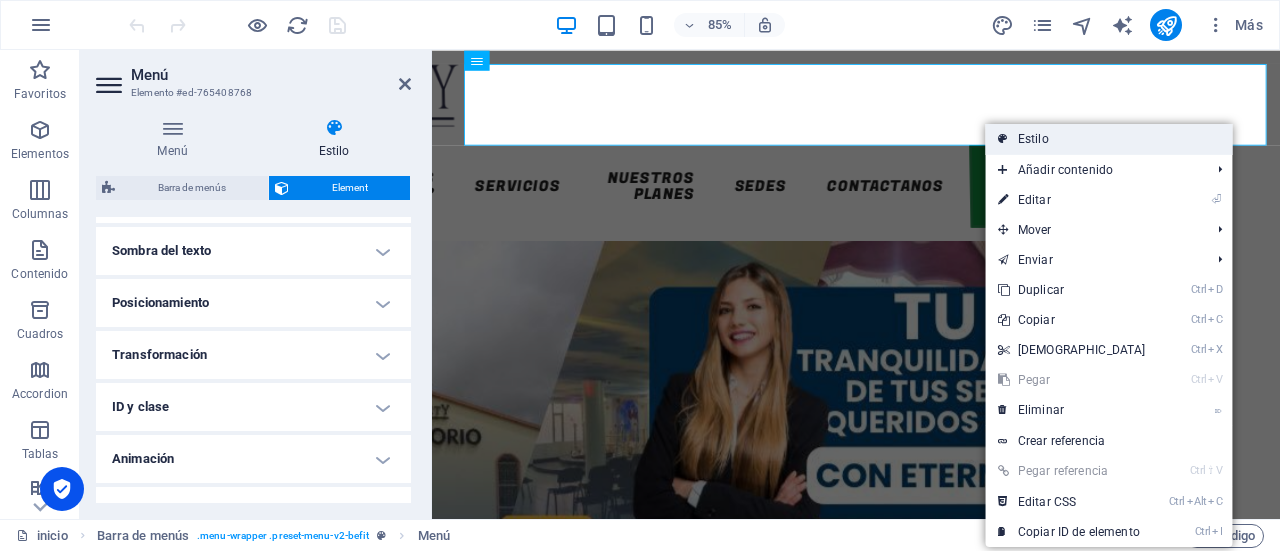click on "Estilo" at bounding box center (1109, 139) 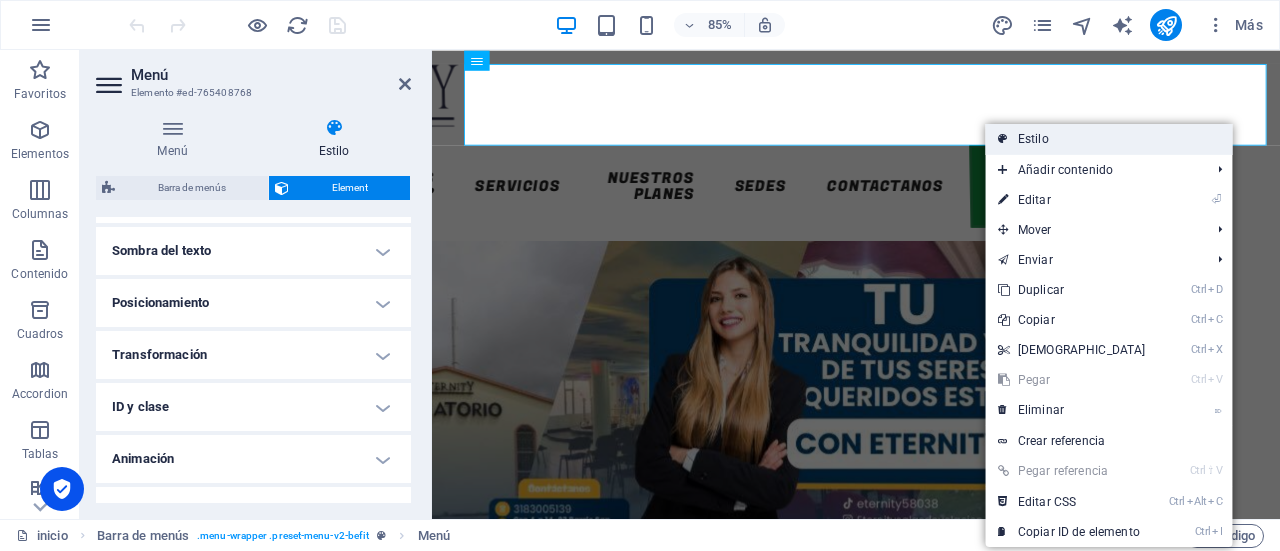 select on "rem" 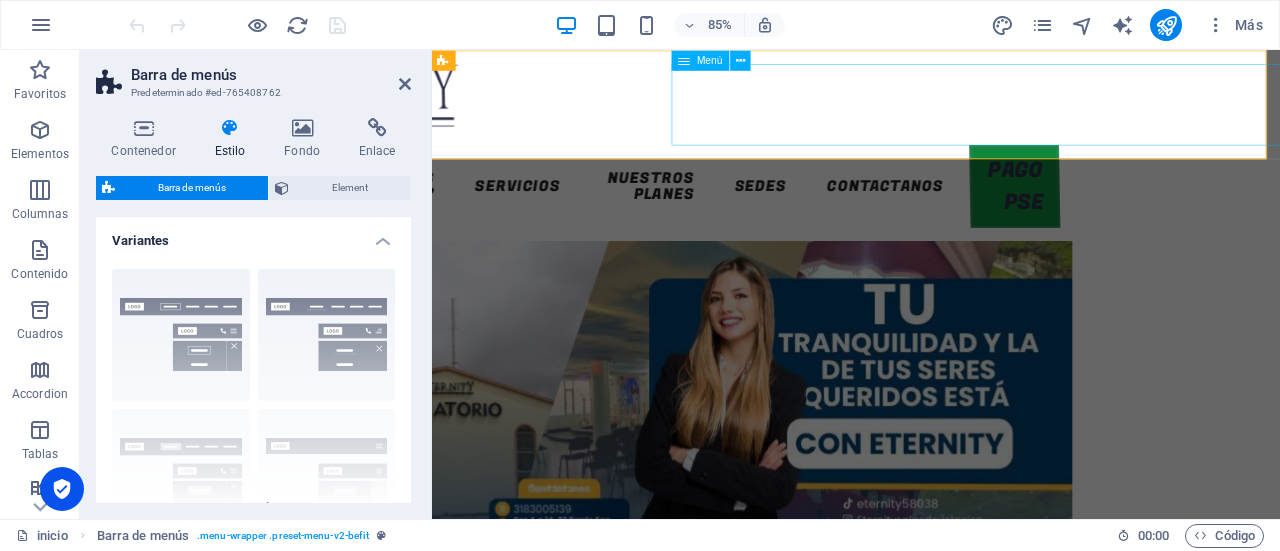 scroll, scrollTop: 0, scrollLeft: 1, axis: horizontal 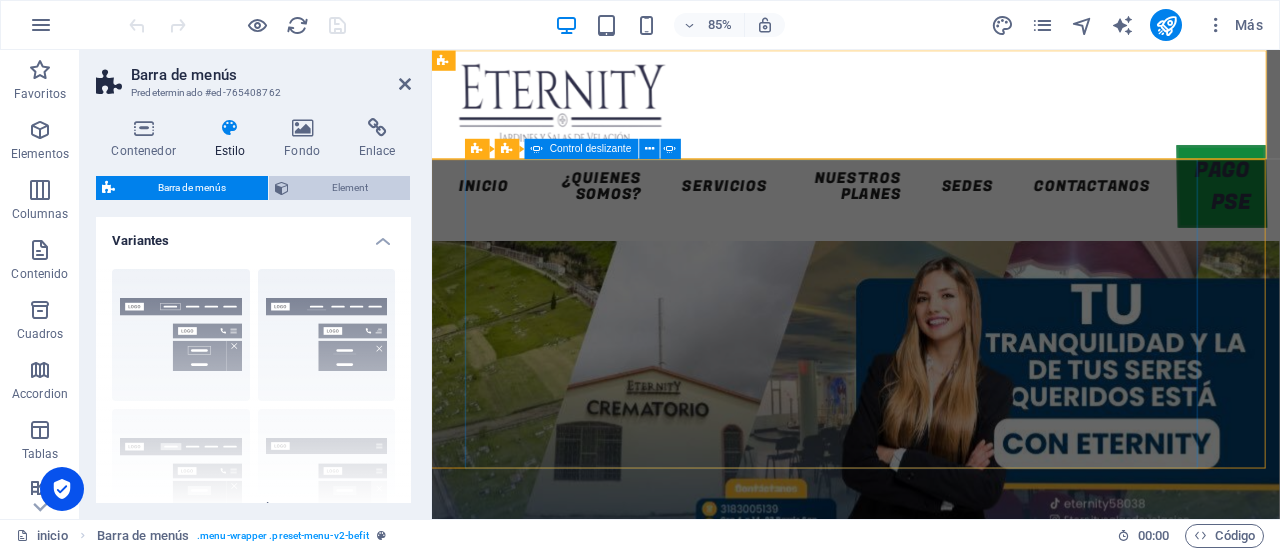 click on "Element" at bounding box center [349, 188] 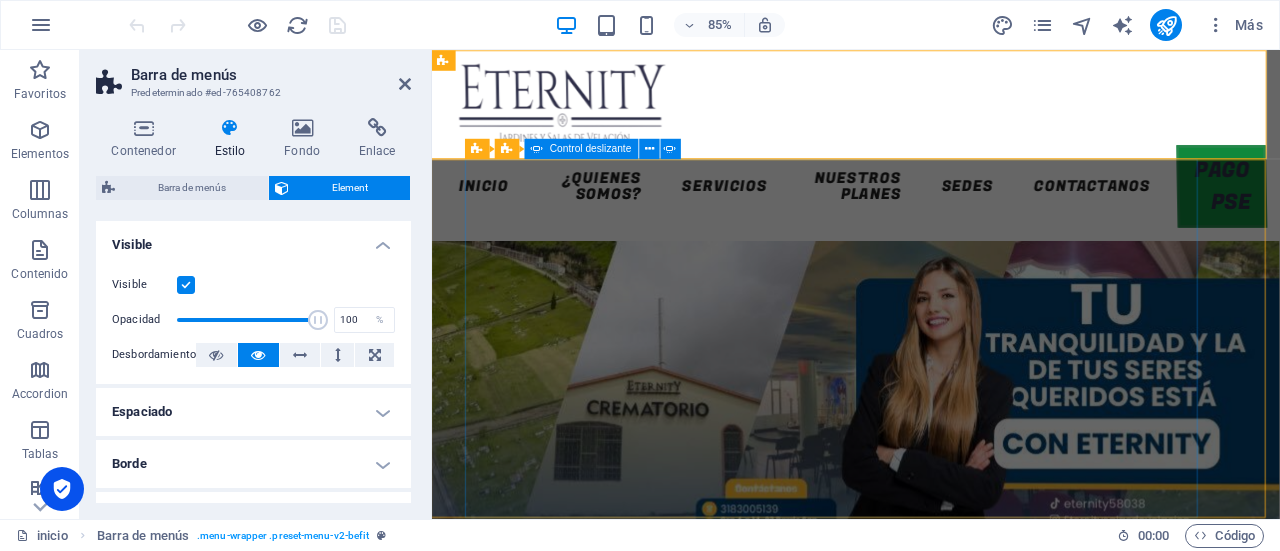 click on "Visible" at bounding box center [253, 239] 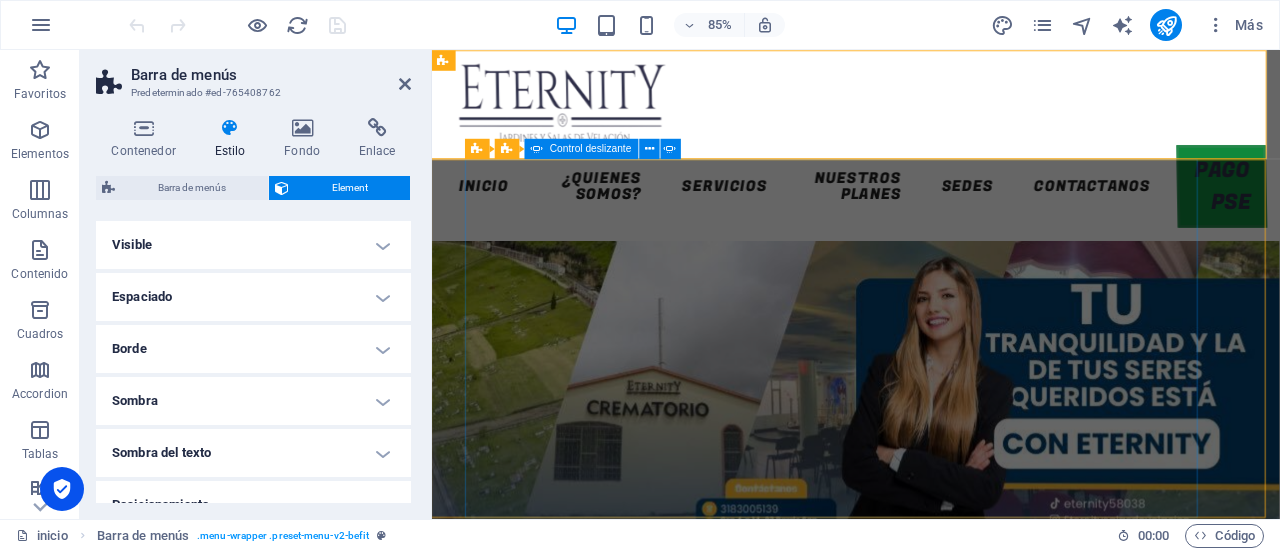 click on "Espaciado" at bounding box center [253, 297] 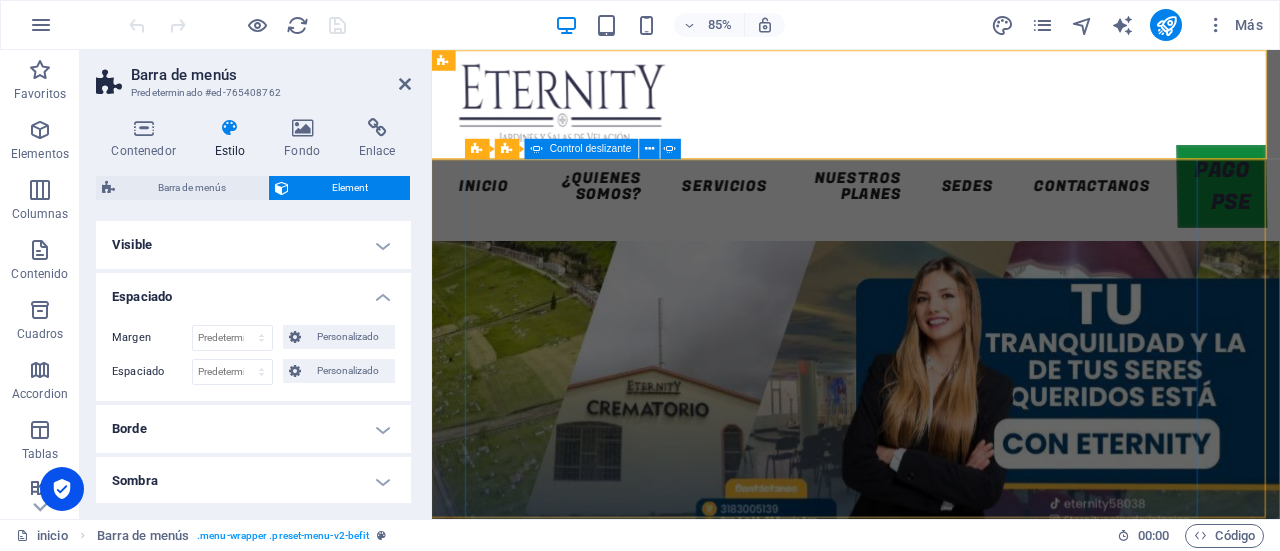 click on "Espaciado" at bounding box center [253, 291] 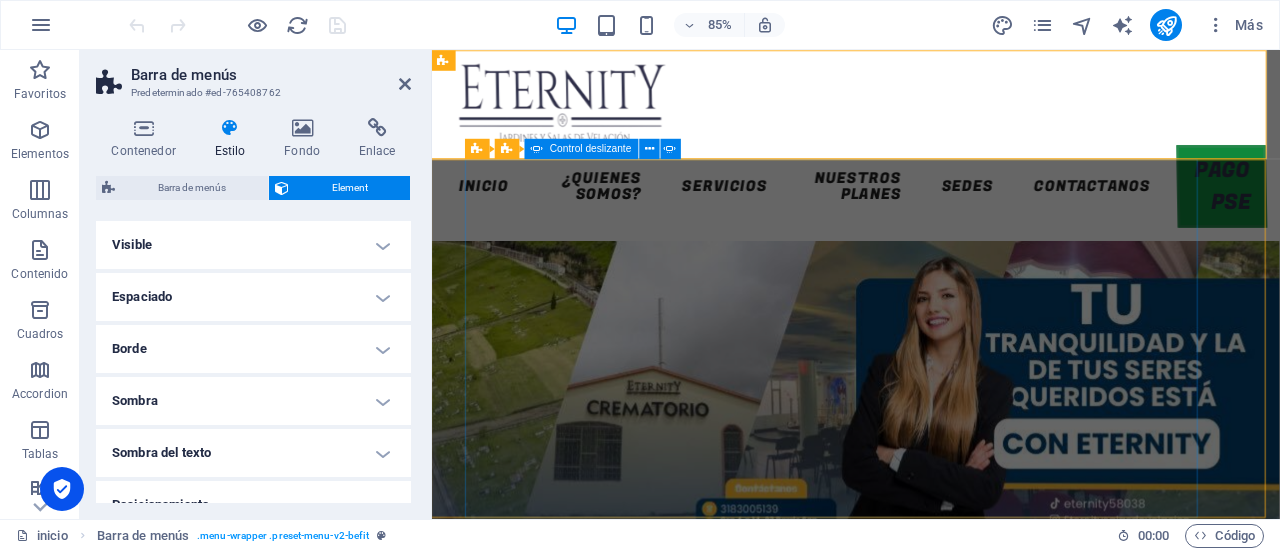 click on "Borde" at bounding box center (253, 349) 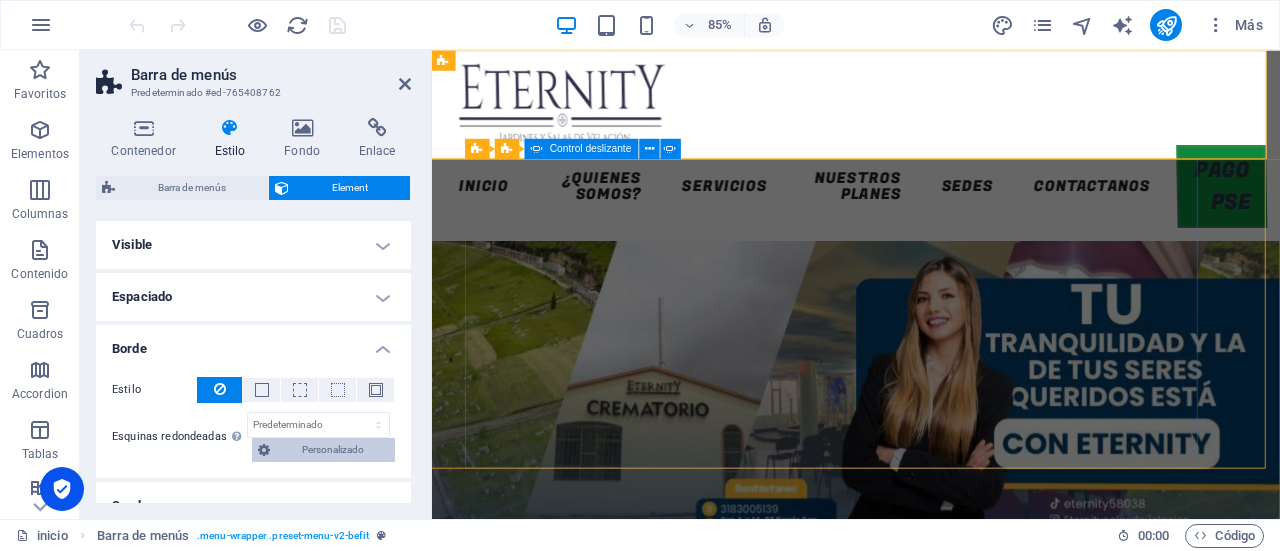 click on "Personalizado" at bounding box center (332, 450) 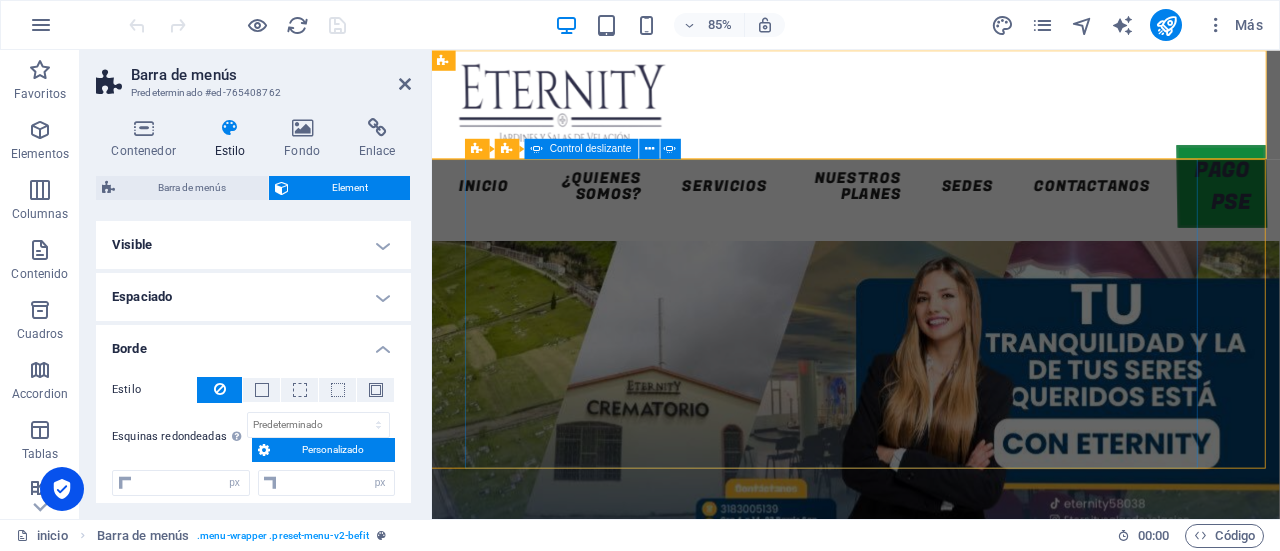 click on "Personalizado" at bounding box center (332, 450) 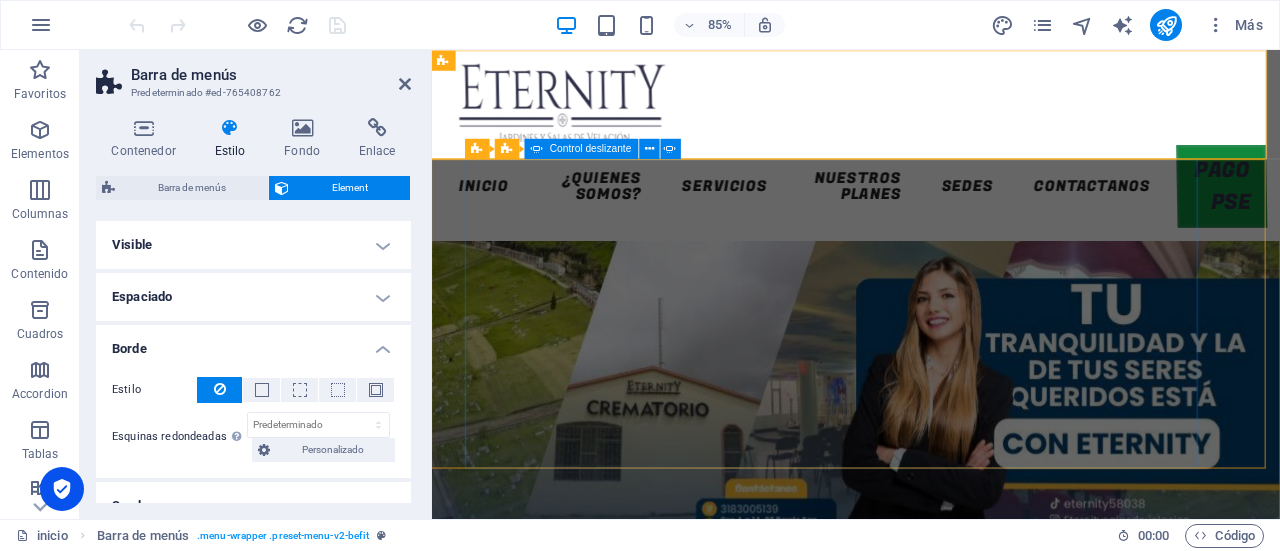 click on "Borde" at bounding box center [253, 343] 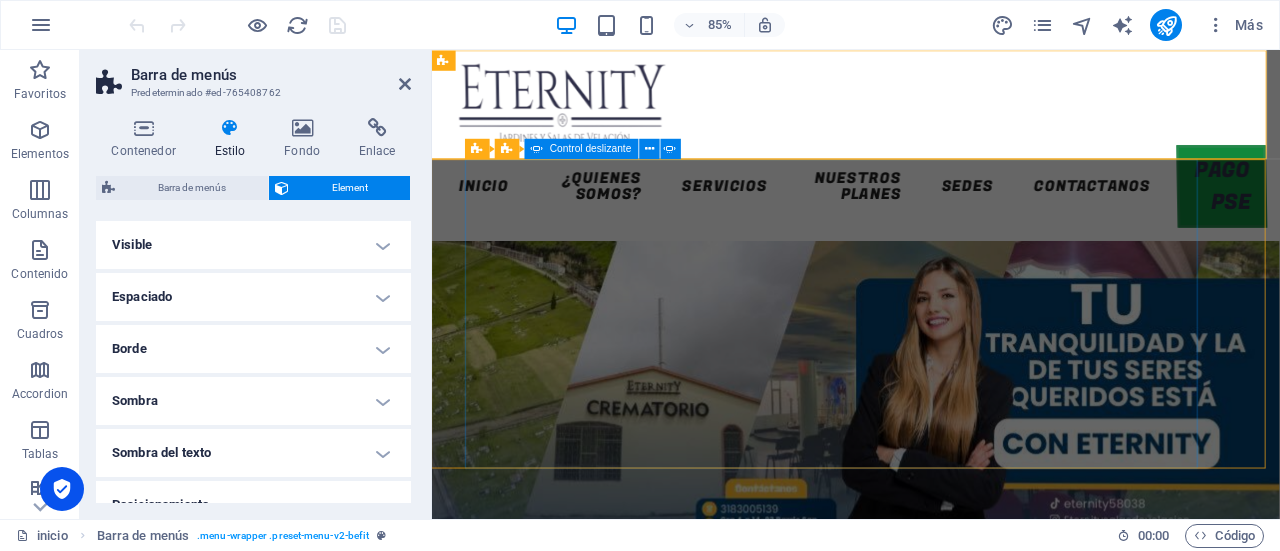 drag, startPoint x: 412, startPoint y: 341, endPoint x: 410, endPoint y: 379, distance: 38.052597 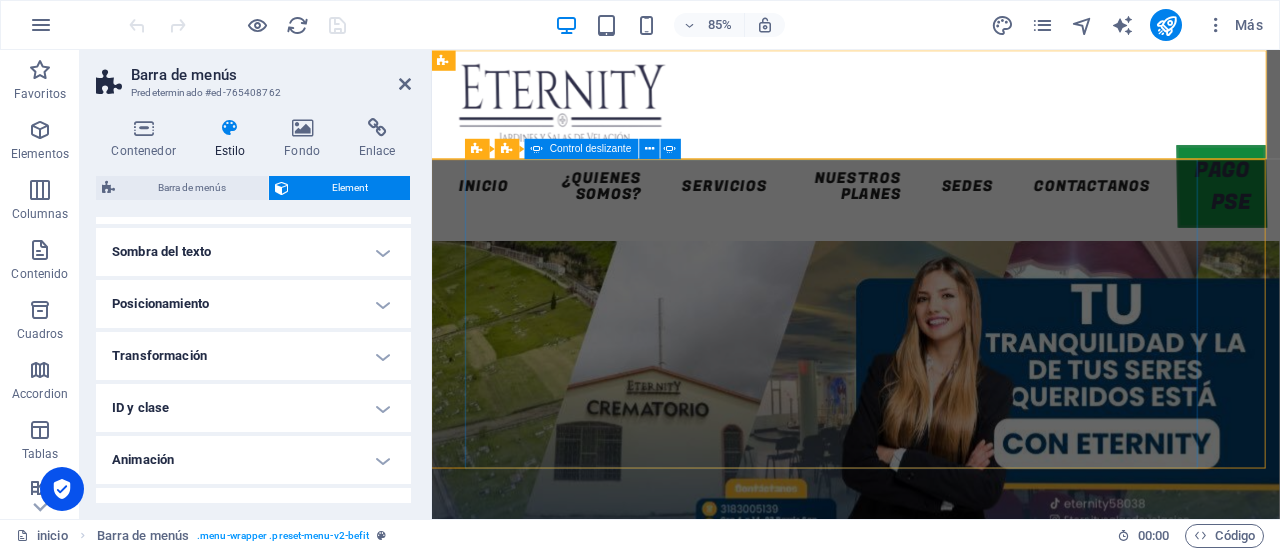 scroll, scrollTop: 233, scrollLeft: 0, axis: vertical 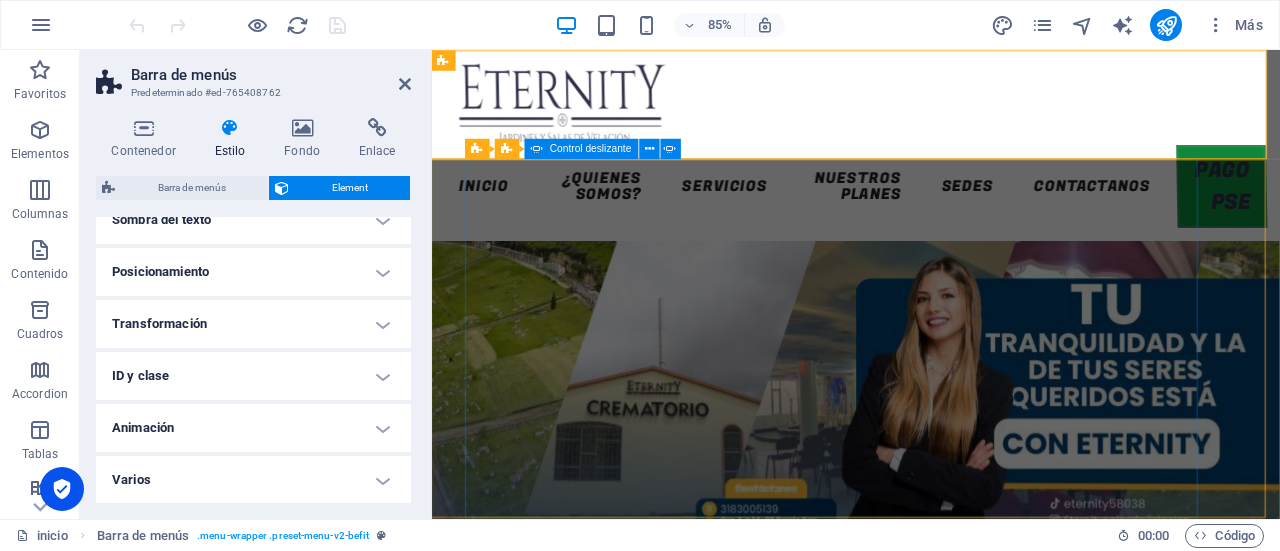 click on "Sombra del texto" at bounding box center [253, 220] 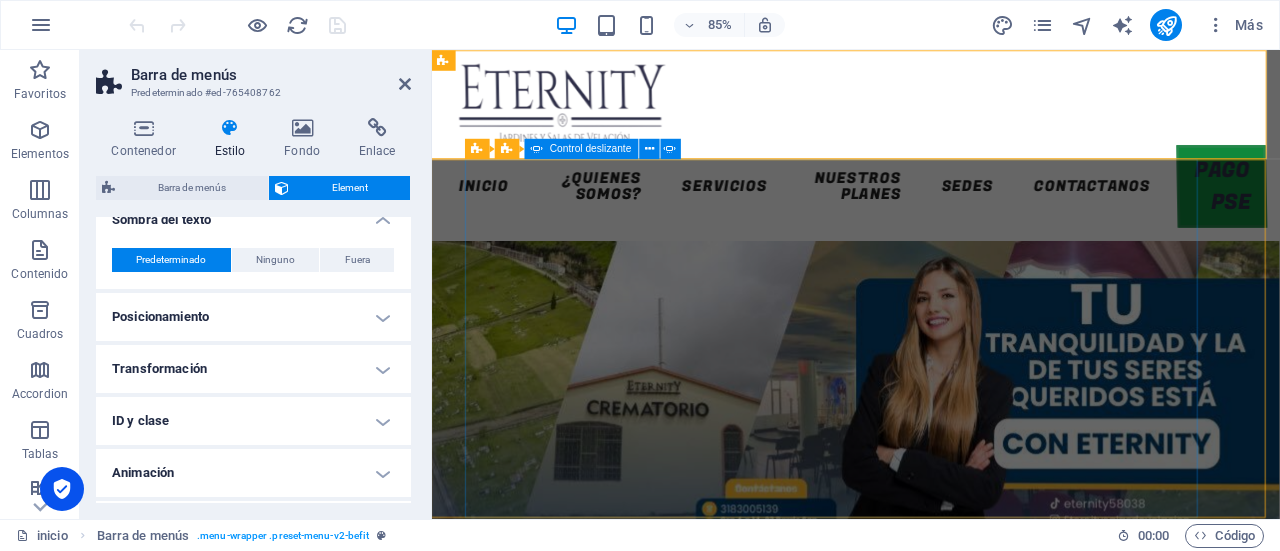 click on "Sombra del texto" at bounding box center (253, 214) 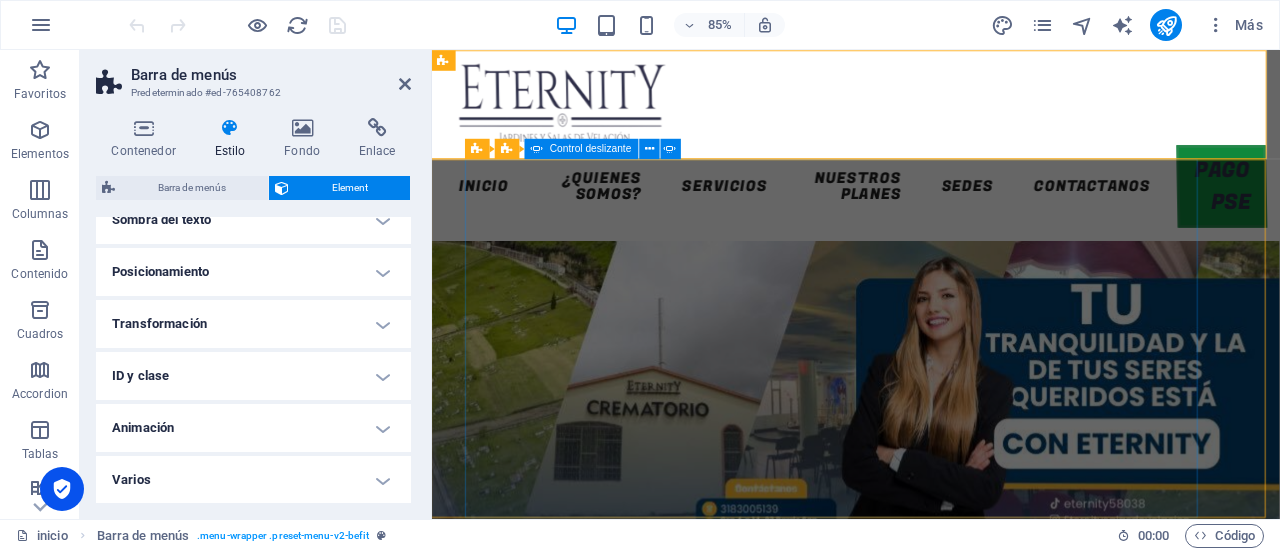 click on "Sombra del texto" at bounding box center [253, 220] 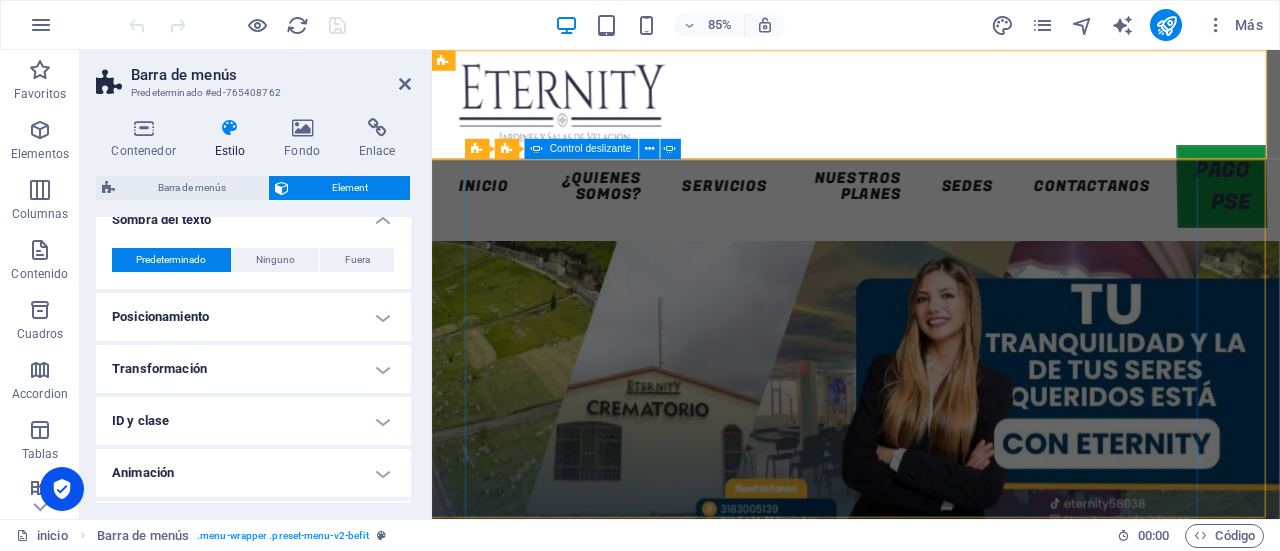 click on "Sombra del texto" at bounding box center (253, 214) 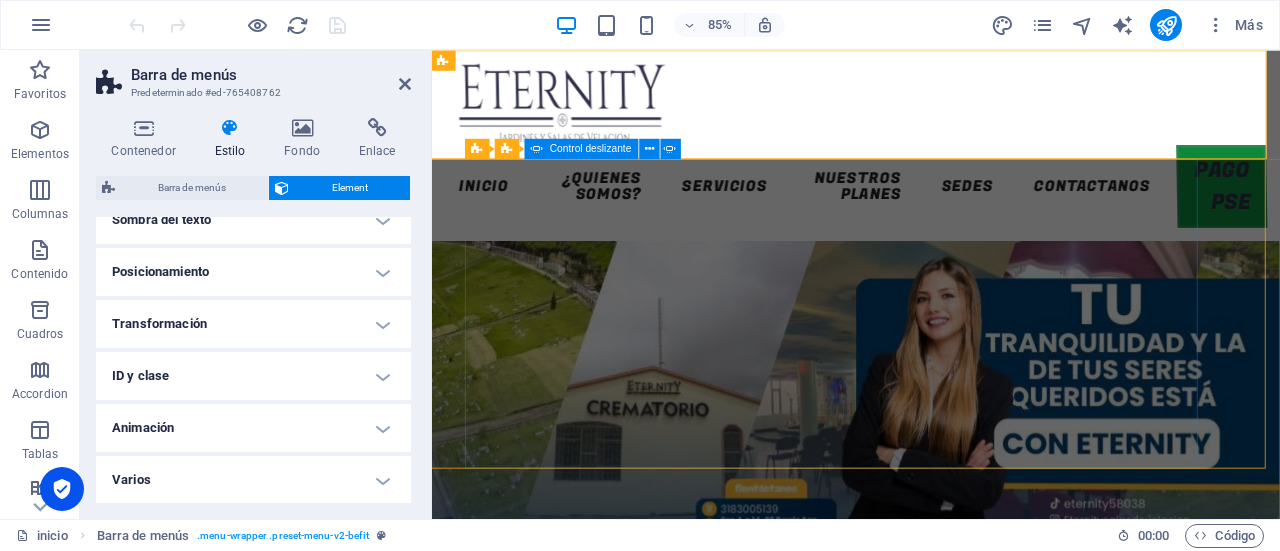 click on "Posicionamiento" at bounding box center (253, 272) 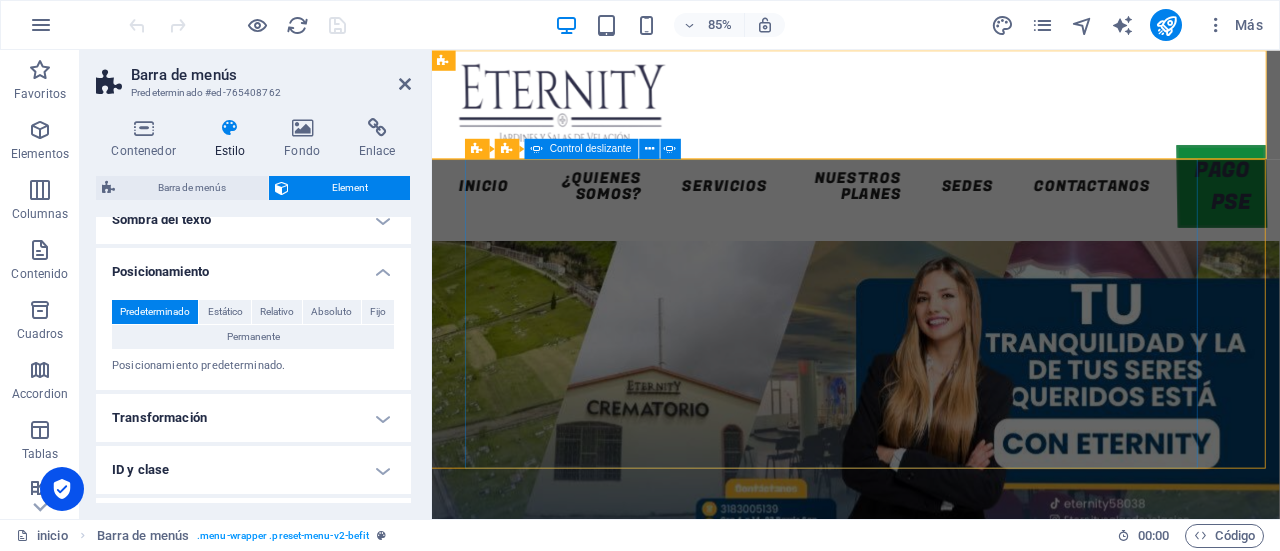 click on "Posicionamiento" at bounding box center (253, 266) 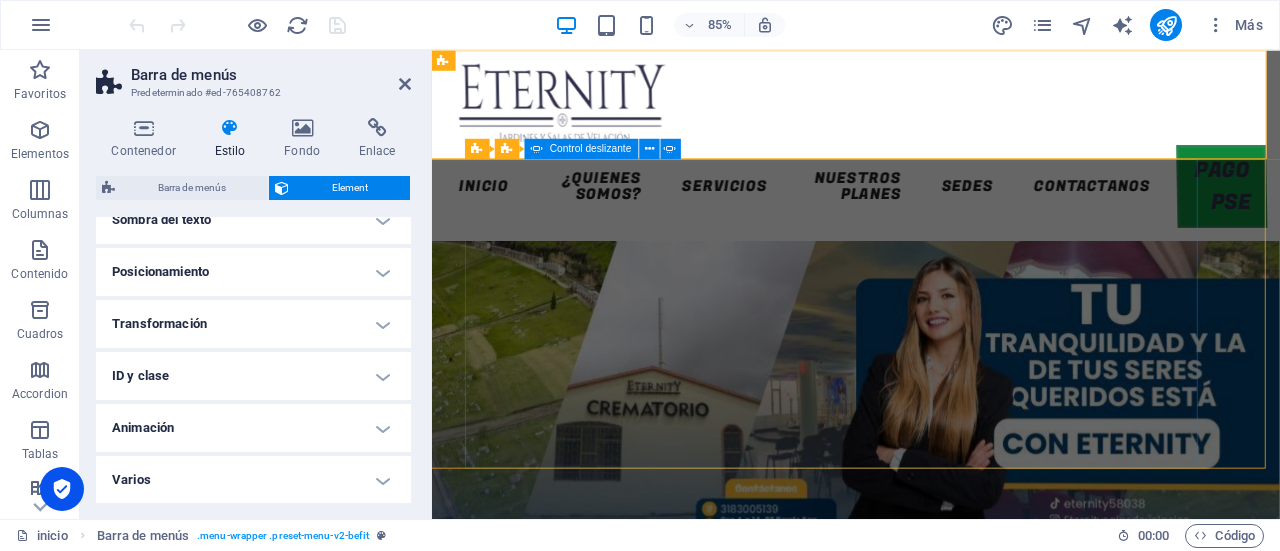 click on "Transformación" at bounding box center (253, 324) 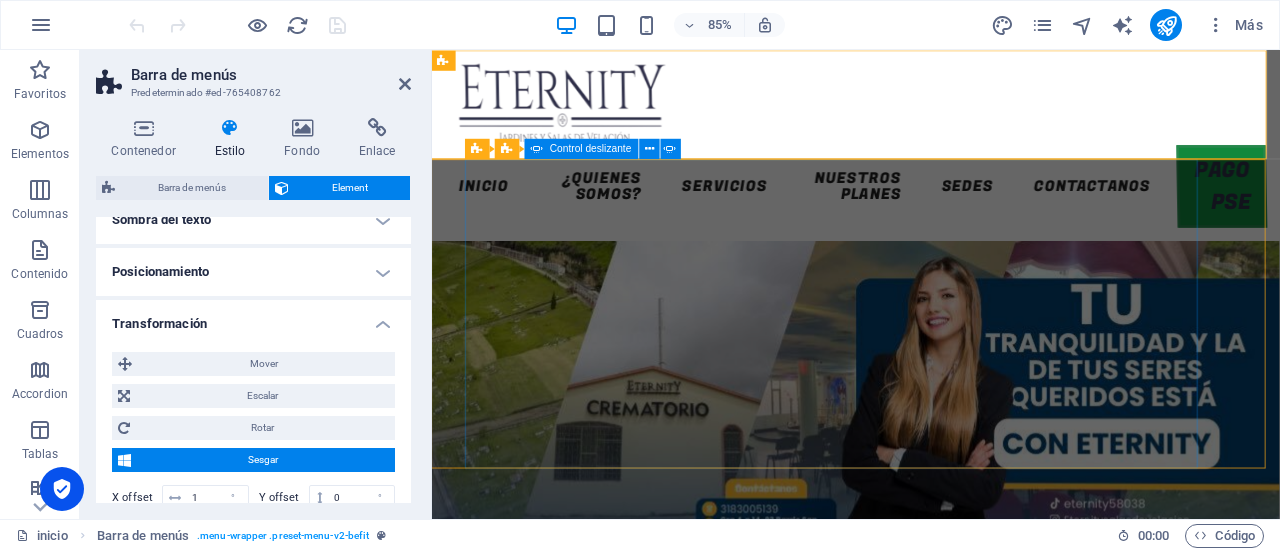 drag, startPoint x: 406, startPoint y: 357, endPoint x: 407, endPoint y: 390, distance: 33.01515 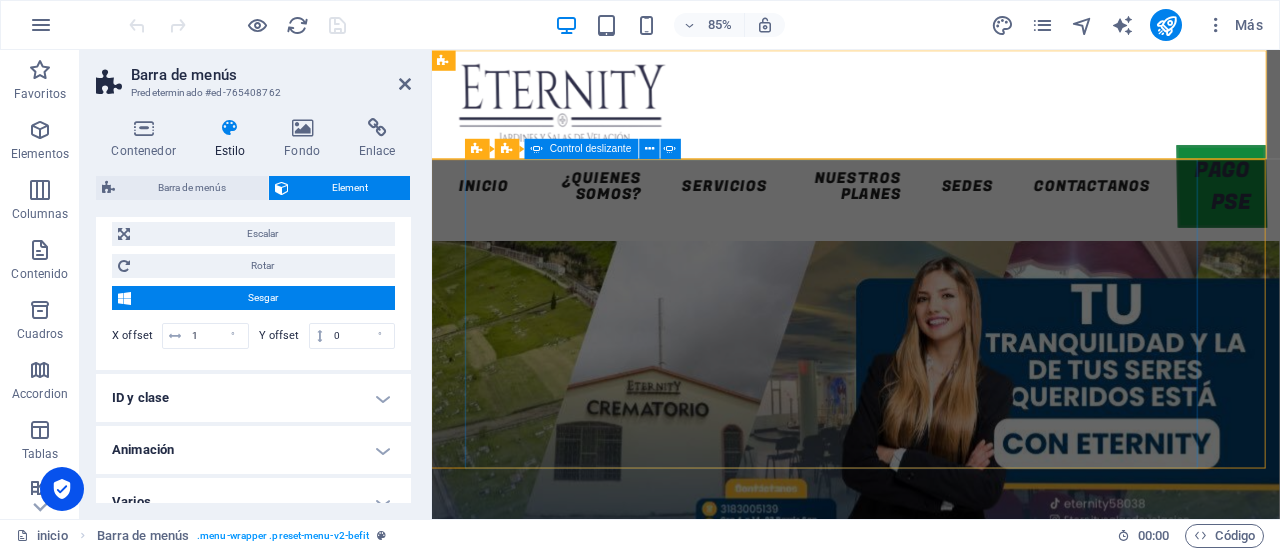 scroll, scrollTop: 416, scrollLeft: 0, axis: vertical 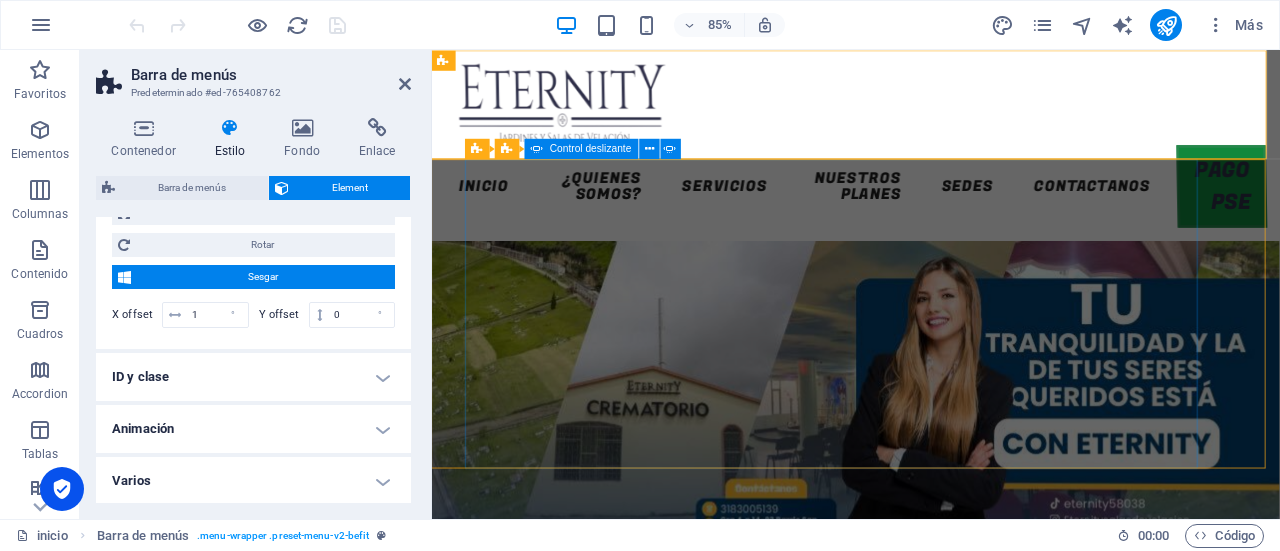 click on "ID y clase" at bounding box center [253, 377] 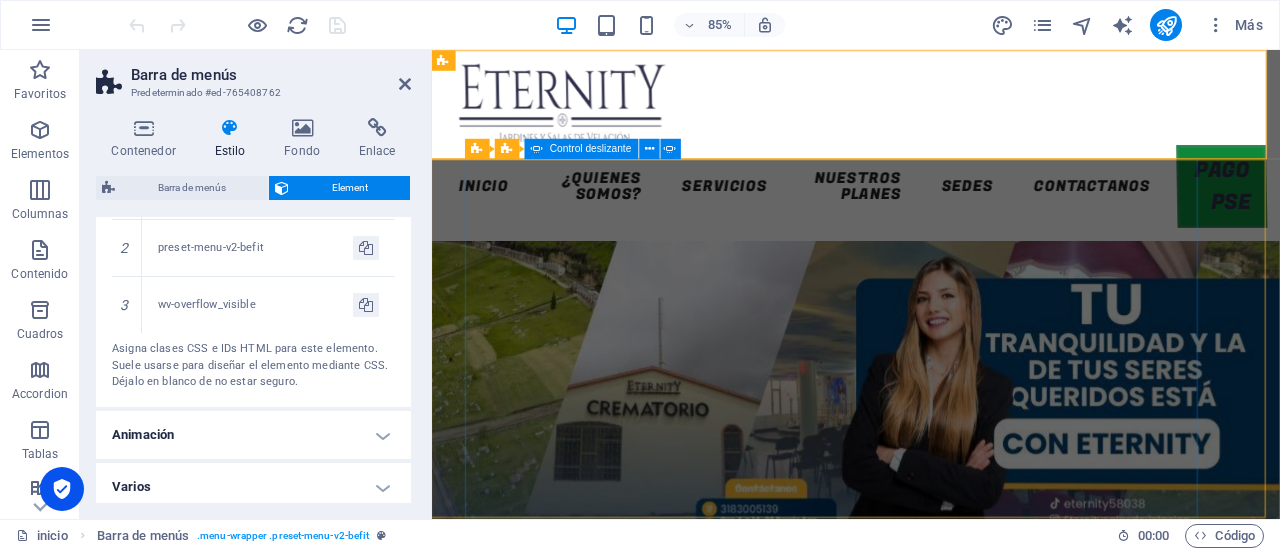 scroll, scrollTop: 766, scrollLeft: 0, axis: vertical 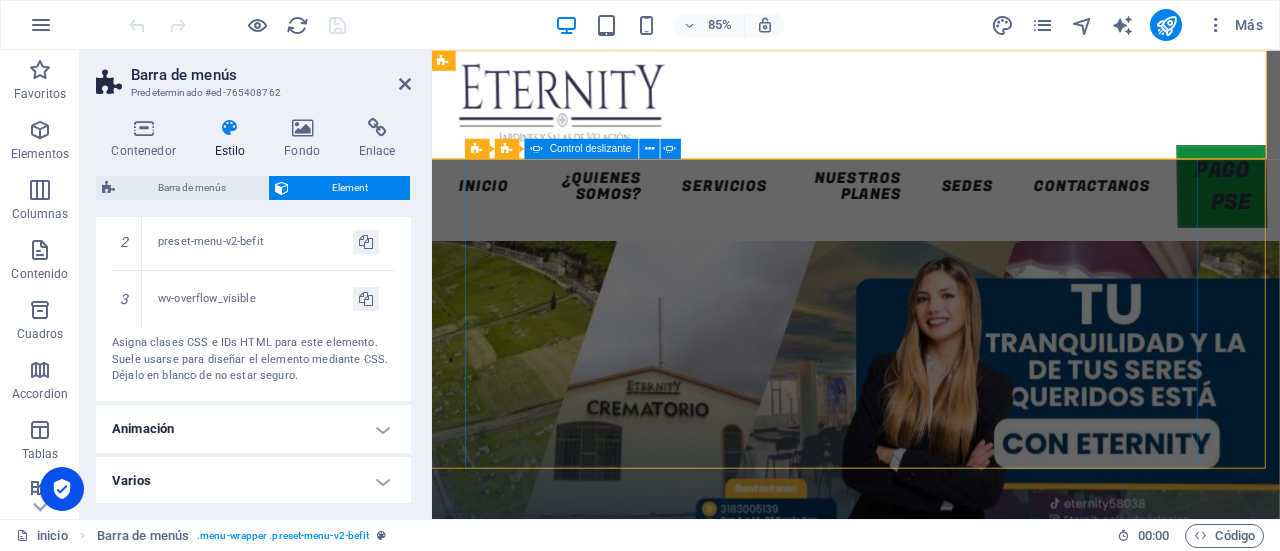 click on "Animación" at bounding box center [253, 429] 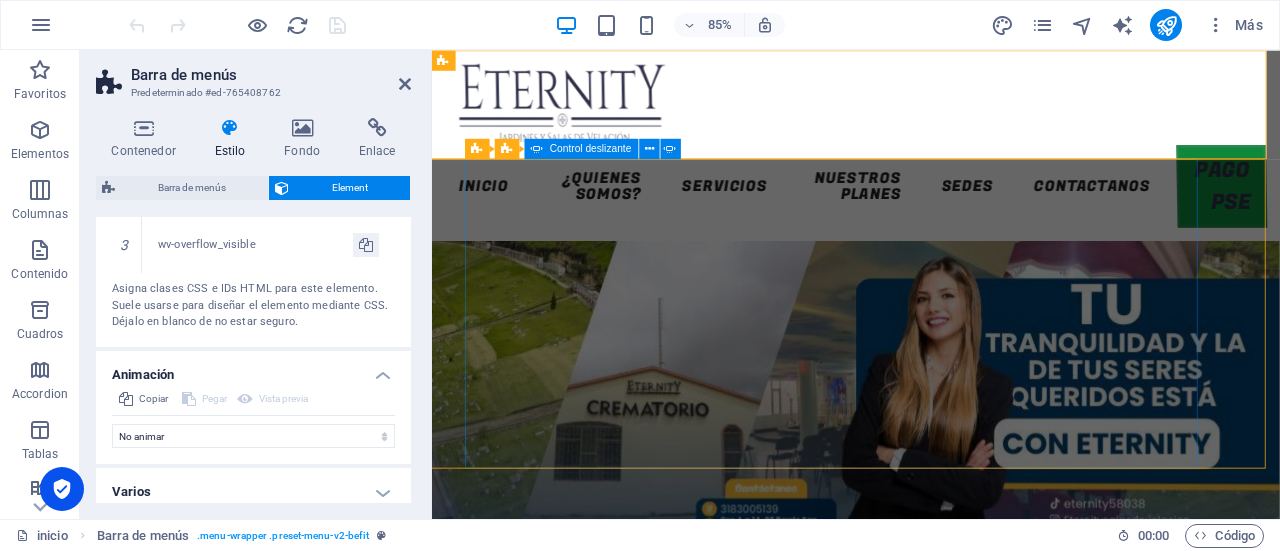 scroll, scrollTop: 830, scrollLeft: 0, axis: vertical 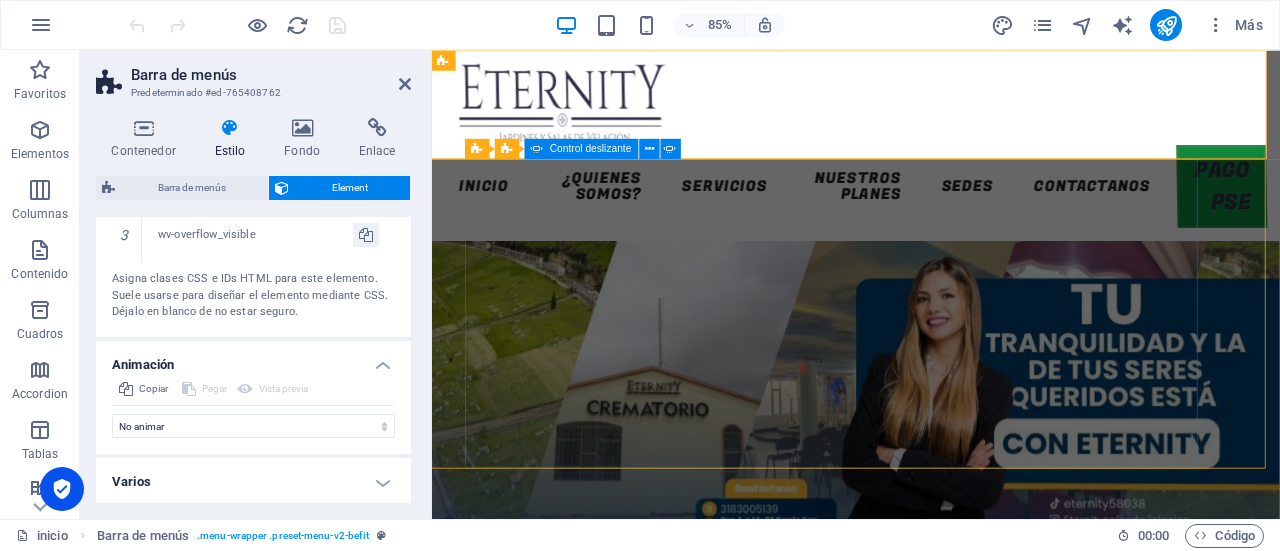 click on "Varios" at bounding box center [253, 482] 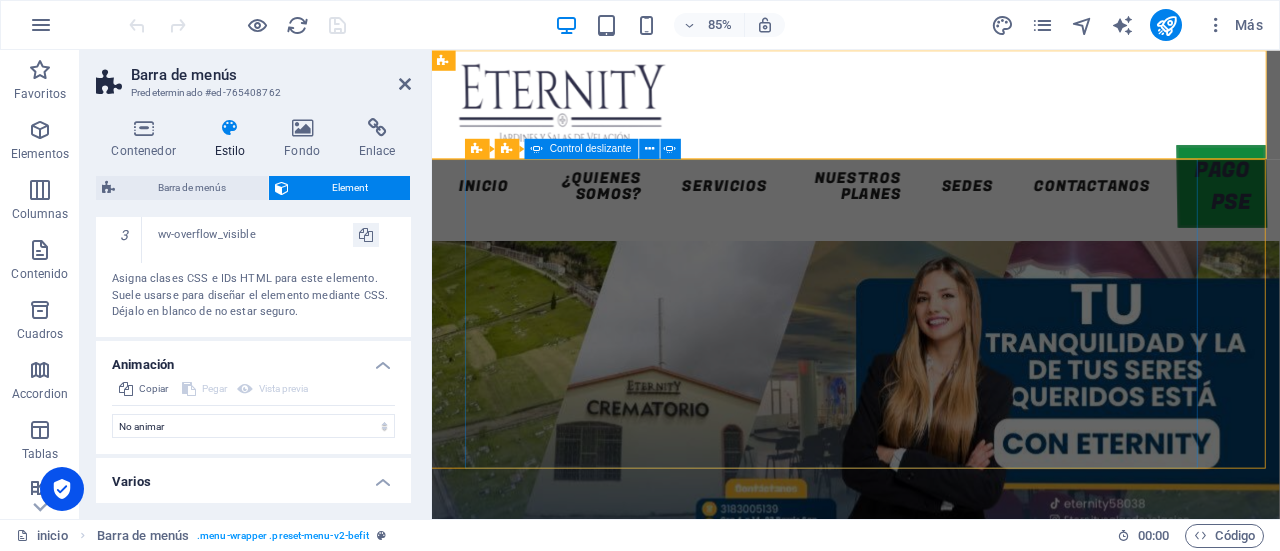 click on "Contenedor Estilo Fondo Enlace Tamaño Altura Predeterminado px rem % vh vw Alto mín Ninguno px rem % vh vw Ancho Predeterminado px rem % em vh vw Ancho mín Ninguno px rem % vh vw Ancho del contenido Predeterminado Ancho personalizado Ancho Predeterminado px rem % em vh vw Ancho mín Ninguno px rem % vh vw Espaciado predeterminado Espaciado personalizado El espaciado y ancho del contenido predeterminado puede cambiarse en Diseño. Editar diseño Diseño (Flexbox) Alineación Determina flex-direction. Predeterminado Eje principal Determina la forma en la que los elementos deberían comportarse por el eje principal en este contenedor (contenido justificado). Predeterminado Eje lateral Controla la dirección vertical del elemento en el contenedor (alinear elementos). Predeterminado Ajuste Predeterminado Habilitado Deshabilitado Relleno Controla las distancias y la dirección de los elementos en el eje Y en varias líneas (alinear contenido). Predeterminado Accessibility Role Ninguno Alert Olas" at bounding box center (253, 310) 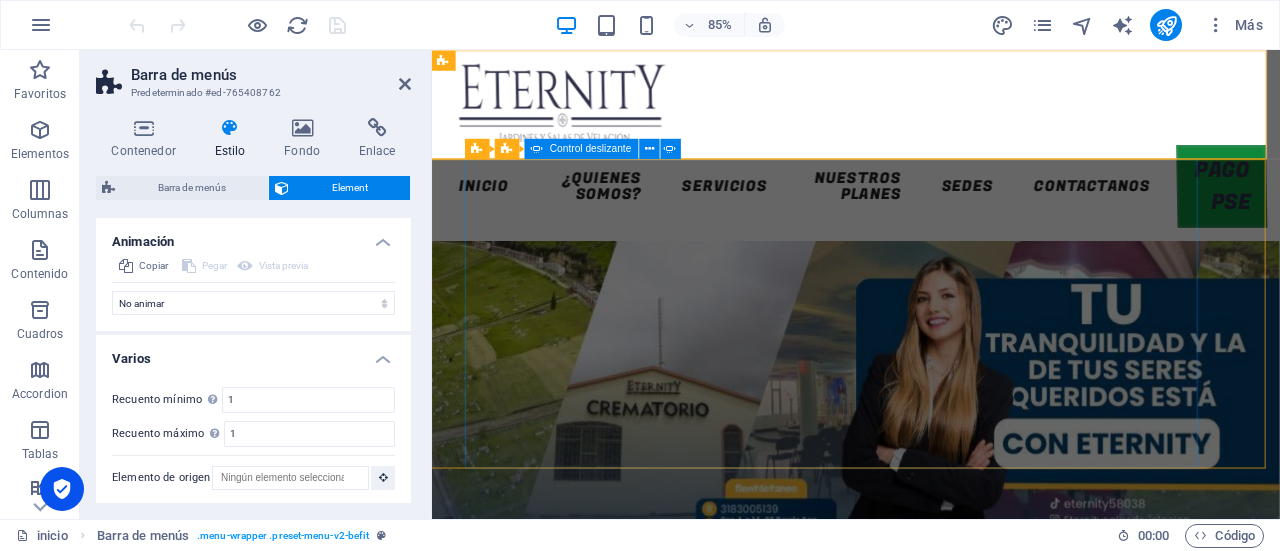 click on "Varios" at bounding box center (253, 353) 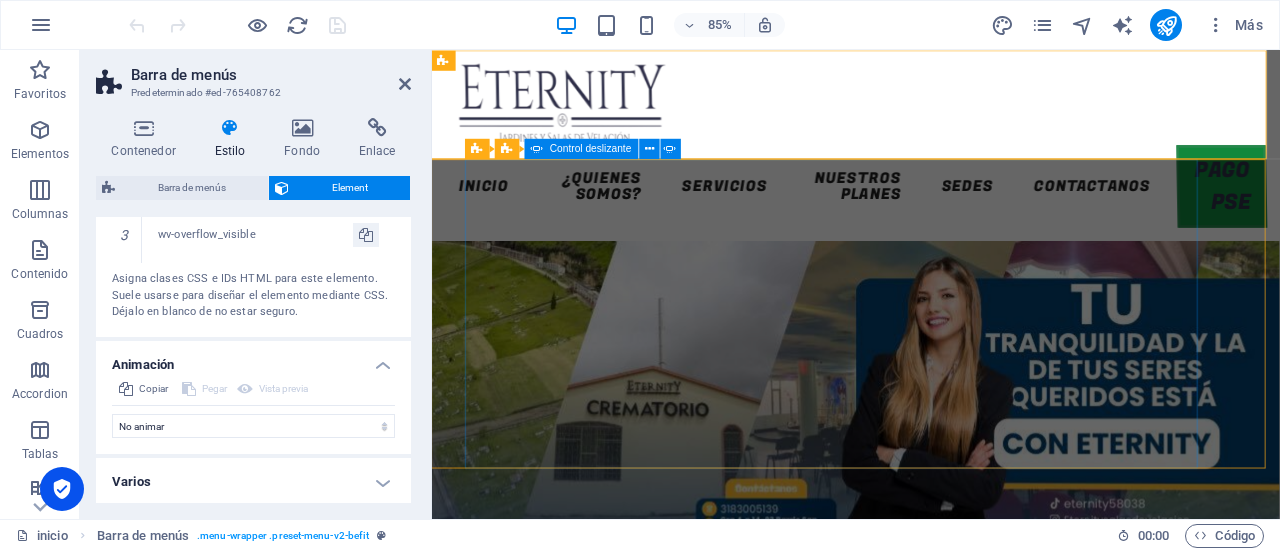 click on "Animación" at bounding box center (253, 359) 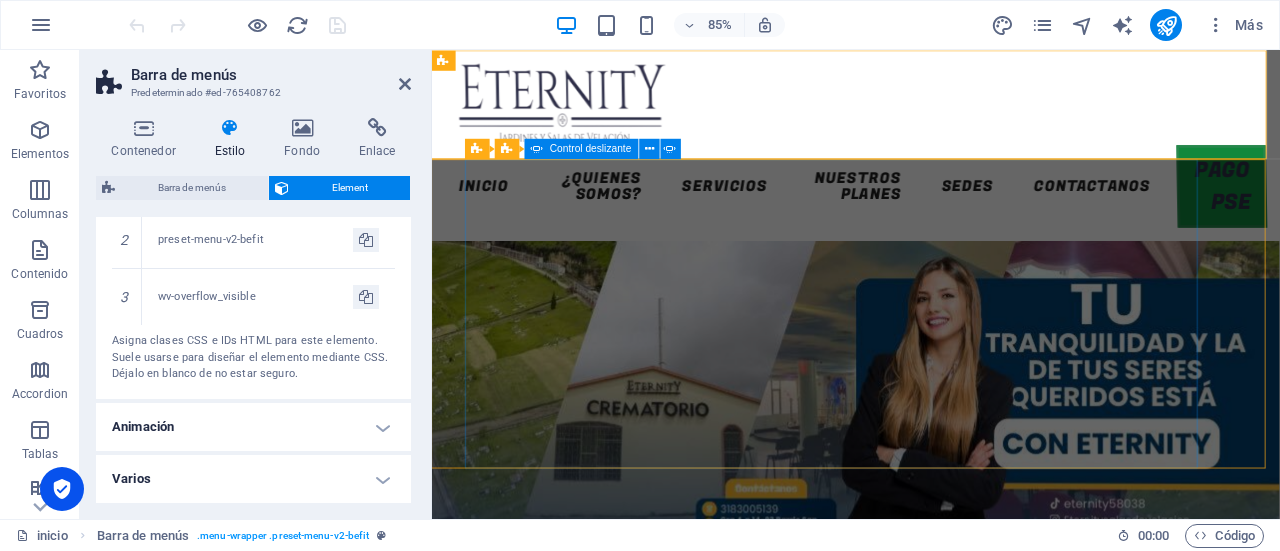 scroll, scrollTop: 766, scrollLeft: 0, axis: vertical 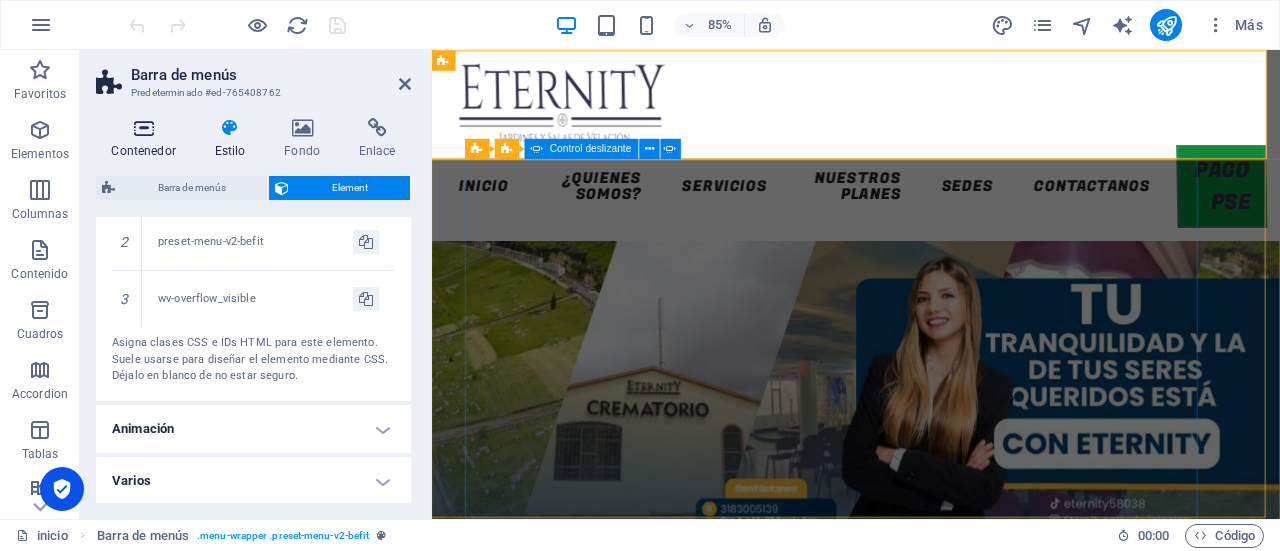 click on "Contenedor" at bounding box center [147, 139] 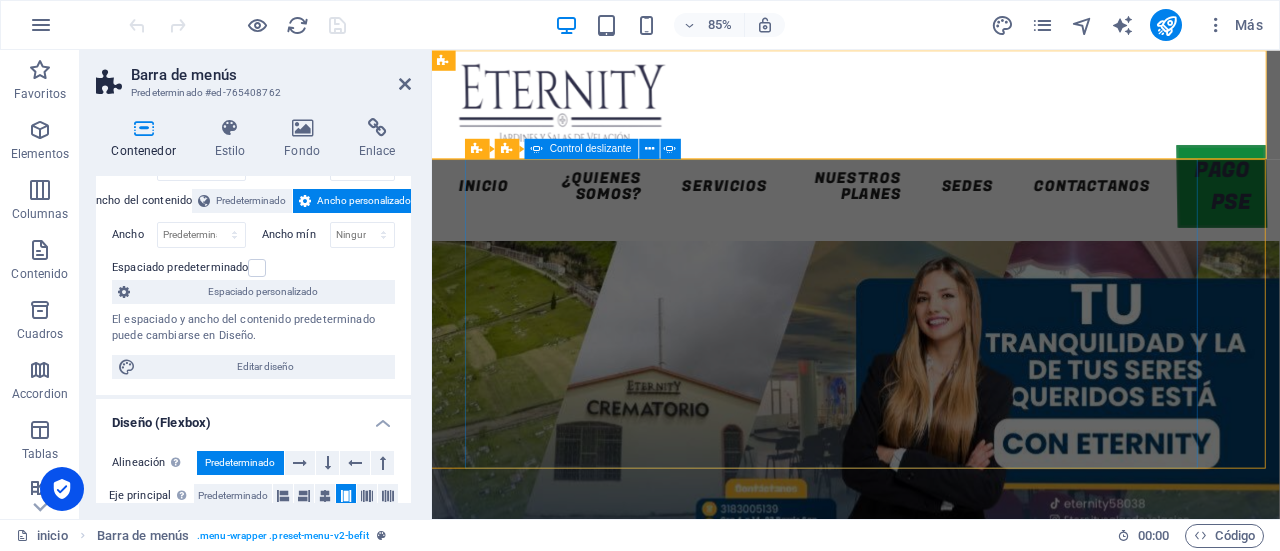 scroll, scrollTop: 106, scrollLeft: 0, axis: vertical 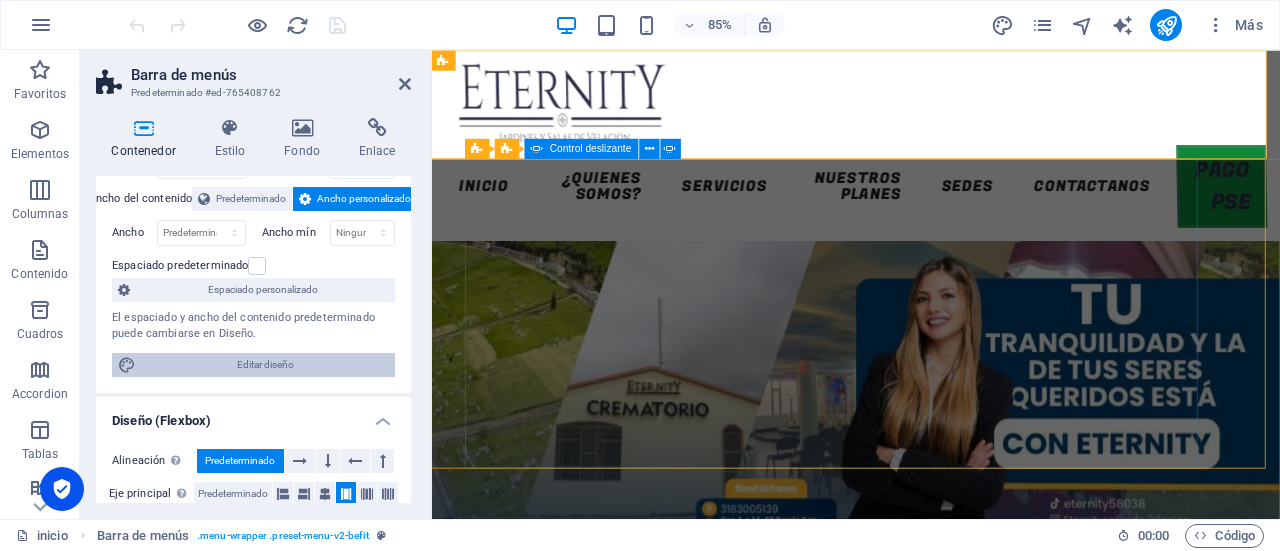 click on "Editar diseño" at bounding box center [265, 365] 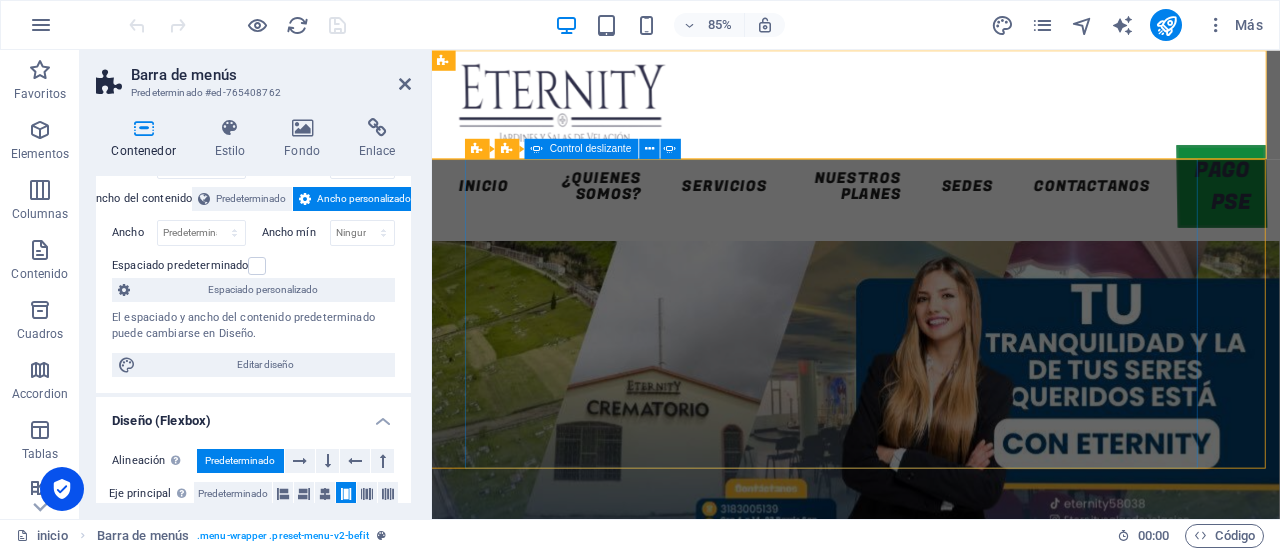 select on "rem" 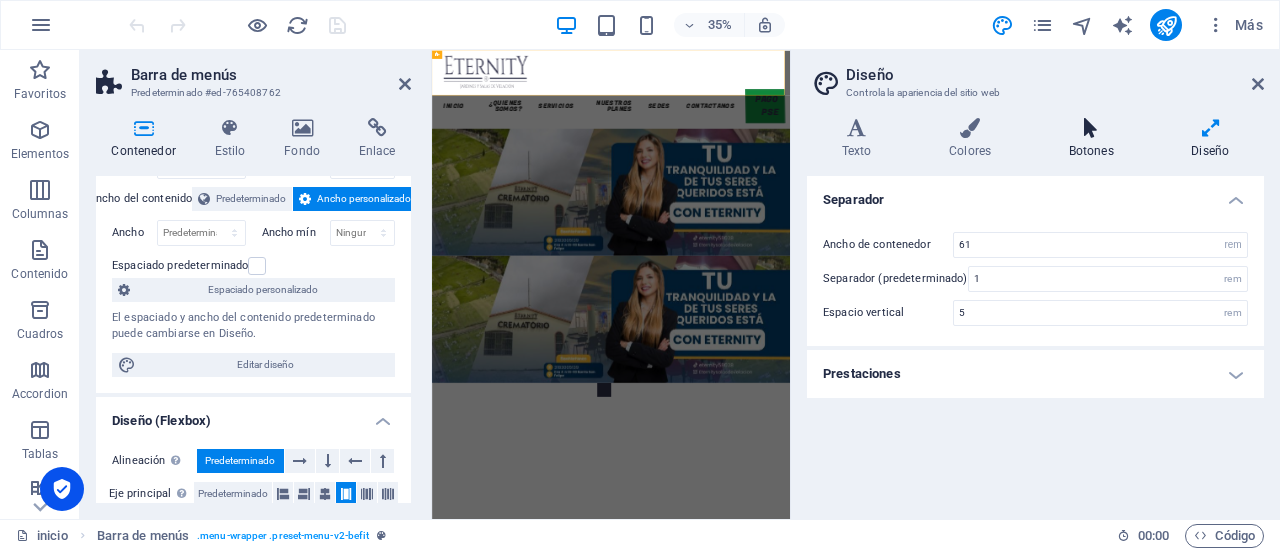 click on "Botones" at bounding box center [1095, 139] 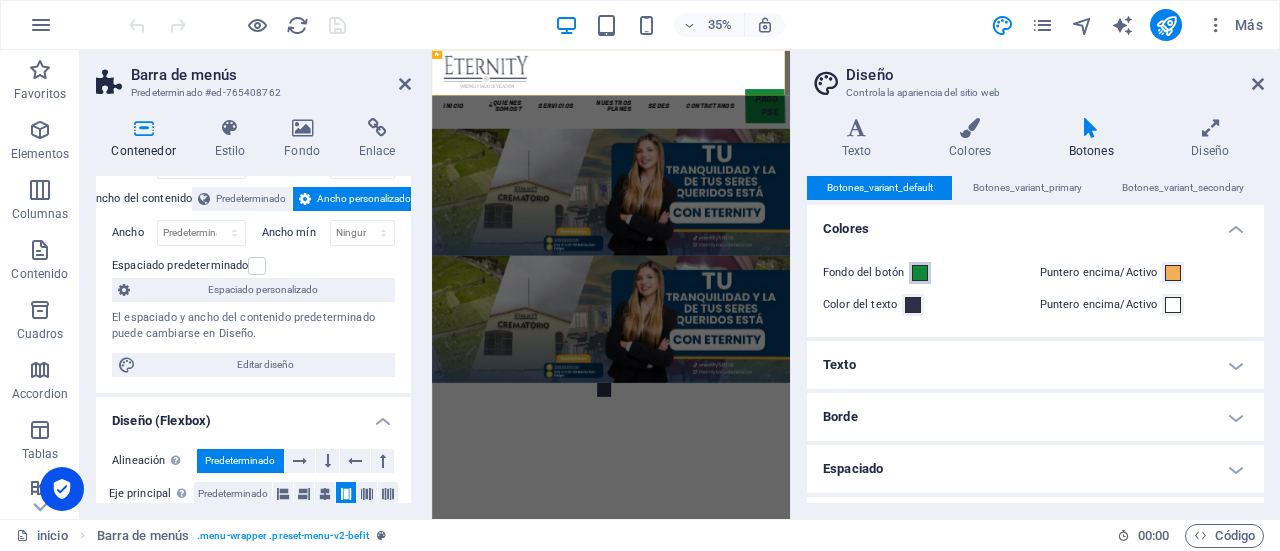 click at bounding box center [920, 273] 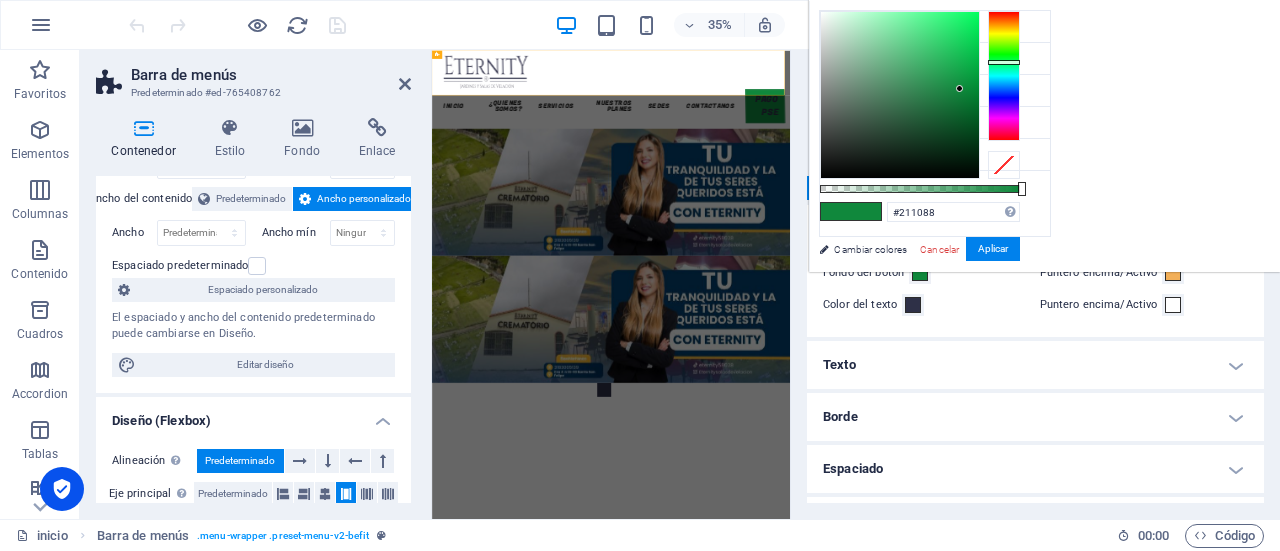 click at bounding box center (1004, 76) 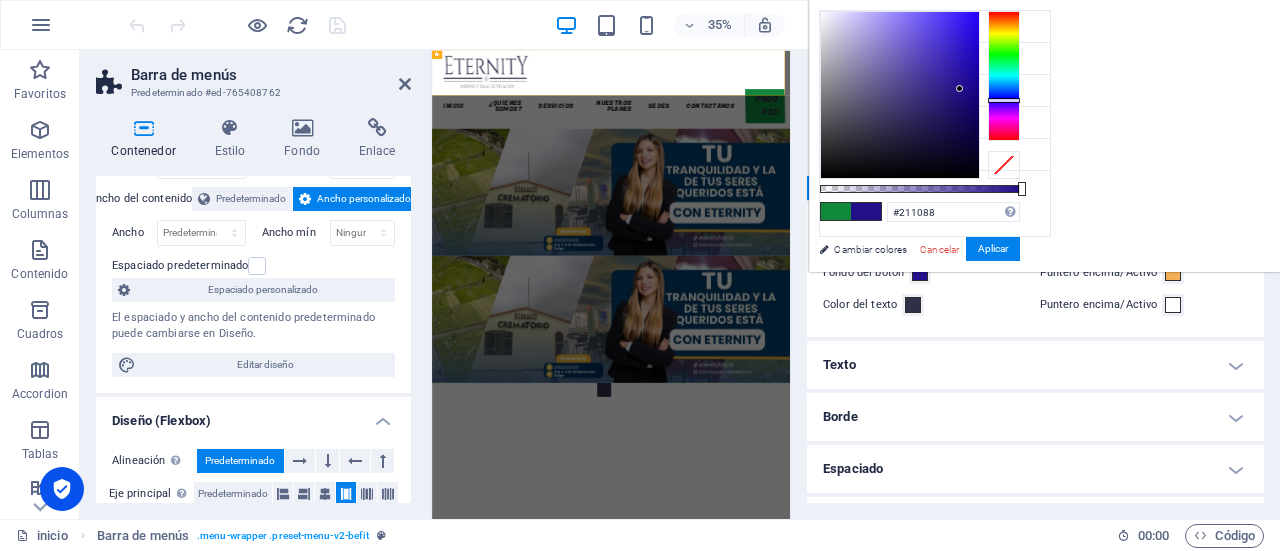 type on "#3b22d0" 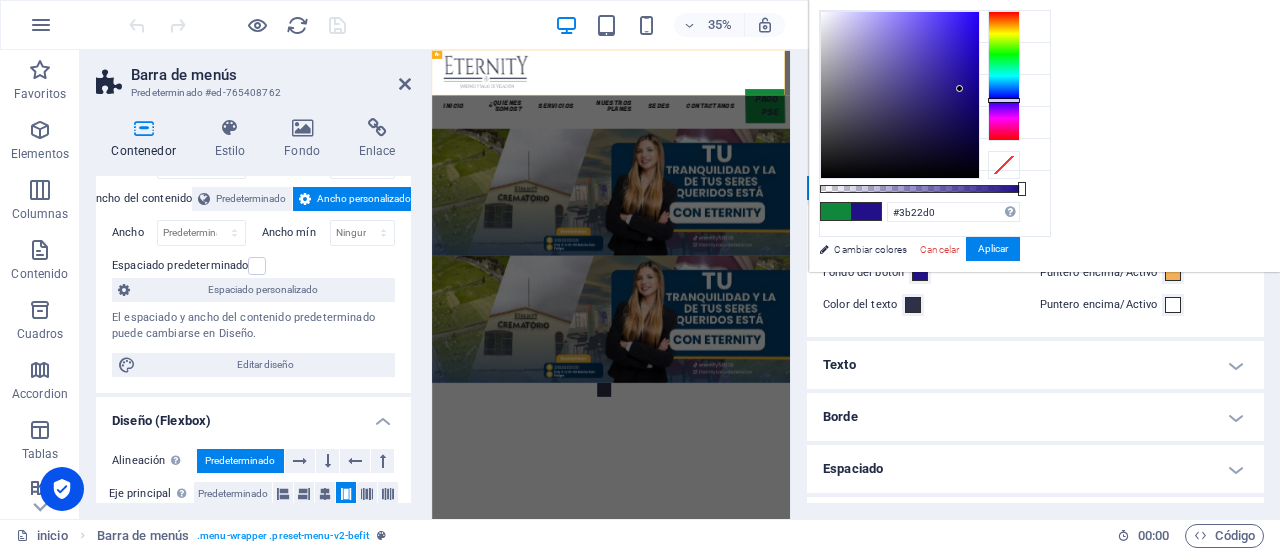 click at bounding box center (900, 95) 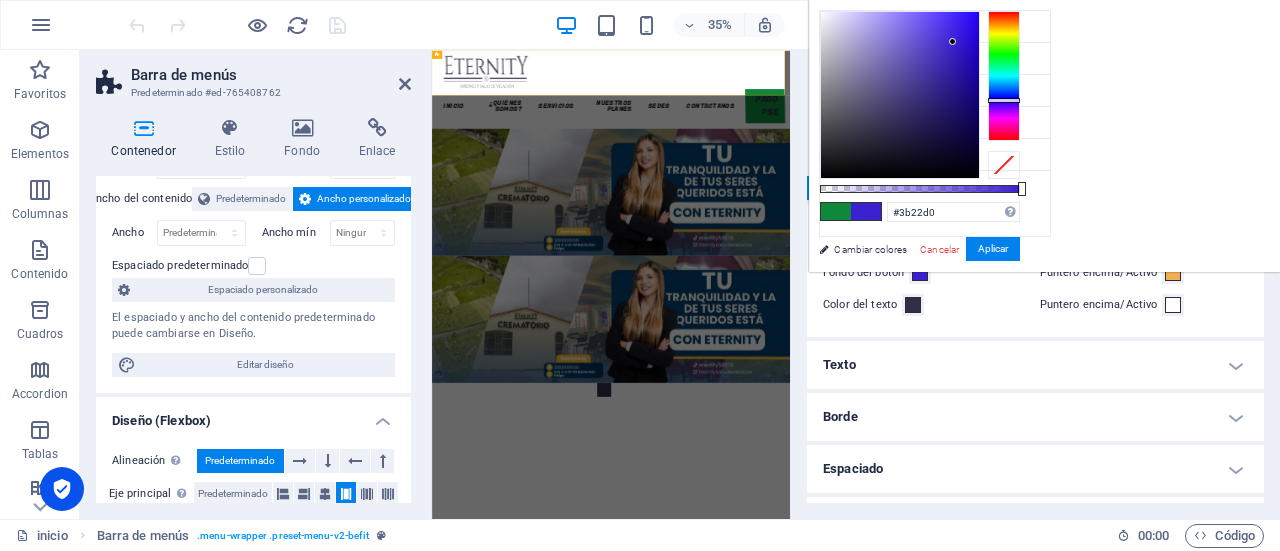 click at bounding box center [952, 41] 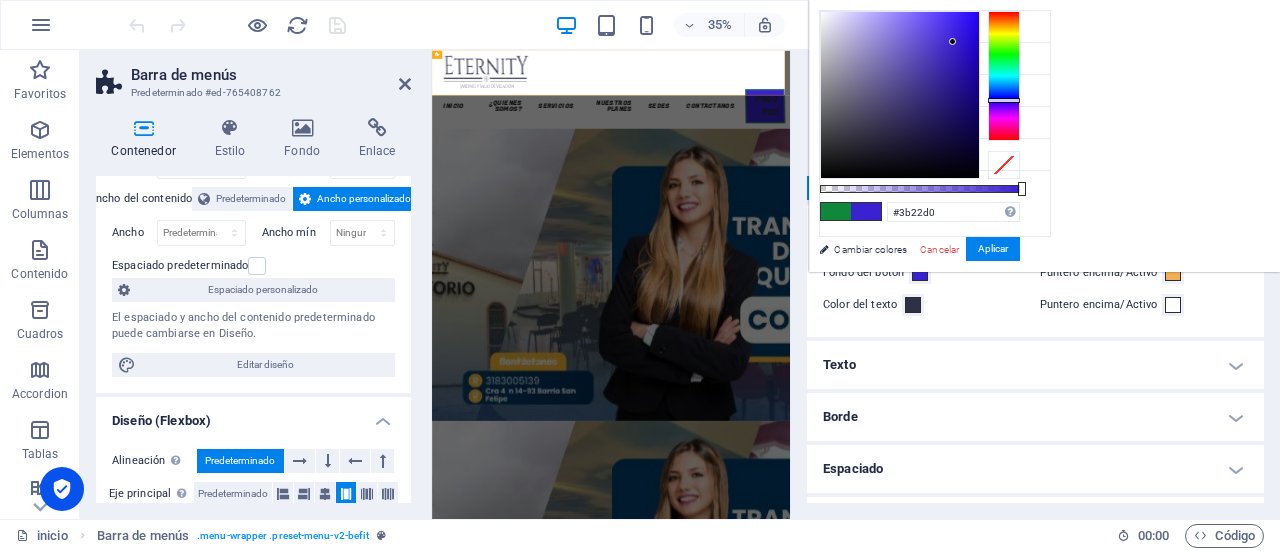 click on "Color del texto" at bounding box center (927, 305) 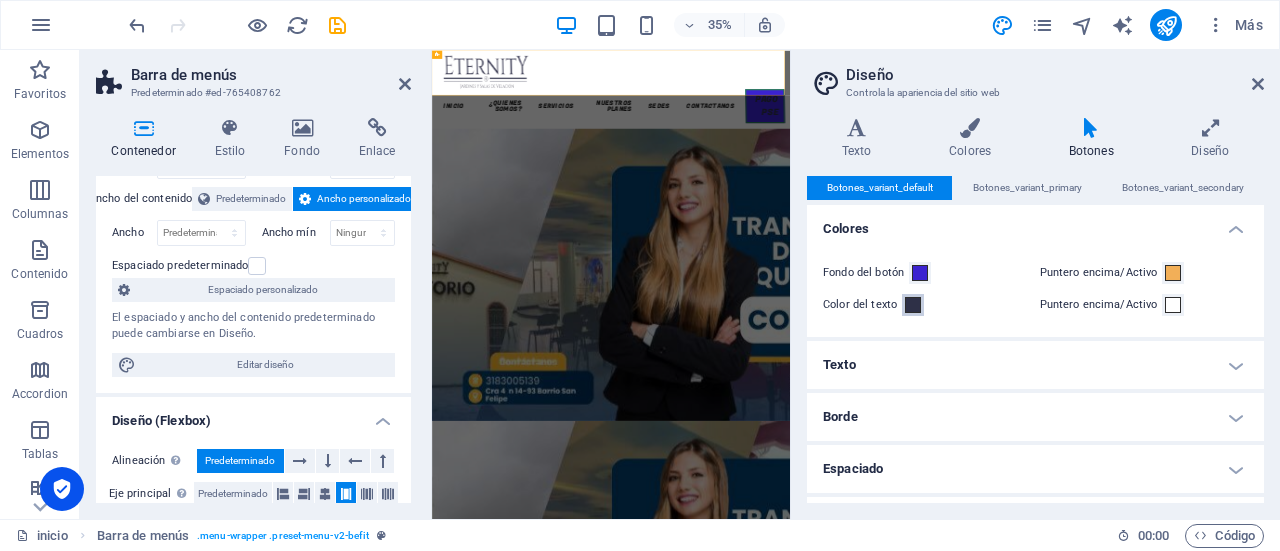 click at bounding box center [913, 305] 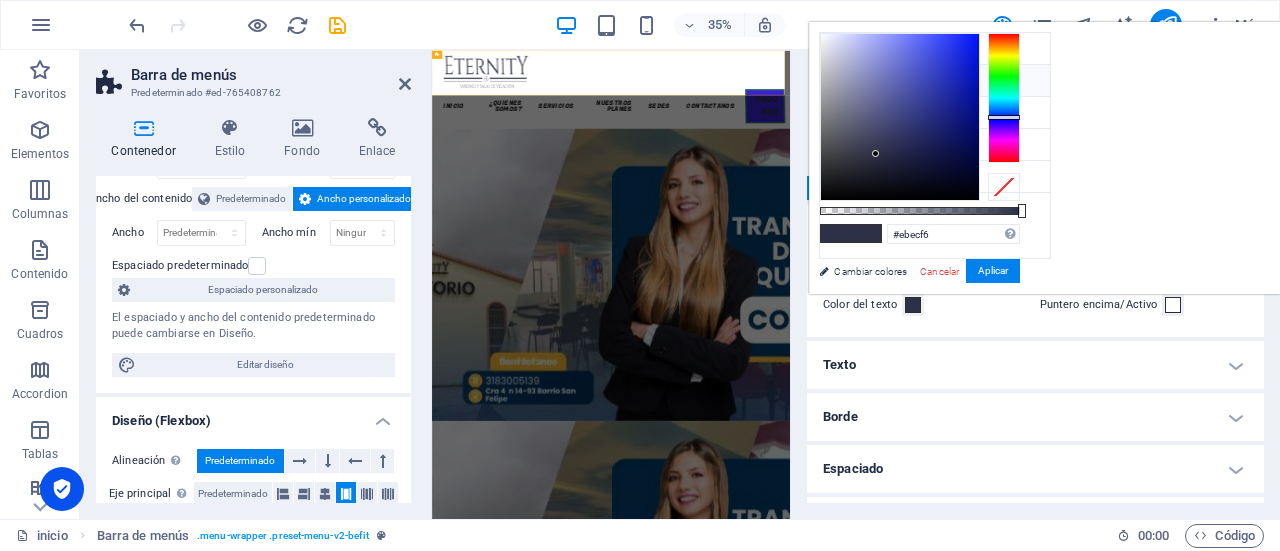 click at bounding box center [900, 117] 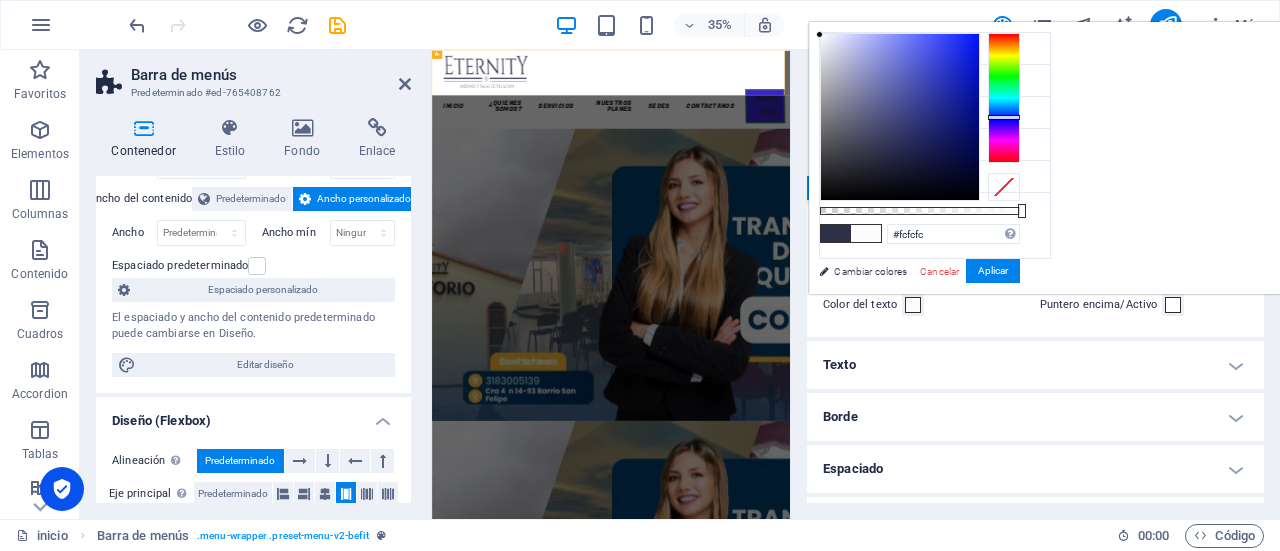 click at bounding box center (819, 34) 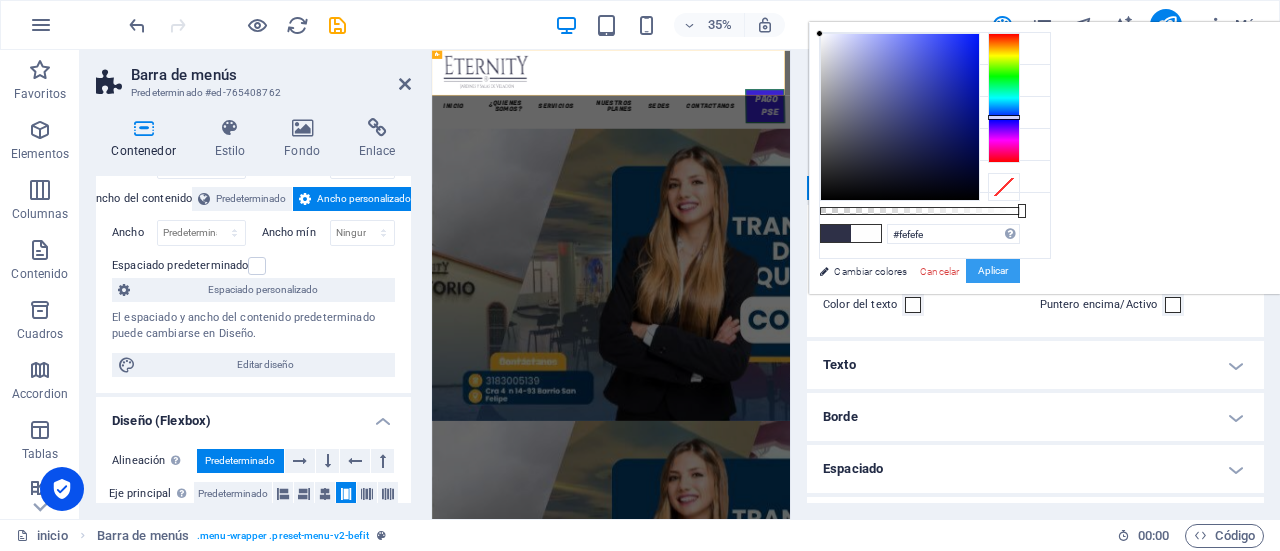 click on "Aplicar" at bounding box center [993, 271] 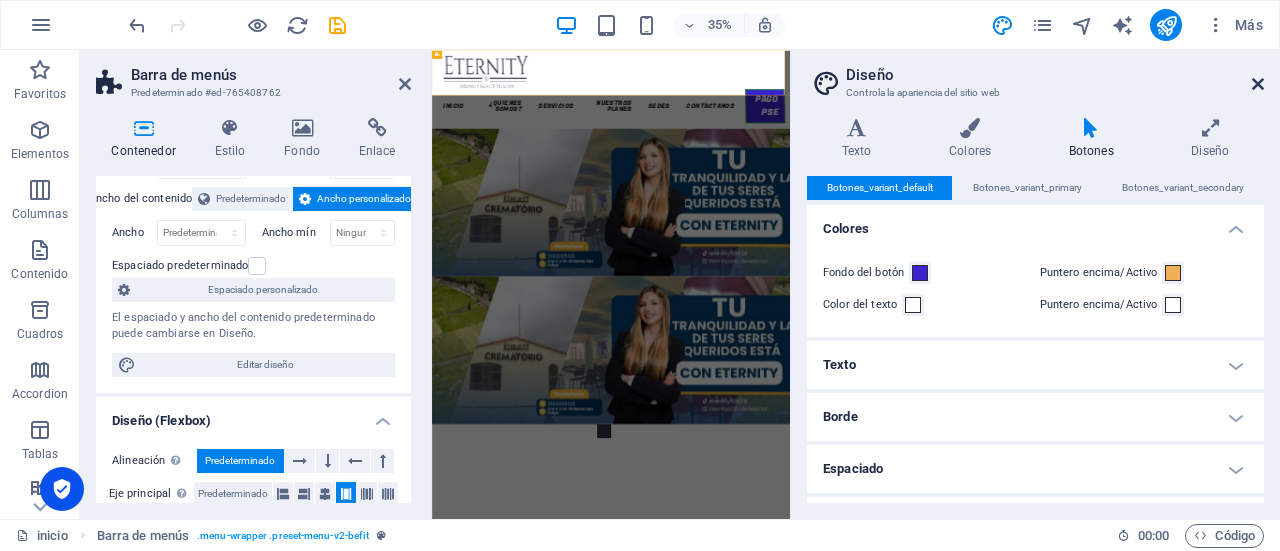 click at bounding box center [1258, 84] 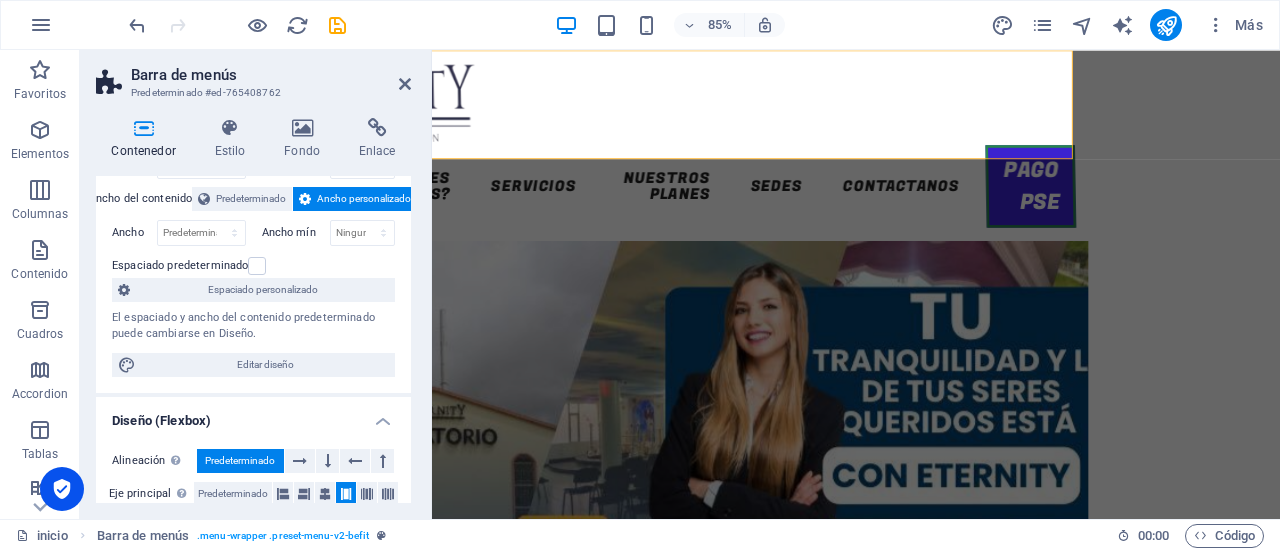 scroll, scrollTop: 0, scrollLeft: 245, axis: horizontal 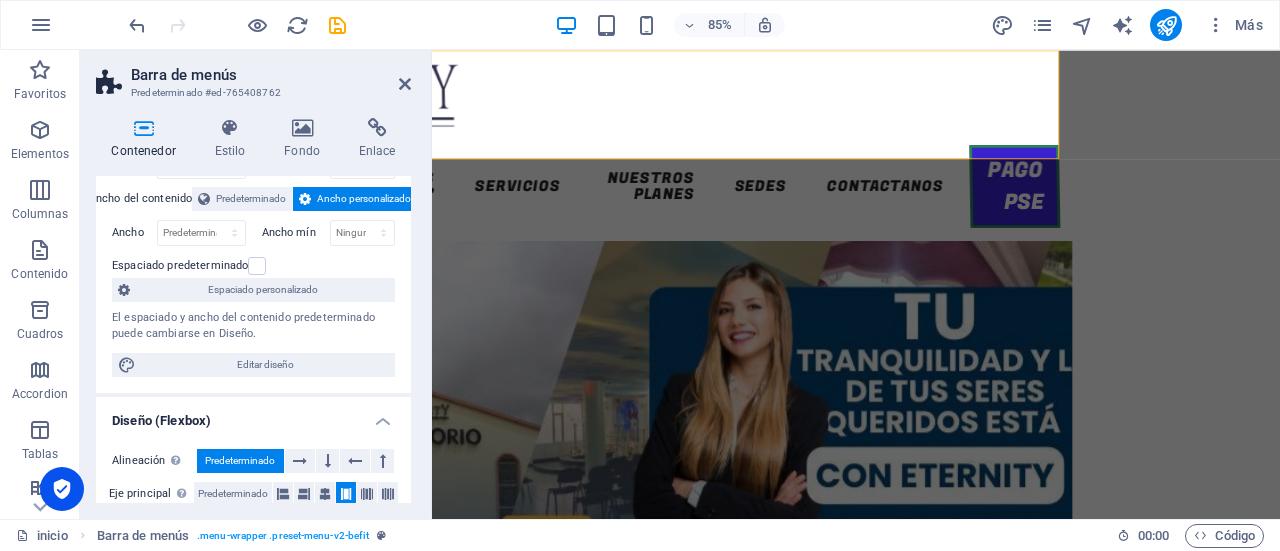 click on "Skip to main content
INICIO ¿QUIENES SOMOS? SERVICIOS NUESTROS PLANES SEDES Contactanos PAGO PSE 1 2 3 PLANES DE PREVISIÓN EXEQUIAL "[DATE] una desicion, [DATE] una tranquilidad" ¡AFILIATE CON NOSOTROS! Servicios funerarios Salas de velacion Nuestras salas de velación están diseñadas para proporcionar un ambiente sereno y respetuoso donde familiares y amigos pueden rendir homenaje a sus seres queridos. Con un enfoque en la comodidad y la privacidad, nuestras instalaciones ofrecen un espacio digno para la reflexión y el recuerdo. parque cementerio En nuestro parque cementerio, ofrecemos un espacio sagrado y sereno donde puedes honrar la memoria de tus seres queridos. Con una variedad de opciones para satisfacer tus necesidades, estamos aquí para ayudarte a encontrar el lugar perfecto para recordar y celebrar la vida de aquellos que amas. cremacion traslados Traslados féretros a nivel nacional vía terrestre y aéreos, donde nos comprometemos a ofrecer un manejo cuidadoso y respetuoso repatriacion  |" at bounding box center [686, 10110] 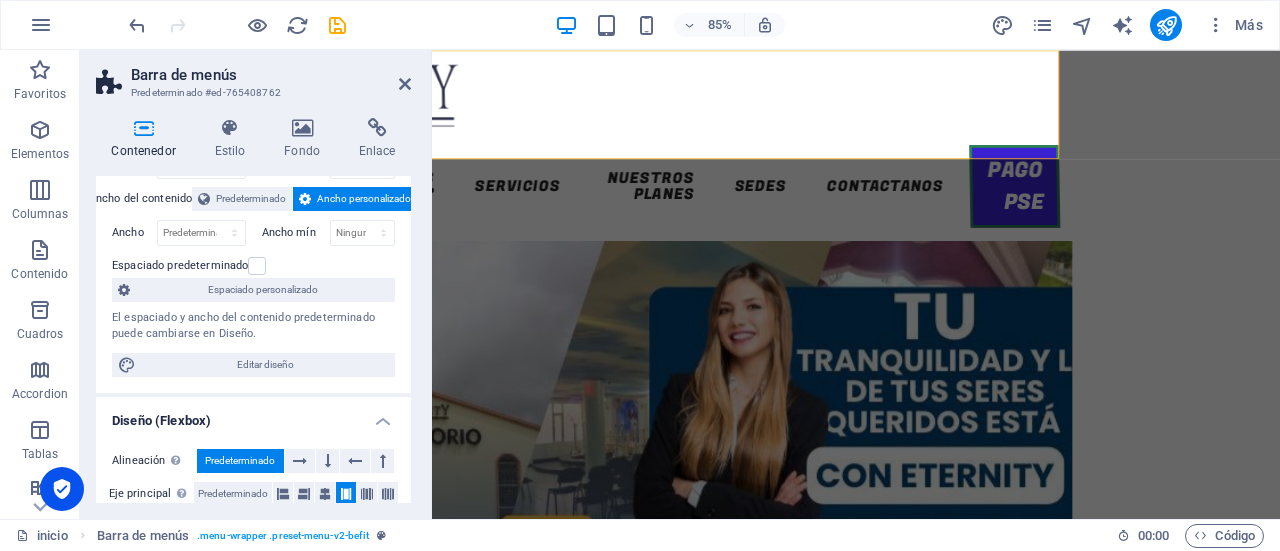 click on "Skip to main content
INICIO ¿QUIENES SOMOS? SERVICIOS NUESTROS PLANES SEDES Contactanos PAGO PSE 1 2 3 PLANES DE PREVISIÓN EXEQUIAL "[DATE] una desicion, [DATE] una tranquilidad" ¡AFILIATE CON NOSOTROS! Servicios funerarios Salas de velacion Nuestras salas de velación están diseñadas para proporcionar un ambiente sereno y respetuoso donde familiares y amigos pueden rendir homenaje a sus seres queridos. Con un enfoque en la comodidad y la privacidad, nuestras instalaciones ofrecen un espacio digno para la reflexión y el recuerdo. parque cementerio En nuestro parque cementerio, ofrecemos un espacio sagrado y sereno donde puedes honrar la memoria de tus seres queridos. Con una variedad de opciones para satisfacer tus necesidades, estamos aquí para ayudarte a encontrar el lugar perfecto para recordar y celebrar la vida de aquellos que amas. cremacion traslados Traslados féretros a nivel nacional vía terrestre y aéreos, donde nos comprometemos a ofrecer un manejo cuidadoso y respetuoso repatriacion  |" at bounding box center [686, 10110] 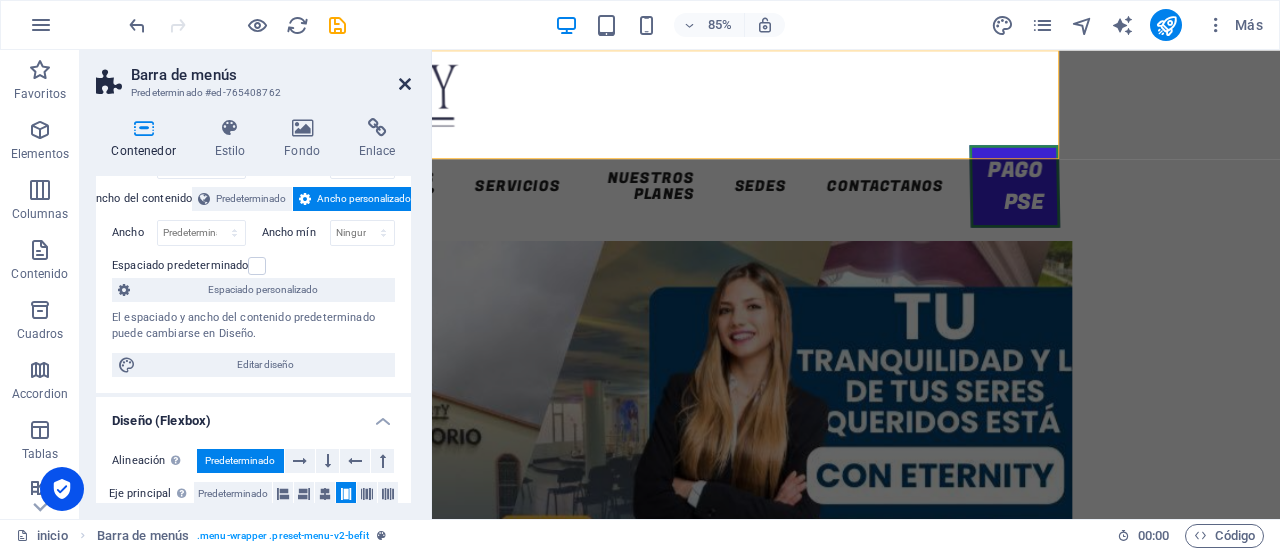click at bounding box center (405, 84) 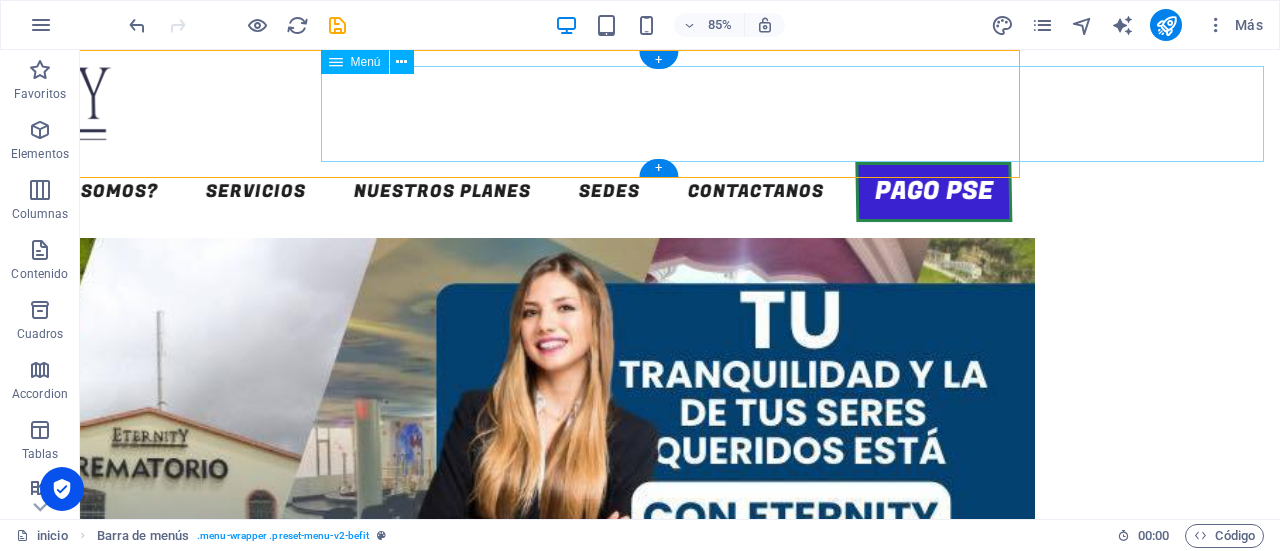 scroll, scrollTop: 0, scrollLeft: 42, axis: horizontal 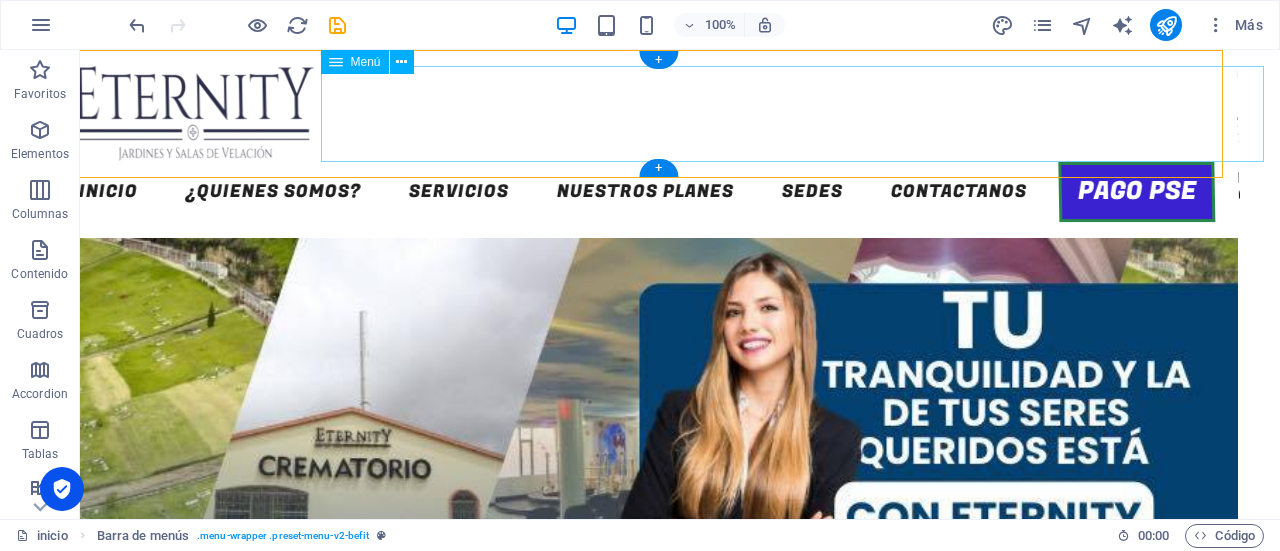 click on "INICIO ¿QUIENES SOMOS? SERVICIOS NUESTROS PLANES SEDES Contactanos PAGO PSE" at bounding box center [638, 192] 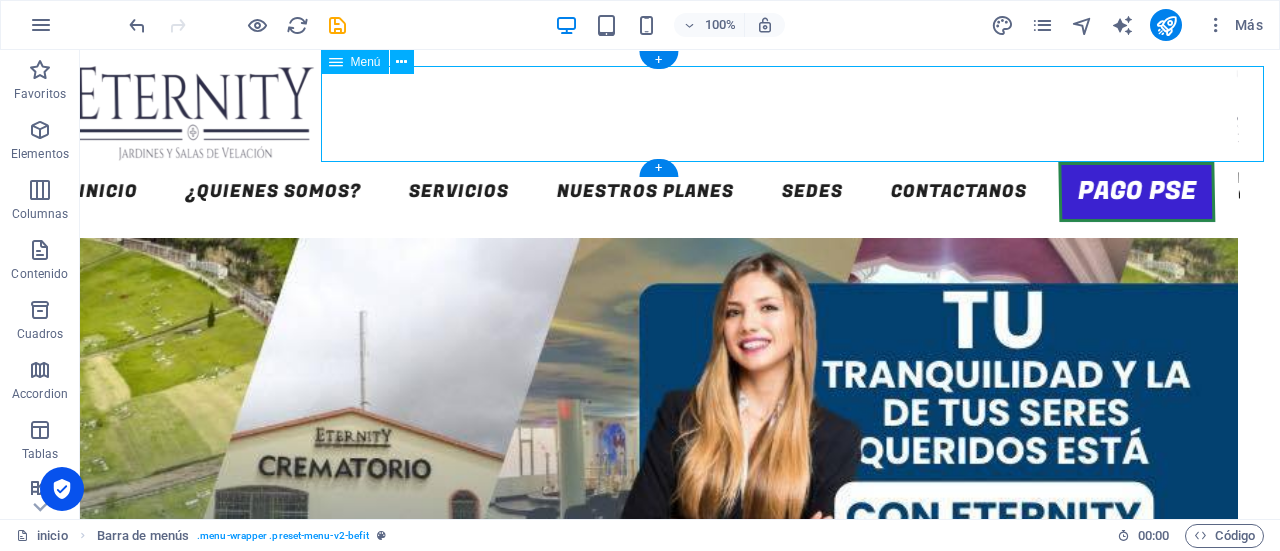 click on "INICIO ¿QUIENES SOMOS? SERVICIOS NUESTROS PLANES SEDES Contactanos PAGO PSE" at bounding box center (638, 192) 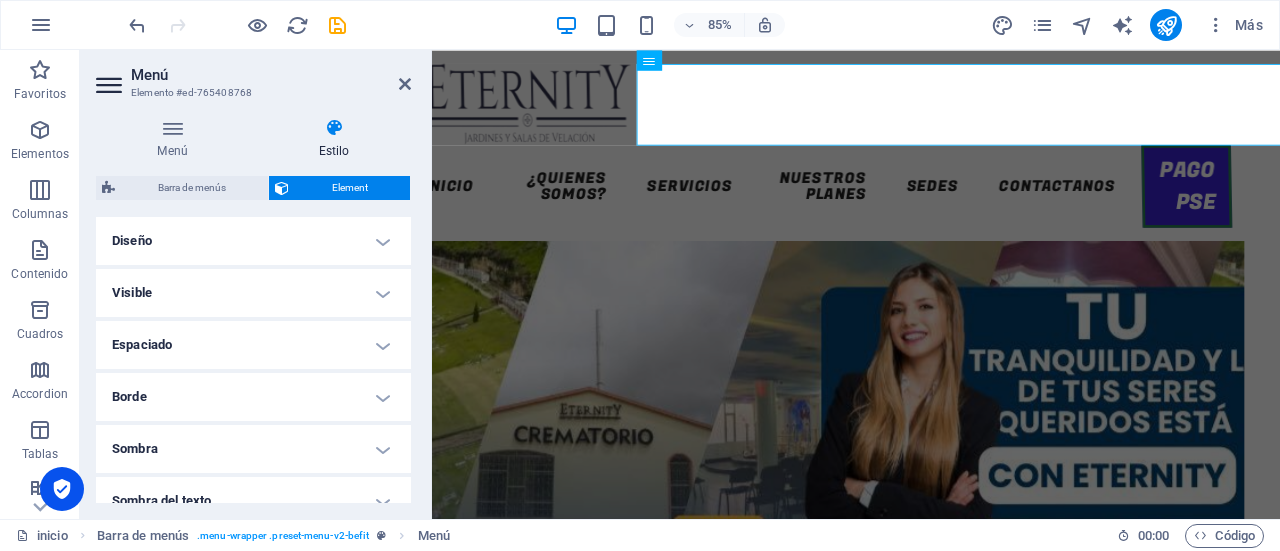 scroll, scrollTop: 0, scrollLeft: 245, axis: horizontal 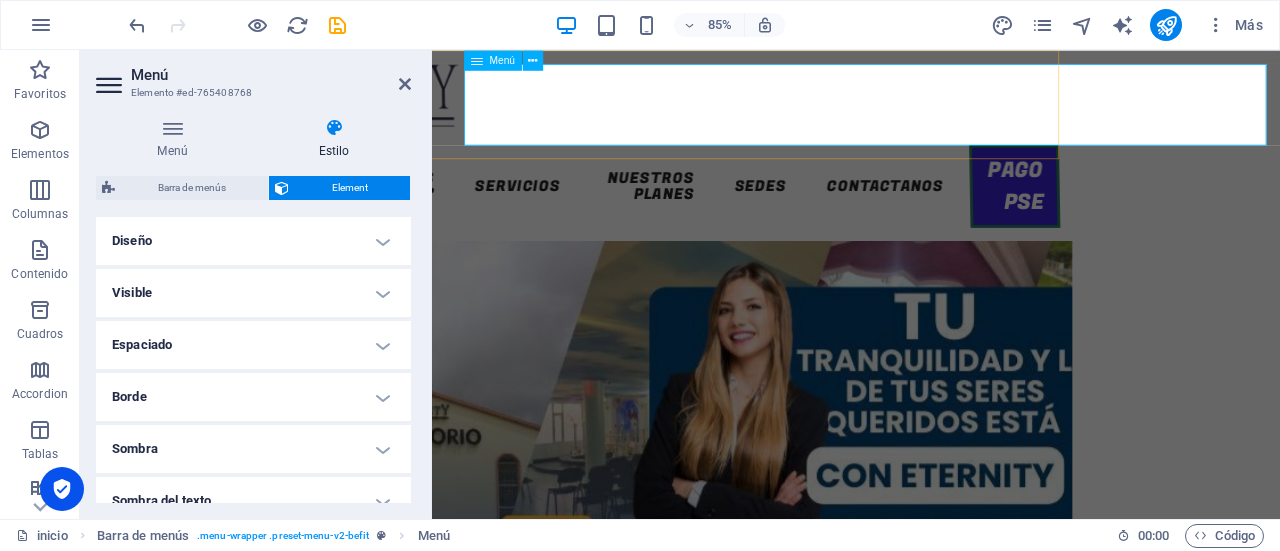 click on "INICIO ¿QUIENES SOMOS? SERVICIOS NUESTROS PLANES SEDES Contactanos PAGO PSE" at bounding box center [687, 210] 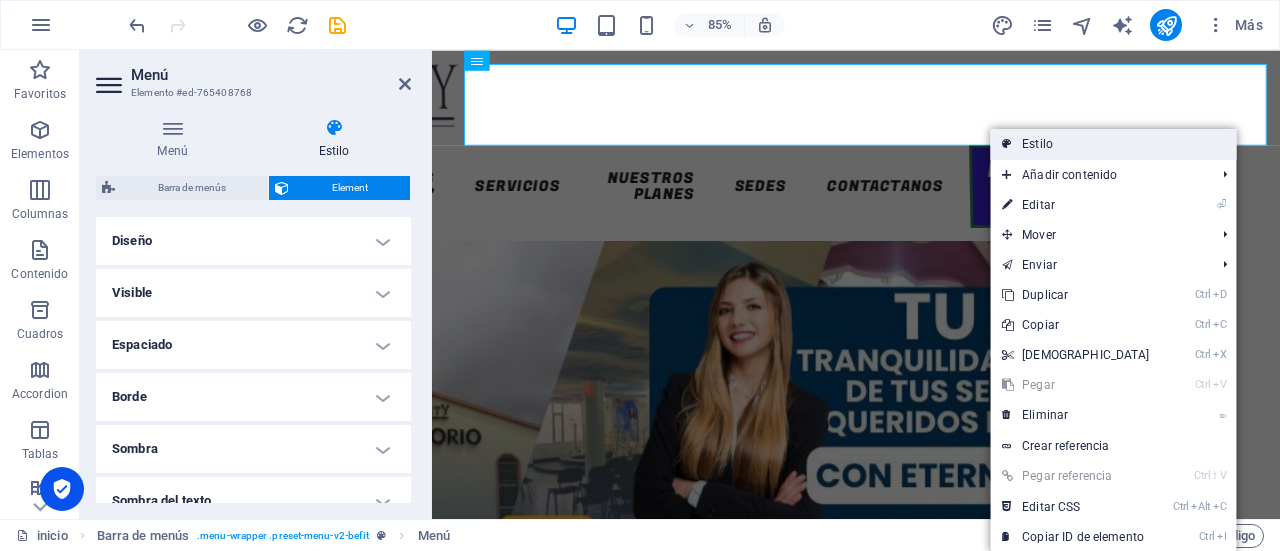 click on "Estilo" at bounding box center (1113, 144) 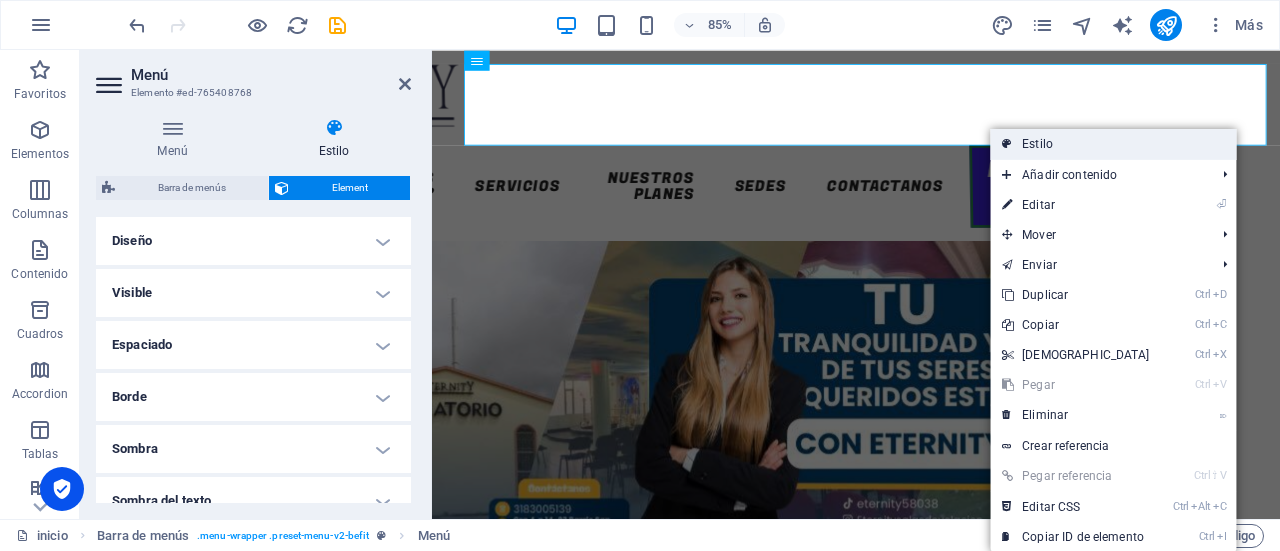 select on "rem" 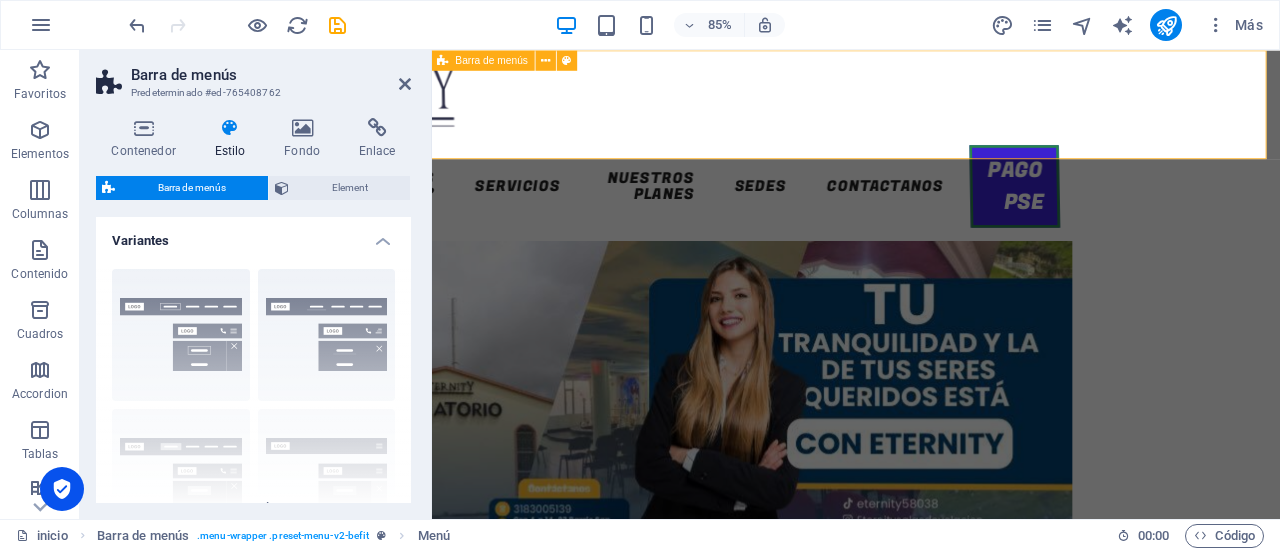 scroll, scrollTop: 0, scrollLeft: 1, axis: horizontal 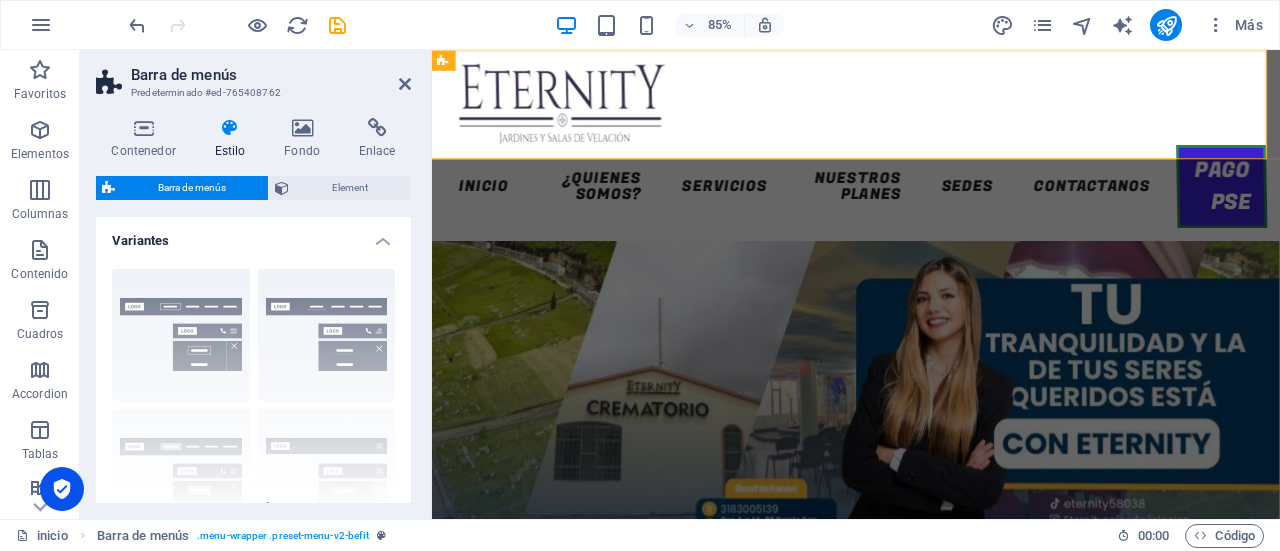 drag, startPoint x: 406, startPoint y: 241, endPoint x: 412, endPoint y: 355, distance: 114.15778 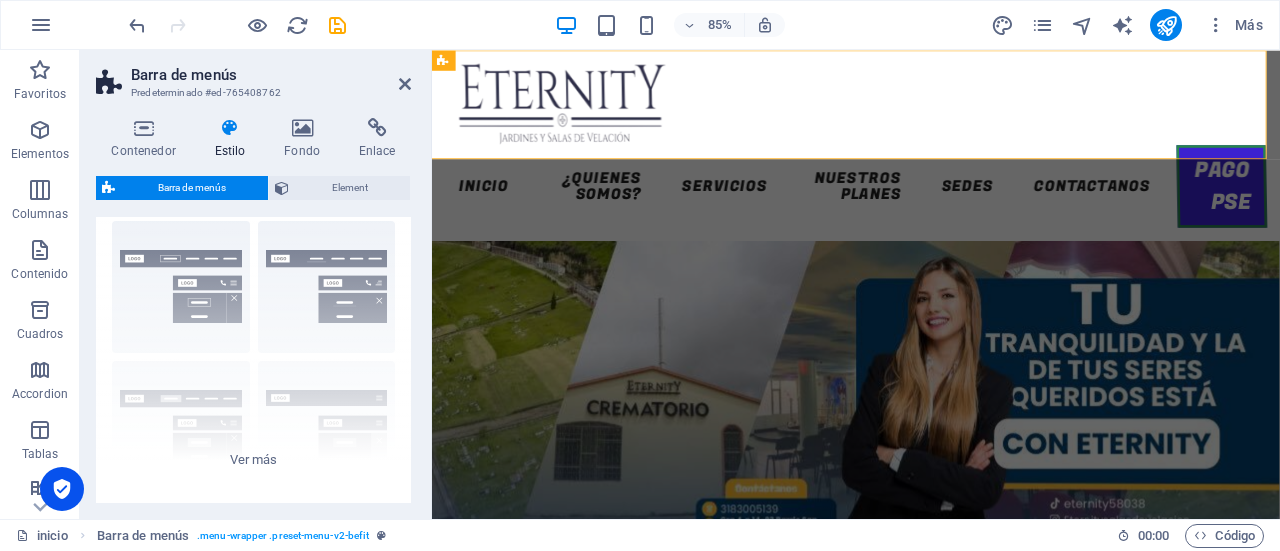 scroll, scrollTop: 0, scrollLeft: 0, axis: both 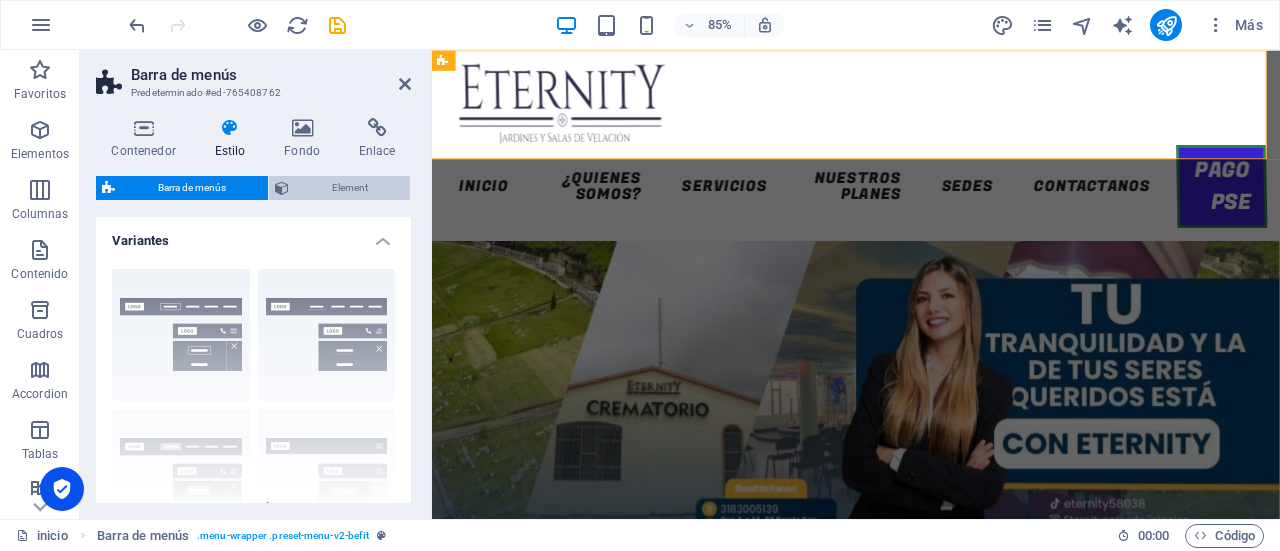 click on "Element" at bounding box center (349, 188) 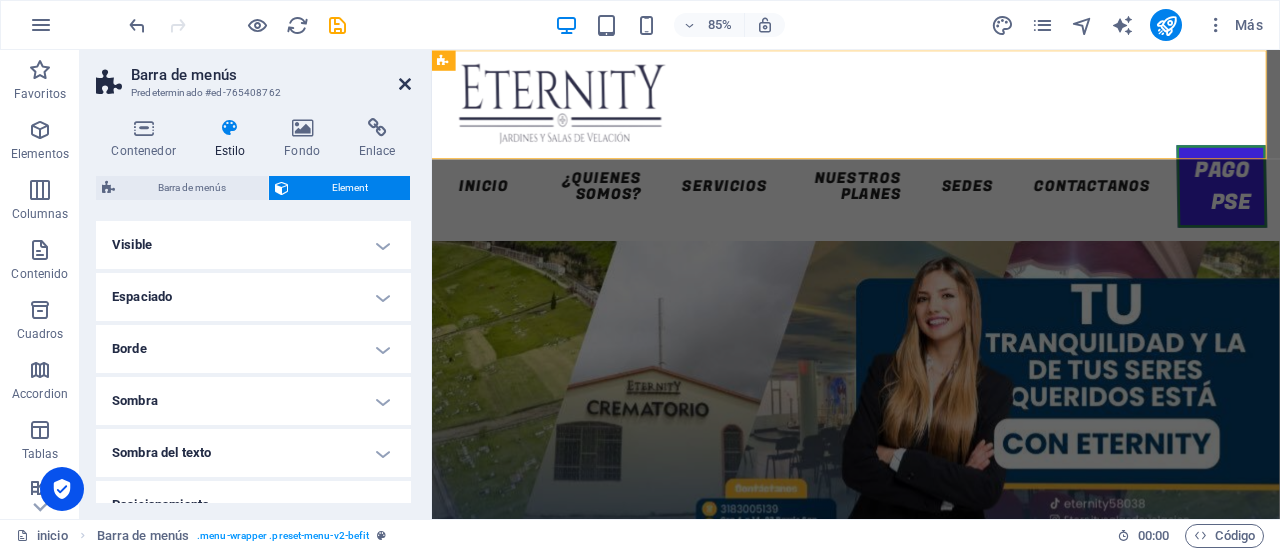 click at bounding box center (405, 84) 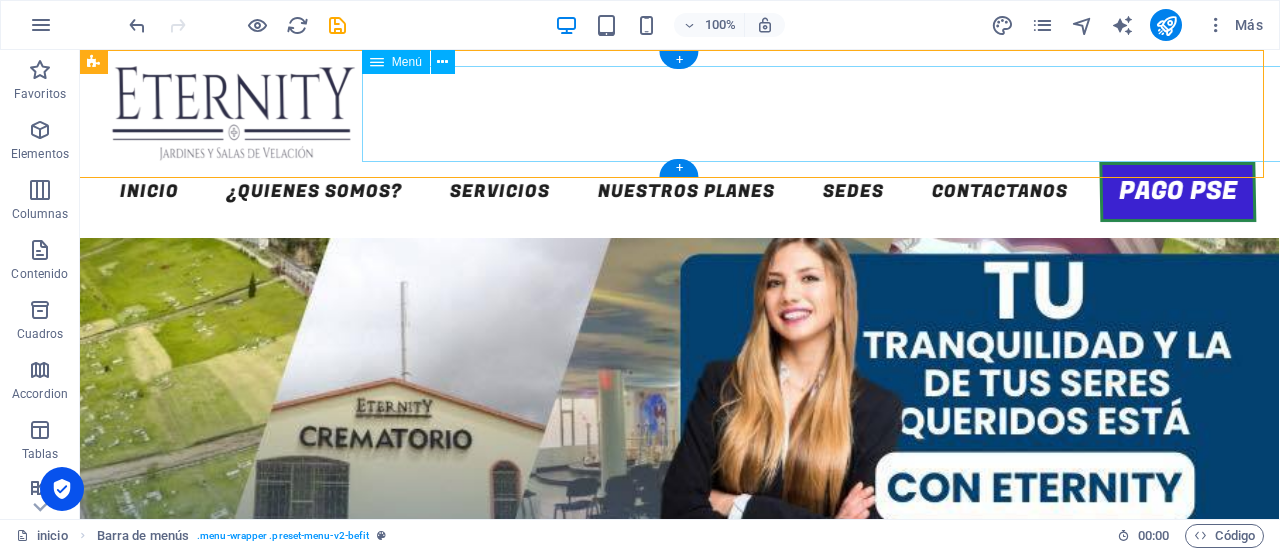 click on "INICIO ¿QUIENES SOMOS? SERVICIOS NUESTROS PLANES SEDES Contactanos PAGO PSE" at bounding box center (679, 192) 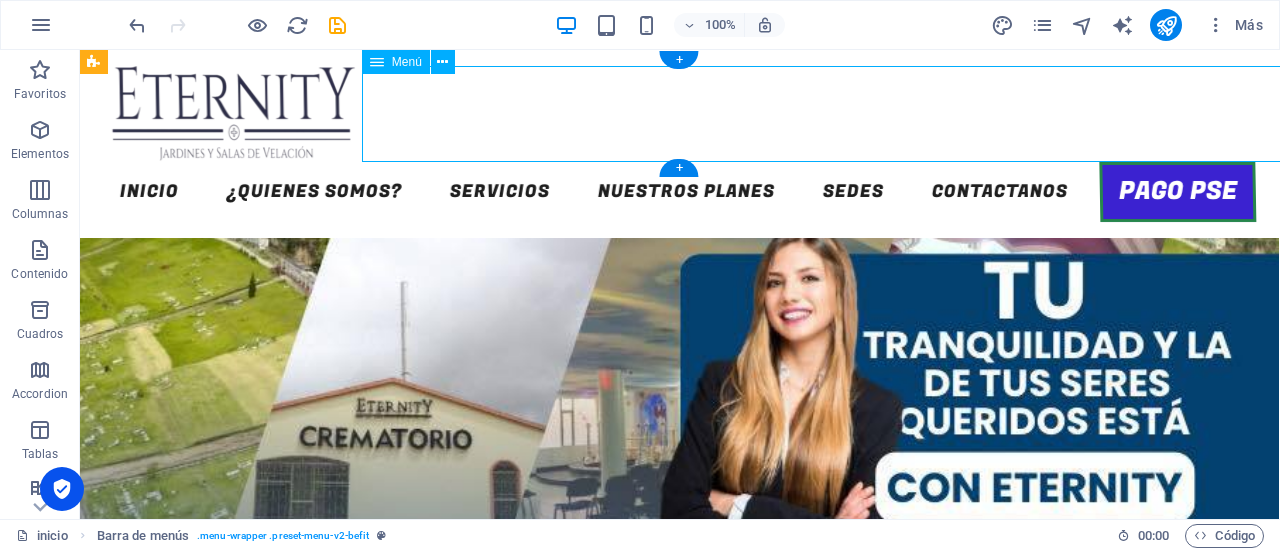 click on "INICIO ¿QUIENES SOMOS? SERVICIOS NUESTROS PLANES SEDES Contactanos PAGO PSE" at bounding box center (679, 192) 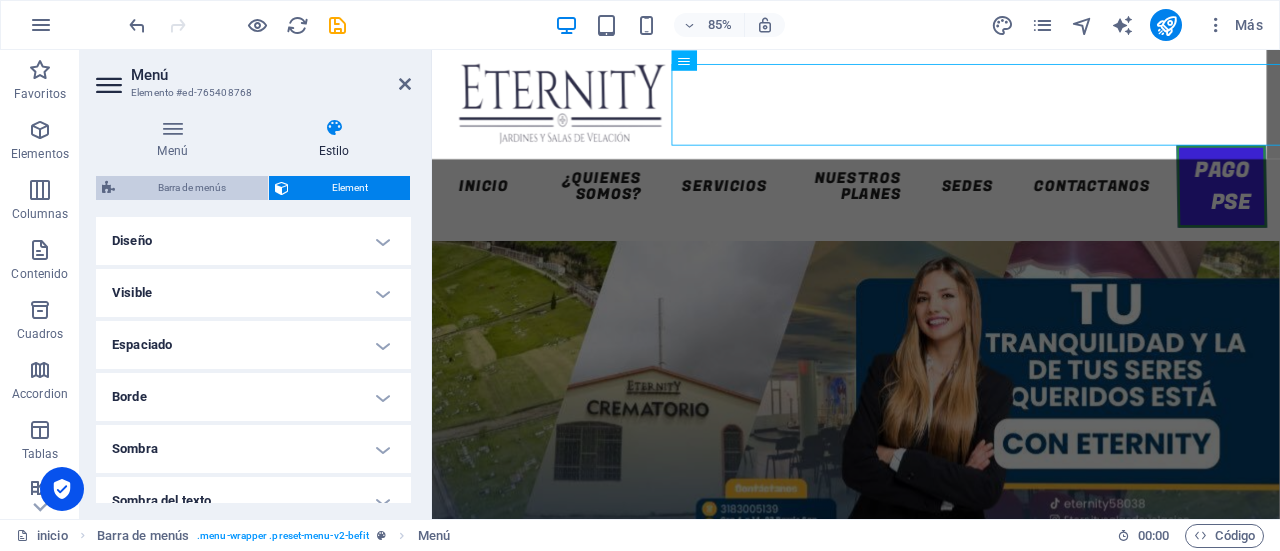 click on "Barra de menús" at bounding box center (191, 188) 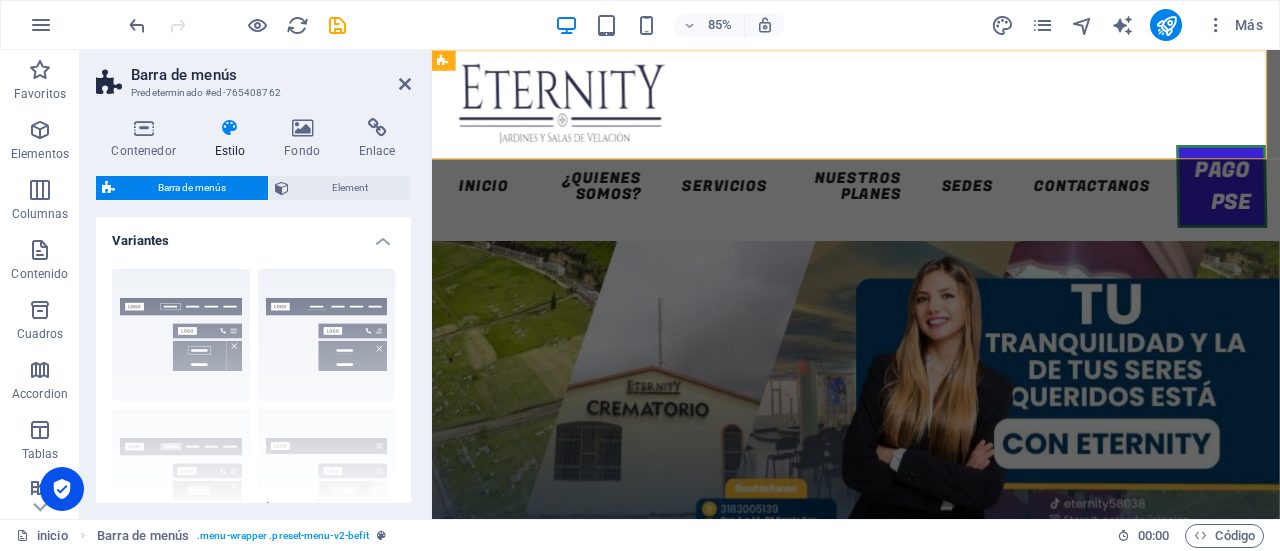 drag, startPoint x: 412, startPoint y: 251, endPoint x: 413, endPoint y: 282, distance: 31.016125 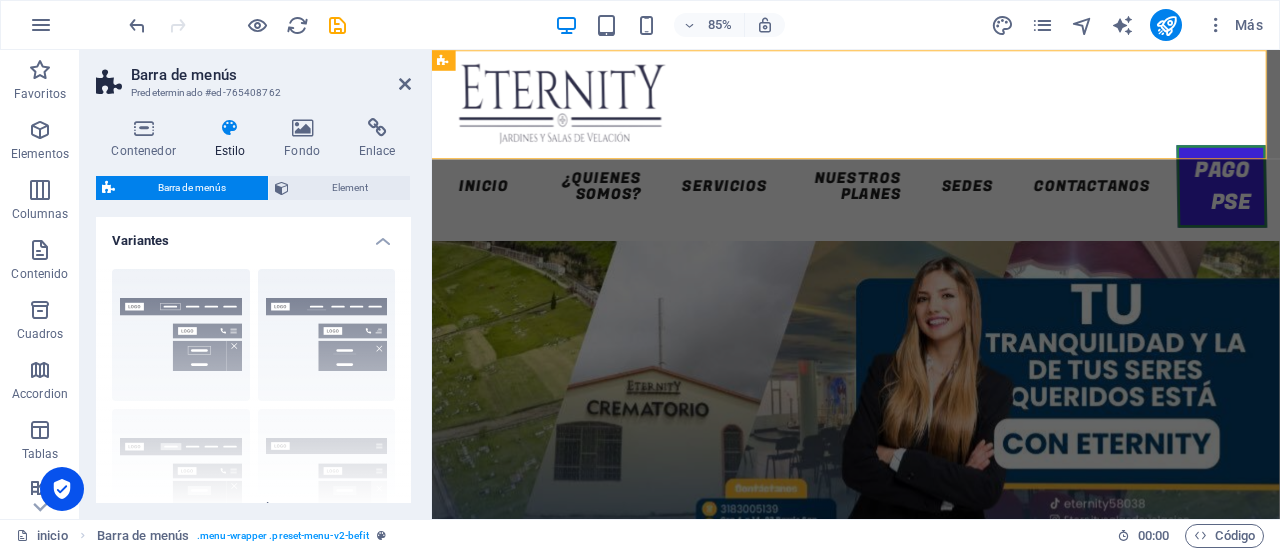 click on "Variantes" at bounding box center (253, 235) 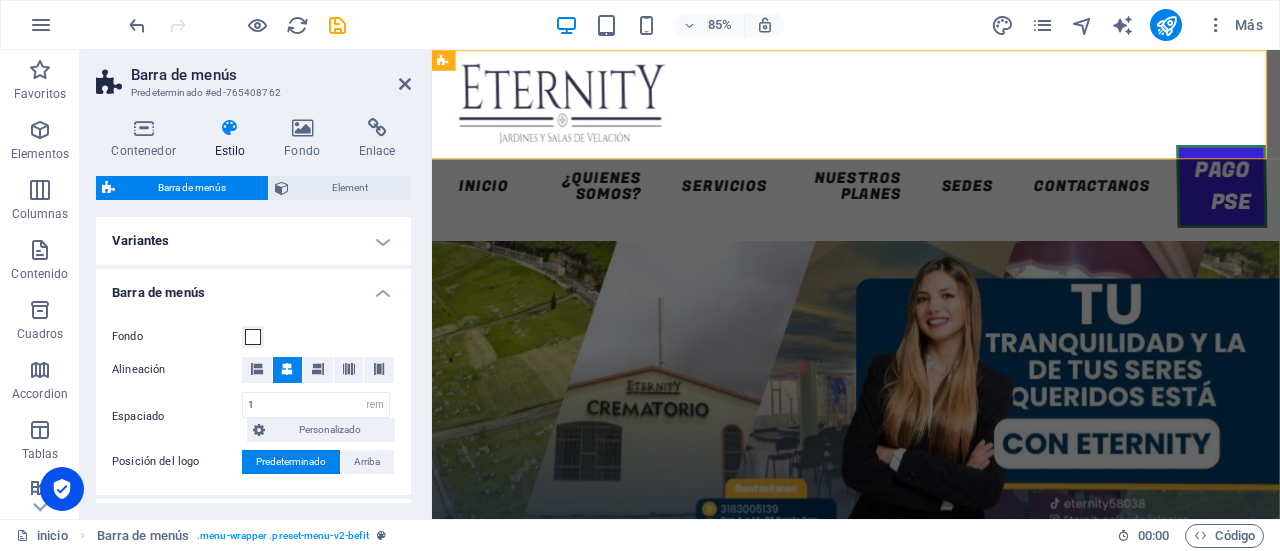 click on "Barra de menús" at bounding box center [253, 287] 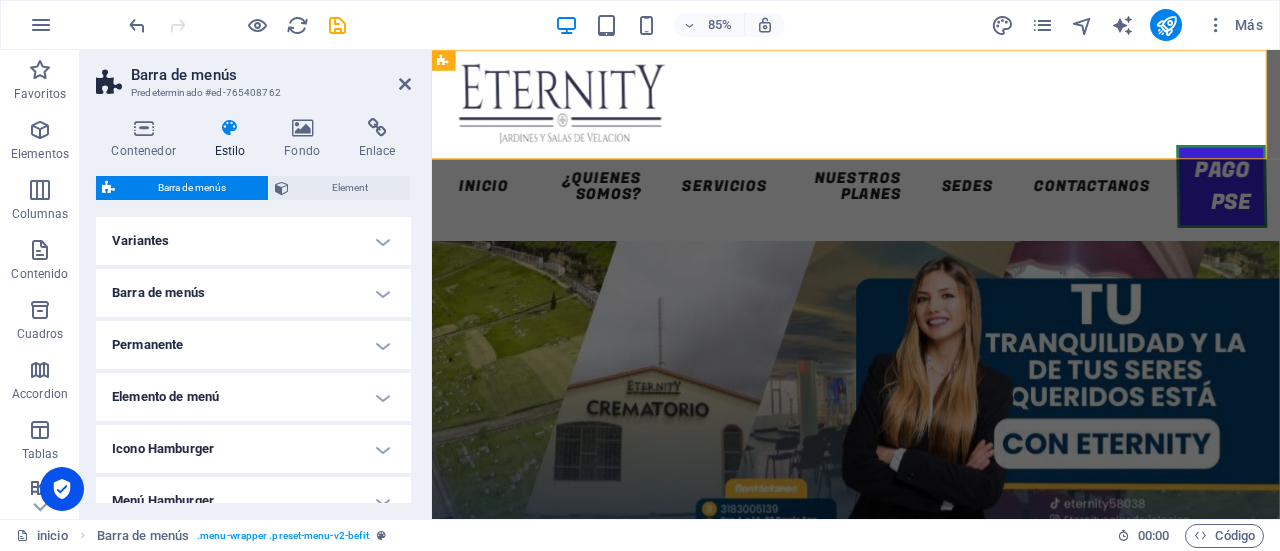 click on "Elemento de menú" at bounding box center [253, 397] 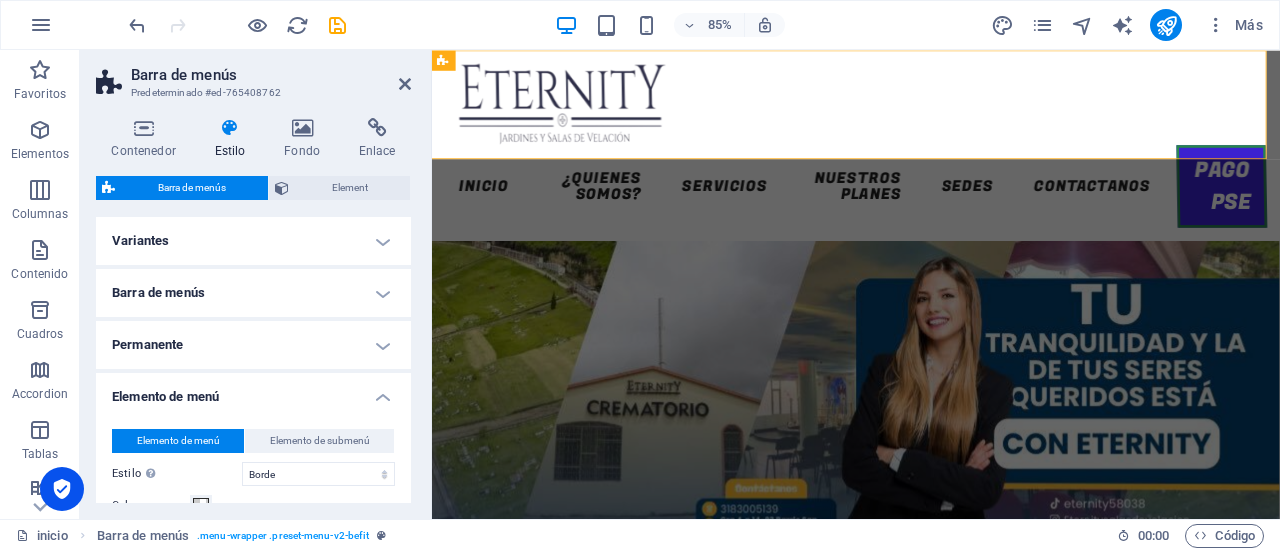 click on "Contenedor Estilo Fondo Enlace Tamaño Altura Predeterminado px rem % vh vw Alto mín Ninguno px rem % vh vw Ancho Predeterminado px rem % em vh vw Ancho mín Ninguno px rem % vh vw Ancho del contenido Predeterminado Ancho personalizado Ancho Predeterminado px rem % em vh vw Ancho mín Ninguno px rem % vh vw Espaciado predeterminado Espaciado personalizado El espaciado y ancho del contenido predeterminado puede cambiarse en Diseño. Editar diseño Diseño (Flexbox) Alineación Determina flex-direction. Predeterminado Eje principal Determina la forma en la que los elementos deberían comportarse por el eje principal en este contenedor (contenido justificado). Predeterminado Eje lateral Controla la dirección vertical del elemento en el contenedor (alinear elementos). Predeterminado Ajuste Predeterminado Habilitado Deshabilitado Relleno Controla las distancias y la dirección de los elementos en el eje Y en varias líneas (alinear contenido). Predeterminado Accessibility Role Ninguno Alert Olas" at bounding box center [253, 310] 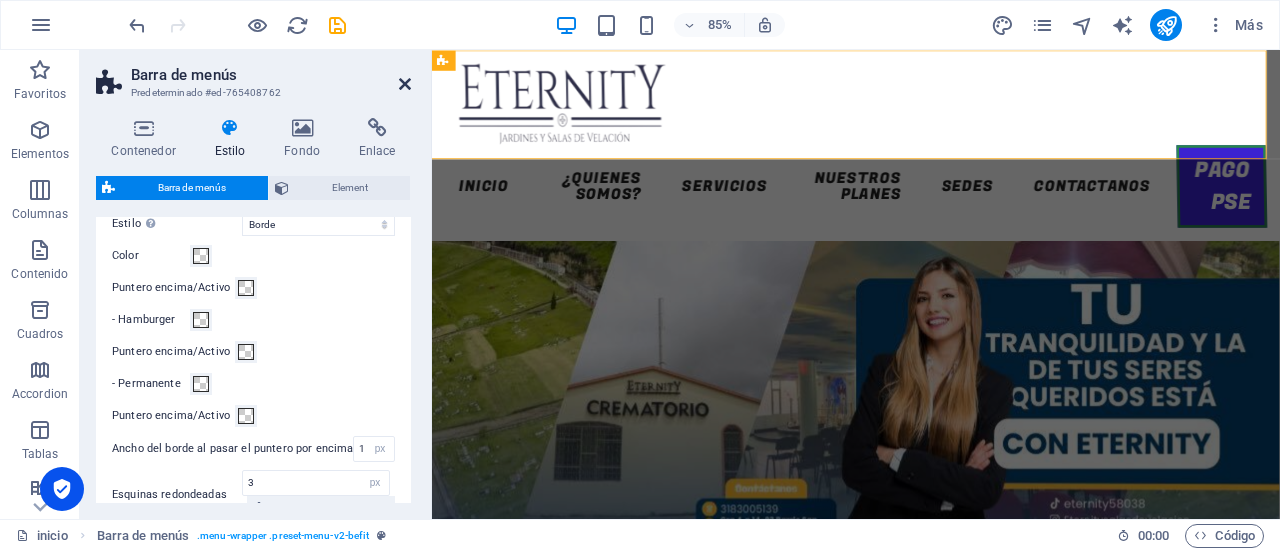 click at bounding box center [405, 84] 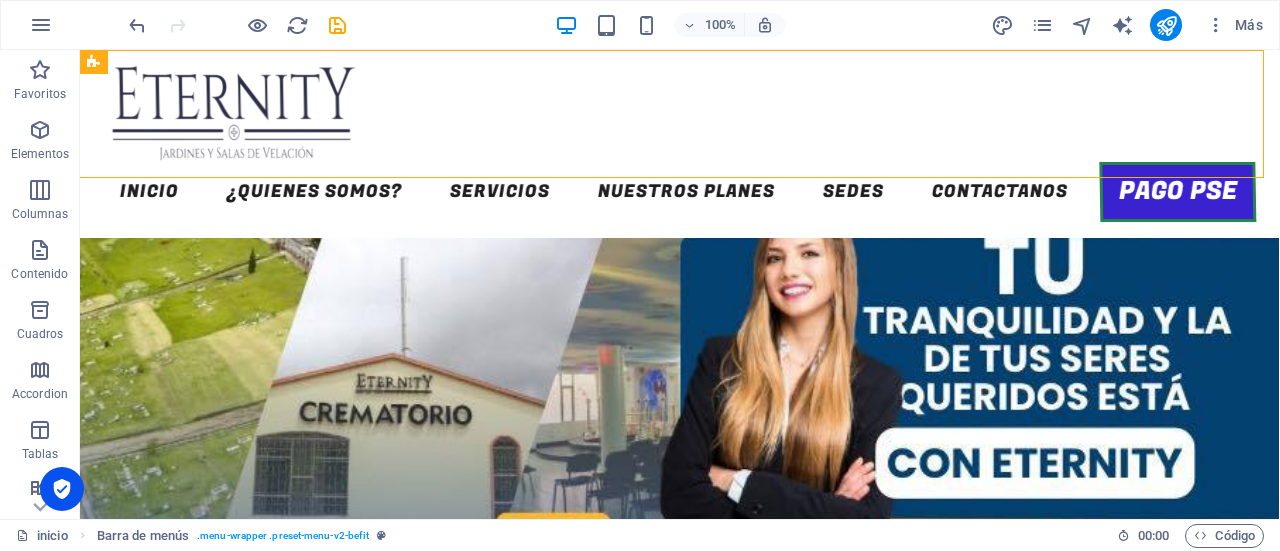 scroll, scrollTop: 0, scrollLeft: 42, axis: horizontal 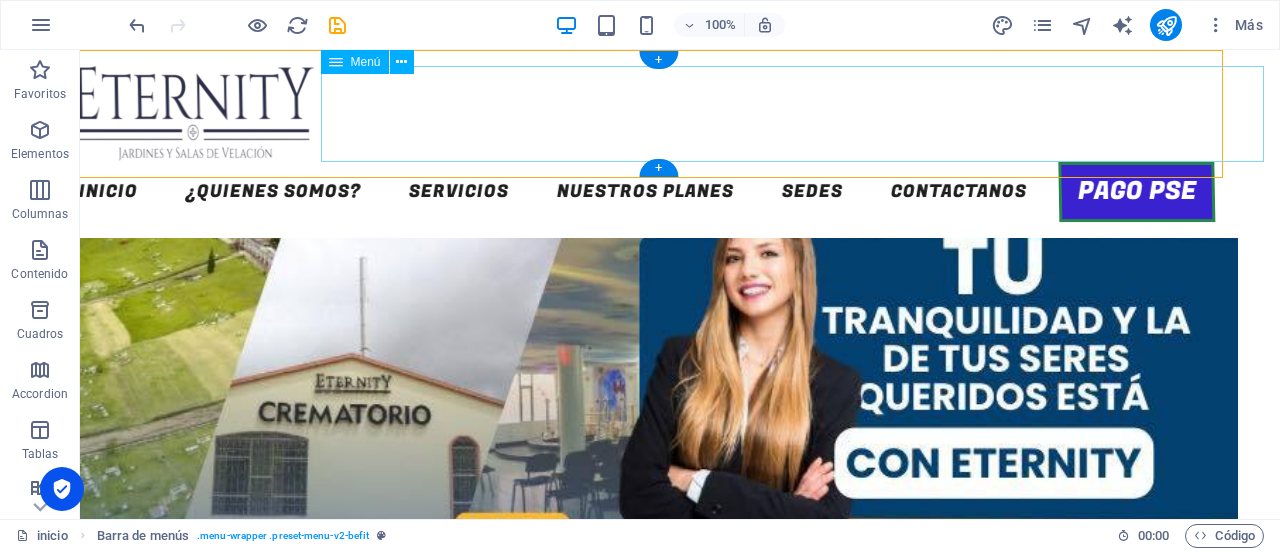 click on "INICIO ¿QUIENES SOMOS? SERVICIOS NUESTROS PLANES SEDES Contactanos PAGO PSE" at bounding box center [638, 192] 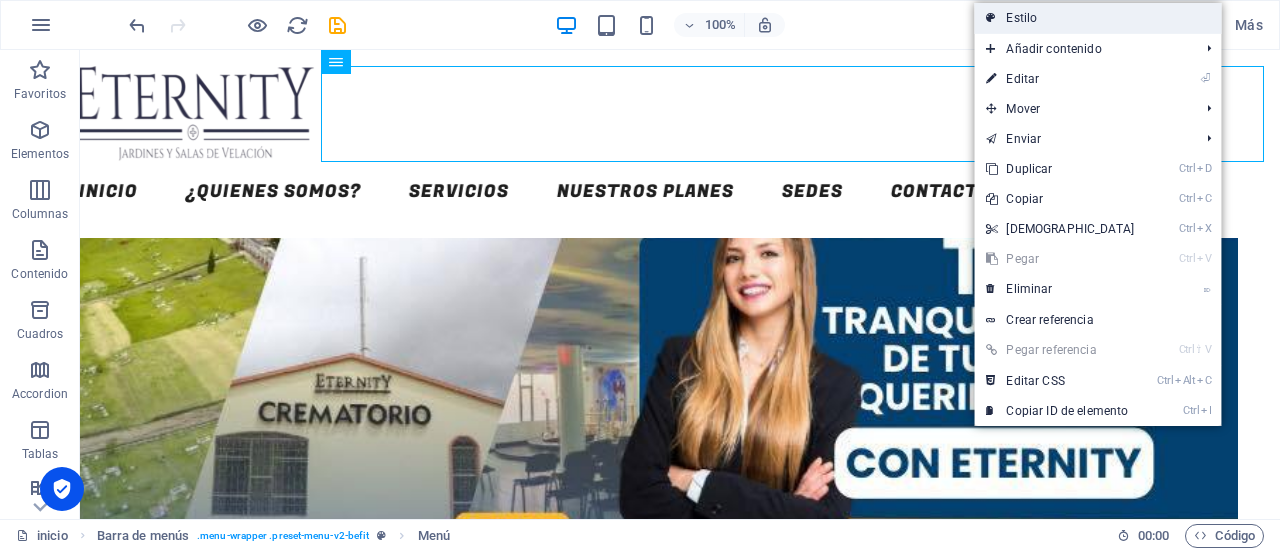 click on "Estilo" at bounding box center [1097, 18] 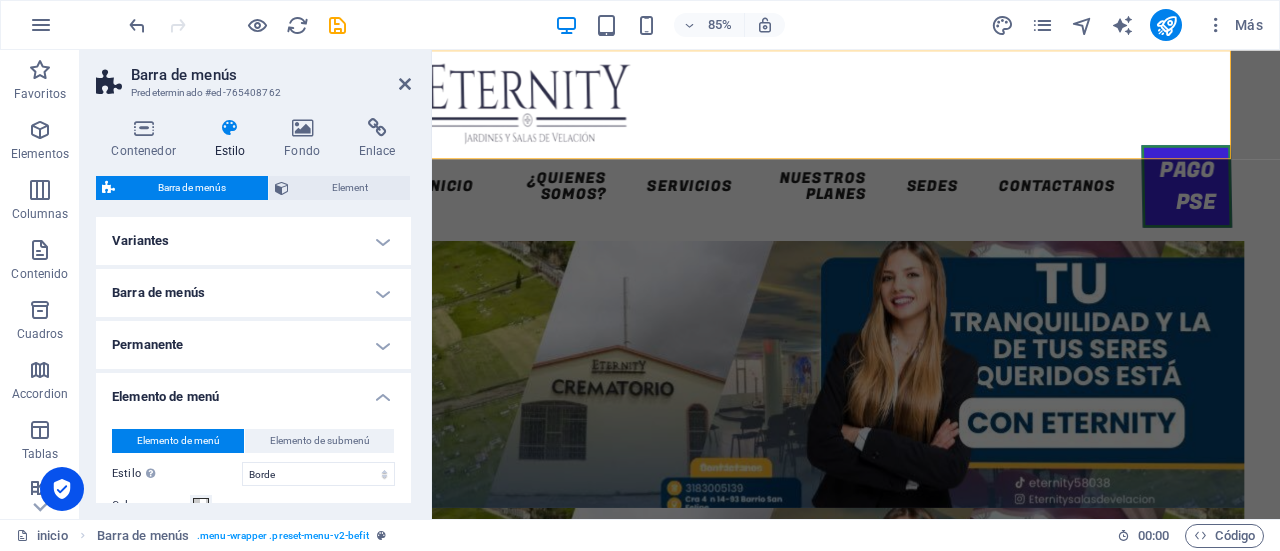 click on "Barra de menús Predeterminado #ed-765408762" at bounding box center [253, 76] 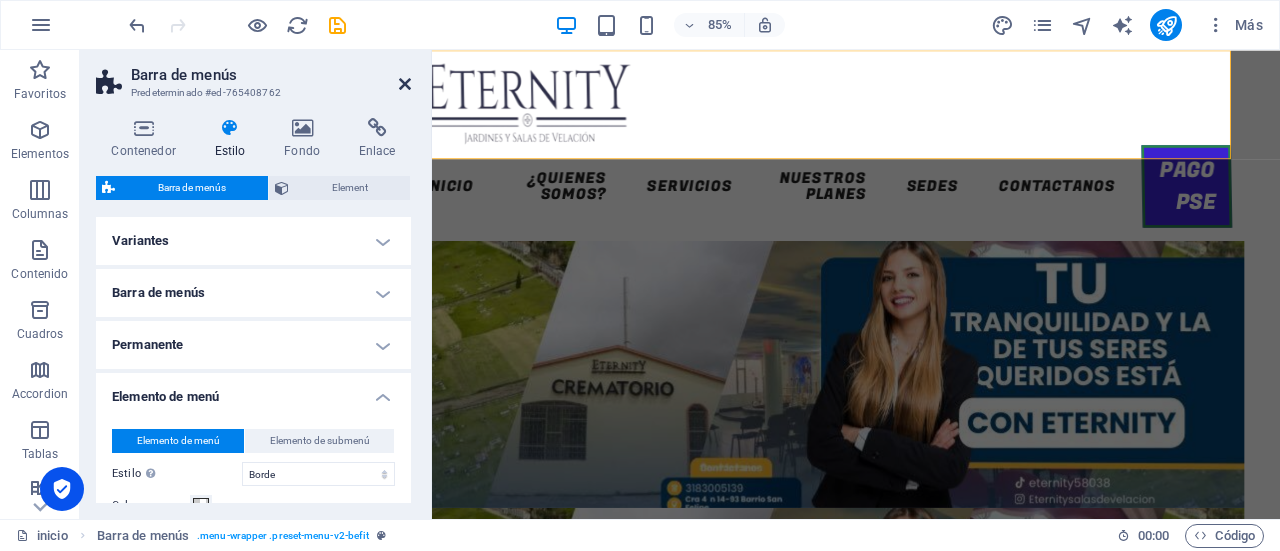 click at bounding box center [405, 84] 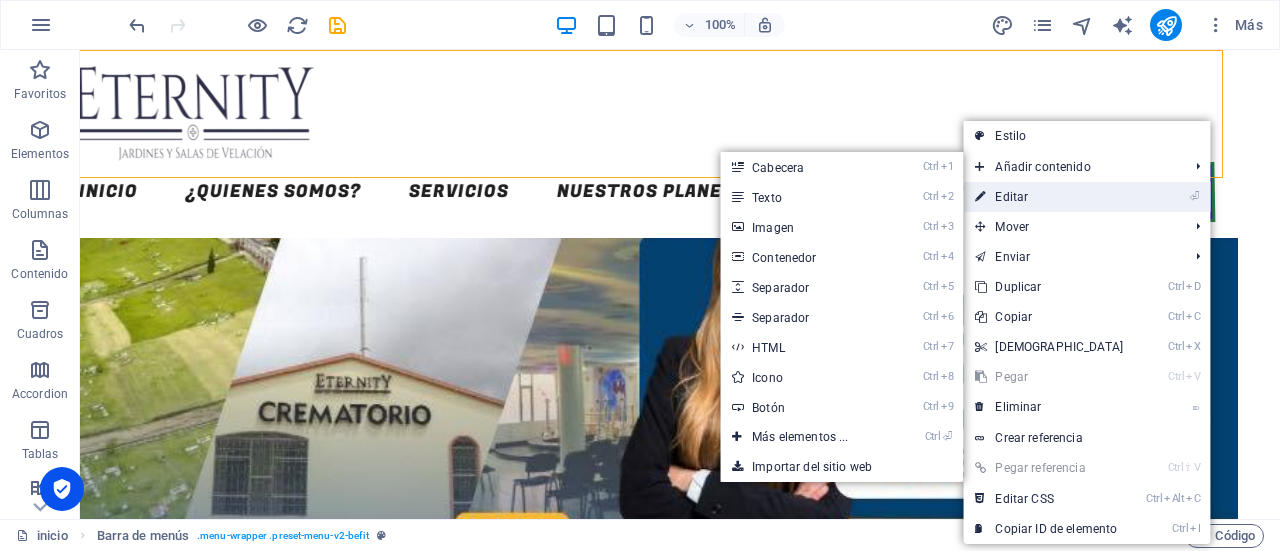 click on "⏎  Editar" at bounding box center (1049, 197) 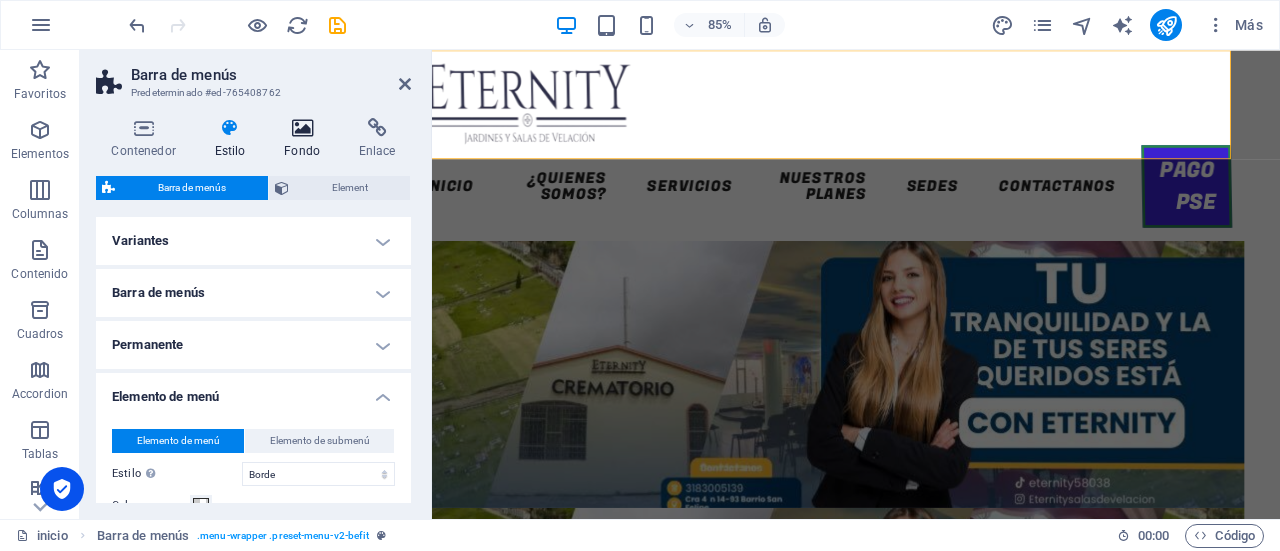 click on "Fondo" at bounding box center (306, 139) 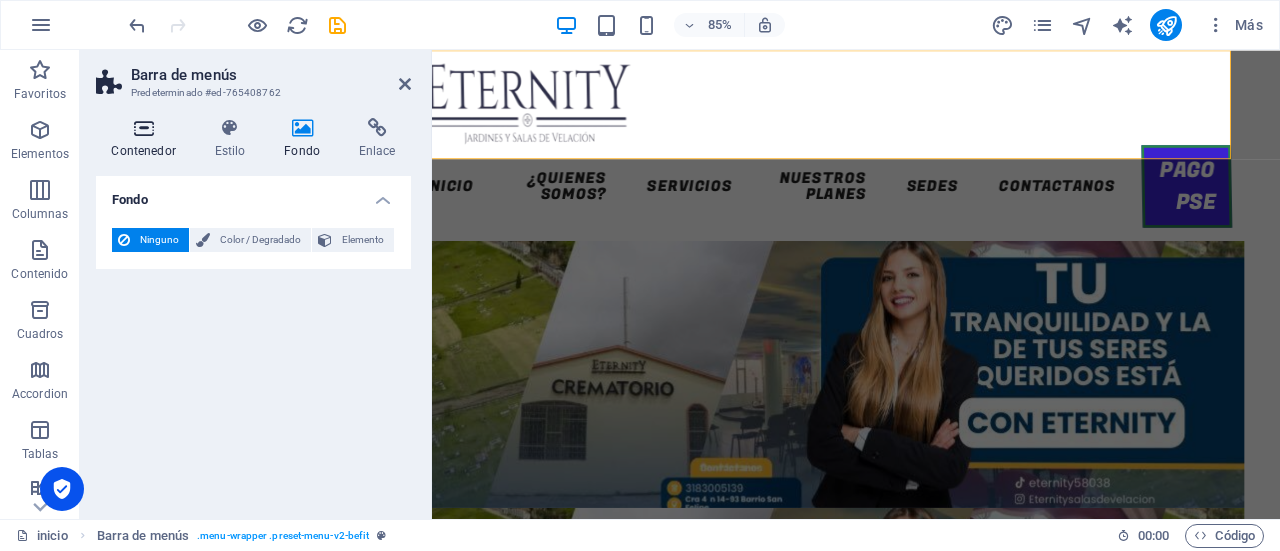 click on "Contenedor" at bounding box center [147, 139] 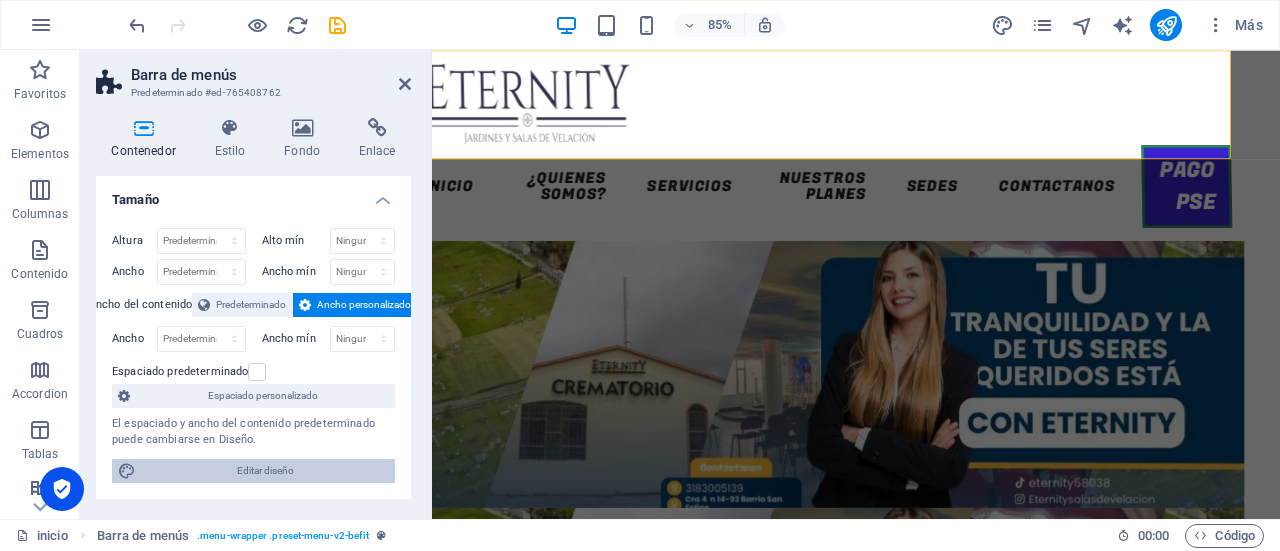 click on "Editar diseño" at bounding box center (265, 471) 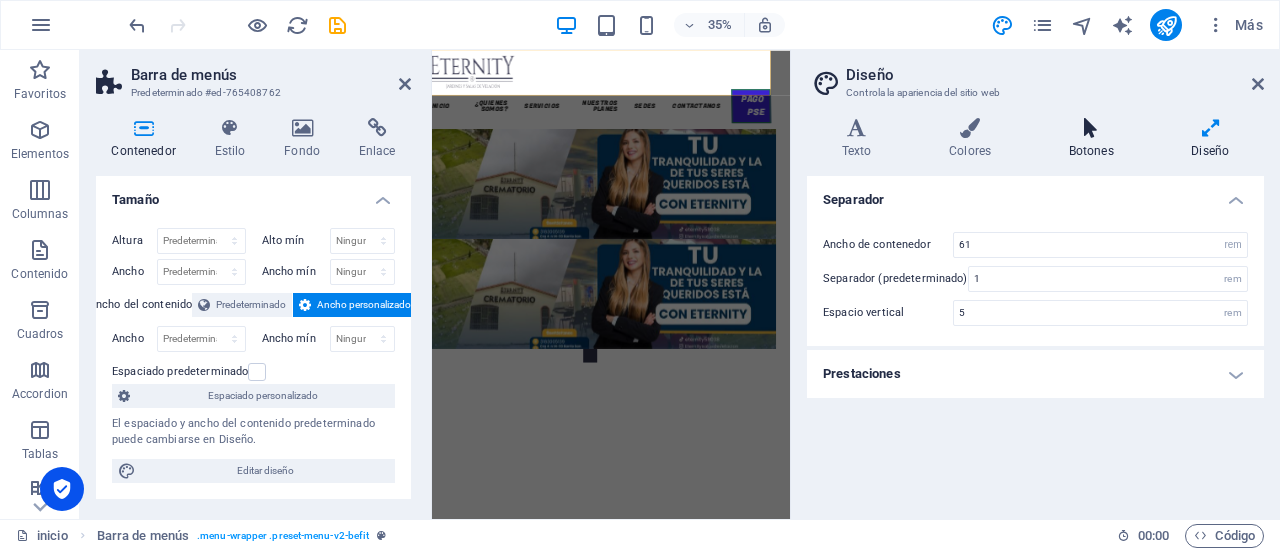 click on "Botones" at bounding box center [1095, 139] 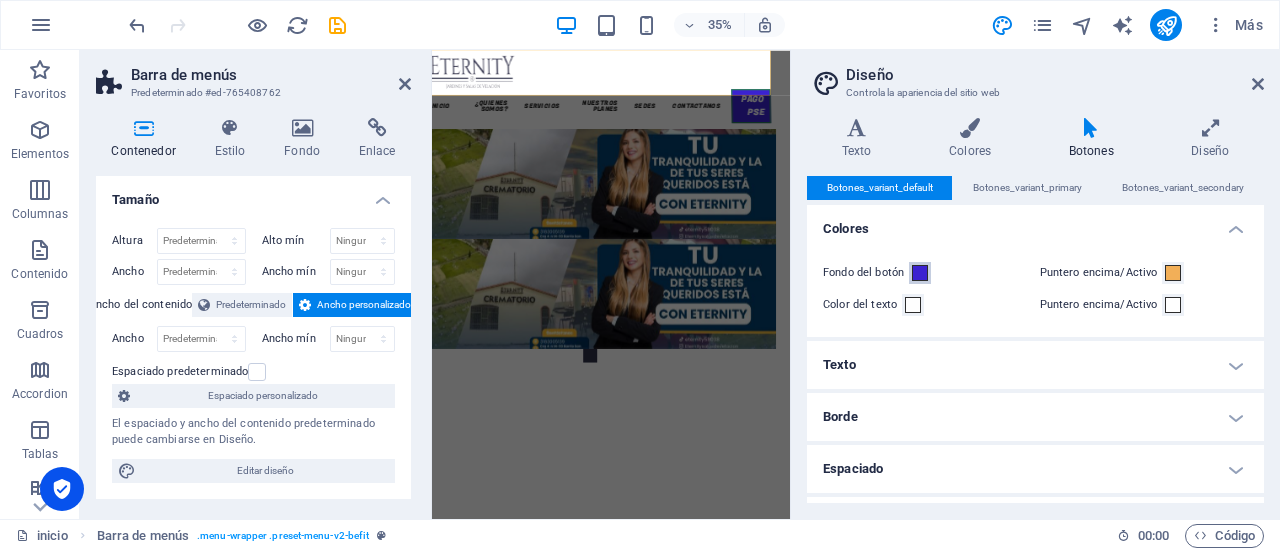click at bounding box center [920, 273] 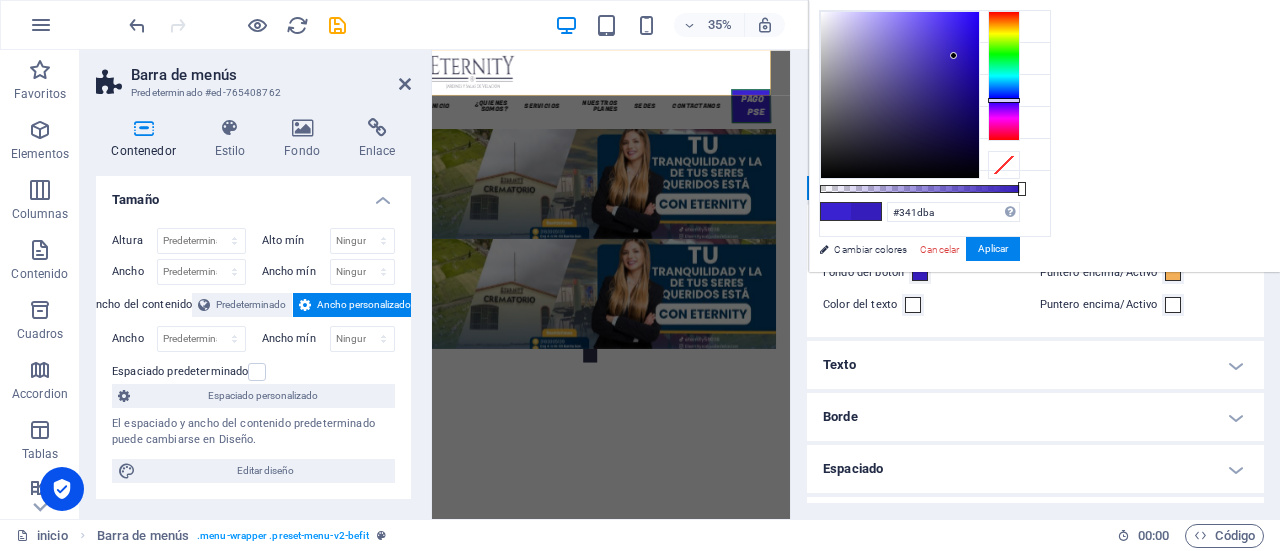 type on "#341dbc" 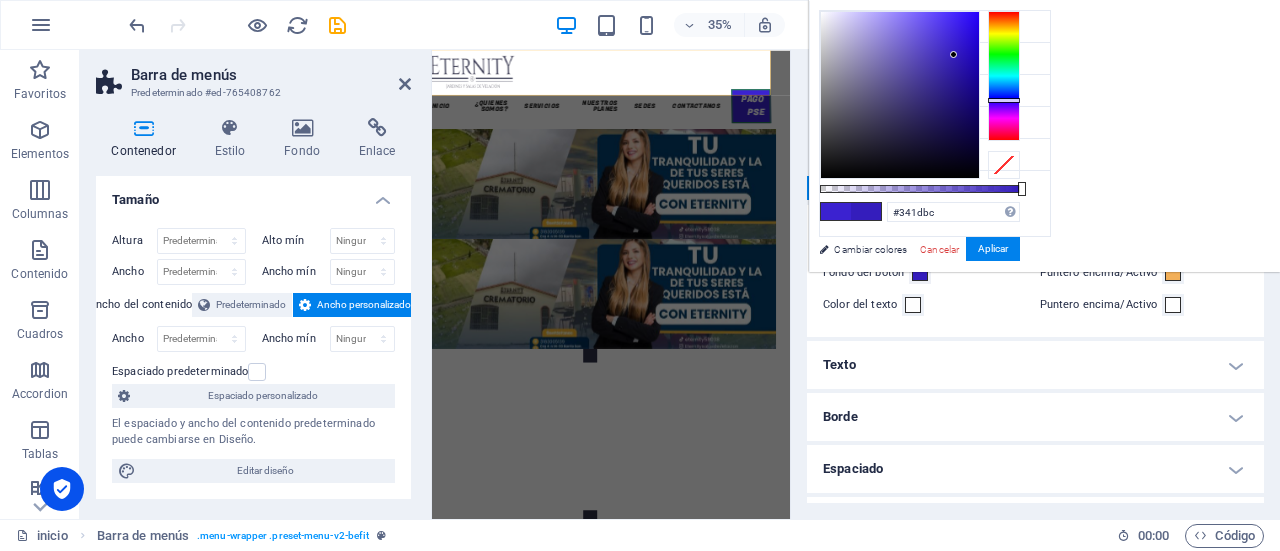 drag, startPoint x: 1200, startPoint y: 39, endPoint x: 1204, endPoint y: 54, distance: 15.524175 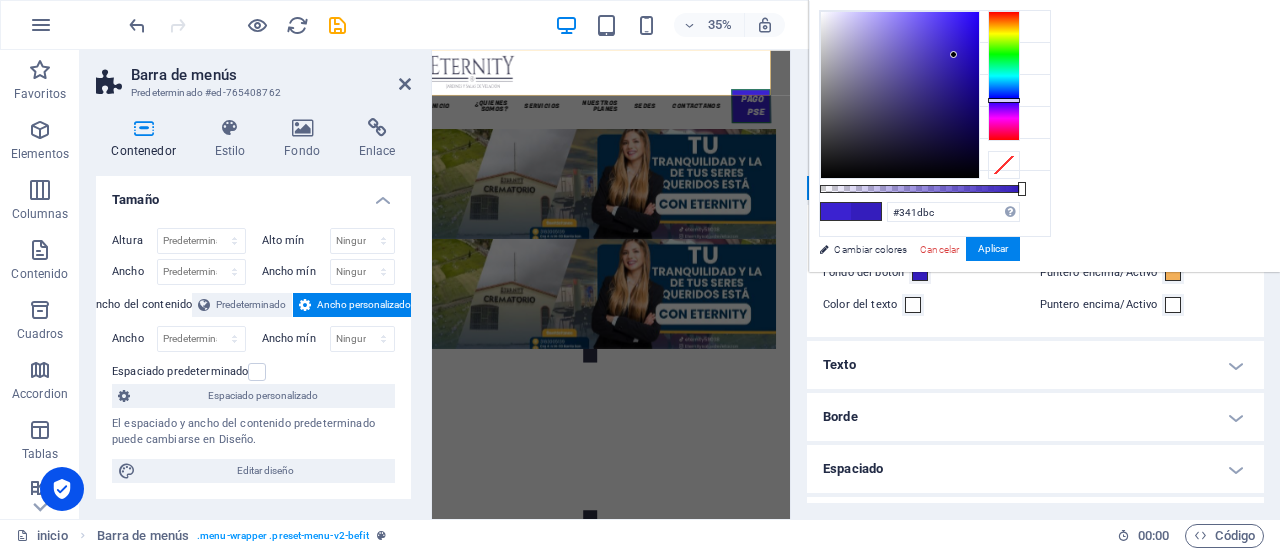 click at bounding box center [953, 54] 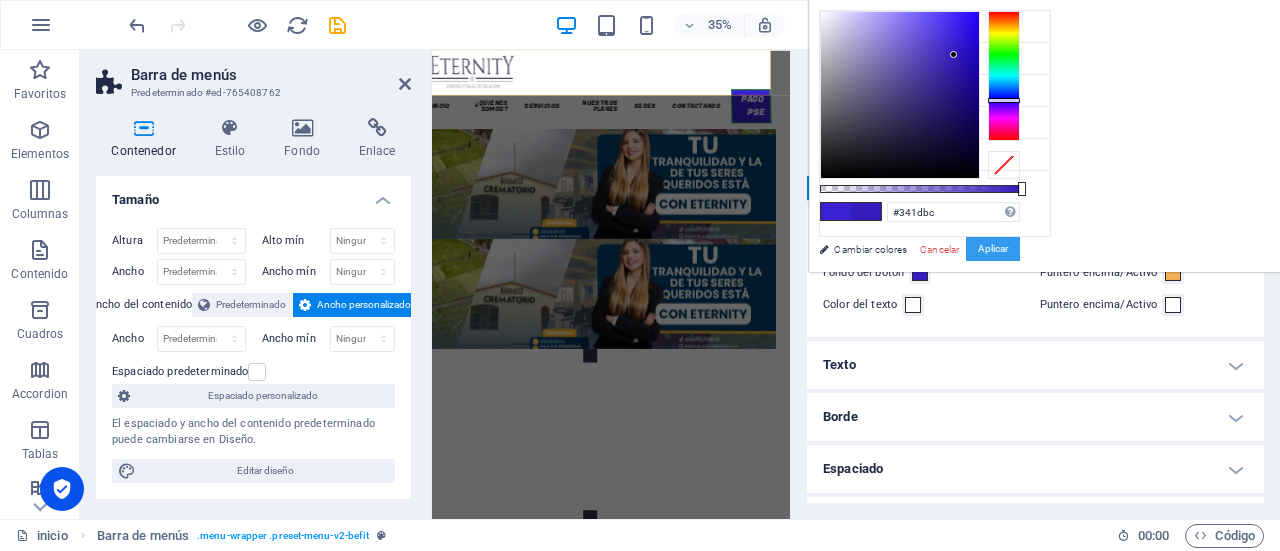 click on "Aplicar" at bounding box center (993, 249) 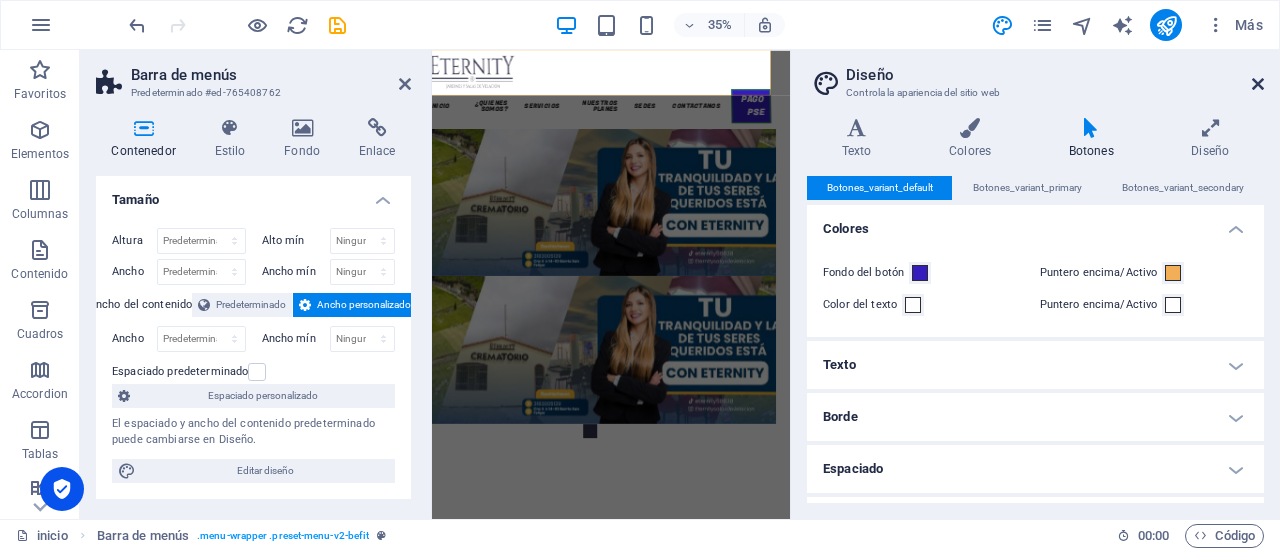 click at bounding box center (1258, 84) 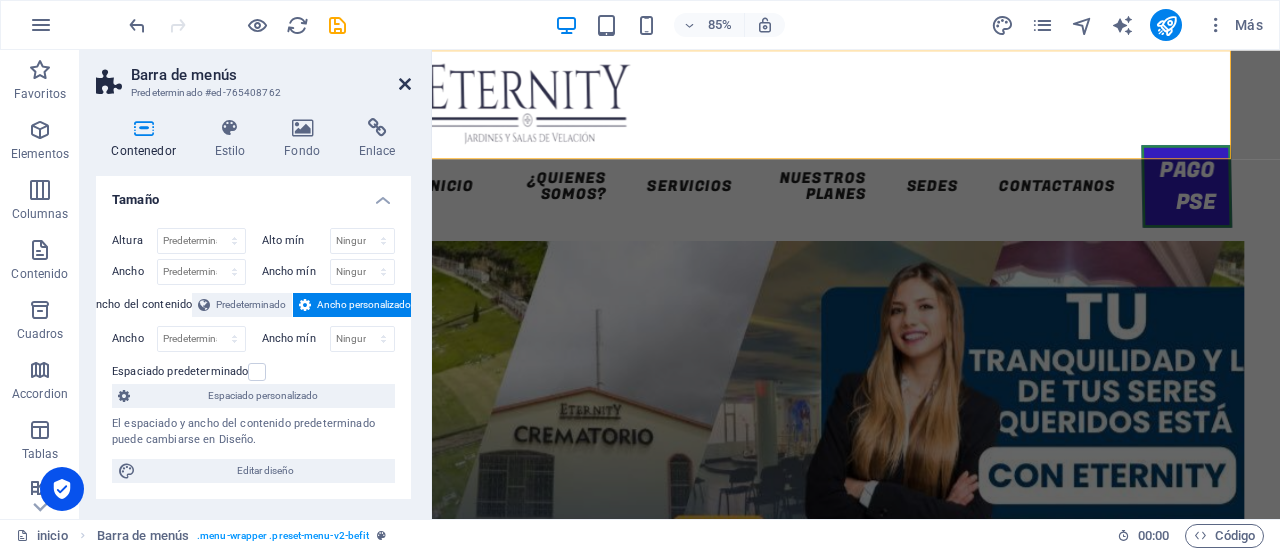 click at bounding box center [405, 84] 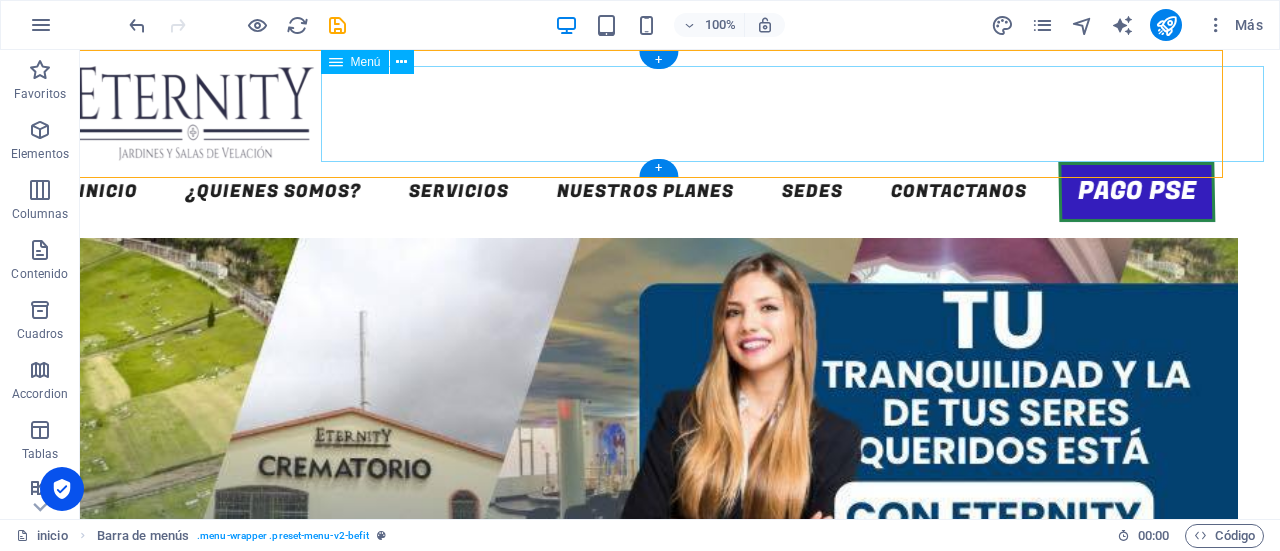 click on "INICIO ¿QUIENES SOMOS? SERVICIOS NUESTROS PLANES SEDES Contactanos PAGO PSE" at bounding box center (638, 192) 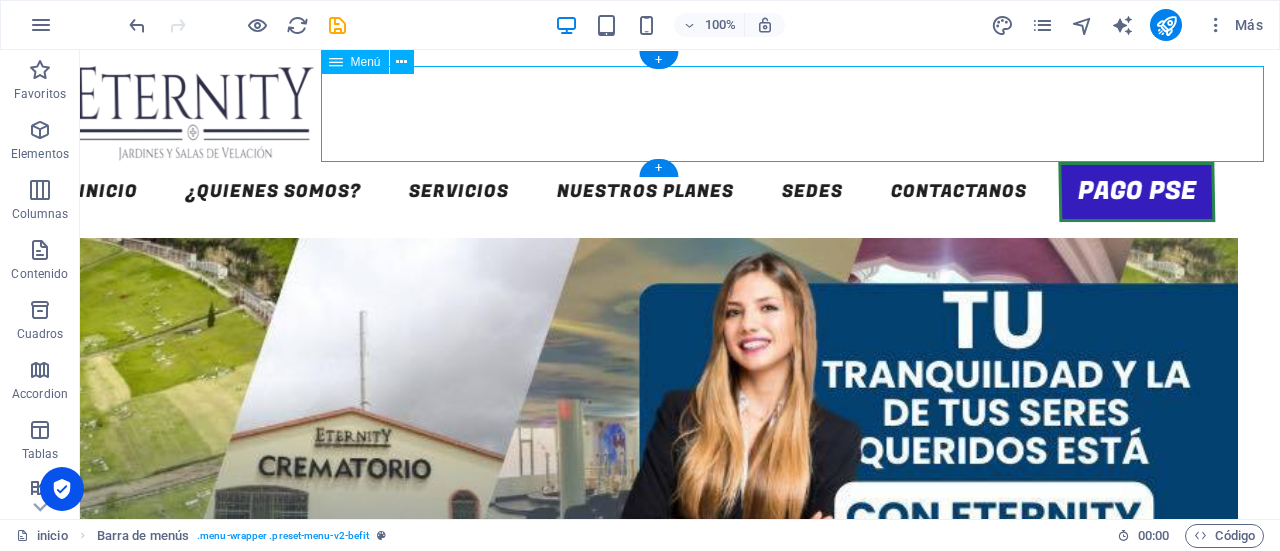 click on "INICIO ¿QUIENES SOMOS? SERVICIOS NUESTROS PLANES SEDES Contactanos PAGO PSE" at bounding box center [638, 192] 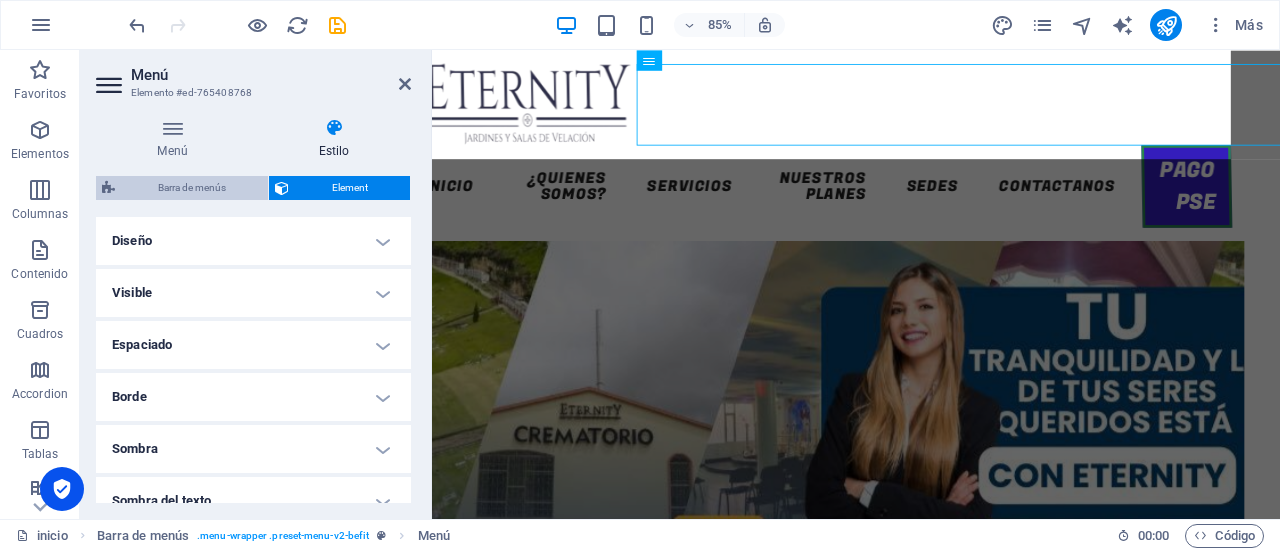 click on "Barra de menús" at bounding box center [191, 188] 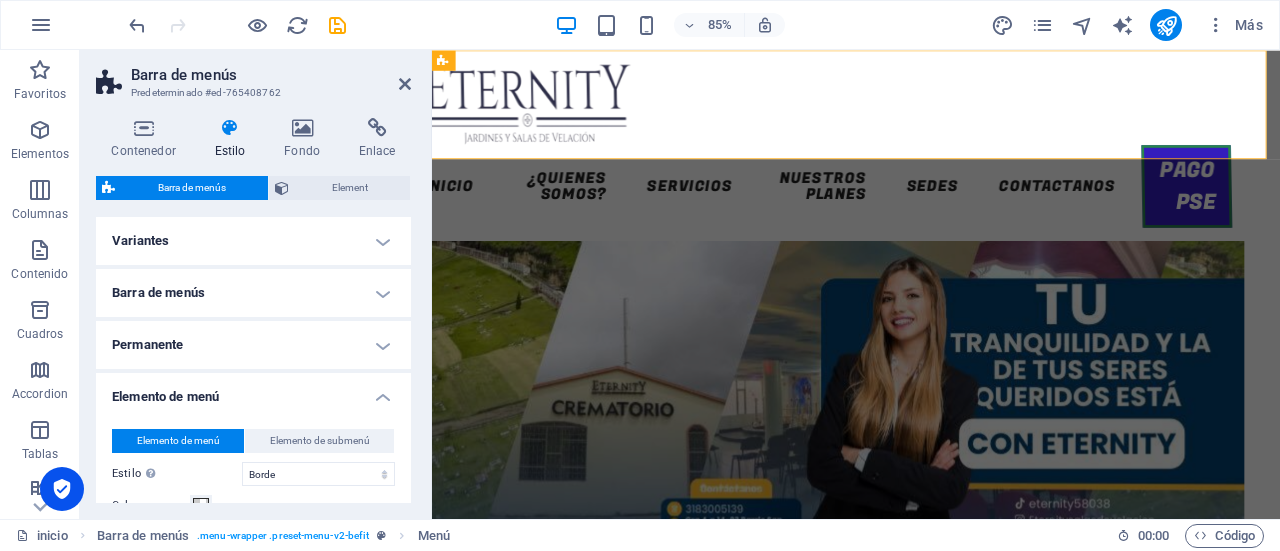 scroll, scrollTop: 0, scrollLeft: 1, axis: horizontal 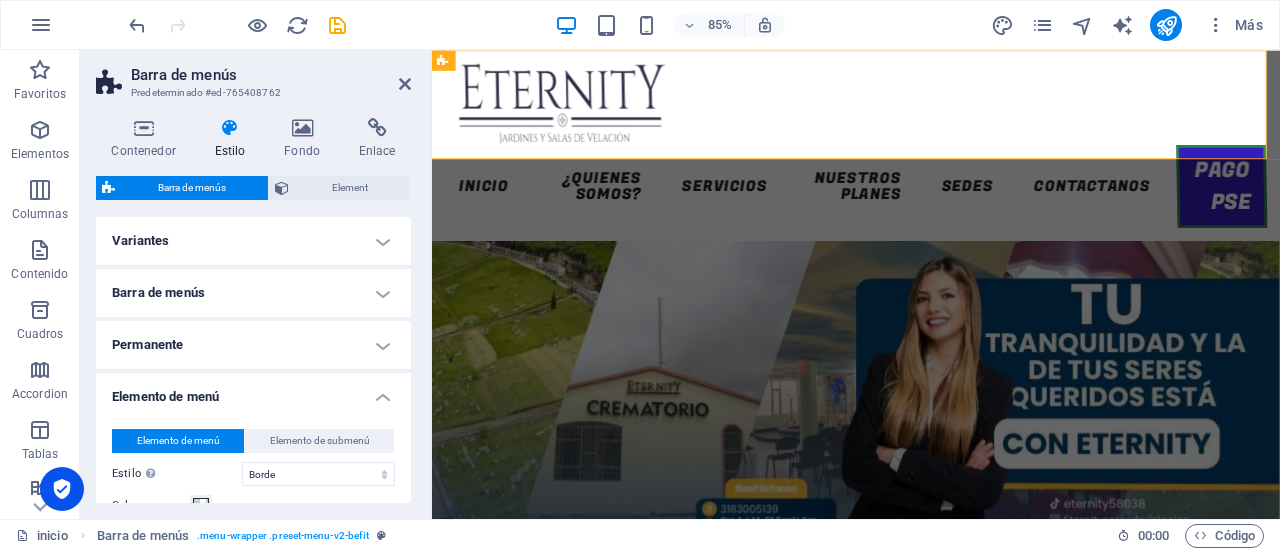 click on "Variantes" at bounding box center [253, 241] 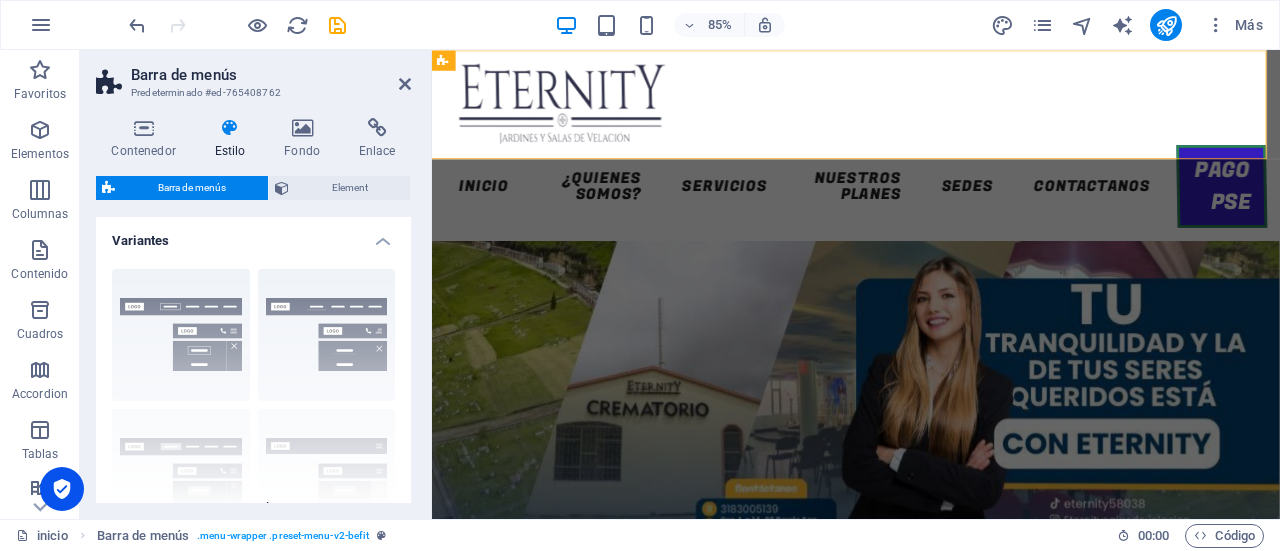 drag, startPoint x: 406, startPoint y: 250, endPoint x: 406, endPoint y: 285, distance: 35 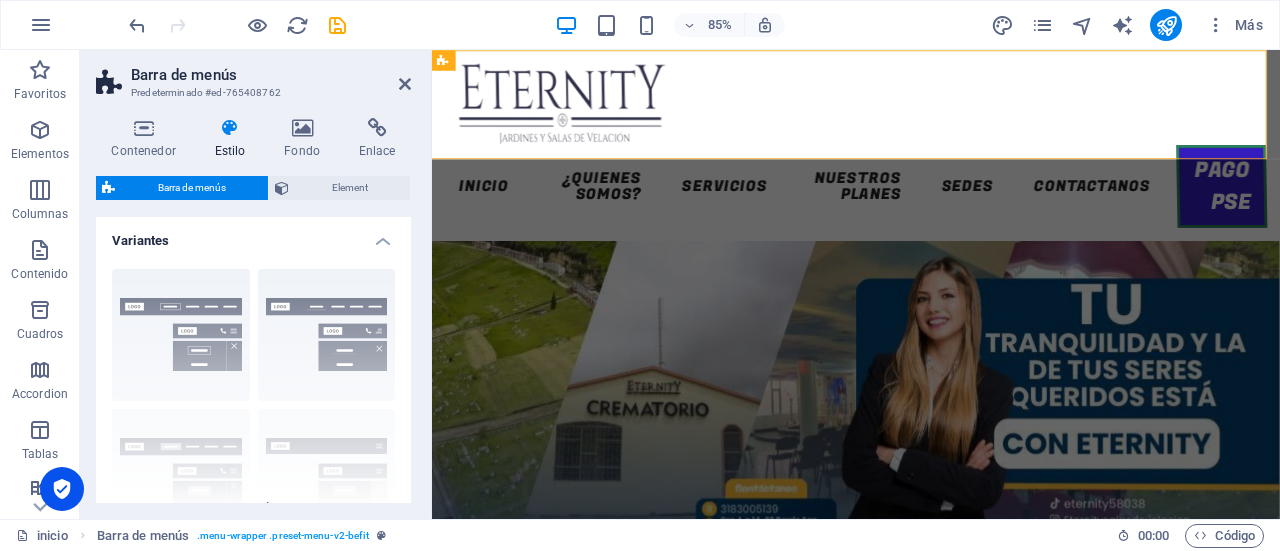 drag, startPoint x: 411, startPoint y: 255, endPoint x: 414, endPoint y: 284, distance: 29.15476 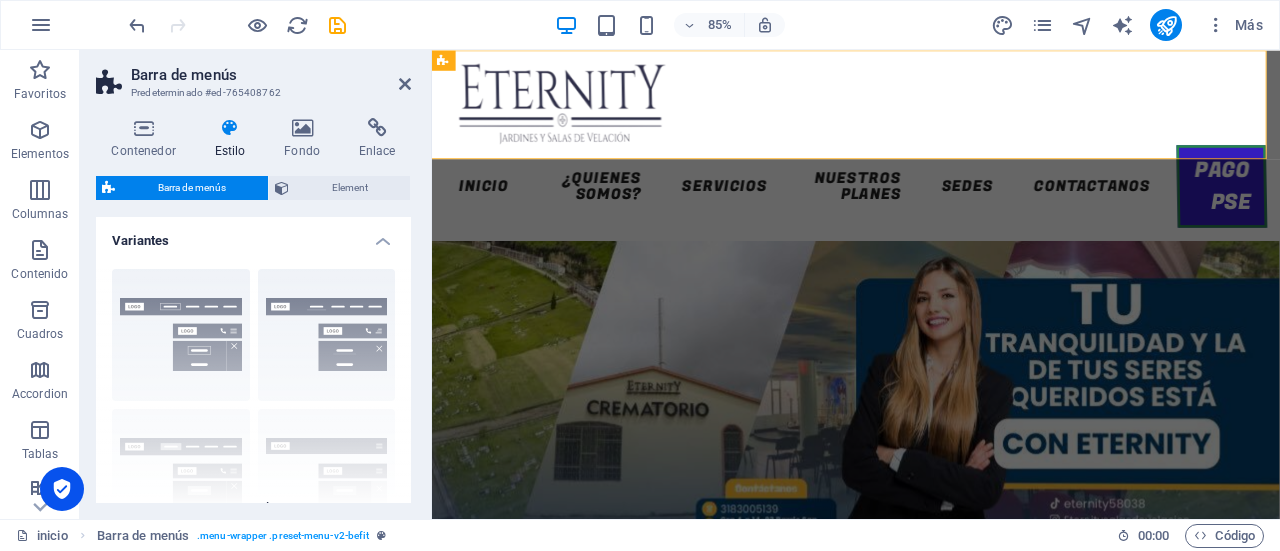 click on "Borde Centrado Predeterminado Fijo Loki Desencadenador Ancho XXL" at bounding box center [253, 403] 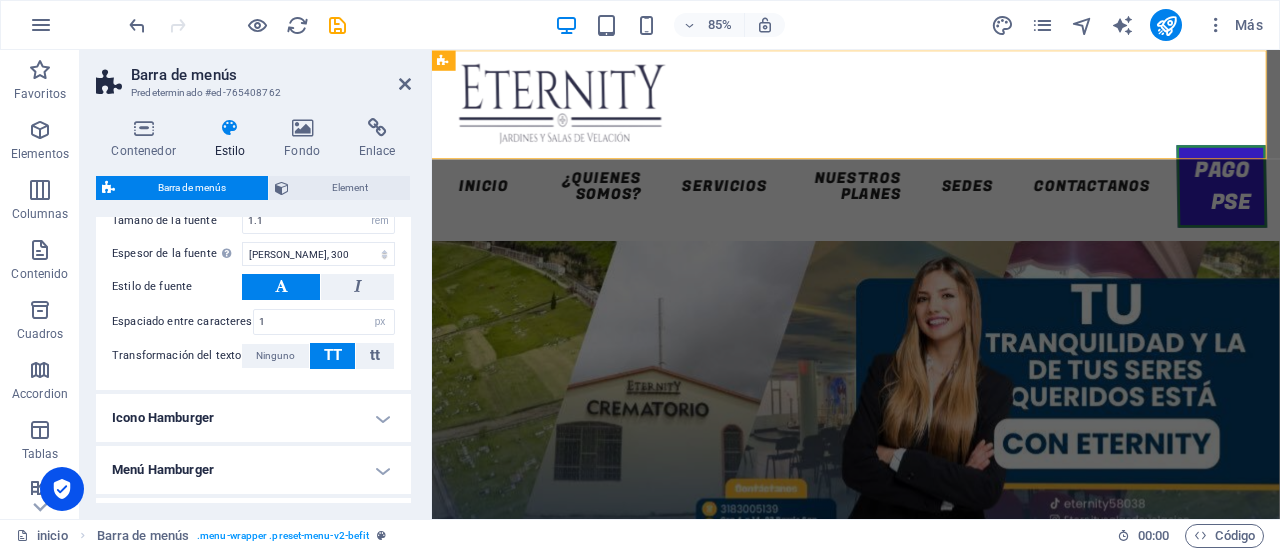 scroll, scrollTop: 1290, scrollLeft: 0, axis: vertical 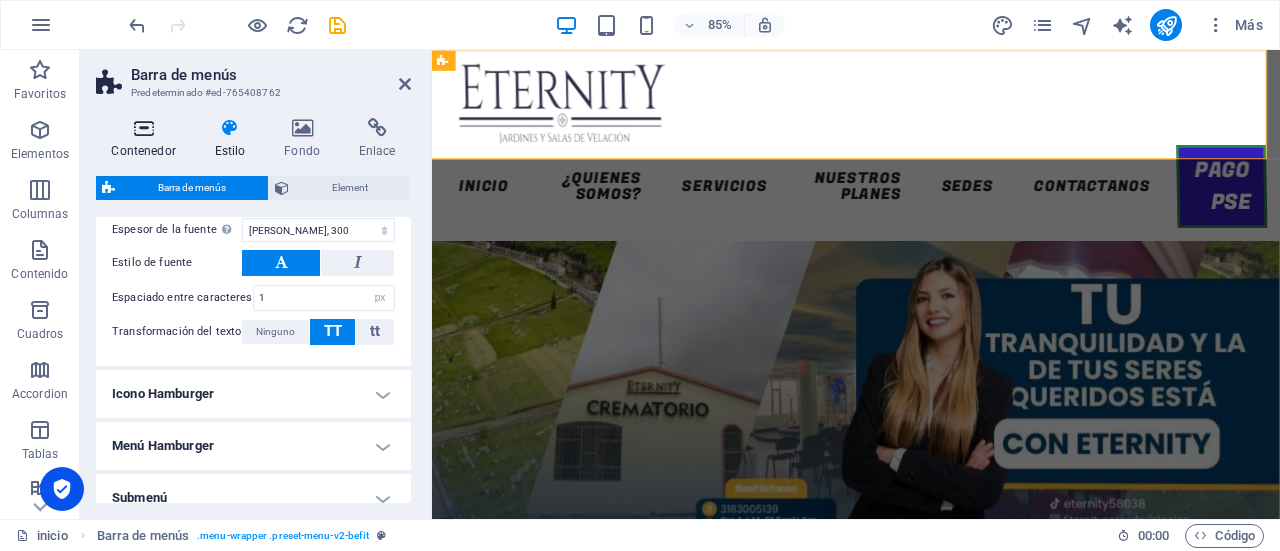 click on "Contenedor" at bounding box center (147, 139) 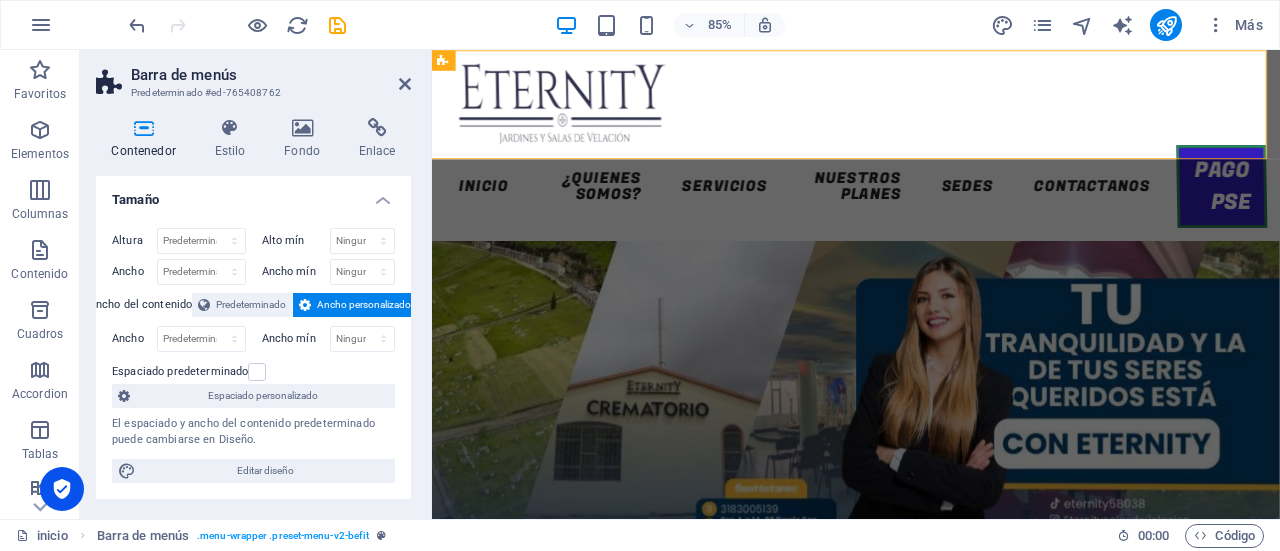 click on "Contenedor" at bounding box center [147, 139] 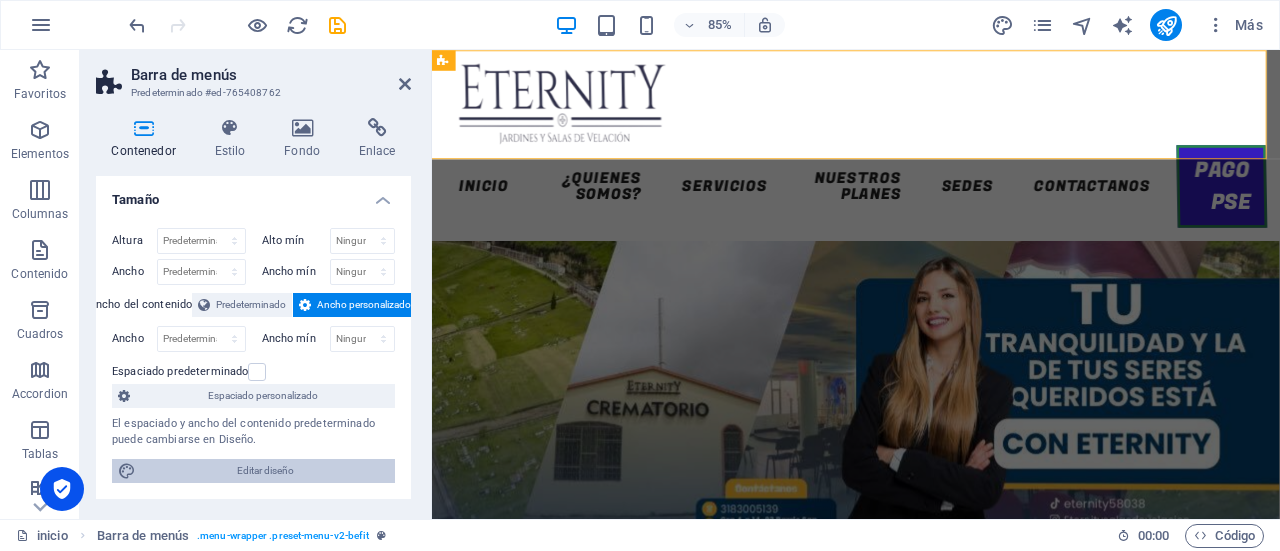 click on "Editar diseño" at bounding box center (265, 471) 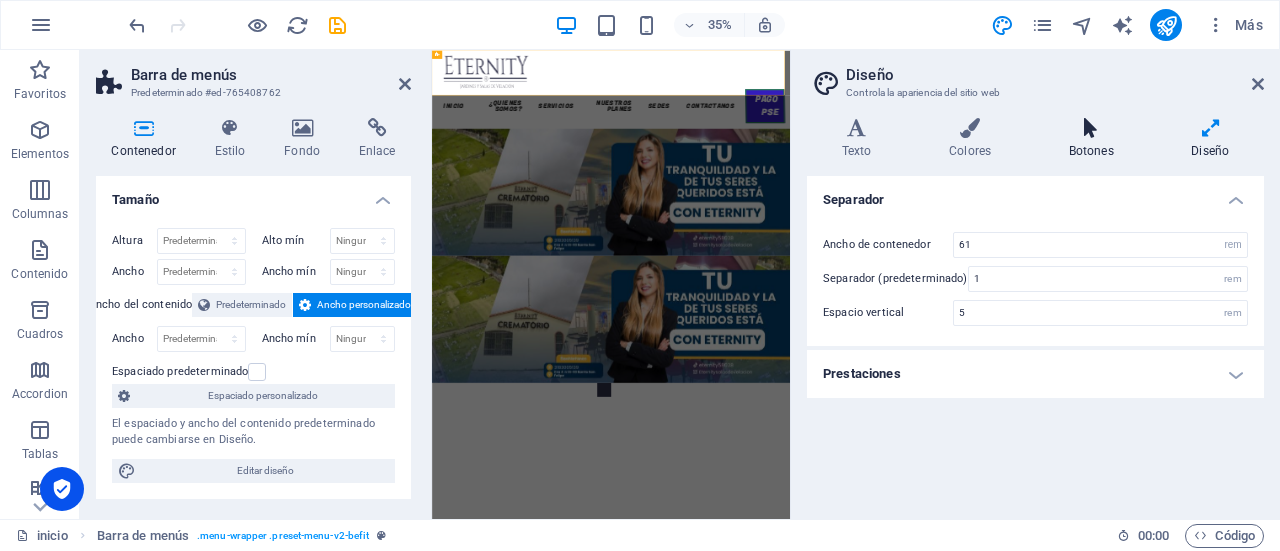 click at bounding box center [1091, 128] 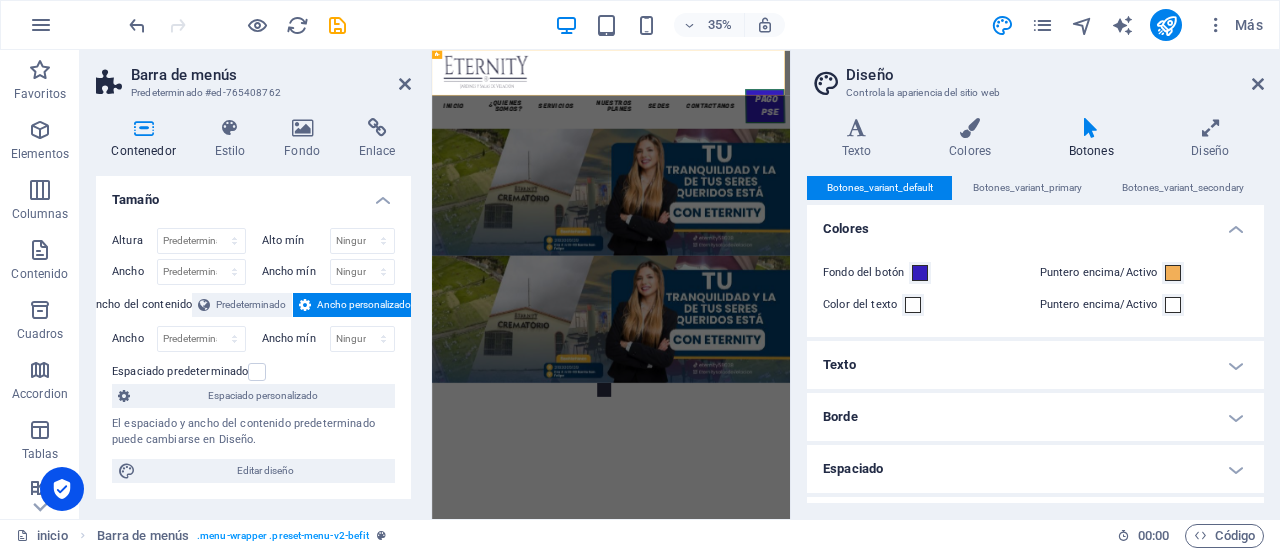 click on "Texto" at bounding box center (1035, 365) 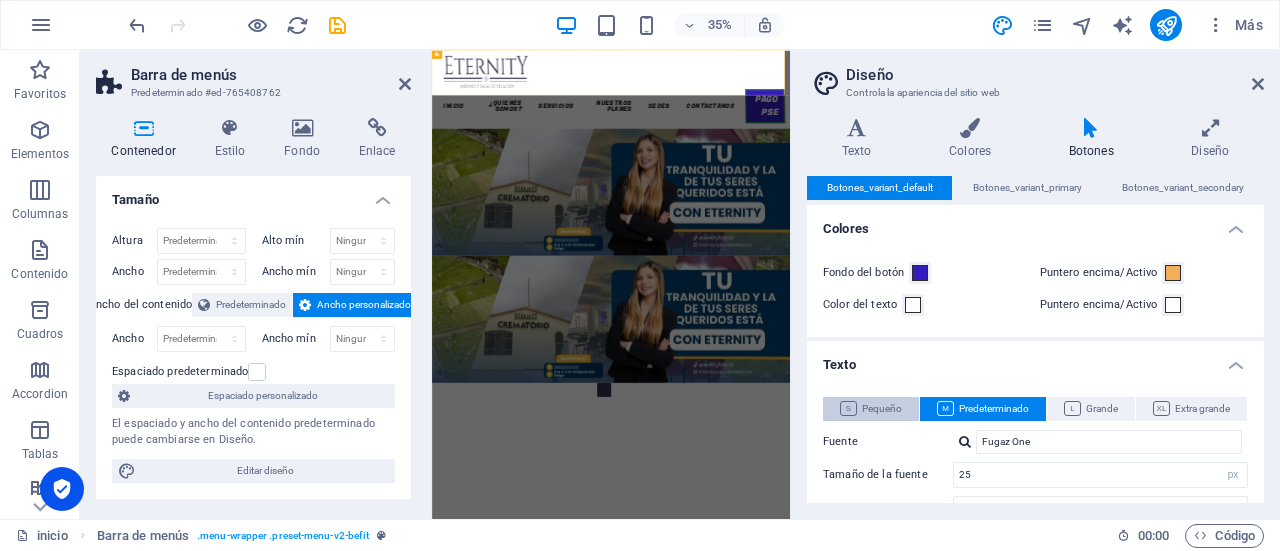 click on "Pequeño" at bounding box center (871, 409) 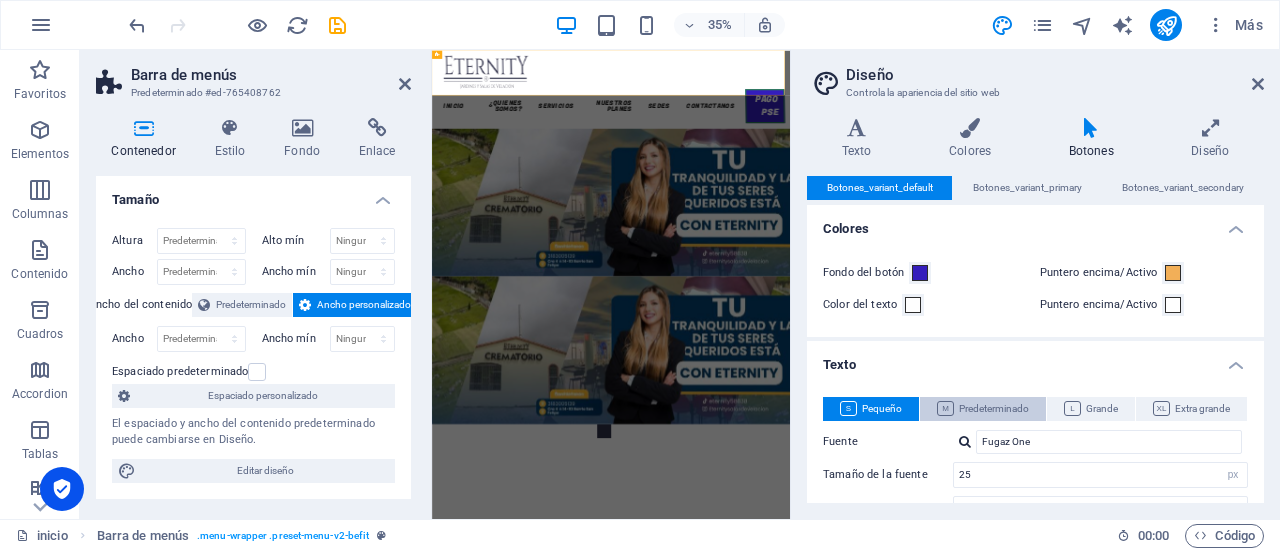 click on "Predeterminado" at bounding box center (983, 409) 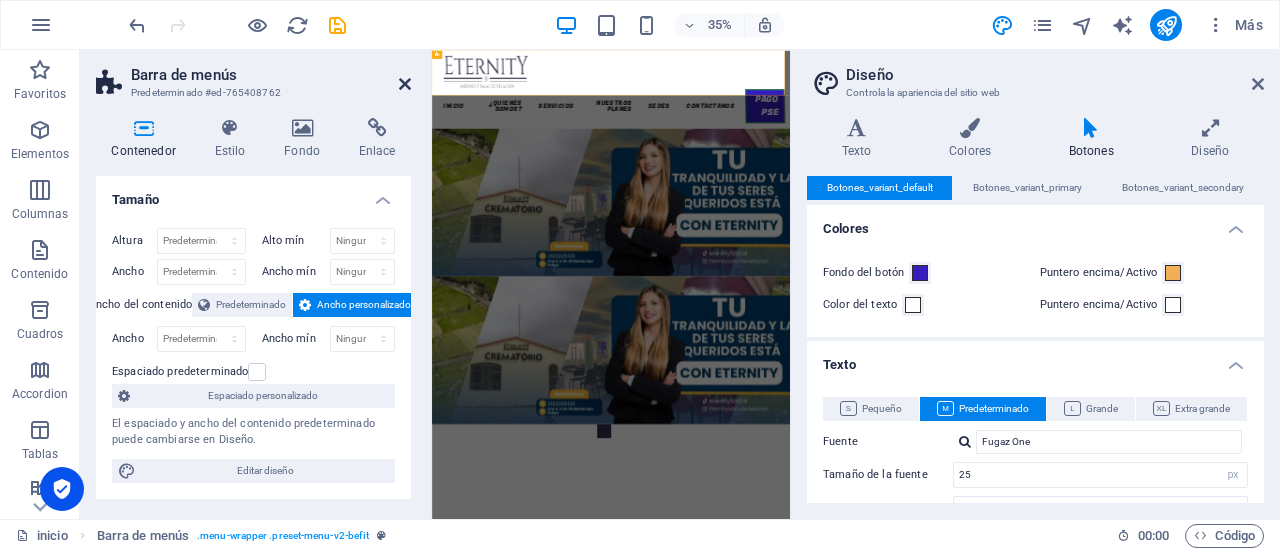 click at bounding box center (405, 84) 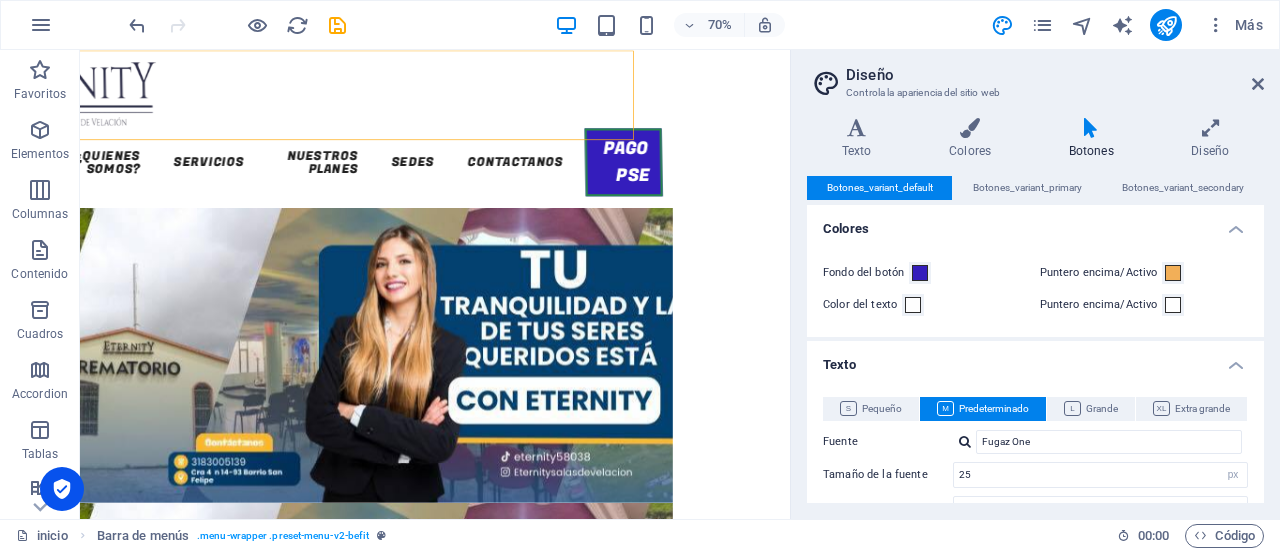 scroll, scrollTop: 0, scrollLeft: 228, axis: horizontal 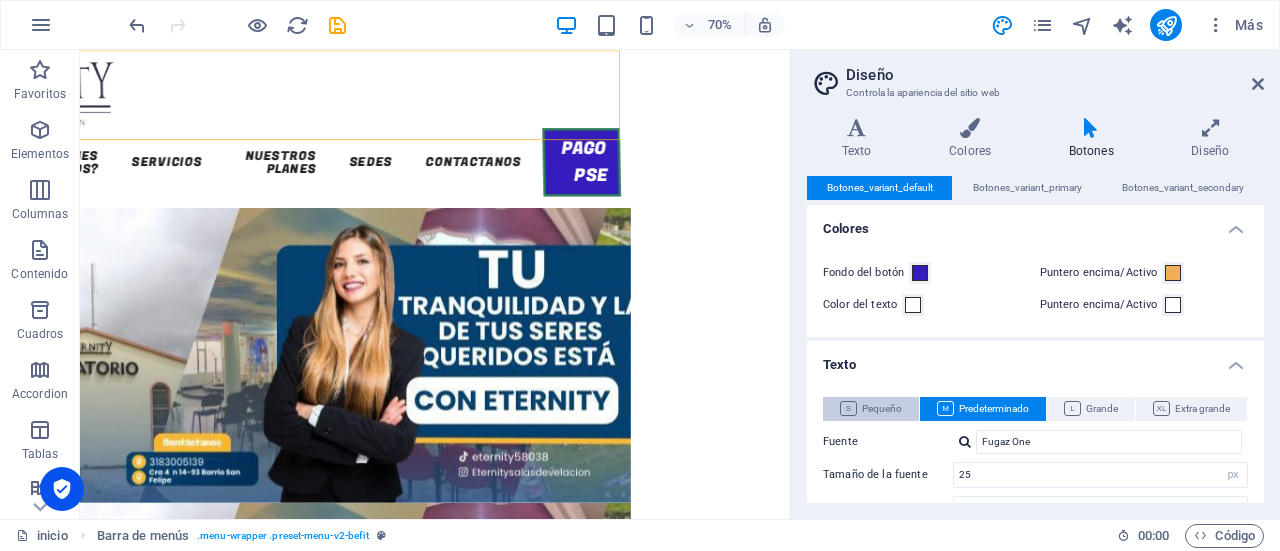 click on "Pequeño" at bounding box center (871, 409) 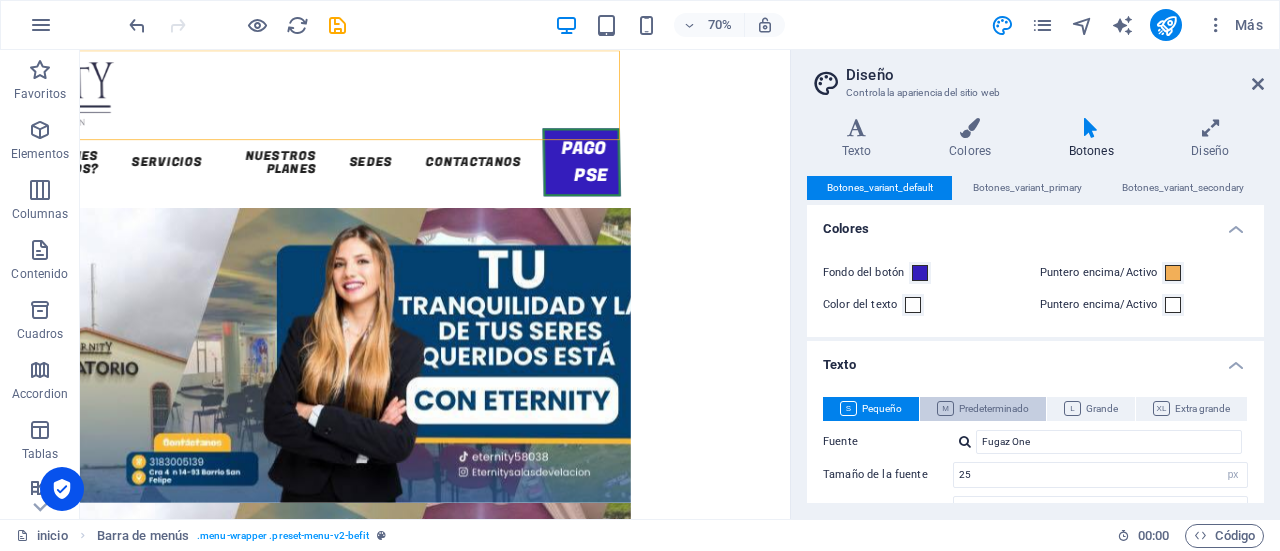 click at bounding box center (945, 408) 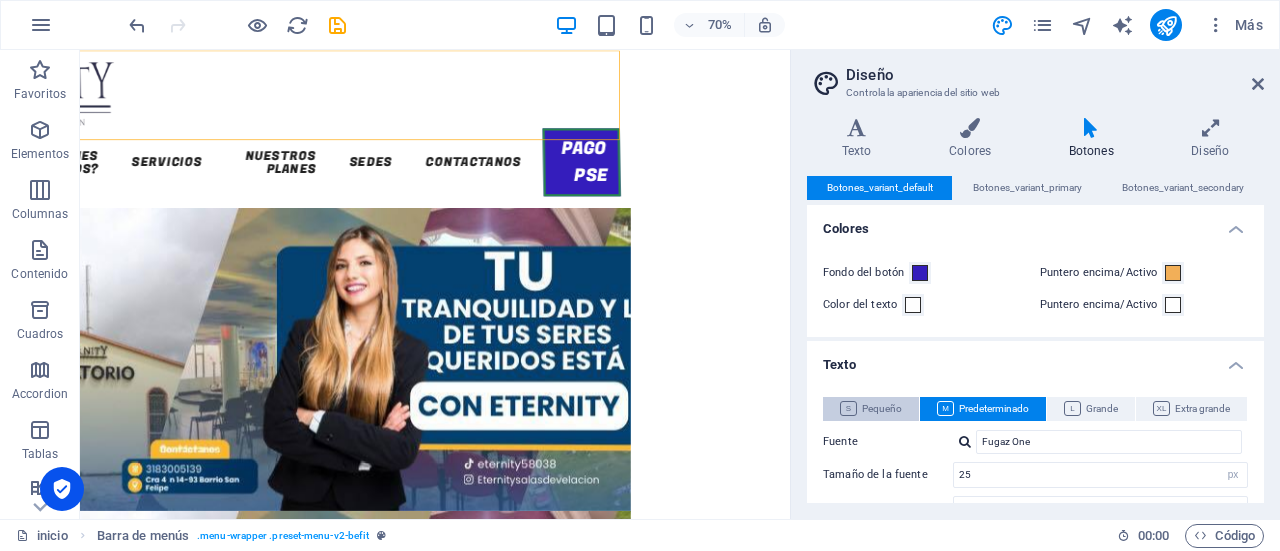 click on "Pequeño" at bounding box center [871, 409] 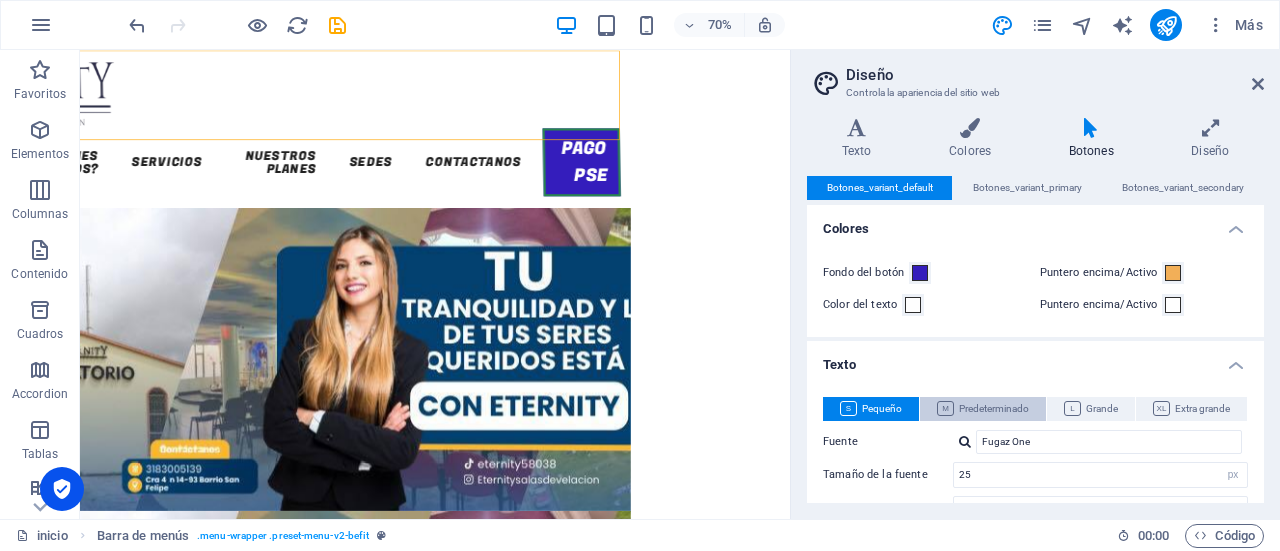 click on "Predeterminado" at bounding box center [983, 409] 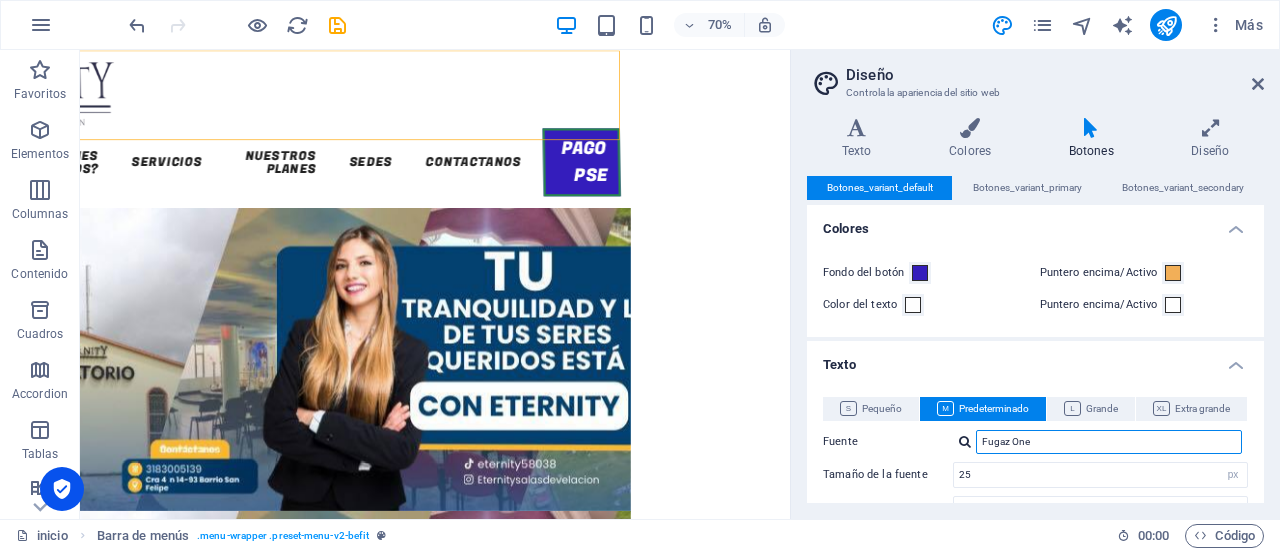 click on "Fugaz One" at bounding box center (1109, 442) 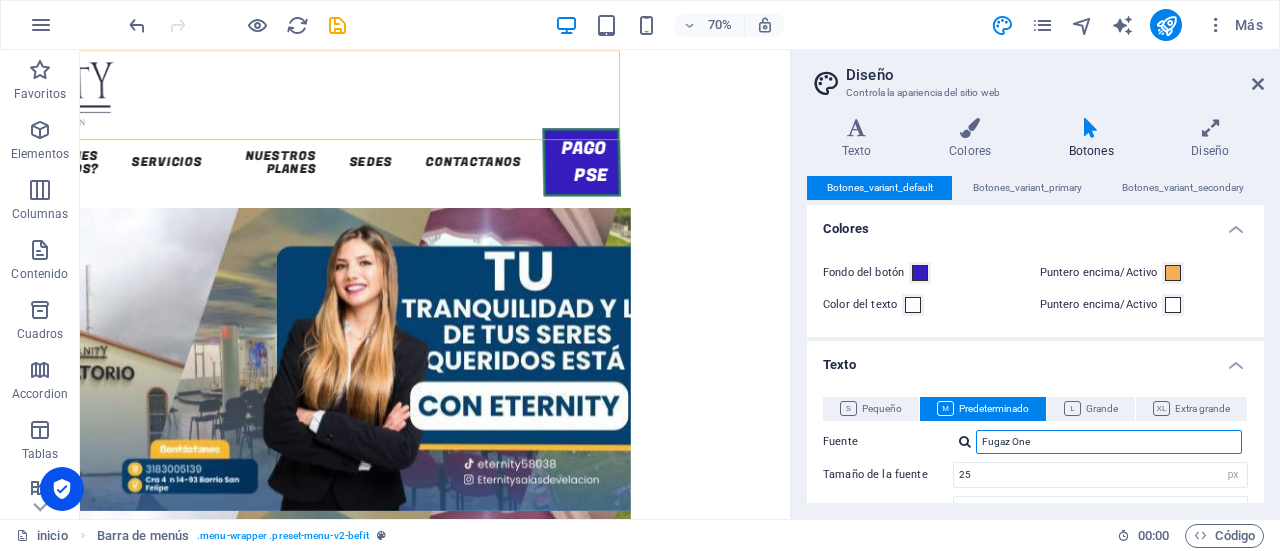 click on "Fugaz One" at bounding box center [1109, 442] 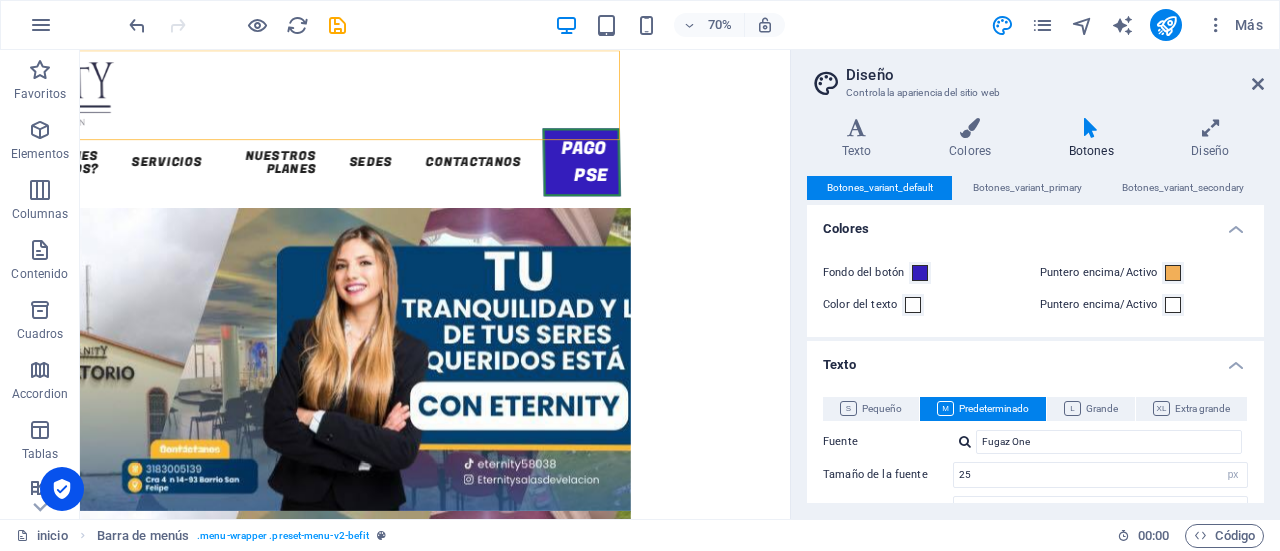 click at bounding box center (965, 441) 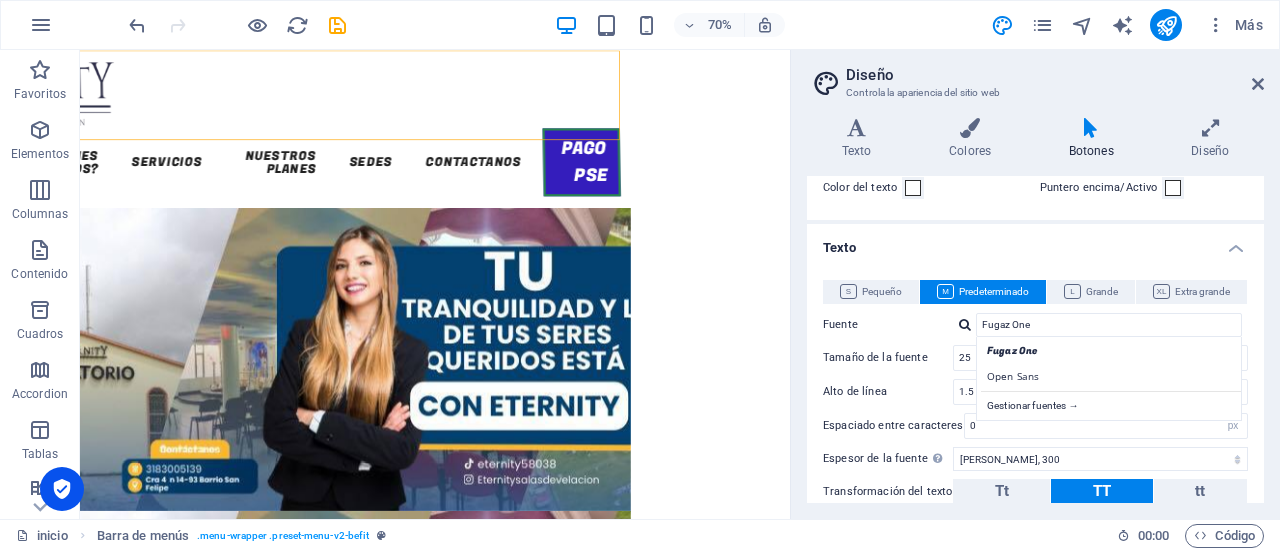 scroll, scrollTop: 118, scrollLeft: 0, axis: vertical 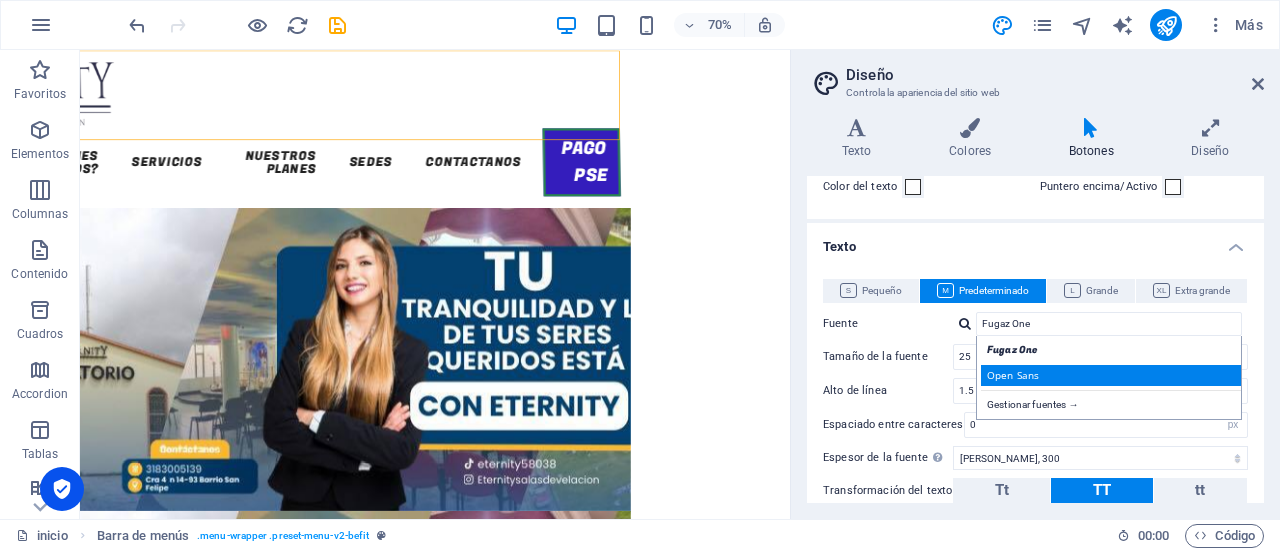 click on "Open Sans" at bounding box center [1113, 375] 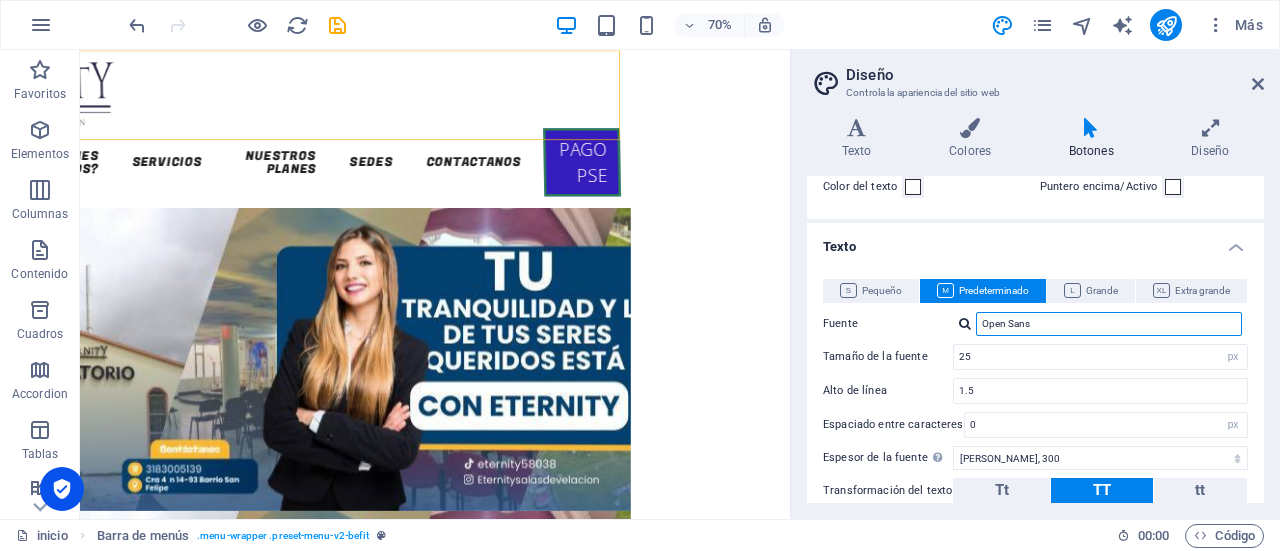 click on "Open Sans" at bounding box center (1109, 324) 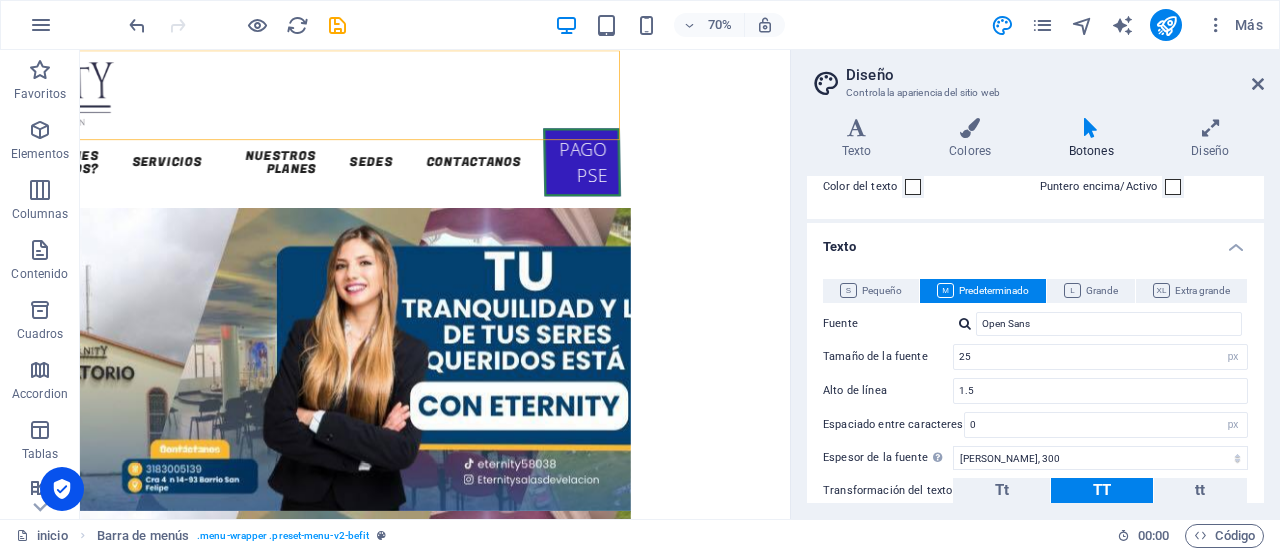 click on "Open Sans Gestionar fuentes →" at bounding box center [1100, 324] 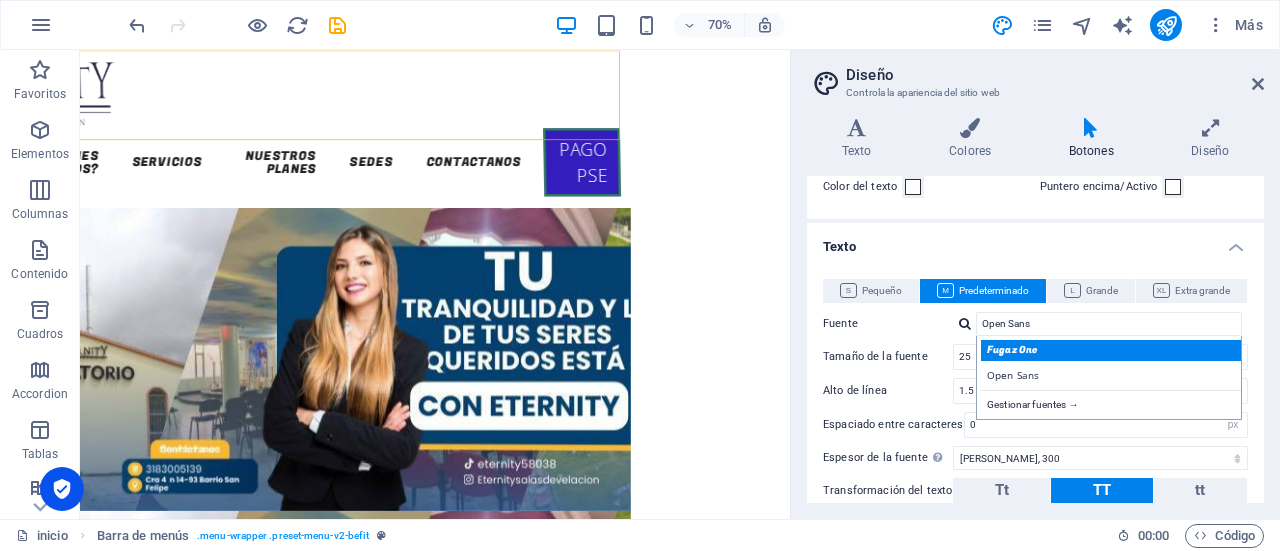 click on "Fugaz One" at bounding box center (1113, 350) 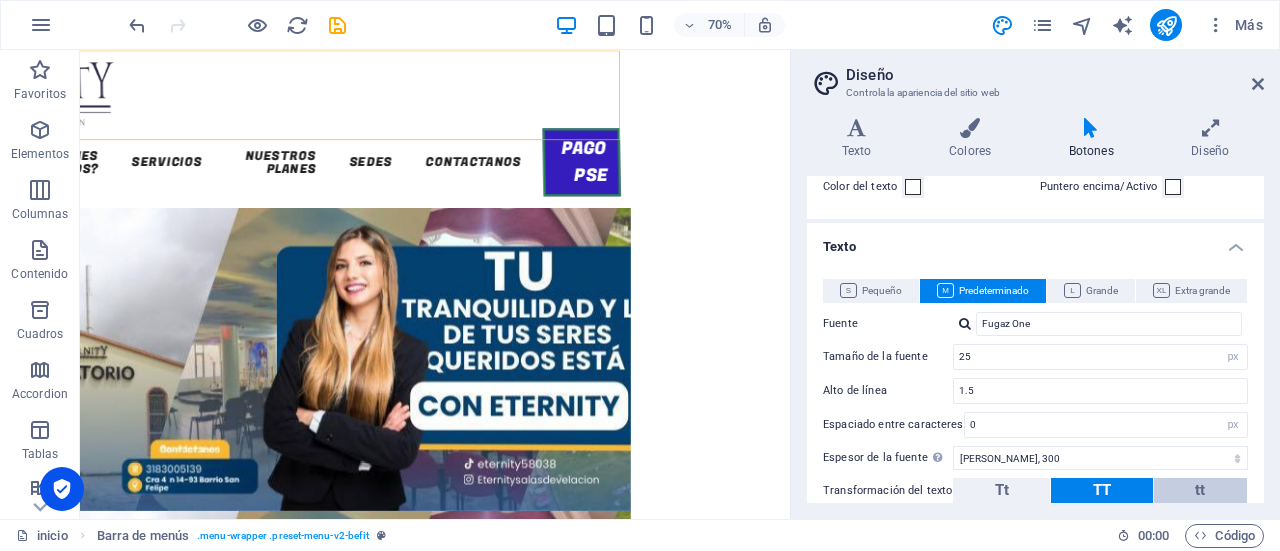 click on "tt" at bounding box center (1200, 491) 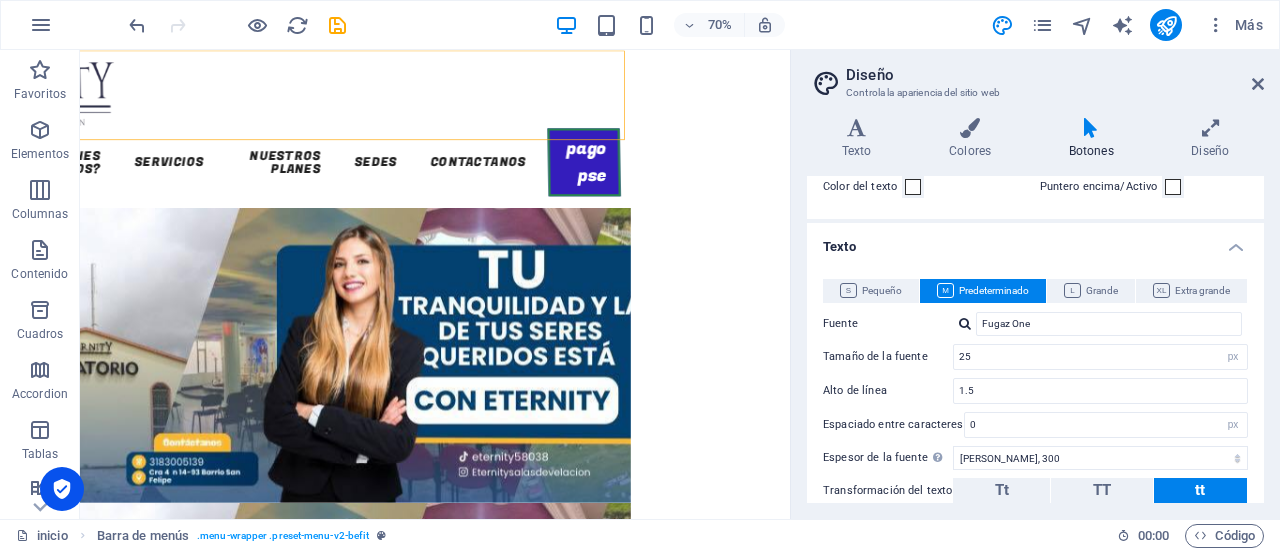 scroll, scrollTop: 0, scrollLeft: 222, axis: horizontal 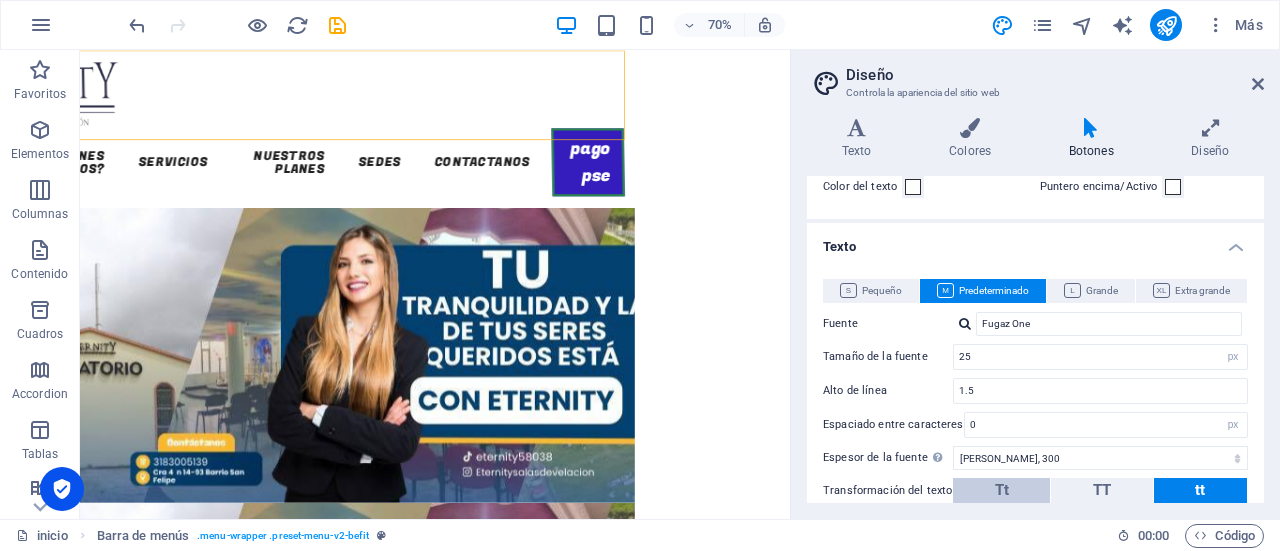 click on "Tt" at bounding box center (1001, 491) 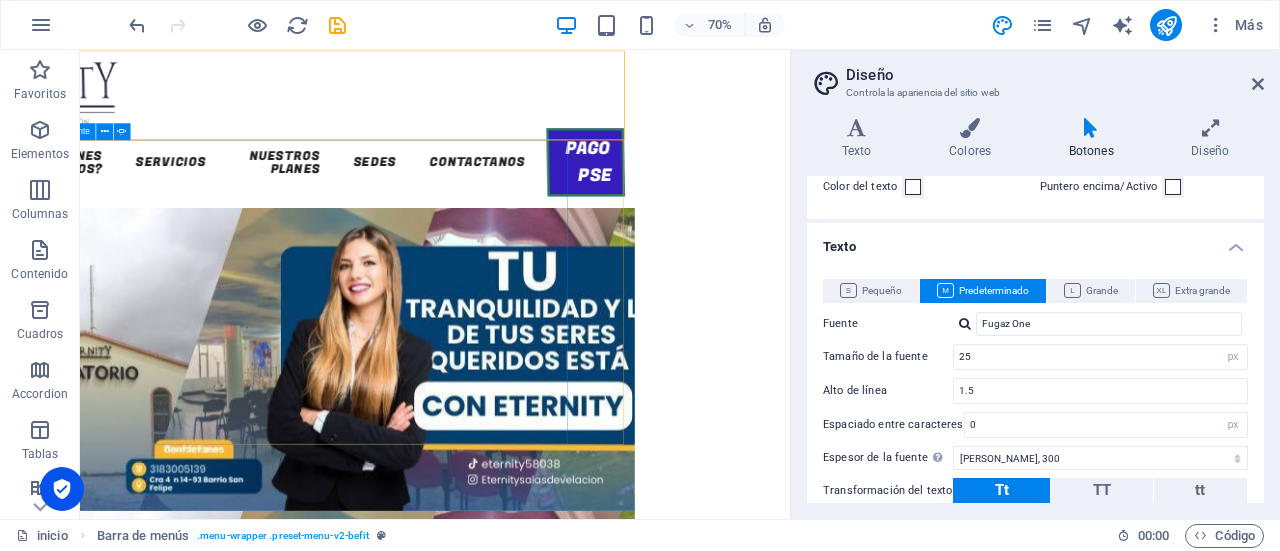 drag, startPoint x: 1266, startPoint y: 283, endPoint x: 1268, endPoint y: 317, distance: 34.058773 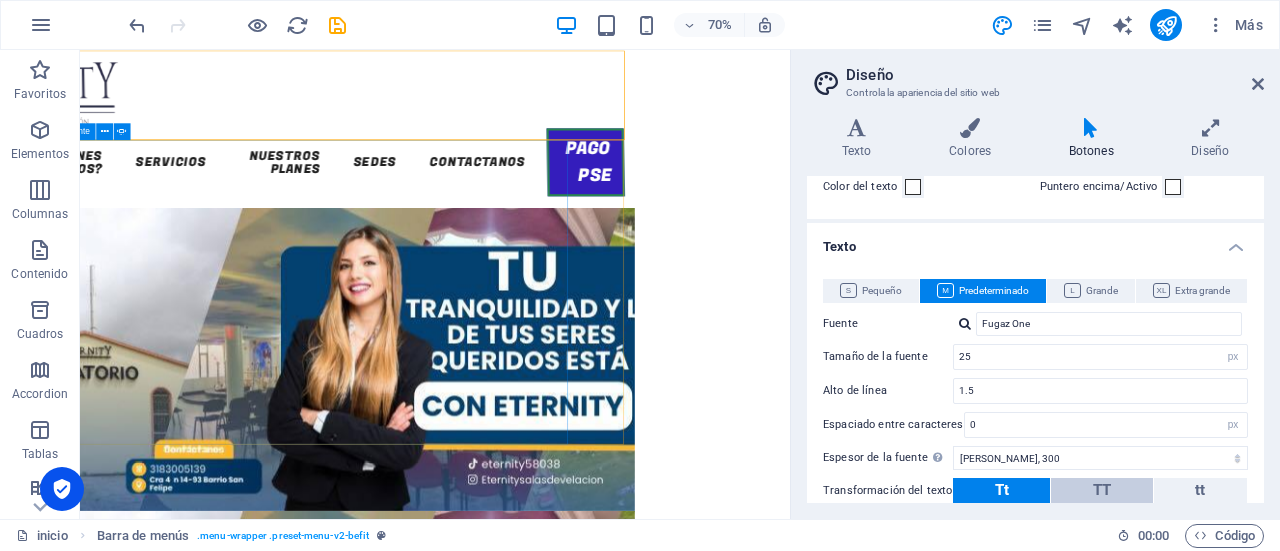 click on "TT" at bounding box center [1101, 491] 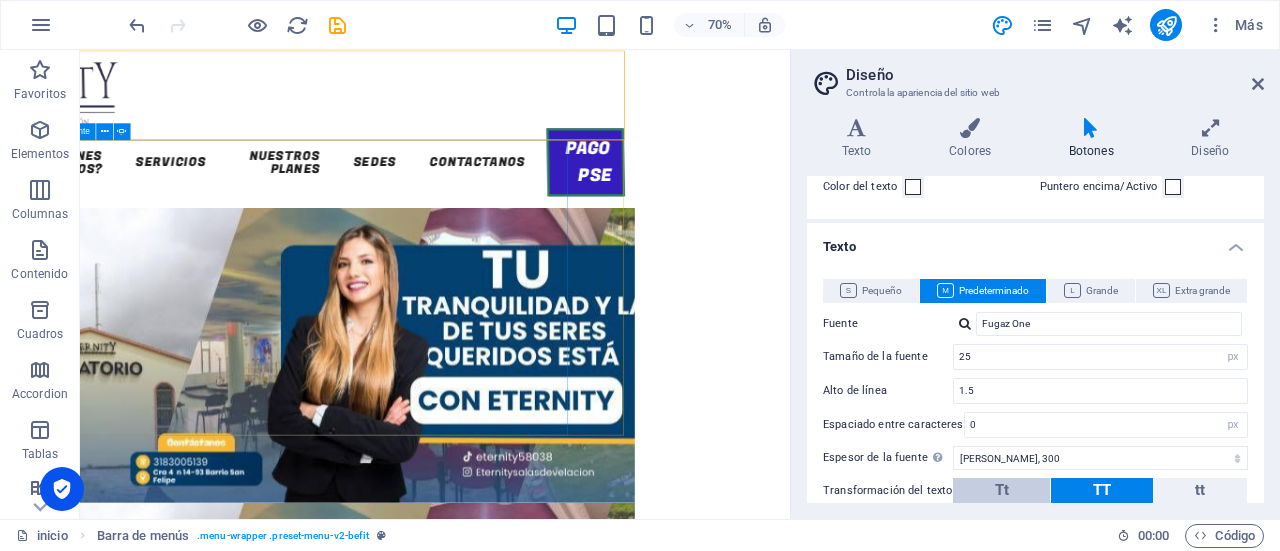 click on "Tt" at bounding box center [1001, 491] 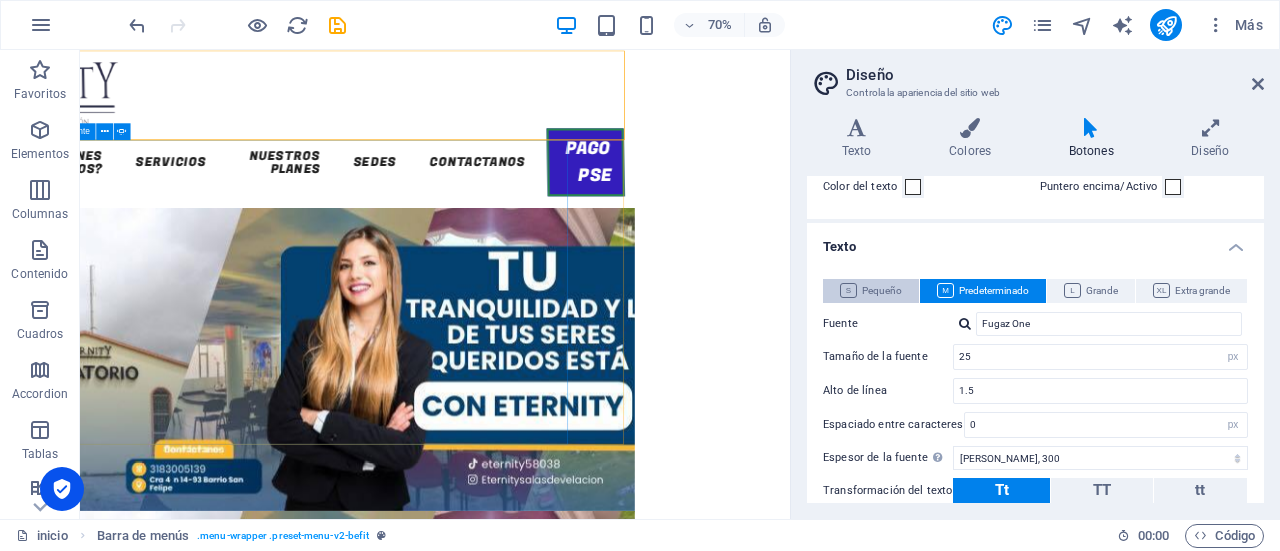 click on "Pequeño" at bounding box center (871, 291) 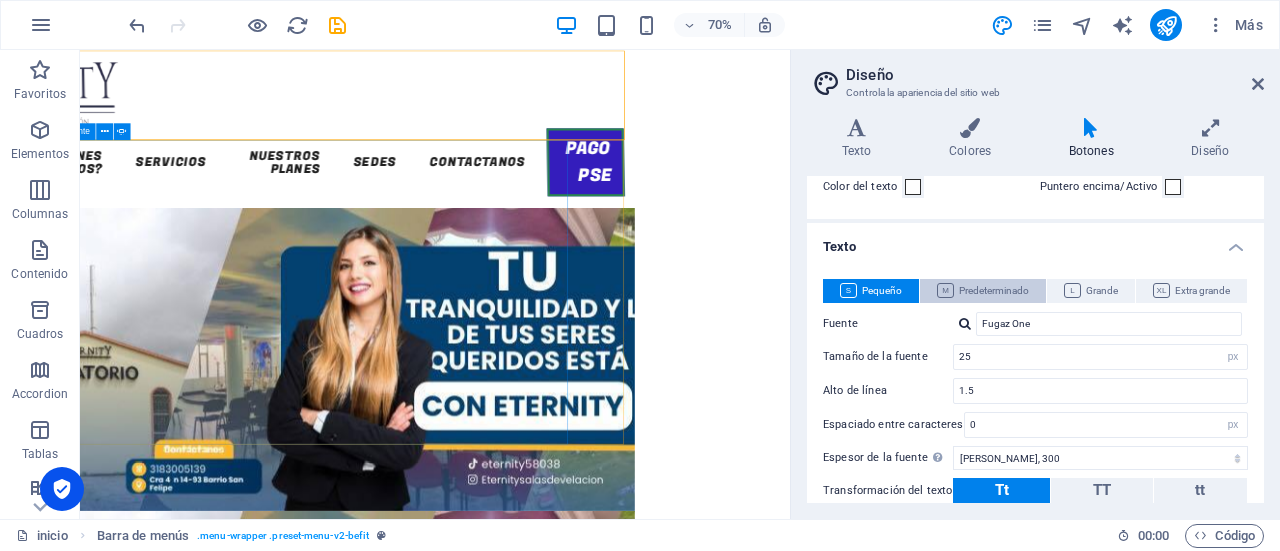 click on "Pequeño Predeterminado Grande Extra grande Fuente Fugaz One Gestionar fuentes → Tamaño de la fuente 25 rem px em % Alto de línea 1.5 Espaciado entre caracteres 0 rem px Espesor de la fuente Para mostrar el espesor de la fuente correctamente, puede que deba activarse.  Gestionar fuentes Fino, 100 Extra [PERSON_NAME], 200 [PERSON_NAME], 300 Normal, 400 Medio, 500 Seminegrita, 600 Negrita, 700 Extra negrita, 800 Negro, 900 Transformación del texto Tt TT tt Estilo de fuente Fuente Fugaz One Tamaño de la fuente 25 rem px em % Alto de línea 1.5 Espaciado entre caracteres 0 rem px Espesor de la fuente Para mostrar el espesor de la fuente correctamente, puede que deba activarse.  Gestionar fuentes Fino, 100 Extra [PERSON_NAME], 200 [PERSON_NAME], 300 Normal, 400 Medio, 500 [DEMOGRAPHIC_DATA], 600 Negrita, 700 Extra negrita, 800 Negro, 900 Transformación del texto Tt TT tt Estilo de fuente Fuente Fugaz One Tamaño de la fuente 25 rem px em % Alto de línea 1.5 Espaciado entre caracteres 0 rem px Espesor de la fuente Gestionar fuentes Tt TT" at bounding box center (1035, 409) 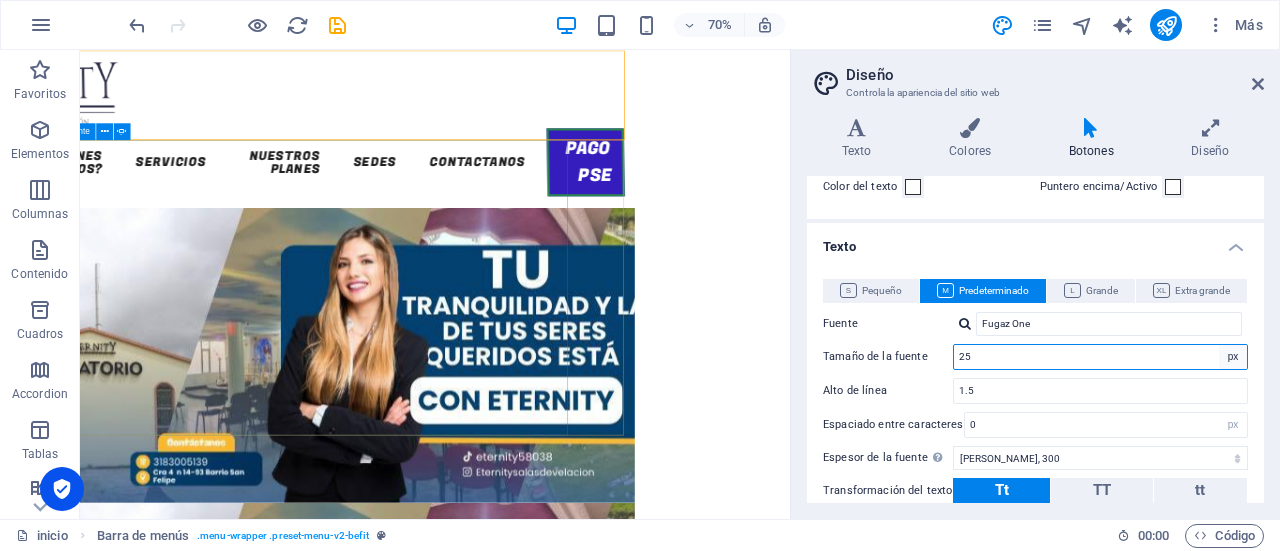 click on "rem px em %" at bounding box center (1233, 357) 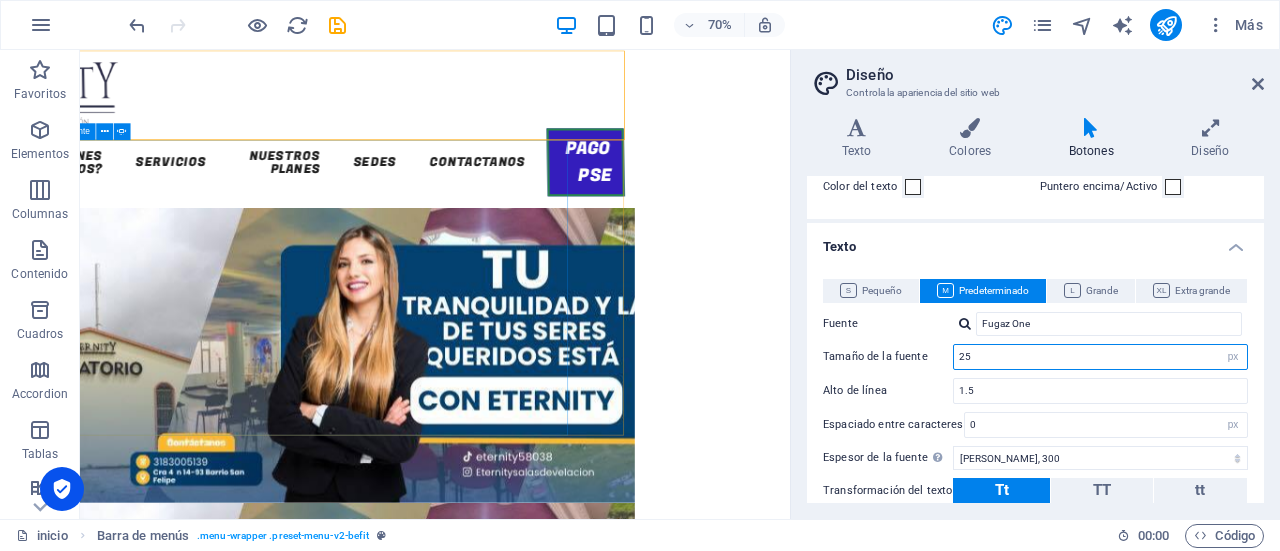 click on "25" at bounding box center [1100, 357] 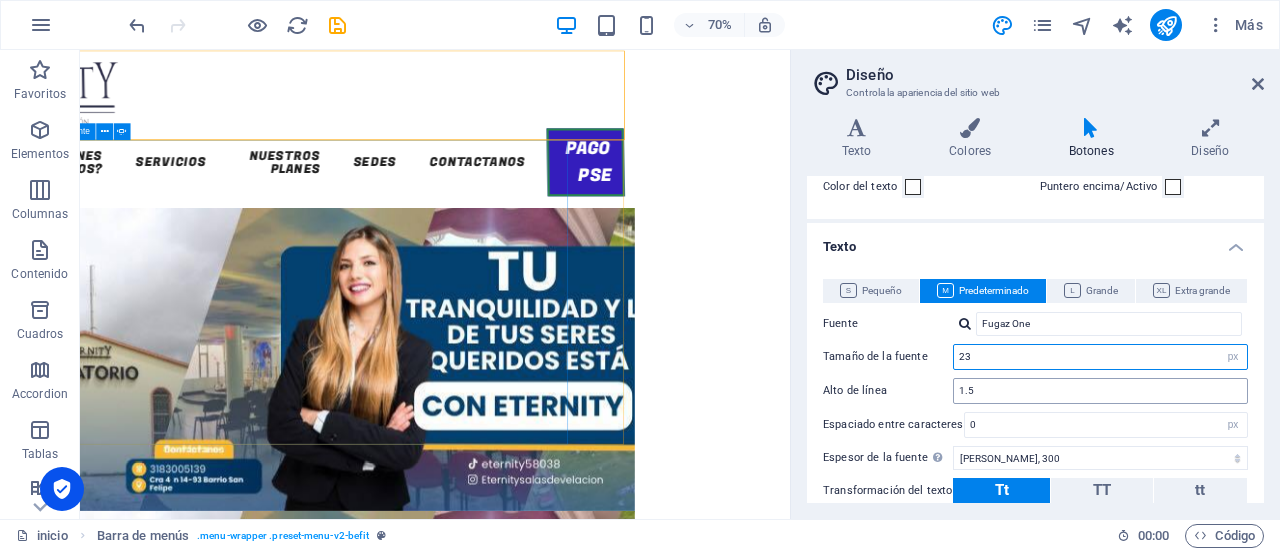 type on "23" 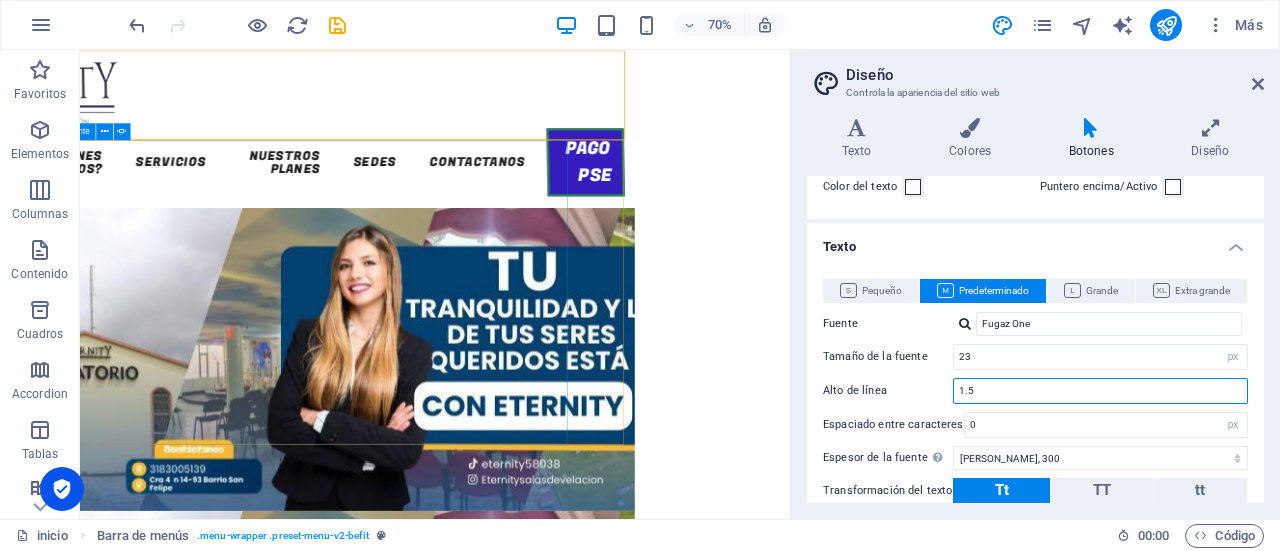 click on "1.5" at bounding box center [1100, 391] 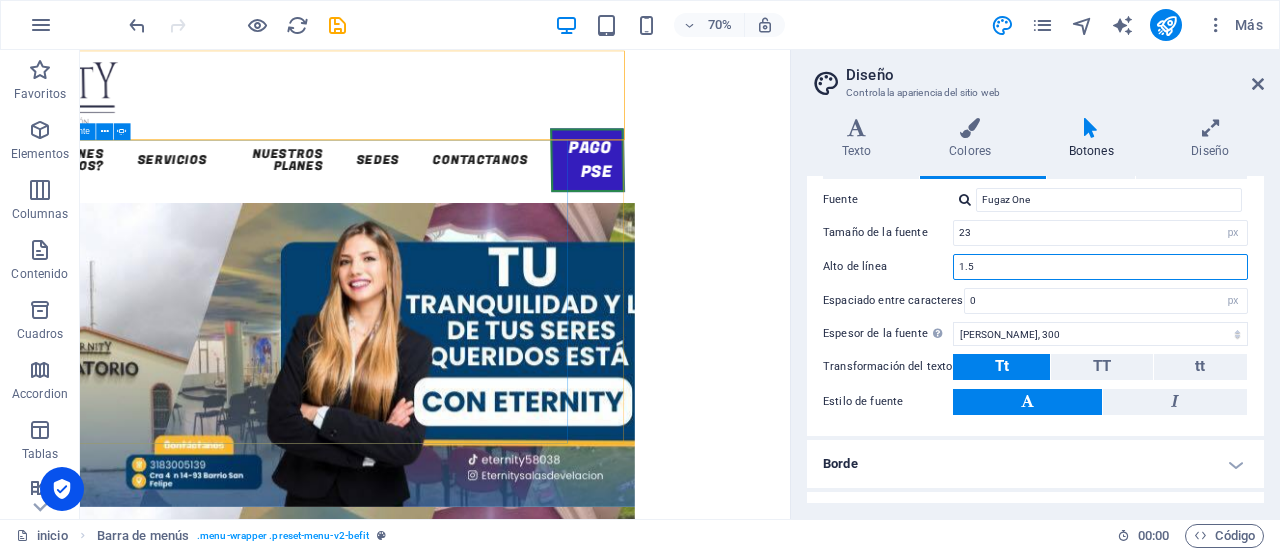 scroll, scrollTop: 250, scrollLeft: 0, axis: vertical 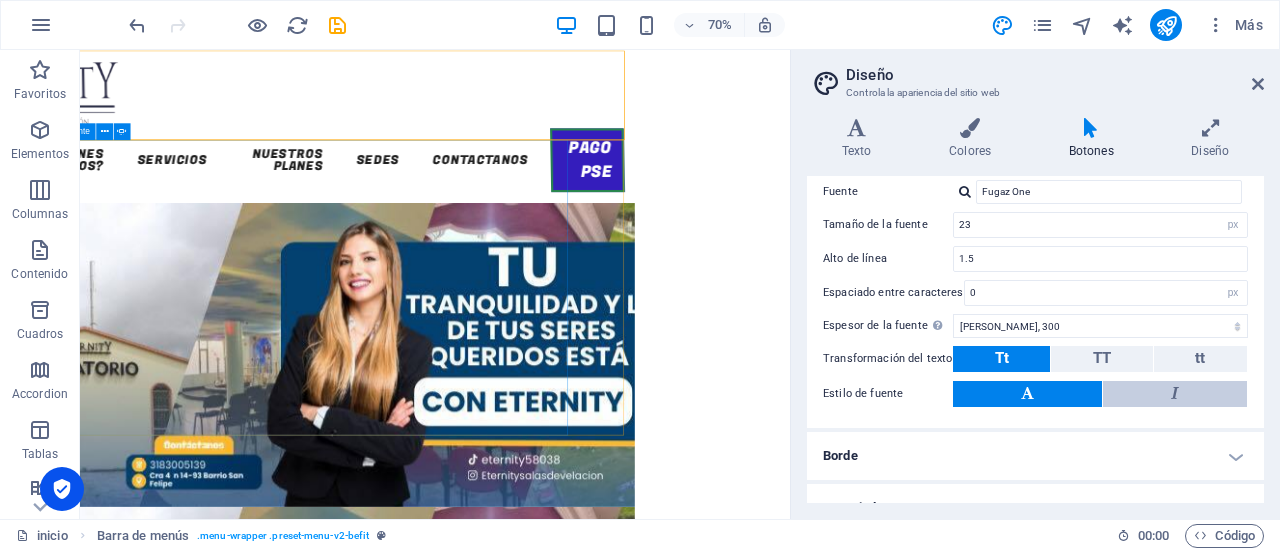click at bounding box center (1175, 394) 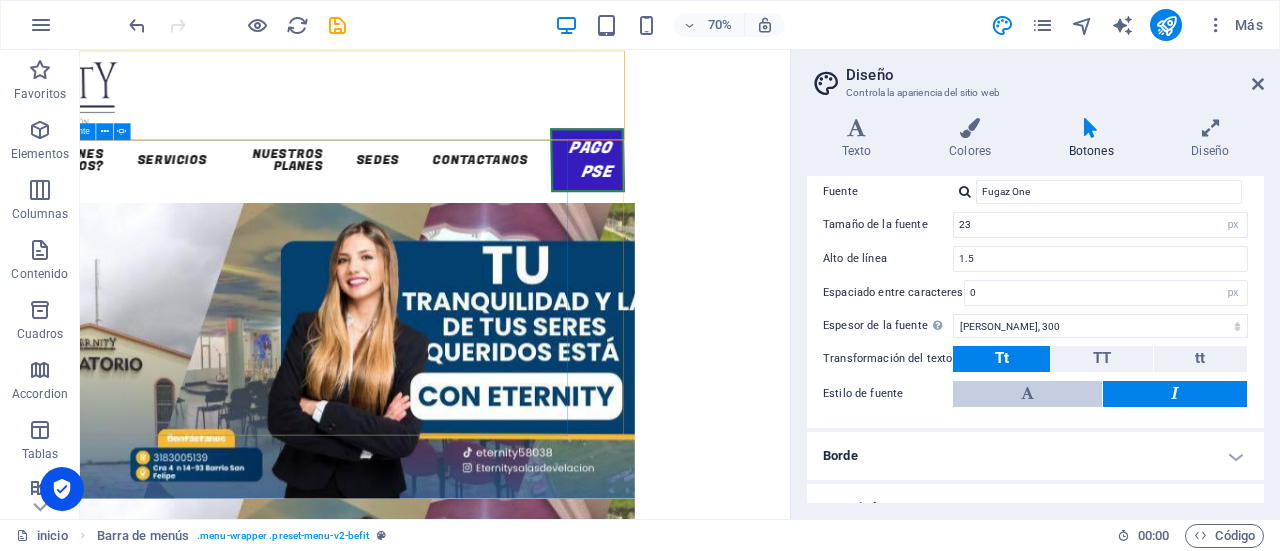 click at bounding box center (1027, 394) 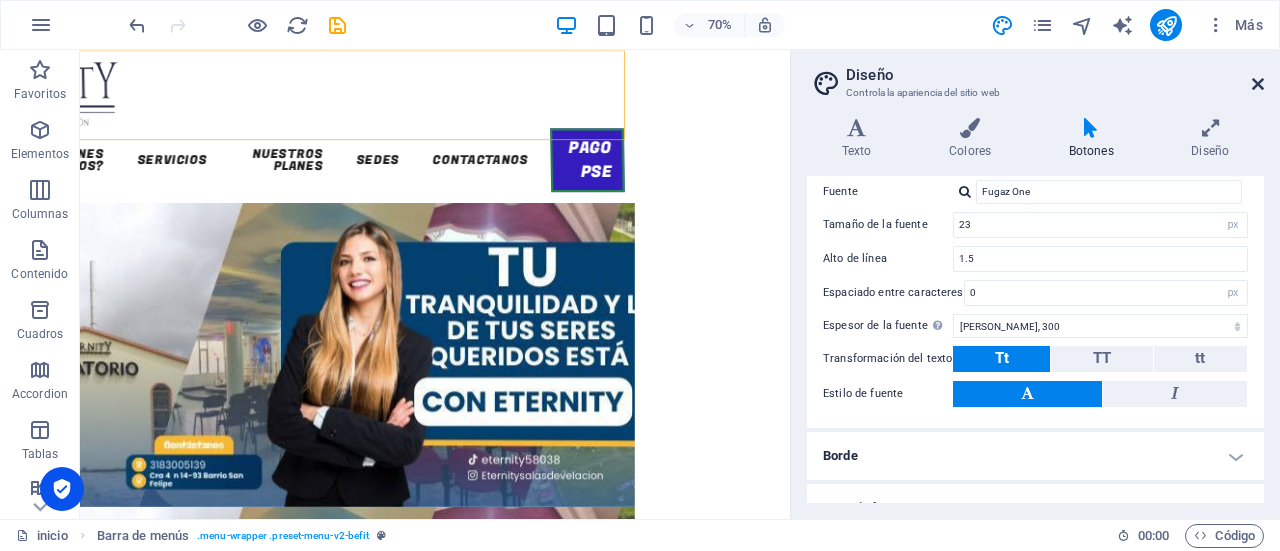 click at bounding box center [1258, 84] 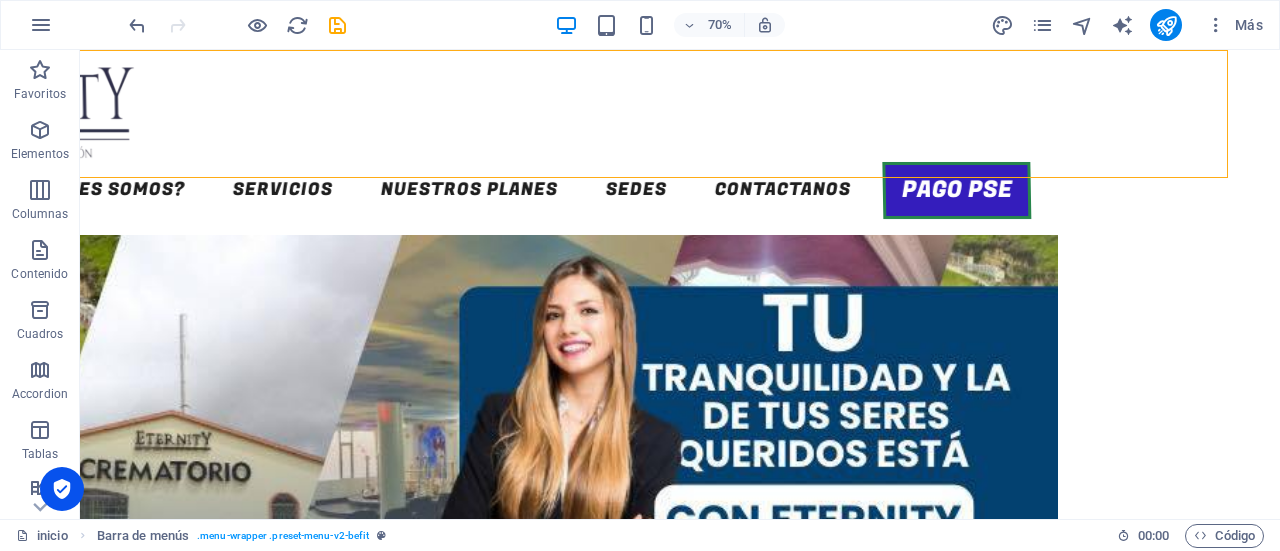 scroll, scrollTop: 0, scrollLeft: 37, axis: horizontal 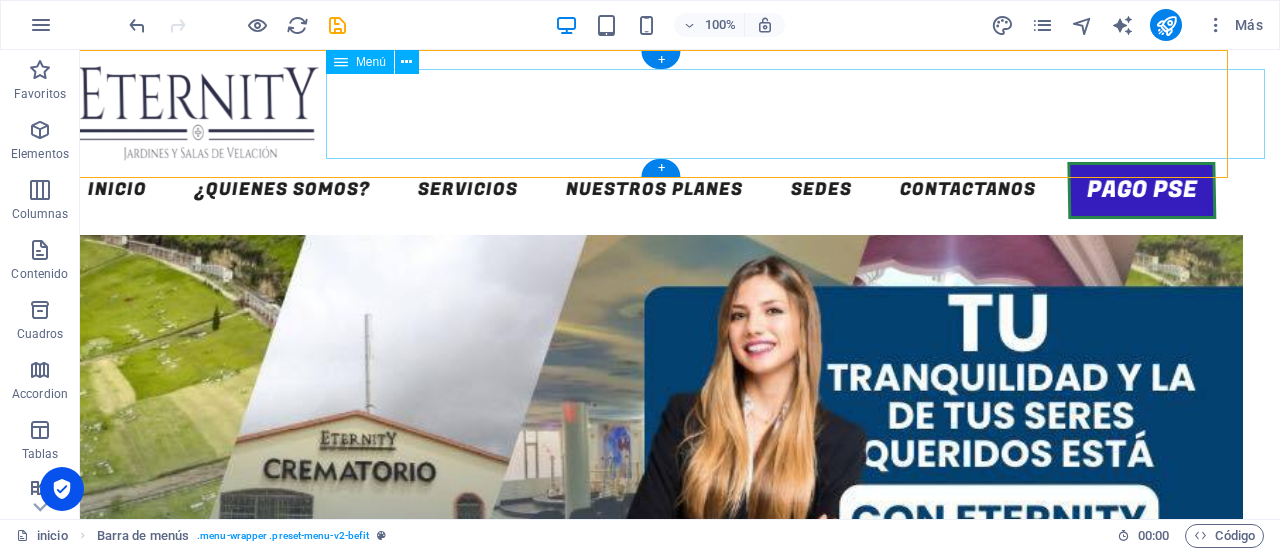 click on "INICIO ¿QUIENES SOMOS? SERVICIOS NUESTROS PLANES SEDES Contactanos PAGO PSE" at bounding box center [643, 190] 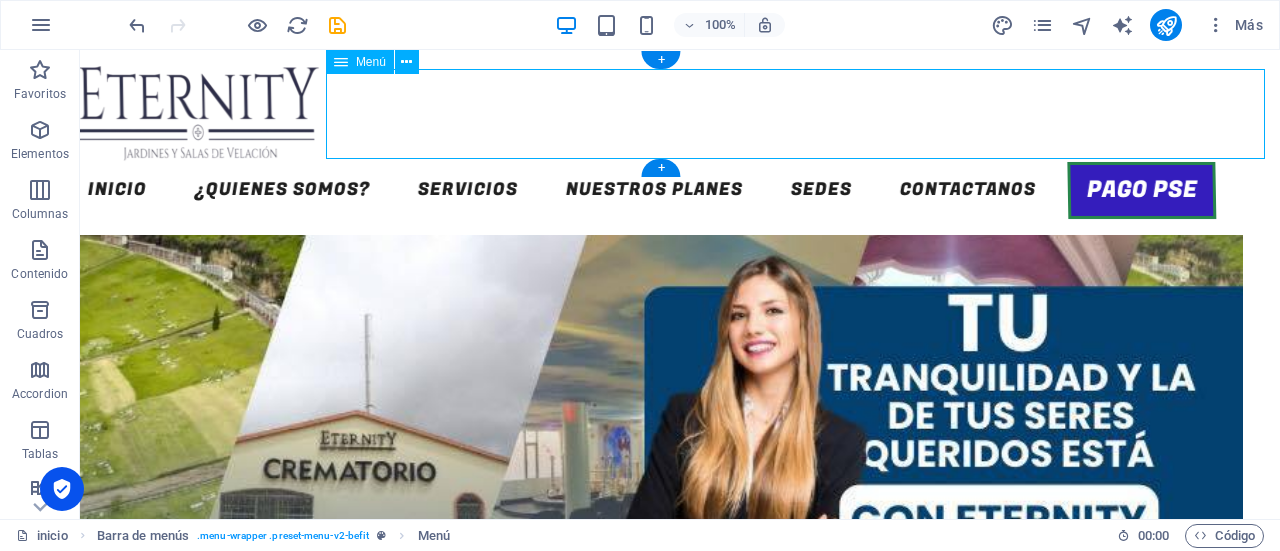 click on "INICIO ¿QUIENES SOMOS? SERVICIOS NUESTROS PLANES SEDES Contactanos PAGO PSE" at bounding box center (643, 190) 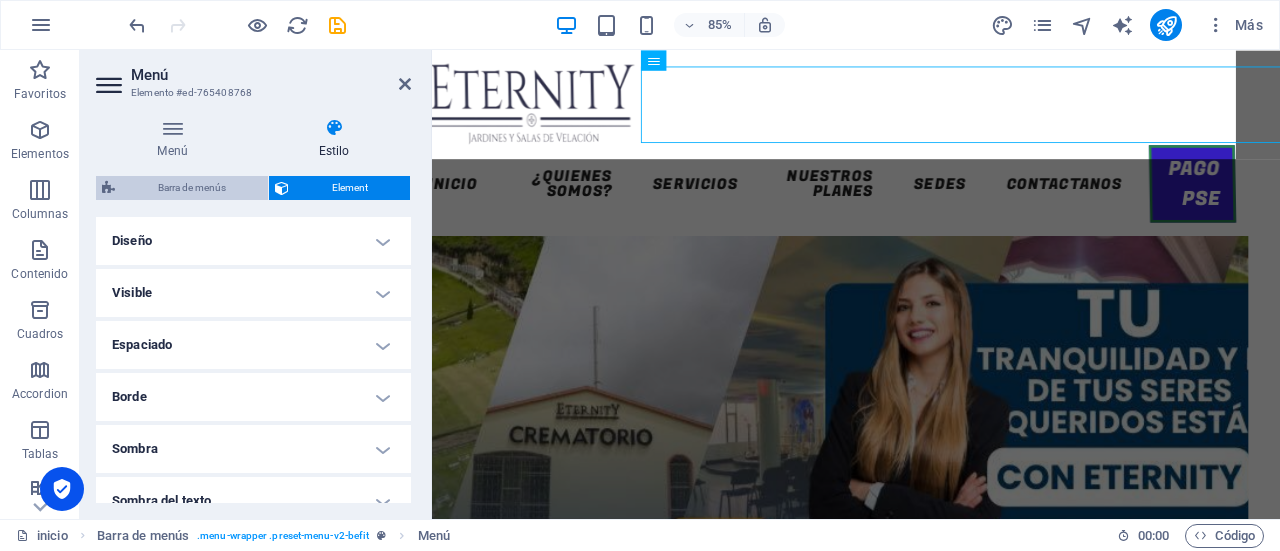 click on "Barra de menús" at bounding box center [191, 188] 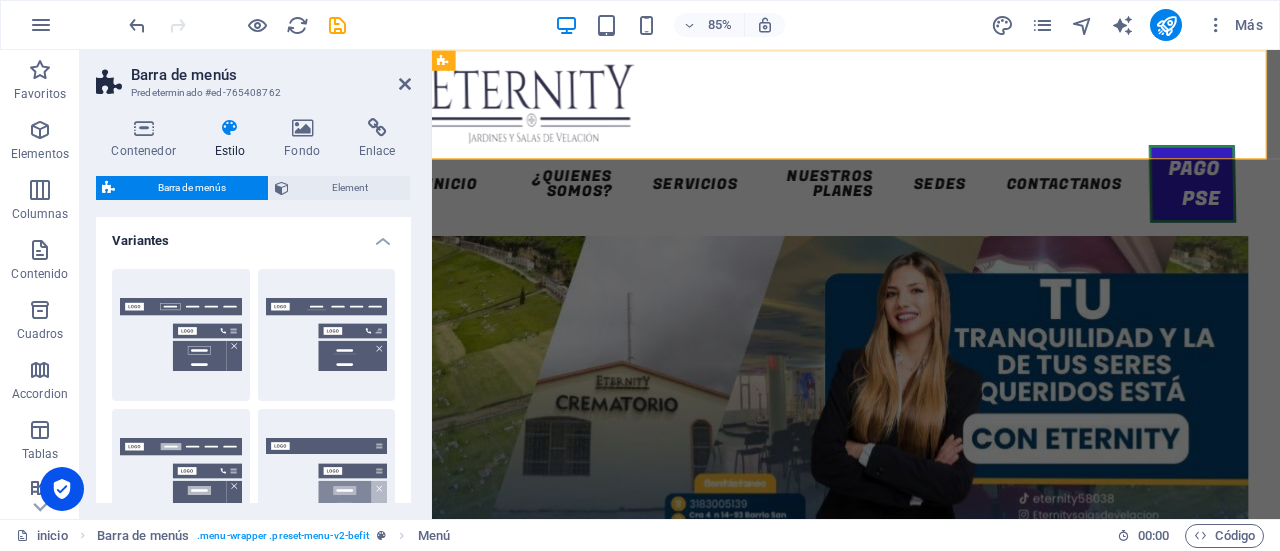 scroll, scrollTop: 0, scrollLeft: 1, axis: horizontal 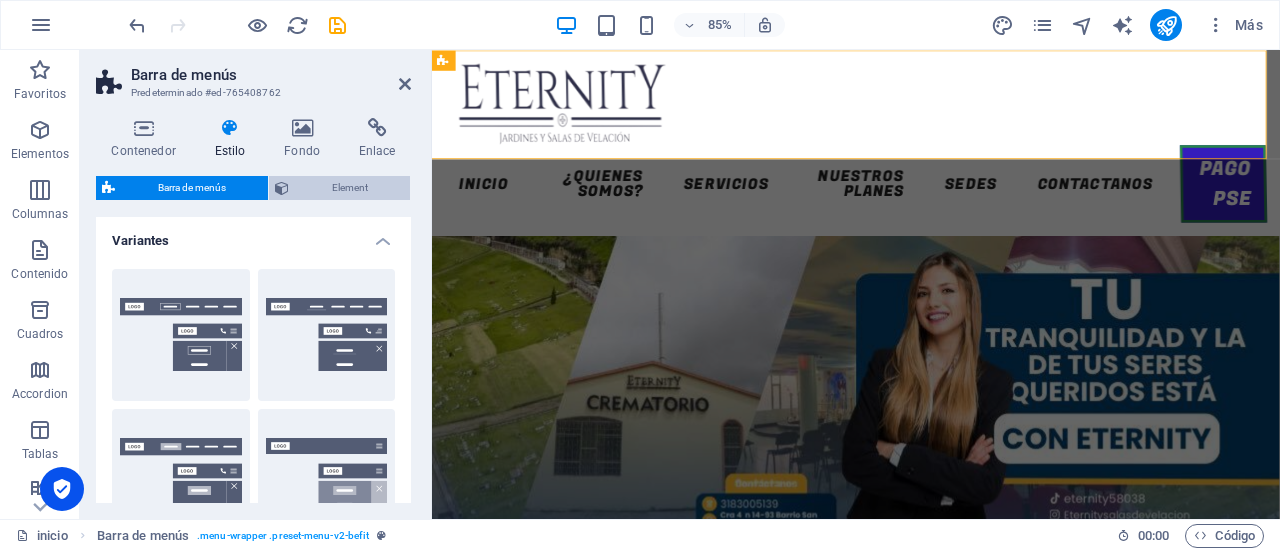 click on "Element" at bounding box center [349, 188] 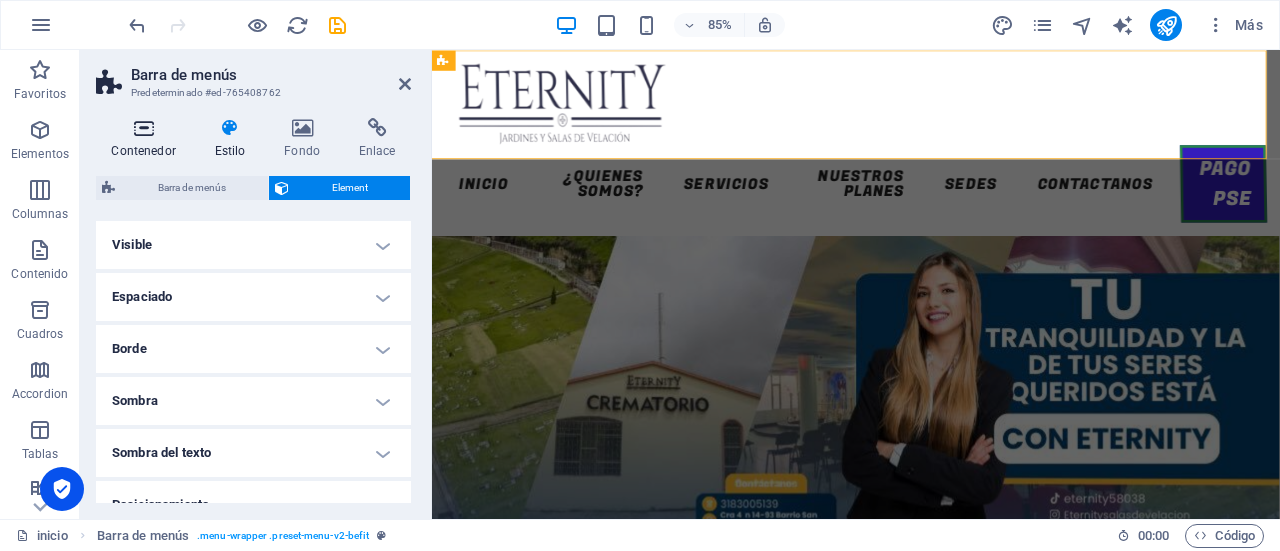 click at bounding box center (143, 128) 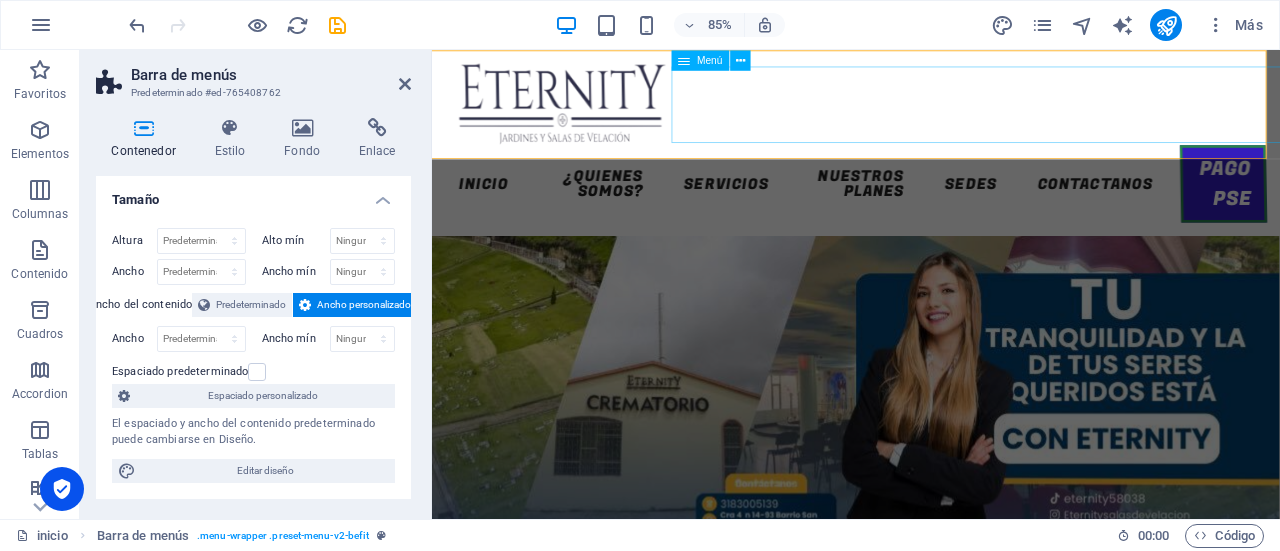 click on "INICIO ¿QUIENES SOMOS? SERVICIOS NUESTROS PLANES SEDES Contactanos PAGO PSE" at bounding box center [931, 207] 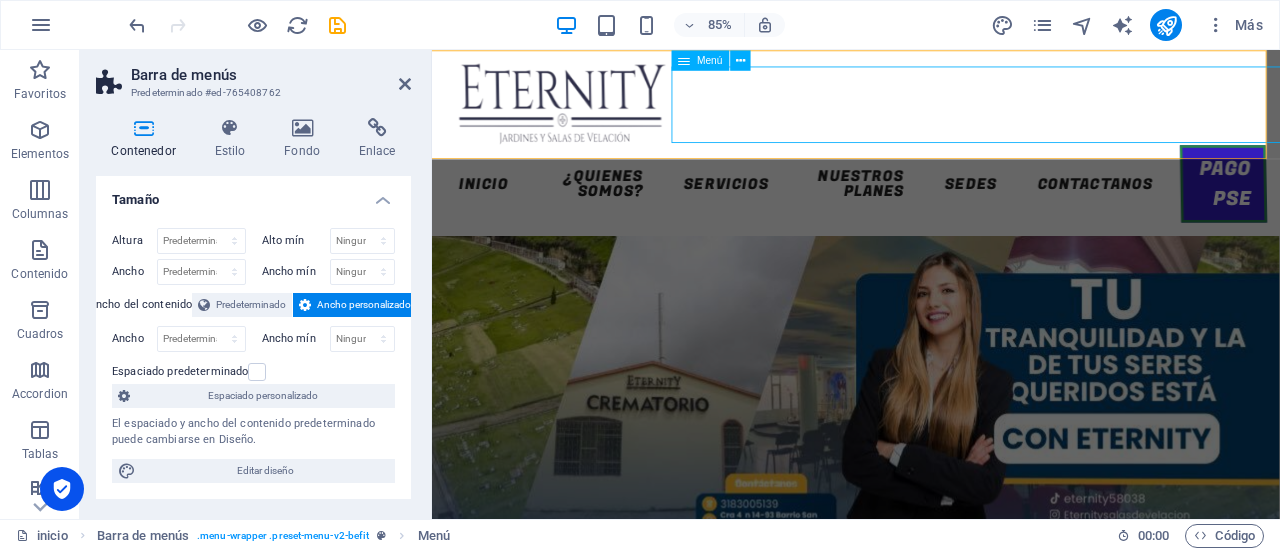 click on "INICIO ¿QUIENES SOMOS? SERVICIOS NUESTROS PLANES SEDES Contactanos PAGO PSE" at bounding box center (931, 207) 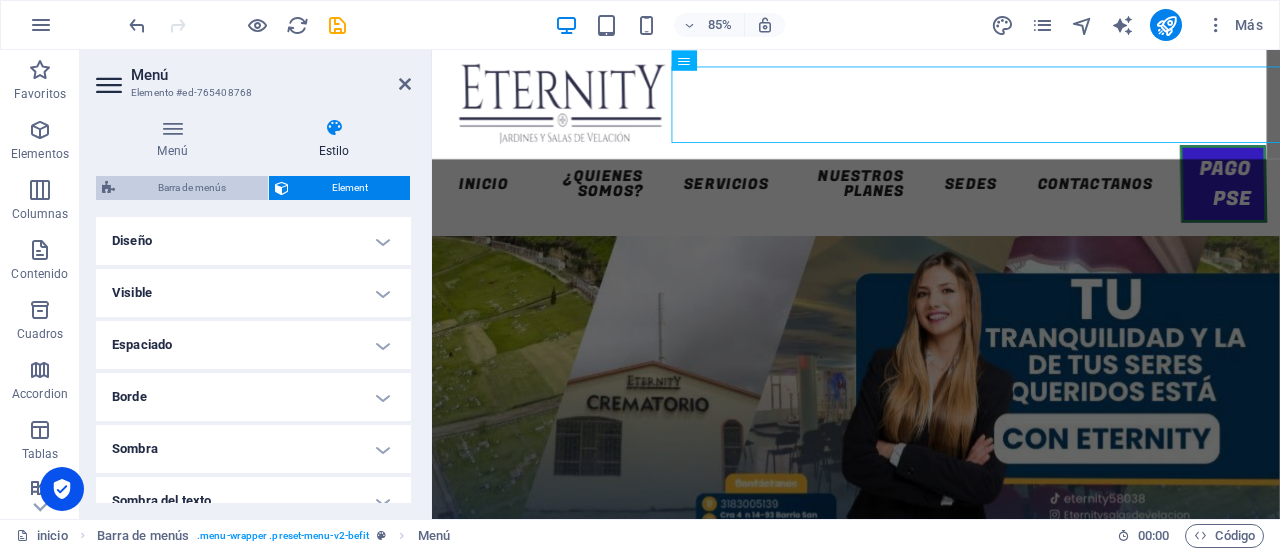 click on "Barra de menús" at bounding box center [191, 188] 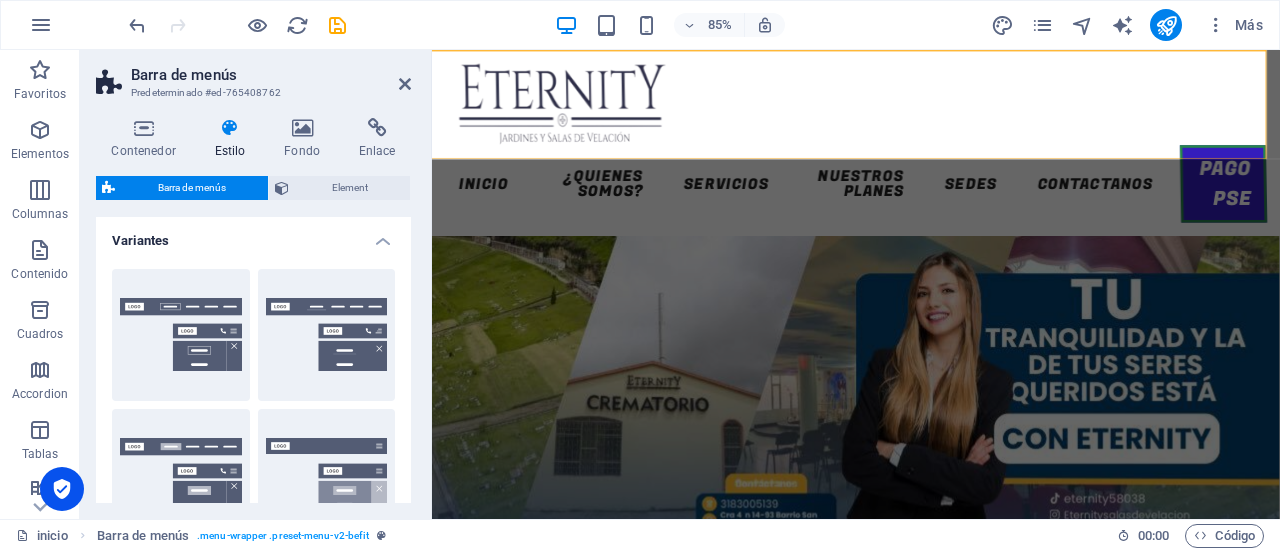 click on "Variantes" at bounding box center (253, 235) 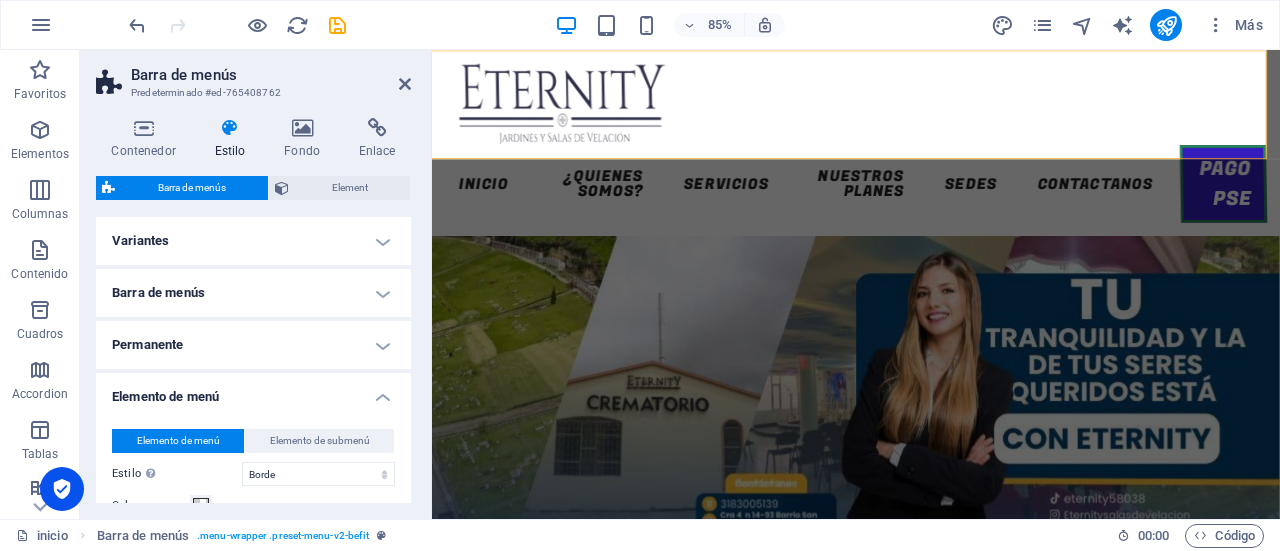 click on "Elemento de menú" at bounding box center [253, 391] 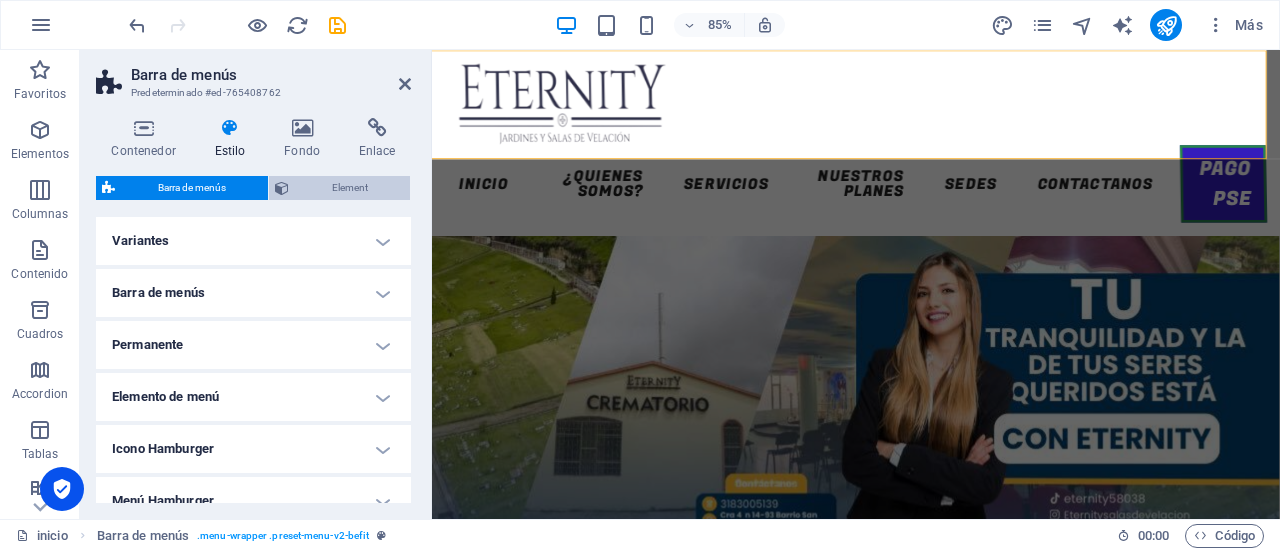 click on "Element" at bounding box center [349, 188] 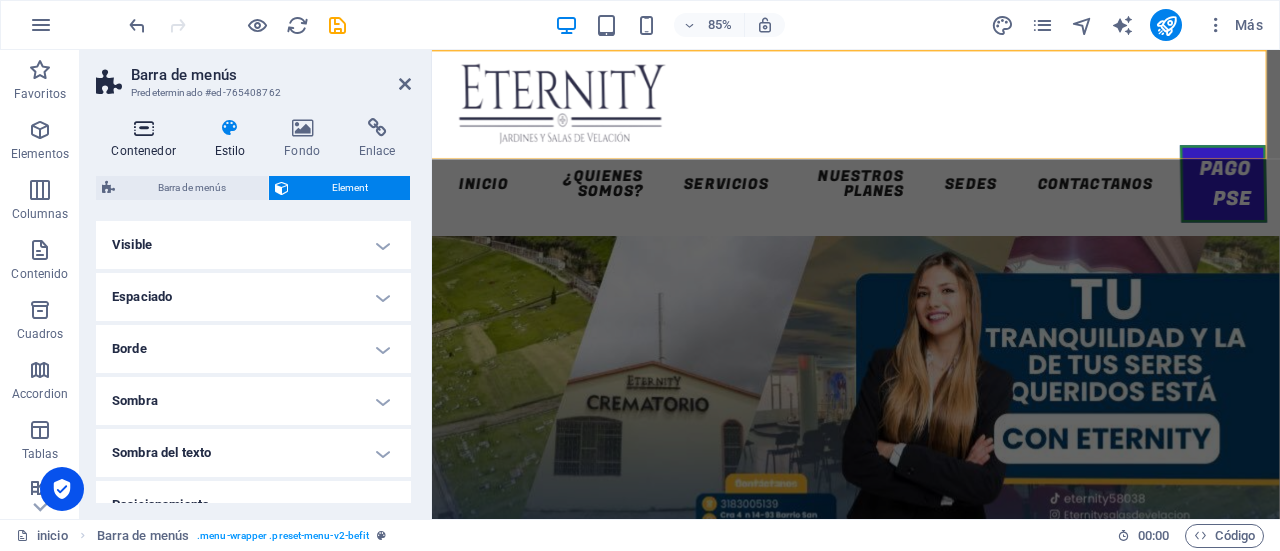 click on "Contenedor" at bounding box center (147, 139) 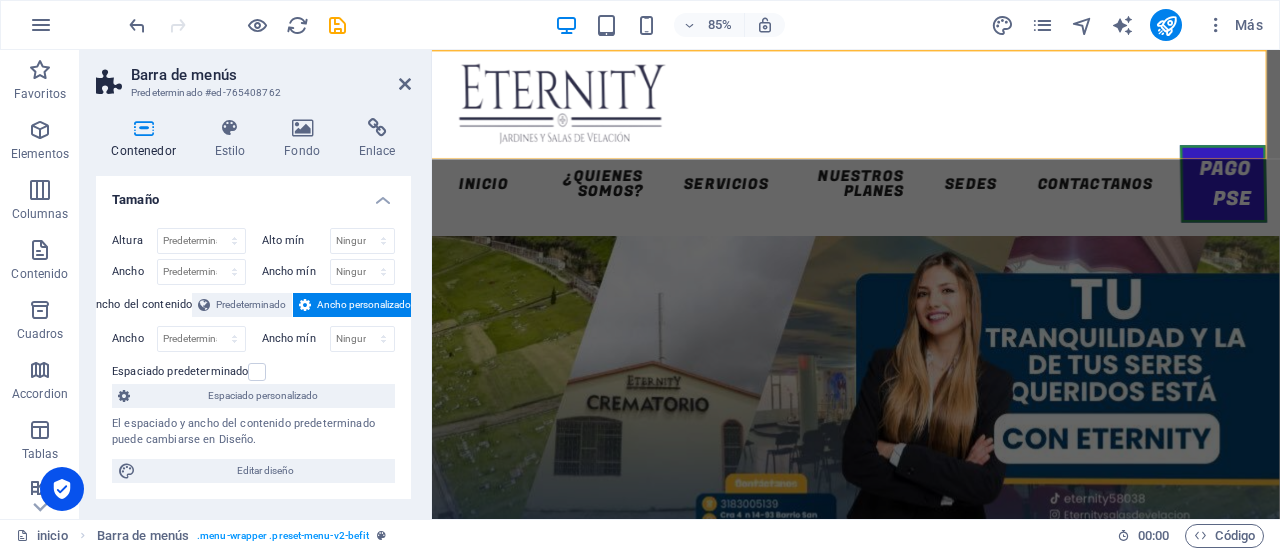 drag, startPoint x: 406, startPoint y: 272, endPoint x: 404, endPoint y: 399, distance: 127.01575 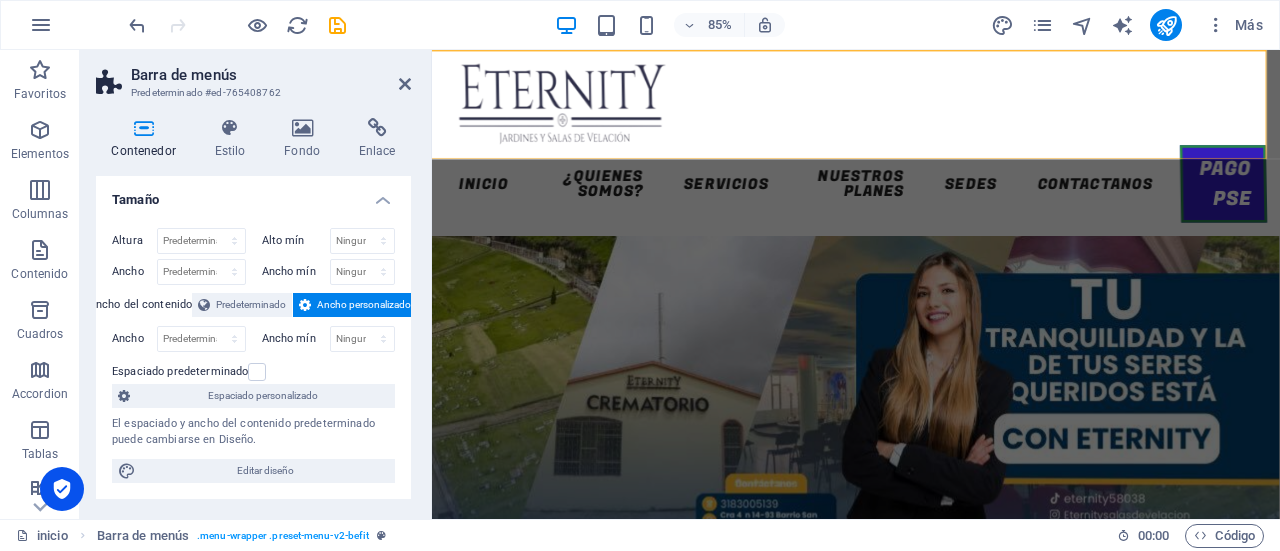 click on "Altura Predeterminado px rem % vh vw Alto mín Ninguno px rem % vh vw Ancho Predeterminado px rem % em vh vw Ancho mín Ninguno px rem % vh vw Ancho del contenido Predeterminado Ancho personalizado Ancho Predeterminado px rem % em vh vw Ancho mín Ninguno px rem % vh vw Espaciado predeterminado Espaciado personalizado El espaciado y ancho del contenido predeterminado puede cambiarse en Diseño. Editar diseño" at bounding box center (253, 355) 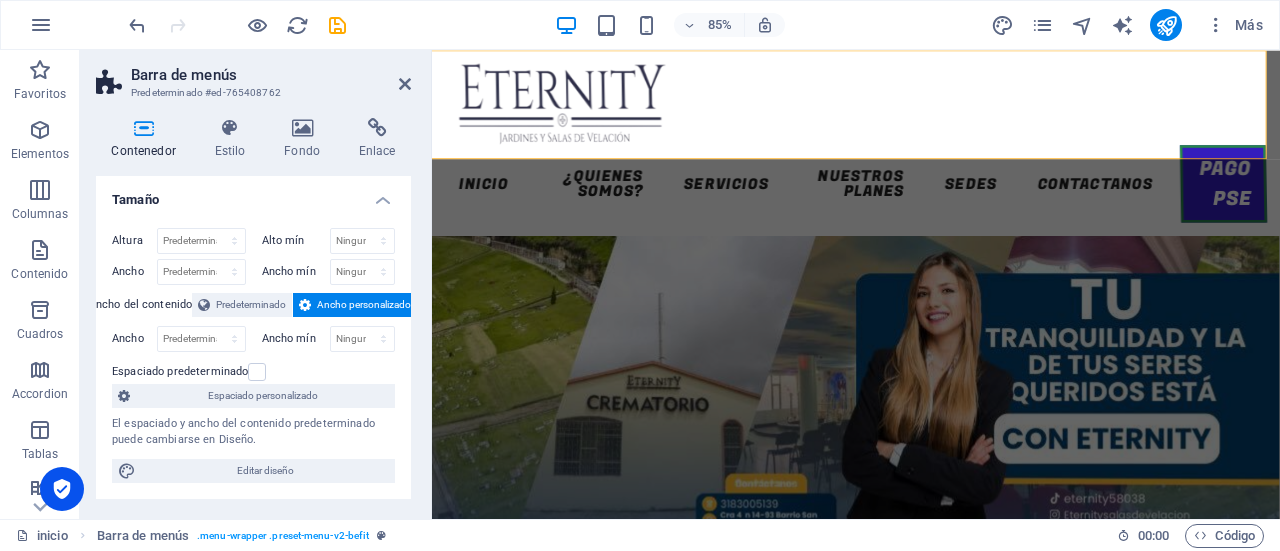 click on "Contenedor Estilo Fondo Enlace Tamaño Altura Predeterminado px rem % vh vw Alto mín Ninguno px rem % vh vw Ancho Predeterminado px rem % em vh vw Ancho mín Ninguno px rem % vh vw Ancho del contenido Predeterminado Ancho personalizado Ancho Predeterminado px rem % em vh vw Ancho mín Ninguno px rem % vh vw Espaciado predeterminado Espaciado personalizado El espaciado y ancho del contenido predeterminado puede cambiarse en Diseño. Editar diseño Diseño (Flexbox) Alineación Determina flex-direction. Predeterminado Eje principal Determina la forma en la que los elementos deberían comportarse por el eje principal en este contenedor (contenido justificado). Predeterminado Eje lateral Controla la dirección vertical del elemento en el contenedor (alinear elementos). Predeterminado Ajuste Predeterminado Habilitado Deshabilitado Relleno Controla las distancias y la dirección de los elementos en el eje Y en varias líneas (alinear contenido). Predeterminado Accessibility Role Ninguno Alert Olas" at bounding box center [253, 310] 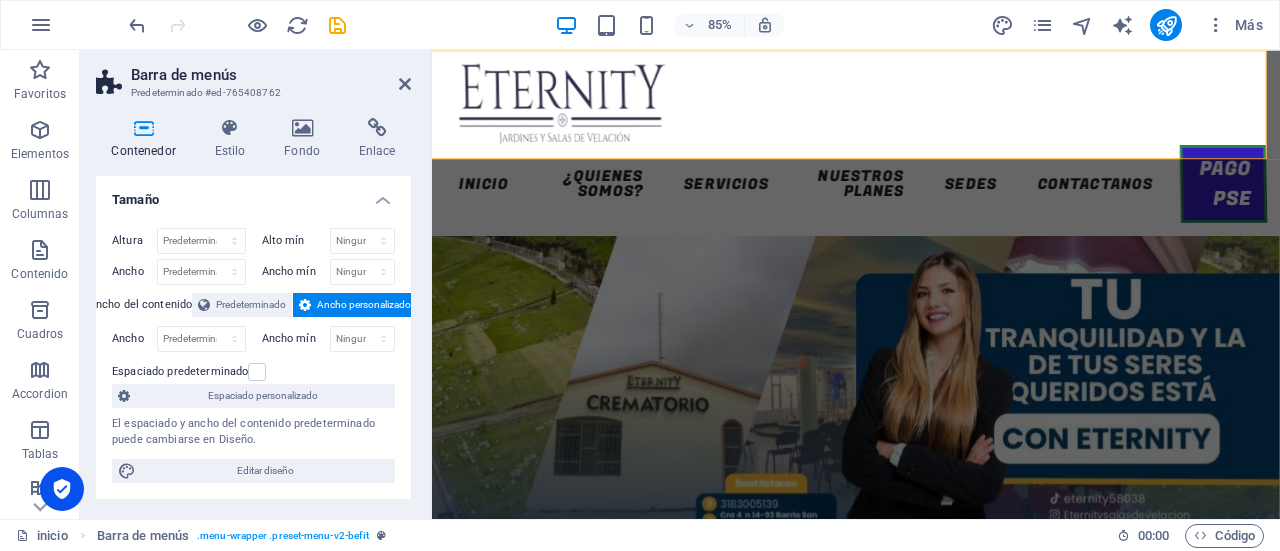click on "Altura Predeterminado px rem % vh vw Alto mín Ninguno px rem % vh vw Ancho Predeterminado px rem % em vh vw Ancho mín Ninguno px rem % vh vw Ancho del contenido Predeterminado Ancho personalizado Ancho Predeterminado px rem % em vh vw Ancho mín Ninguno px rem % vh vw Espaciado predeterminado Espaciado personalizado El espaciado y ancho del contenido predeterminado puede cambiarse en Diseño. Editar diseño" at bounding box center [253, 355] 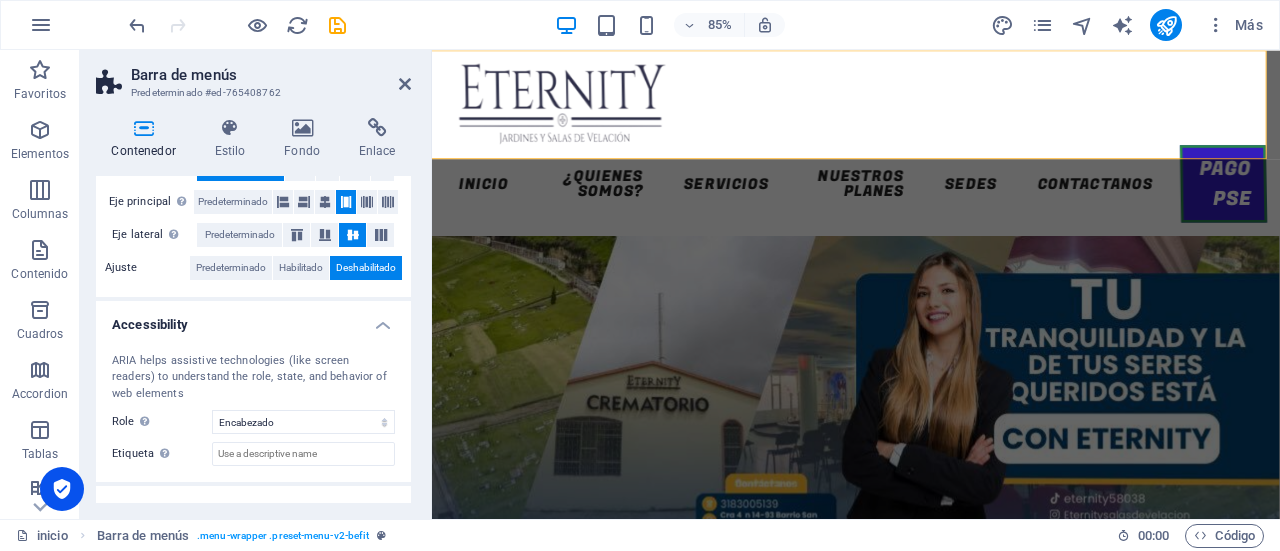 scroll, scrollTop: 402, scrollLeft: 0, axis: vertical 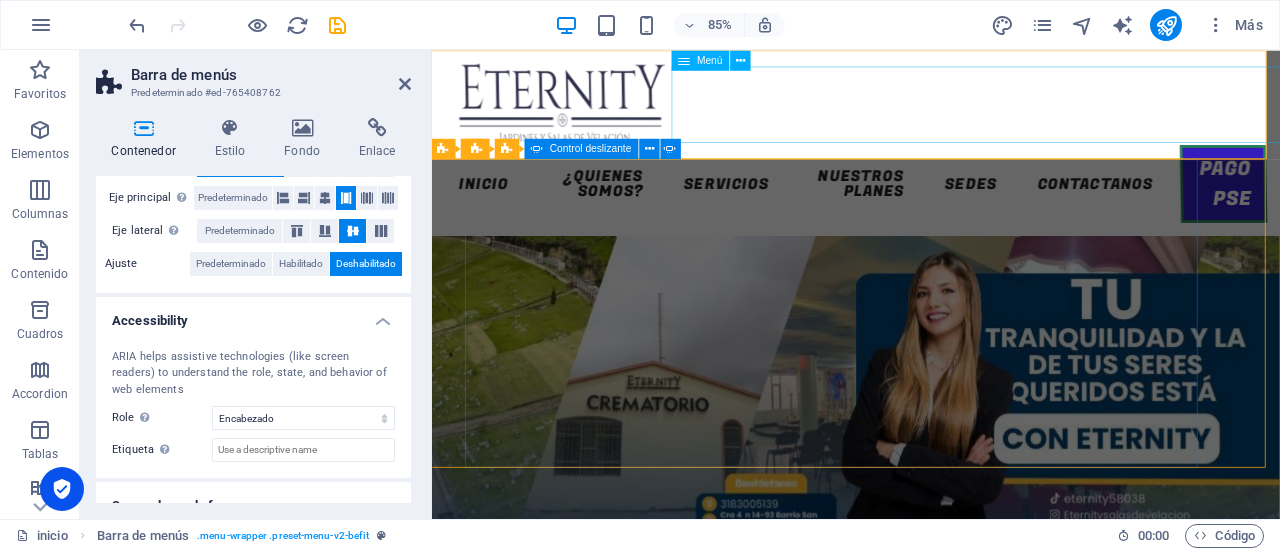click on "INICIO ¿QUIENES SOMOS? SERVICIOS NUESTROS PLANES SEDES Contactanos PAGO PSE" at bounding box center [931, 207] 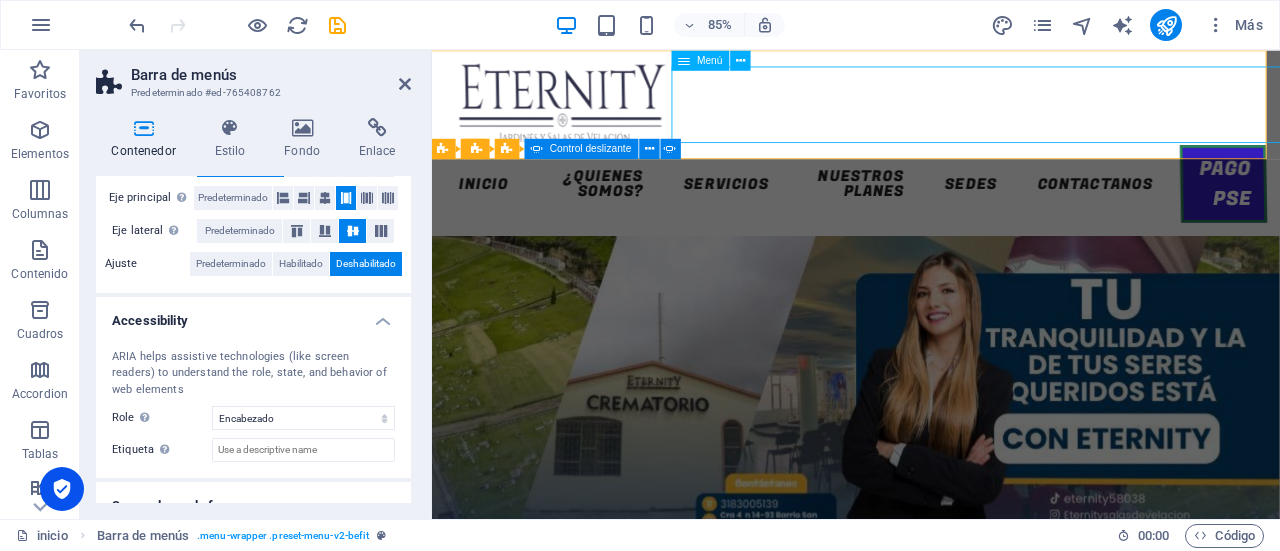 click on "INICIO ¿QUIENES SOMOS? SERVICIOS NUESTROS PLANES SEDES Contactanos PAGO PSE" at bounding box center (931, 207) 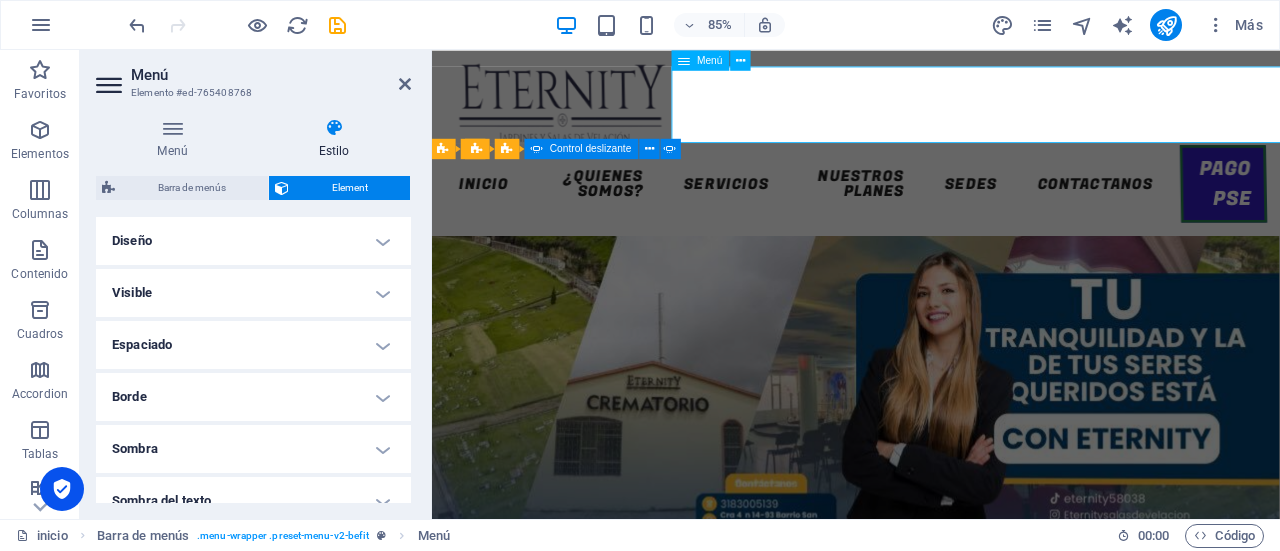 click on "INICIO ¿QUIENES SOMOS? SERVICIOS NUESTROS PLANES SEDES Contactanos PAGO PSE" at bounding box center (931, 207) 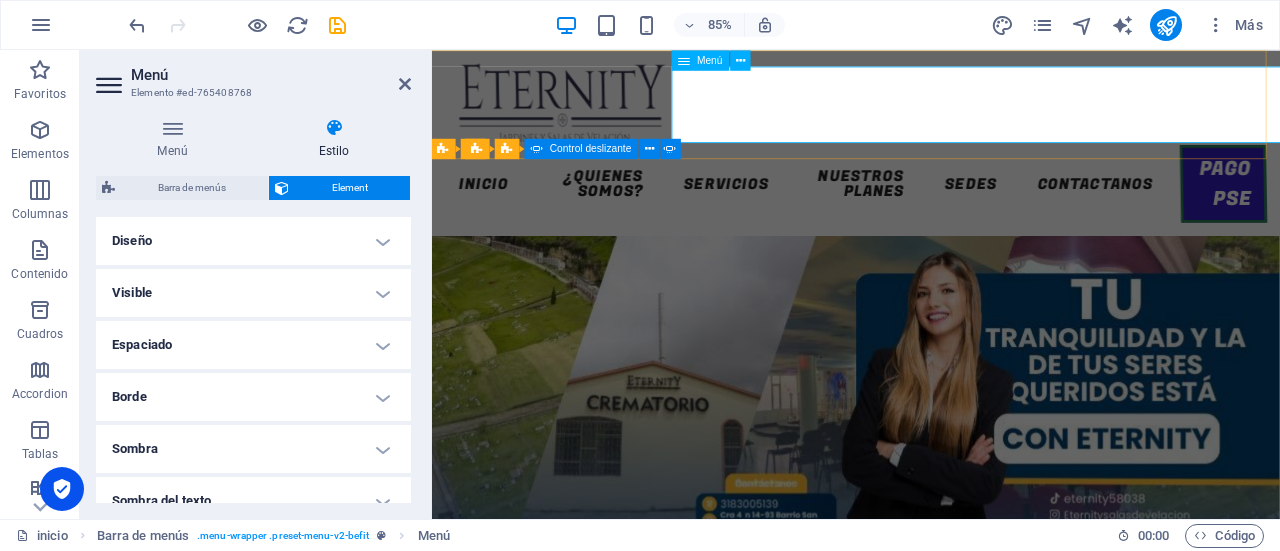 click on "Menú" at bounding box center (701, 60) 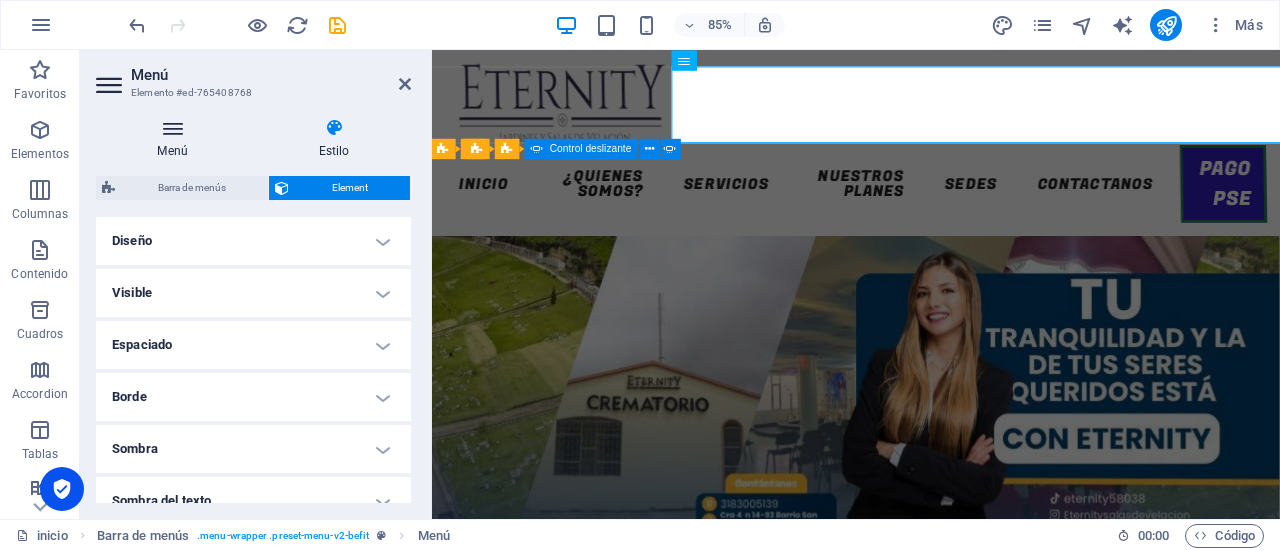 click on "Menú" at bounding box center [176, 139] 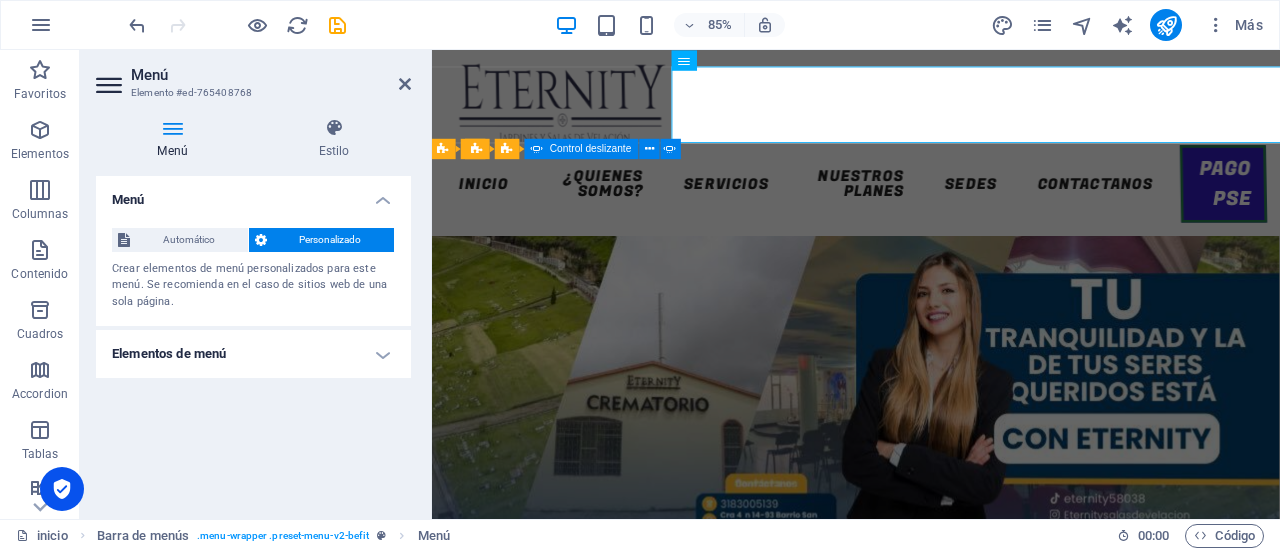 click on "Elementos de menú" at bounding box center (253, 354) 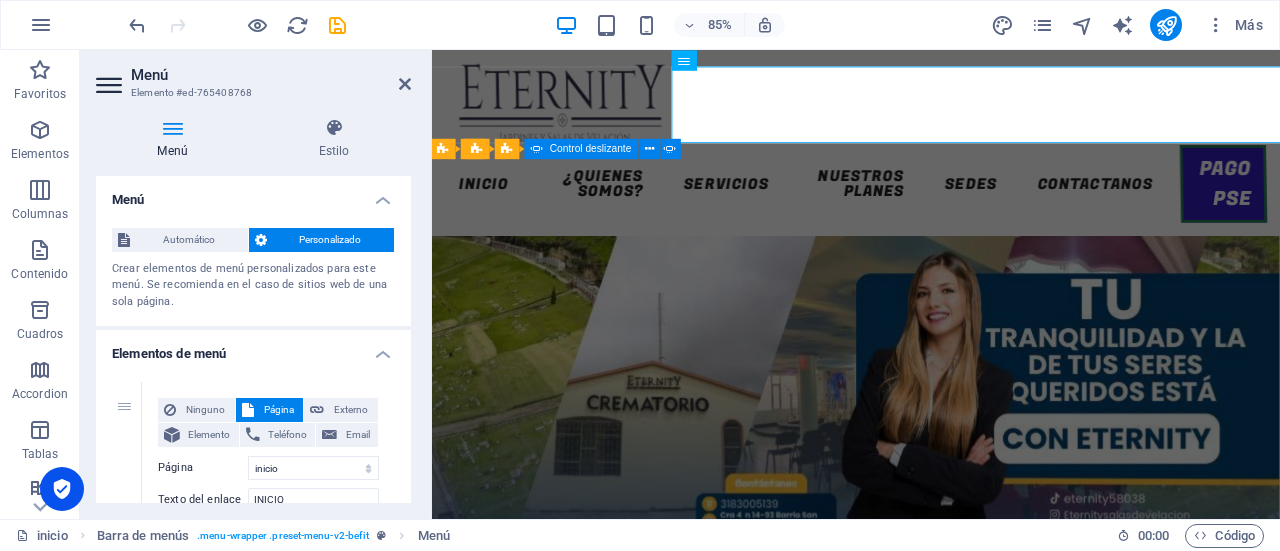 drag, startPoint x: 406, startPoint y: 210, endPoint x: 407, endPoint y: 366, distance: 156.0032 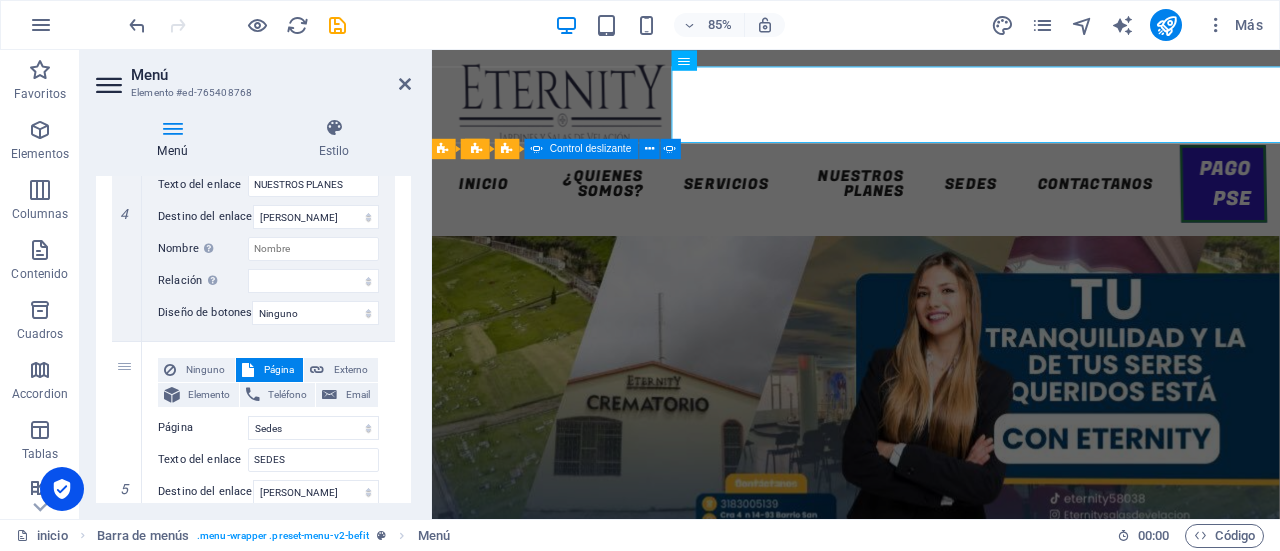 scroll, scrollTop: 1148, scrollLeft: 0, axis: vertical 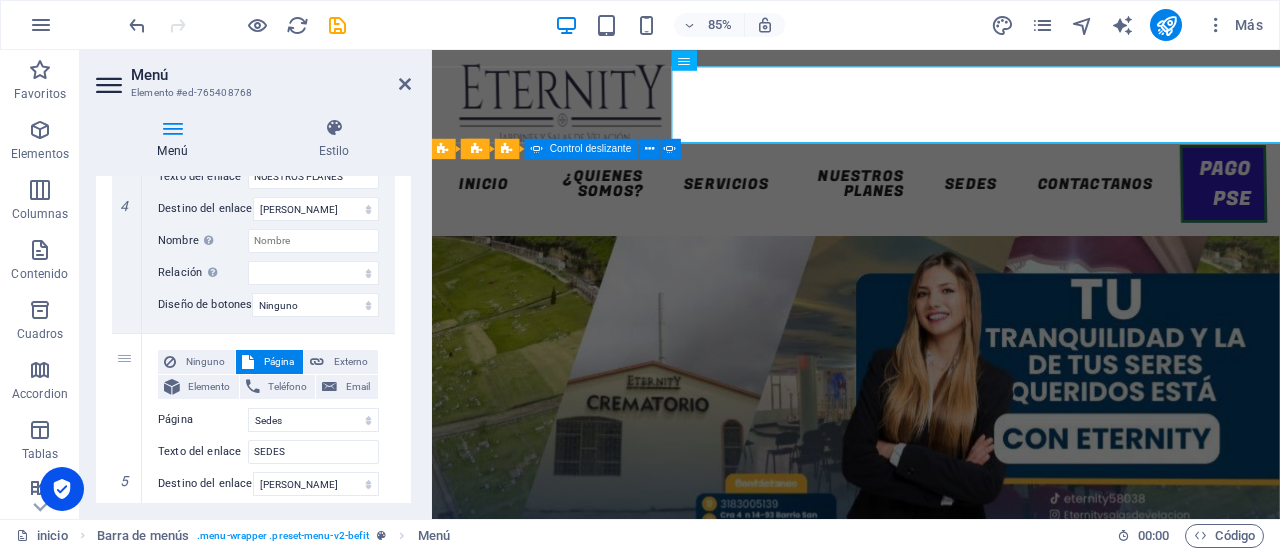 click on "Menú Estilo Menú Automático Personalizado Crear elementos de menú personalizados para este menú. Se recomienda en el caso de sitios web de una sola página. Gestionar páginas Elementos de menú 1 Ninguno Página Externo Elemento Teléfono Email Página inicio Quienes somos Servicios Planes Sedes Afiliate Contactanos Privacy Elemento
URL /14855469 Teléfono Email Texto del enlace INICIO Destino del enlace Nueva pestaña Misma pestaña Superposición Nombre Una descripción adicional del enlace no debería ser igual al texto del enlace. El título suele mostrarse como un texto de información cuando se mueve el ratón por encima del elemento. Déjalo en blanco en caso de dudas. Relación Define la  relación de este enlace con el destino del enlace . Por ejemplo, el valor "nofollow" indica a los buscadores que no sigan al enlace. Puede dejarse vacío. alternativo autor marcador externo ayuda licencia siguiente nofollow noreferrer noopener ant buscar etiqueta Diseño de botones 2 3" at bounding box center [253, 310] 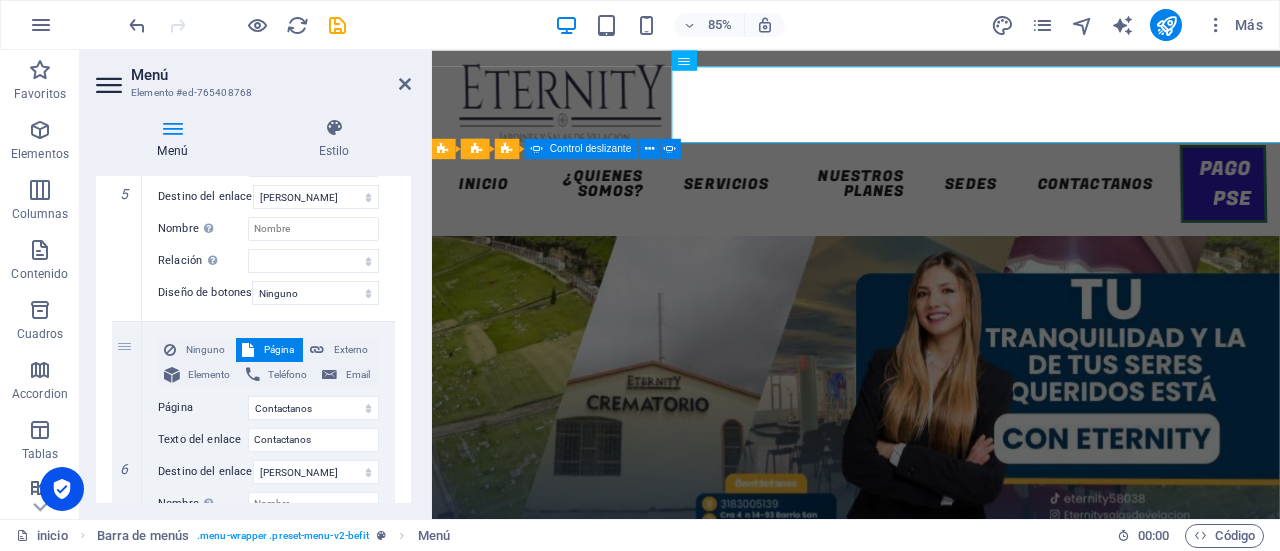 scroll, scrollTop: 1722, scrollLeft: 0, axis: vertical 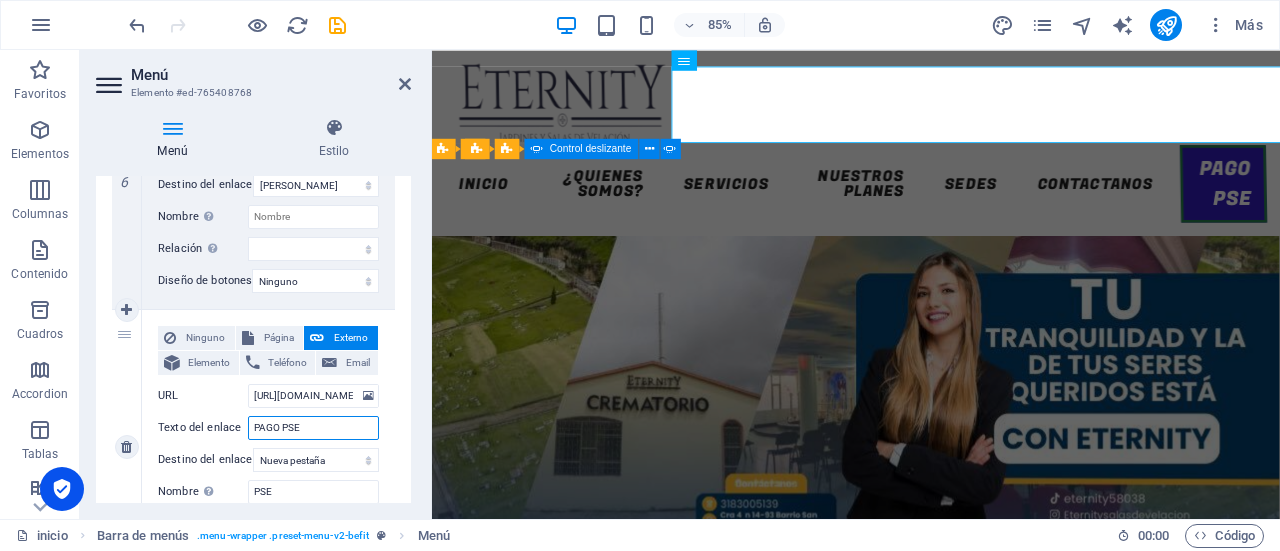 click on "PAGO PSE" at bounding box center (313, 428) 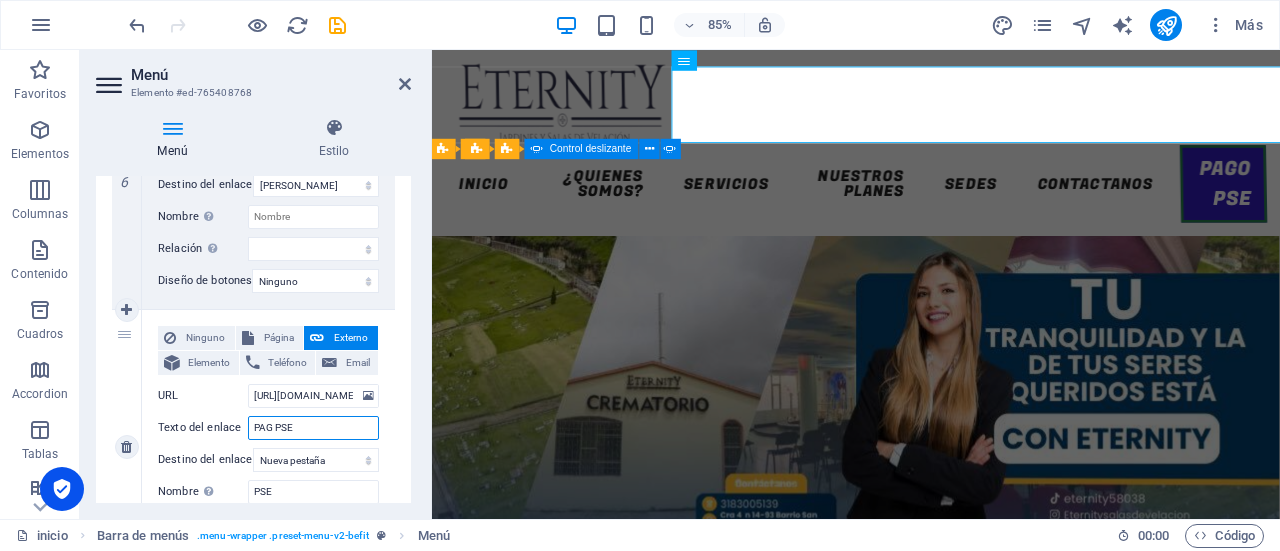 type on "PA PSE" 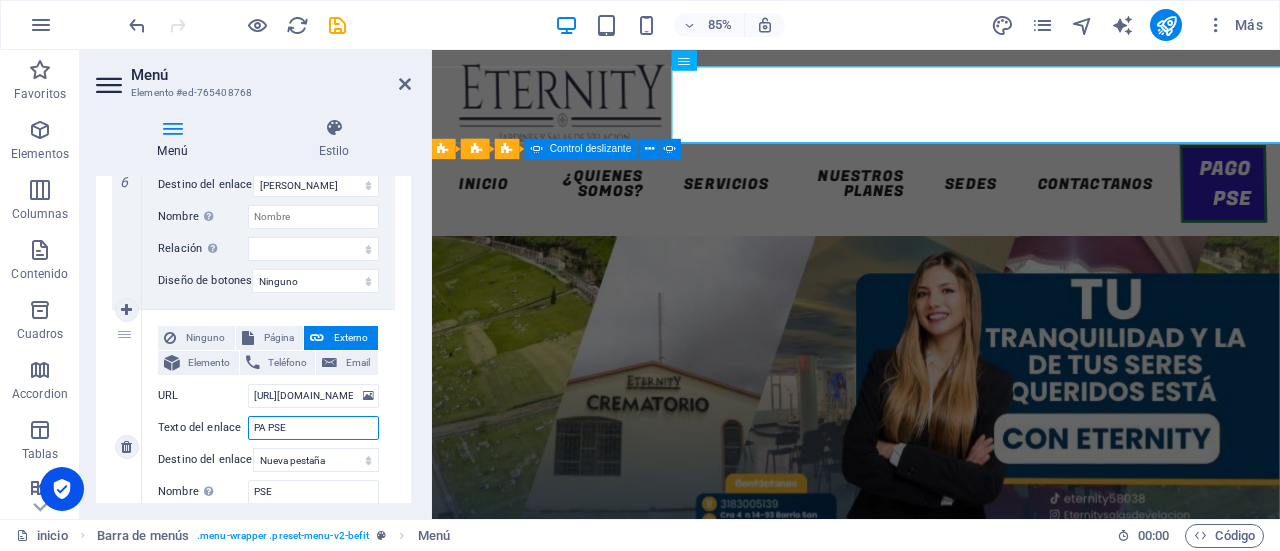 select 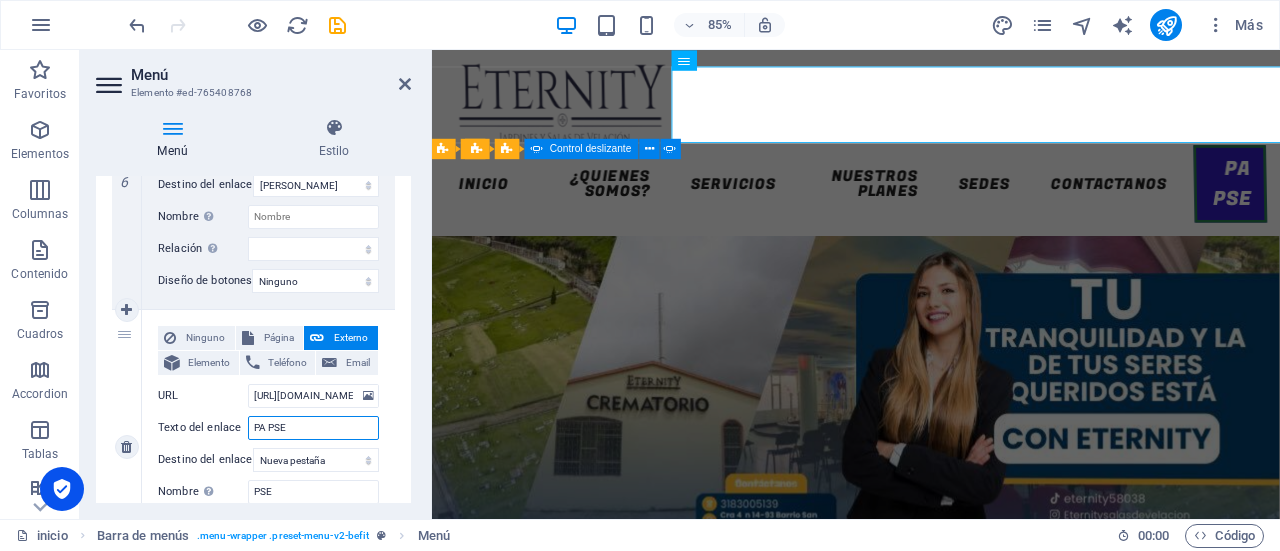 type on "P PSE" 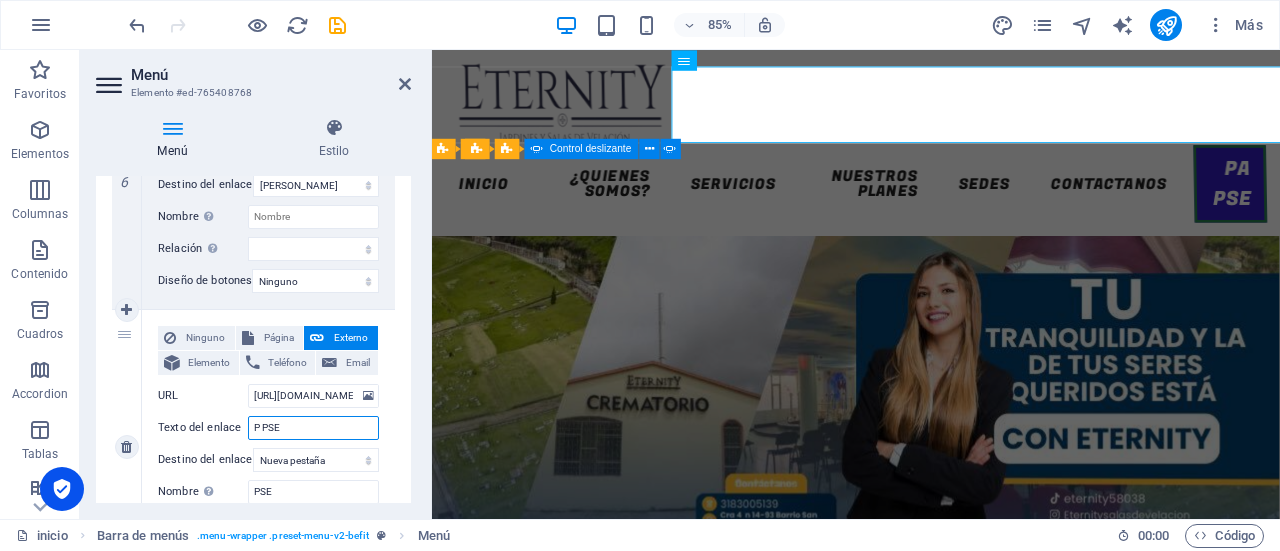 select 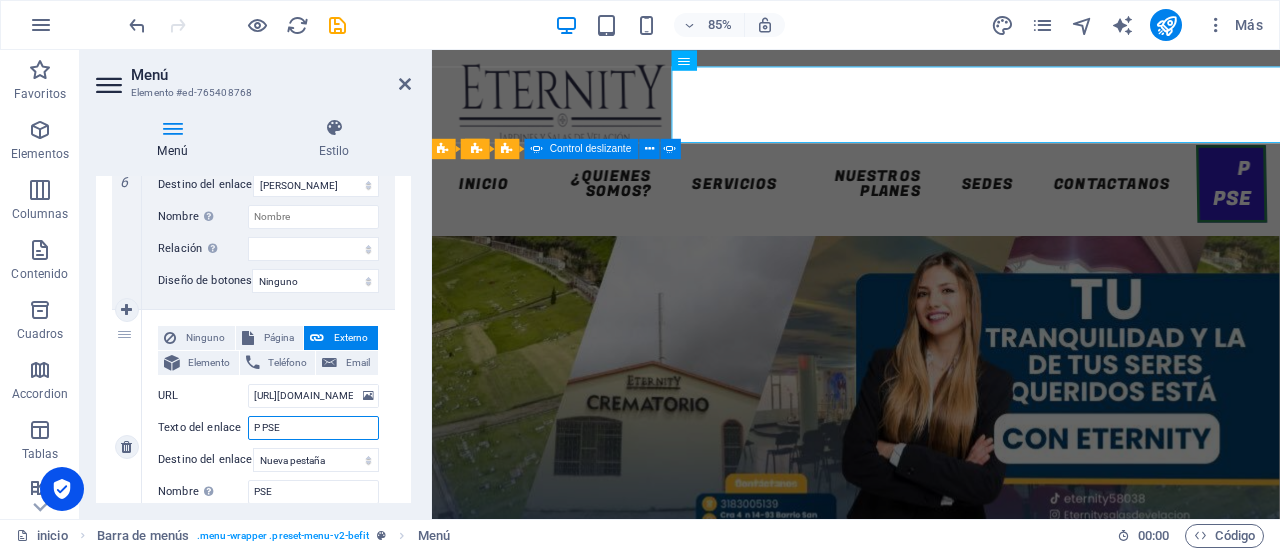 type on "Pa PSE" 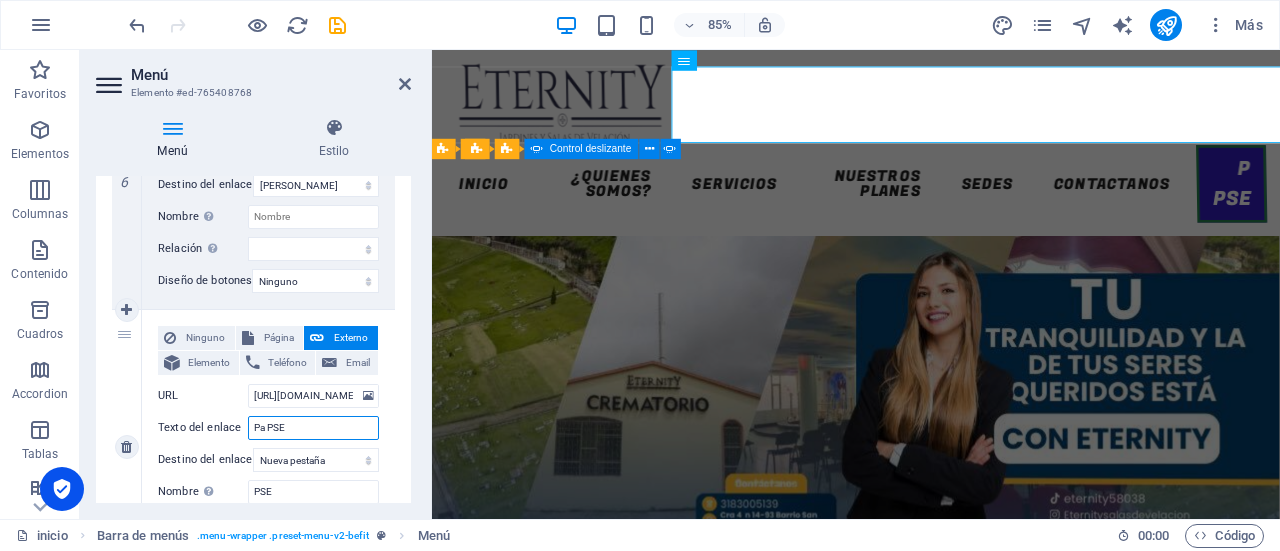 select 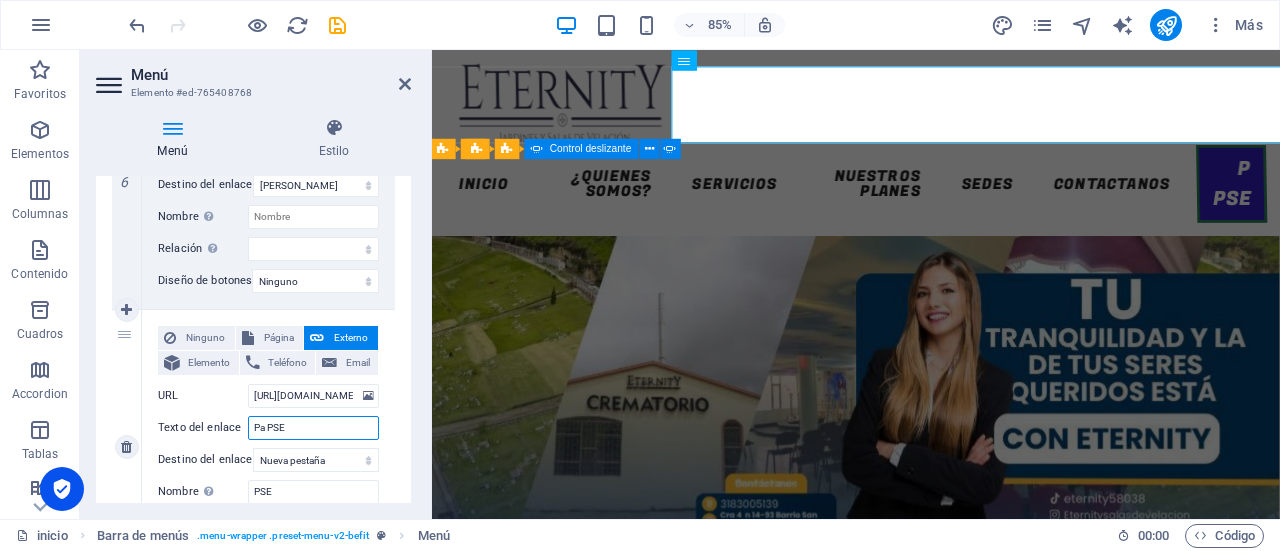 type on "Pag PSE" 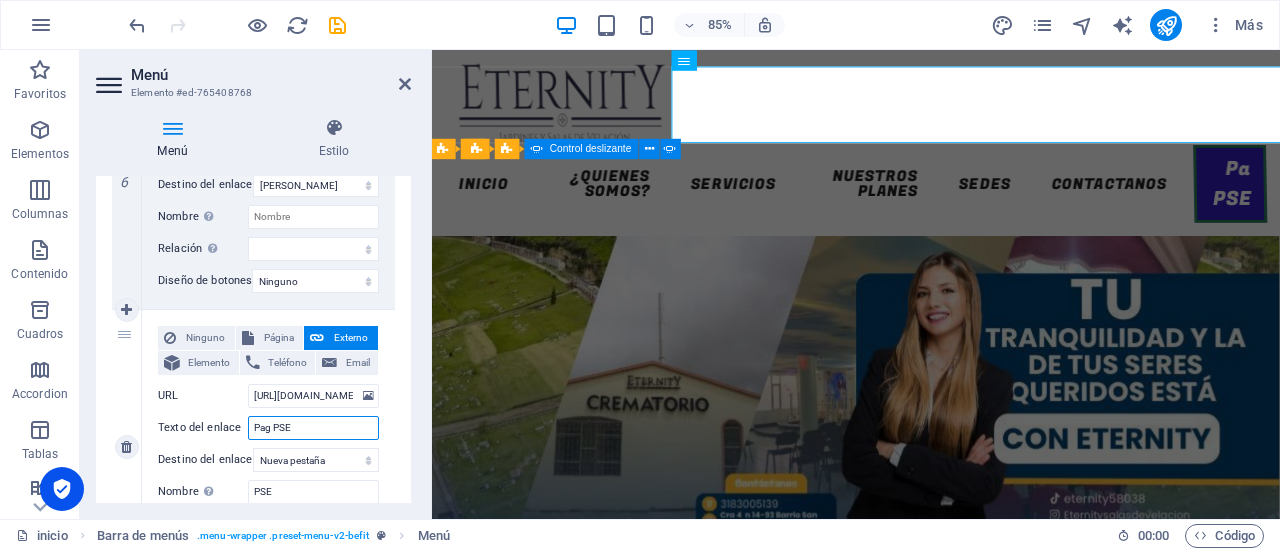 select 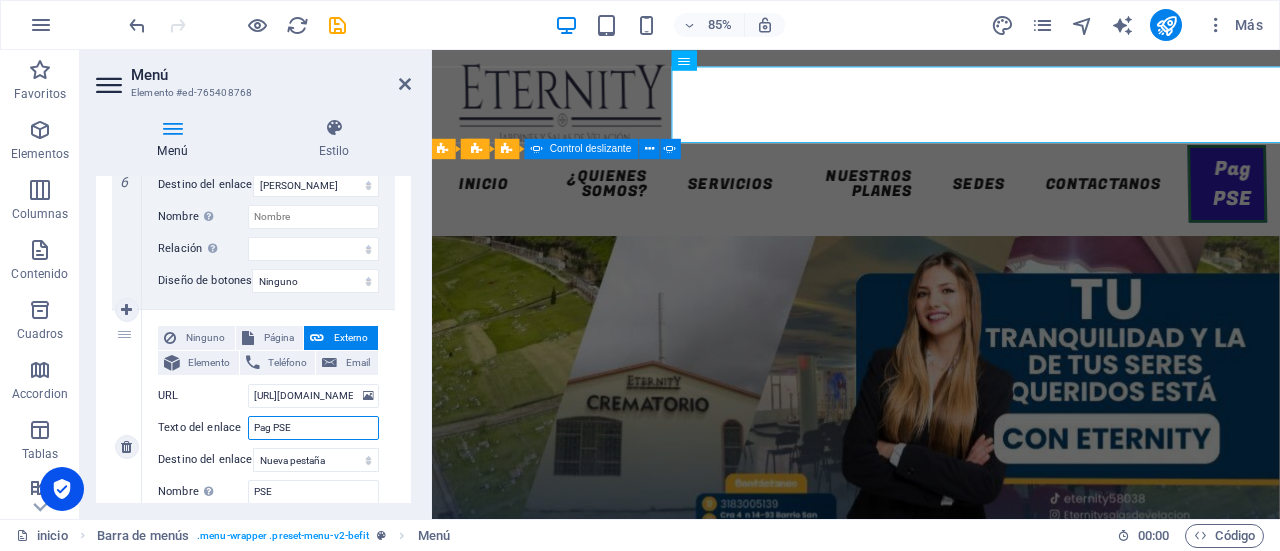 type on "Pago PSE" 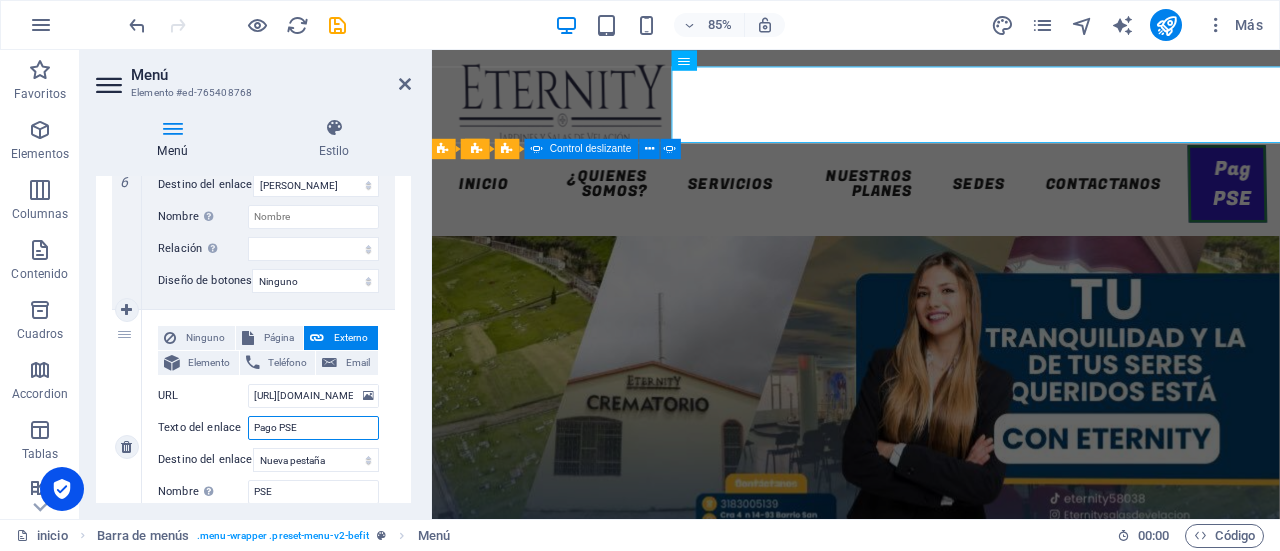 select 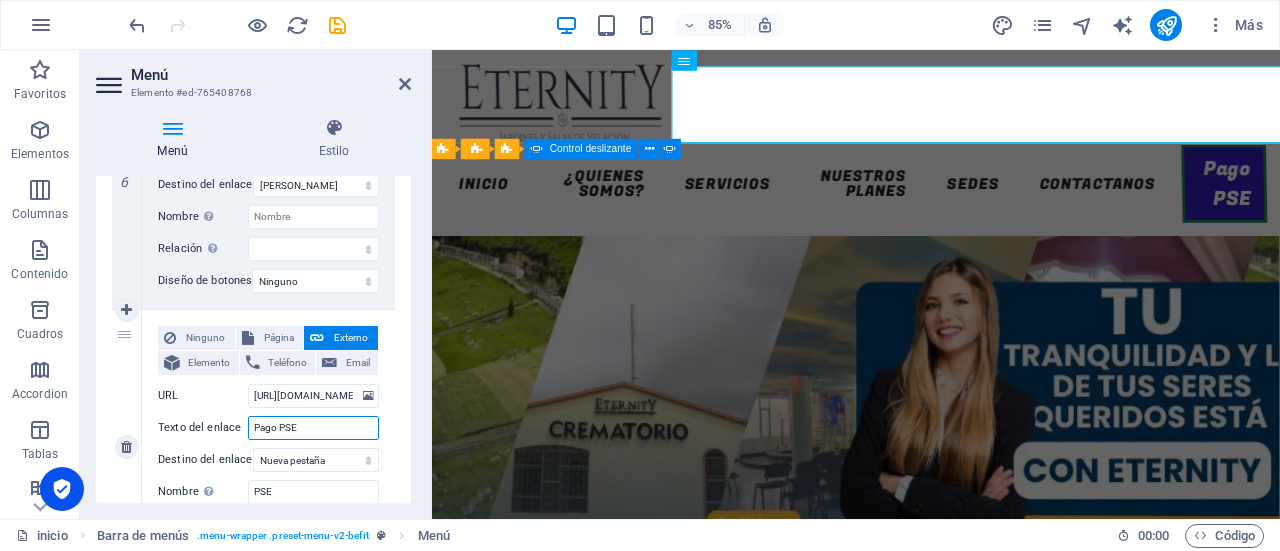 click on "Pago PSE" at bounding box center [313, 428] 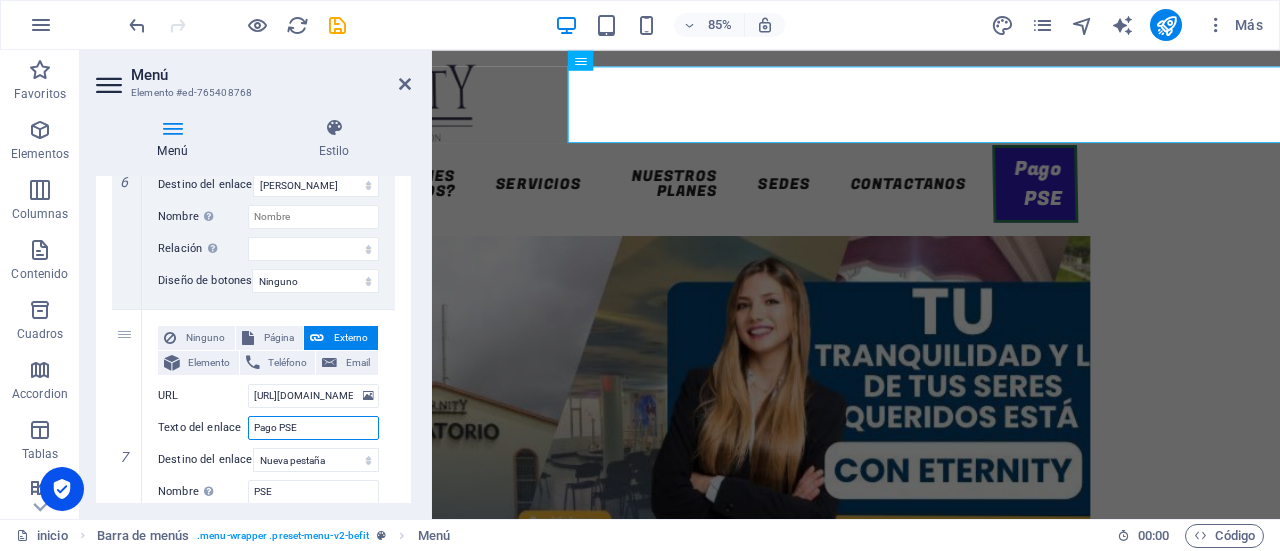 scroll, scrollTop: 0, scrollLeft: 235, axis: horizontal 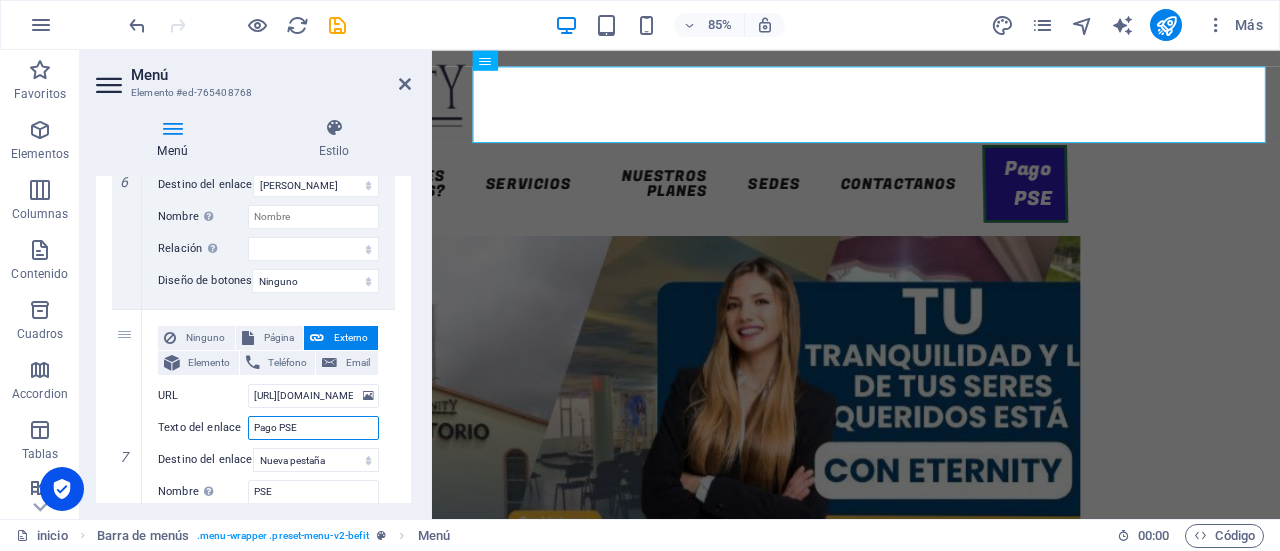 drag, startPoint x: 610, startPoint y: 597, endPoint x: 1272, endPoint y: 585, distance: 662.10876 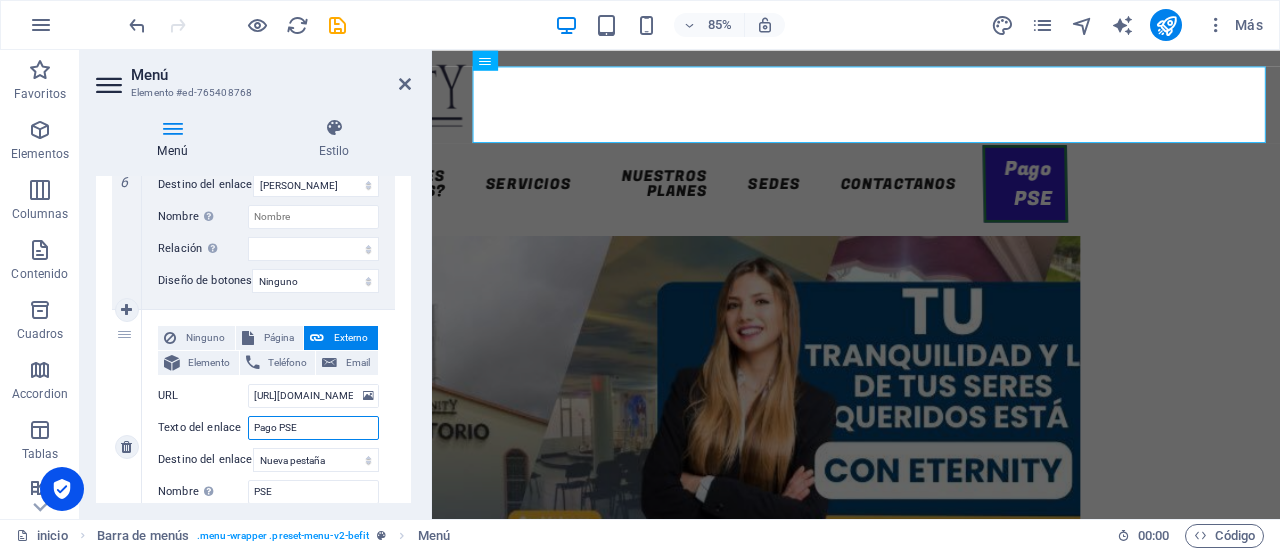 click on "Pago PSE" at bounding box center [313, 428] 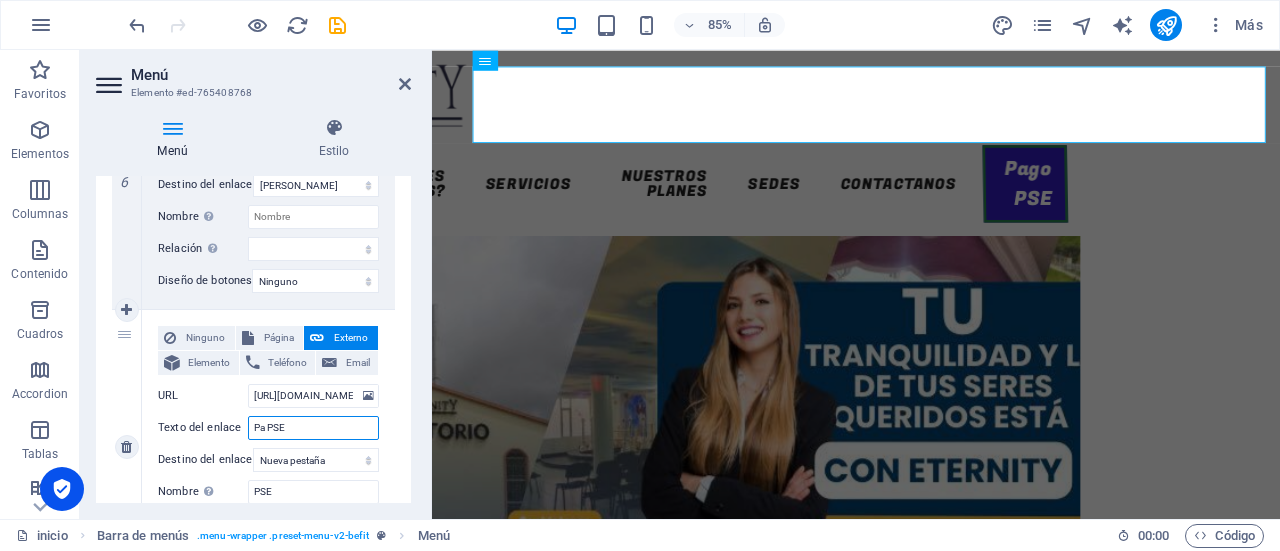 type on "P PSE" 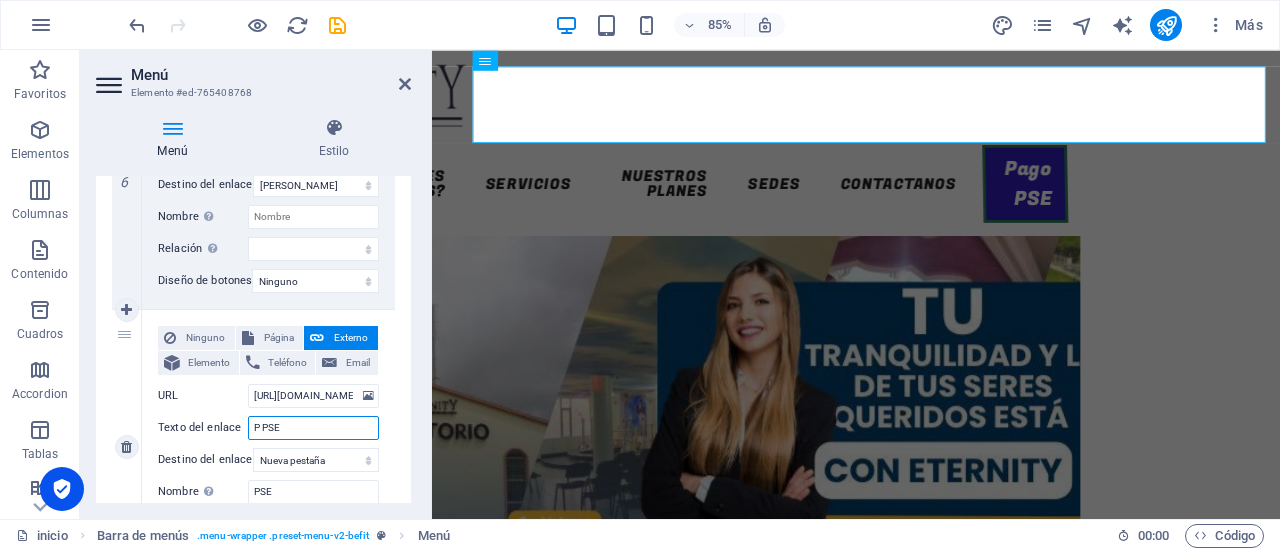 select 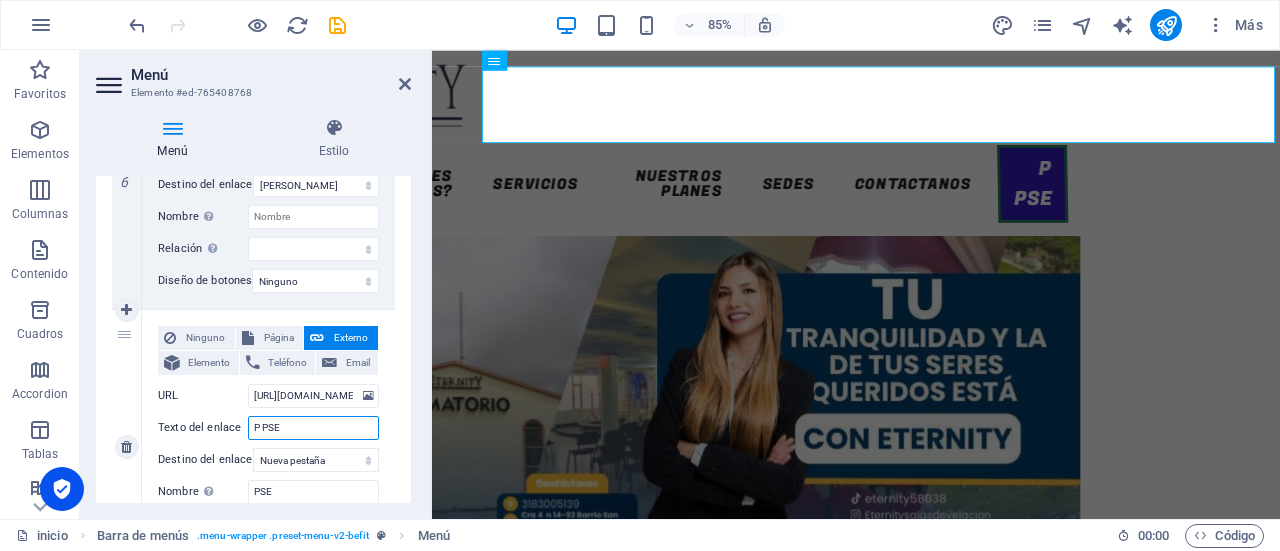 scroll, scrollTop: 0, scrollLeft: 224, axis: horizontal 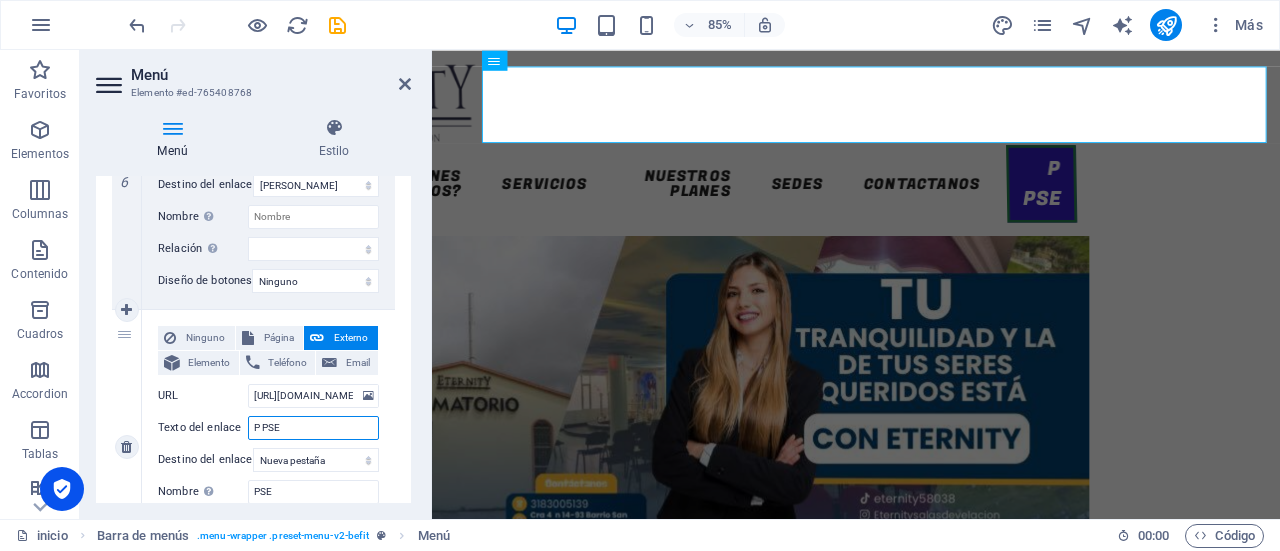 type on "Pa PSE" 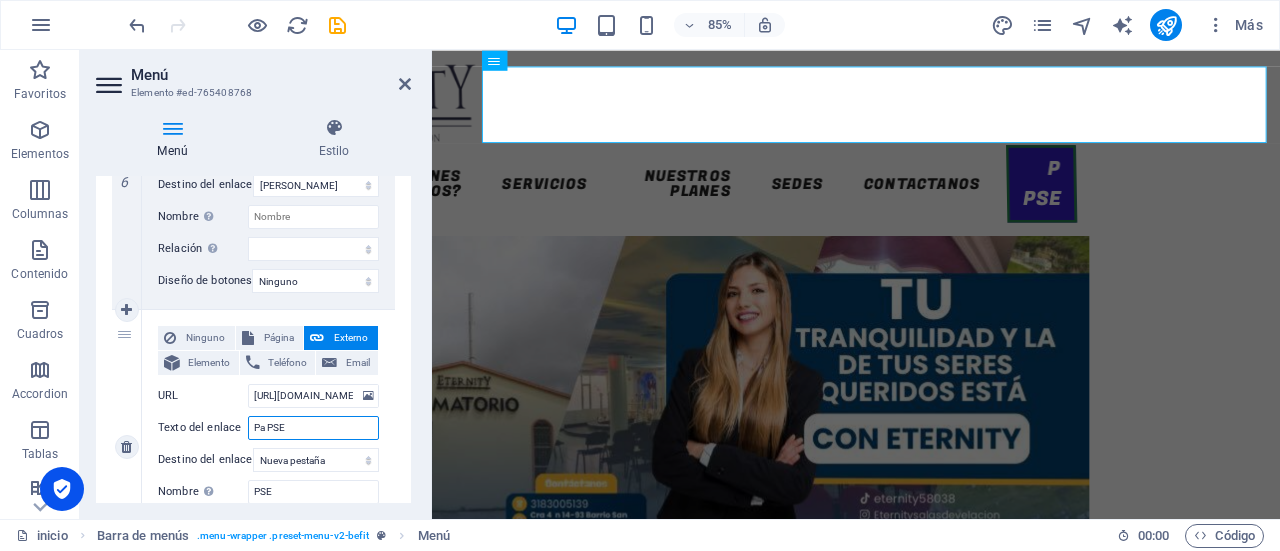 select 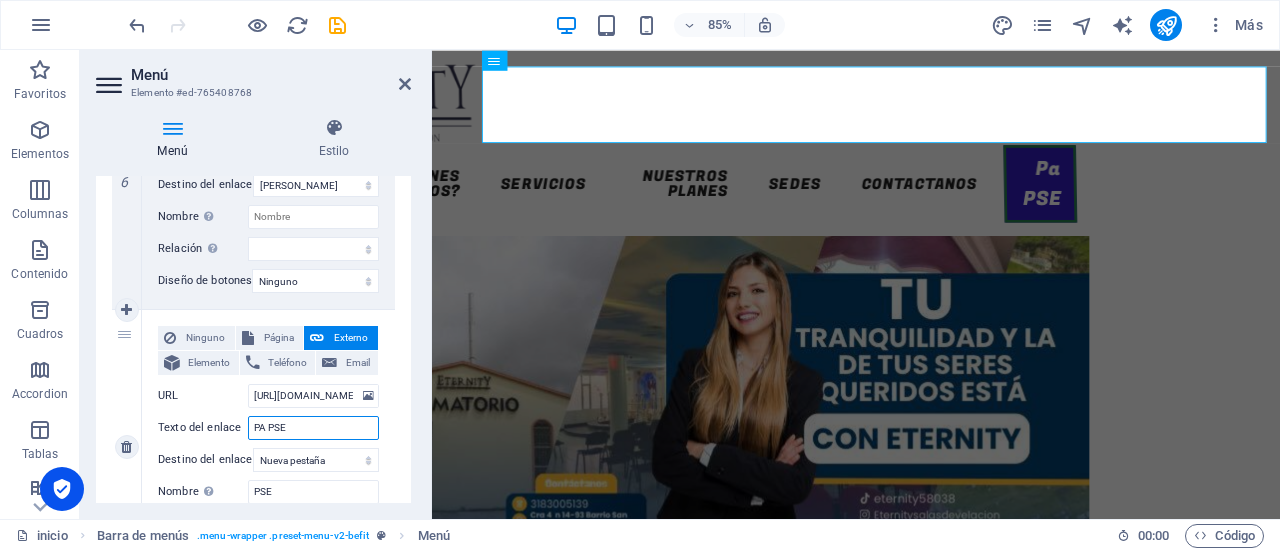type on "PAG PSE" 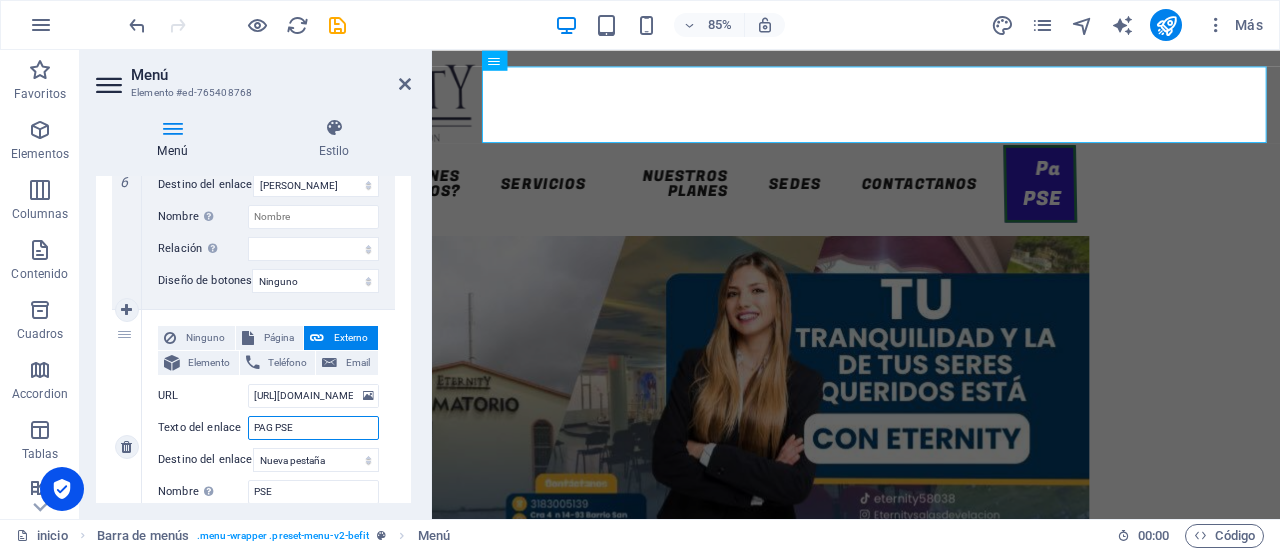 select 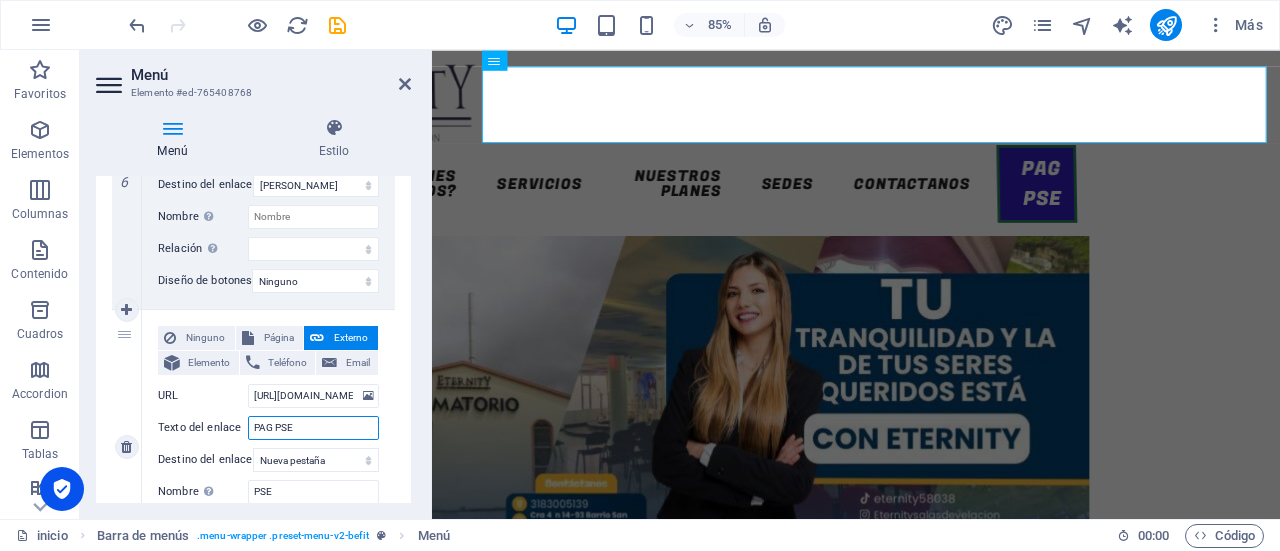 type on "PAGO PSE" 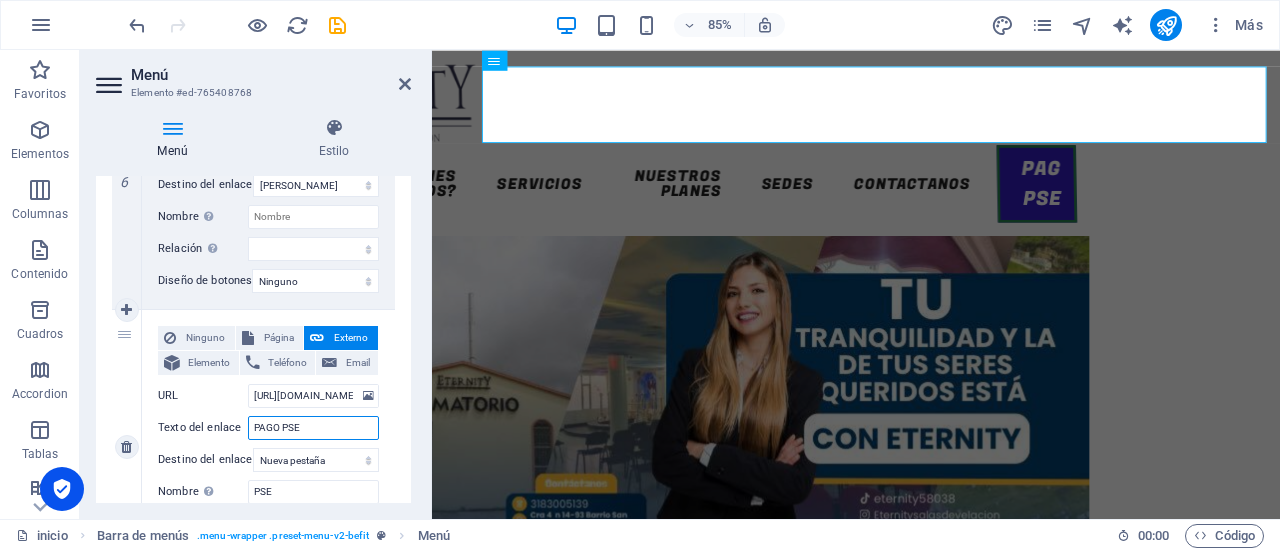 select 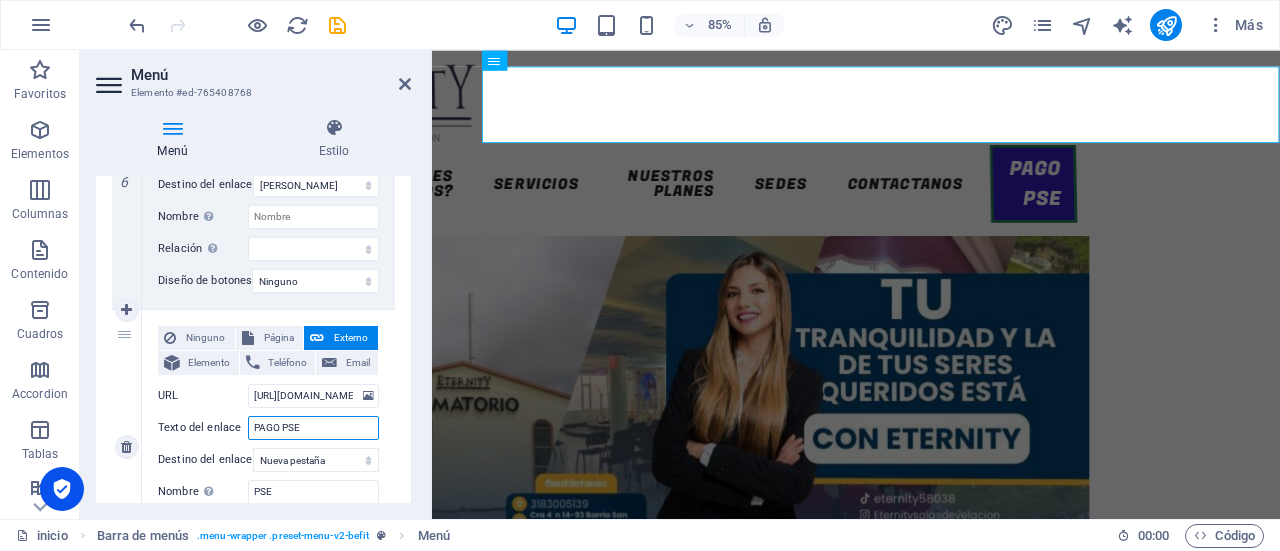 click on "PAGO PSE" at bounding box center (313, 428) 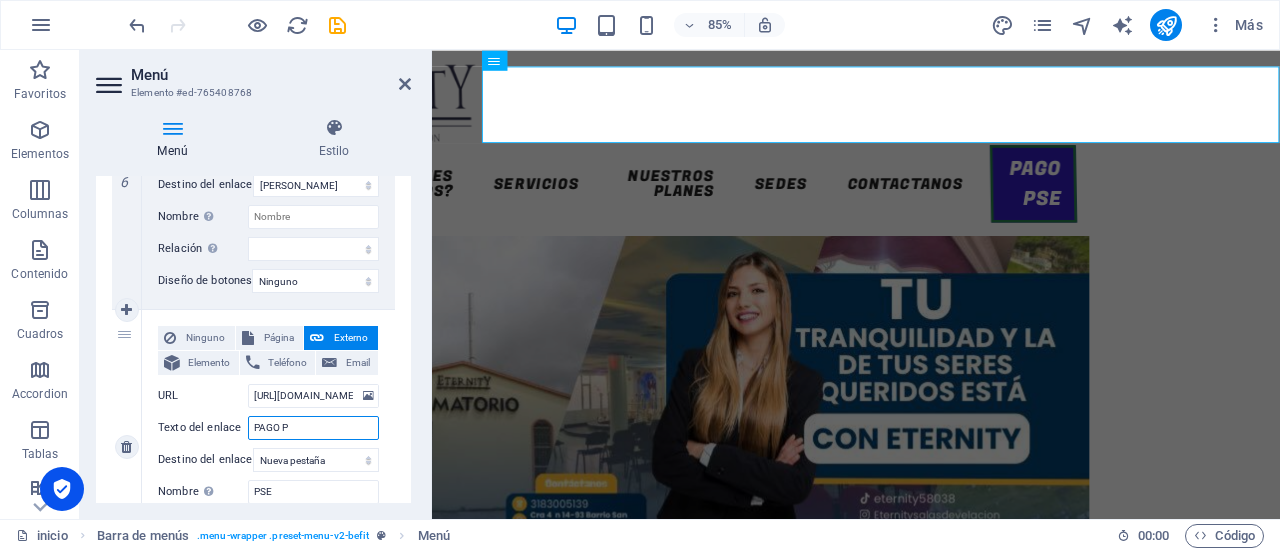 type on "PAGO" 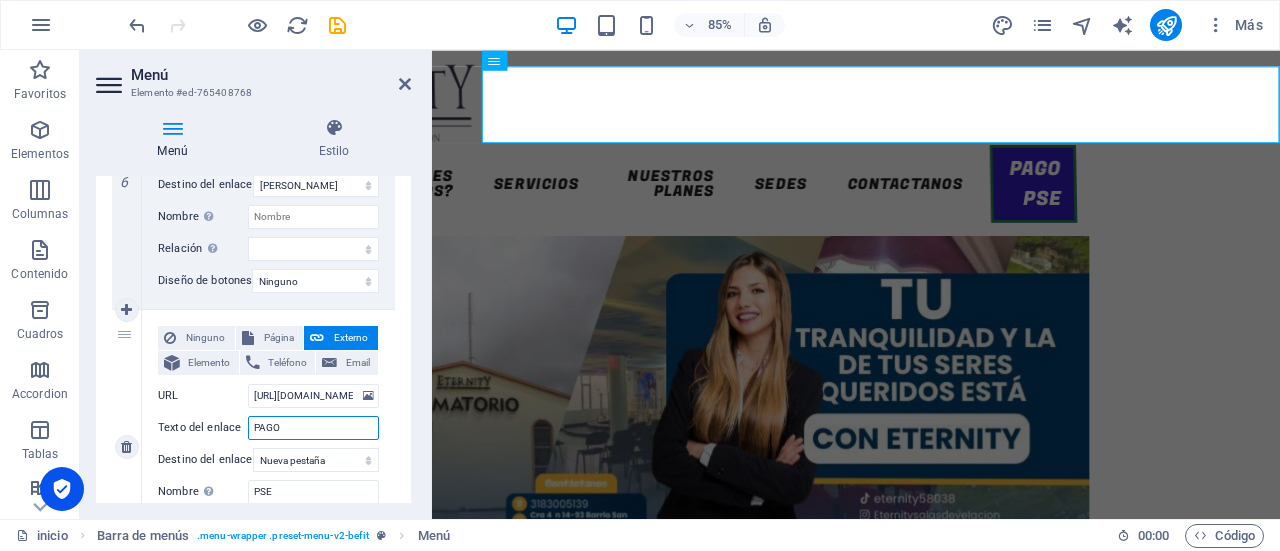 select 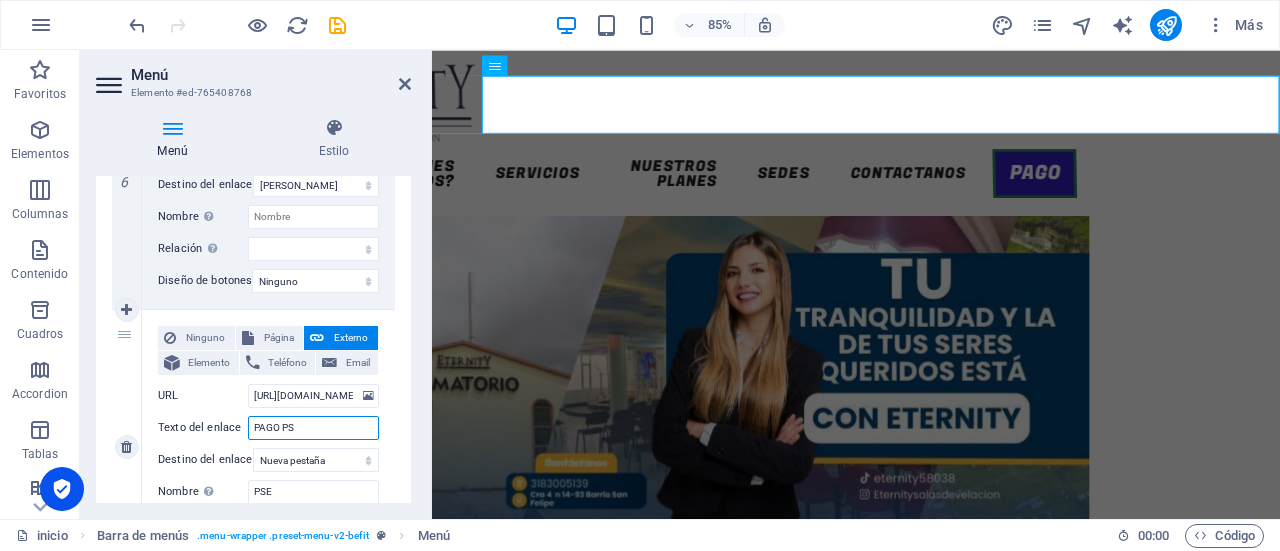 type on "PAGO PSE" 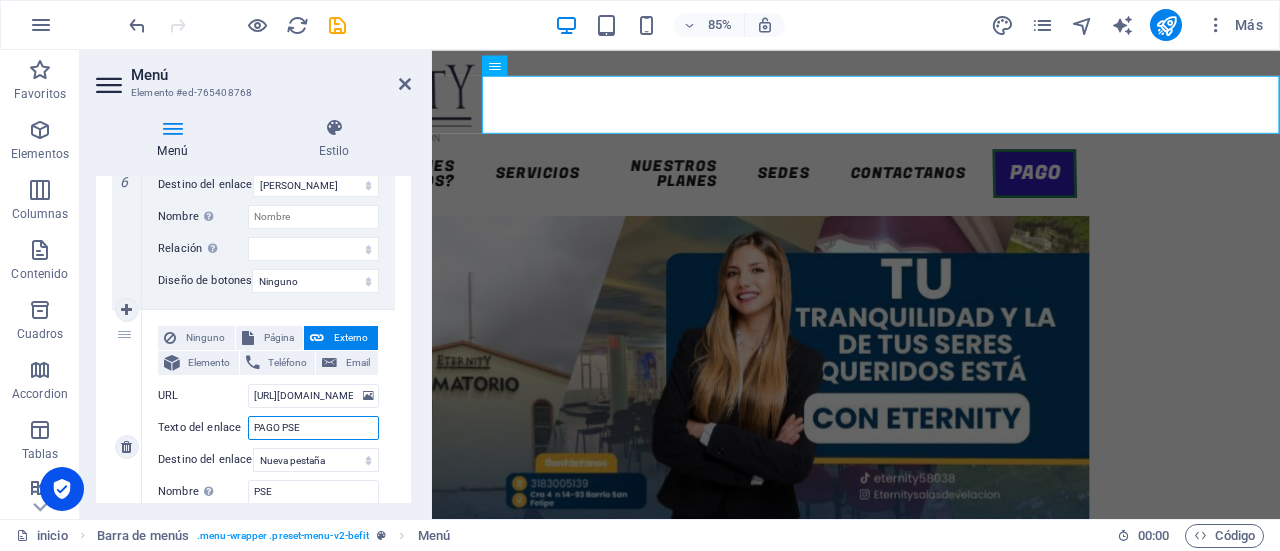 select 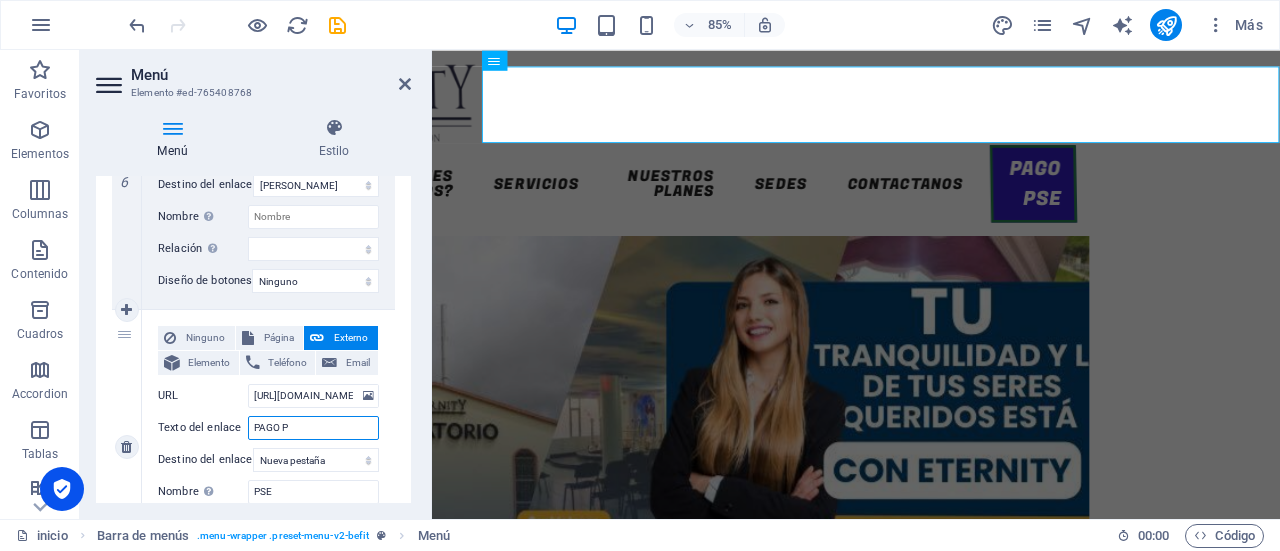 type on "PAGO" 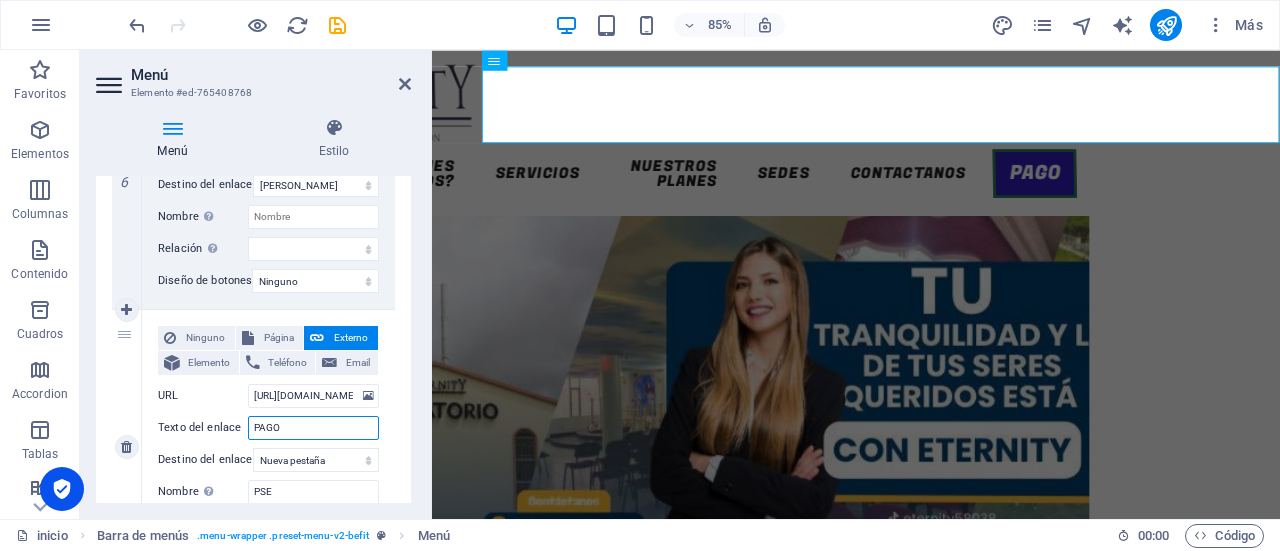 select 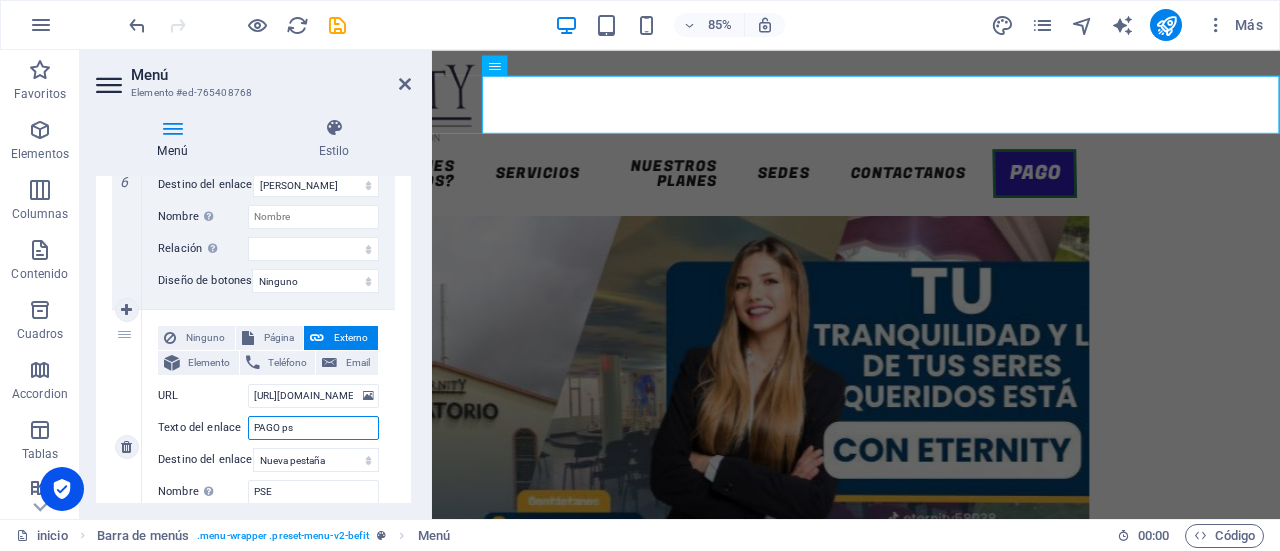 type on "PAGO pse" 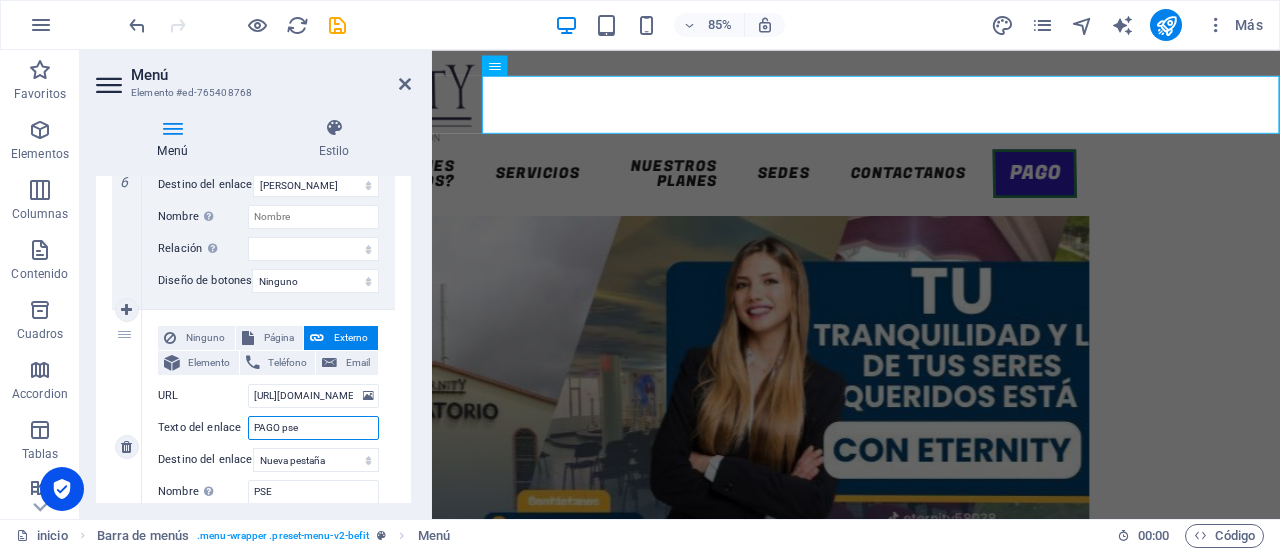 select 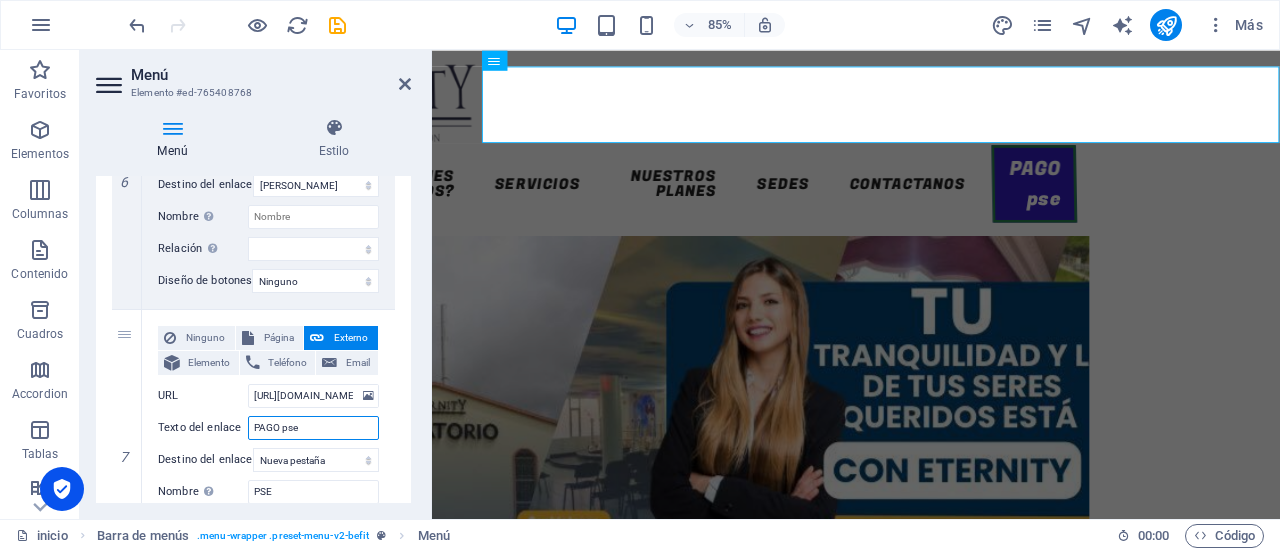 type on "PAGO pse" 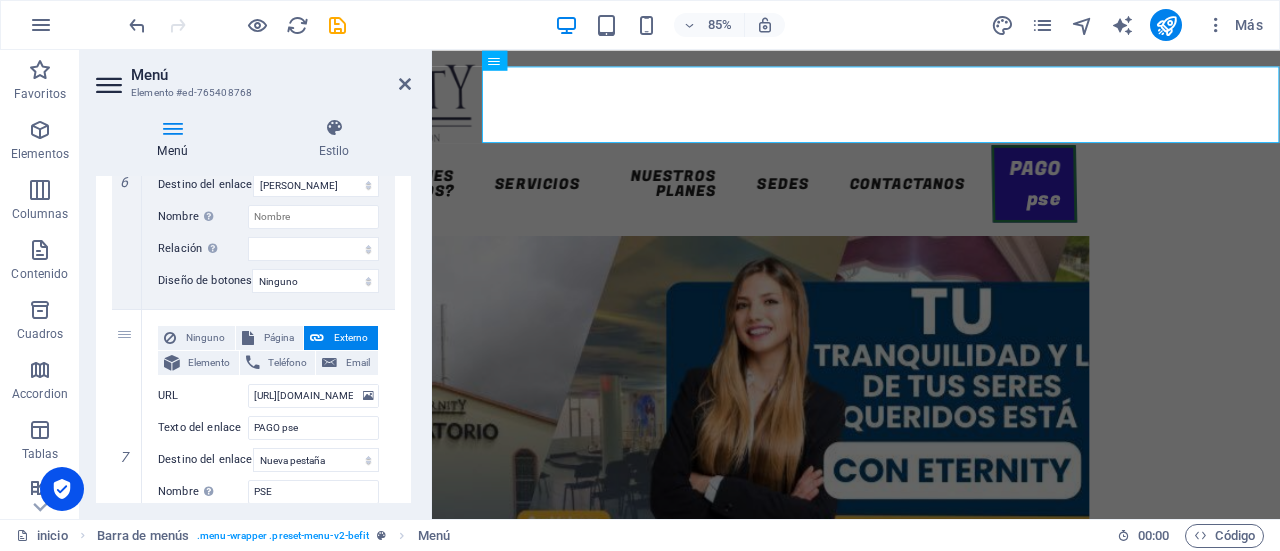 click at bounding box center [172, 128] 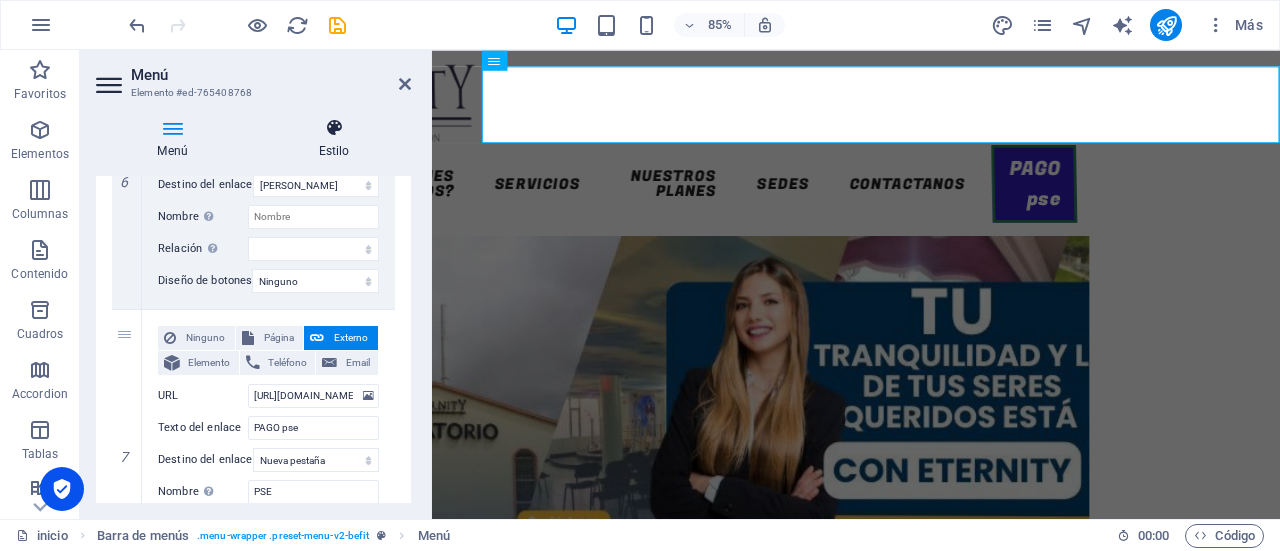 click on "Estilo" at bounding box center (334, 139) 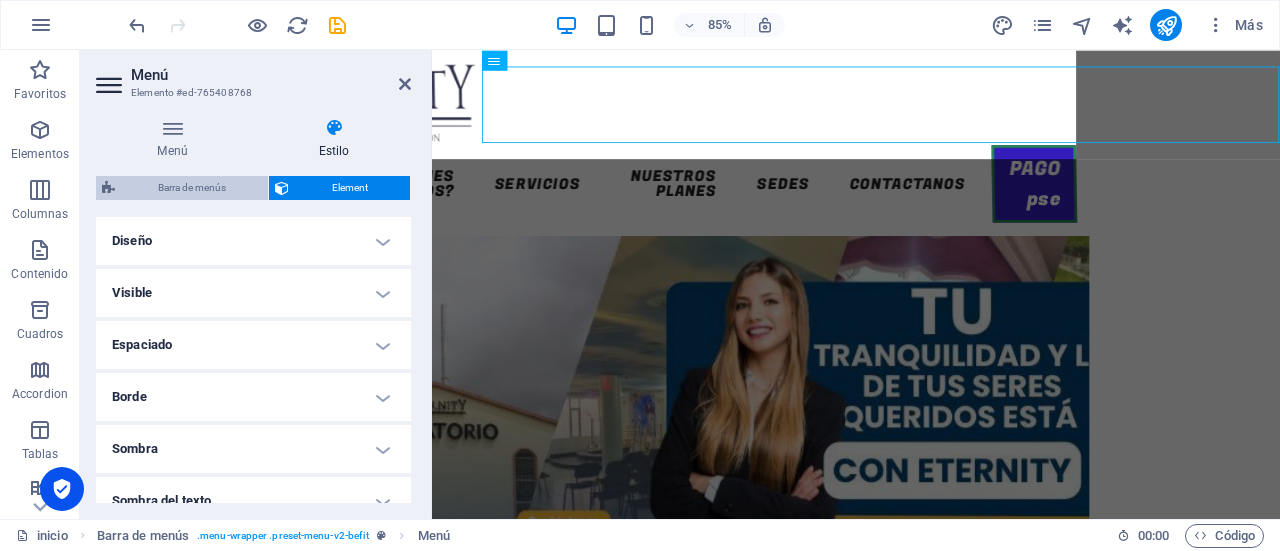 click on "Barra de menús" at bounding box center (191, 188) 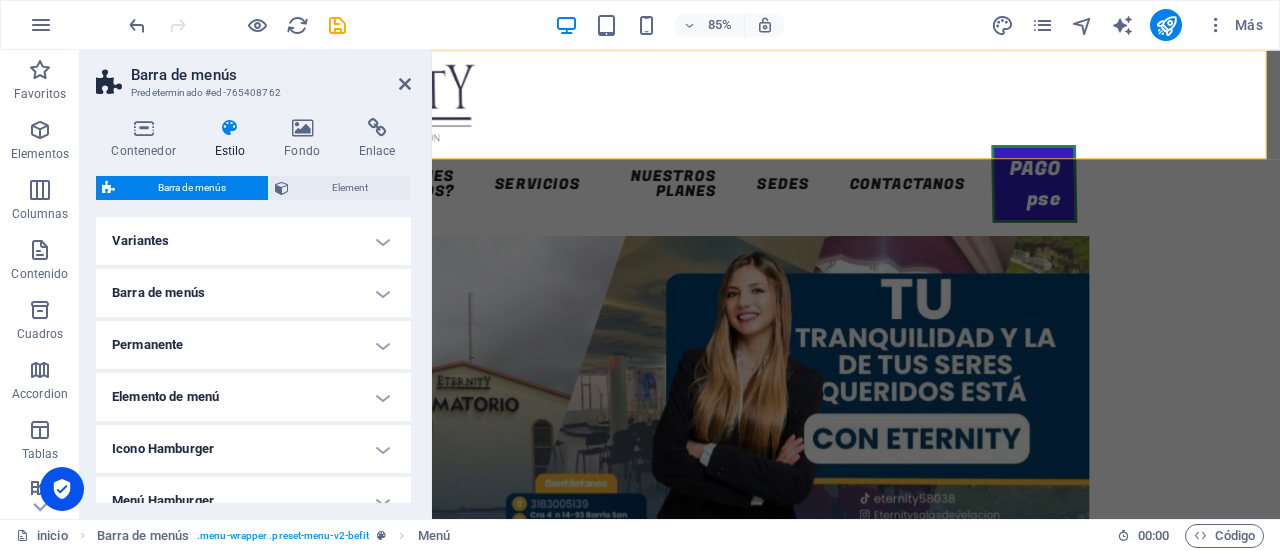 scroll, scrollTop: 0, scrollLeft: 1, axis: horizontal 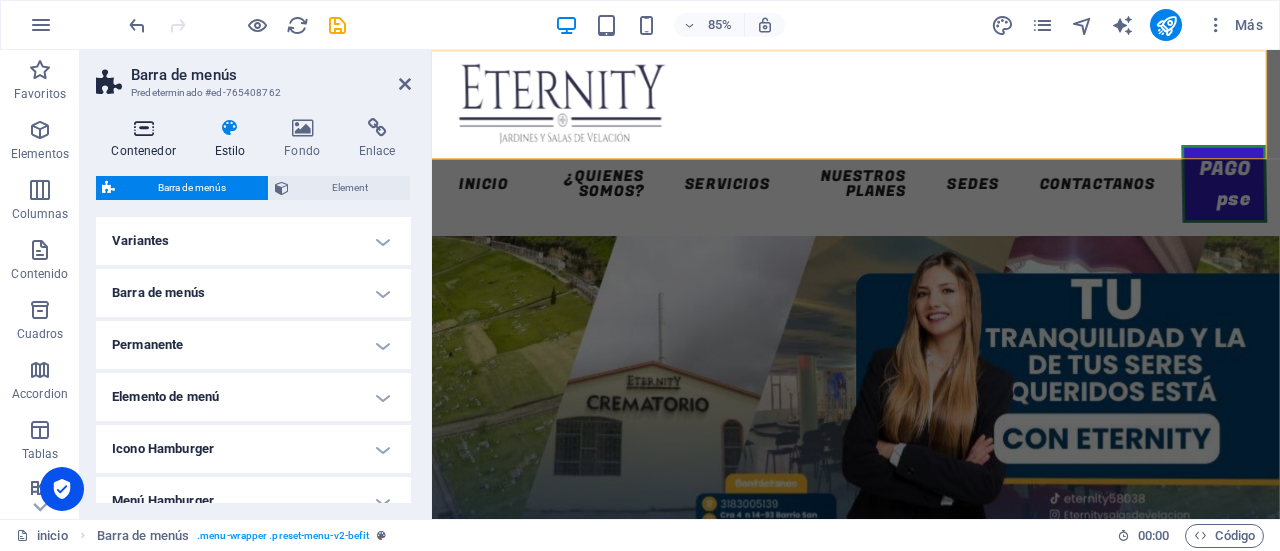 click on "Contenedor" at bounding box center (147, 139) 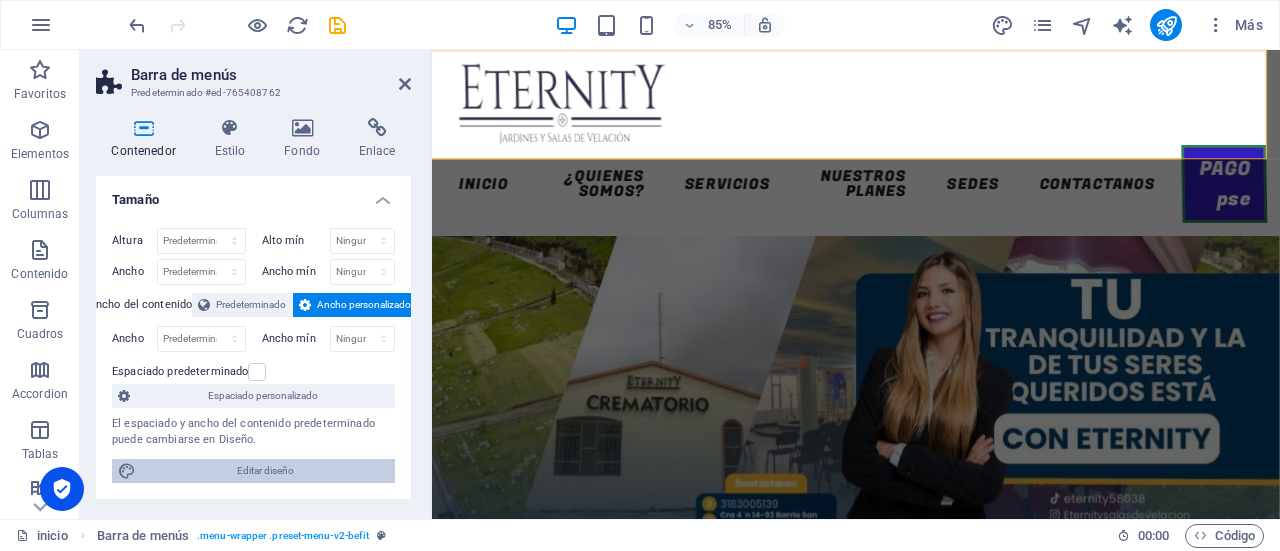 click on "Editar diseño" at bounding box center [265, 471] 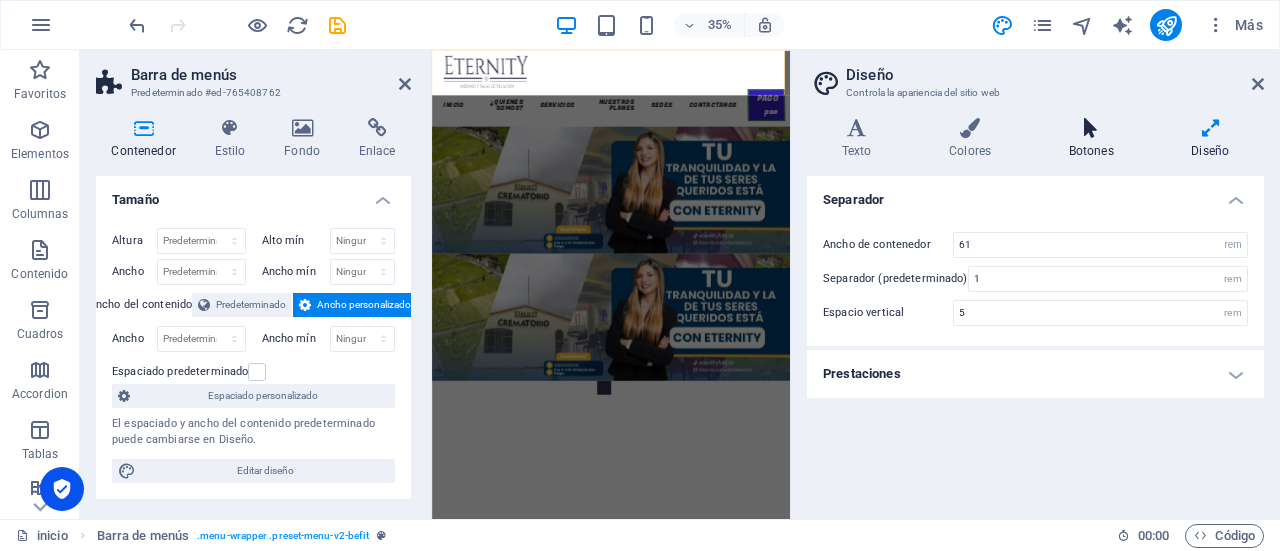 click on "Botones" at bounding box center [1095, 139] 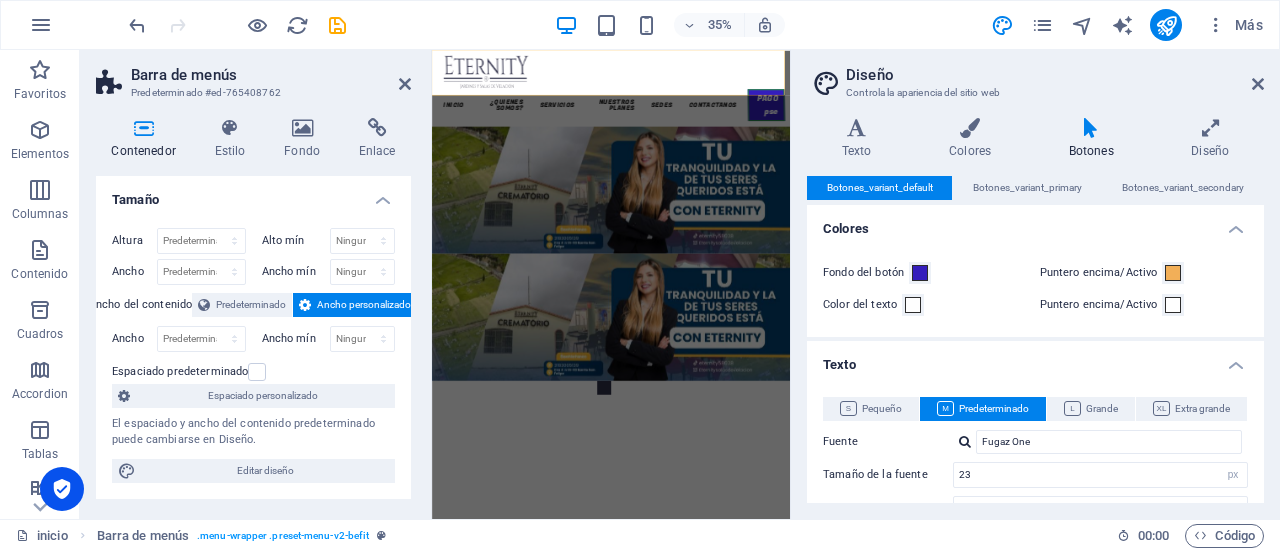 drag, startPoint x: 1258, startPoint y: 260, endPoint x: 1266, endPoint y: 356, distance: 96.332756 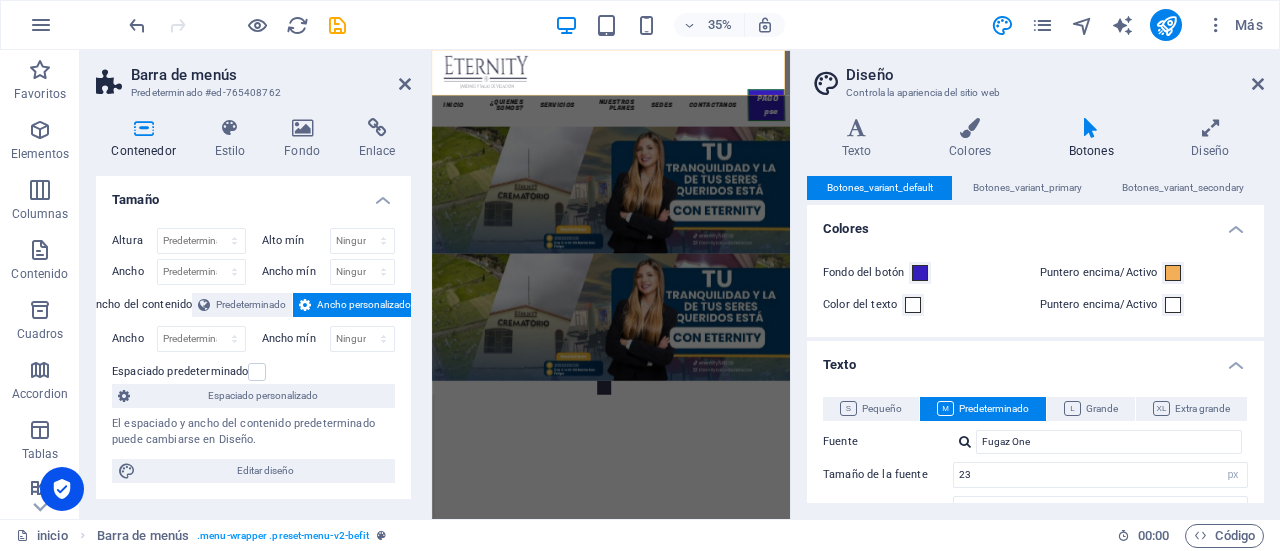click on "Texto" at bounding box center (1035, 359) 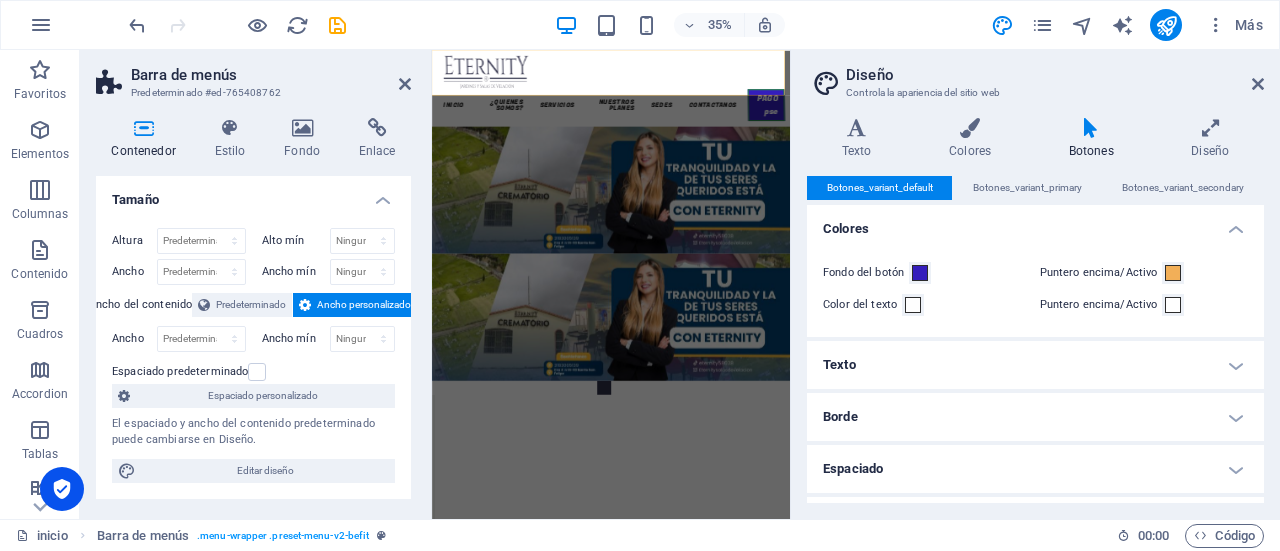 click on "Colores" at bounding box center [1035, 223] 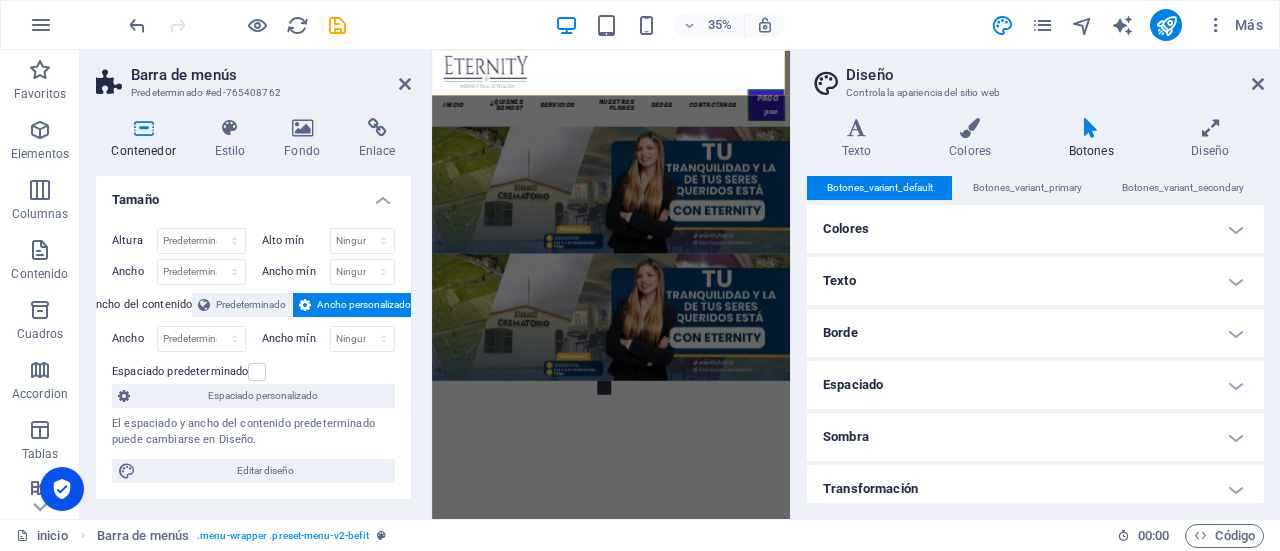 drag, startPoint x: 1264, startPoint y: 429, endPoint x: 1270, endPoint y: 499, distance: 70.256676 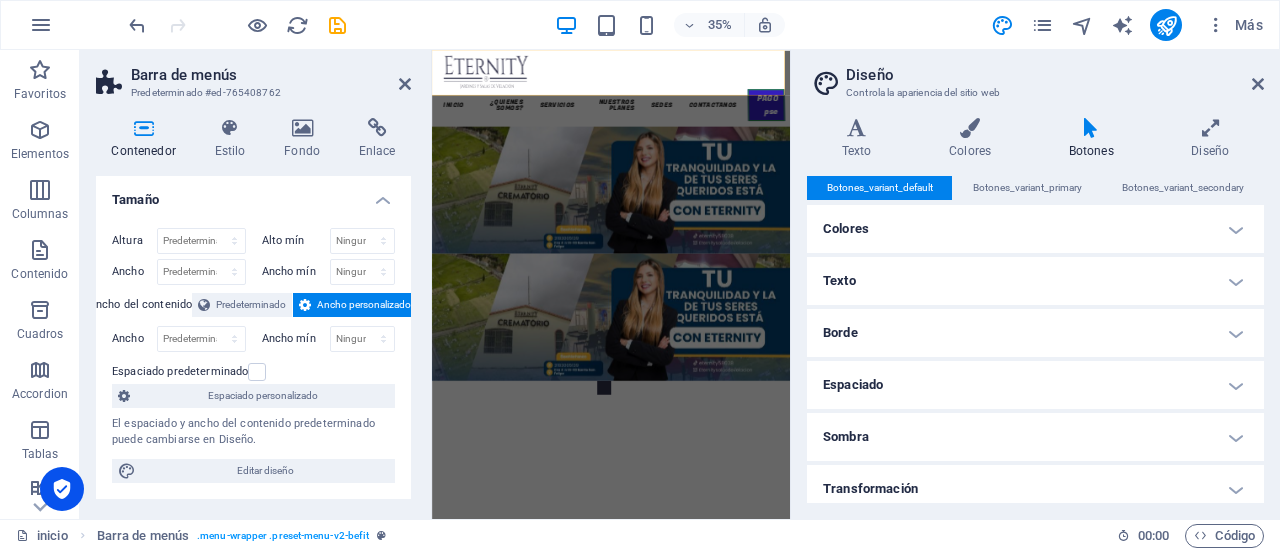 click on "Transformación" at bounding box center (1035, 489) 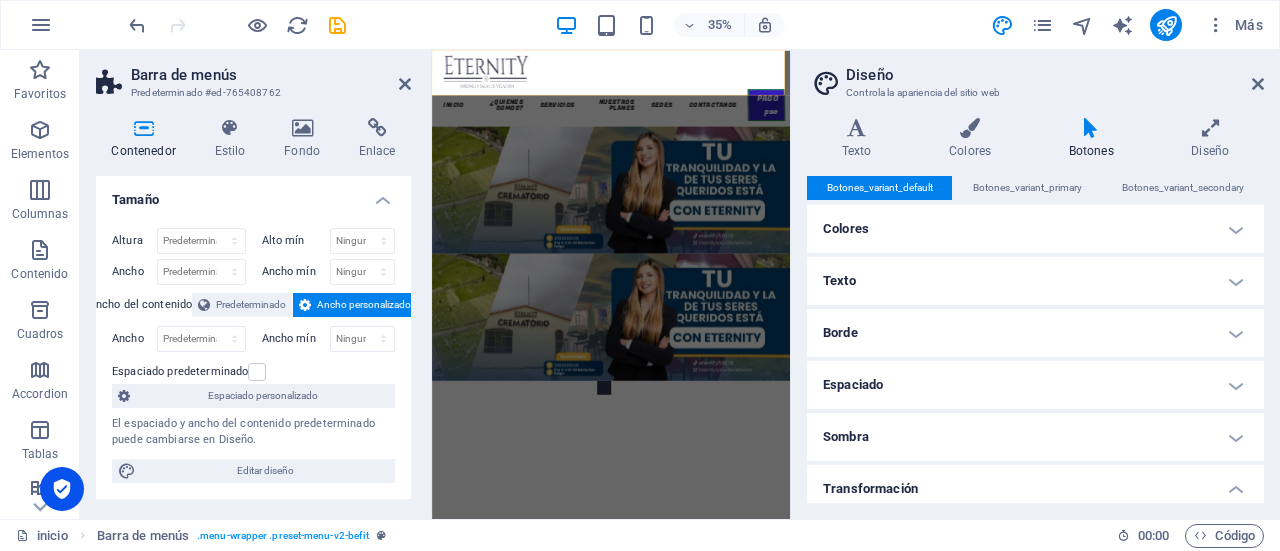 drag, startPoint x: 1272, startPoint y: 341, endPoint x: 1266, endPoint y: 407, distance: 66.27216 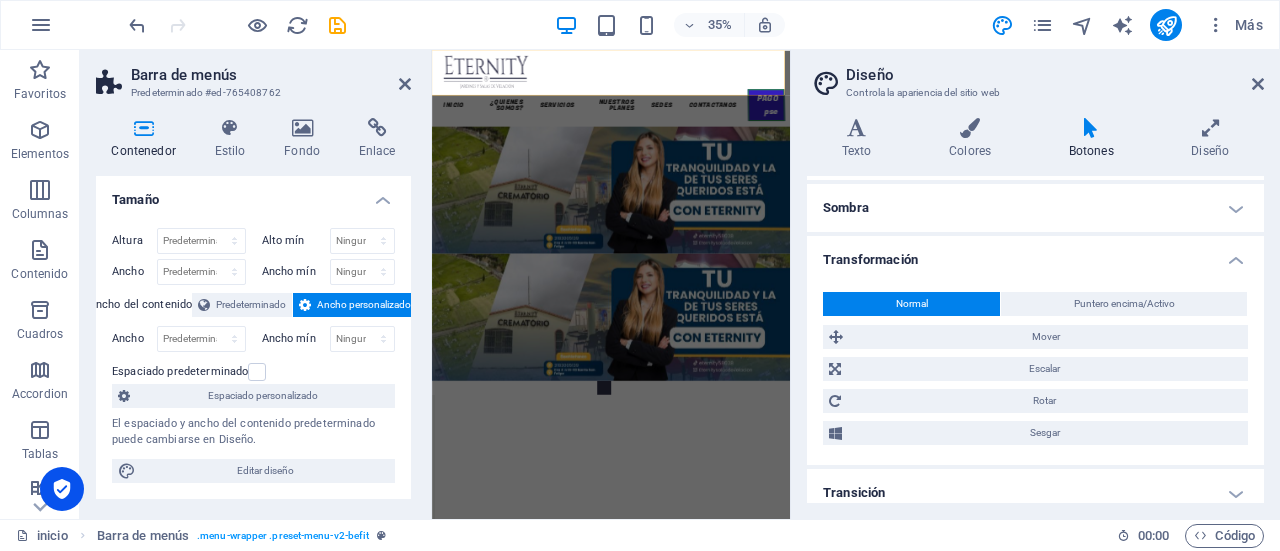 scroll, scrollTop: 242, scrollLeft: 0, axis: vertical 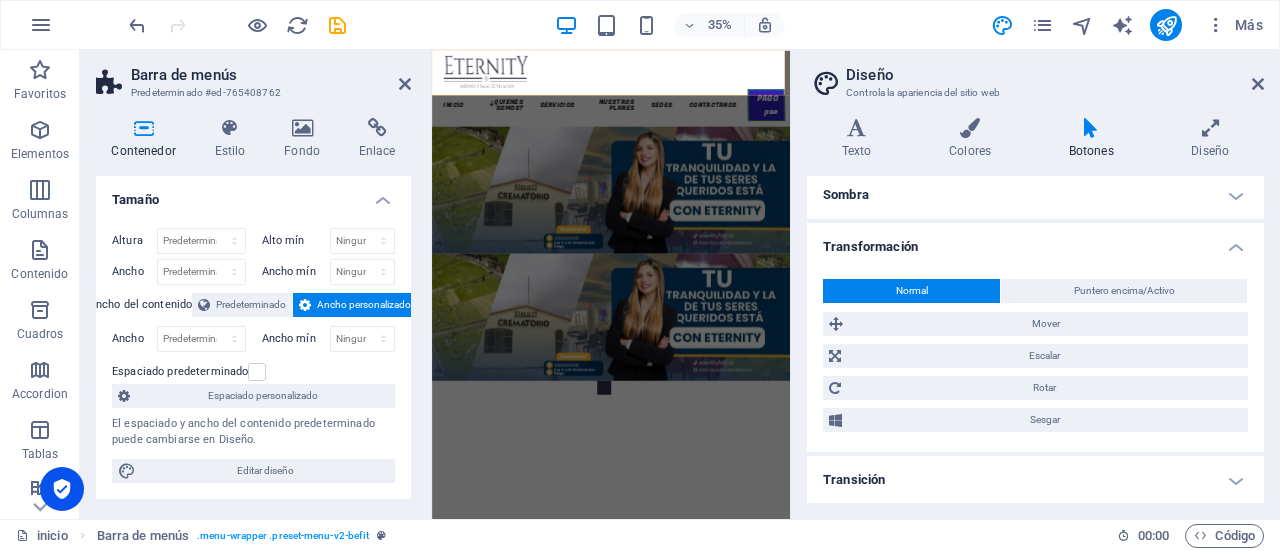 click on "Transición" at bounding box center [1035, 480] 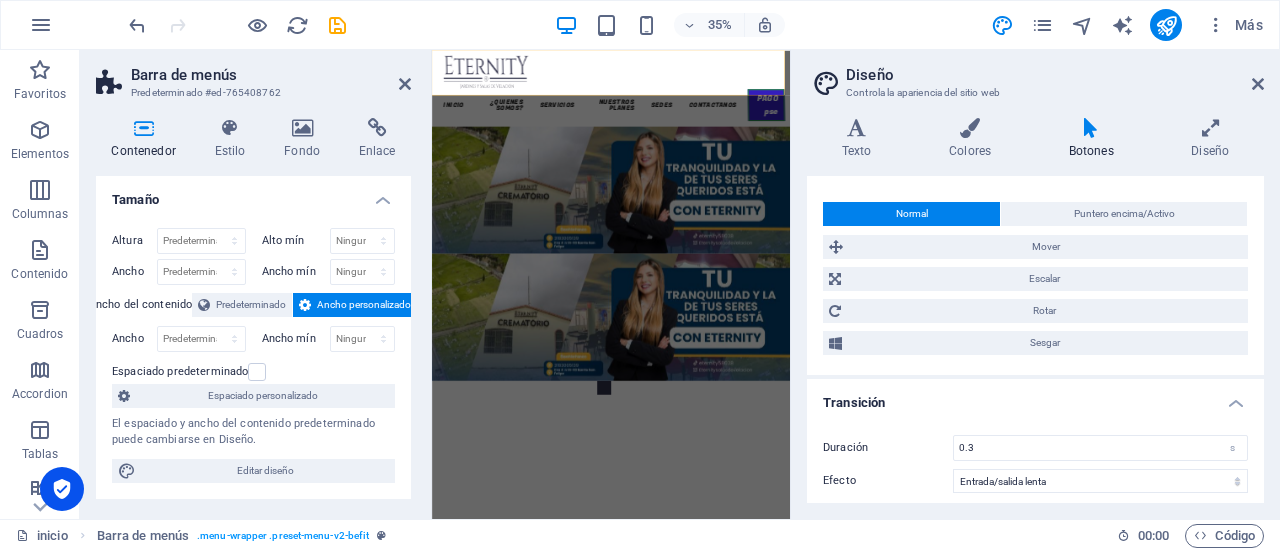 scroll, scrollTop: 327, scrollLeft: 0, axis: vertical 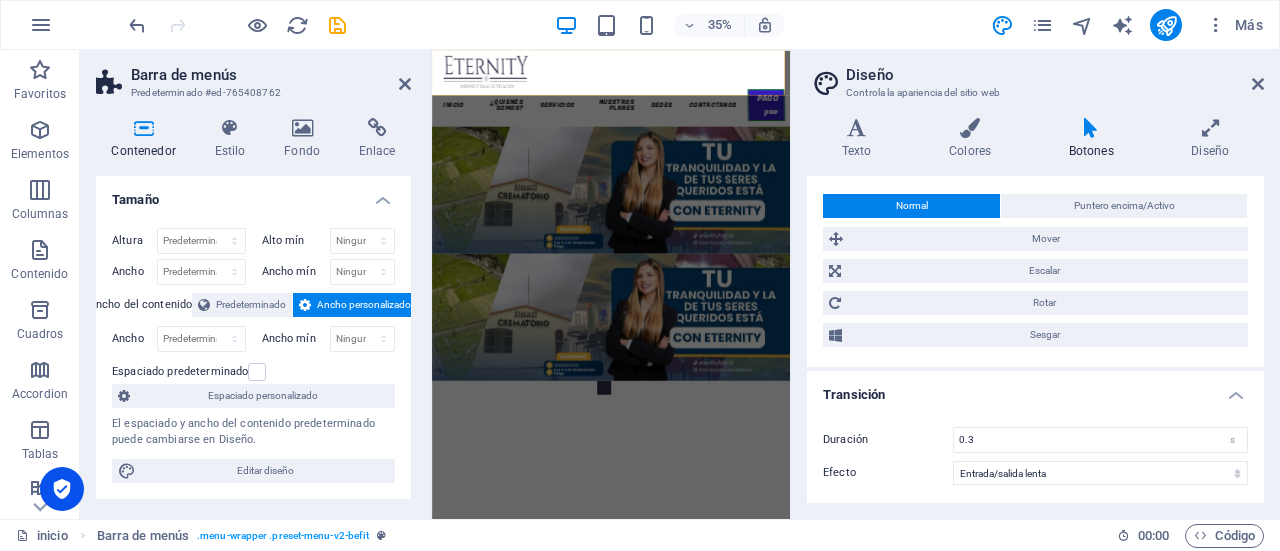 click on "Transición" at bounding box center (1035, 389) 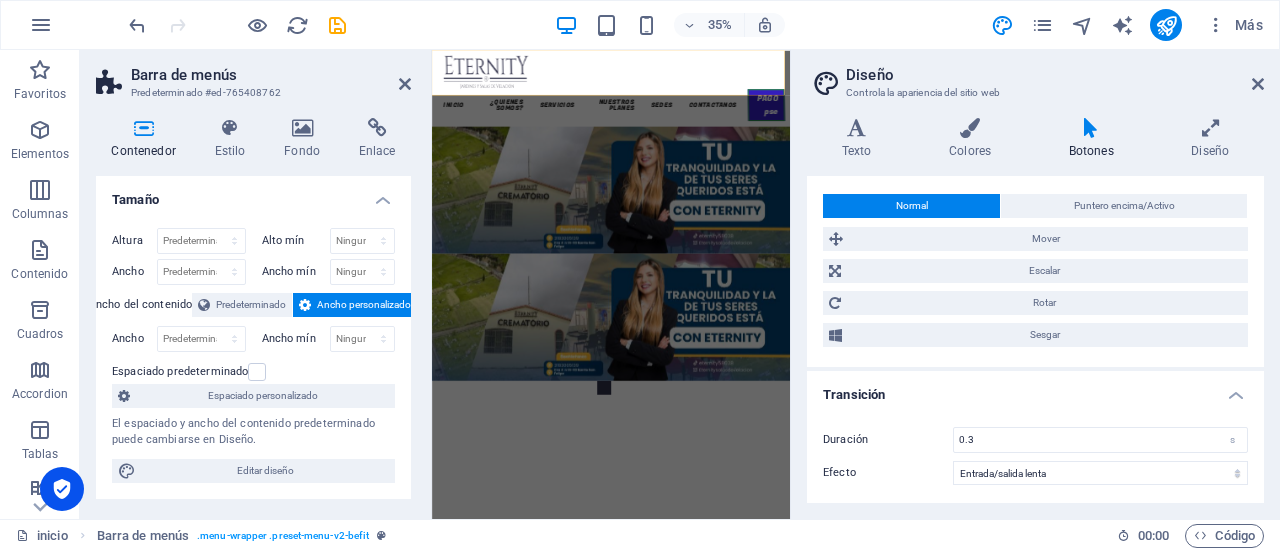 scroll, scrollTop: 242, scrollLeft: 0, axis: vertical 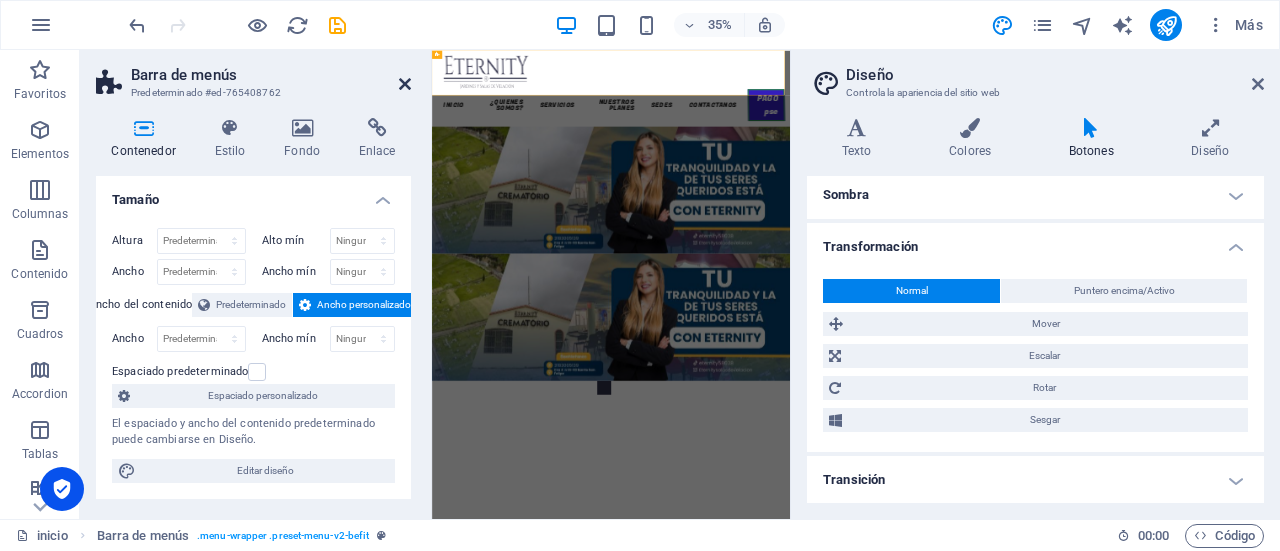 click at bounding box center [405, 84] 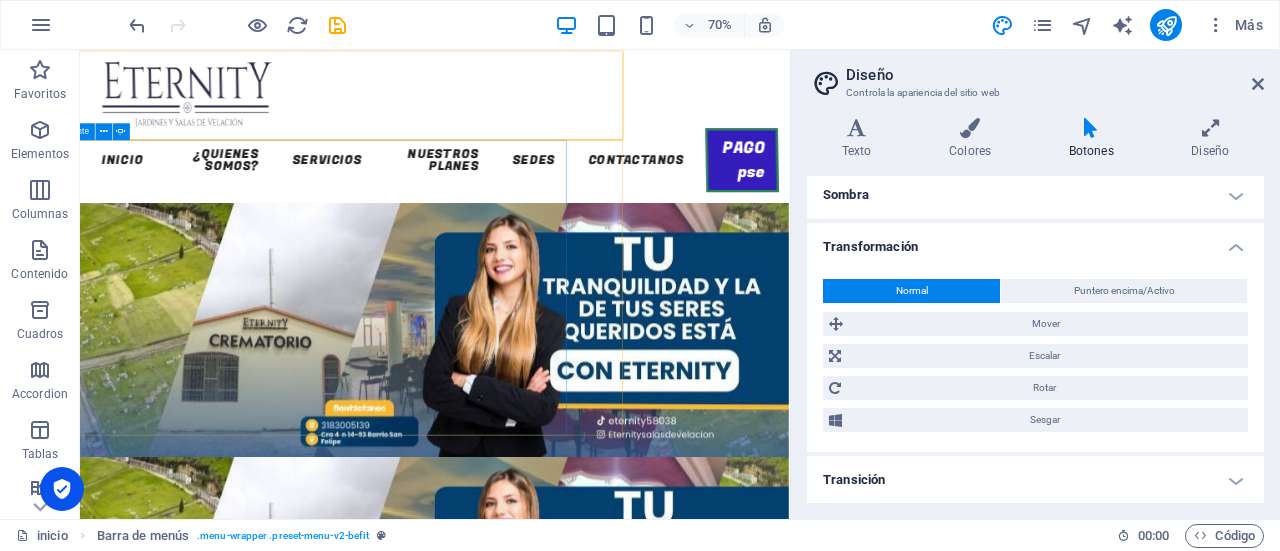 scroll, scrollTop: 0, scrollLeft: 223, axis: horizontal 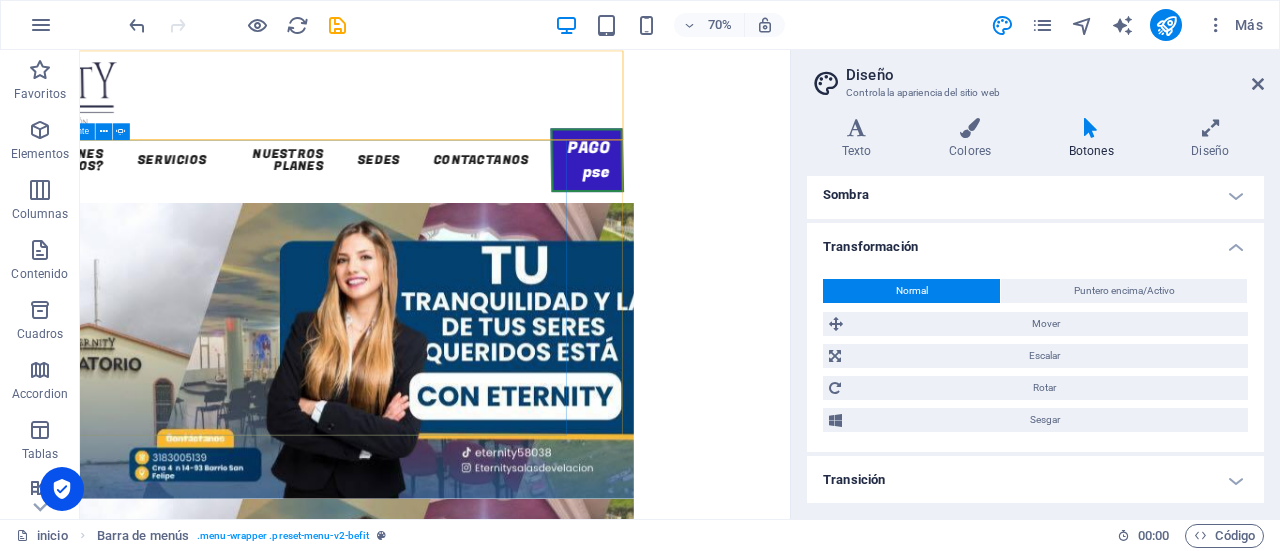 drag, startPoint x: 762, startPoint y: 715, endPoint x: 840, endPoint y: 580, distance: 155.91344 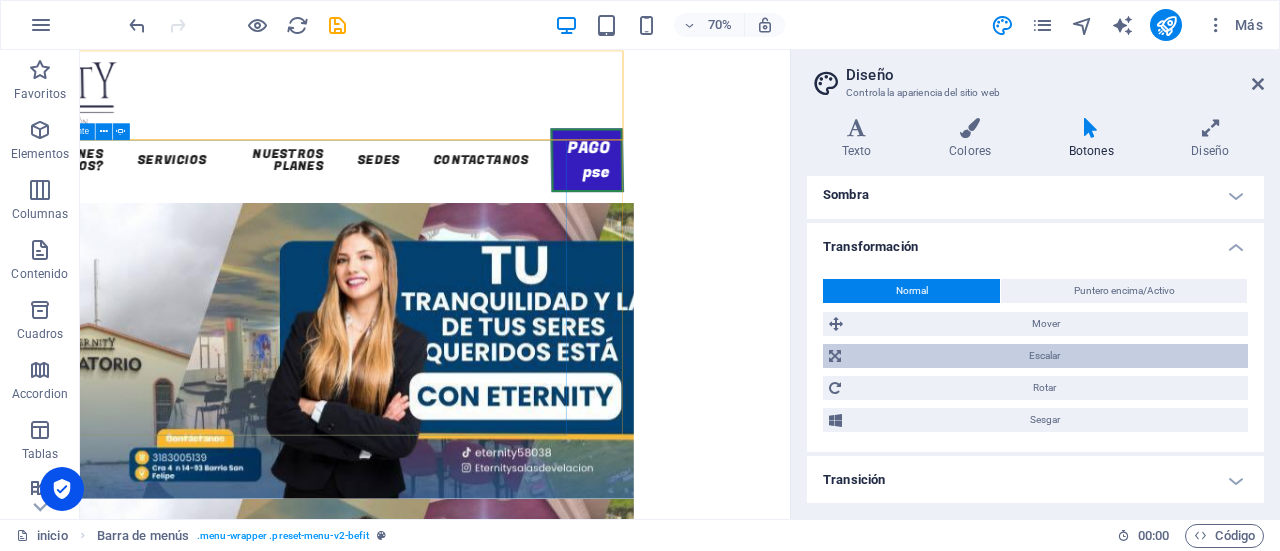 click on "Escalar" at bounding box center (1044, 356) 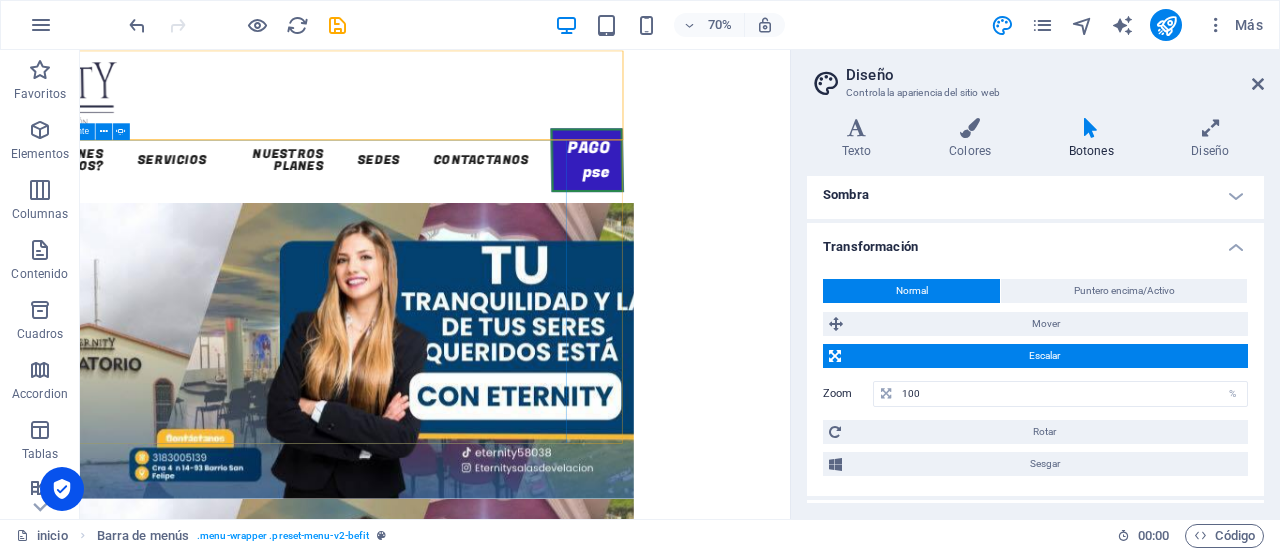 click on "Escalar" at bounding box center (1044, 356) 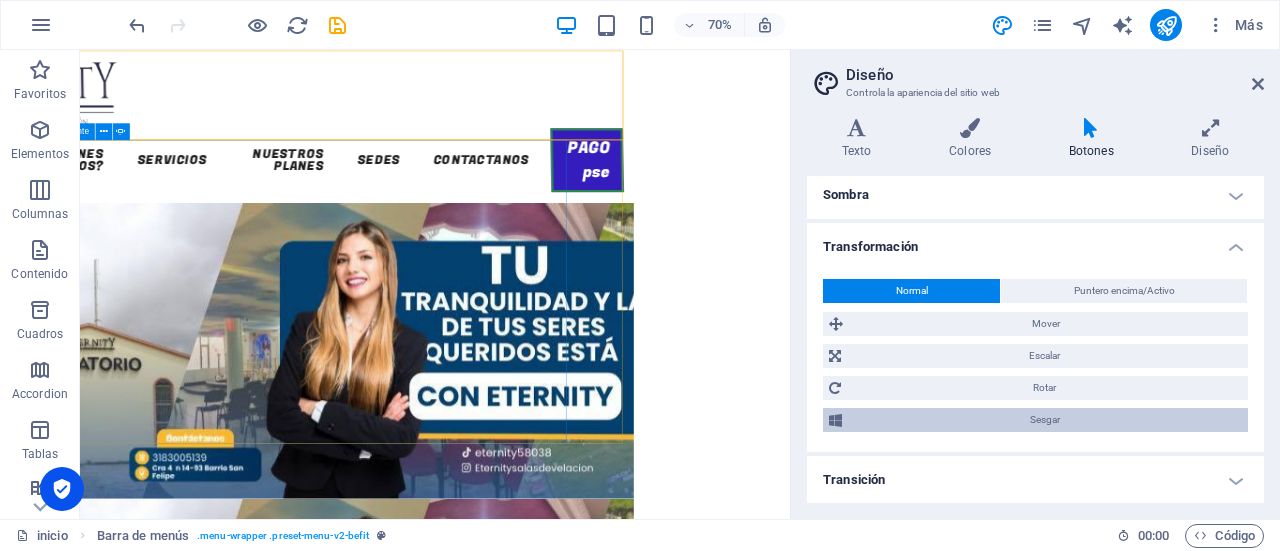 click on "Sesgar" at bounding box center [1045, 420] 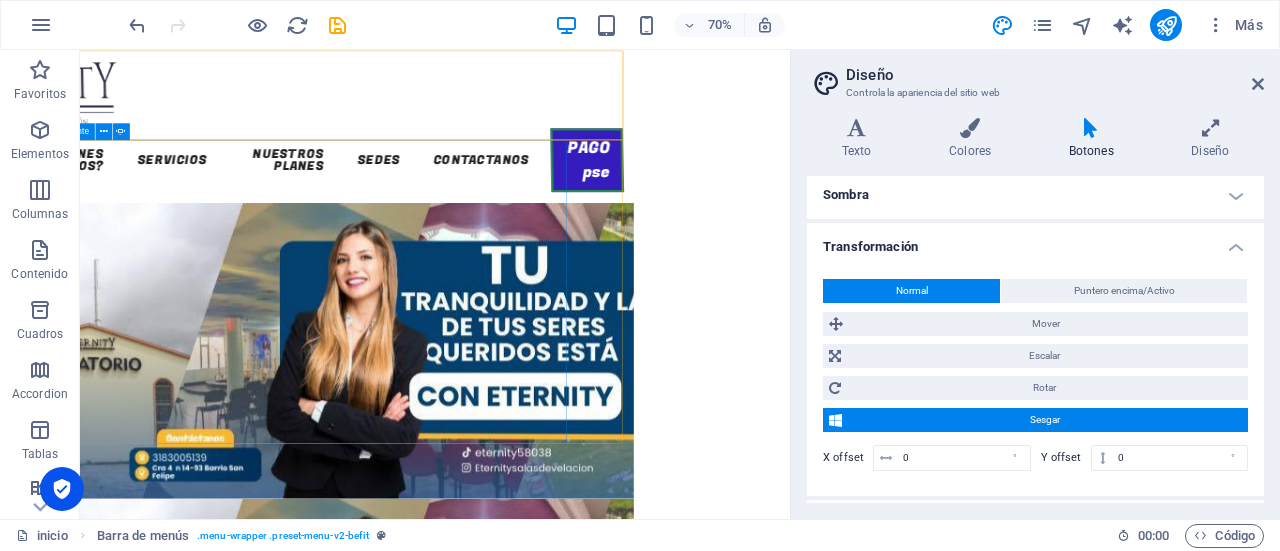 click on "Sesgar" at bounding box center [1045, 420] 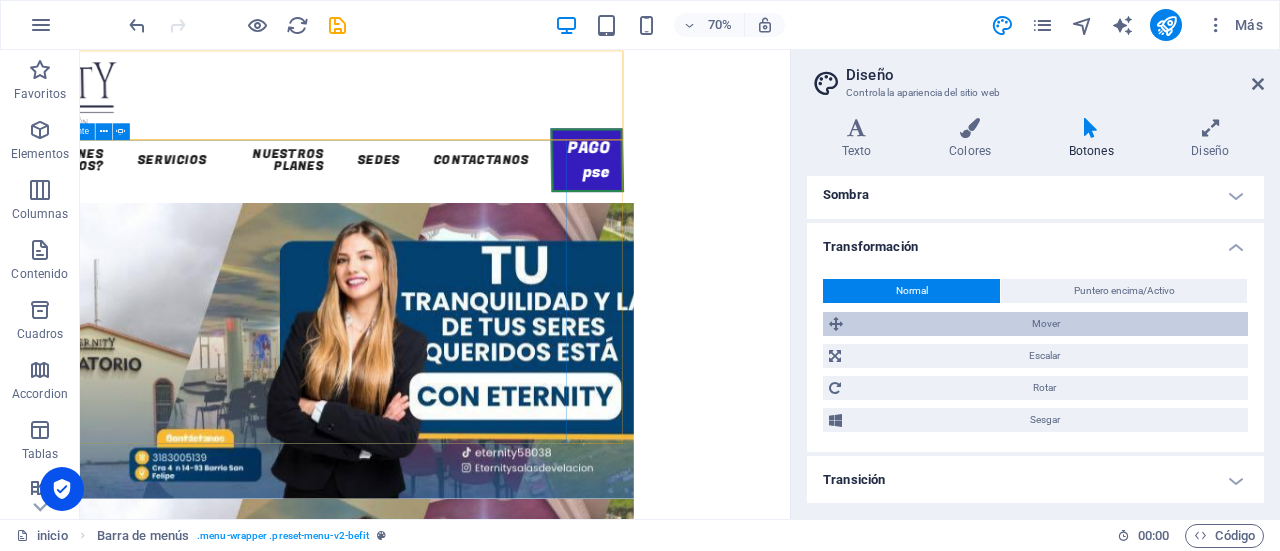 click on "Mover" at bounding box center [1045, 324] 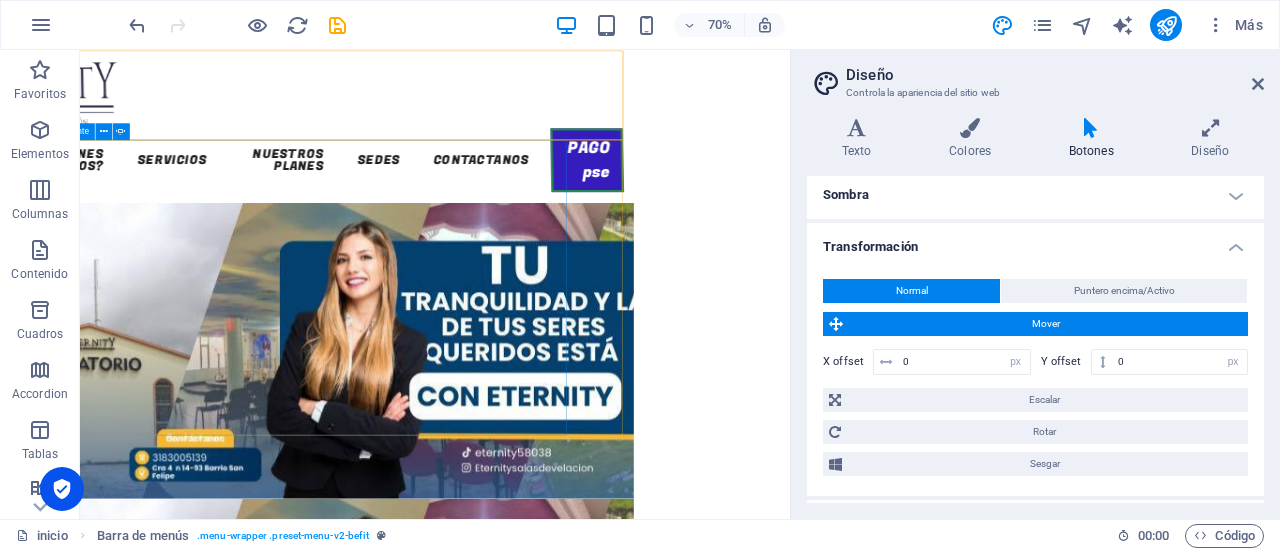 click on "Mover" at bounding box center [1045, 324] 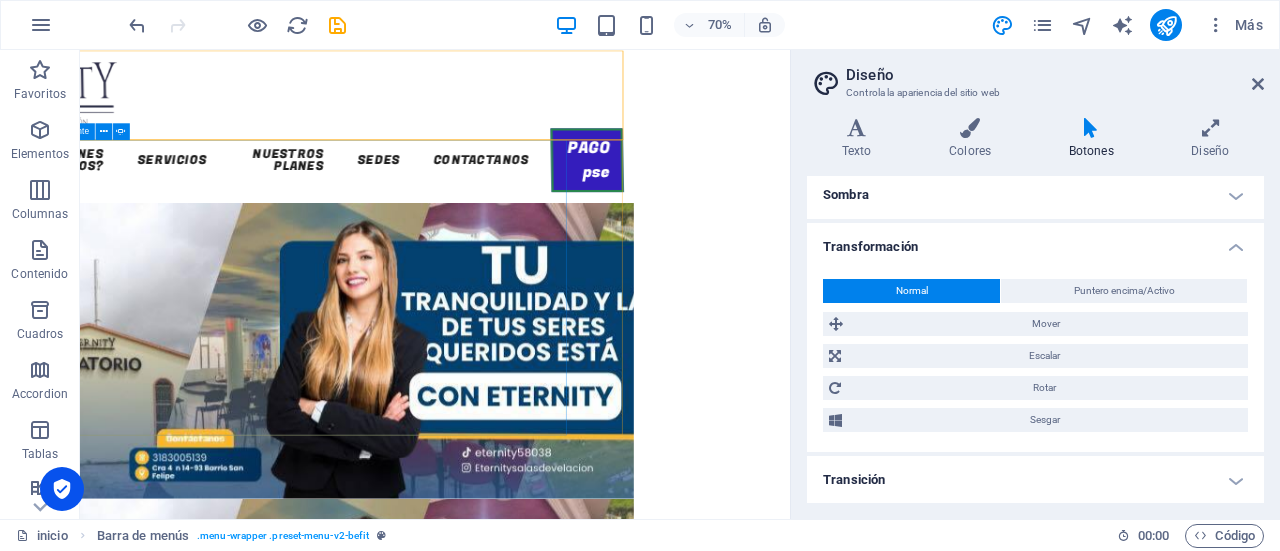 click on "Transformación" at bounding box center [1035, 241] 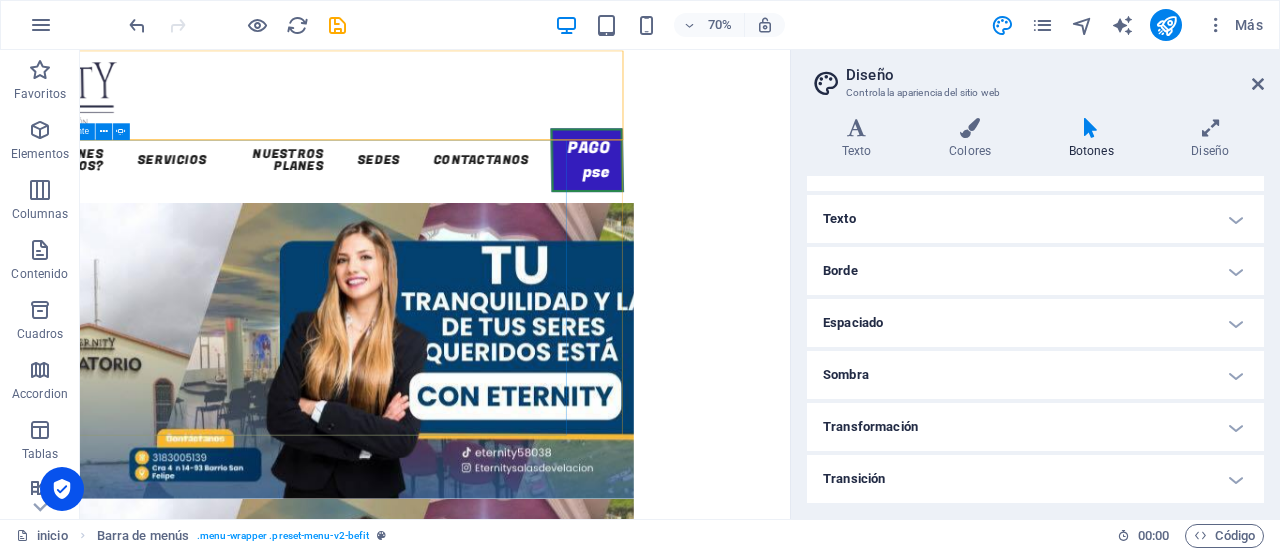 scroll, scrollTop: 61, scrollLeft: 0, axis: vertical 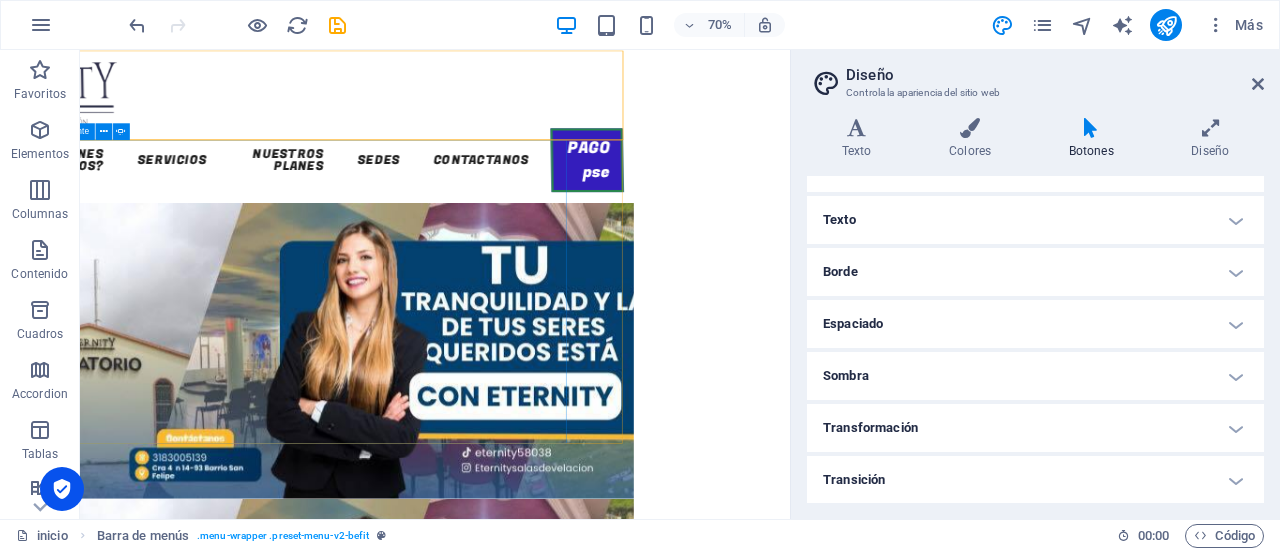 click on "Texto" at bounding box center (1035, 220) 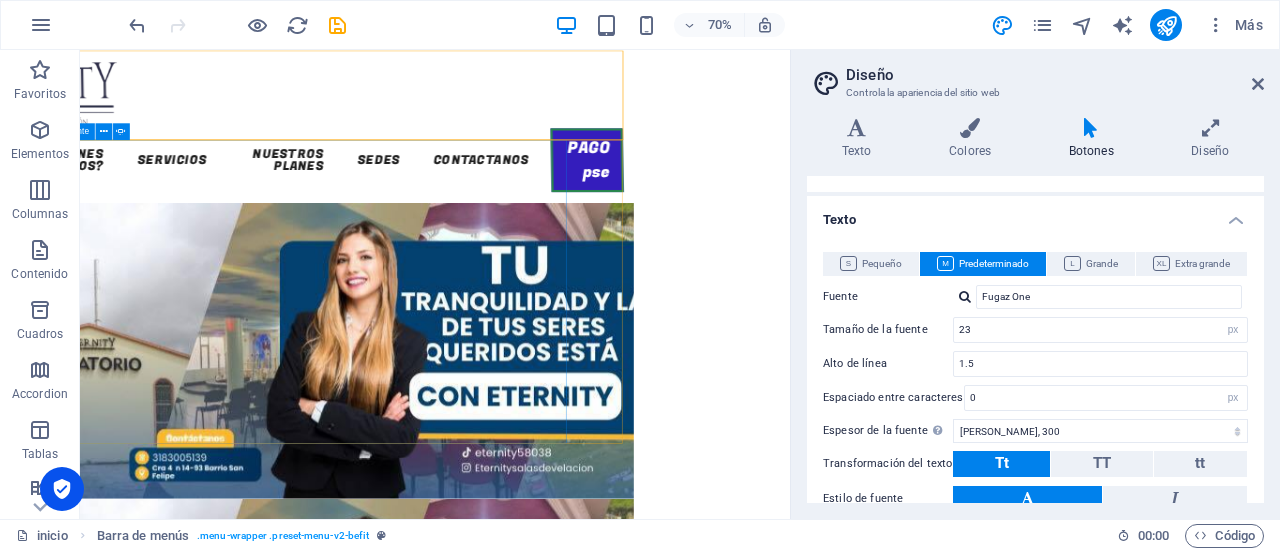 scroll, scrollTop: 346, scrollLeft: 0, axis: vertical 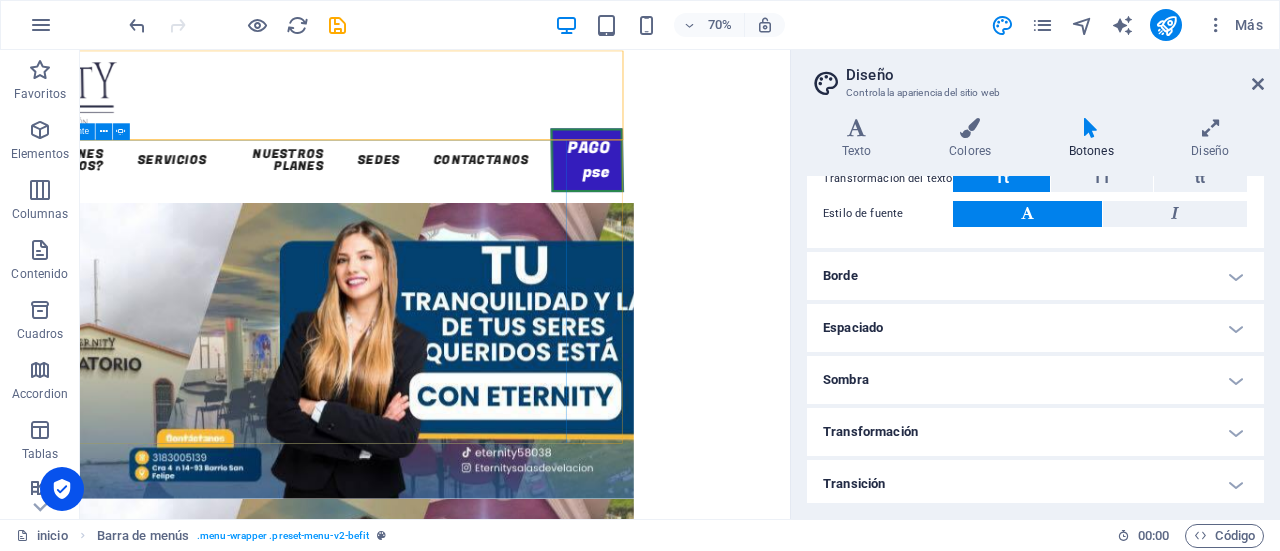 drag, startPoint x: 1258, startPoint y: 369, endPoint x: 1261, endPoint y: 323, distance: 46.09772 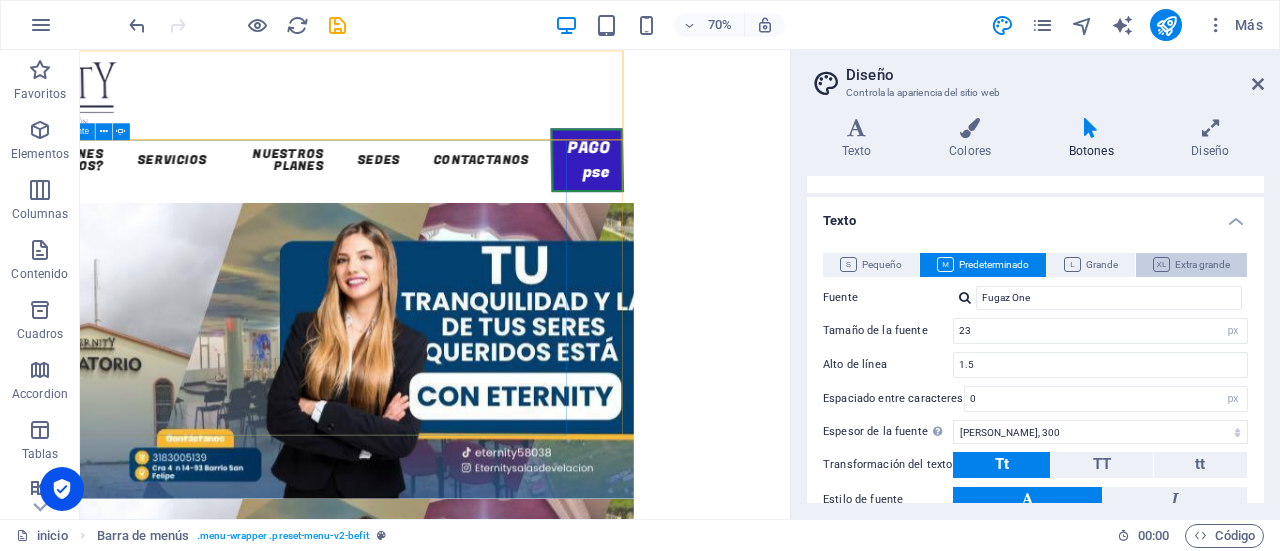 click on "Extra grande" at bounding box center [1191, 265] 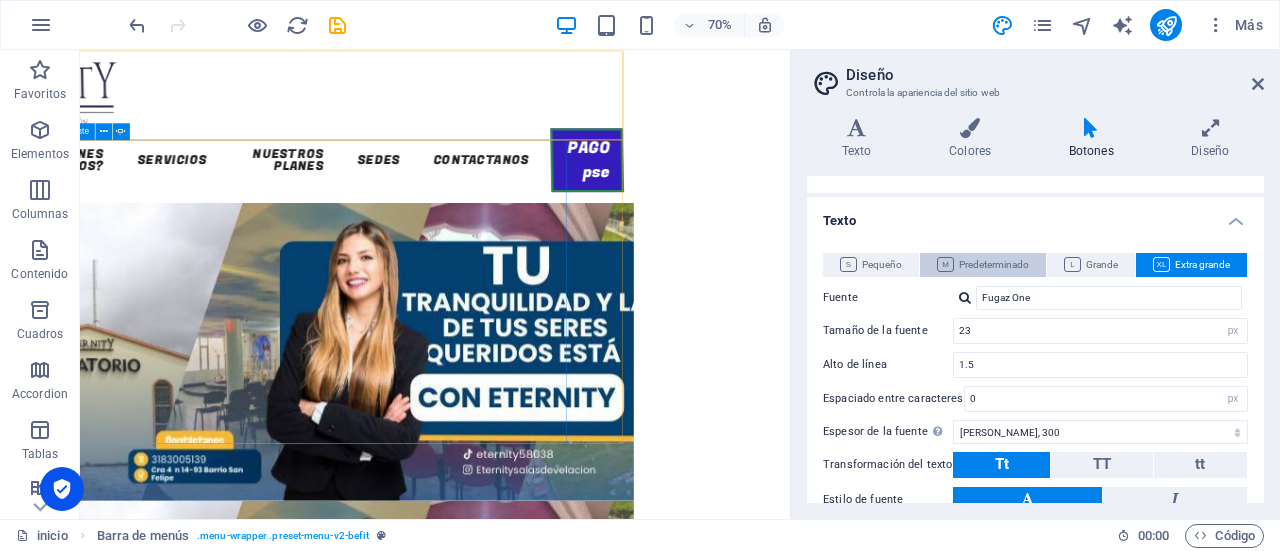 click on "Predeterminado" at bounding box center [983, 265] 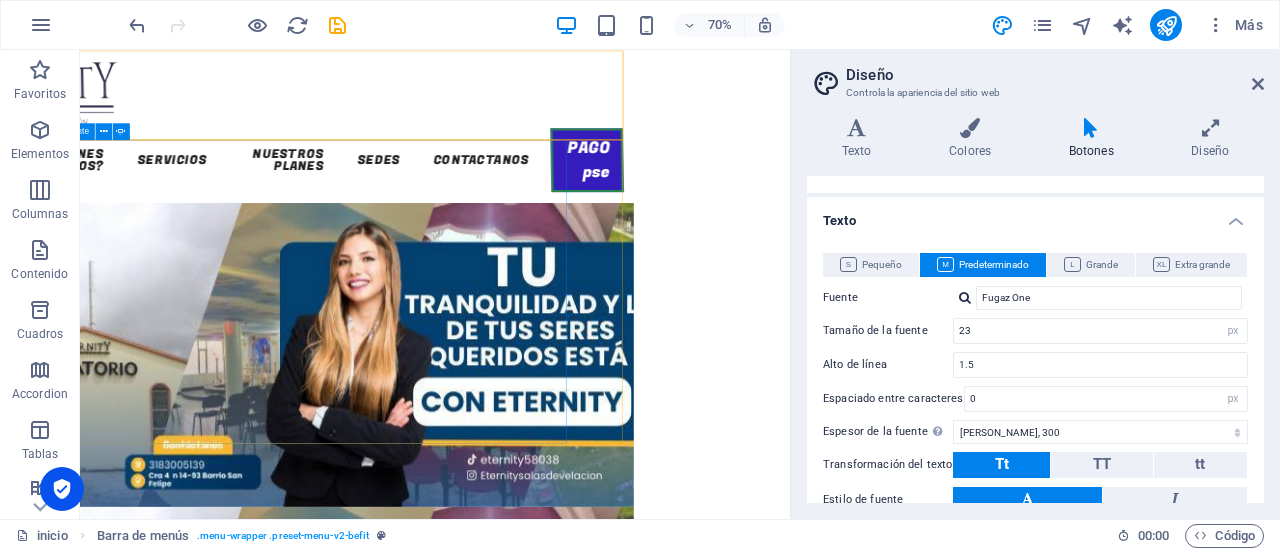 click on "Texto" at bounding box center (1035, 215) 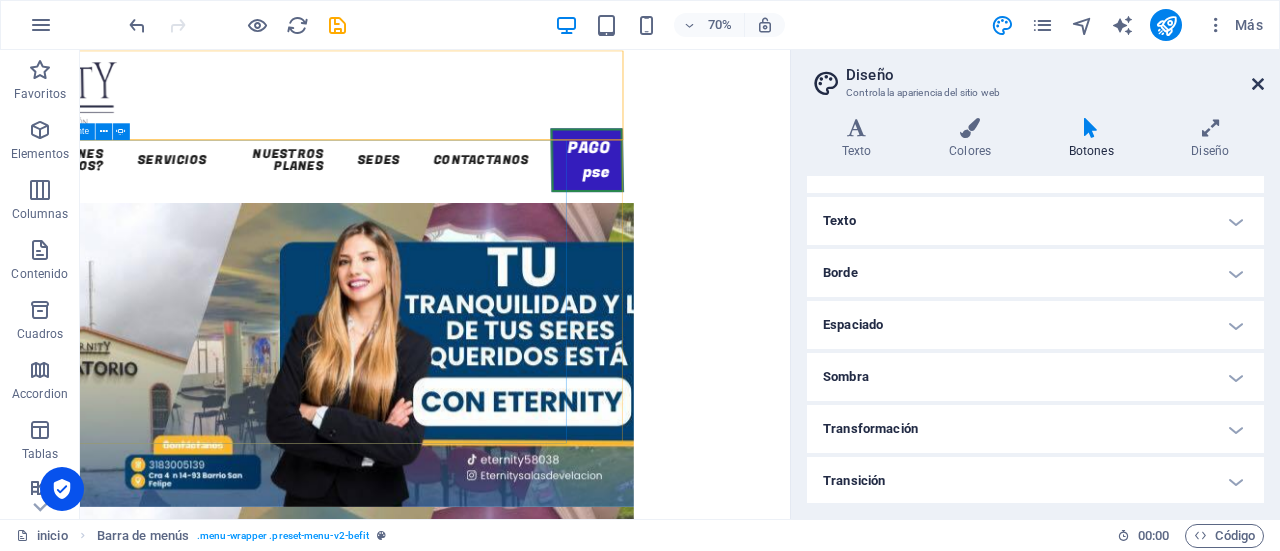 click at bounding box center (1258, 84) 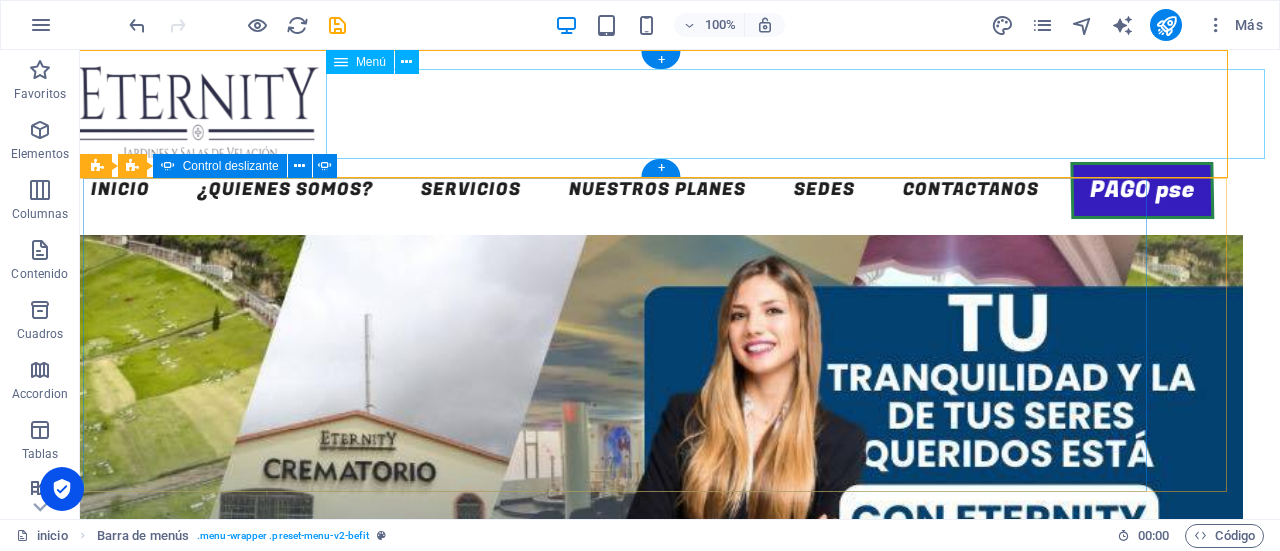 click on "INICIO ¿QUIENES SOMOS? SERVICIOS NUESTROS PLANES SEDES Contactanos PAGO pse" at bounding box center (643, 190) 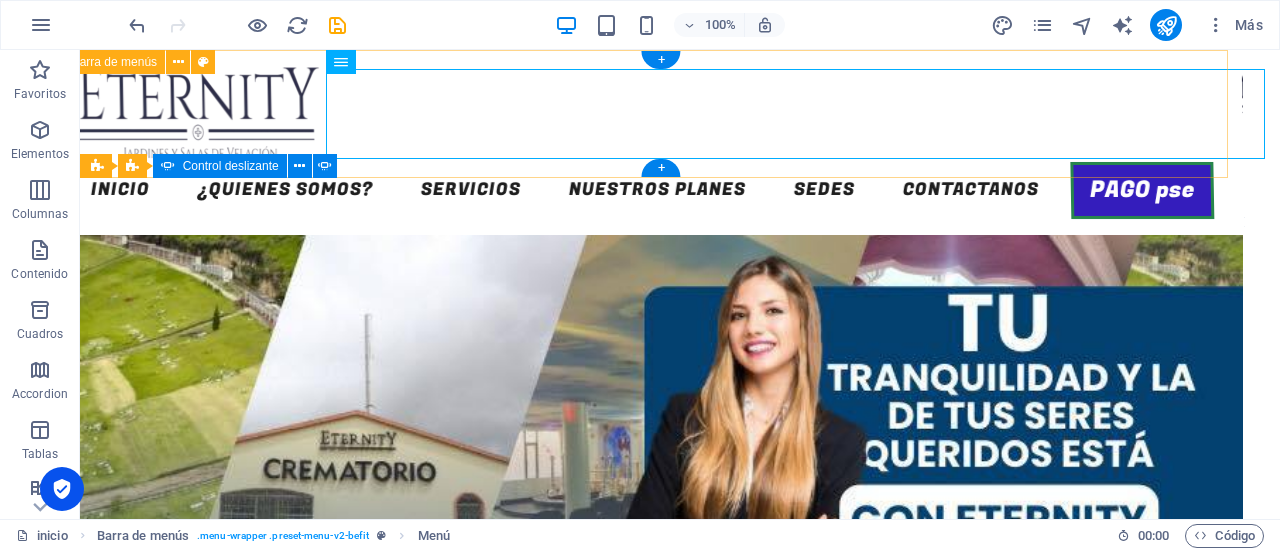 click on "INICIO ¿QUIENES SOMOS? SERVICIOS NUESTROS PLANES SEDES Contactanos PAGO pse" at bounding box center [642, 142] 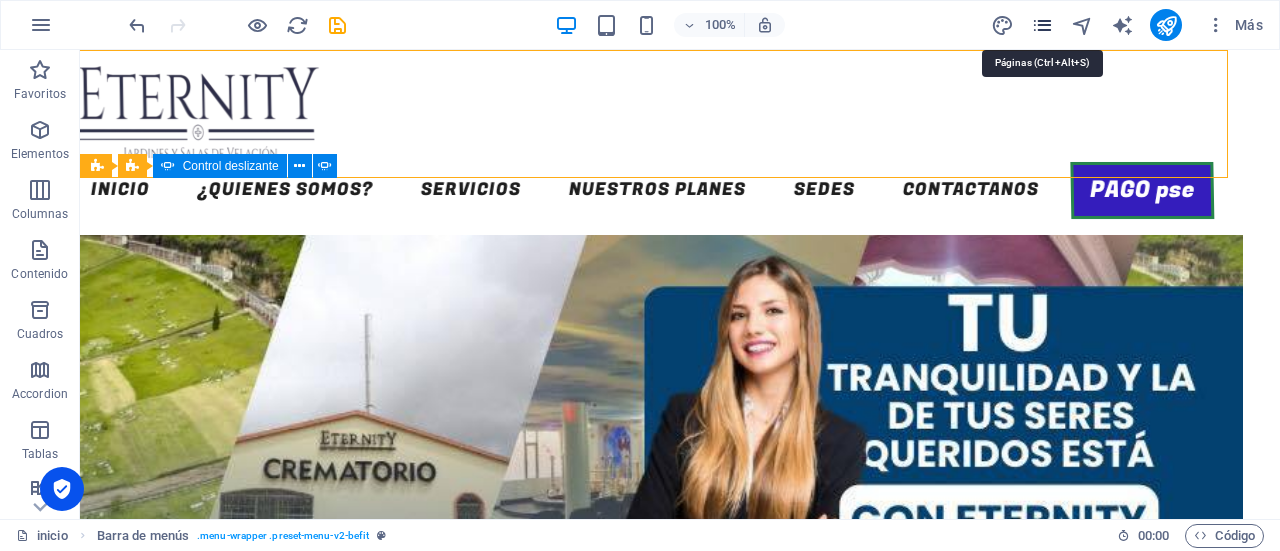 click at bounding box center [1042, 25] 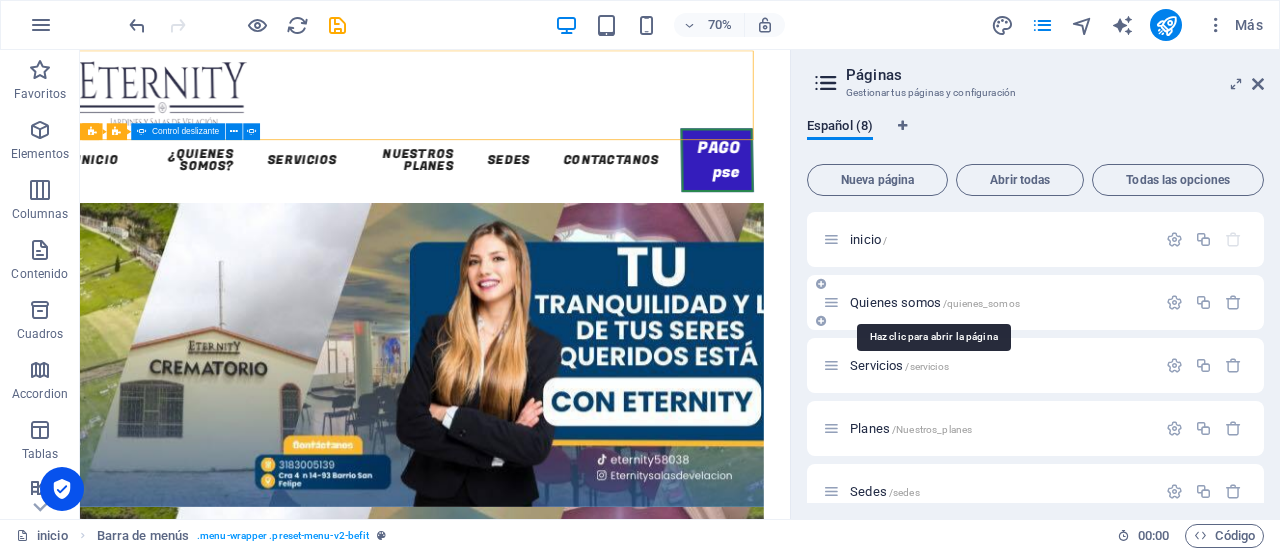 click on "Quienes somos /quienes_somos" at bounding box center [935, 302] 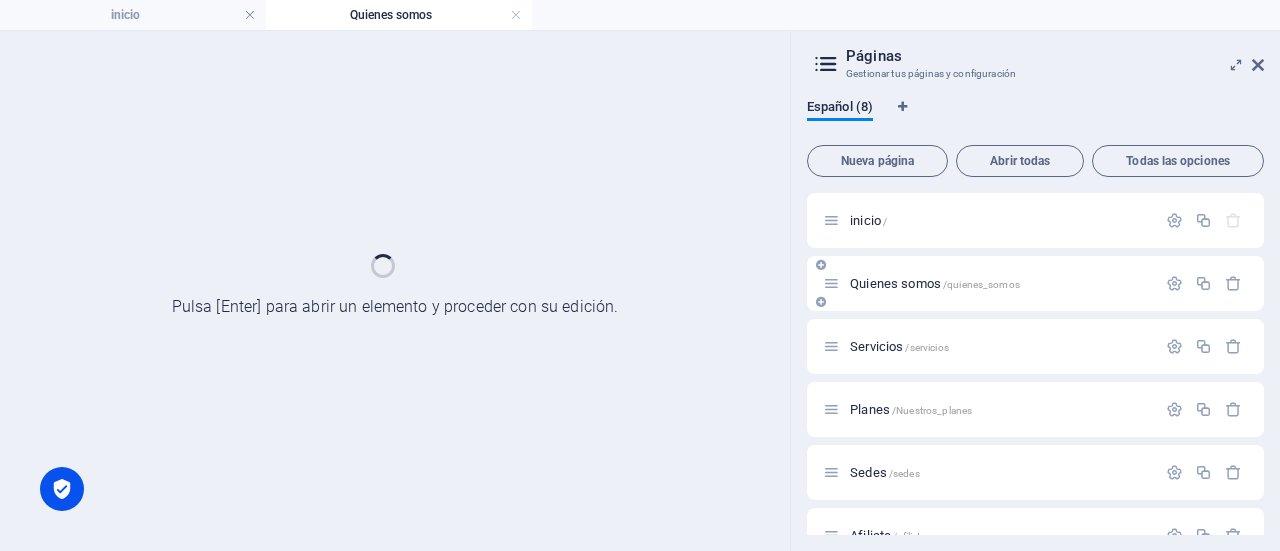 scroll, scrollTop: 0, scrollLeft: 0, axis: both 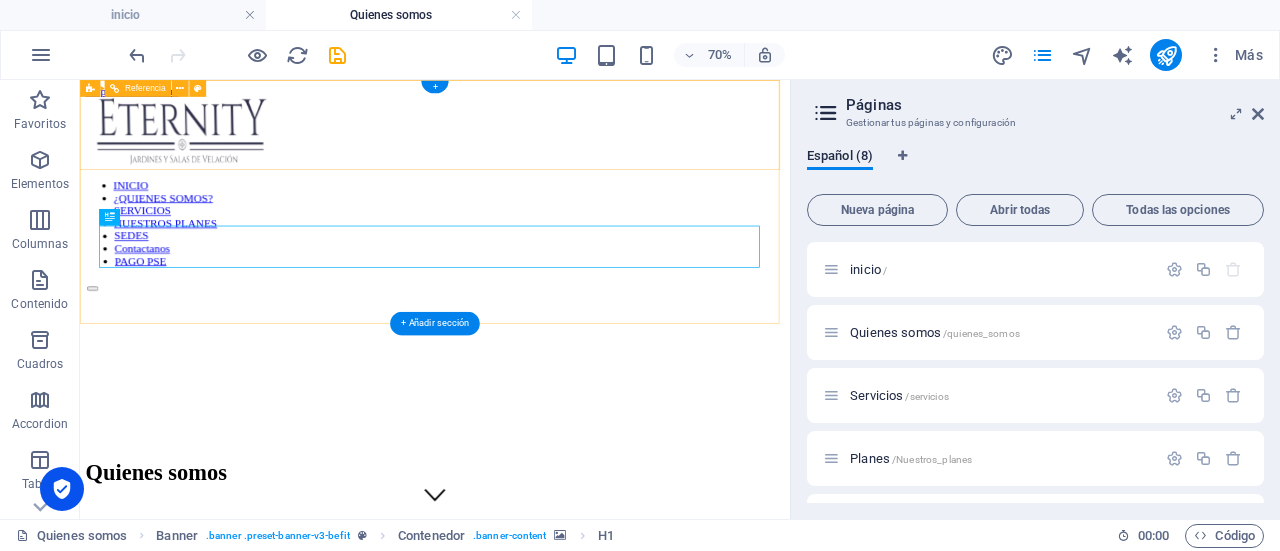 click on "INICIO ¿QUIENES SOMOS? SERVICIOS NUESTROS PLANES SEDES Contactanos PAGO PSE" at bounding box center [588, 285] 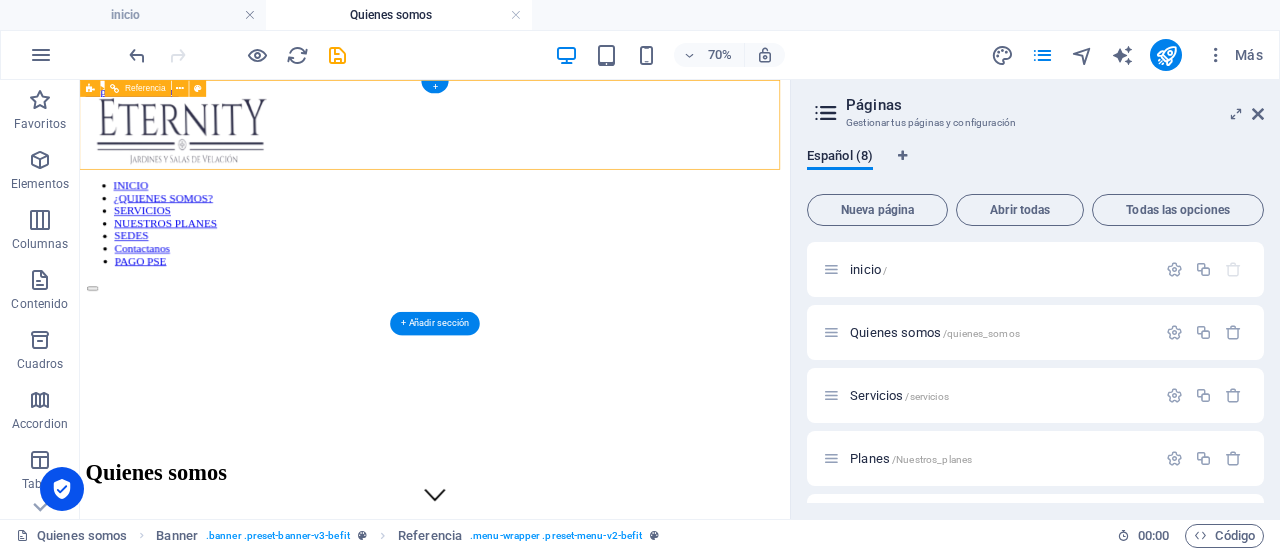 click on "INICIO ¿QUIENES SOMOS? SERVICIOS NUESTROS PLANES SEDES Contactanos PAGO PSE" at bounding box center [588, 285] 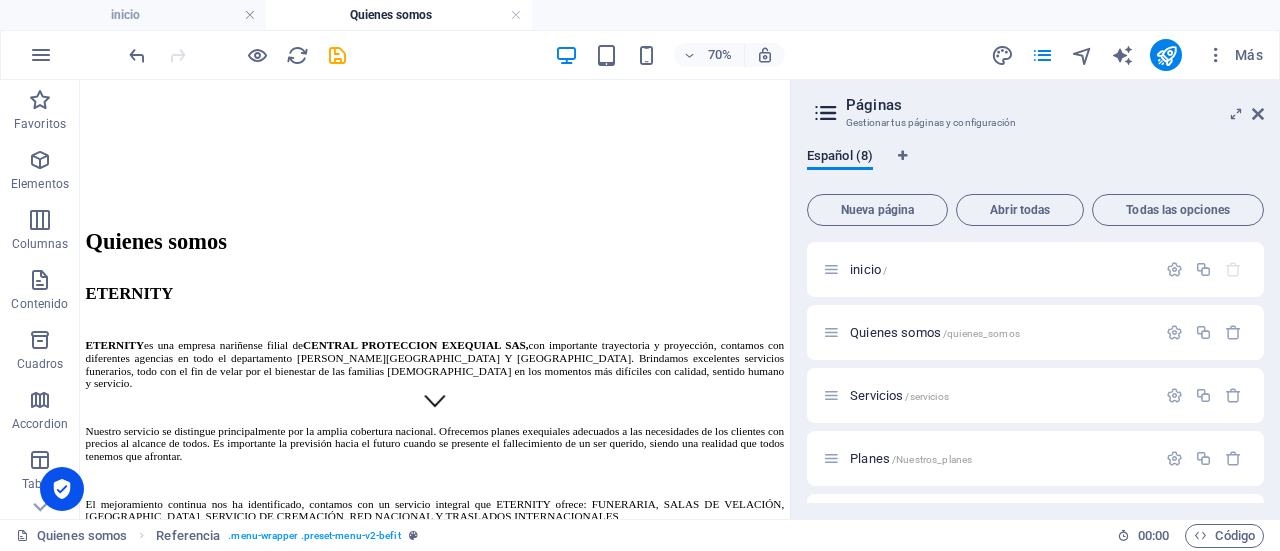 scroll, scrollTop: 0, scrollLeft: 0, axis: both 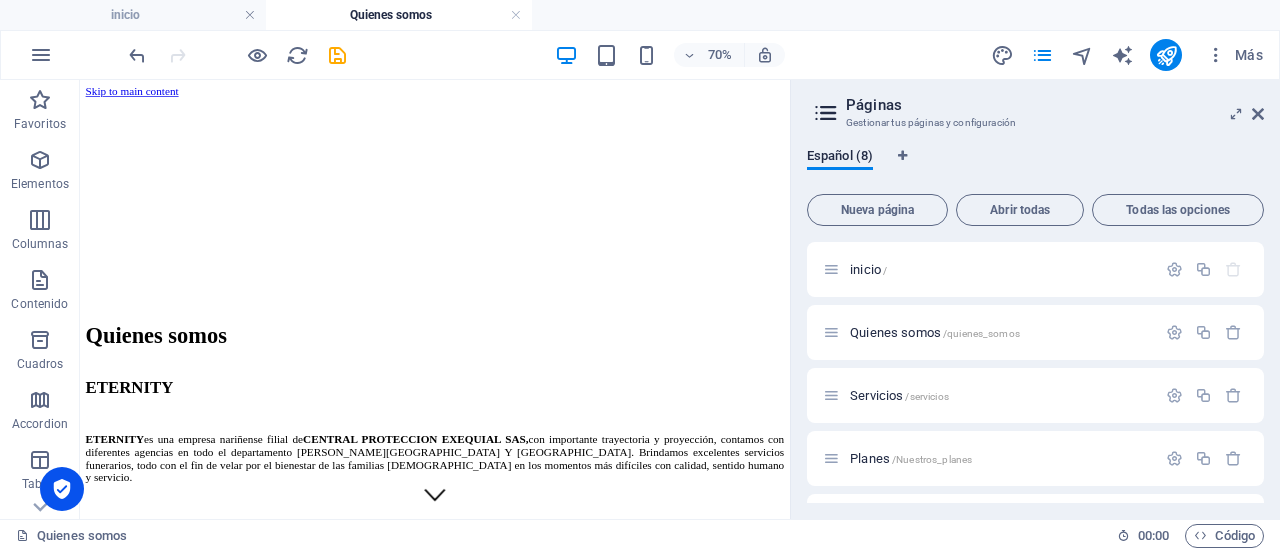 drag, startPoint x: 578, startPoint y: 665, endPoint x: 662, endPoint y: -79, distance: 748.7269 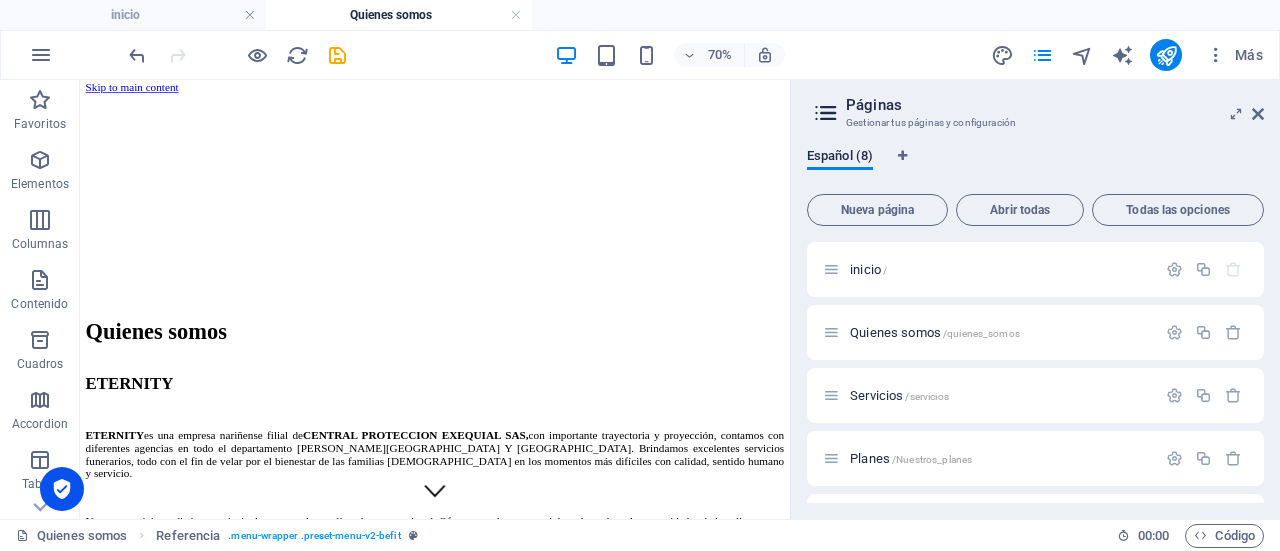 scroll, scrollTop: 0, scrollLeft: 0, axis: both 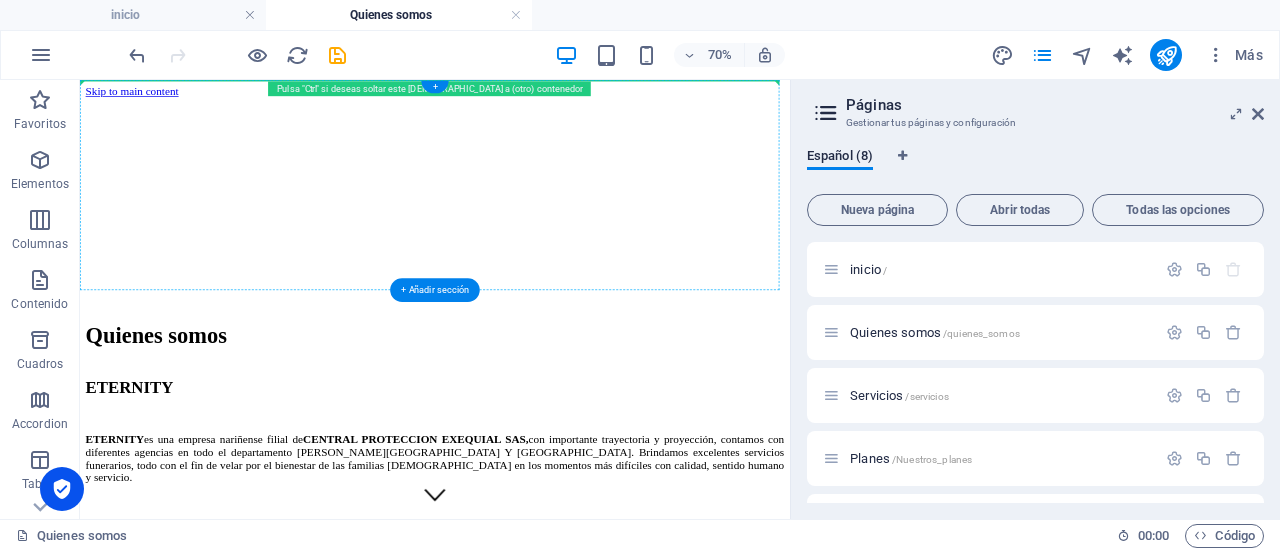 drag, startPoint x: 918, startPoint y: 629, endPoint x: 901, endPoint y: 183, distance: 446.32388 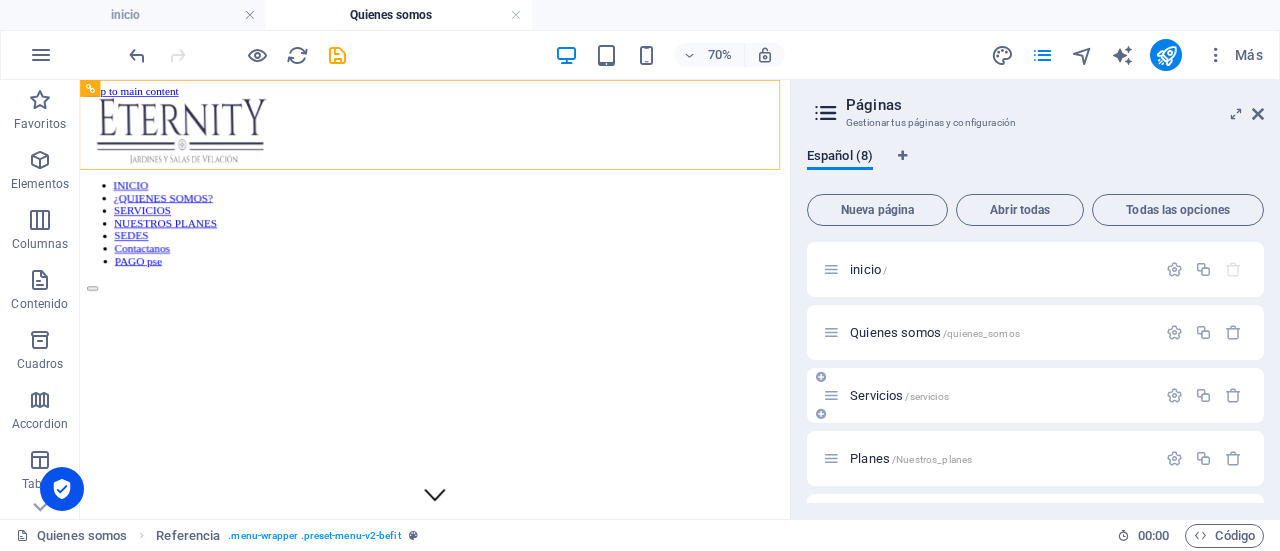 click on "Servicios /servicios" at bounding box center [899, 395] 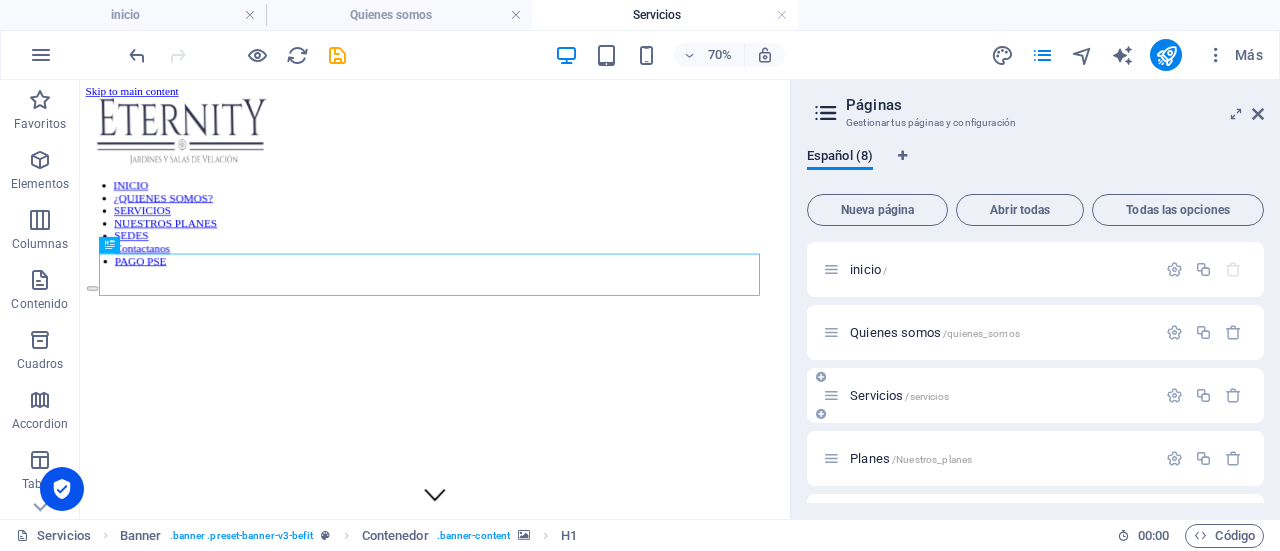 scroll, scrollTop: 0, scrollLeft: 0, axis: both 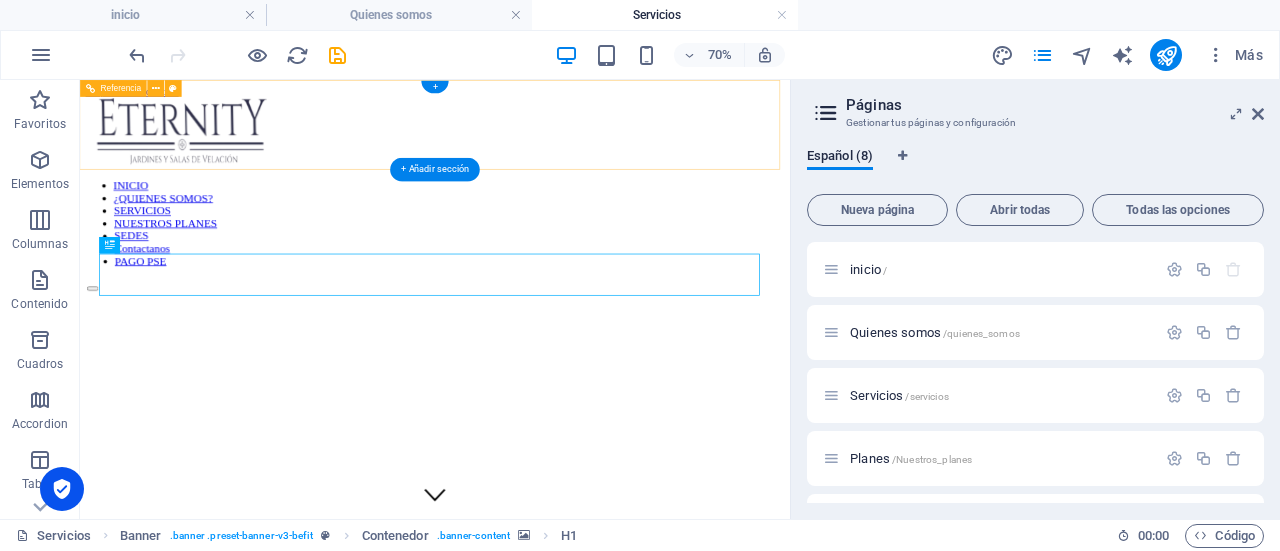 click on "INICIO ¿QUIENES SOMOS? SERVICIOS NUESTROS PLANES SEDES Contactanos PAGO PSE" at bounding box center [588, 285] 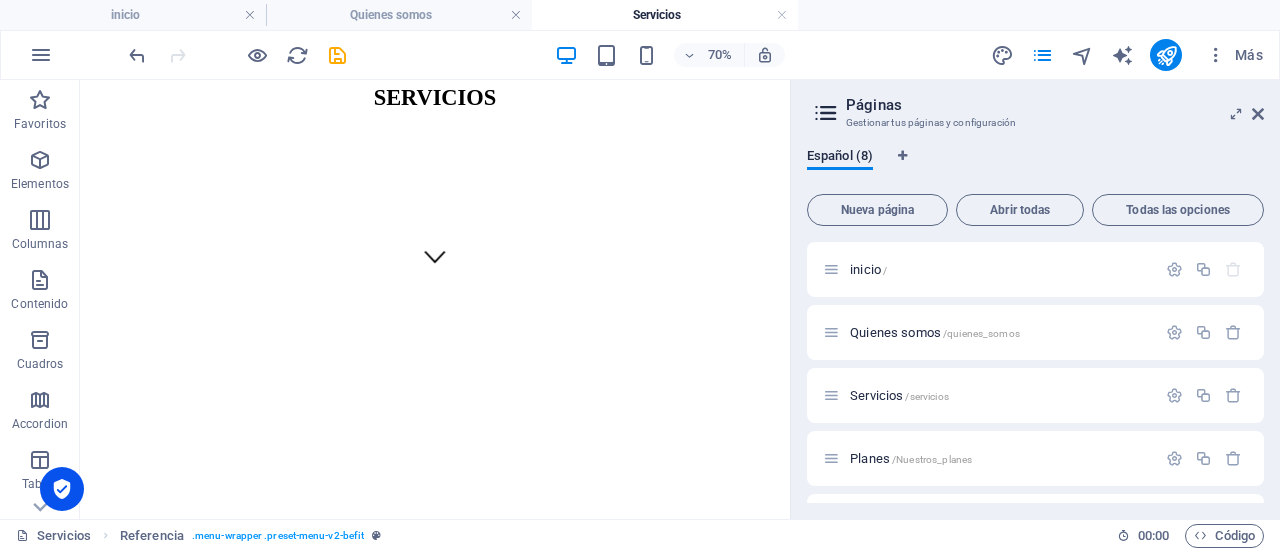 scroll, scrollTop: 0, scrollLeft: 0, axis: both 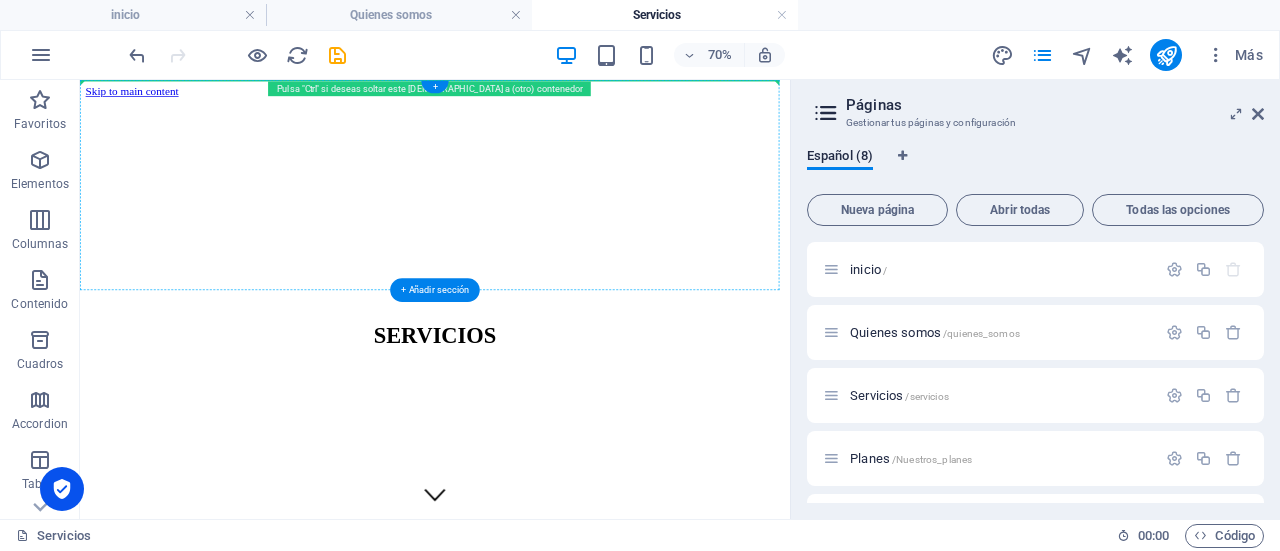 drag, startPoint x: 598, startPoint y: 611, endPoint x: 614, endPoint y: 124, distance: 487.26276 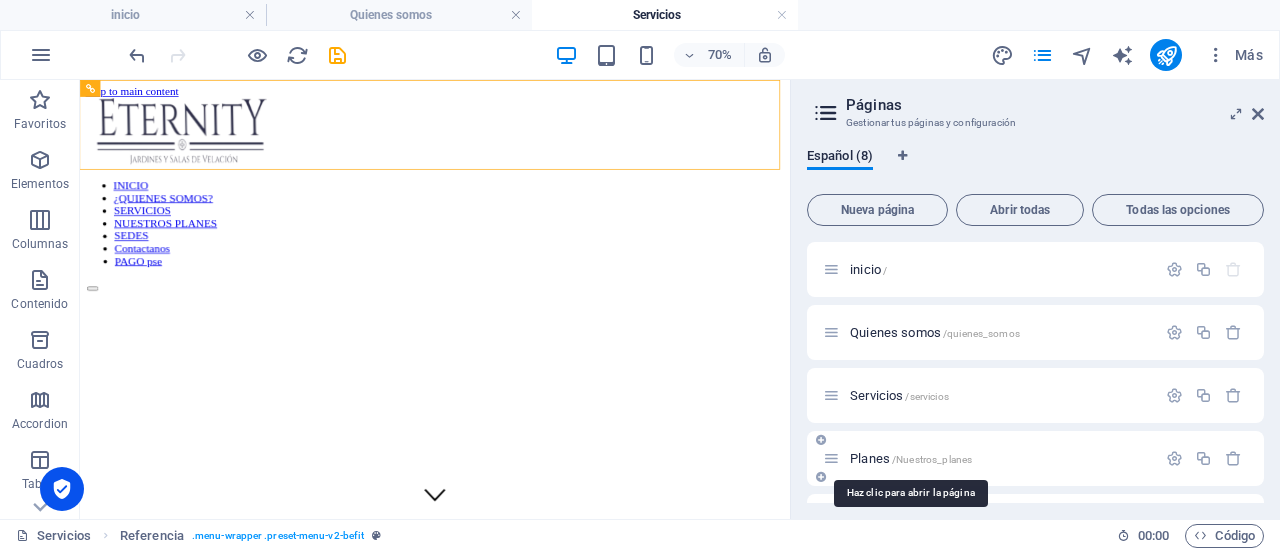 click on "/Nuestros_planes" at bounding box center [932, 459] 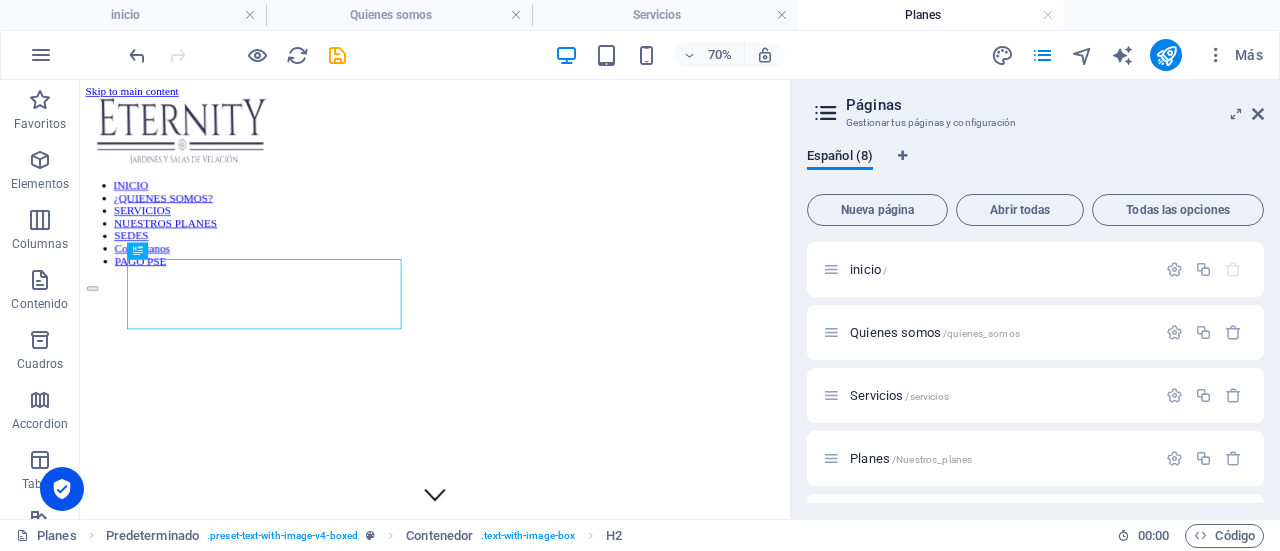 scroll, scrollTop: 442, scrollLeft: 0, axis: vertical 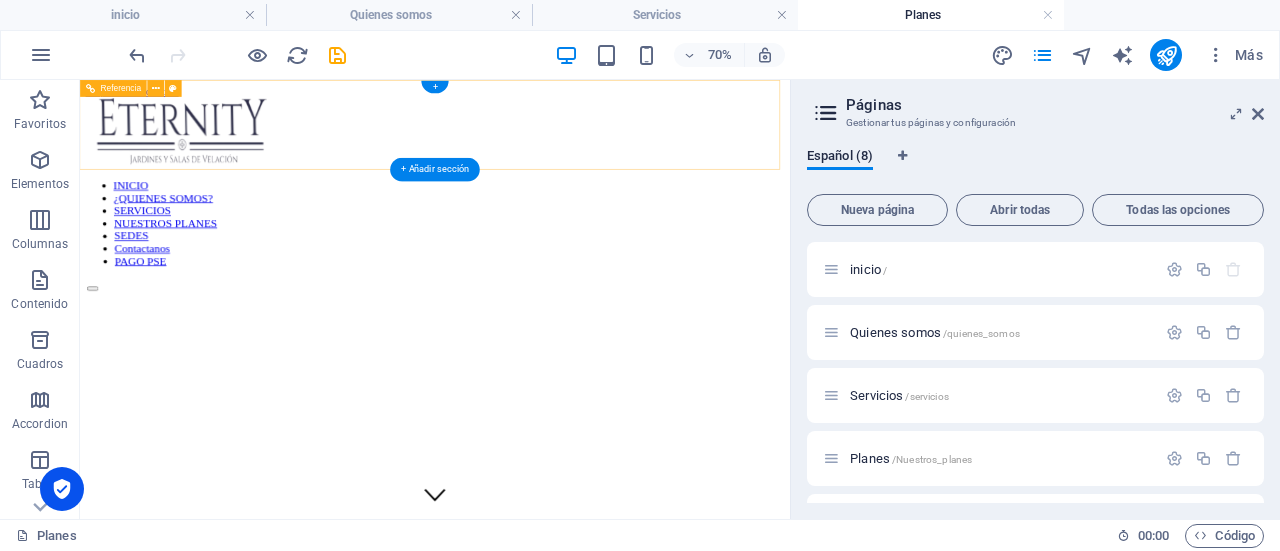 click on "INICIO ¿QUIENES SOMOS? SERVICIOS NUESTROS PLANES SEDES Contactanos PAGO PSE" at bounding box center (588, 285) 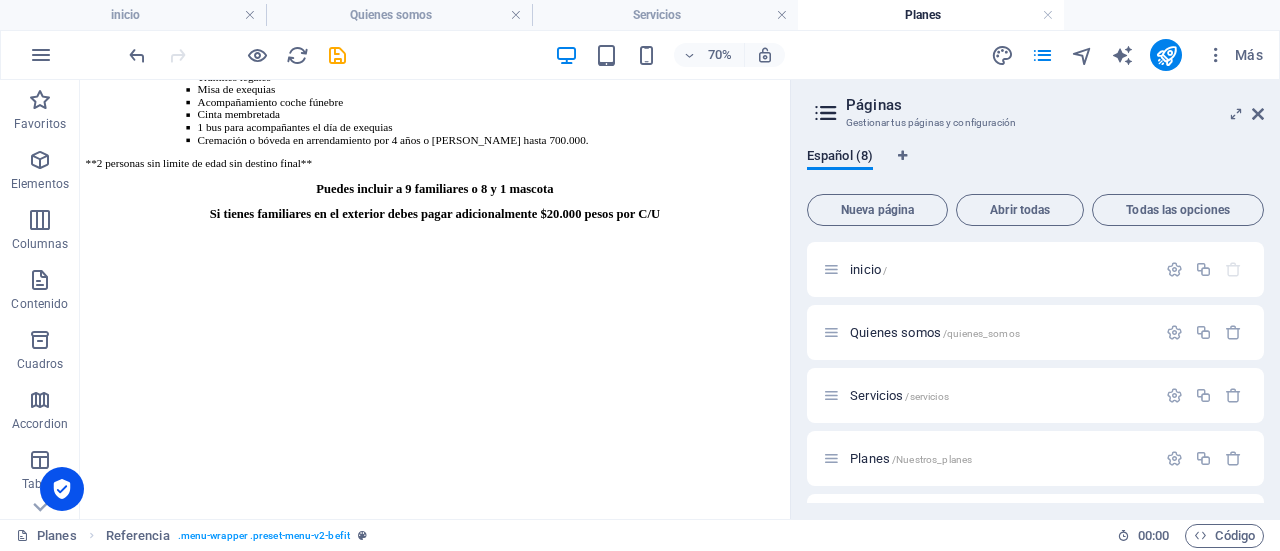 scroll, scrollTop: 4636, scrollLeft: 0, axis: vertical 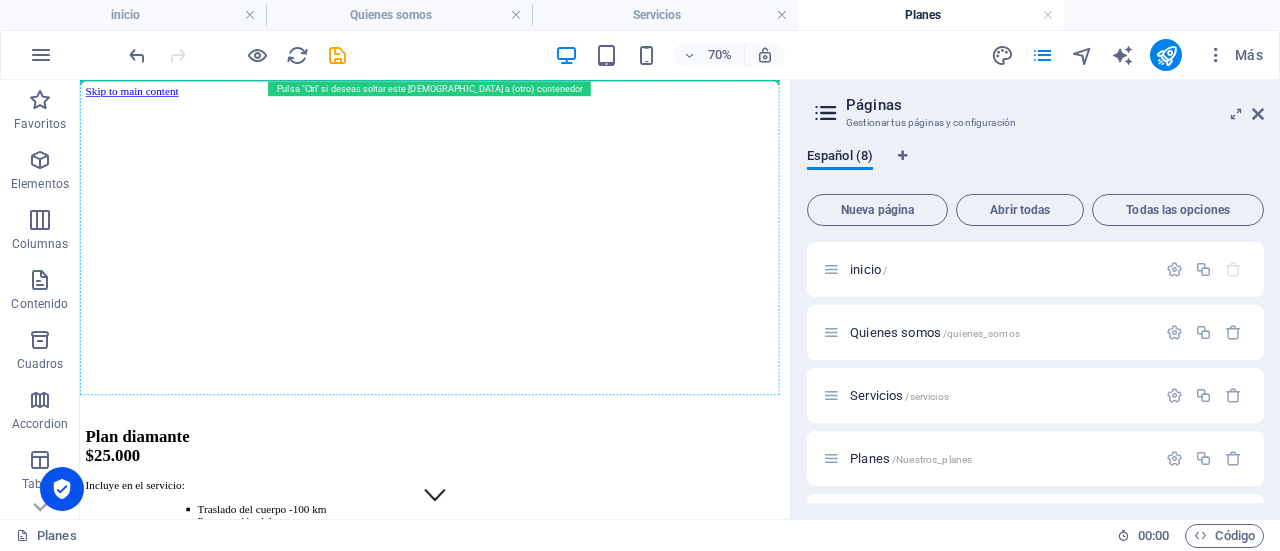 drag, startPoint x: 780, startPoint y: 662, endPoint x: 793, endPoint y: 179, distance: 483.17493 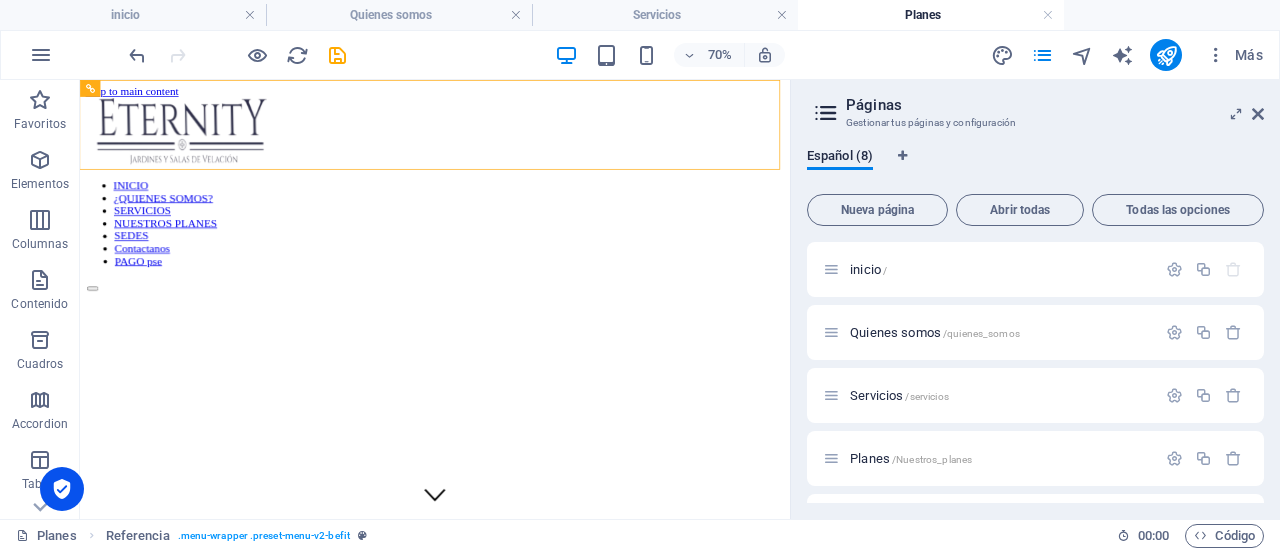 scroll, scrollTop: 228, scrollLeft: 0, axis: vertical 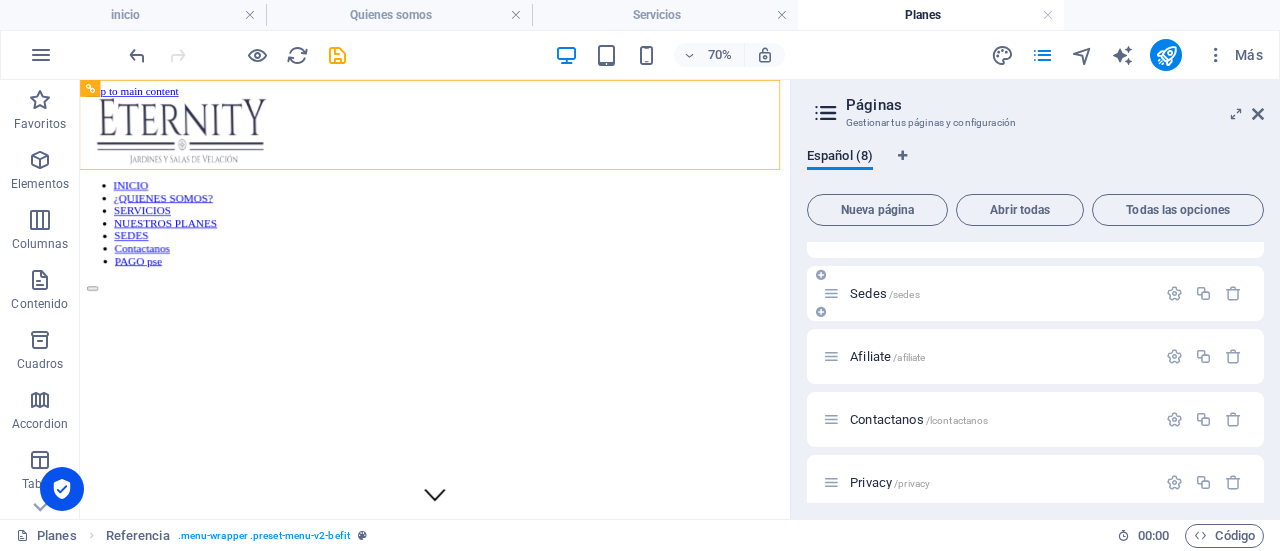 click on "Sedes /sedes" at bounding box center [989, 293] 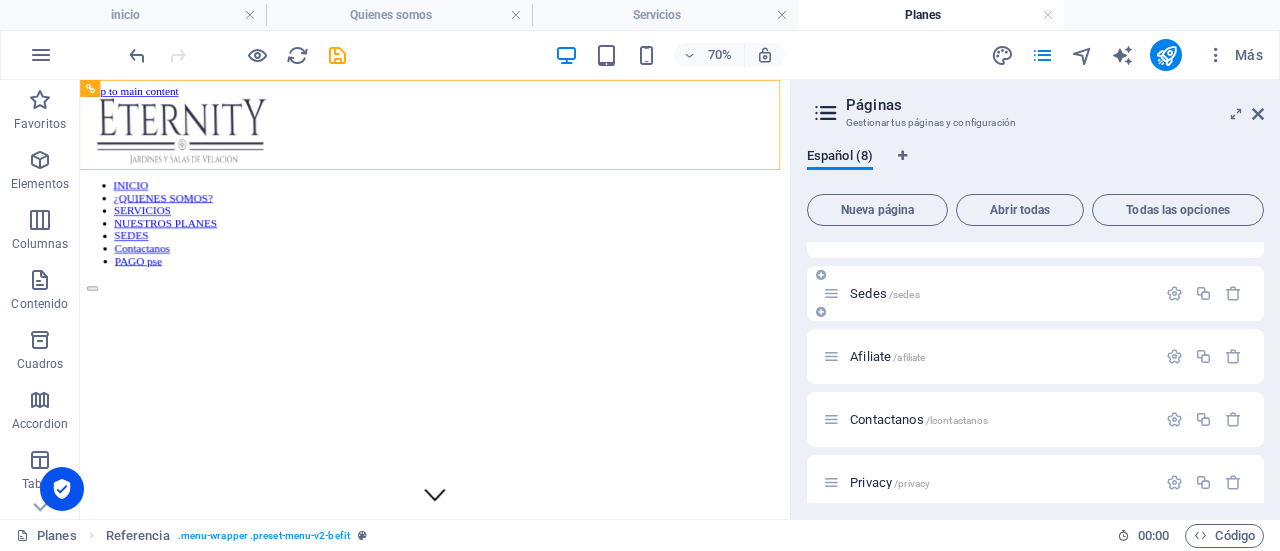 click on "Sedes /sedes" at bounding box center (885, 293) 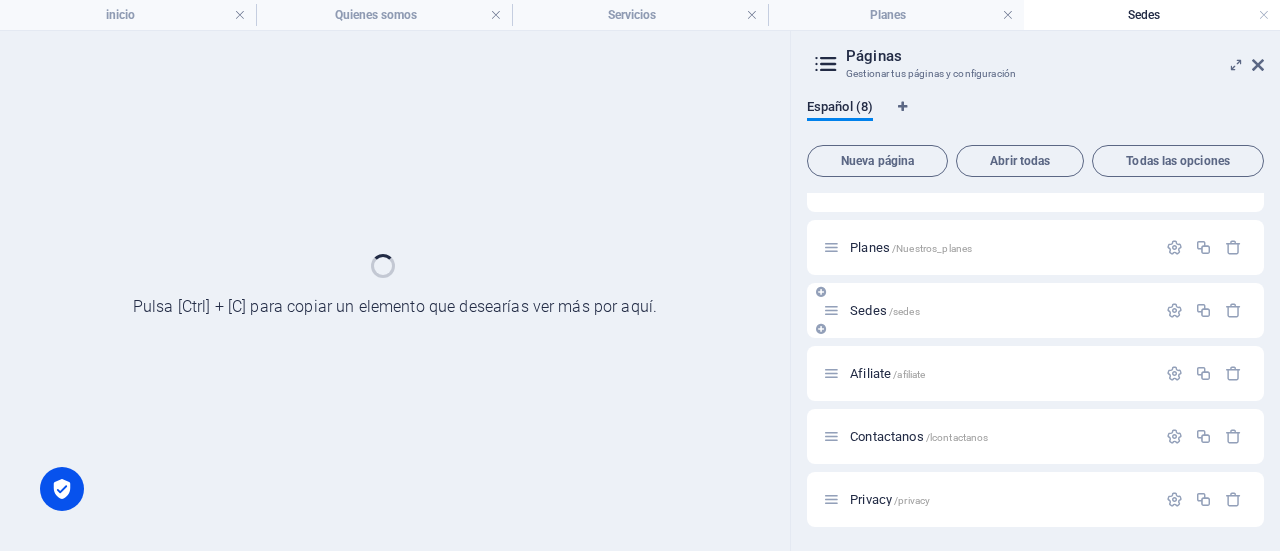 scroll, scrollTop: 161, scrollLeft: 0, axis: vertical 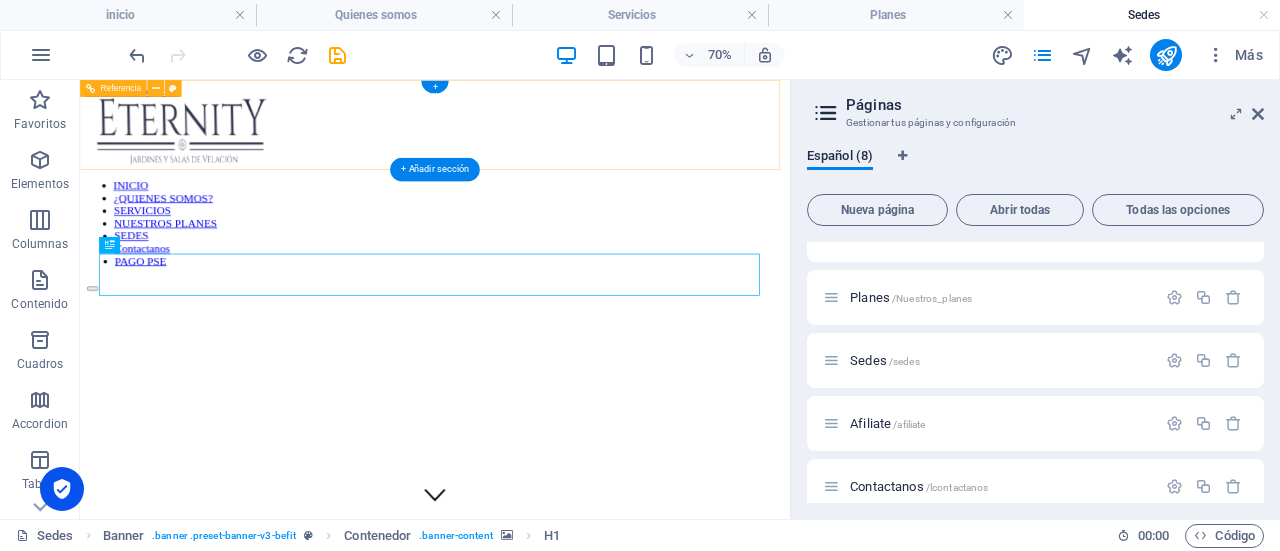 click on "INICIO ¿QUIENES SOMOS? SERVICIOS NUESTROS PLANES SEDES Contactanos PAGO PSE" at bounding box center (588, 285) 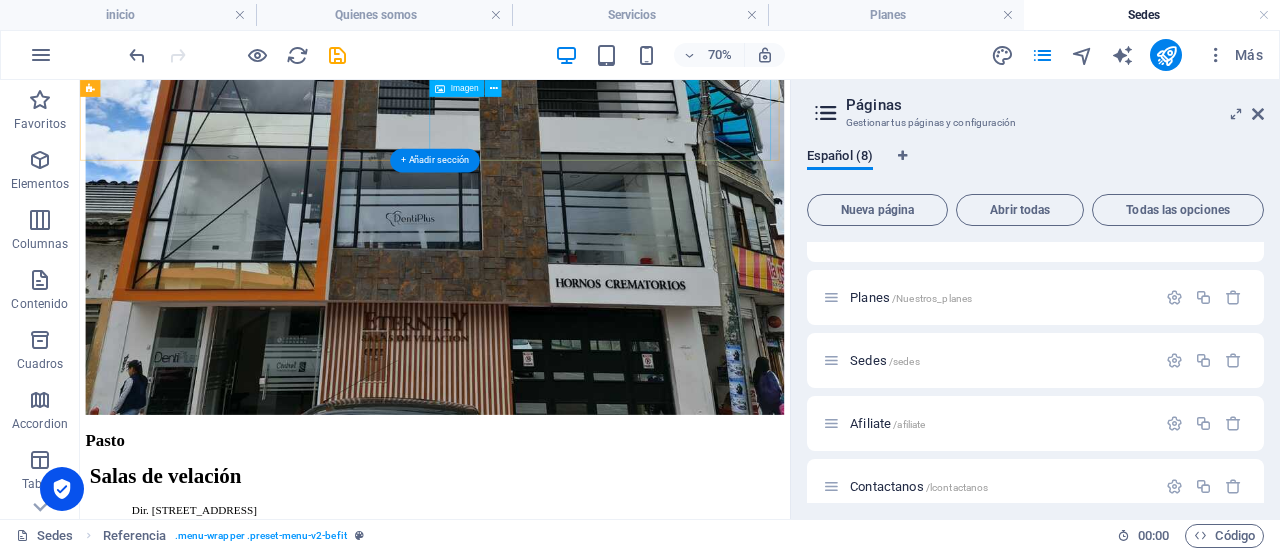 scroll, scrollTop: 2850, scrollLeft: 0, axis: vertical 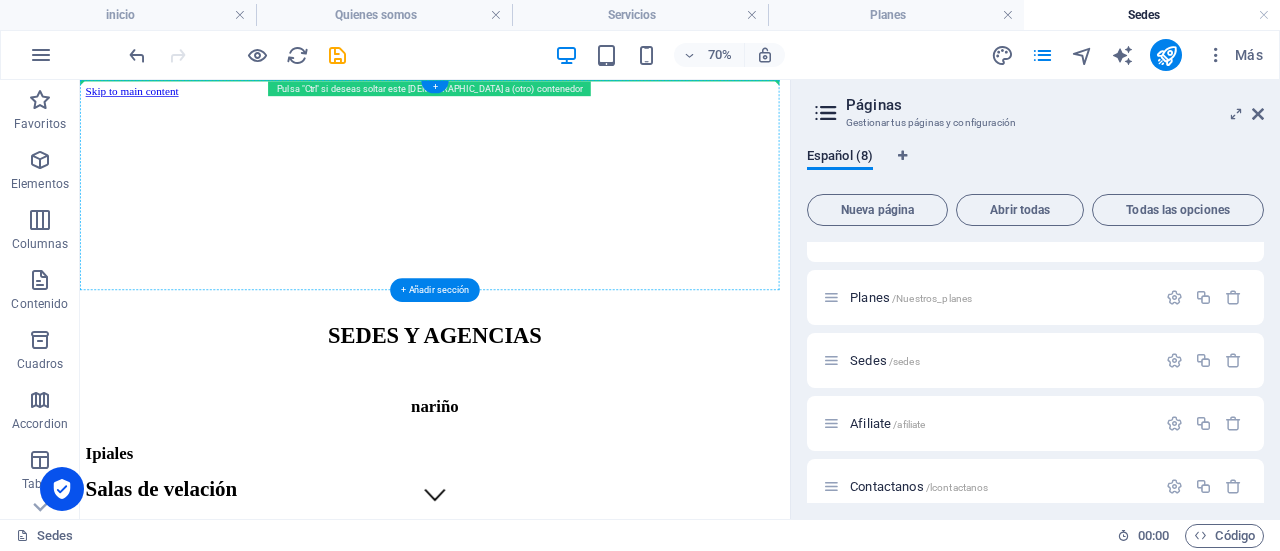 drag, startPoint x: 688, startPoint y: 611, endPoint x: 714, endPoint y: 155, distance: 456.74063 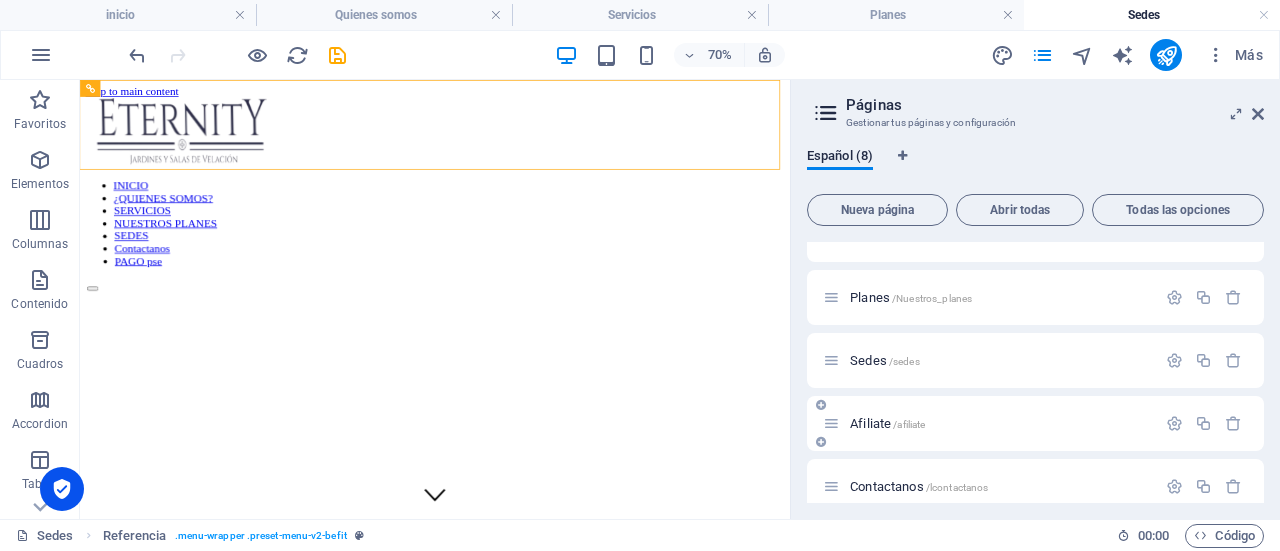 click on "/afiliate" at bounding box center (909, 424) 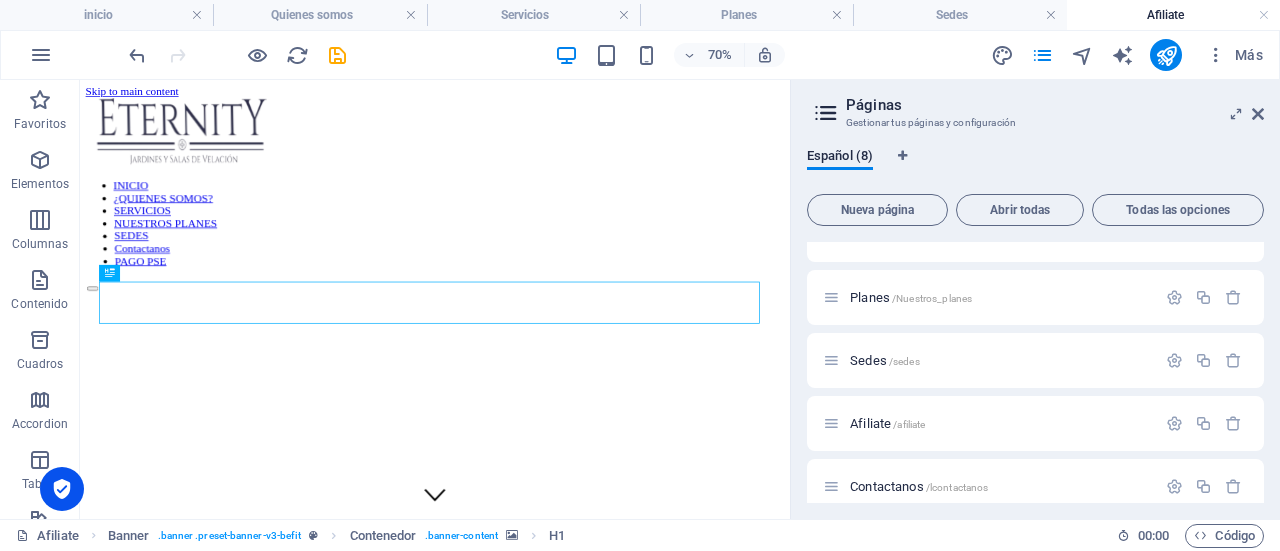 scroll, scrollTop: 0, scrollLeft: 0, axis: both 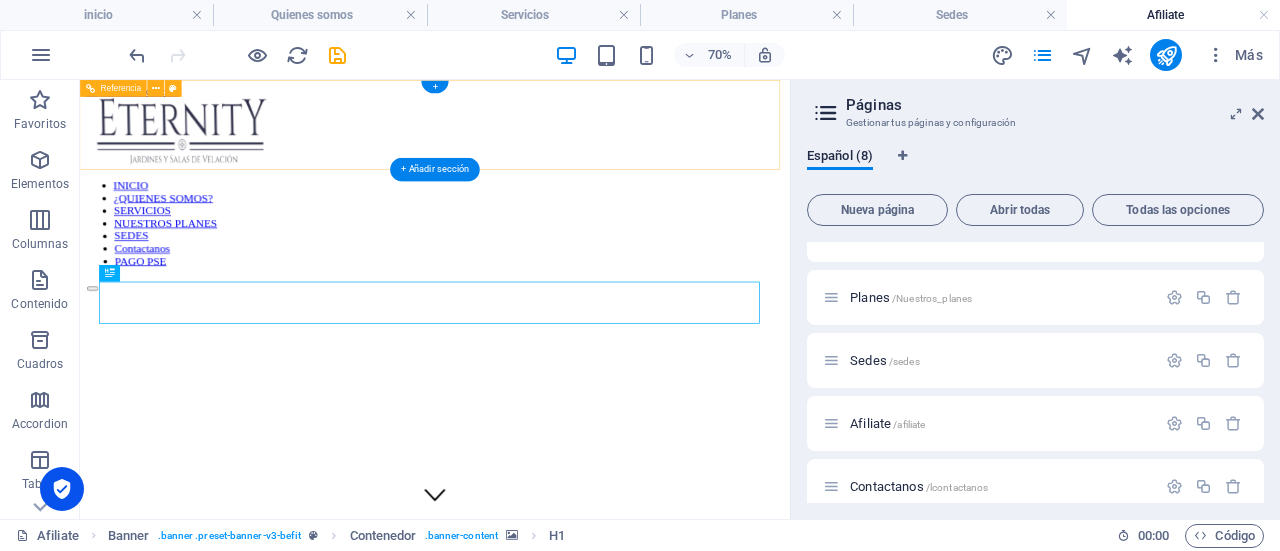 click on "INICIO ¿QUIENES SOMOS? SERVICIOS NUESTROS PLANES SEDES Contactanos PAGO PSE" at bounding box center [588, 285] 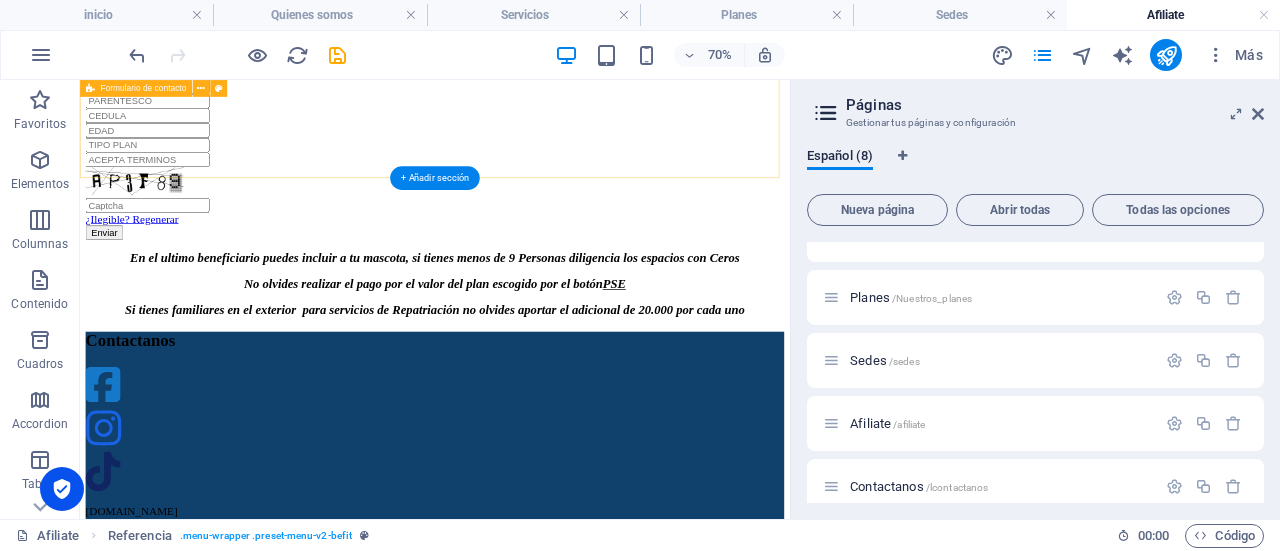 scroll, scrollTop: 1466, scrollLeft: 0, axis: vertical 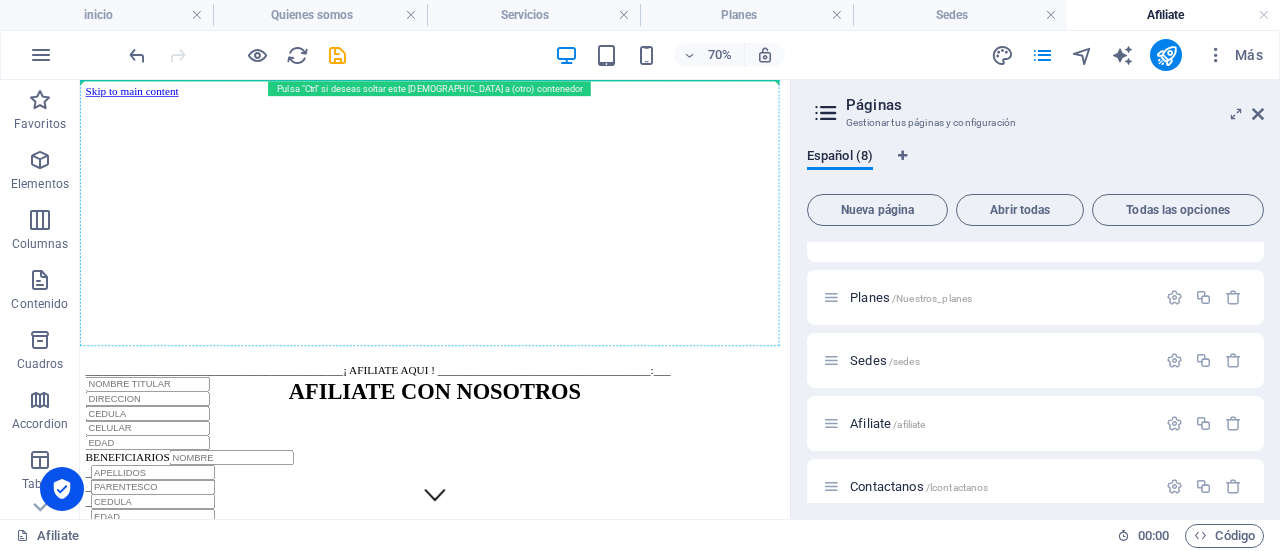 drag, startPoint x: 619, startPoint y: 627, endPoint x: 640, endPoint y: 142, distance: 485.45444 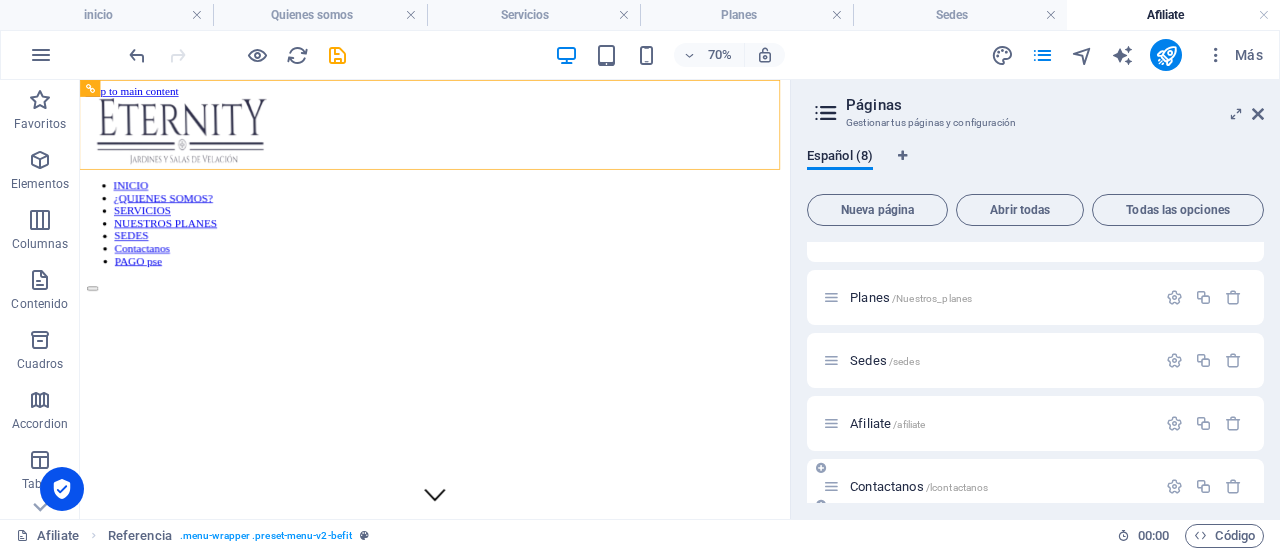 click on "Contactanos /lcontactanos" at bounding box center [919, 486] 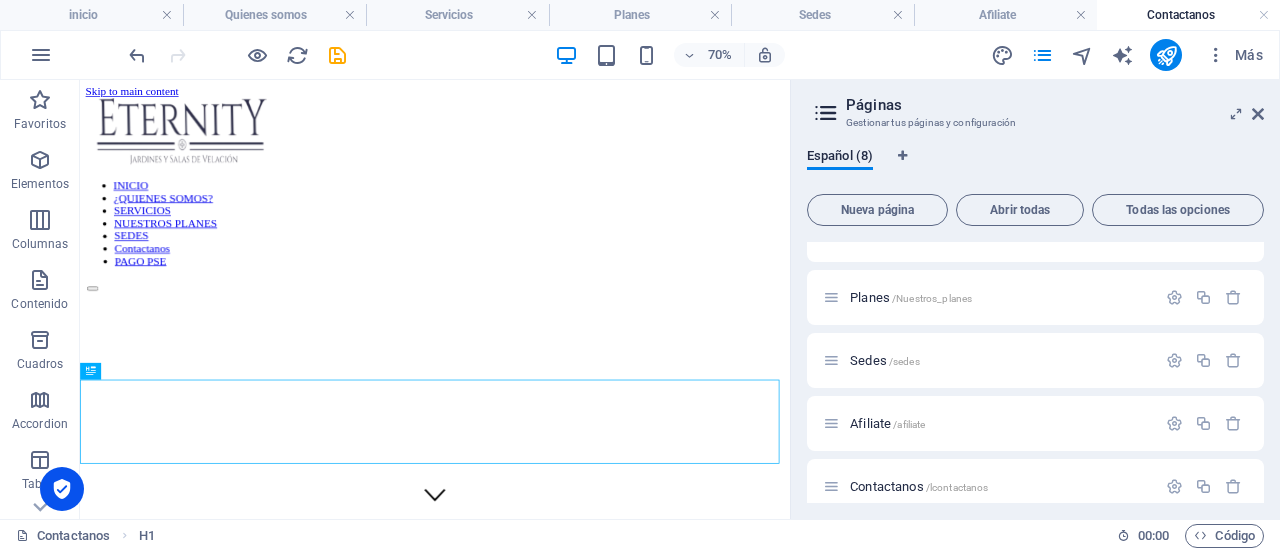 scroll, scrollTop: 0, scrollLeft: 0, axis: both 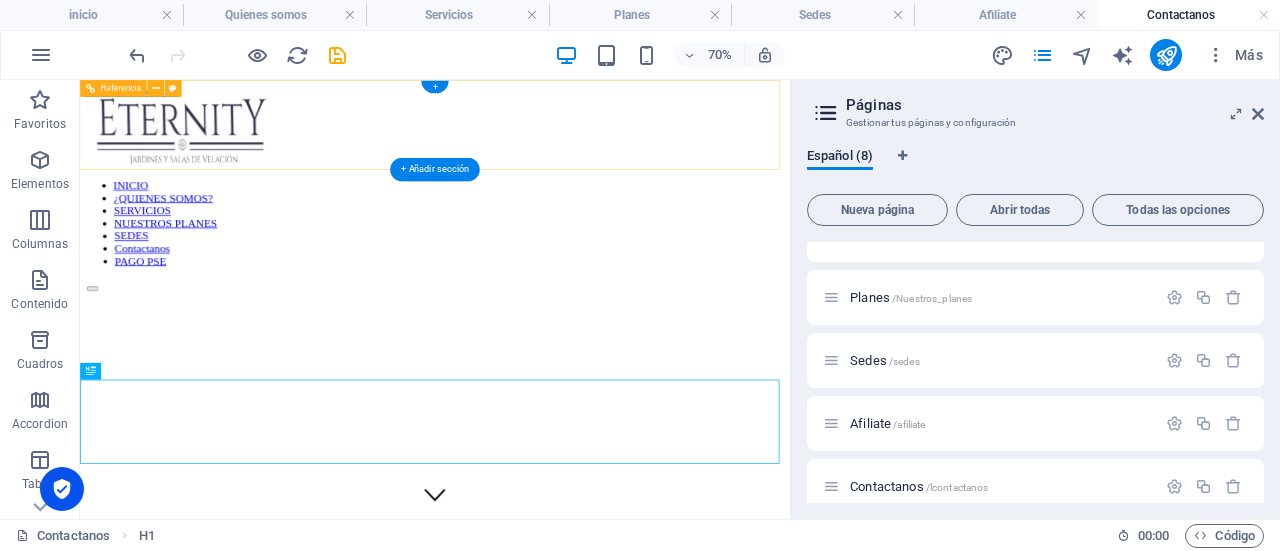 click on "INICIO ¿QUIENES SOMOS? SERVICIOS NUESTROS PLANES SEDES Contactanos PAGO PSE" at bounding box center (588, 285) 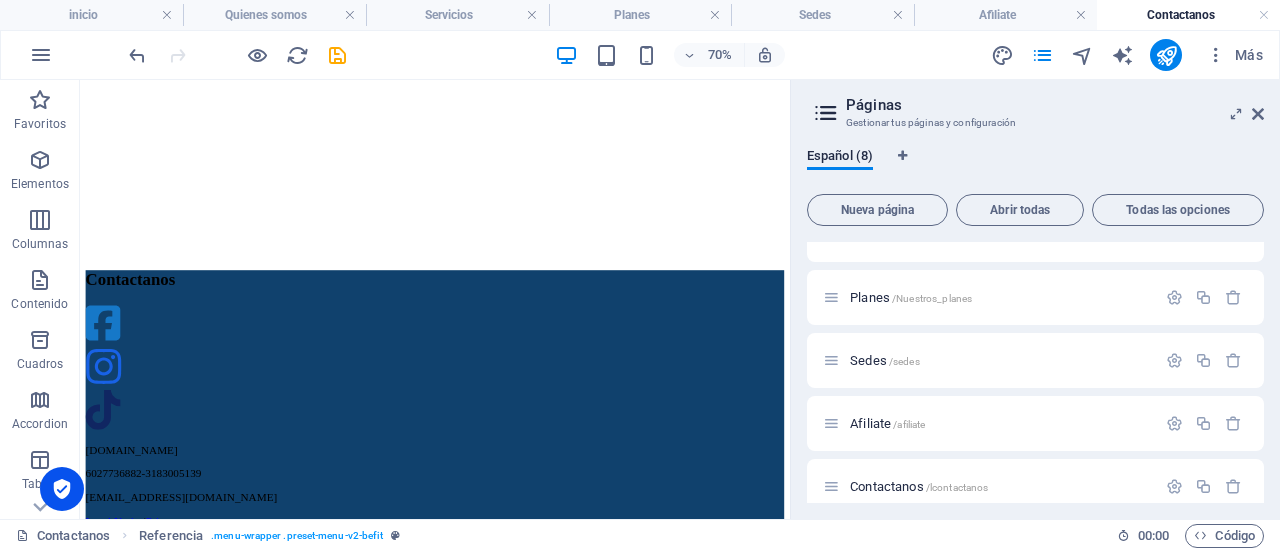 scroll, scrollTop: 1158, scrollLeft: 0, axis: vertical 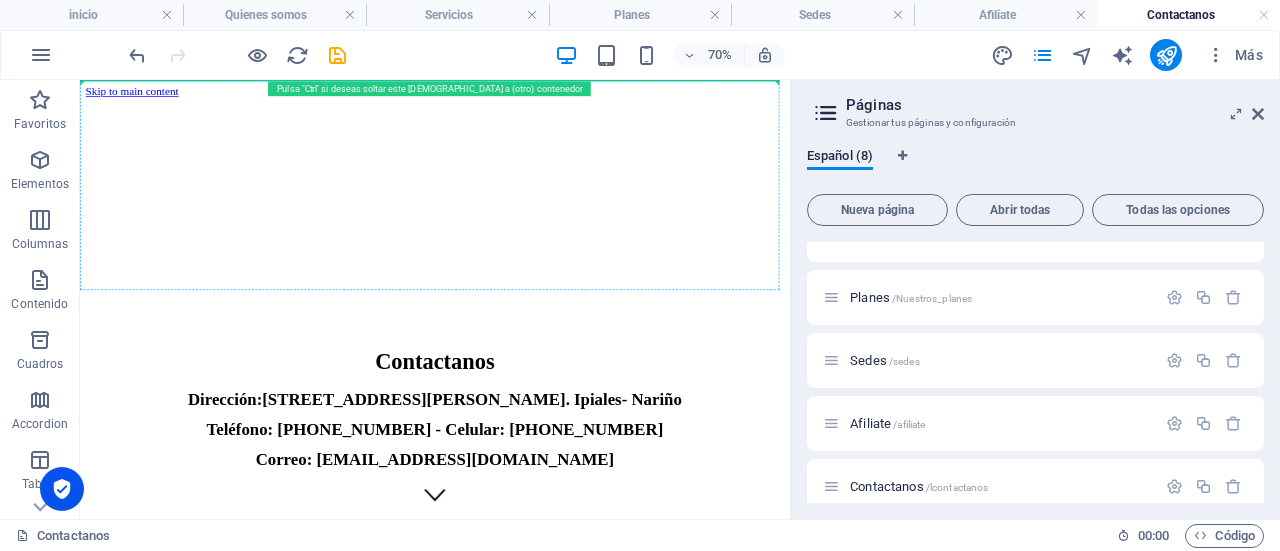 drag, startPoint x: 649, startPoint y: 617, endPoint x: 669, endPoint y: 204, distance: 413.48398 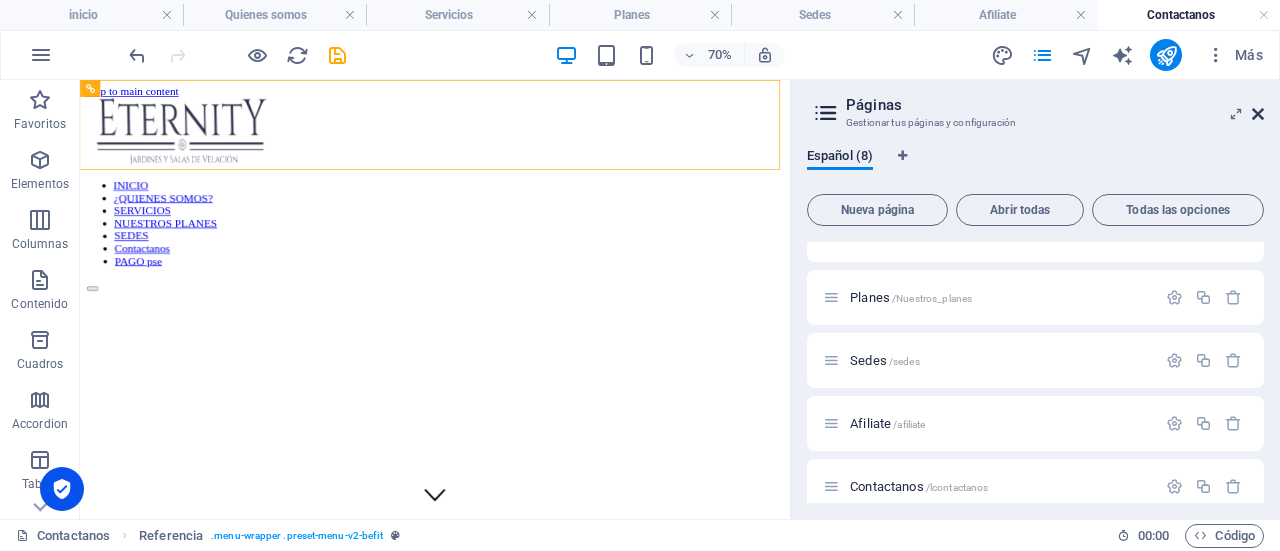 click at bounding box center (1258, 114) 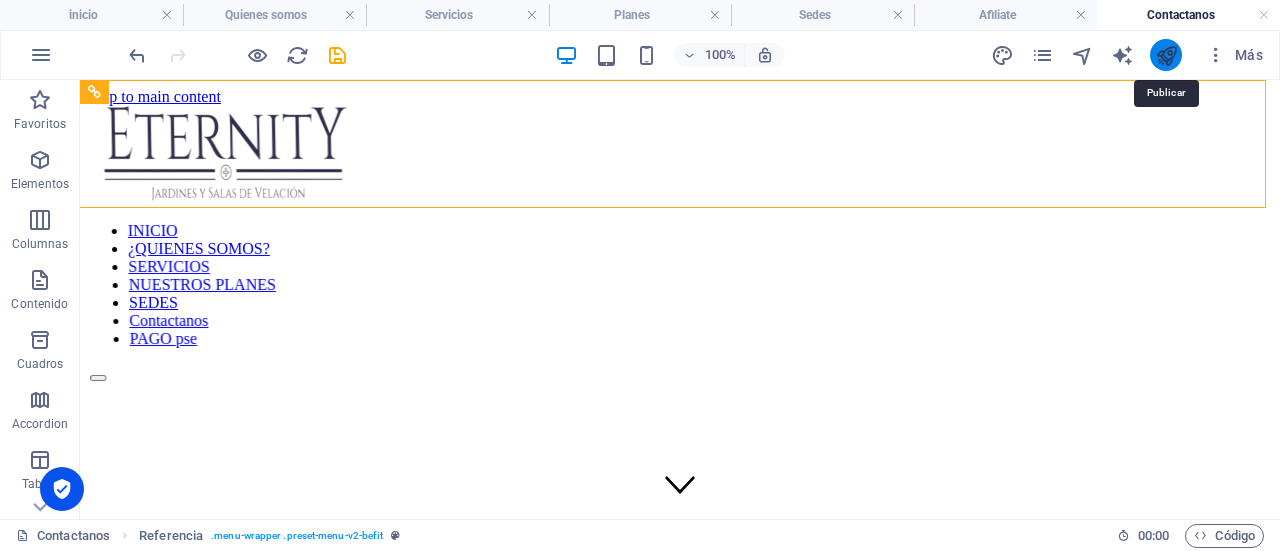 click at bounding box center (1166, 55) 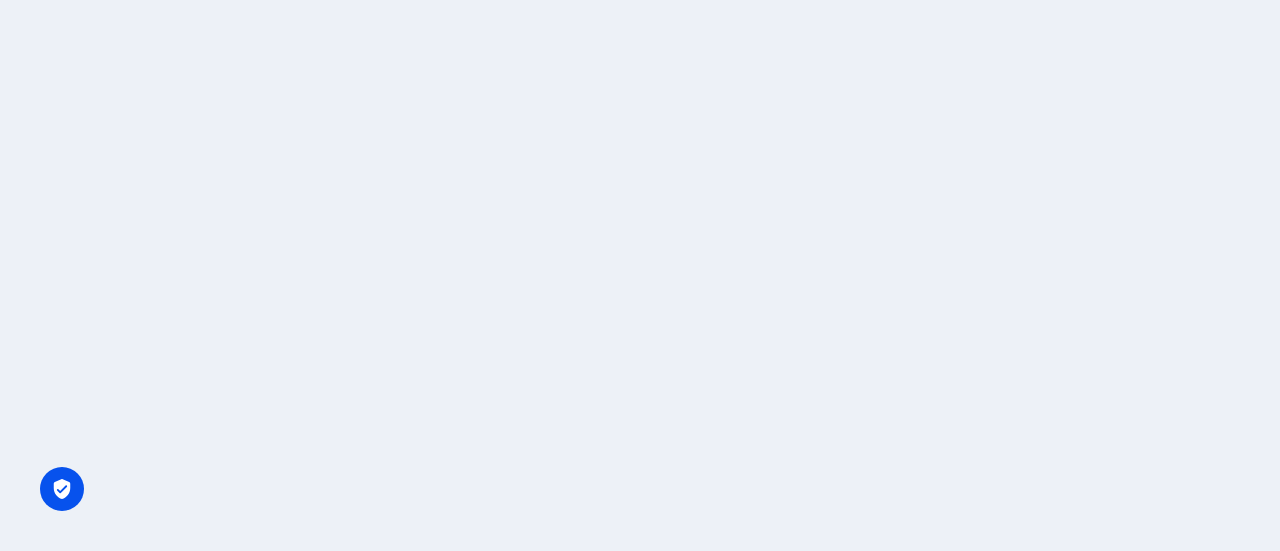 scroll, scrollTop: 0, scrollLeft: 0, axis: both 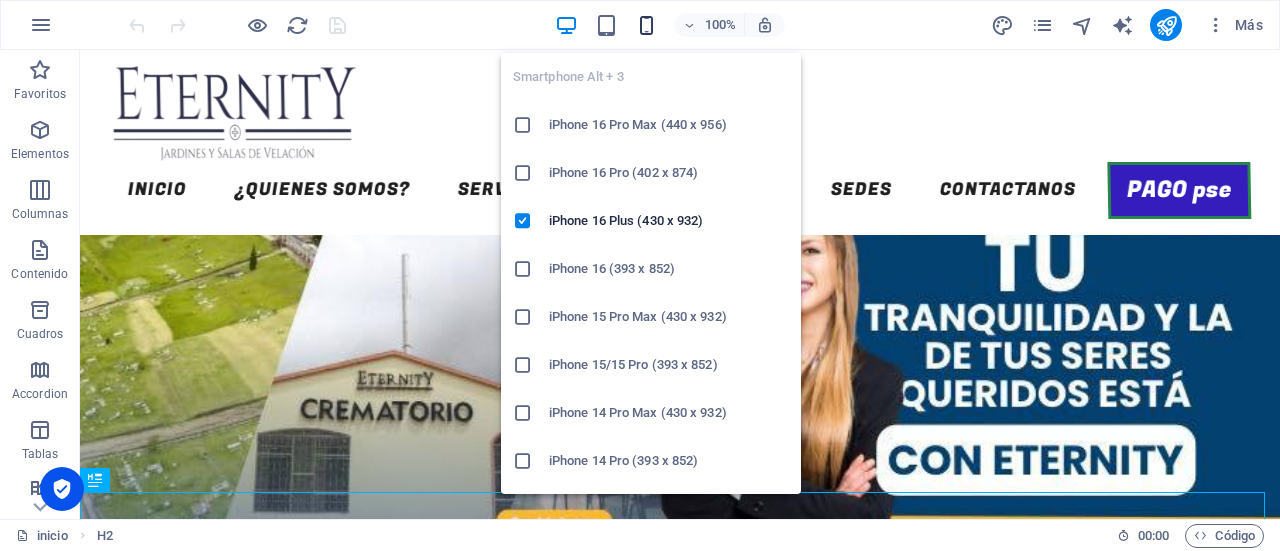 click at bounding box center [646, 25] 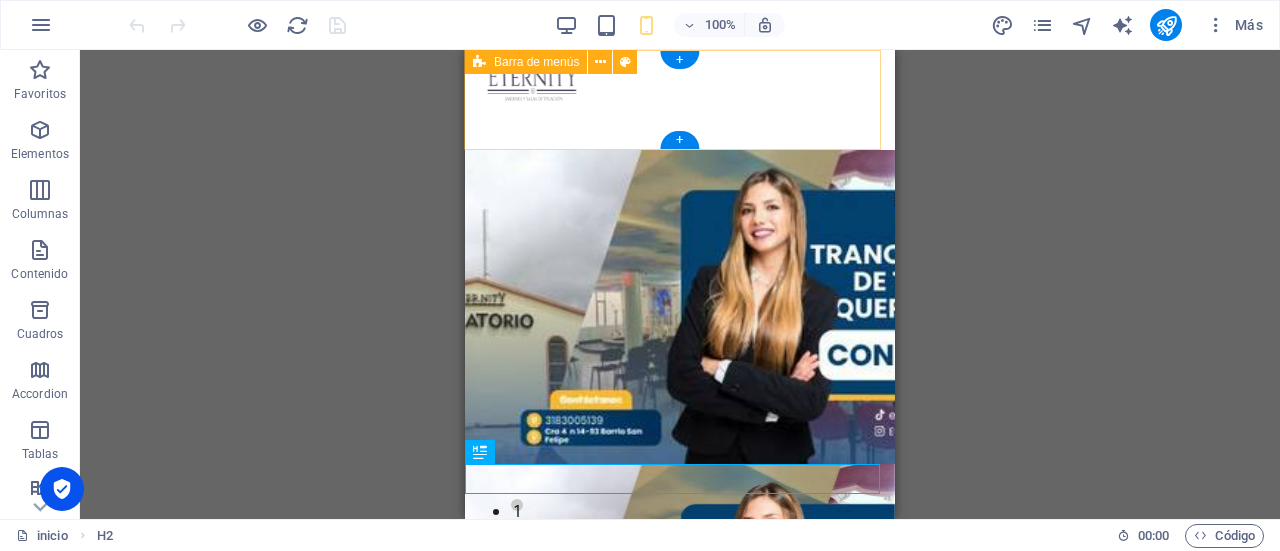 click on "INICIO ¿QUIENES SOMOS? SERVICIOS NUESTROS PLANES SEDES Contactanos PAGO pse" at bounding box center [680, 100] 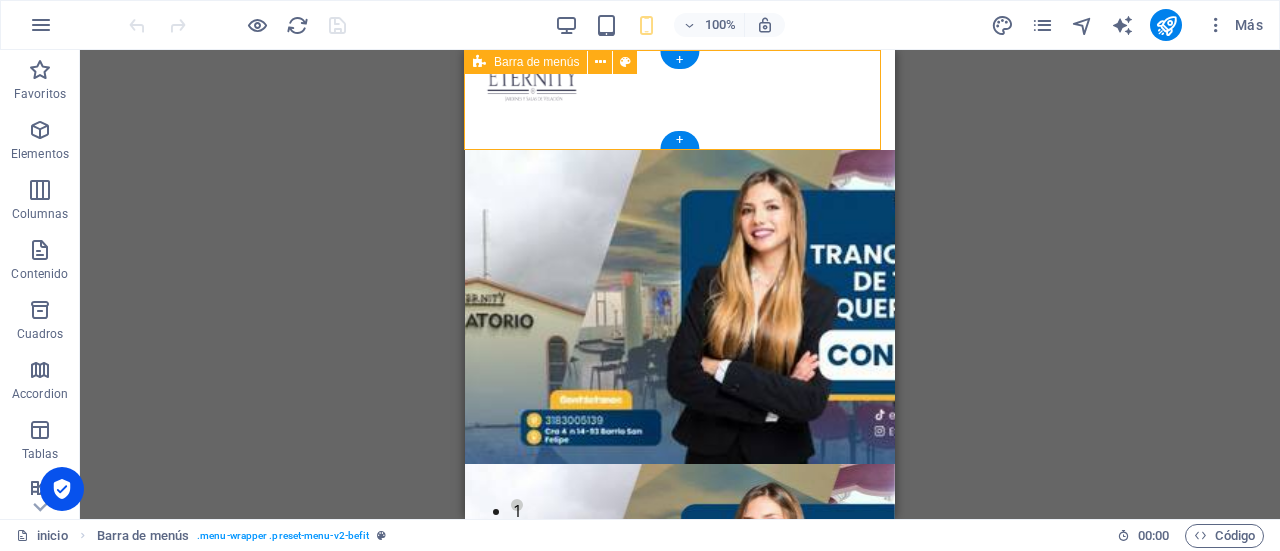 click on "INICIO ¿QUIENES SOMOS? SERVICIOS NUESTROS PLANES SEDES Contactanos PAGO pse" at bounding box center (680, 100) 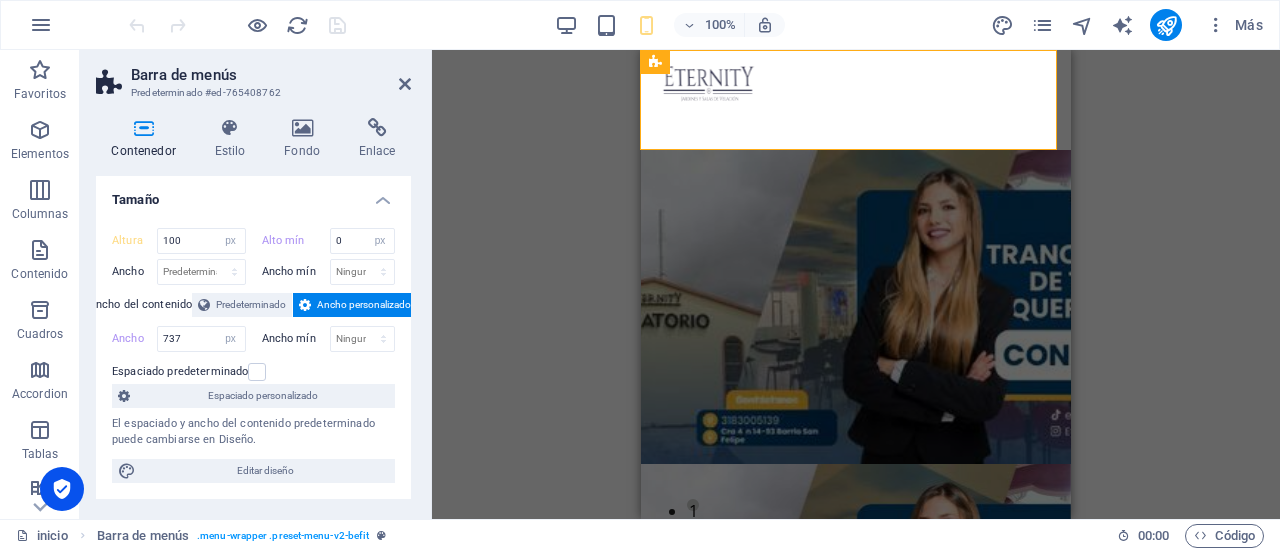 click at bounding box center [143, 128] 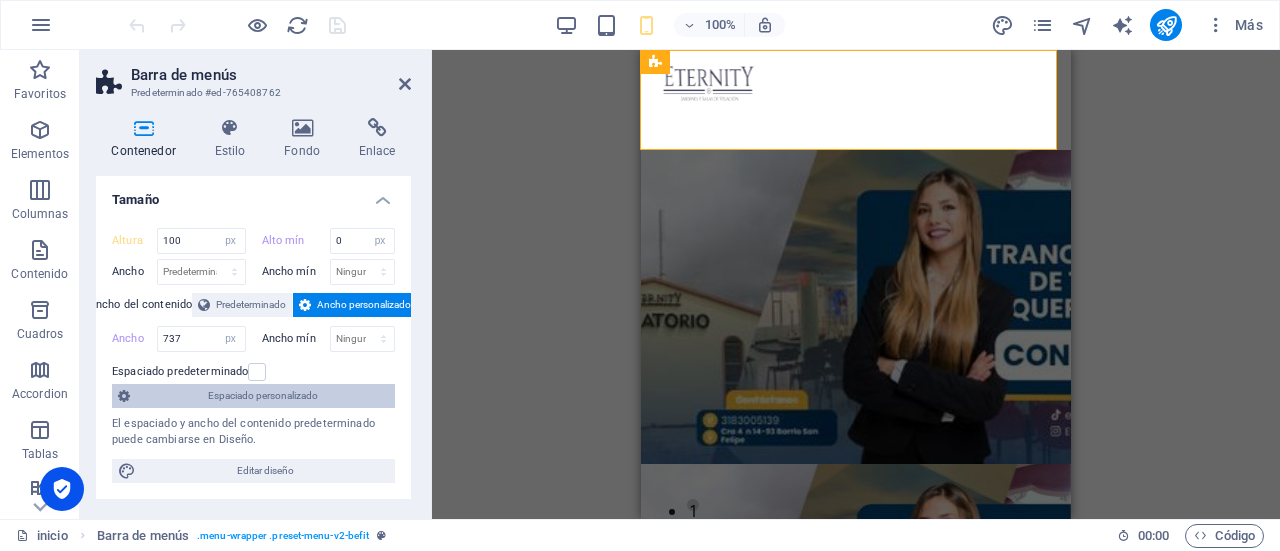 click on "Espaciado personalizado" at bounding box center (262, 396) 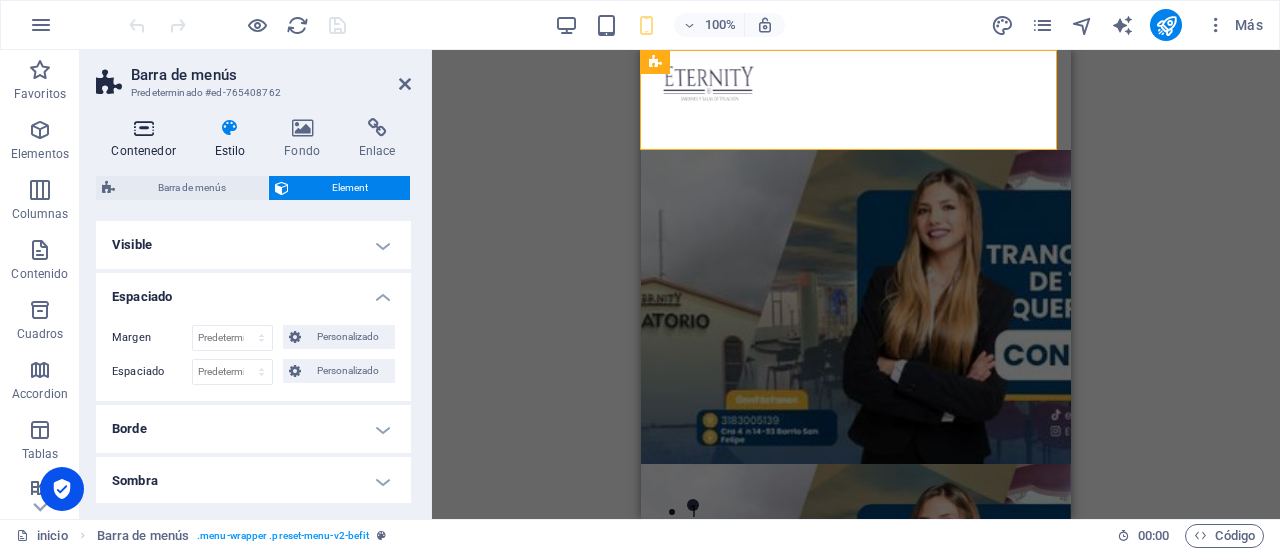 click on "Contenedor" at bounding box center (147, 139) 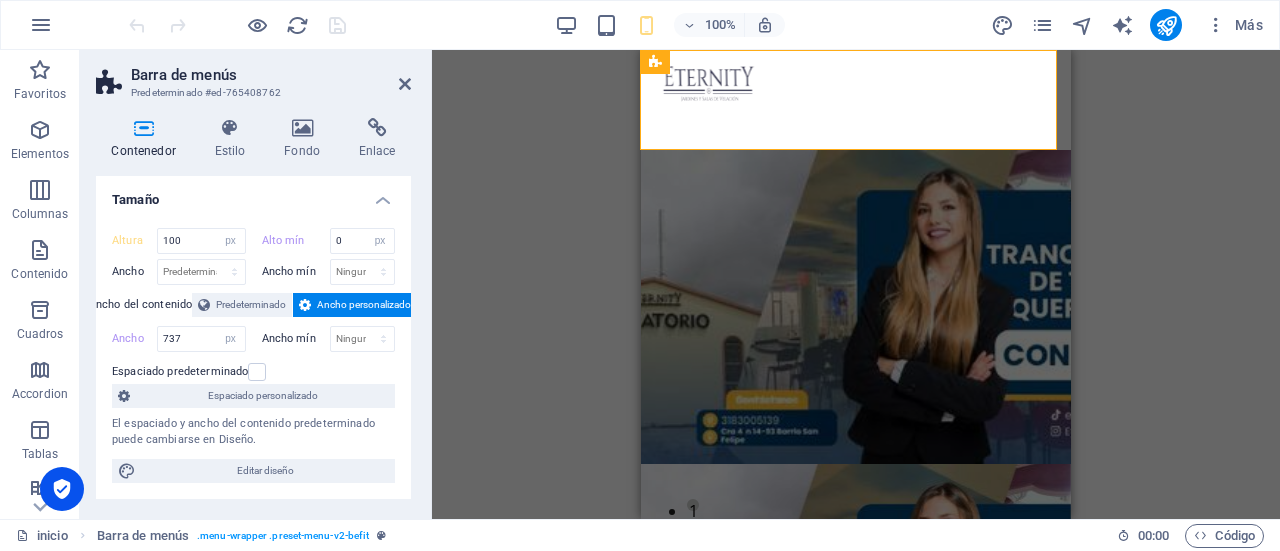 drag, startPoint x: 406, startPoint y: 243, endPoint x: 410, endPoint y: 313, distance: 70.11419 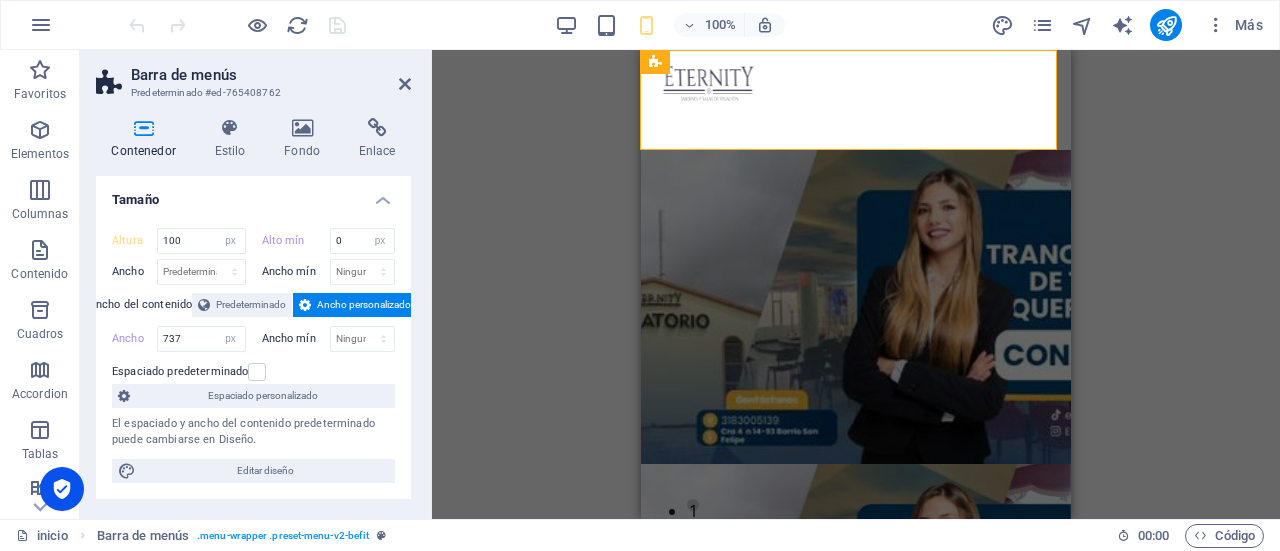 click on "Tamaño Altura 100 Predeterminado px rem % vh vw Alto mín 0 Ninguno px rem % vh vw Ancho Predeterminado px rem % em vh vw Ancho mín Ninguno px rem % vh vw Ancho del contenido Predeterminado Ancho personalizado Ancho 737 Predeterminado px rem % em vh vw Ancho mín Ninguno px rem % vh vw Espaciado predeterminado Espaciado personalizado El espaciado y ancho del contenido predeterminado puede cambiarse en Diseño. Editar diseño Diseño (Flexbox) Alineación Determina flex-direction. Predeterminado Eje principal Determina la forma en la que los elementos deberían comportarse por el eje principal en este contenedor (contenido justificado). Predeterminado Eje lateral Controla la dirección vertical del elemento en el contenedor (alinear elementos). Predeterminado Ajuste Predeterminado Habilitado Deshabilitado Relleno Controla las distancias y la dirección de los elementos en el eje Y en varias líneas (alinear contenido). Predeterminado Accessibility Role The ARIA role defines the purpose of an element.  Alert" at bounding box center (253, 339) 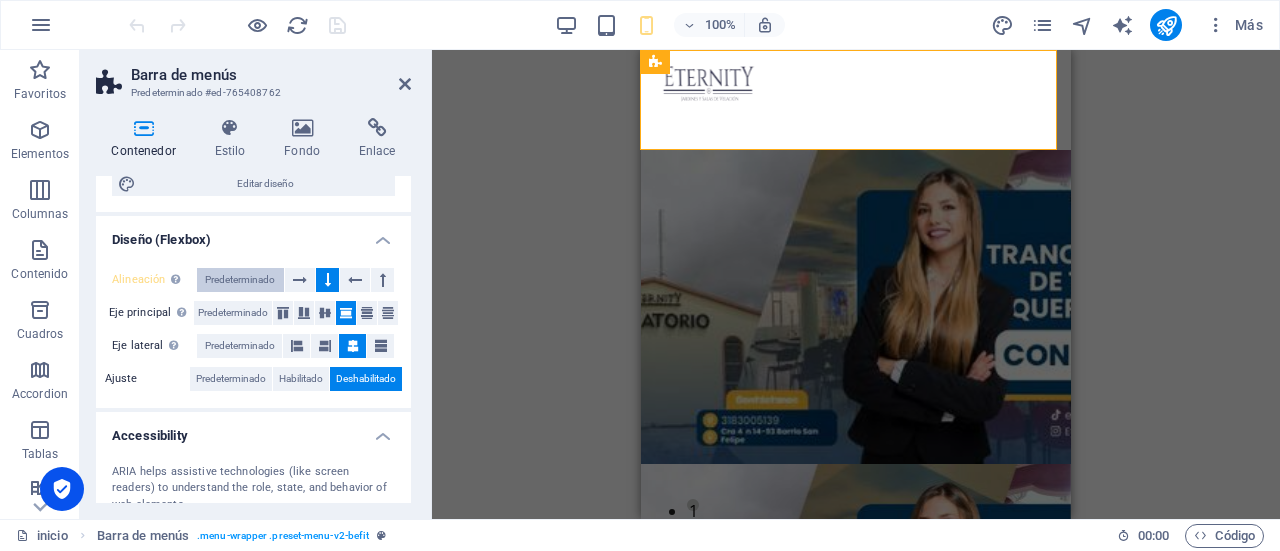 click on "Predeterminado" at bounding box center (240, 280) 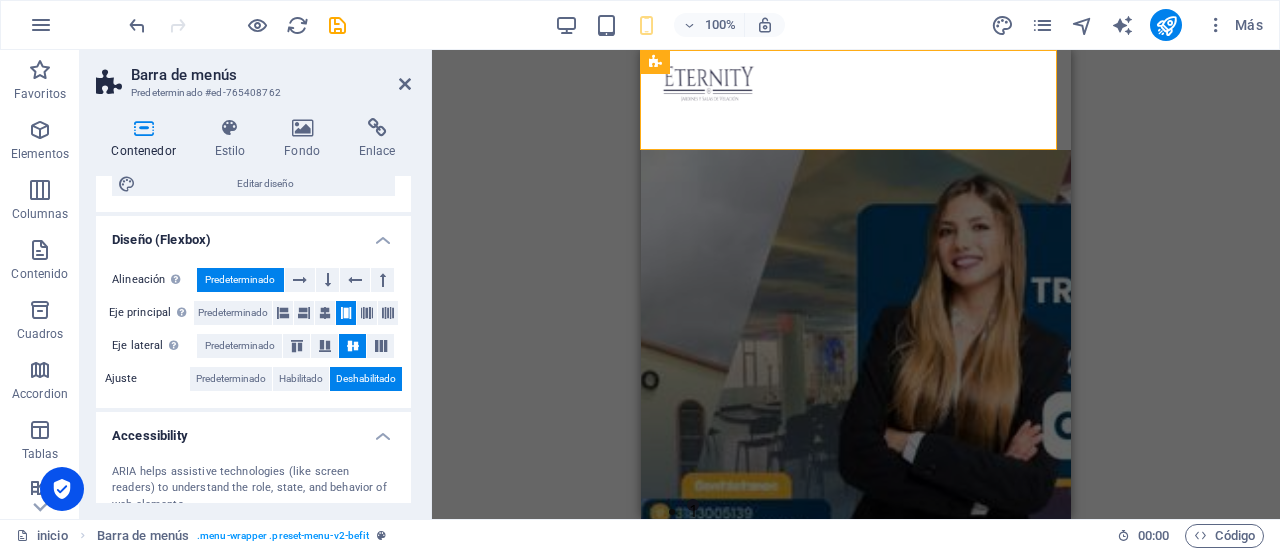 click on "Arrastra aquí para reemplazar el contenido existente. Si quieres crear un elemento nuevo, pulsa “Ctrl”.
H2   Control deslizante   Banner   Control deslizante   Banner   Control deslizante   Barra de menús   Imagen" at bounding box center (856, 284) 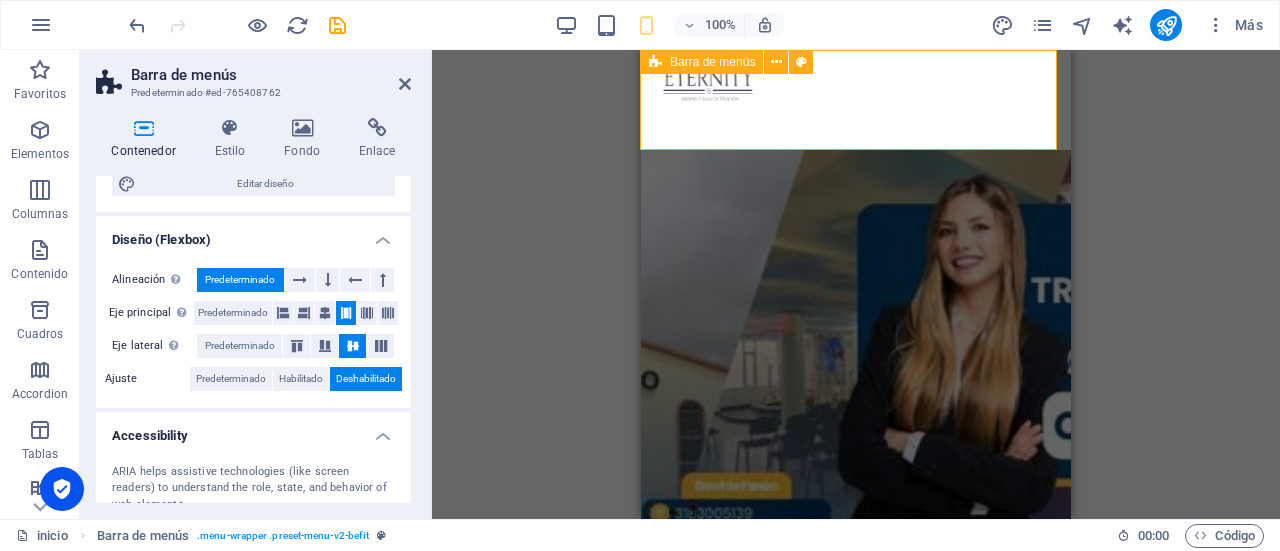click on "INICIO ¿QUIENES SOMOS? SERVICIOS NUESTROS PLANES SEDES Contactanos PAGO pse" at bounding box center (856, 100) 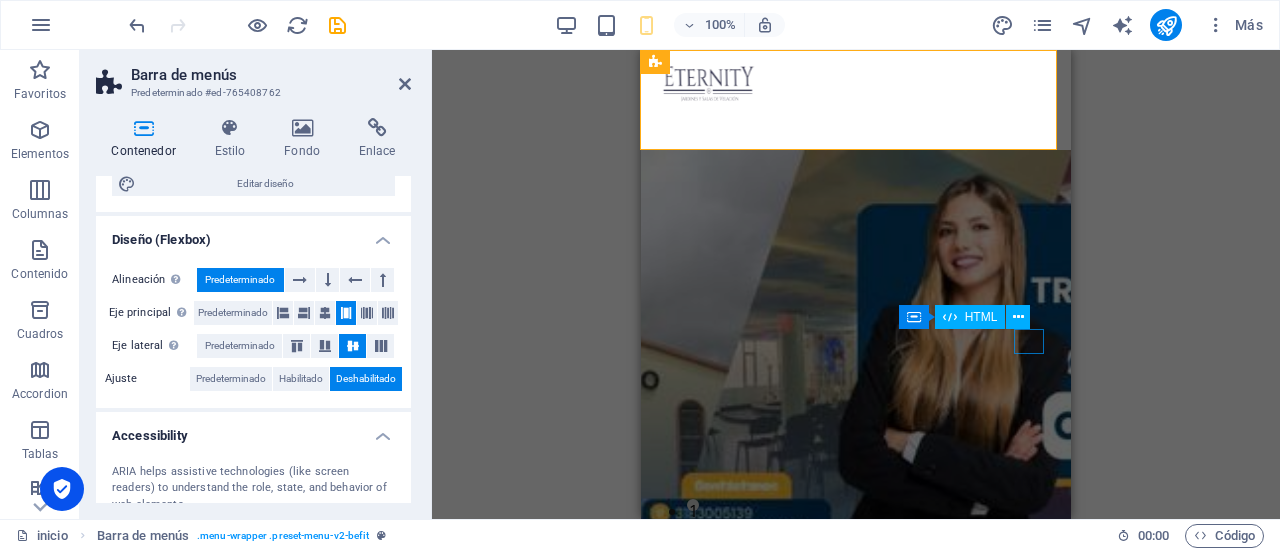 click at bounding box center [866, 666] 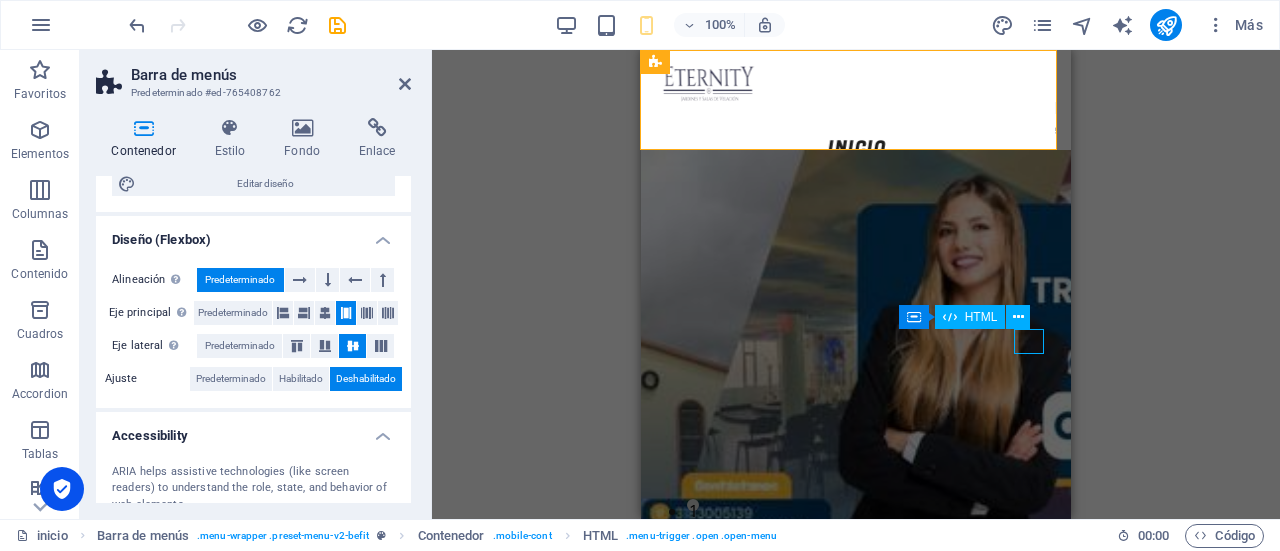 click at bounding box center [682, 666] 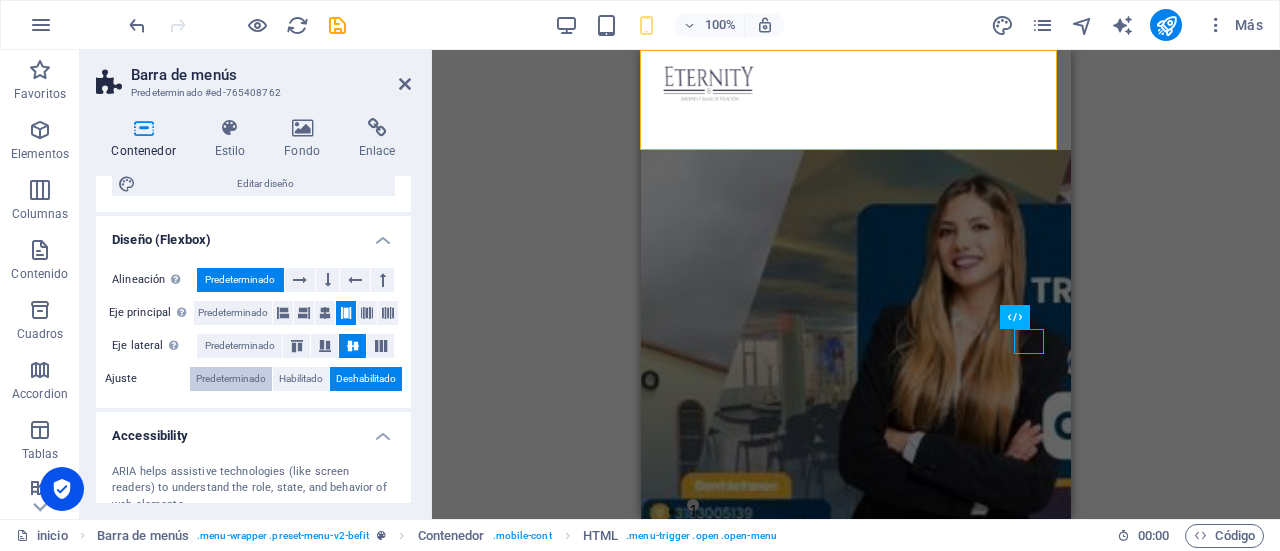click on "Predeterminado" at bounding box center (231, 379) 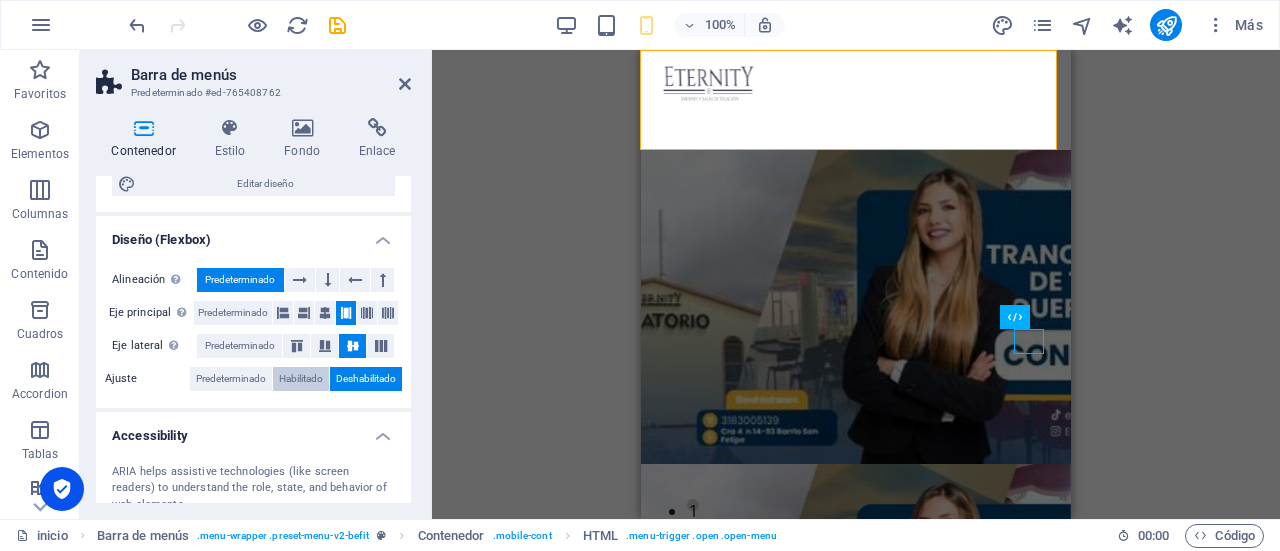 click on "Habilitado" at bounding box center [301, 379] 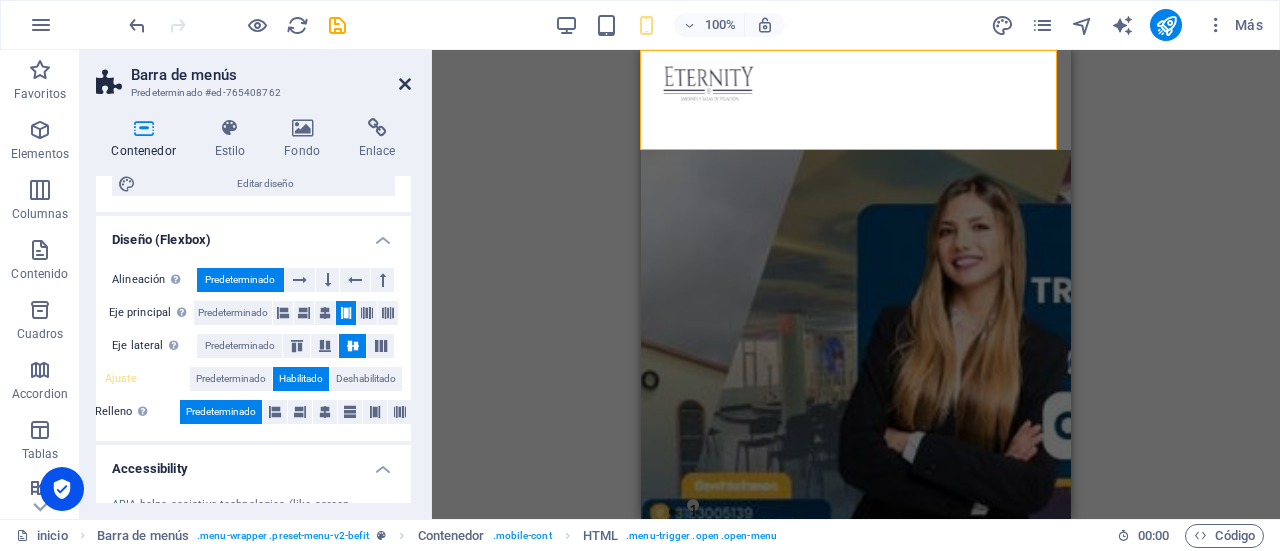 click at bounding box center (405, 84) 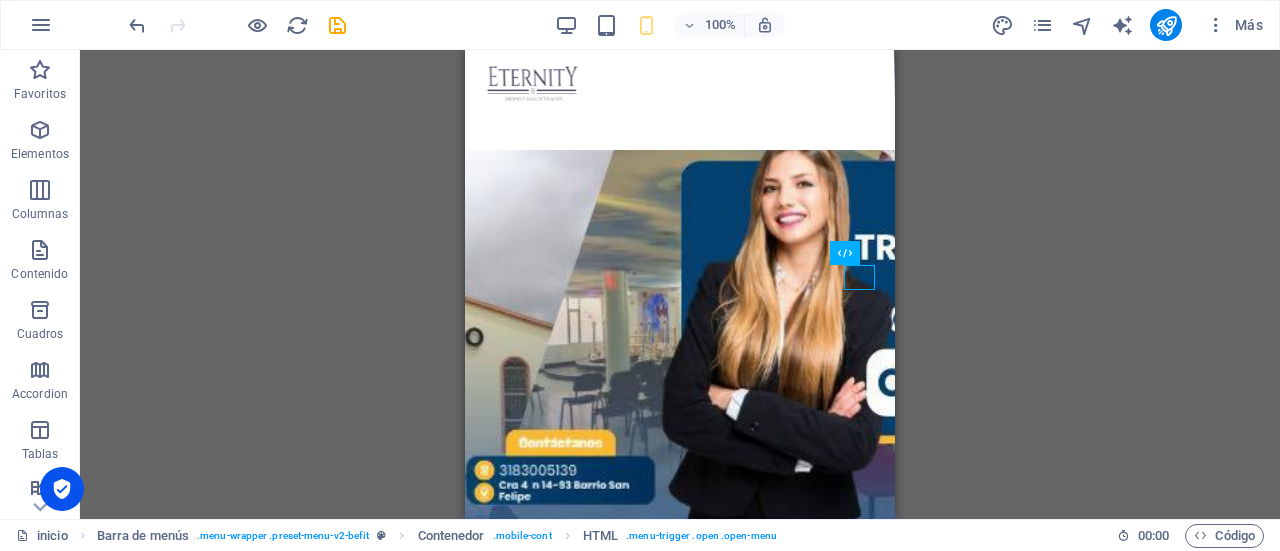 scroll, scrollTop: 0, scrollLeft: 0, axis: both 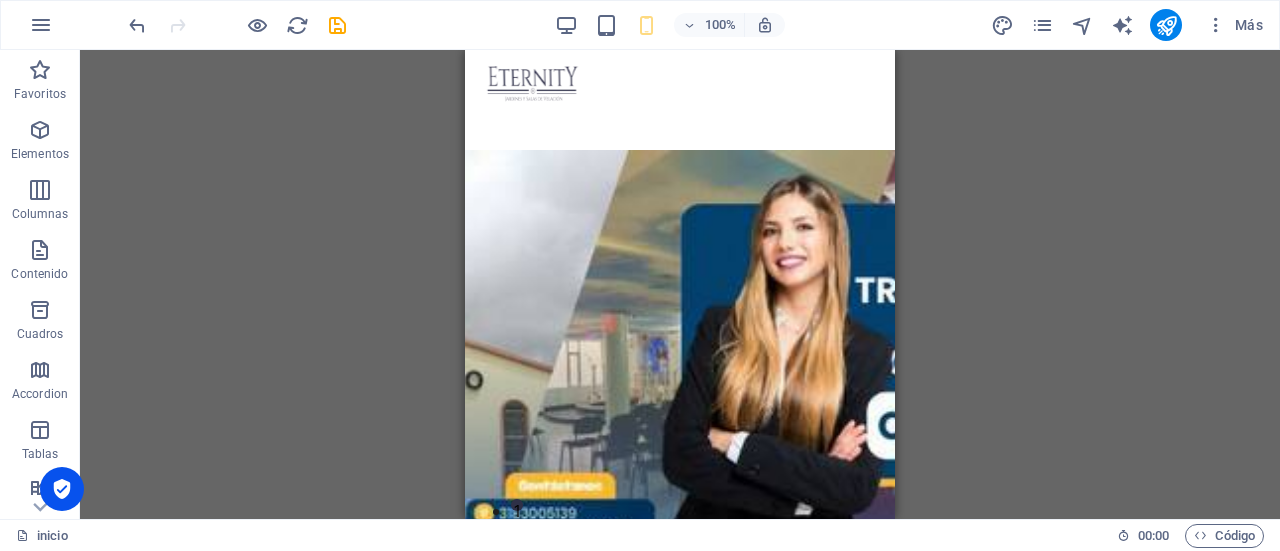 drag, startPoint x: 886, startPoint y: 51, endPoint x: 1362, endPoint y: 191, distance: 496.16125 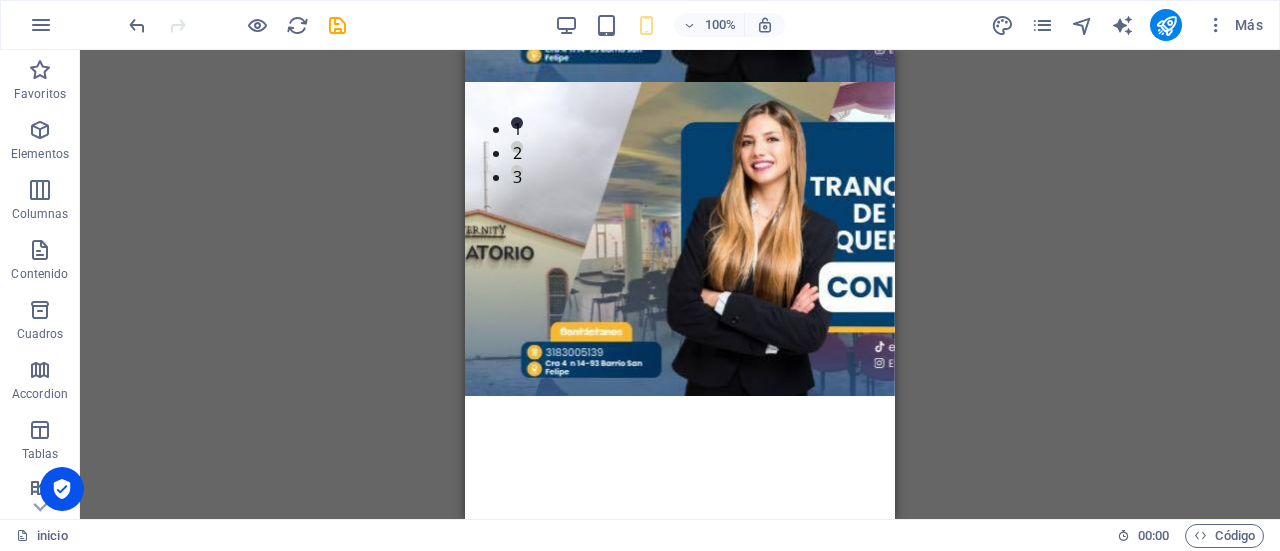 scroll, scrollTop: 443, scrollLeft: 0, axis: vertical 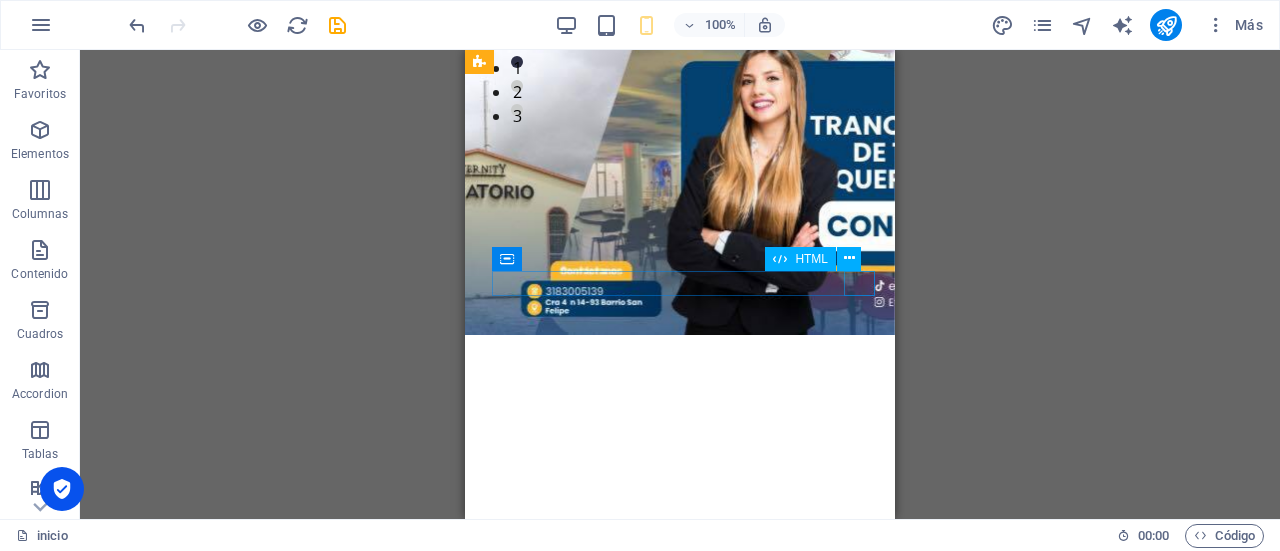 click at bounding box center [690, 223] 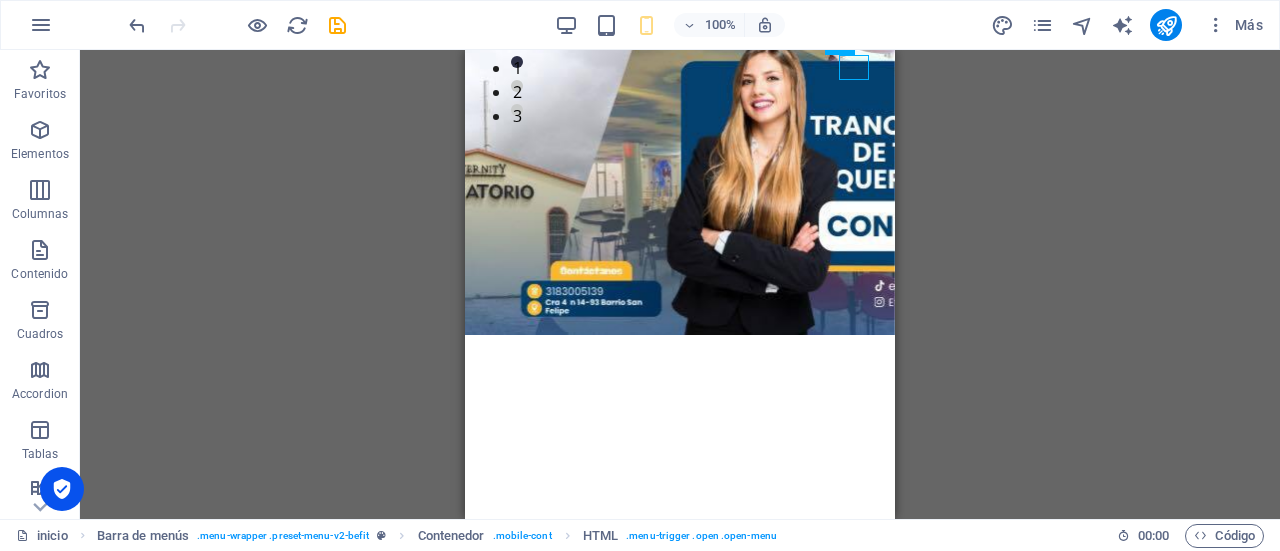 scroll, scrollTop: 0, scrollLeft: 0, axis: both 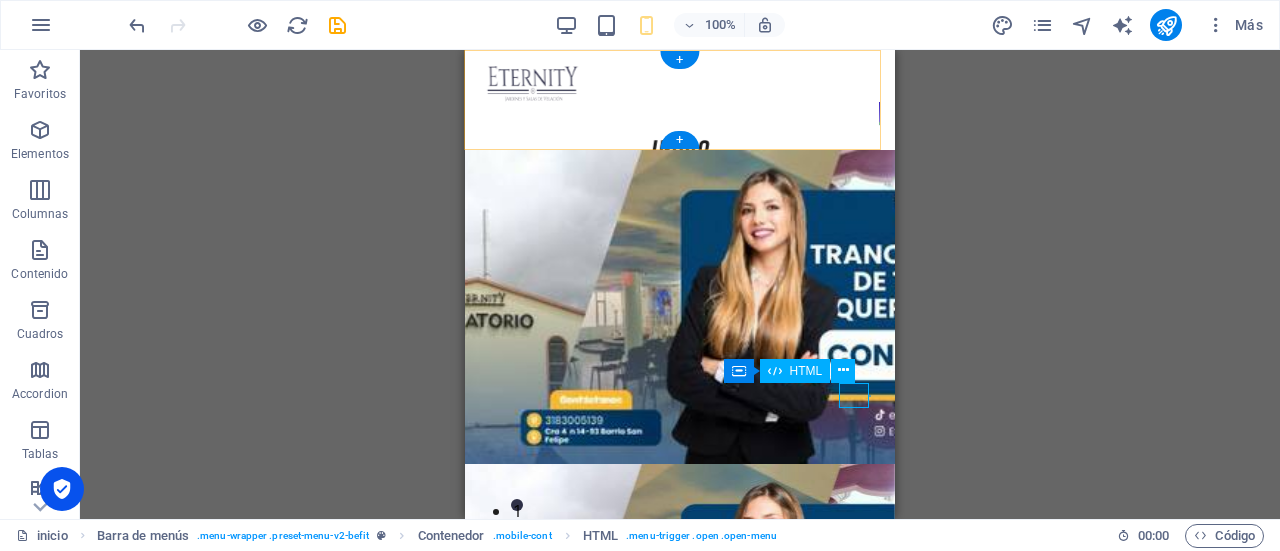 click at bounding box center [506, 666] 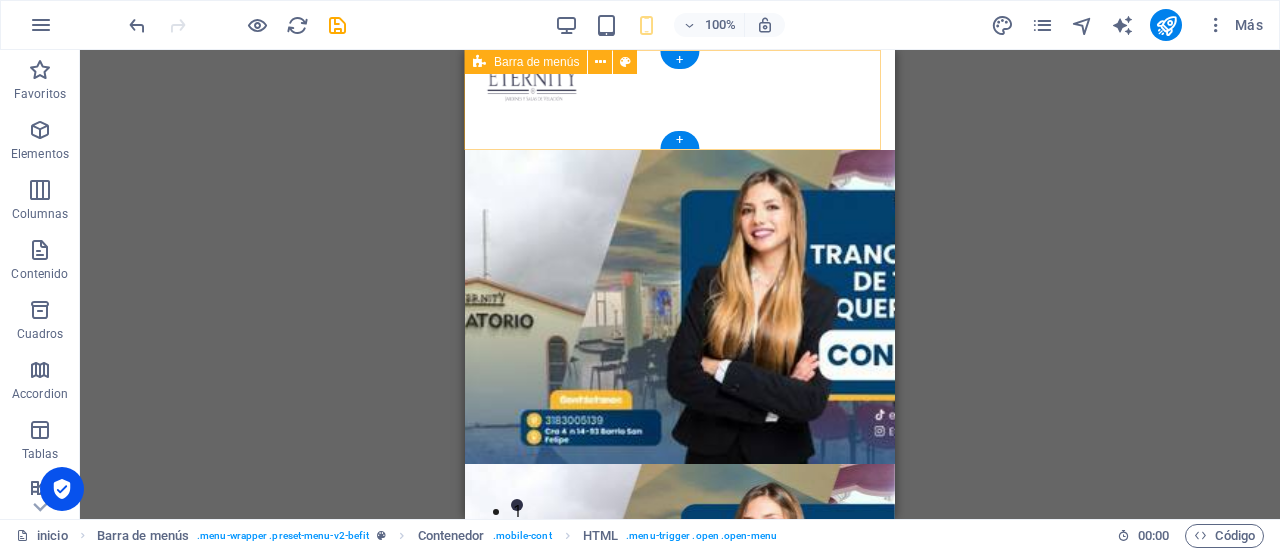 click on "INICIO ¿QUIENES SOMOS? SERVICIOS NUESTROS PLANES SEDES Contactanos PAGO pse" at bounding box center [680, 100] 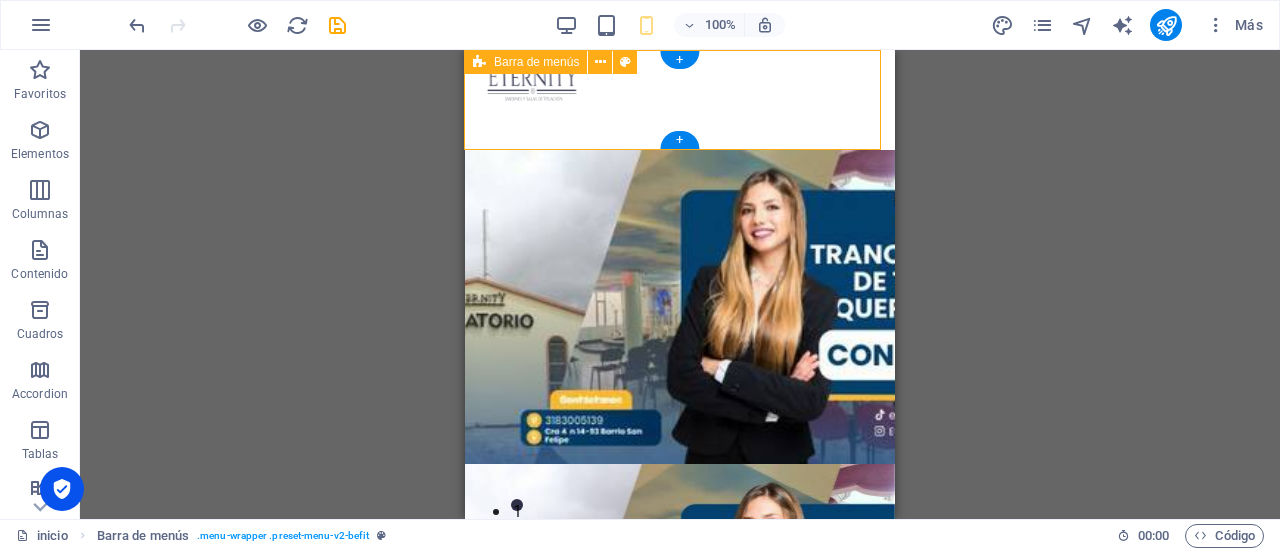 click on "INICIO ¿QUIENES SOMOS? SERVICIOS NUESTROS PLANES SEDES Contactanos PAGO pse" at bounding box center (680, 100) 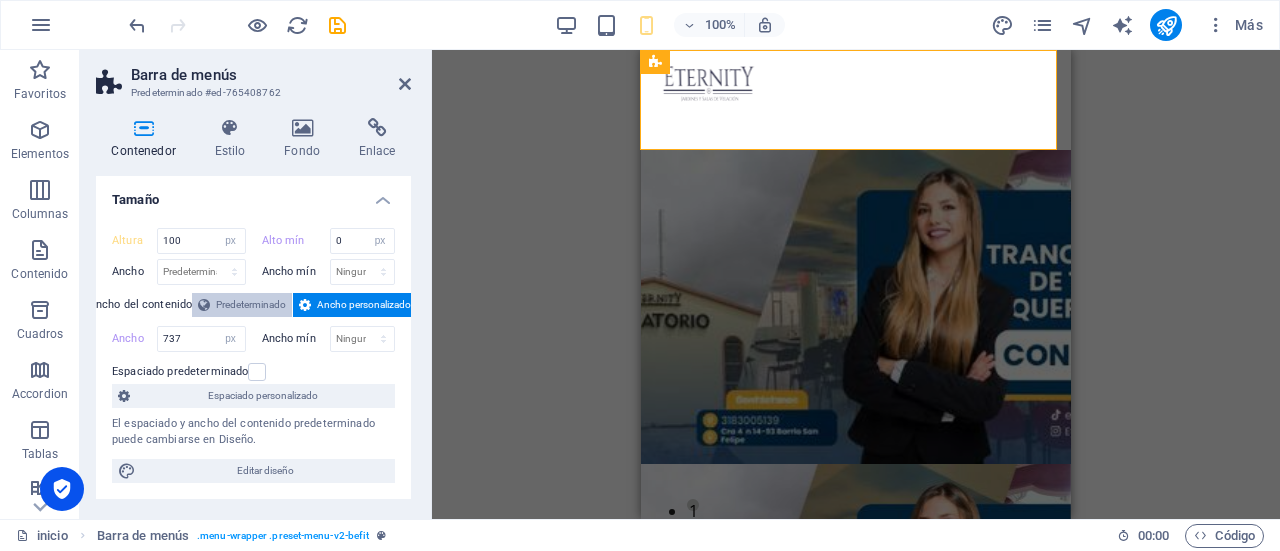 click on "Predeterminado" at bounding box center [251, 305] 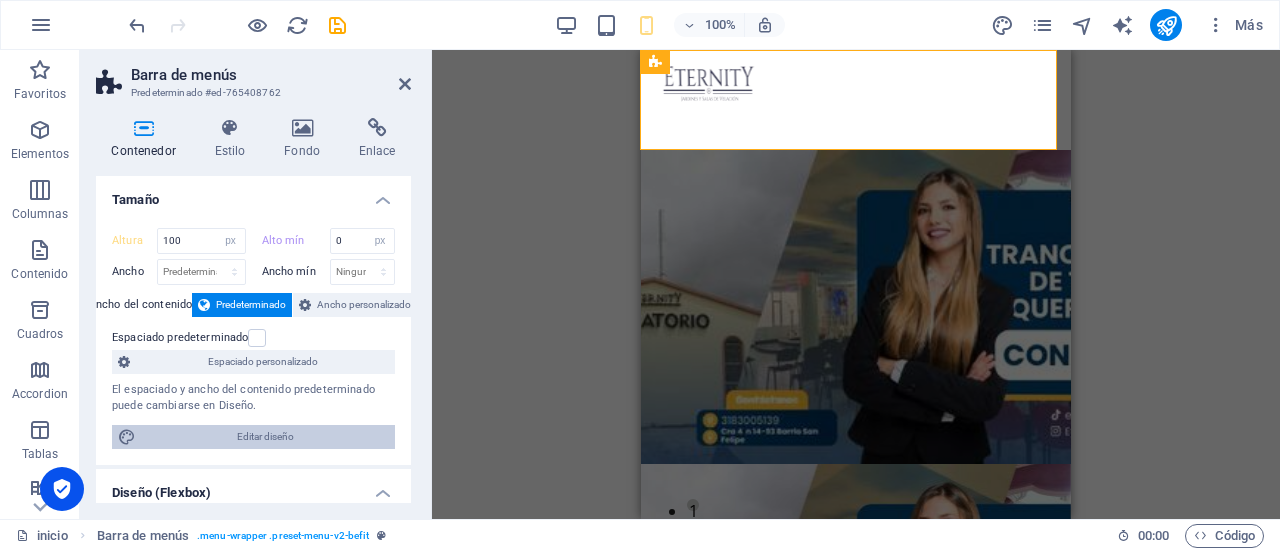 click on "Editar diseño" at bounding box center (265, 437) 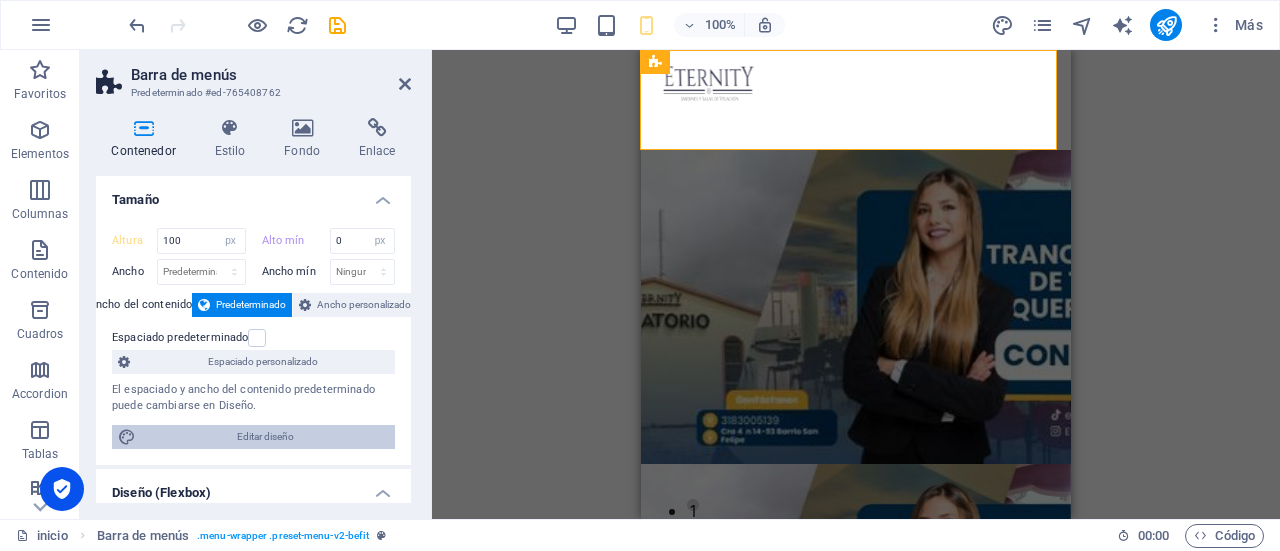 select on "rem" 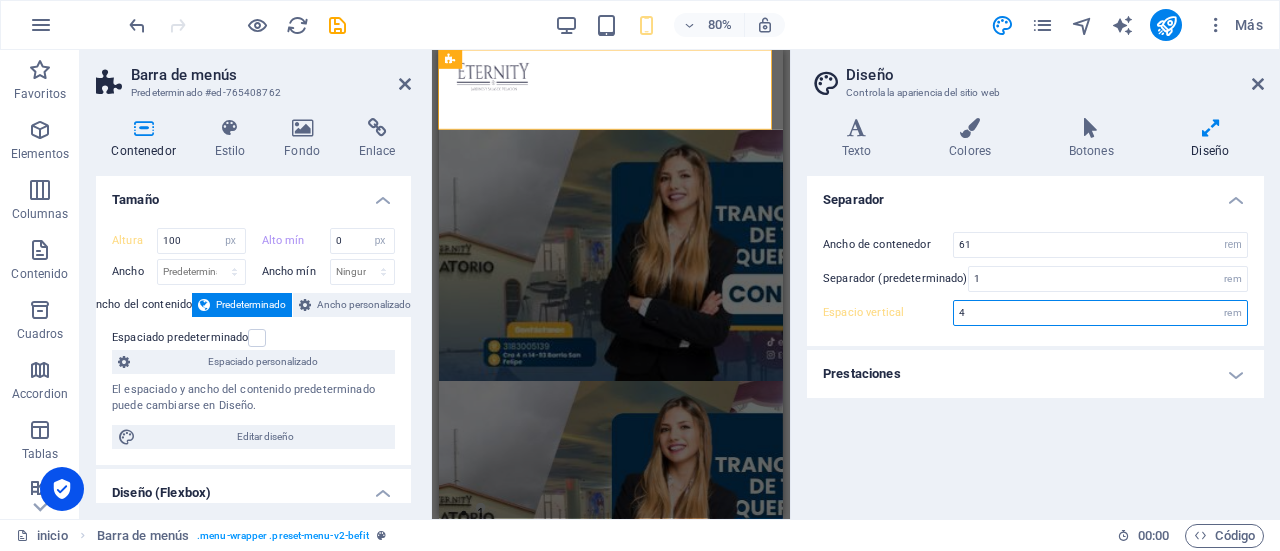 click on "4" at bounding box center [1100, 313] 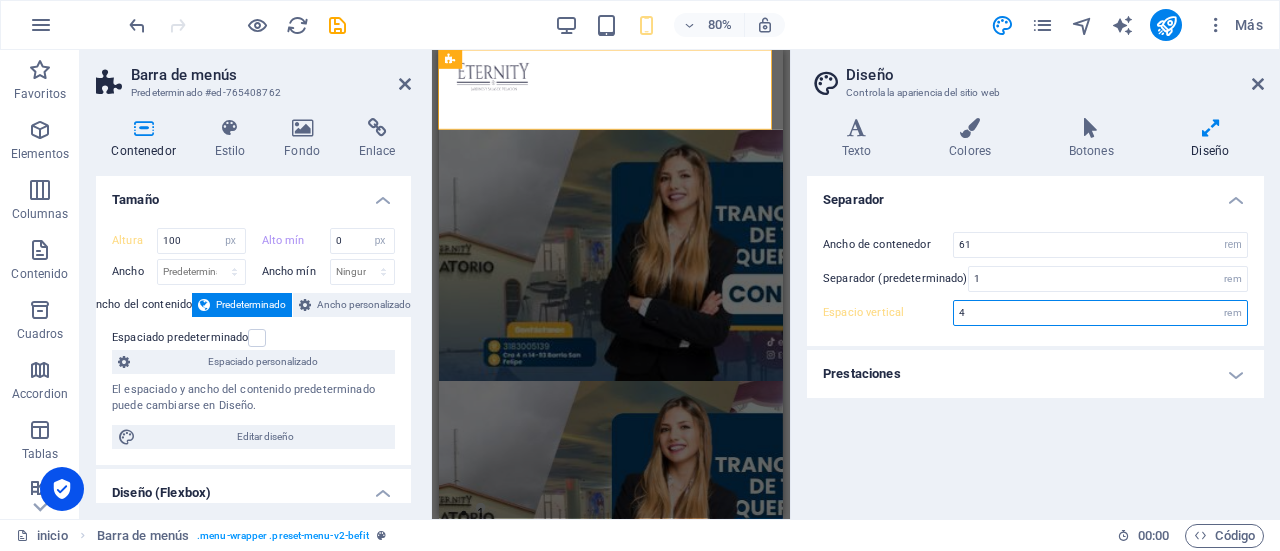 click on "4" at bounding box center [1100, 313] 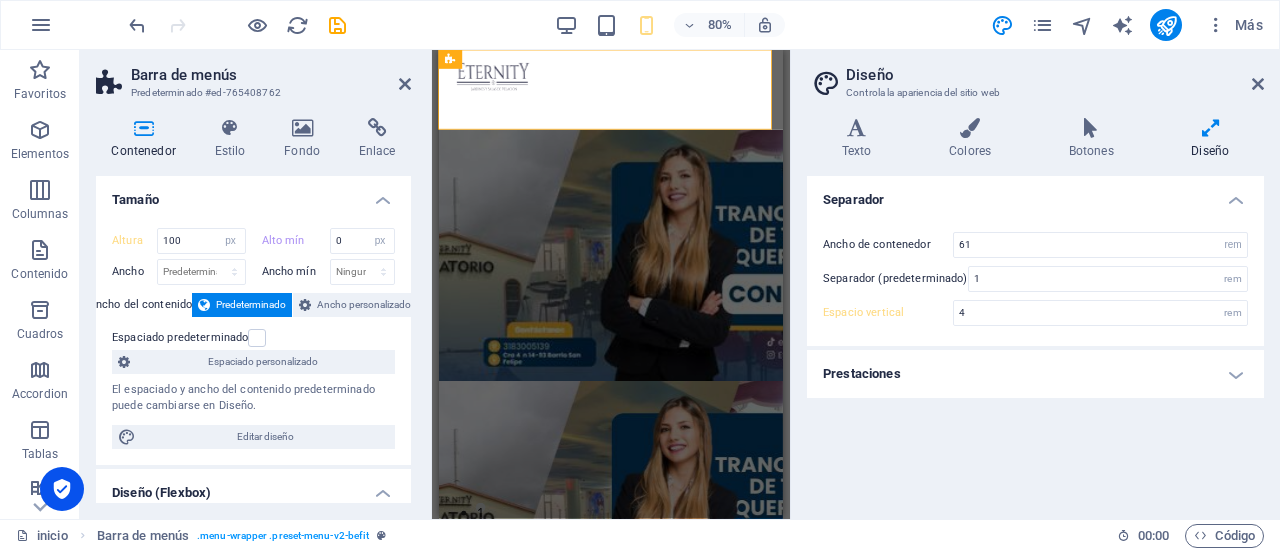 click on "Prestaciones" at bounding box center [1035, 374] 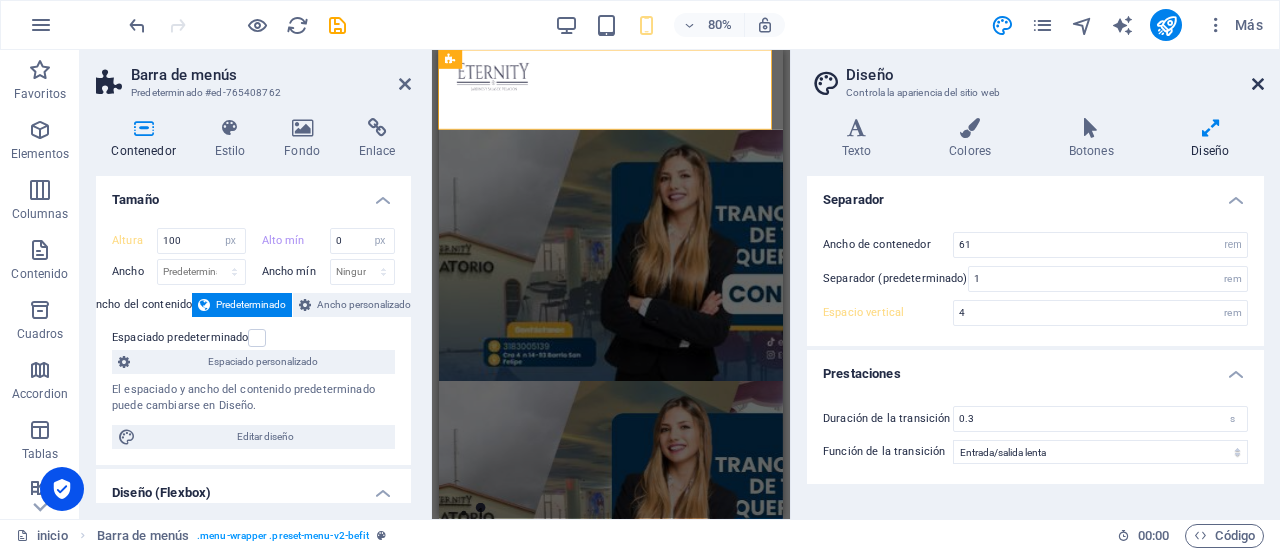 click at bounding box center [1258, 84] 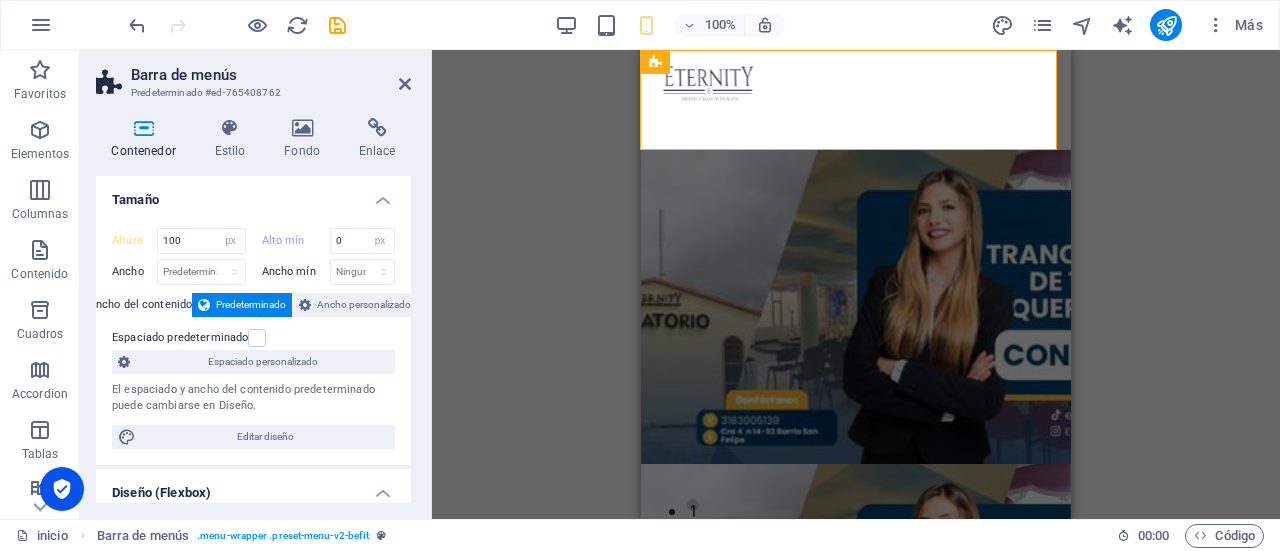 drag, startPoint x: 404, startPoint y: 225, endPoint x: 406, endPoint y: 262, distance: 37.054016 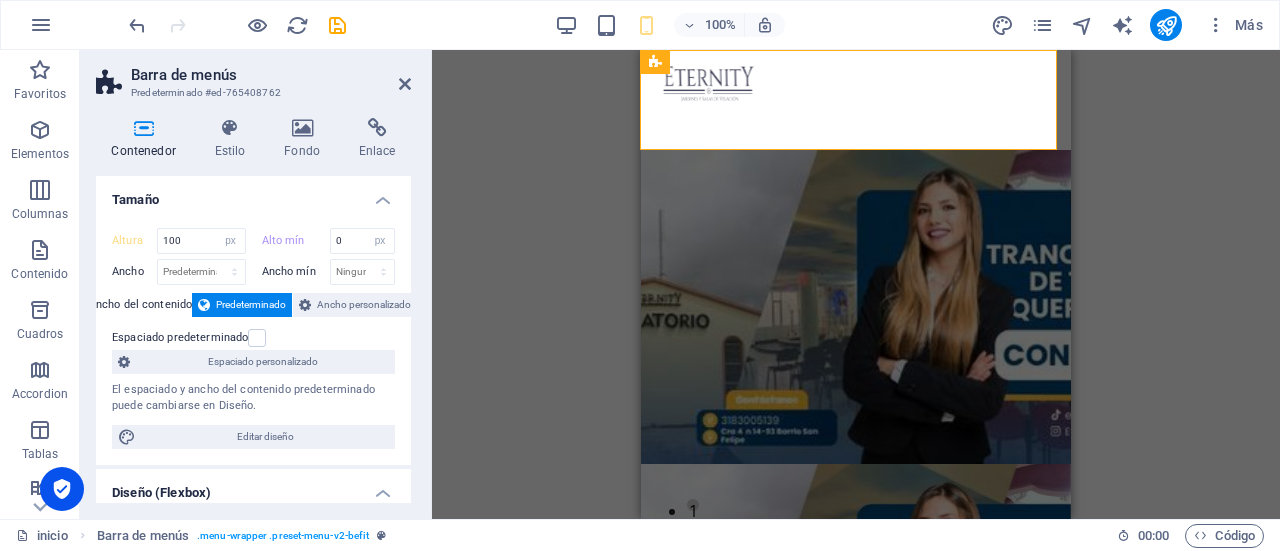 click on "Altura 100 Predeterminado px rem % vh vw Alto mín 0 Ninguno px rem % vh vw Ancho Predeterminado px rem % em vh vw Ancho mín Ninguno px rem % vh vw Ancho del contenido Predeterminado Ancho personalizado Ancho Predeterminado px rem % em vh vw Ancho mín Ninguno px rem % vh vw Espaciado predeterminado Espaciado personalizado El espaciado y ancho del contenido predeterminado puede cambiarse en Diseño. Editar diseño" at bounding box center [253, 338] 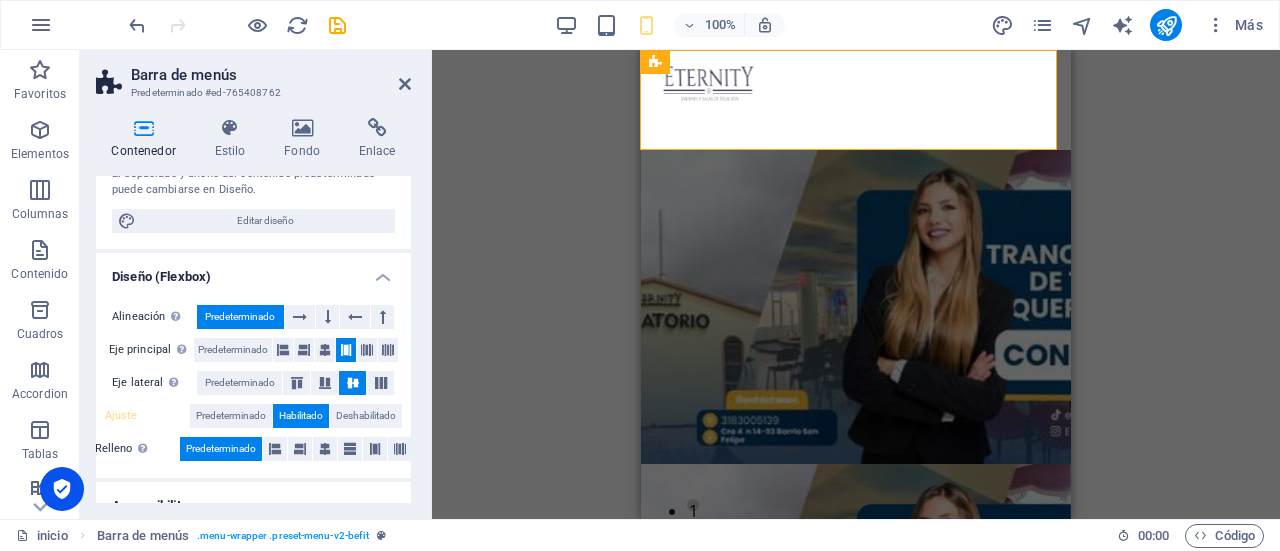 scroll, scrollTop: 225, scrollLeft: 0, axis: vertical 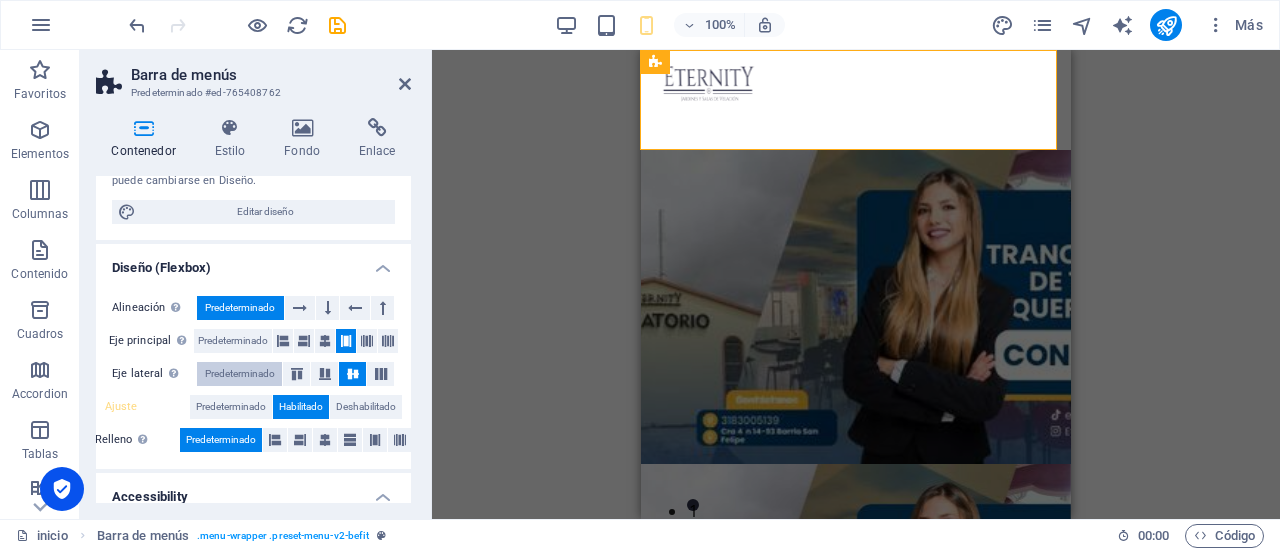 click on "Predeterminado" at bounding box center (240, 374) 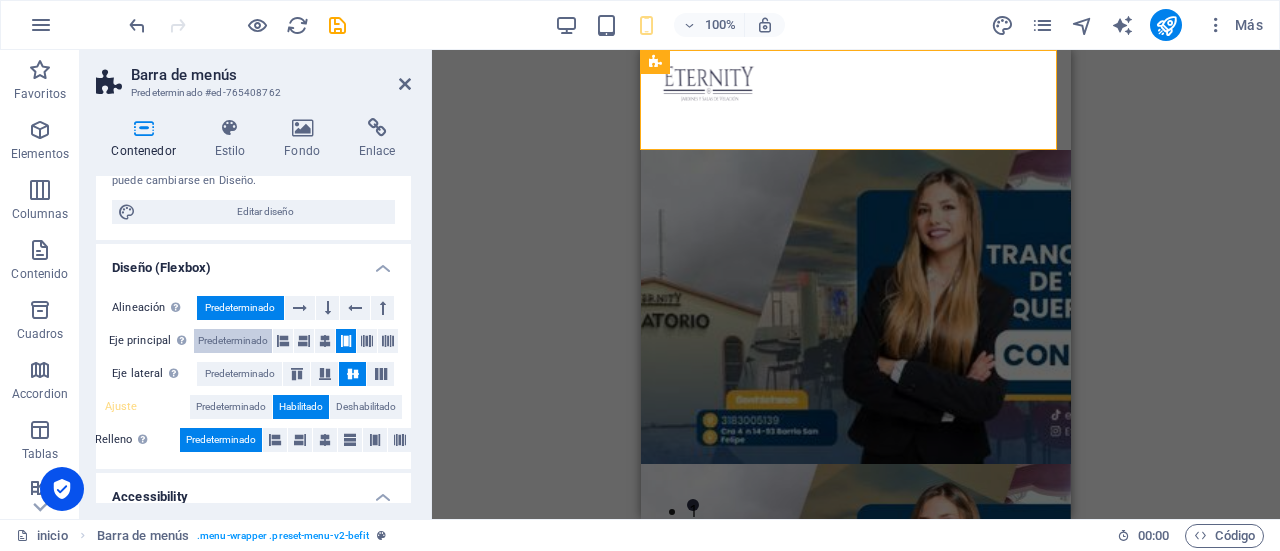click on "Predeterminado" at bounding box center (233, 341) 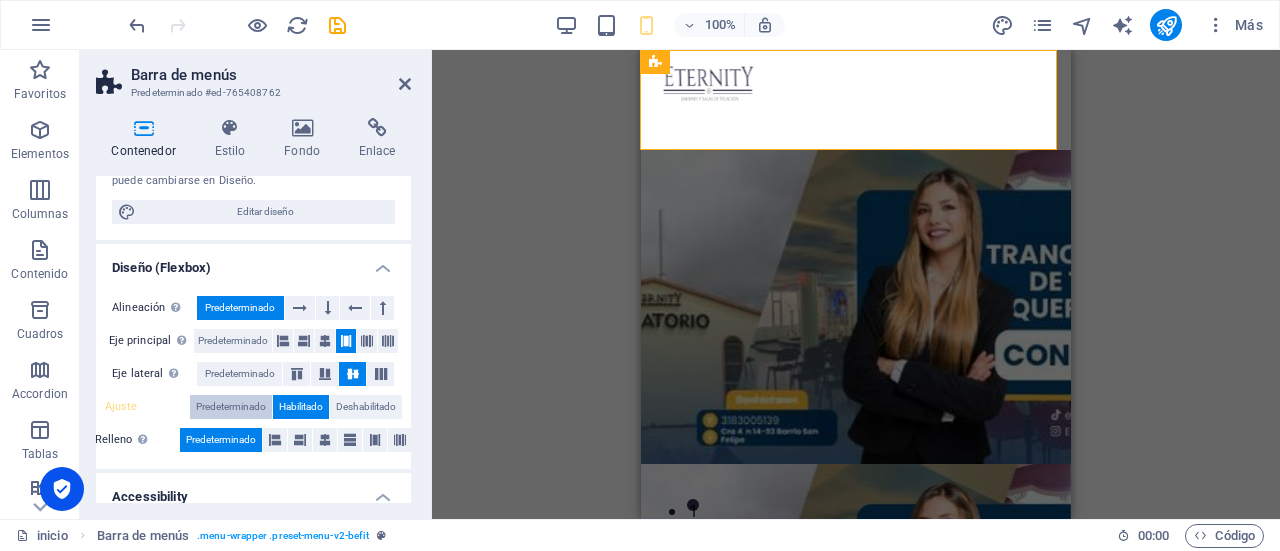 click on "Predeterminado" at bounding box center [231, 407] 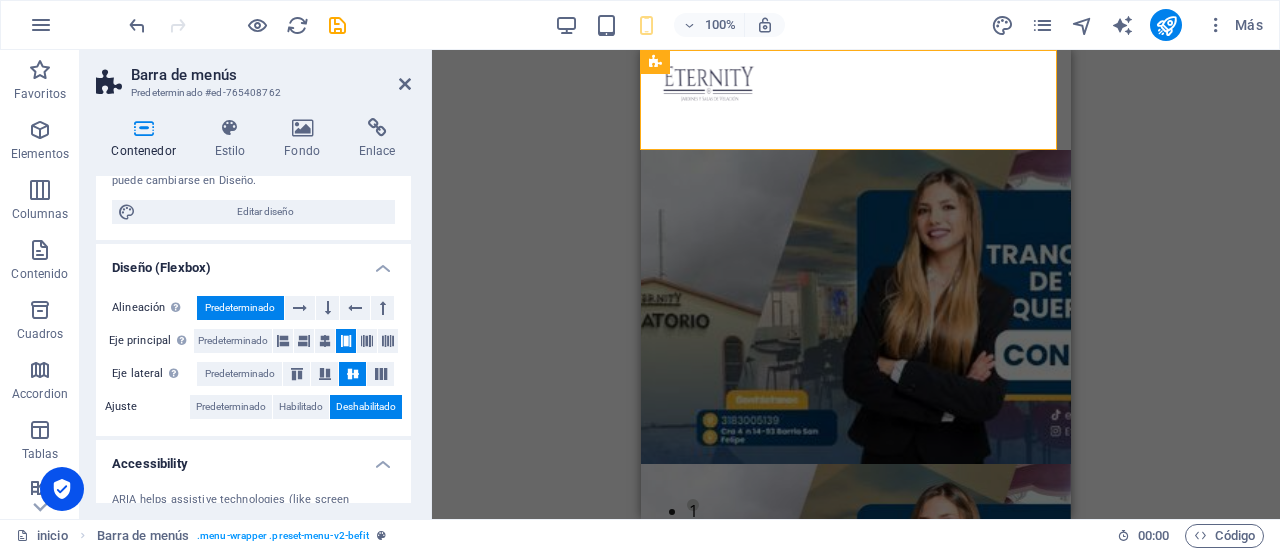 click on "Diseño (Flexbox)" at bounding box center (253, 262) 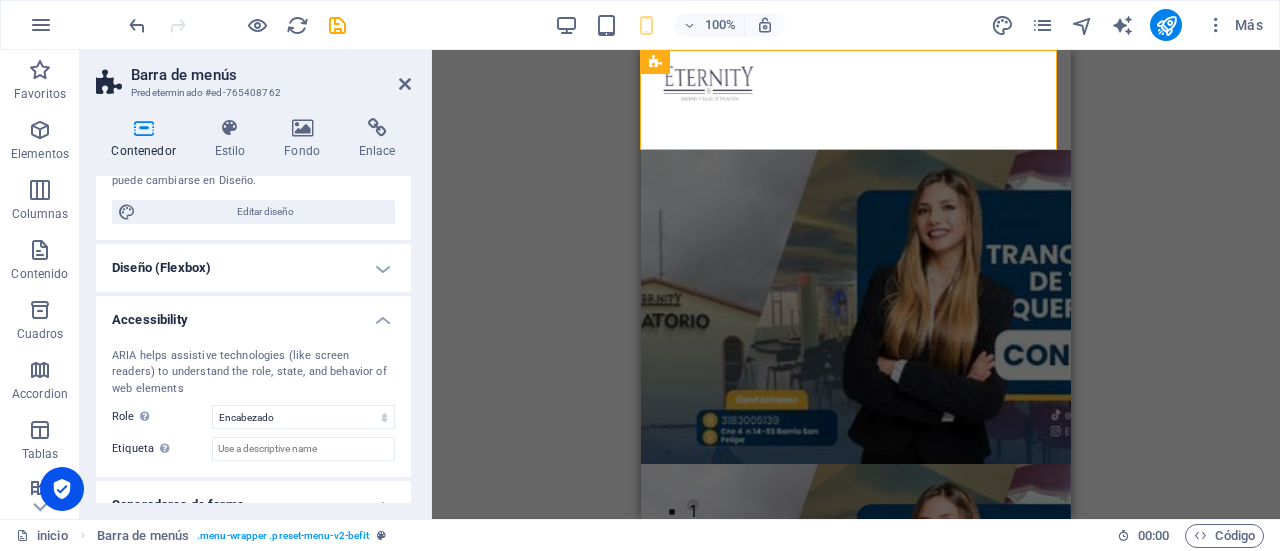 drag, startPoint x: 401, startPoint y: 323, endPoint x: 401, endPoint y: 341, distance: 18 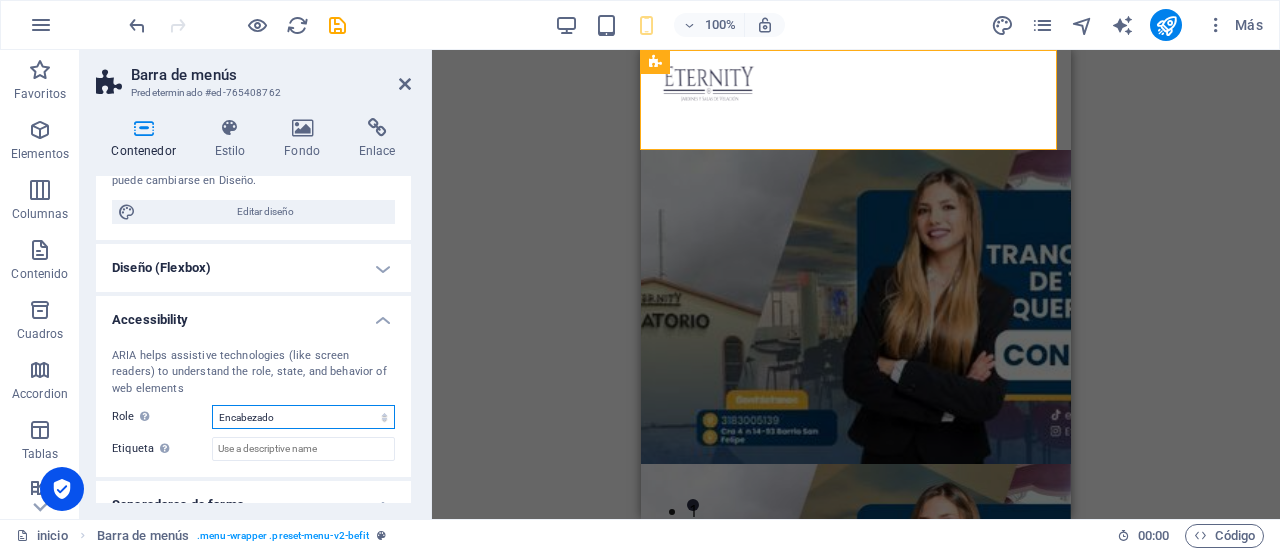 click on "Ninguno Alert Article Banner Comment Complementary Dialog Encabezado Marquee Pie de página Presentation Region Section Separator Status Timer" at bounding box center [303, 417] 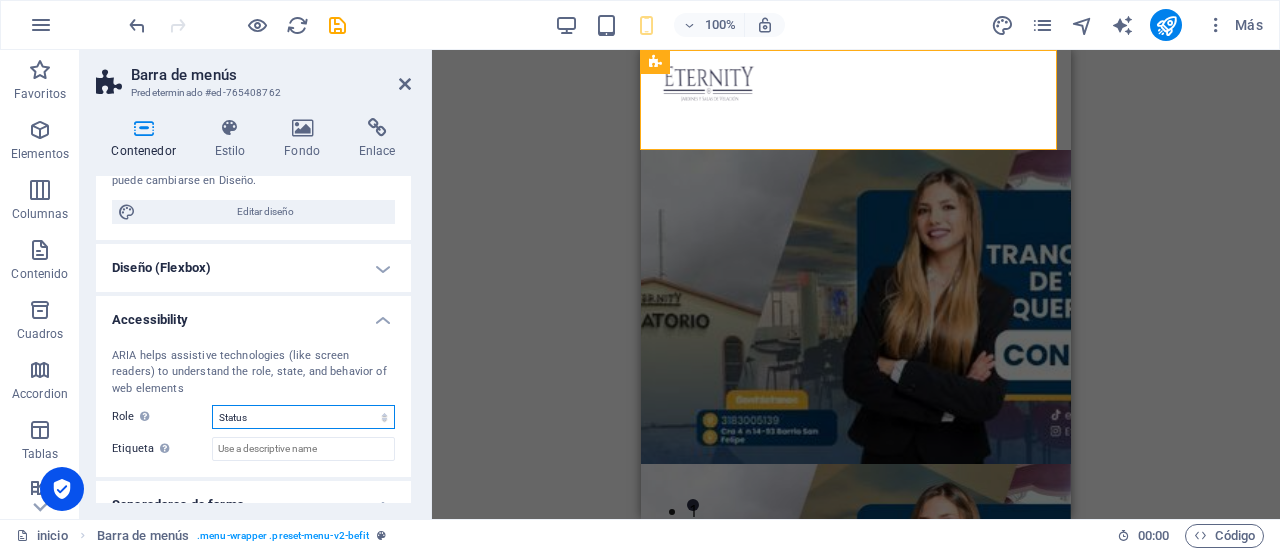 click on "Ninguno Alert Article Banner Comment Complementary Dialog Encabezado Marquee Pie de página Presentation Region Section Separator Status Timer" at bounding box center [303, 417] 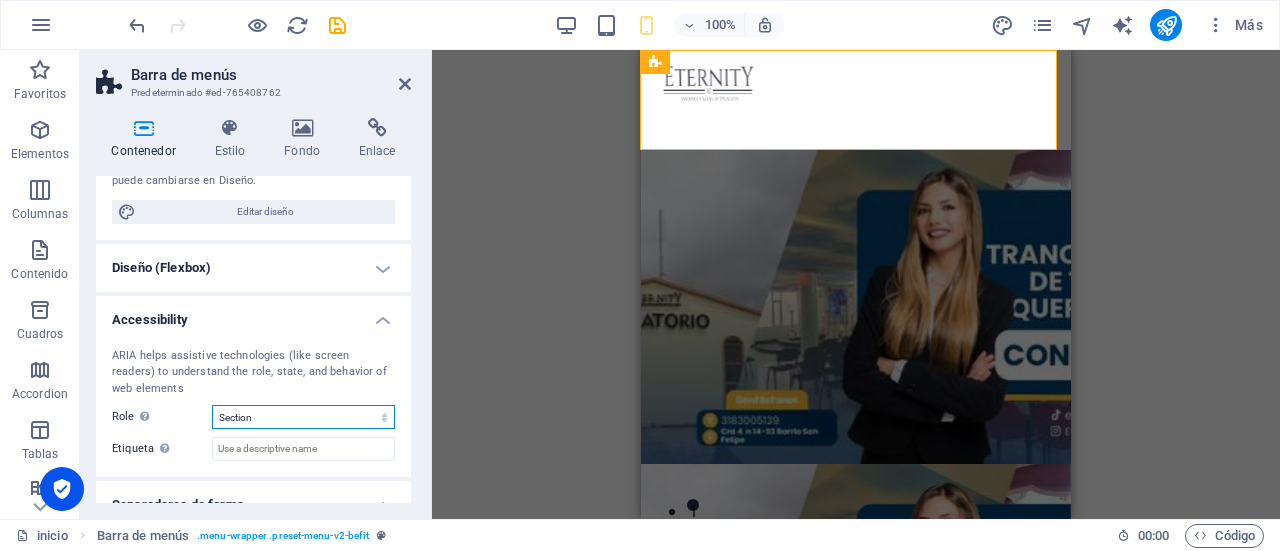 click on "Ninguno Alert Article Banner Comment Complementary Dialog Encabezado Marquee Pie de página Presentation Region Section Separator Status Timer" at bounding box center (303, 417) 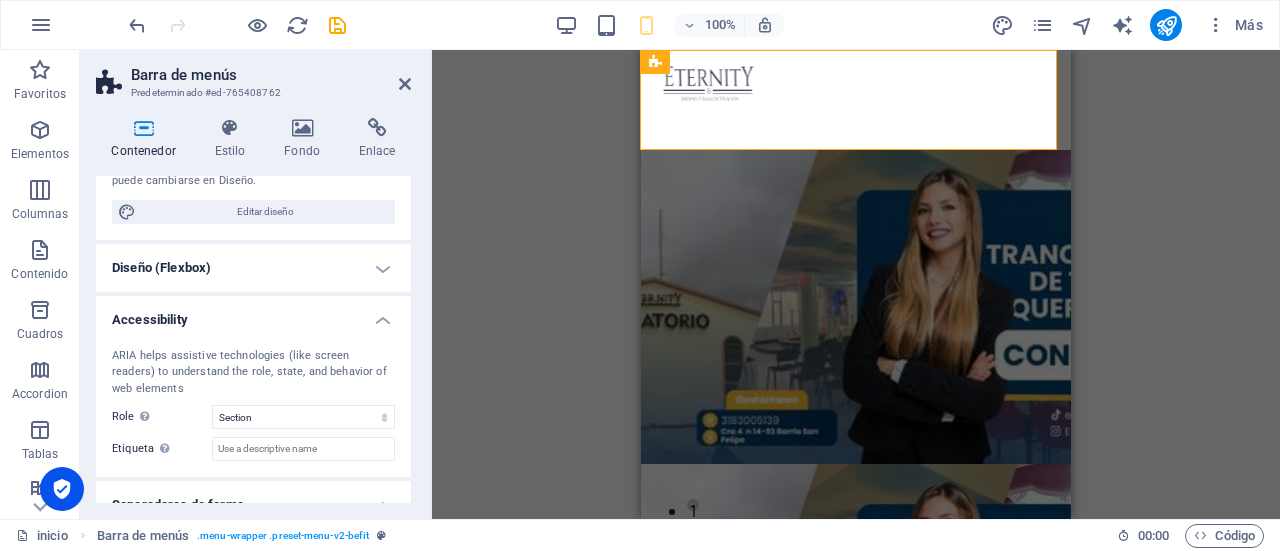 click on "Accessibility" at bounding box center (253, 314) 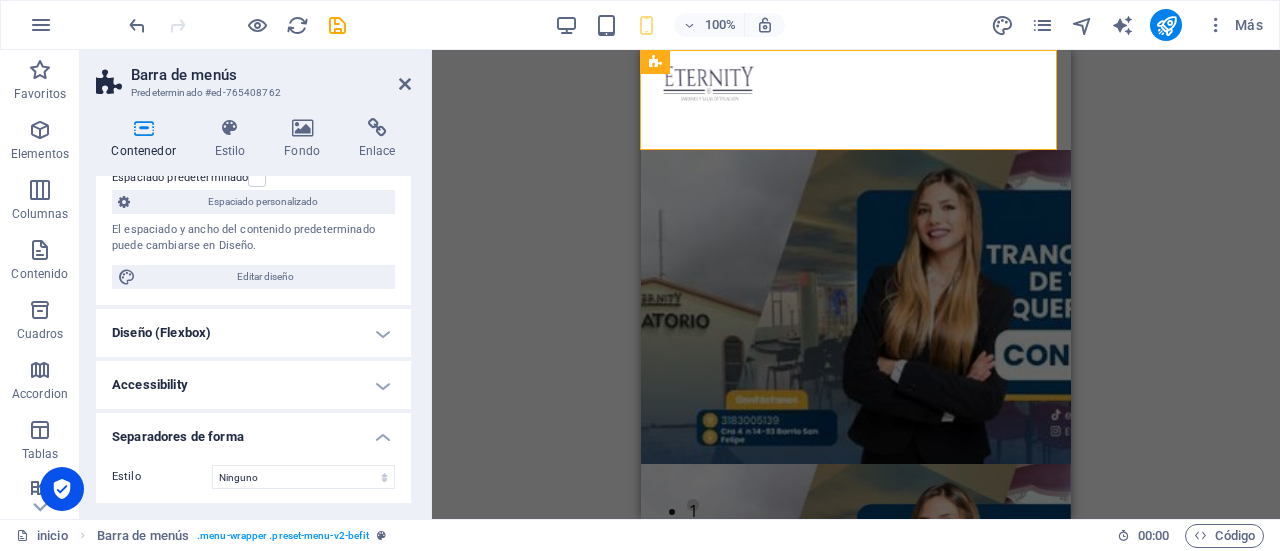 drag, startPoint x: 404, startPoint y: 376, endPoint x: 404, endPoint y: 421, distance: 45 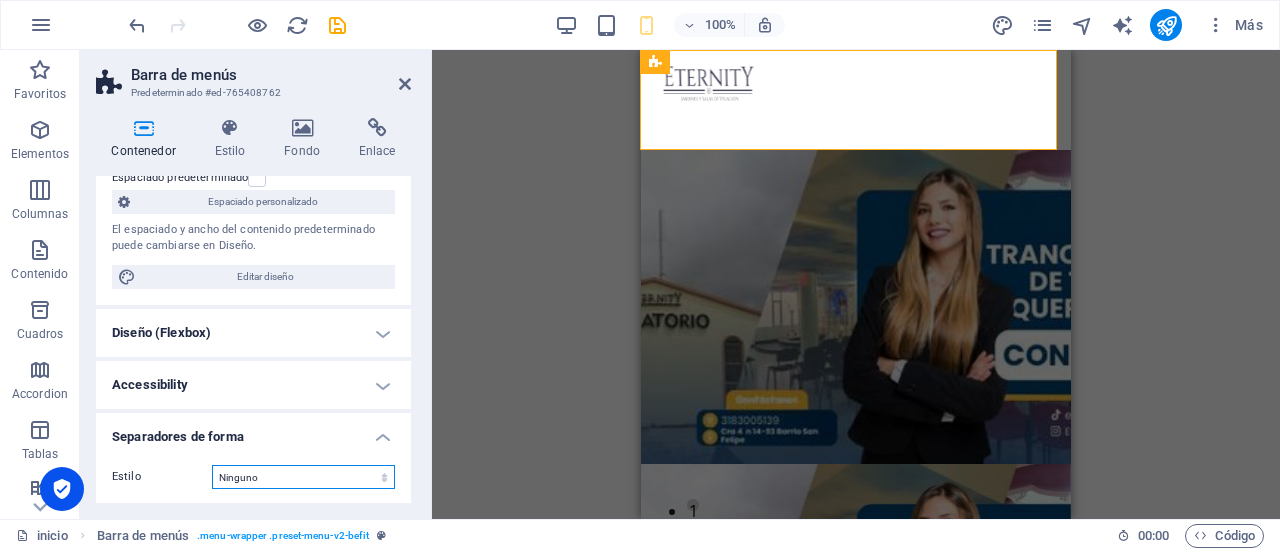 click on "Ninguno Triángulo Cuadrado Diagonal Polígono 1 Polígono 2 Zigzag Múltiples zigzags Olas Múltiples olas Medio círculo Círculo Sombra de círculo Bloques Hexágonos Nubes Múltiples nubes Ventilador Pirámides Libro Gota de pintura Fuego Papel desmenuzado Flecha" at bounding box center [303, 477] 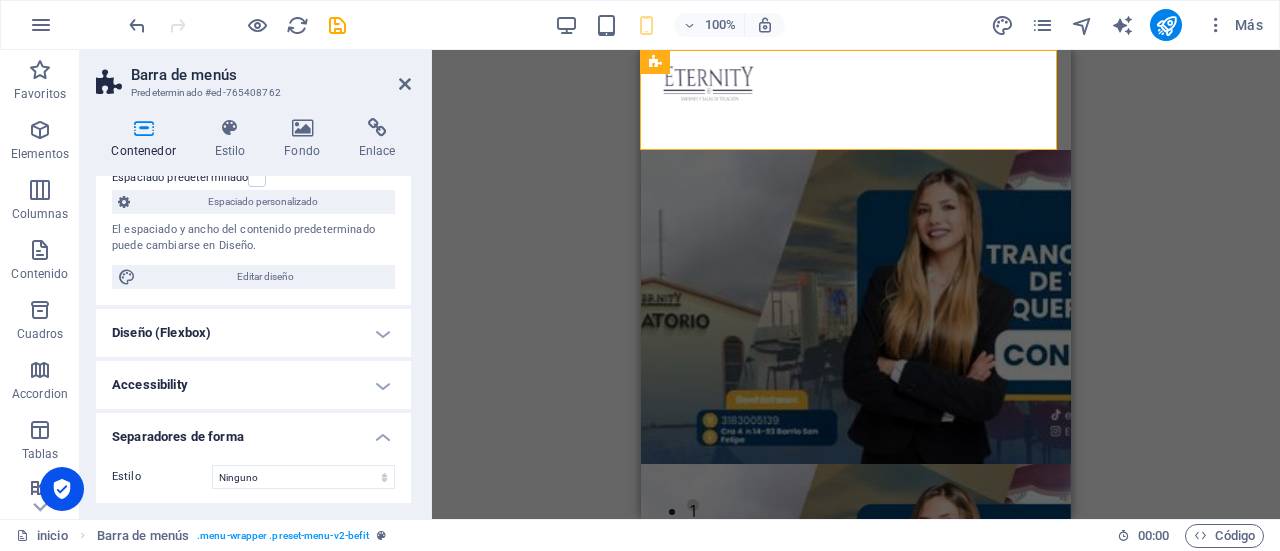 click on "Estilo Ninguno Triángulo Cuadrado Diagonal Polígono 1 Polígono 2 Zigzag Múltiples zigzags Olas Múltiples olas Medio círculo Círculo Sombra de círculo Bloques Hexágonos Nubes Múltiples nubes Ventilador Pirámides Libro Gota de pintura Fuego Papel desmenuzado Flecha Fondo Cambiar fondo Color Segundo color Tercer color Ancho 100 % Altura automático px rem em vh vw Posición horiz. 0 % Posición Voltear Invertir Animación  - Dirección  - Duración 60 s" at bounding box center [253, 477] 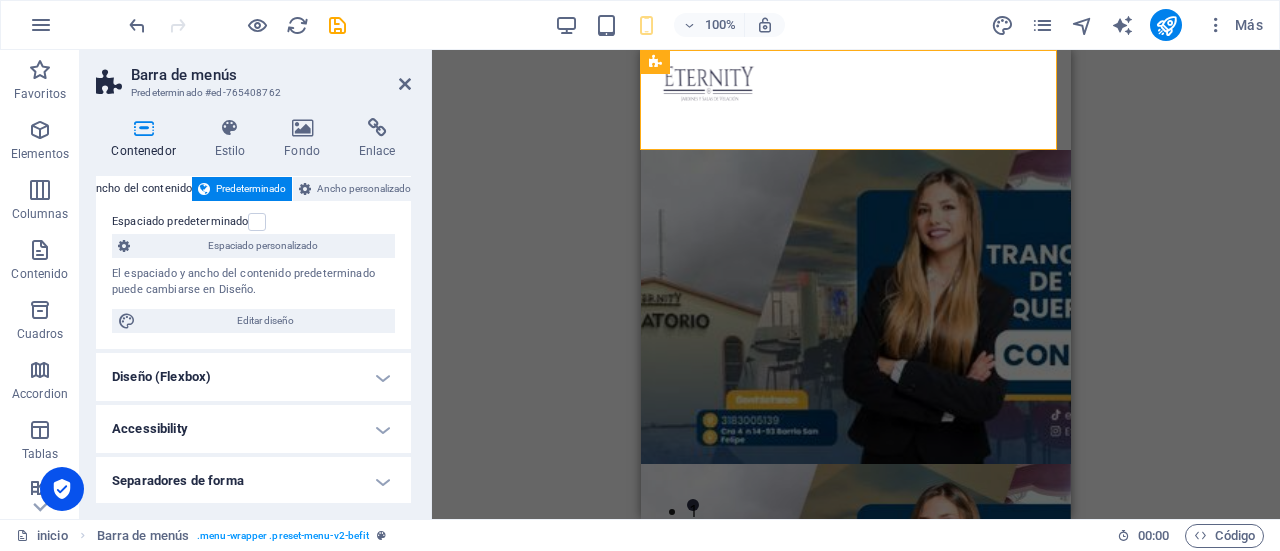 scroll, scrollTop: 0, scrollLeft: 0, axis: both 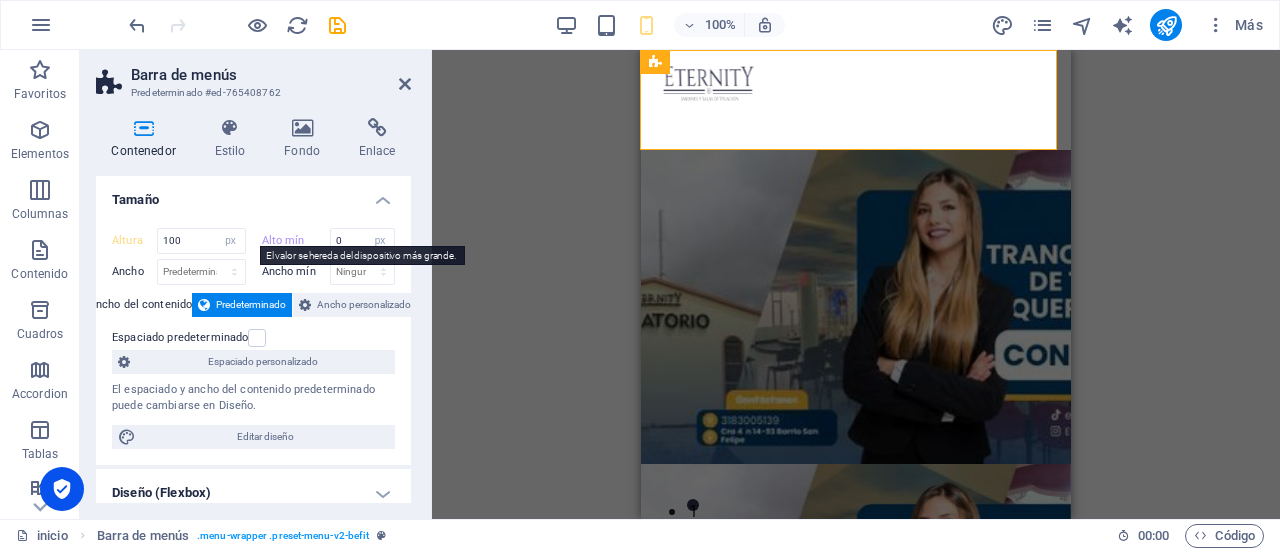 click on "Alto mín" at bounding box center (296, 240) 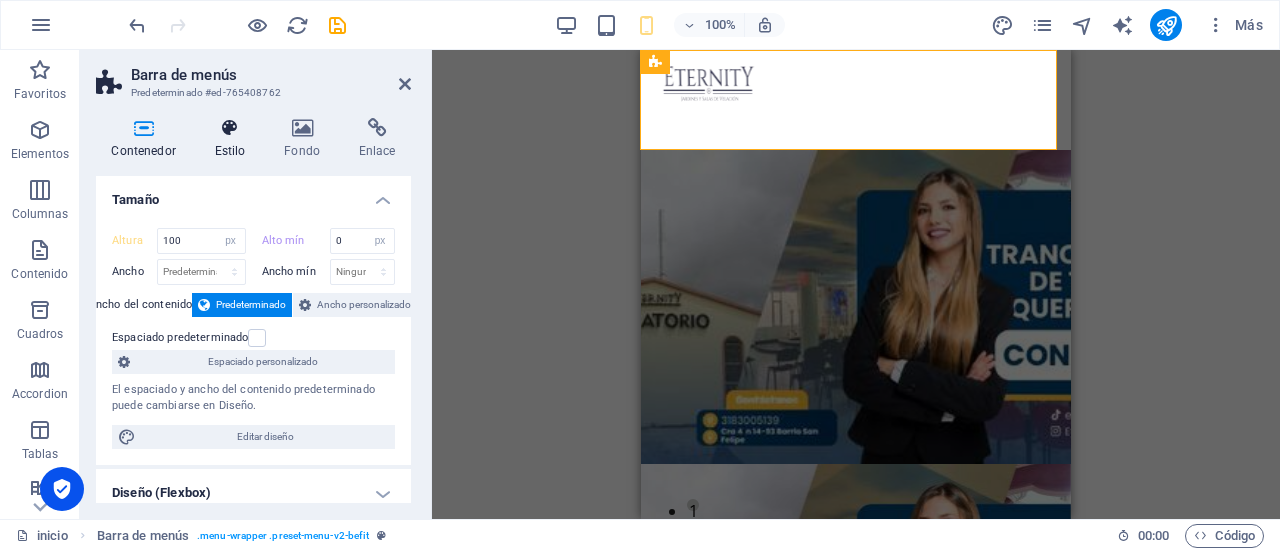 click on "Estilo" at bounding box center (234, 139) 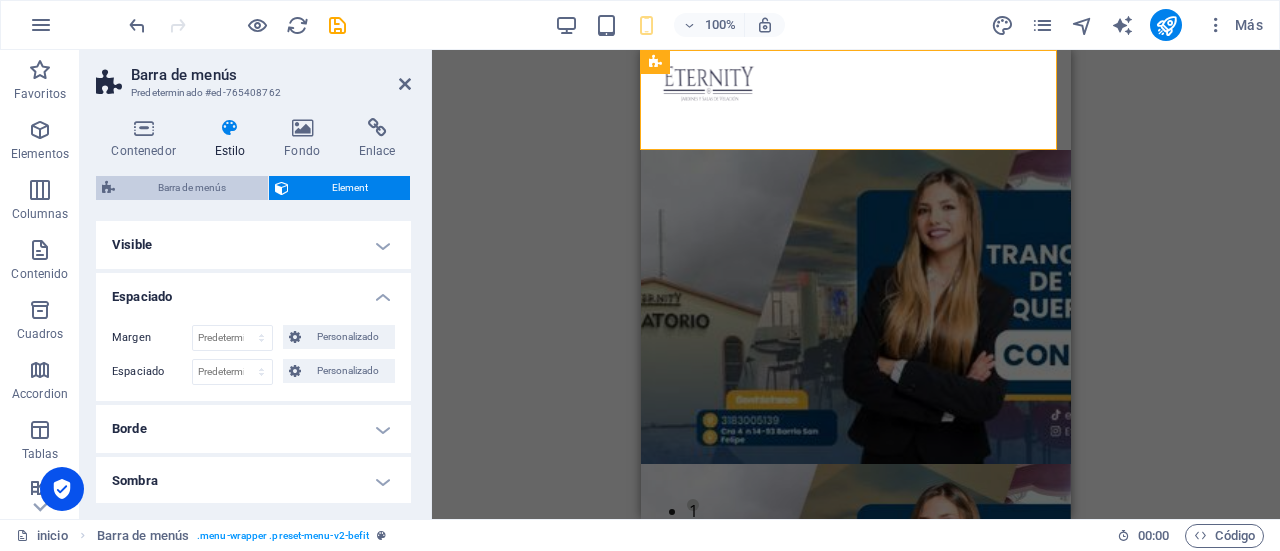 click on "Barra de menús" at bounding box center [191, 188] 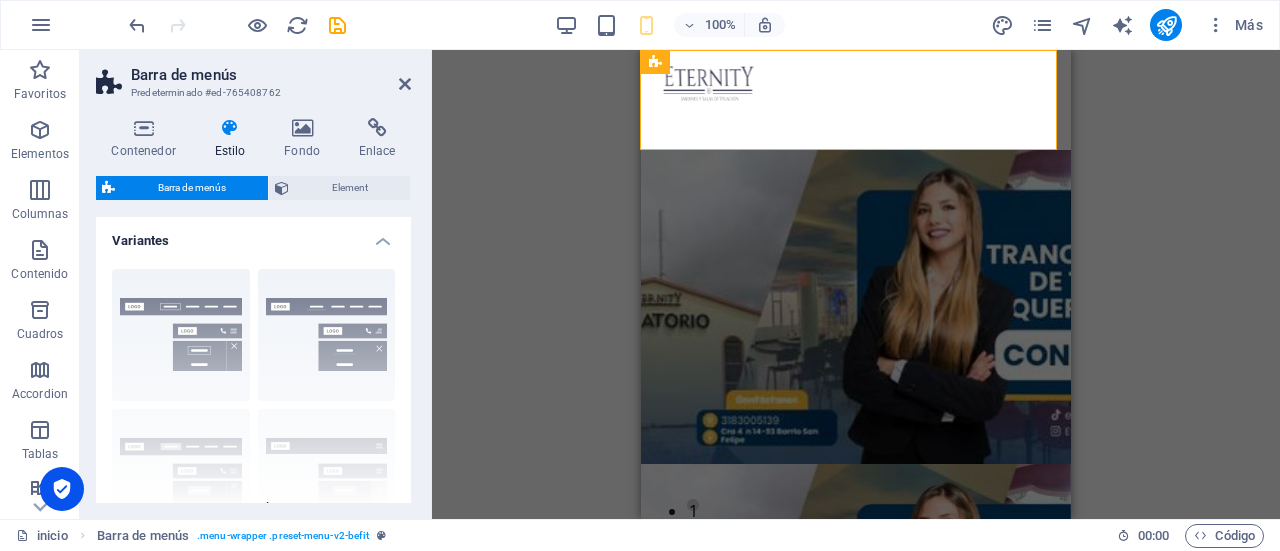 click on "Borde Centrado Predeterminado Fijo Loki Desencadenador Ancho XXL" at bounding box center [253, 403] 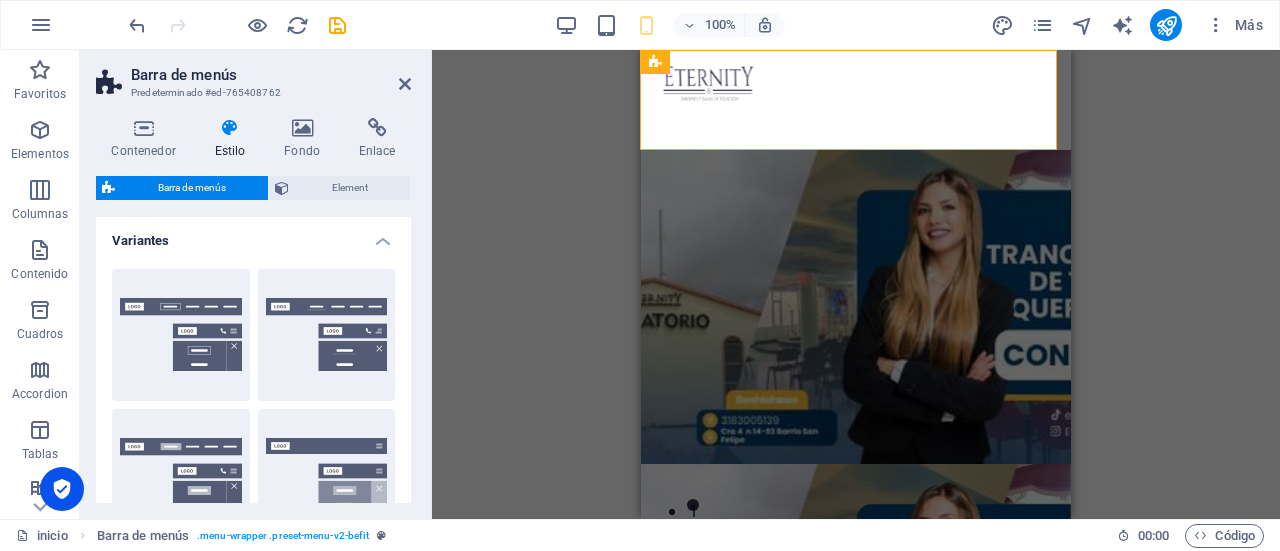 drag, startPoint x: 404, startPoint y: 260, endPoint x: 406, endPoint y: 305, distance: 45.044422 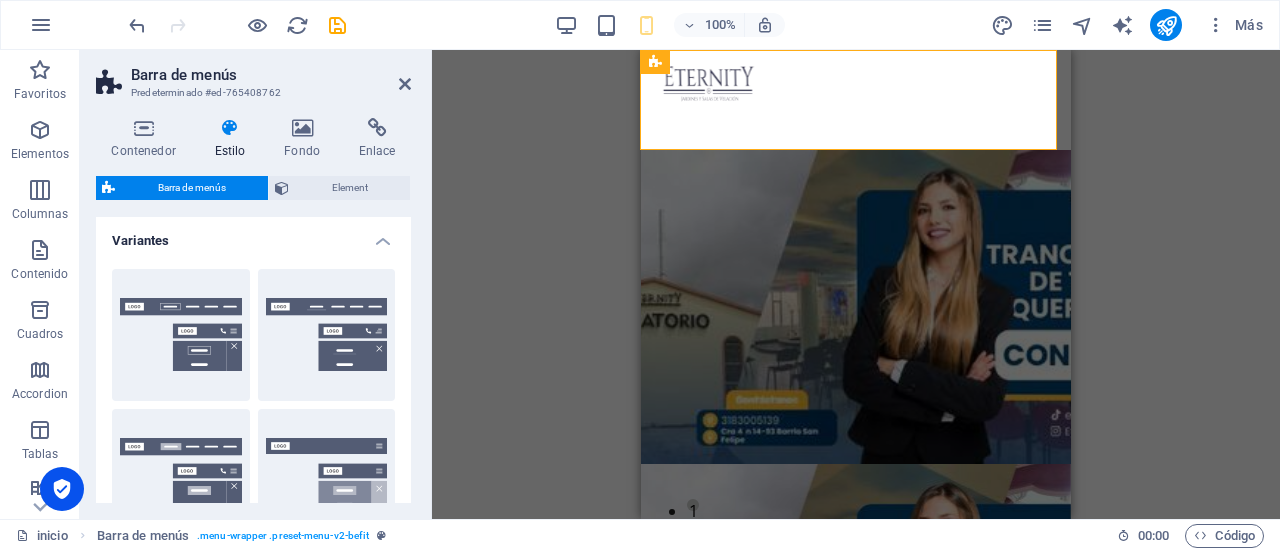 drag, startPoint x: 406, startPoint y: 278, endPoint x: 408, endPoint y: 344, distance: 66.0303 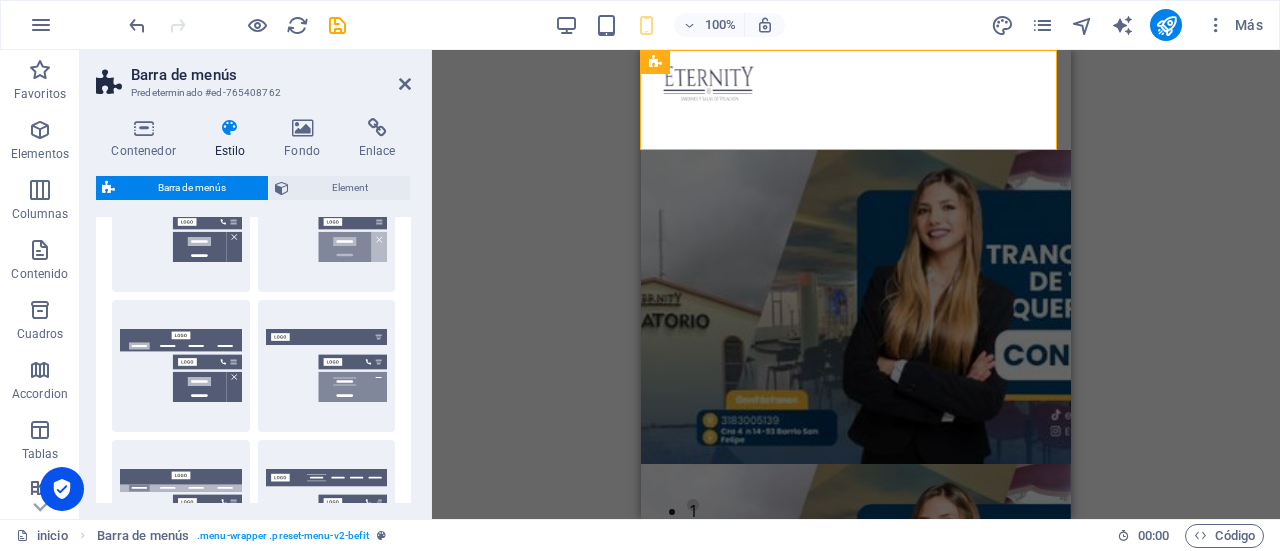 scroll, scrollTop: 250, scrollLeft: 0, axis: vertical 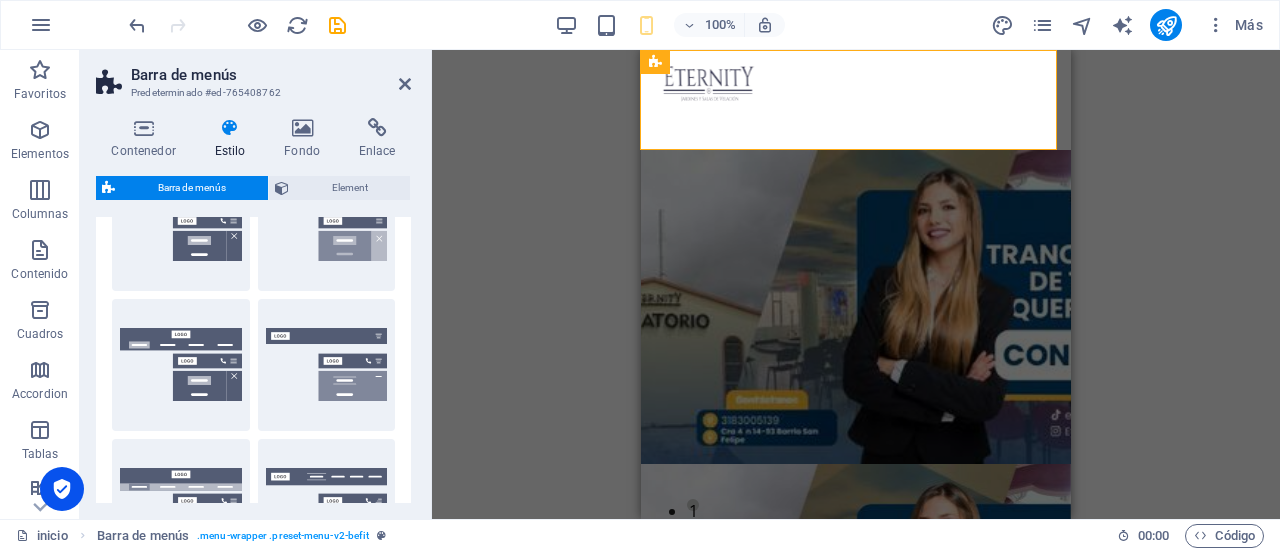 click on "Borde Centrado Predeterminado Fijo Loki Desencadenador Ancho XXL" at bounding box center [253, 295] 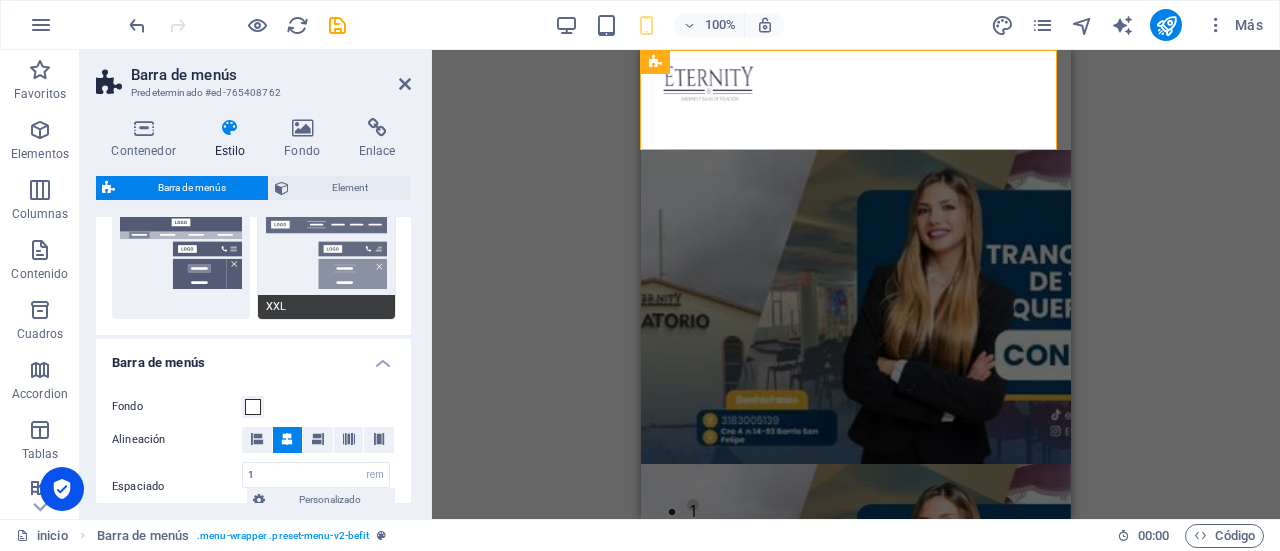 click on "XXL" at bounding box center (327, 253) 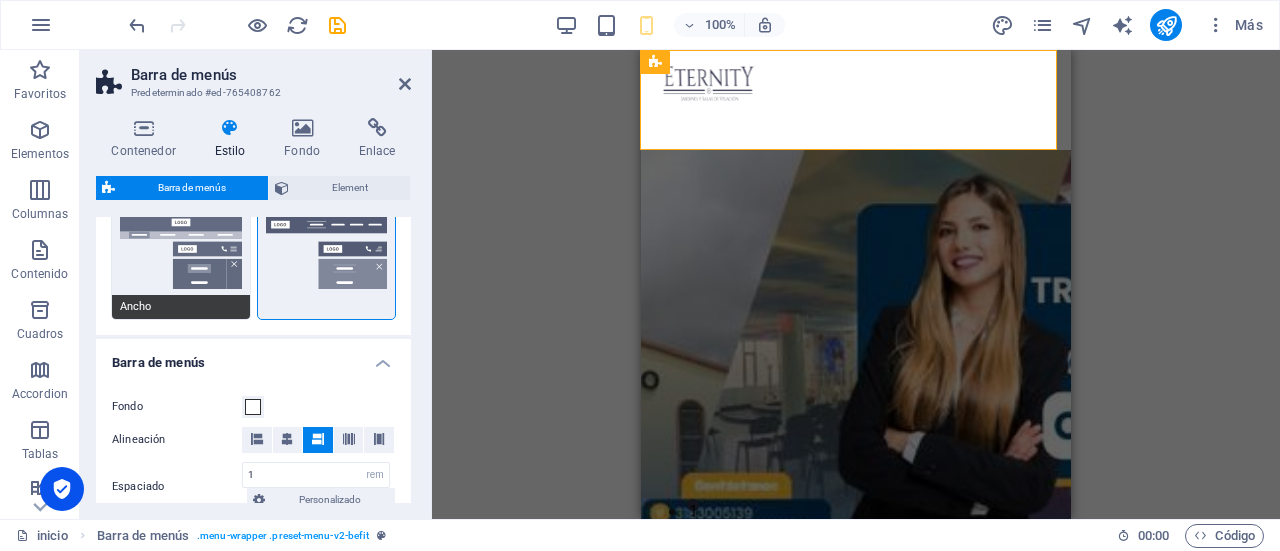 click on "Ancho" at bounding box center [181, 253] 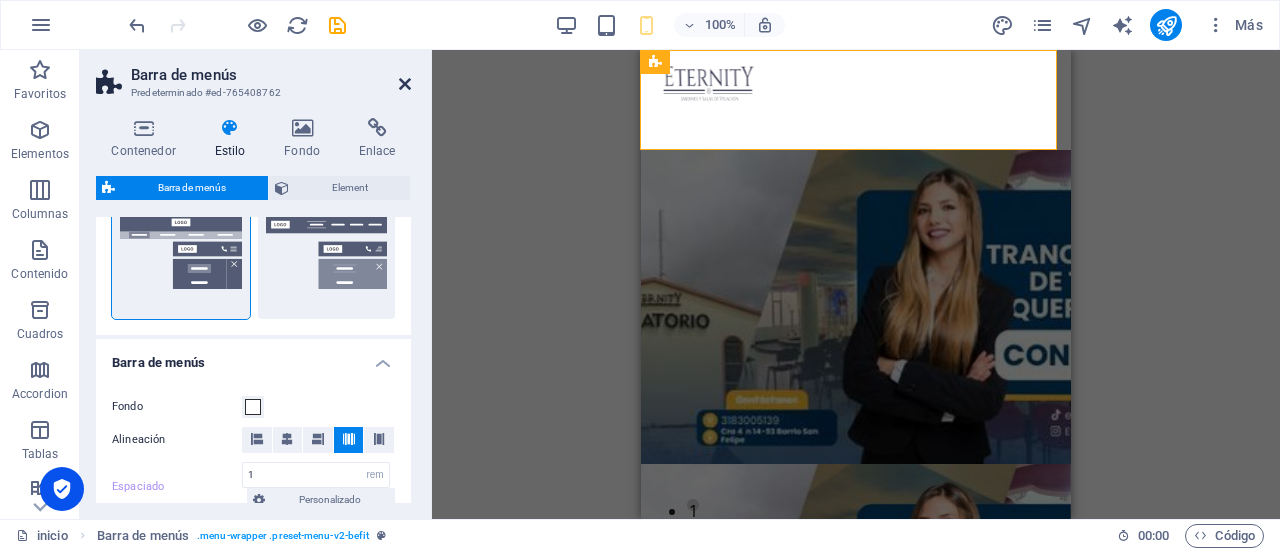 click at bounding box center (405, 84) 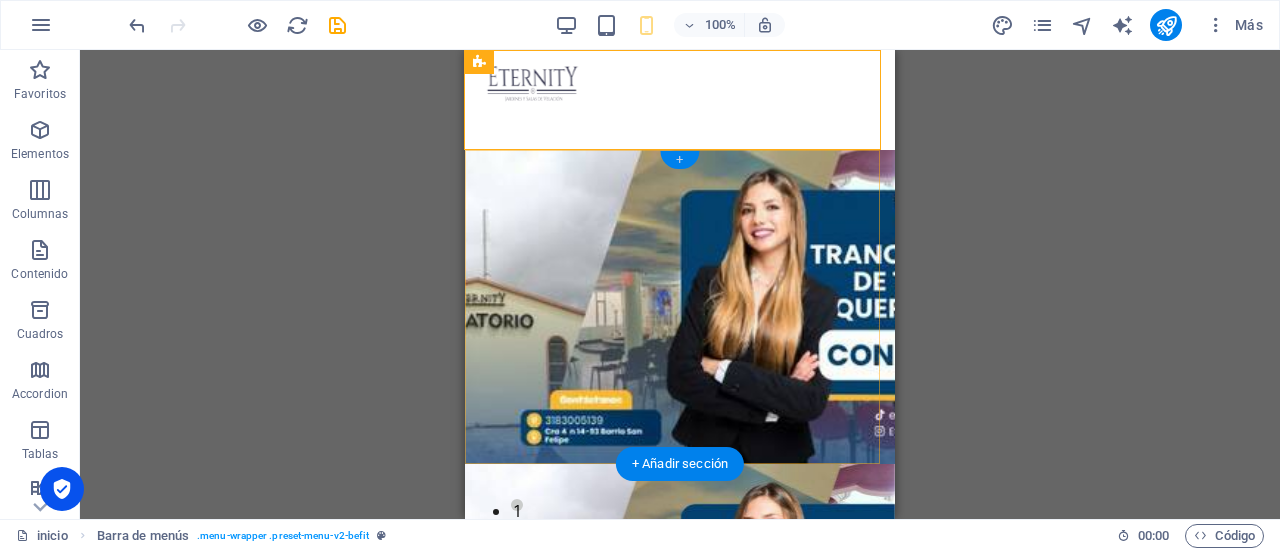 click on "+" at bounding box center (679, 160) 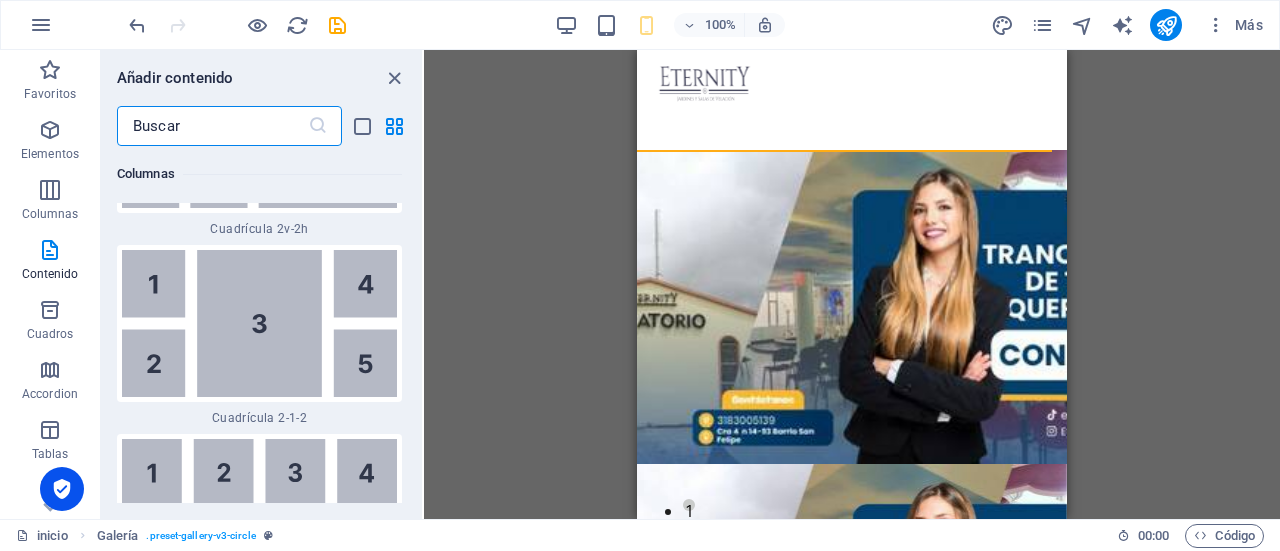 scroll, scrollTop: 6799, scrollLeft: 0, axis: vertical 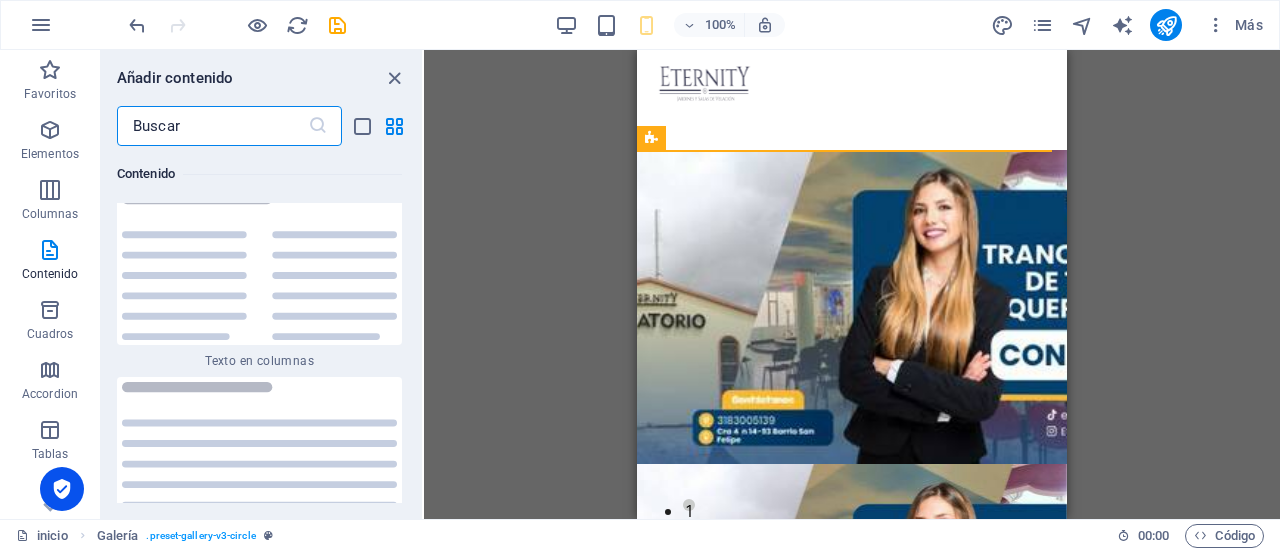 click at bounding box center [212, 126] 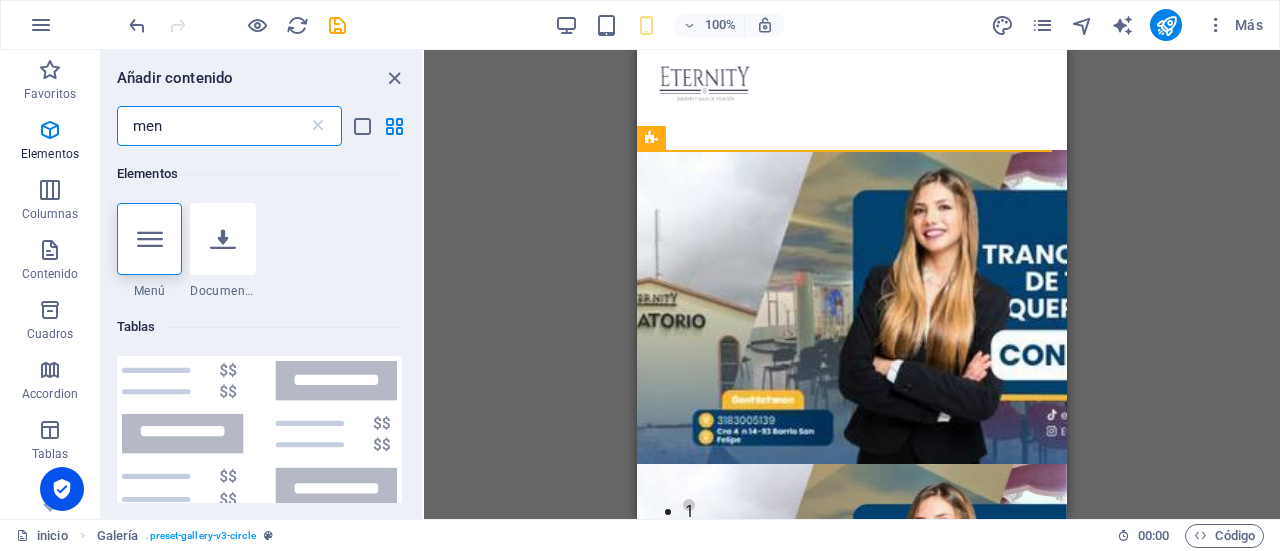 scroll, scrollTop: 0, scrollLeft: 0, axis: both 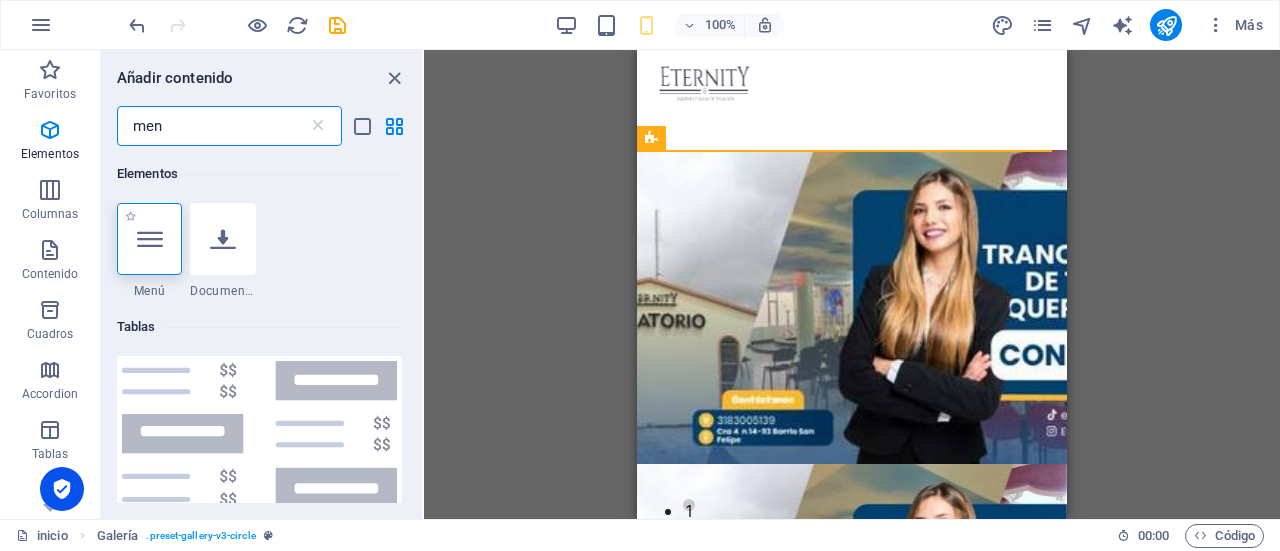 type on "men" 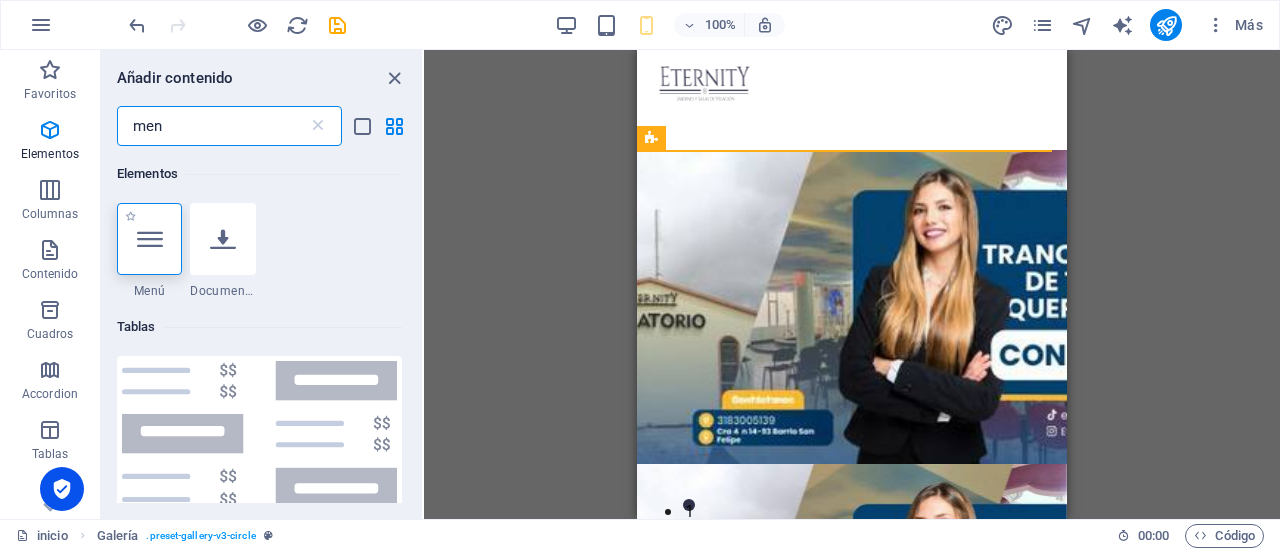 click at bounding box center [149, 239] 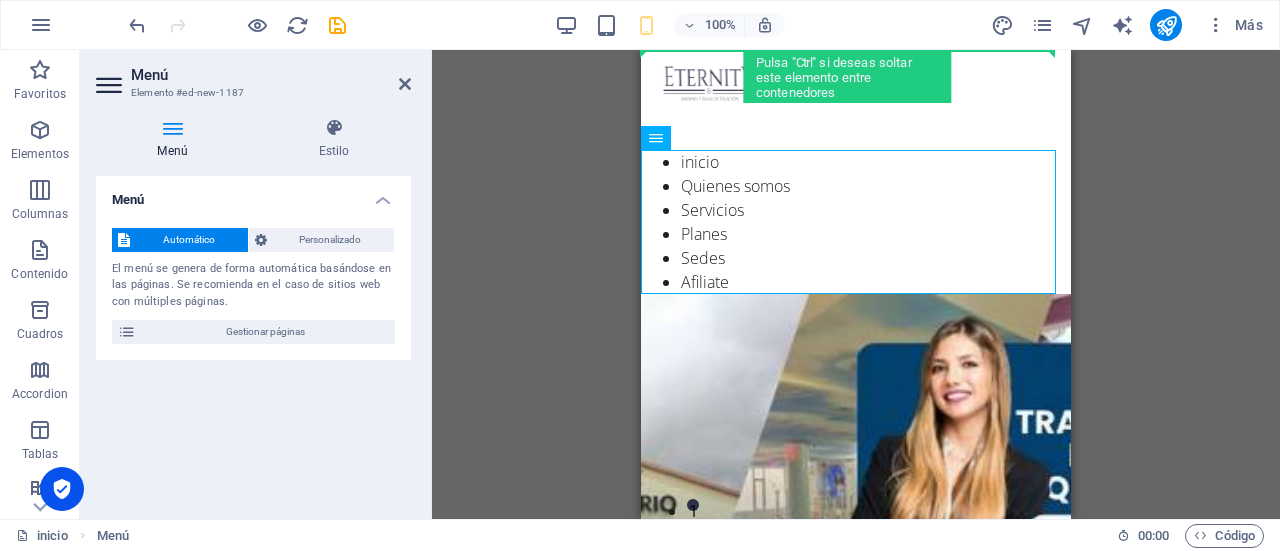 drag, startPoint x: 746, startPoint y: 158, endPoint x: 754, endPoint y: 80, distance: 78.40918 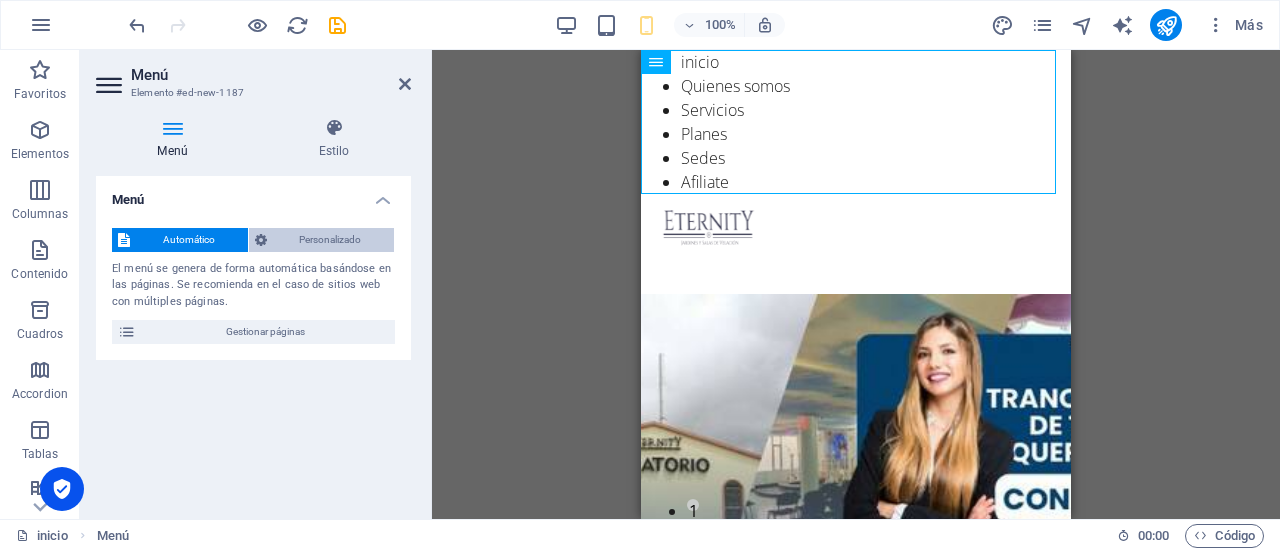 click on "Personalizado" at bounding box center (331, 240) 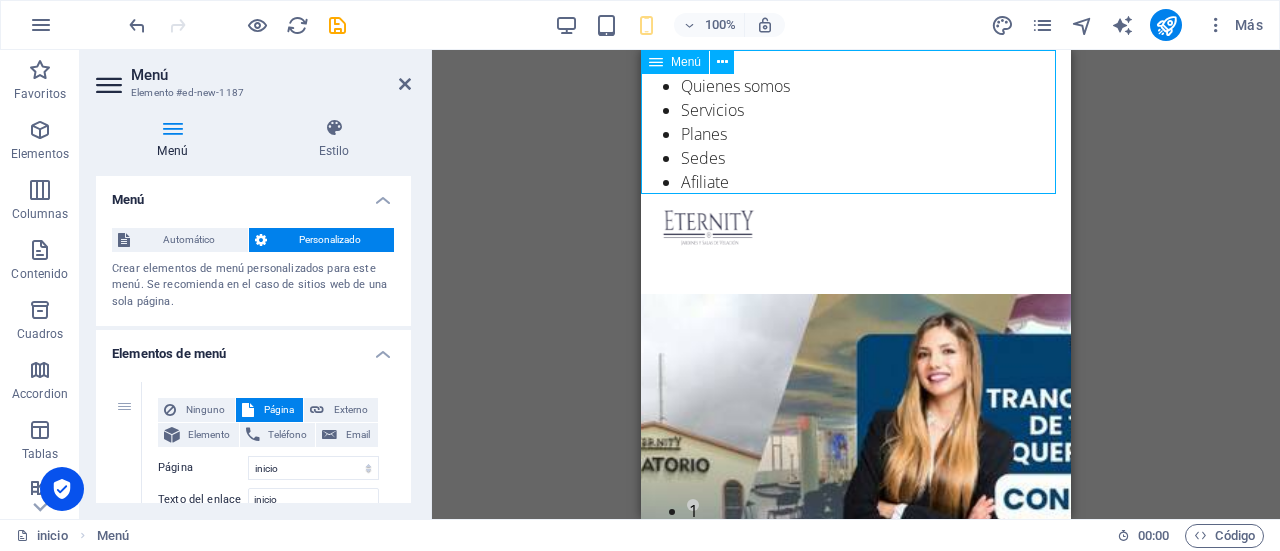 click on "inicio Quienes somos Servicios Planes Sedes Afiliate" at bounding box center (856, 122) 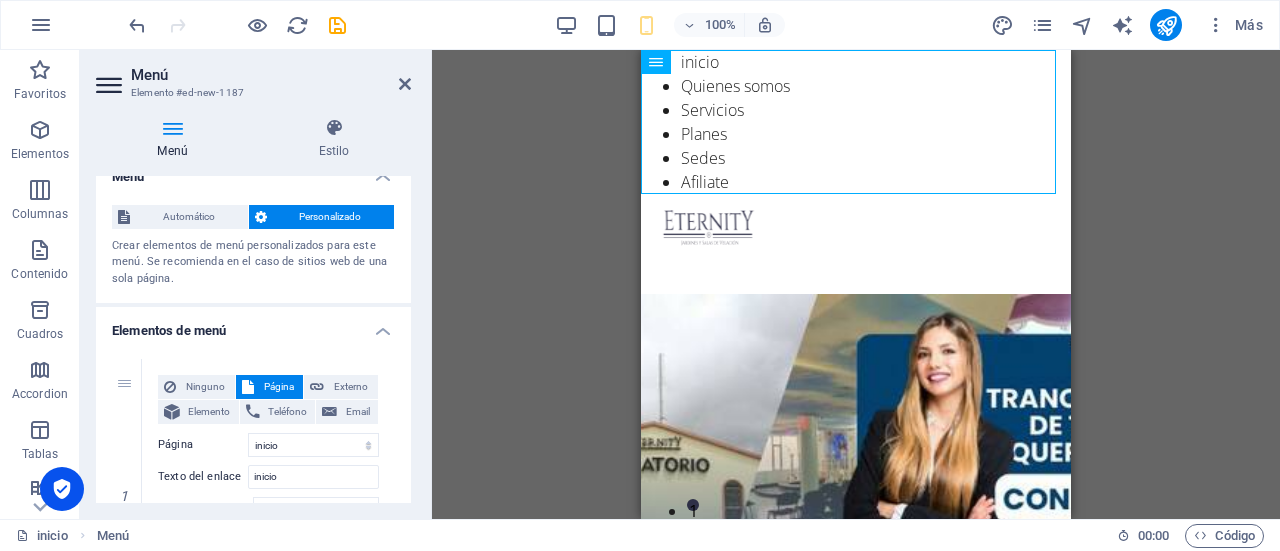 scroll, scrollTop: 0, scrollLeft: 0, axis: both 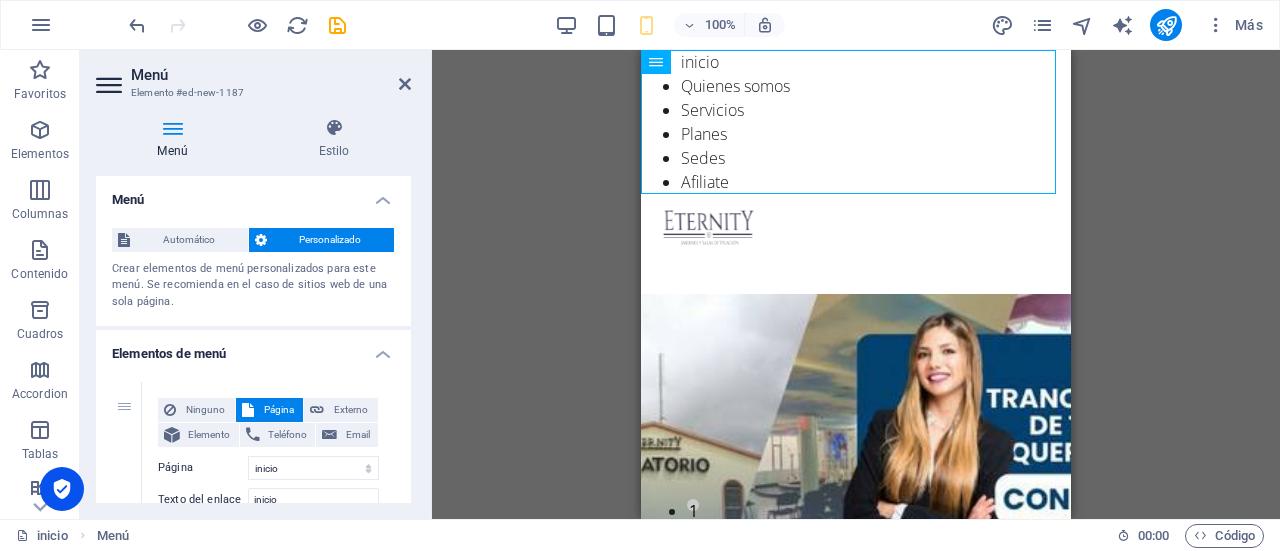 click on "Arrastra aquí para reemplazar el contenido existente. Si quieres crear un elemento nuevo, pulsa “Ctrl”.
H2   Control deslizante   Control deslizante   Banner   Control deslizante   Barra de menús   Imagen   Contenedor   HTML   Contenedor   H3   4 columnas   Contenedor   Imagen   Contenedor   Menú   Galería   Menú" at bounding box center [856, 284] 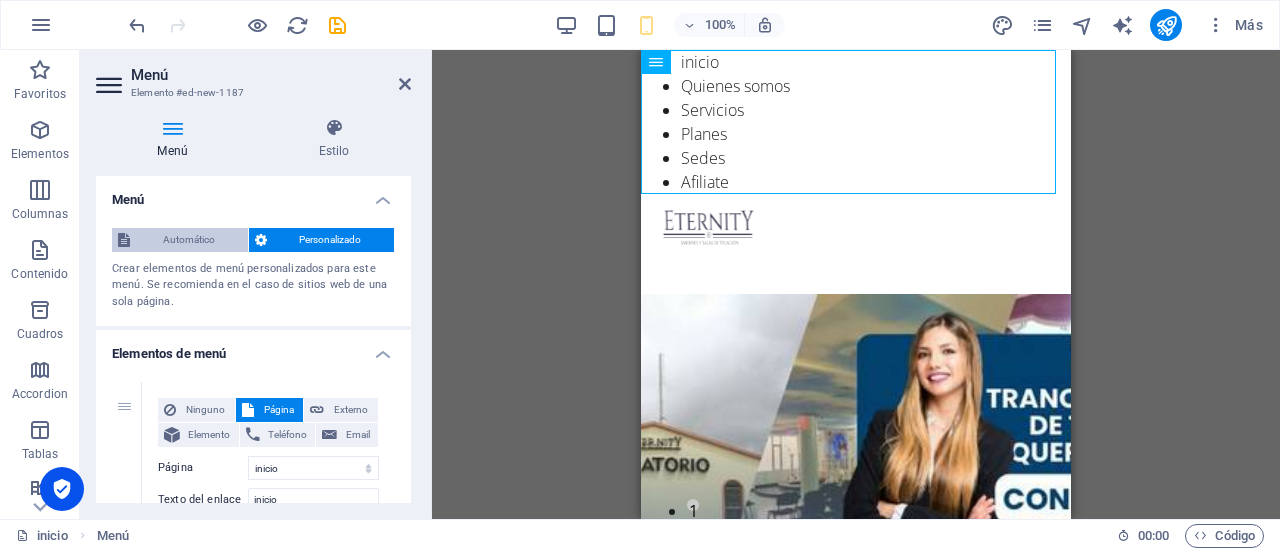 click on "Automático" at bounding box center (189, 240) 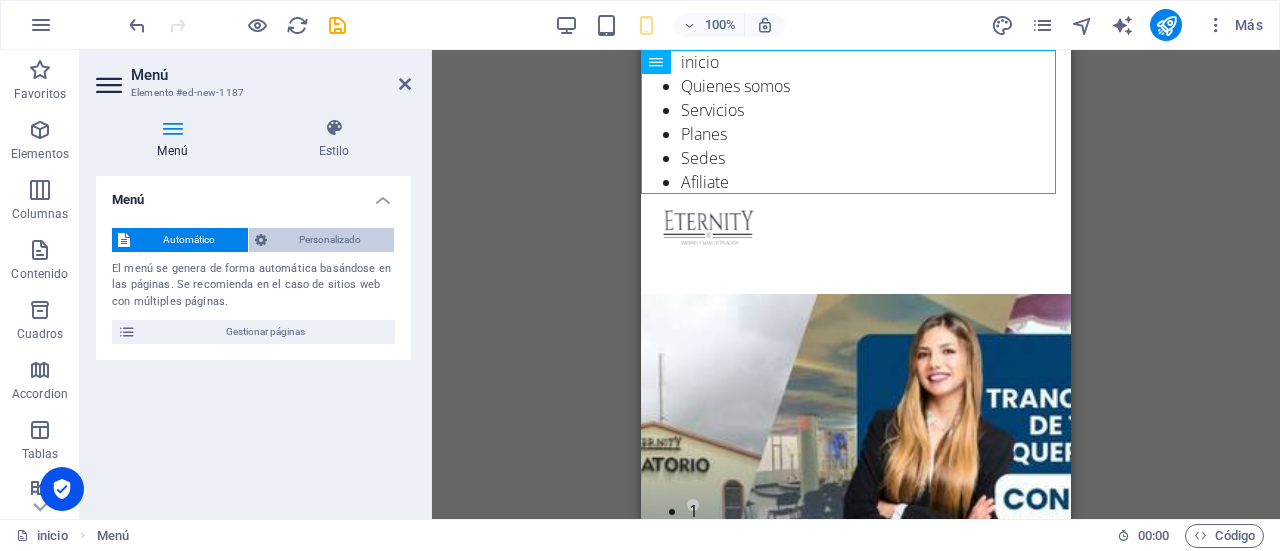 click on "Personalizado" at bounding box center [331, 240] 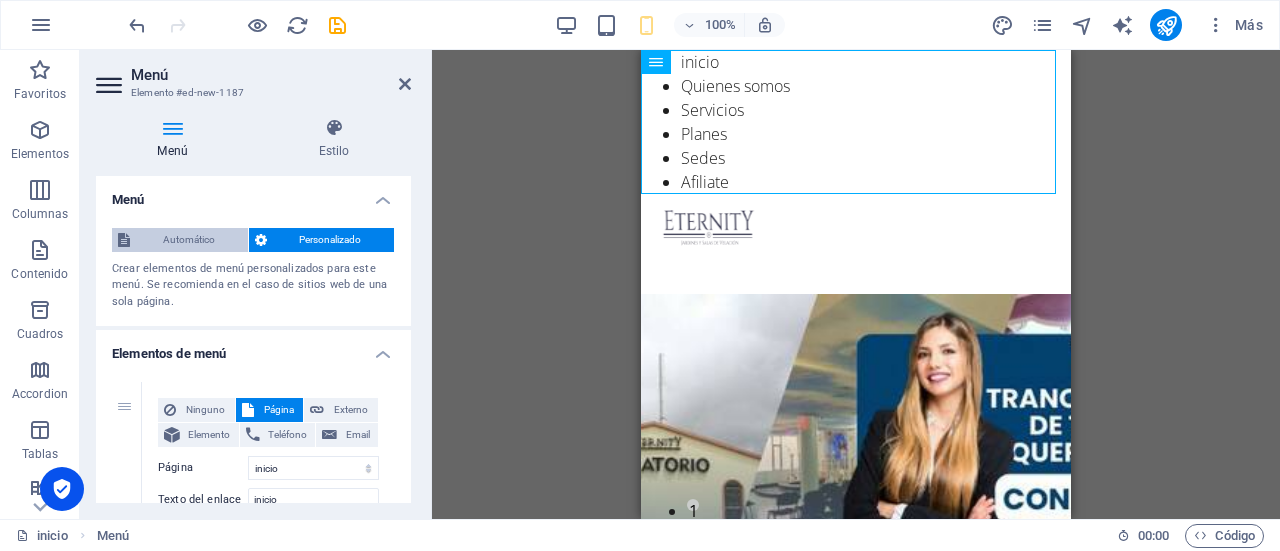 click on "Automático" at bounding box center [189, 240] 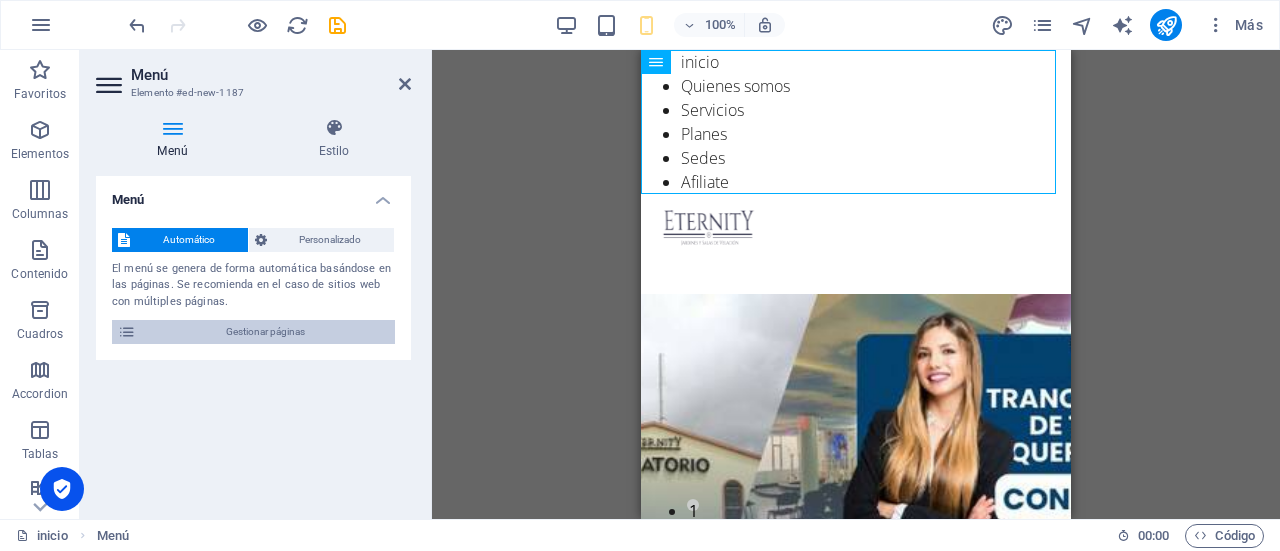click on "Gestionar páginas" at bounding box center (265, 332) 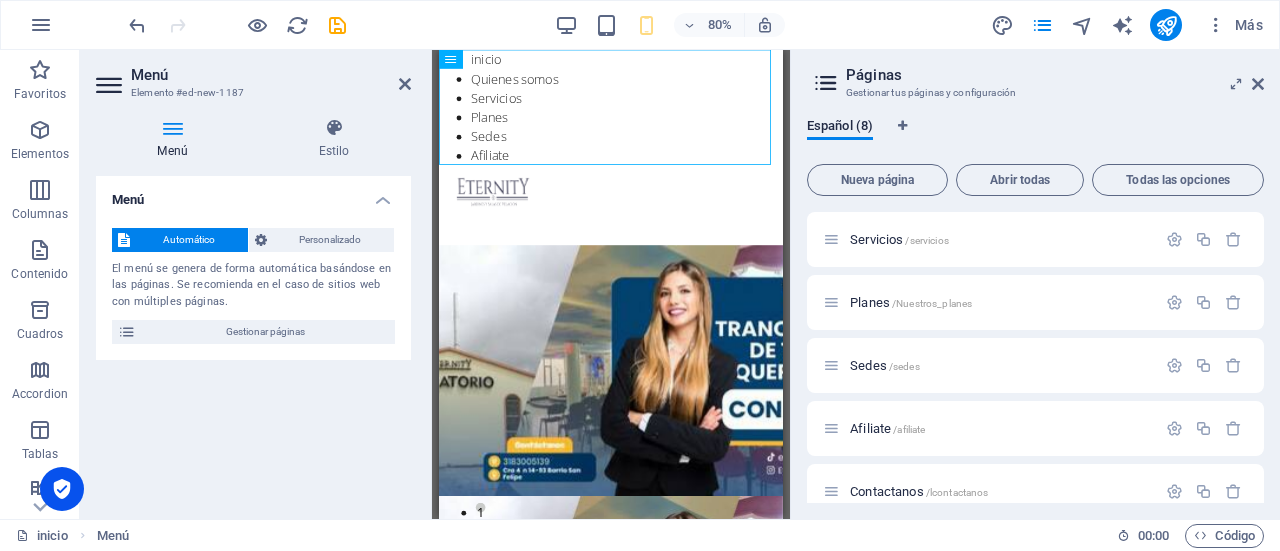scroll, scrollTop: 130, scrollLeft: 0, axis: vertical 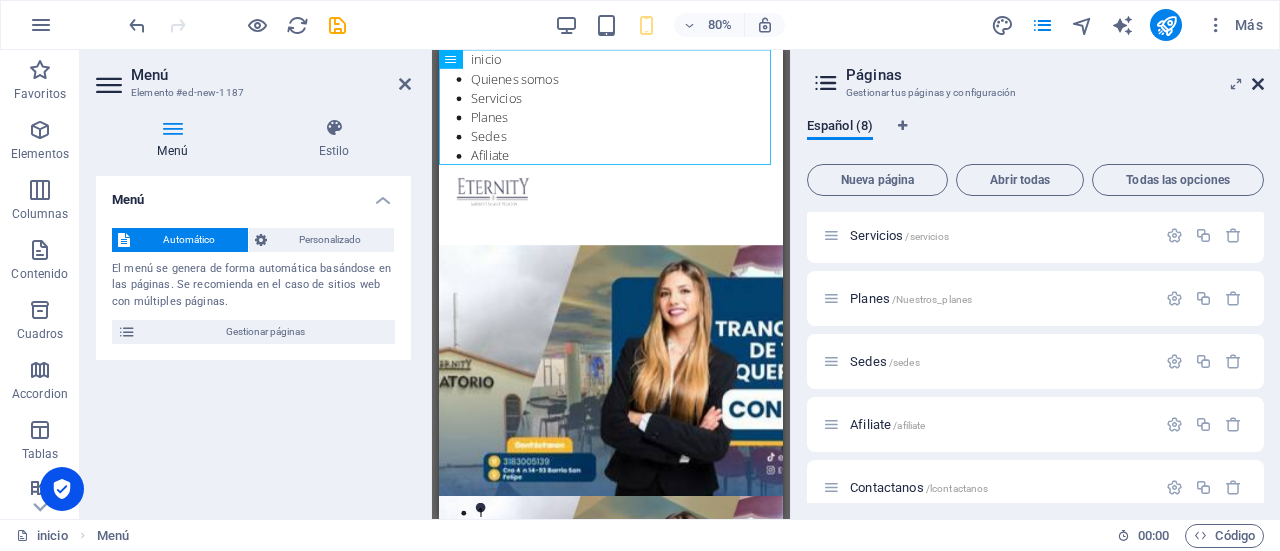 click at bounding box center [1258, 84] 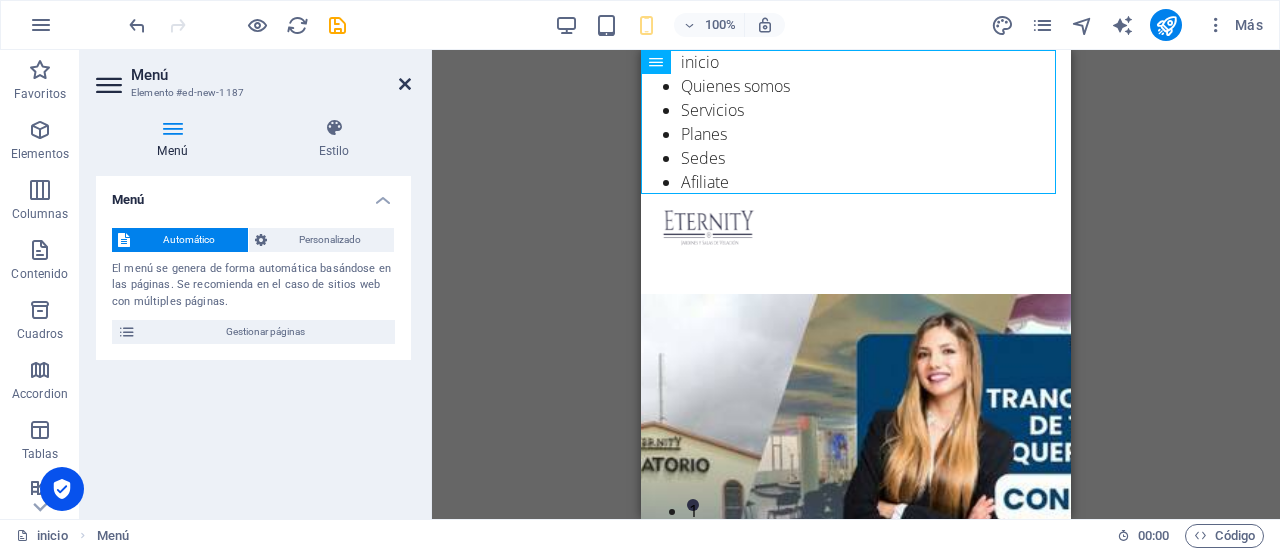 click at bounding box center (405, 84) 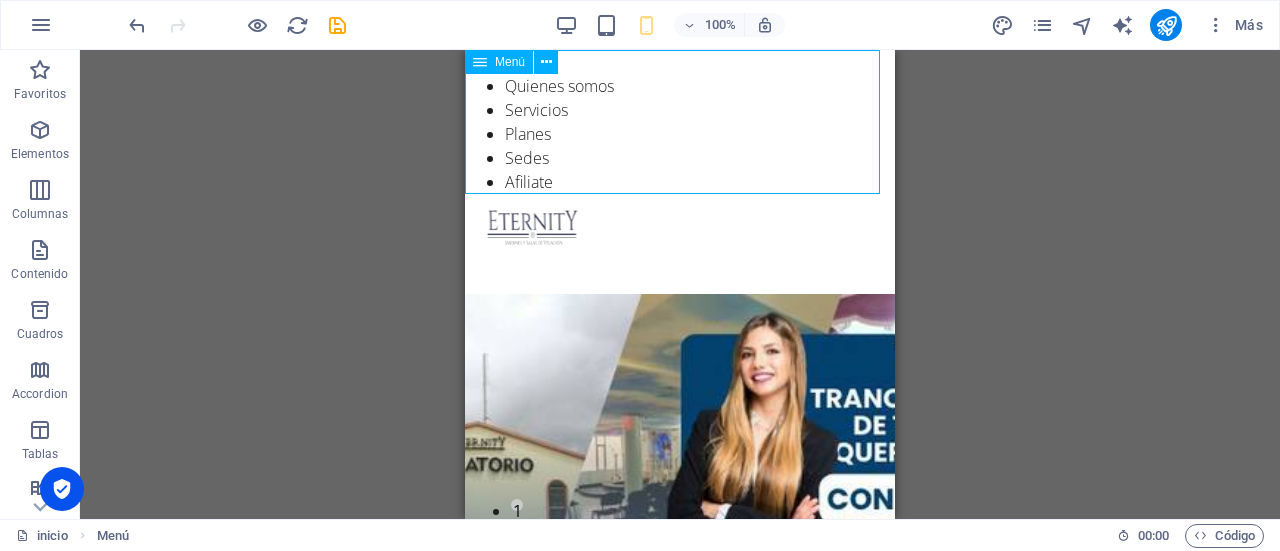 click on "Menú" at bounding box center [510, 62] 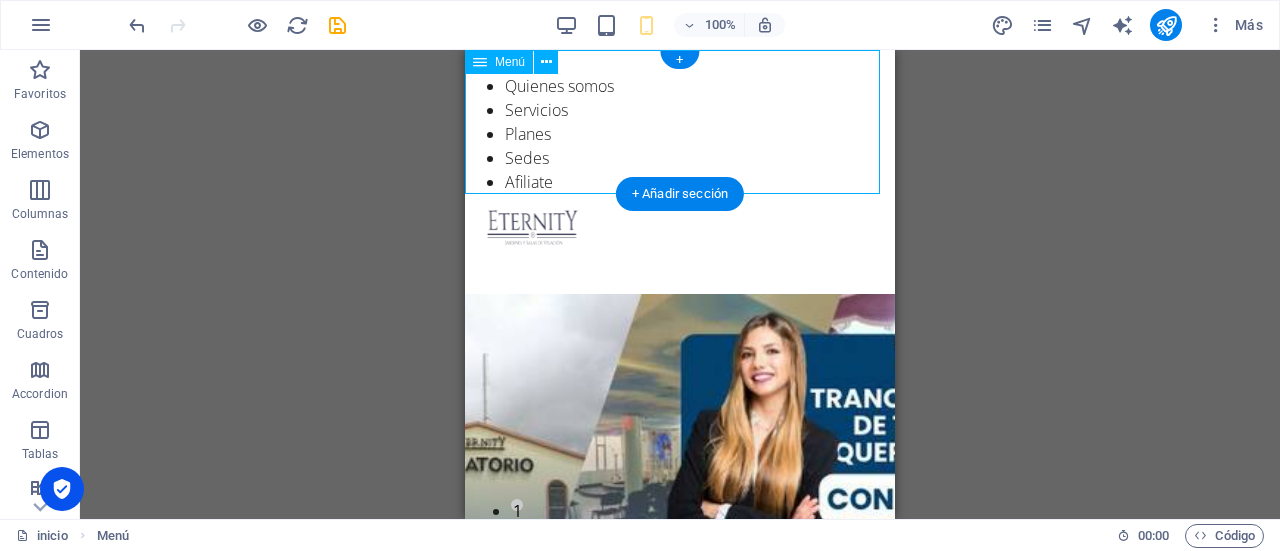 click on "inicio Quienes somos Servicios Planes Sedes Afiliate" at bounding box center (680, 122) 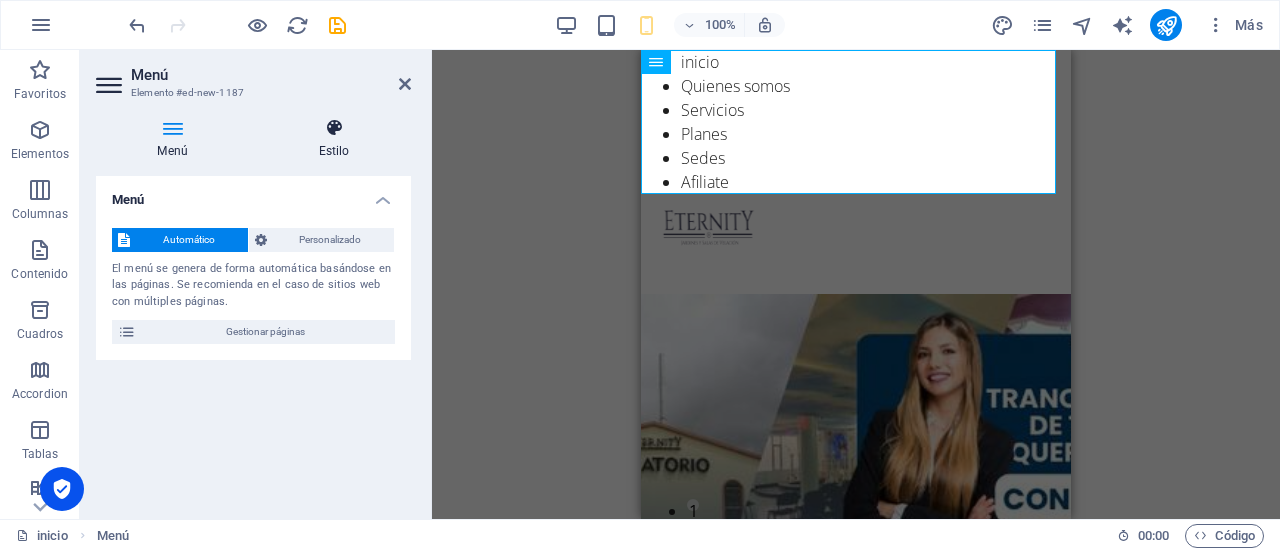 click on "Estilo" at bounding box center (334, 139) 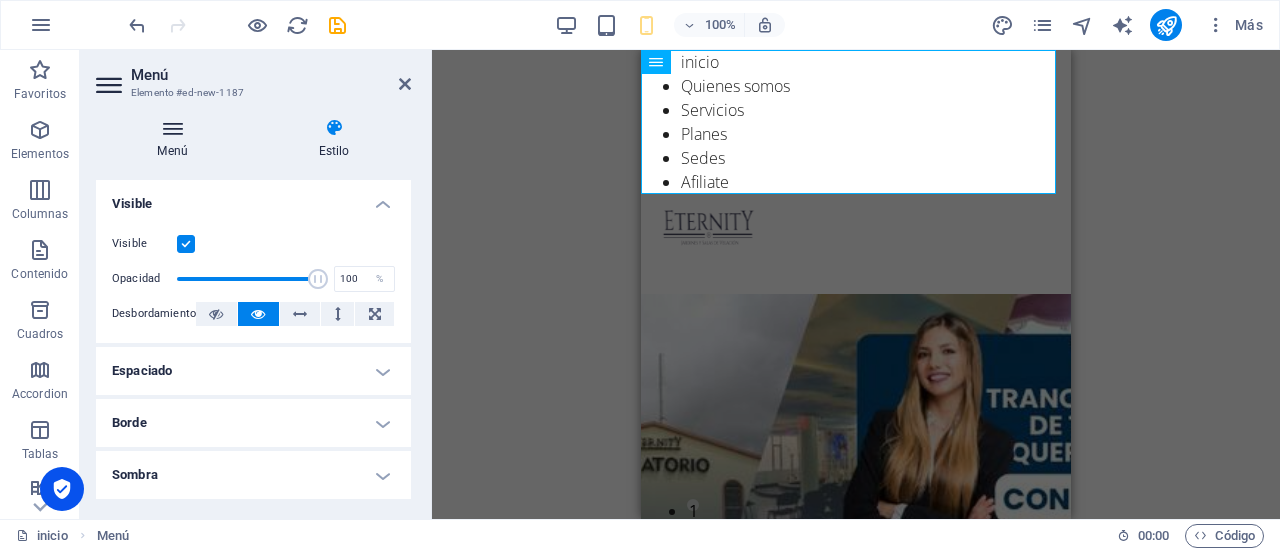 click on "Menú" at bounding box center [176, 139] 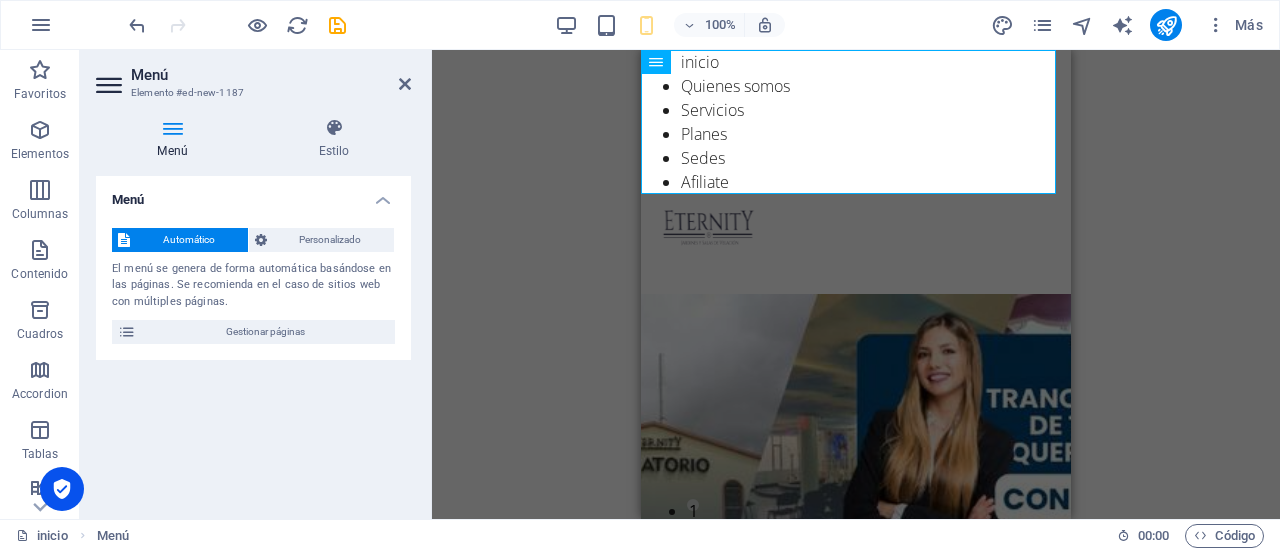 click on "Arrastra aquí para reemplazar el contenido existente. Si quieres crear un elemento nuevo, pulsa “Ctrl”.
H2   Banner   Control deslizante   Control deslizante   Banner   Control deslizante   Barra de menús   Imagen   Contenedor   HTML   Contenedor   H3   4 columnas   Contenedor   Imagen   Contenedor   Menú   Galería   Menú" at bounding box center (856, 284) 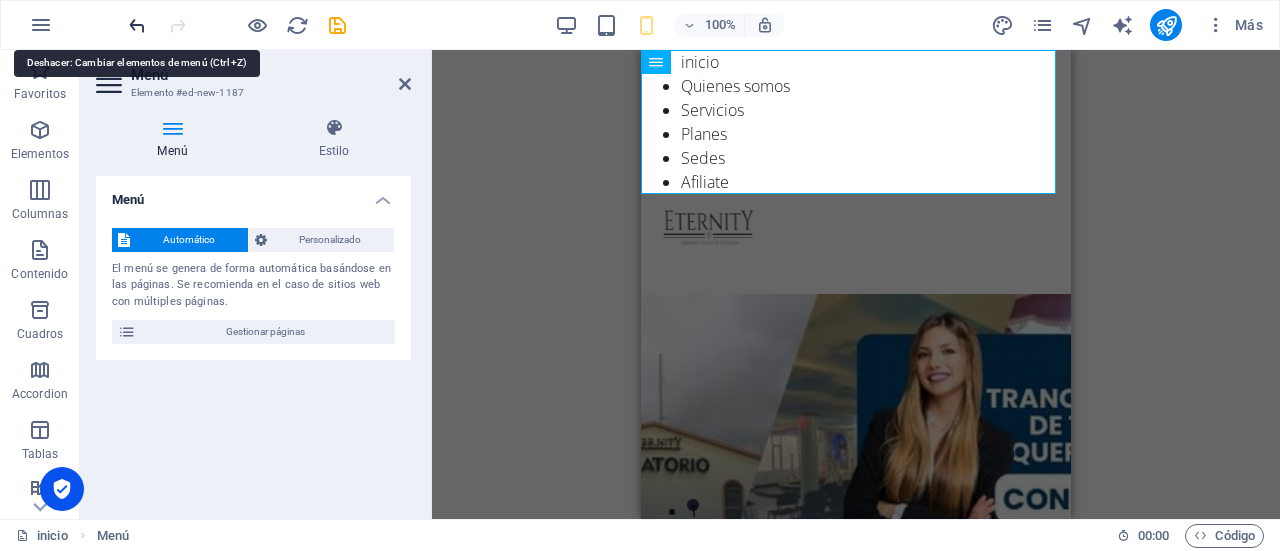 click at bounding box center (137, 25) 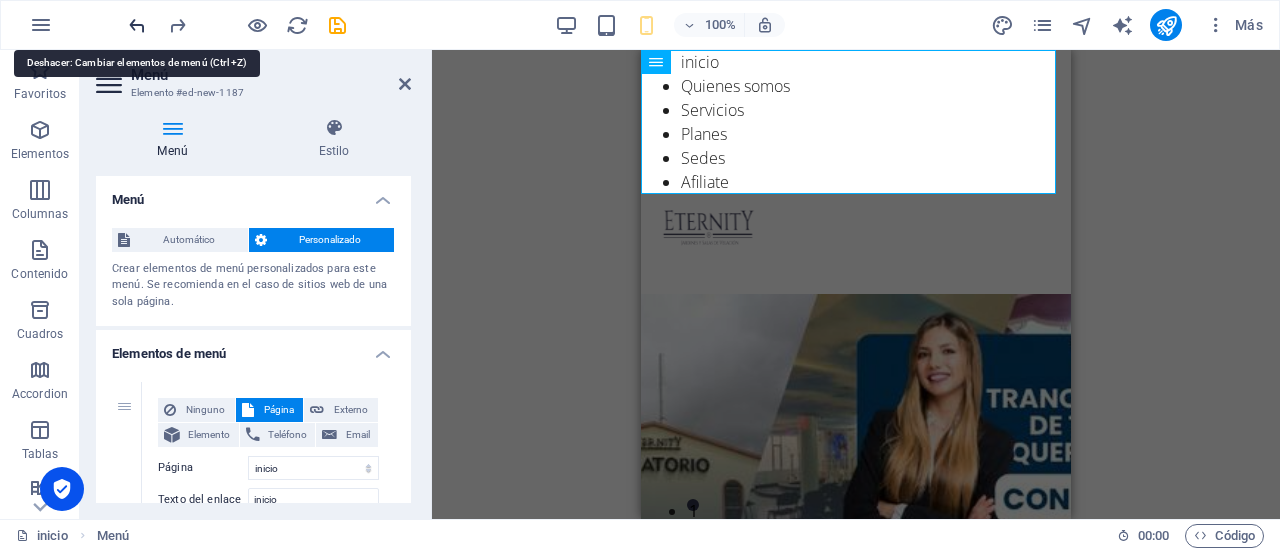 click at bounding box center (137, 25) 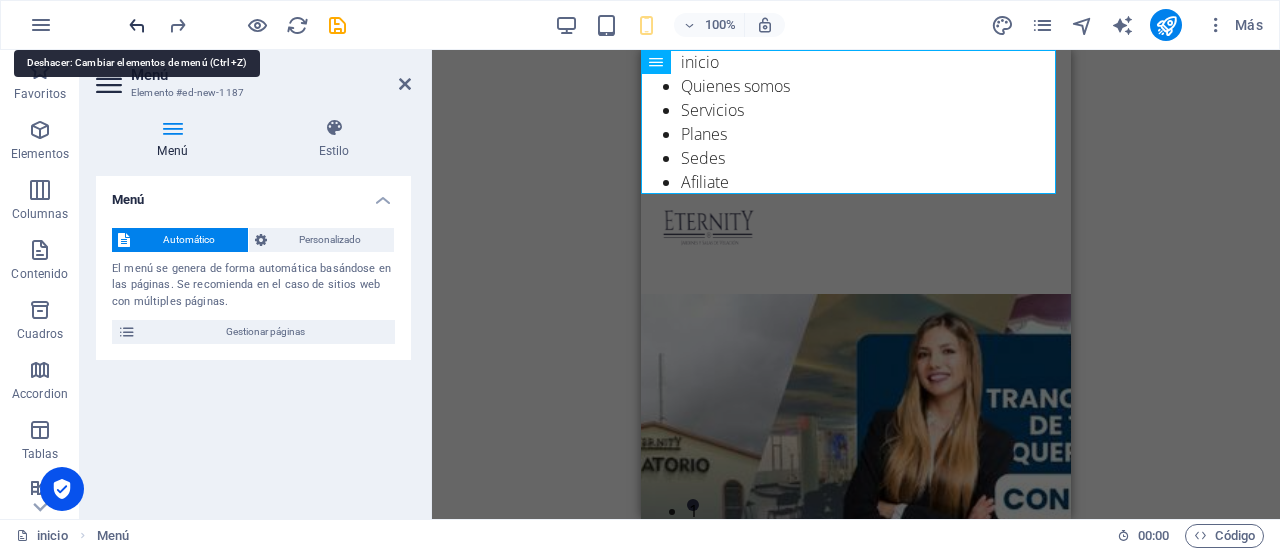 click at bounding box center (137, 25) 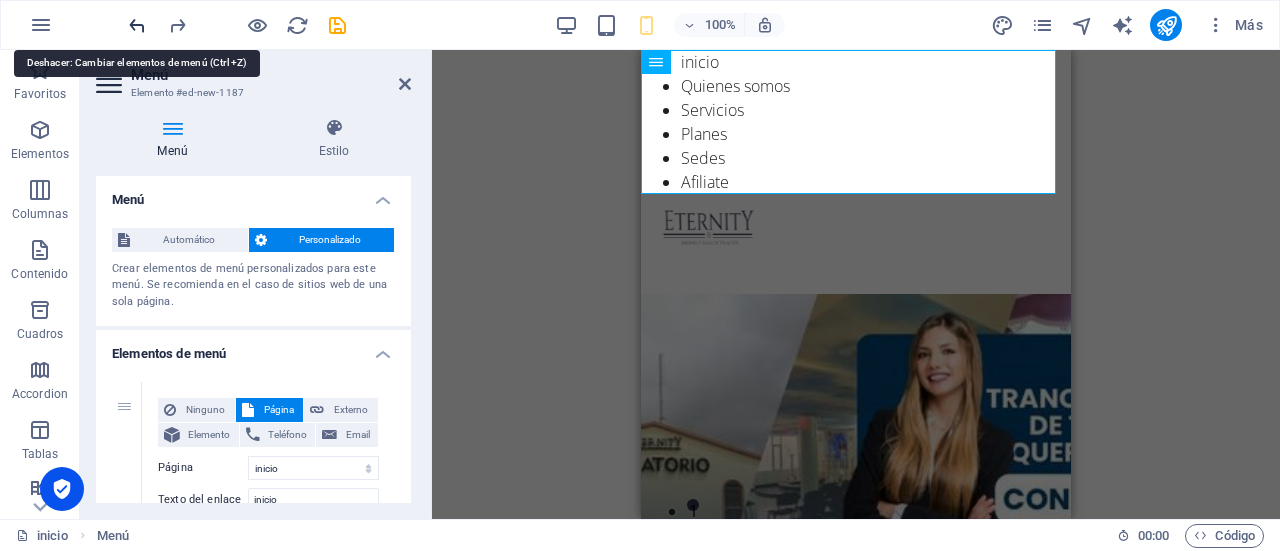 click at bounding box center [137, 25] 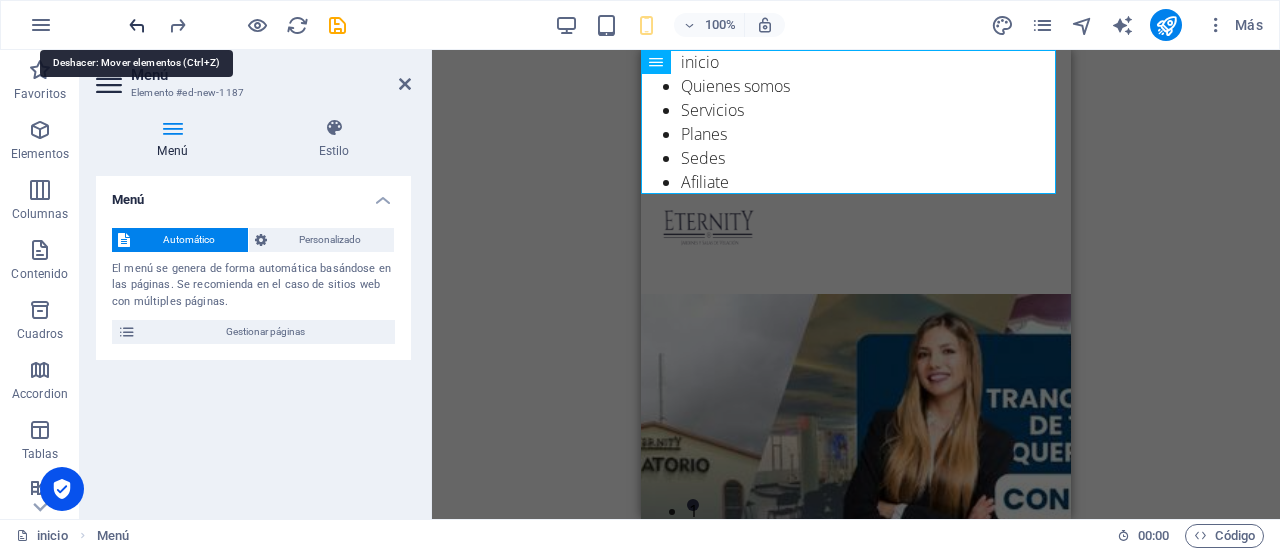 click at bounding box center (137, 25) 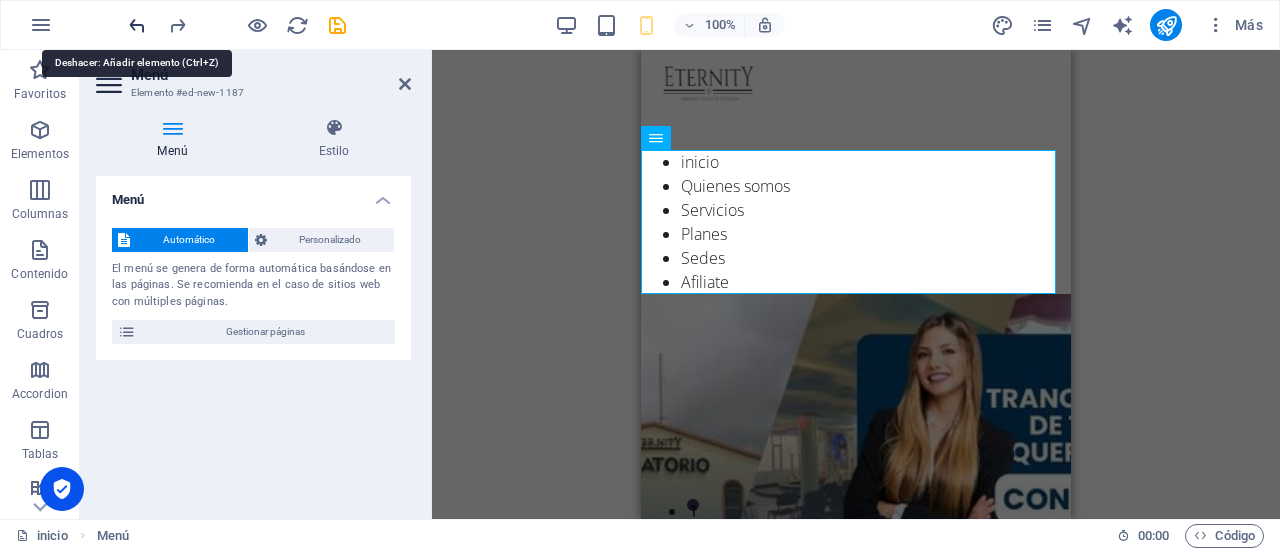 click at bounding box center (137, 25) 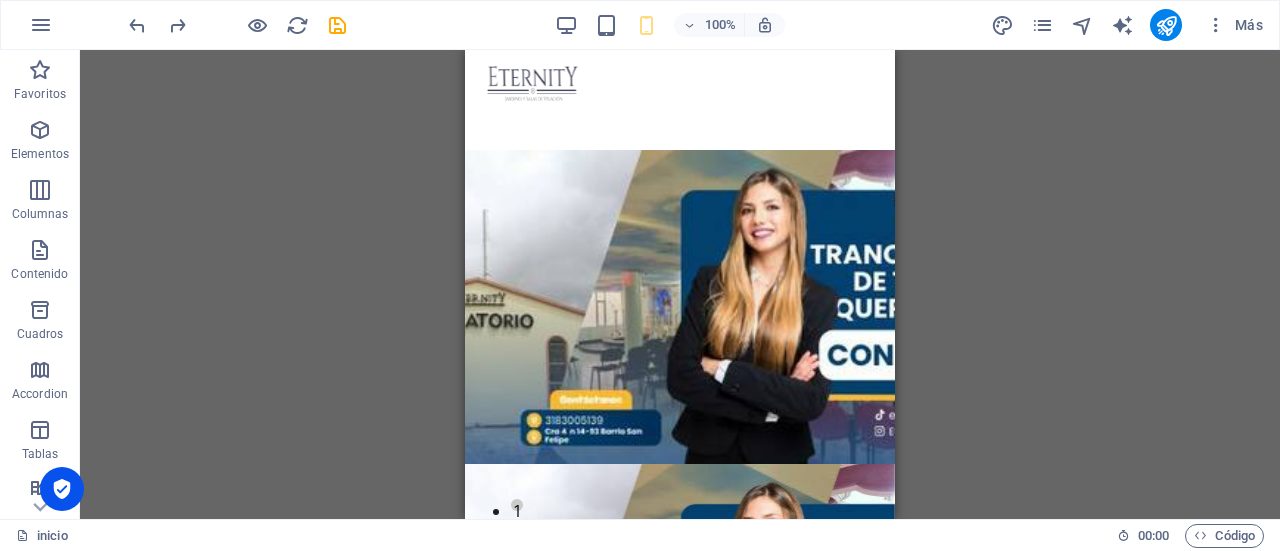 drag, startPoint x: 888, startPoint y: 84, endPoint x: 1350, endPoint y: 96, distance: 462.15582 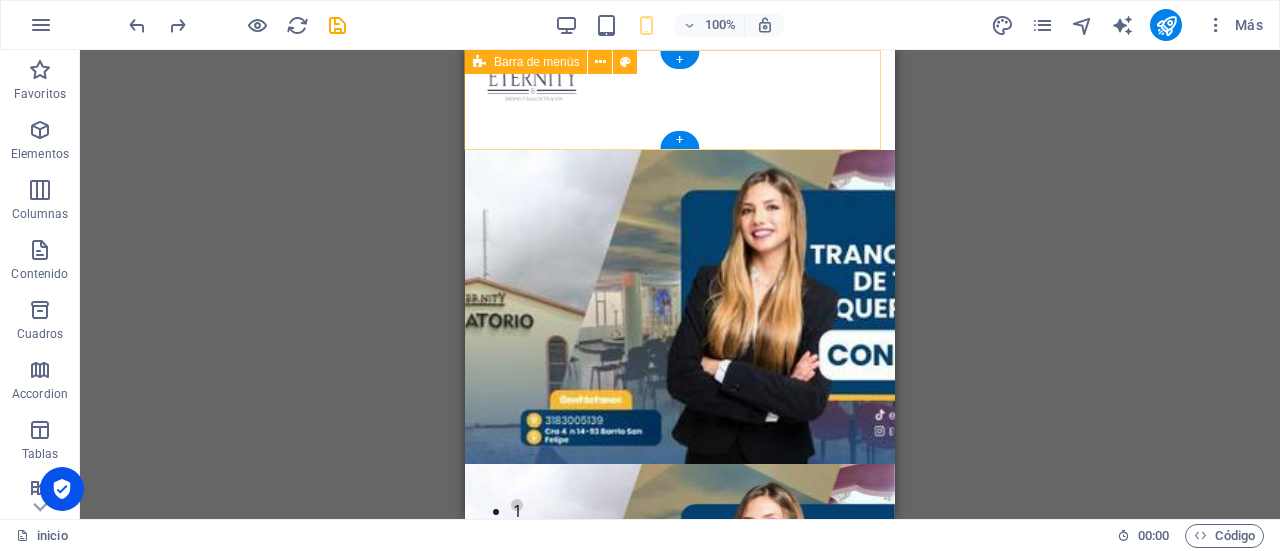 click on "INICIO ¿QUIENES SOMOS? SERVICIOS NUESTROS PLANES SEDES Contactanos PAGO pse" at bounding box center [680, 100] 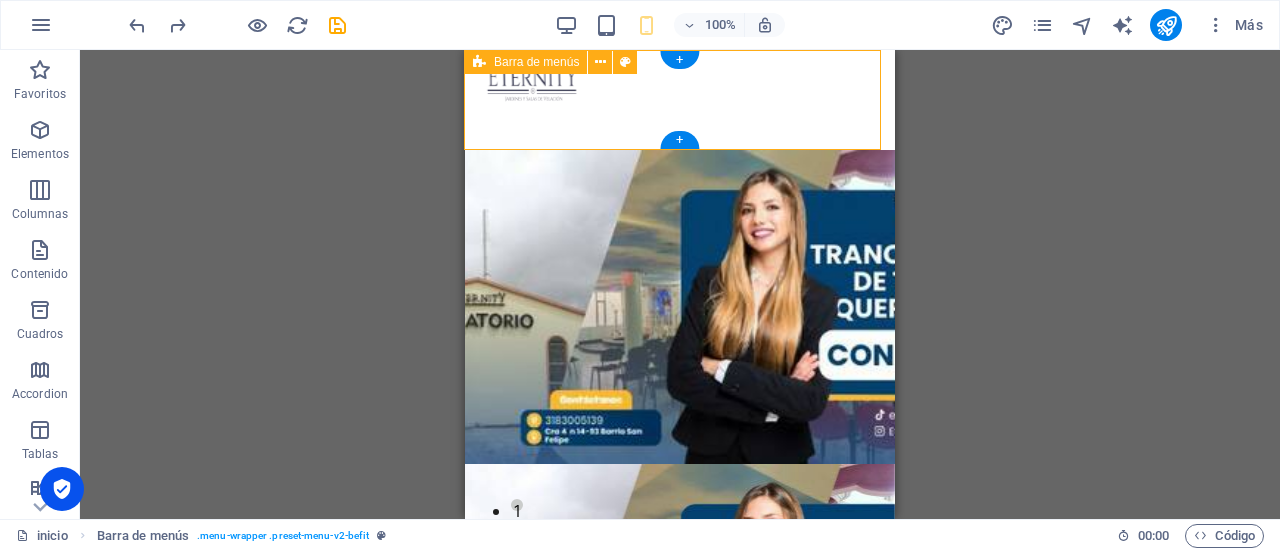 click on "INICIO ¿QUIENES SOMOS? SERVICIOS NUESTROS PLANES SEDES Contactanos PAGO pse" at bounding box center [680, 100] 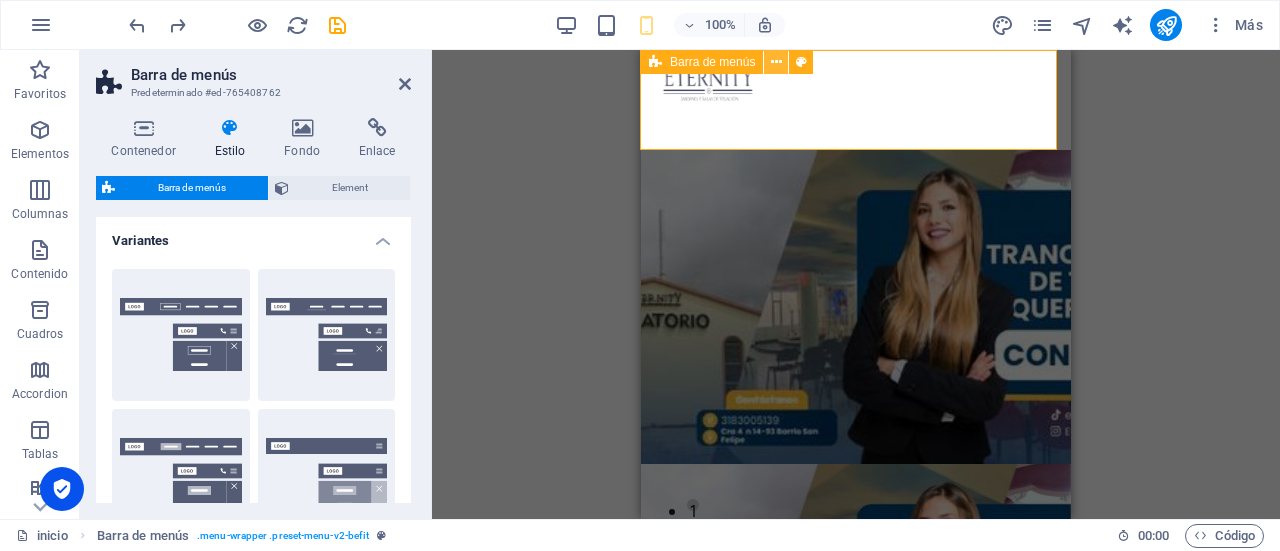 click at bounding box center (776, 62) 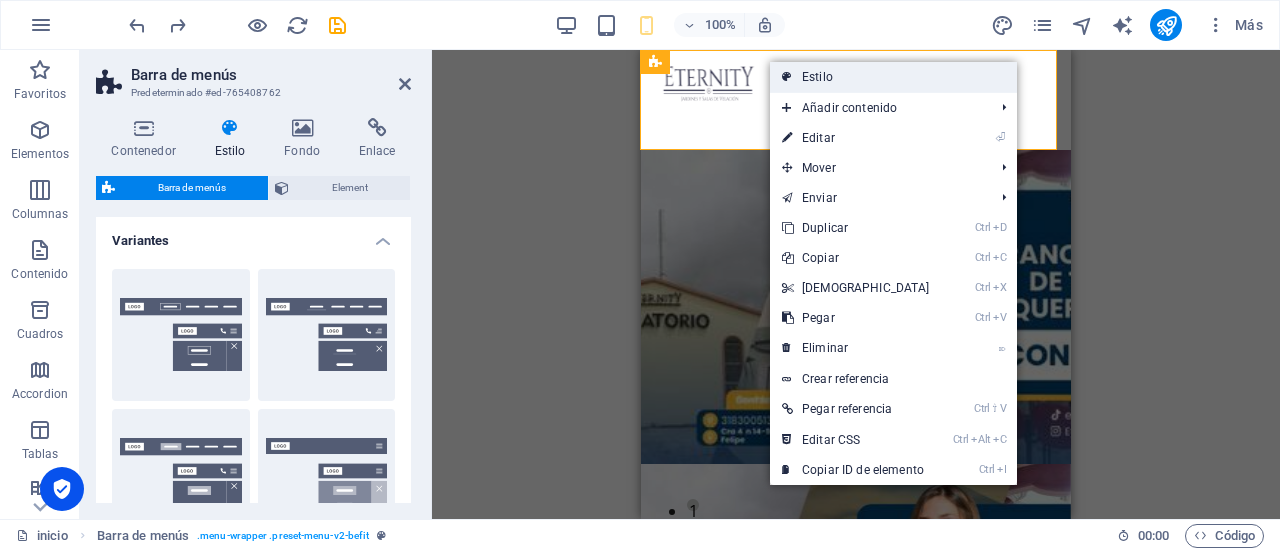 click on "Estilo" at bounding box center [893, 77] 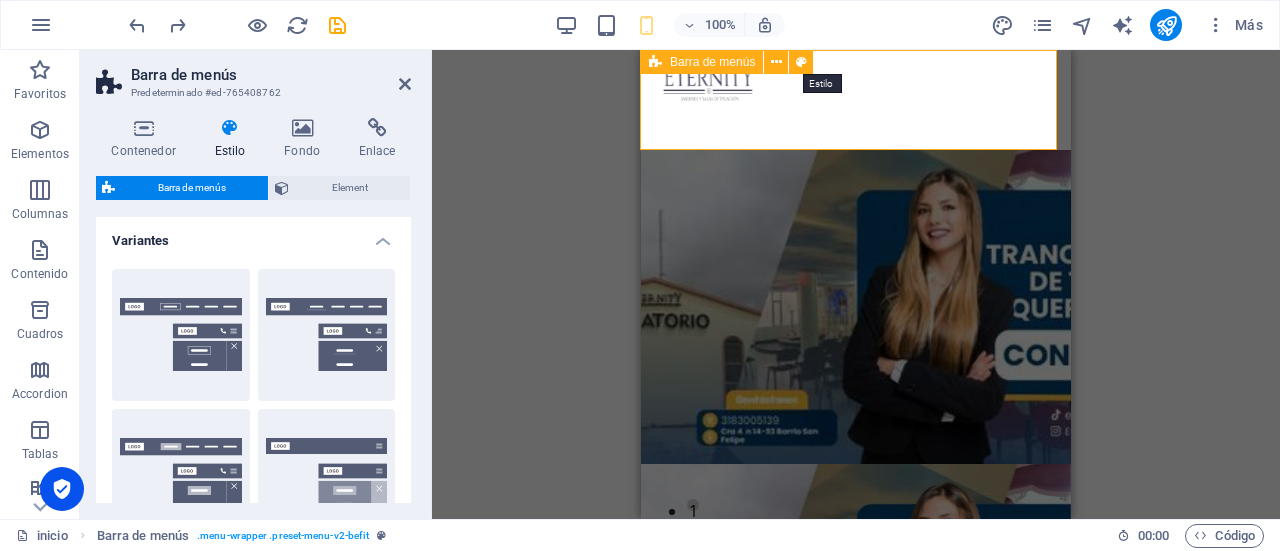 click at bounding box center [801, 62] 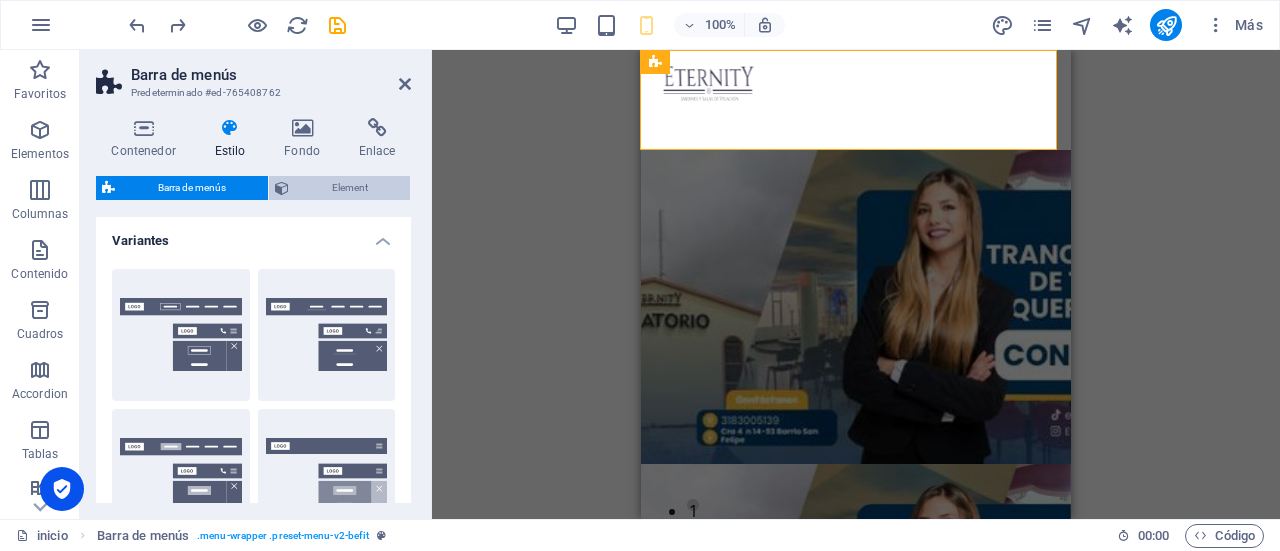 click on "Element" at bounding box center (349, 188) 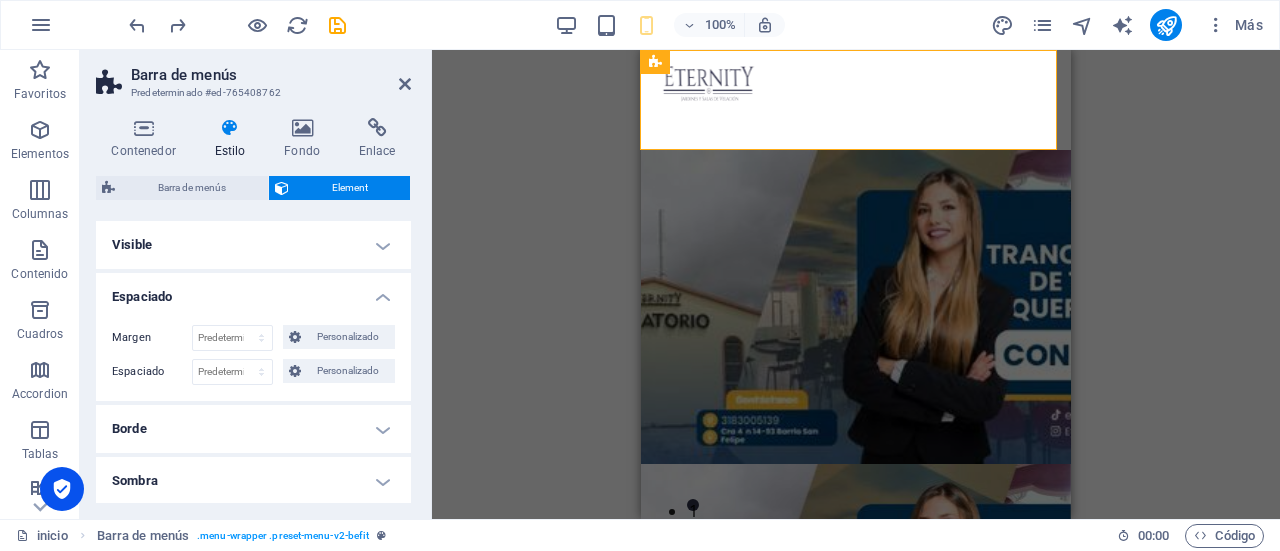 click on "Visible" at bounding box center (253, 245) 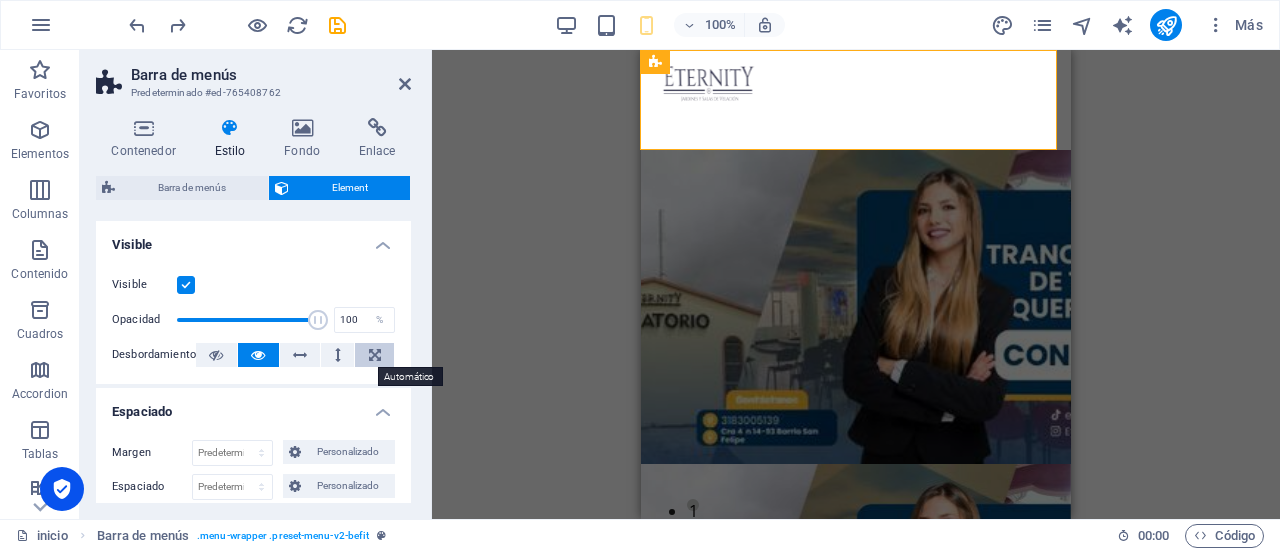 click at bounding box center (375, 355) 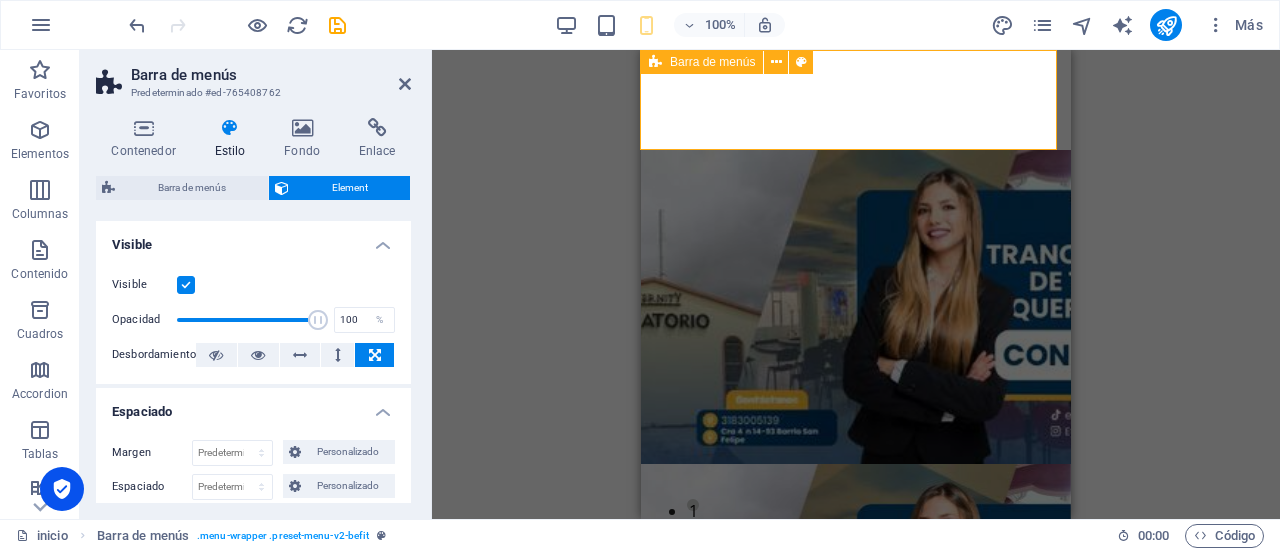 scroll, scrollTop: 96, scrollLeft: 0, axis: vertical 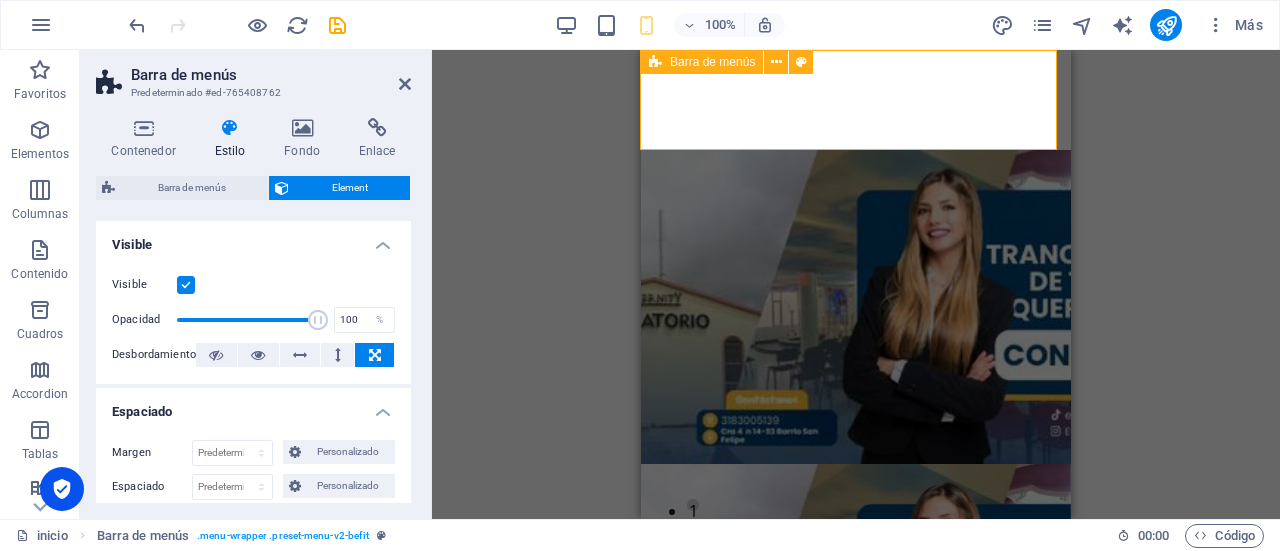 click on "INICIO ¿QUIENES SOMOS? SERVICIOS NUESTROS PLANES SEDES Contactanos PAGO pse" at bounding box center [856, 100] 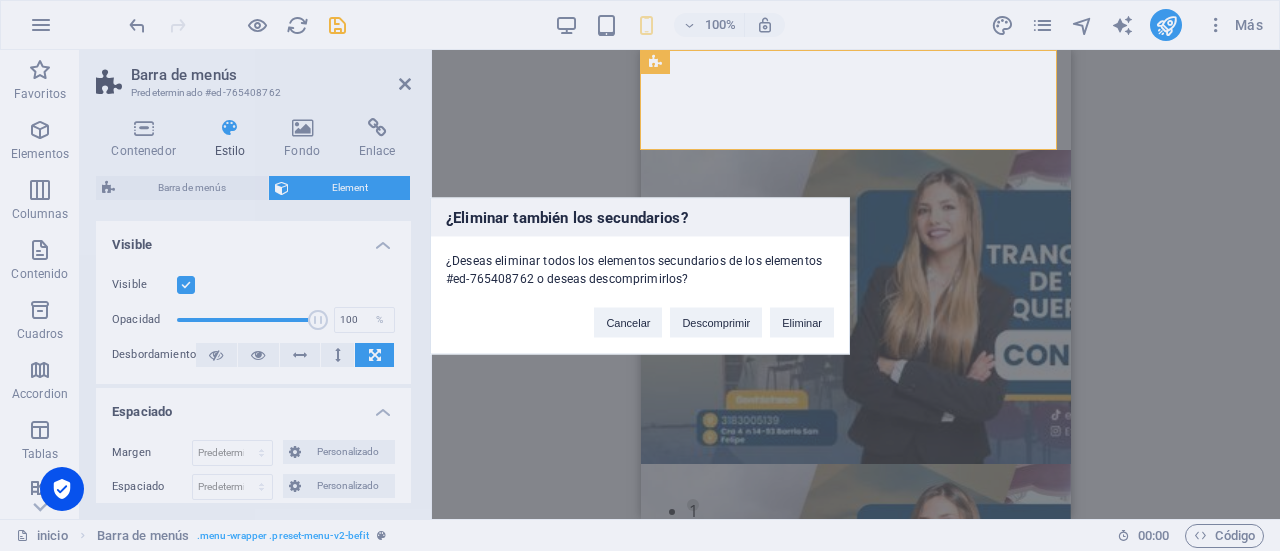 type 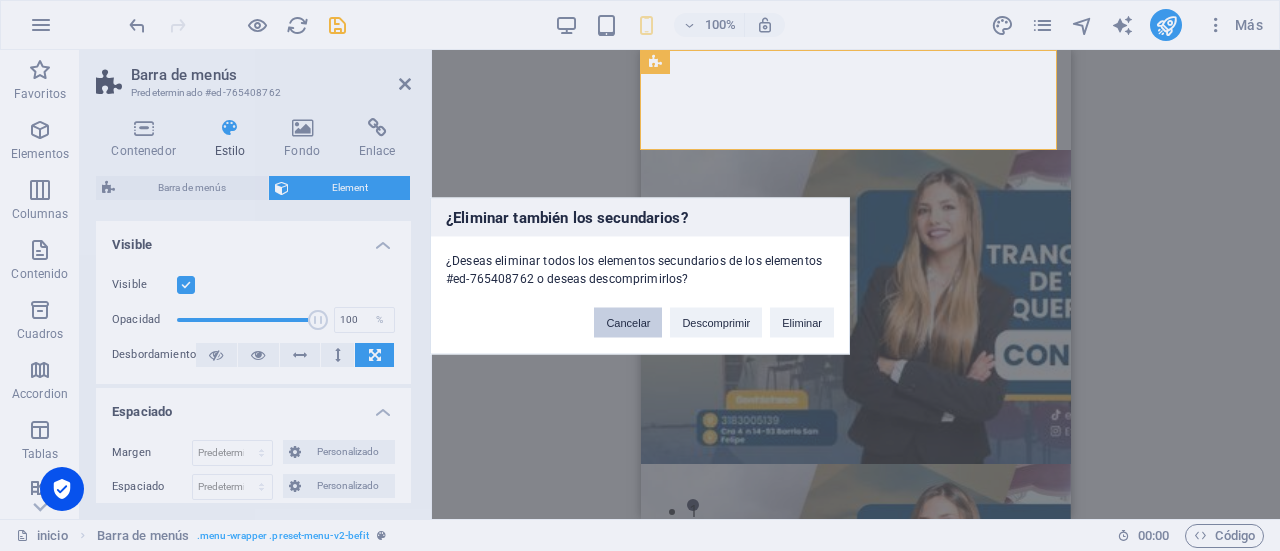 click on "Cancelar" at bounding box center (628, 322) 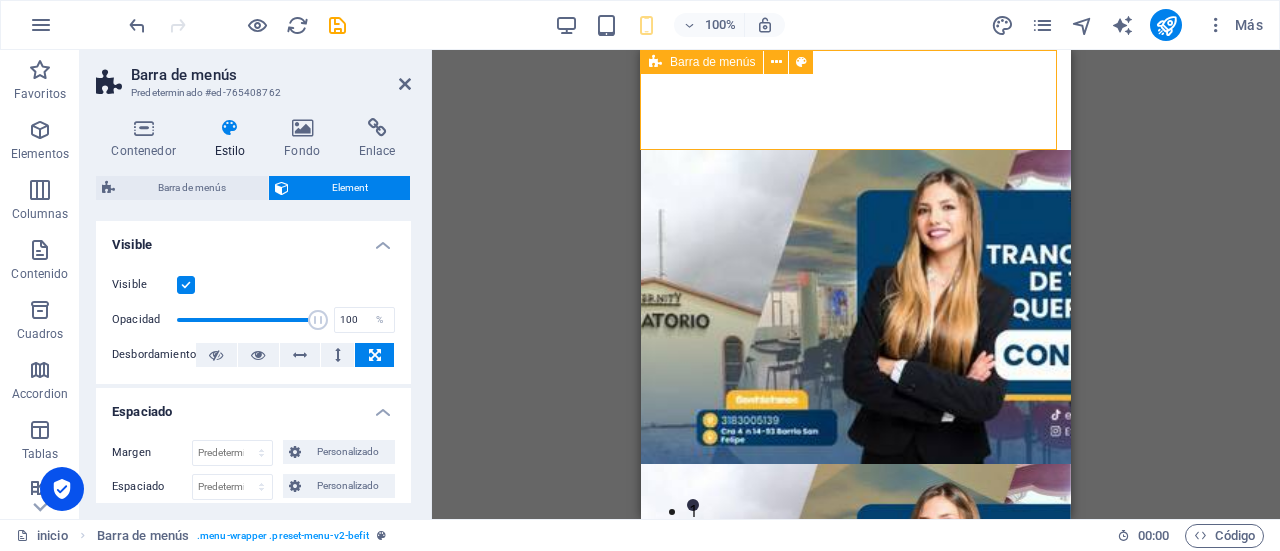click on "INICIO ¿QUIENES SOMOS? SERVICIOS NUESTROS PLANES SEDES Contactanos PAGO pse" at bounding box center (856, 100) 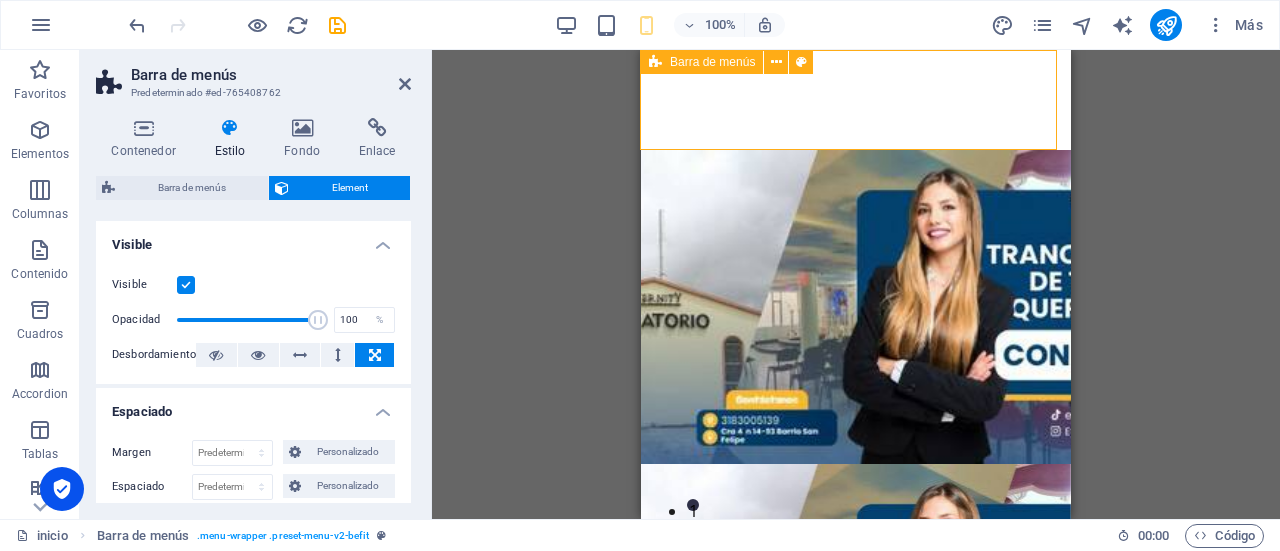 click on "INICIO ¿QUIENES SOMOS? SERVICIOS NUESTROS PLANES SEDES Contactanos PAGO pse" at bounding box center [856, 100] 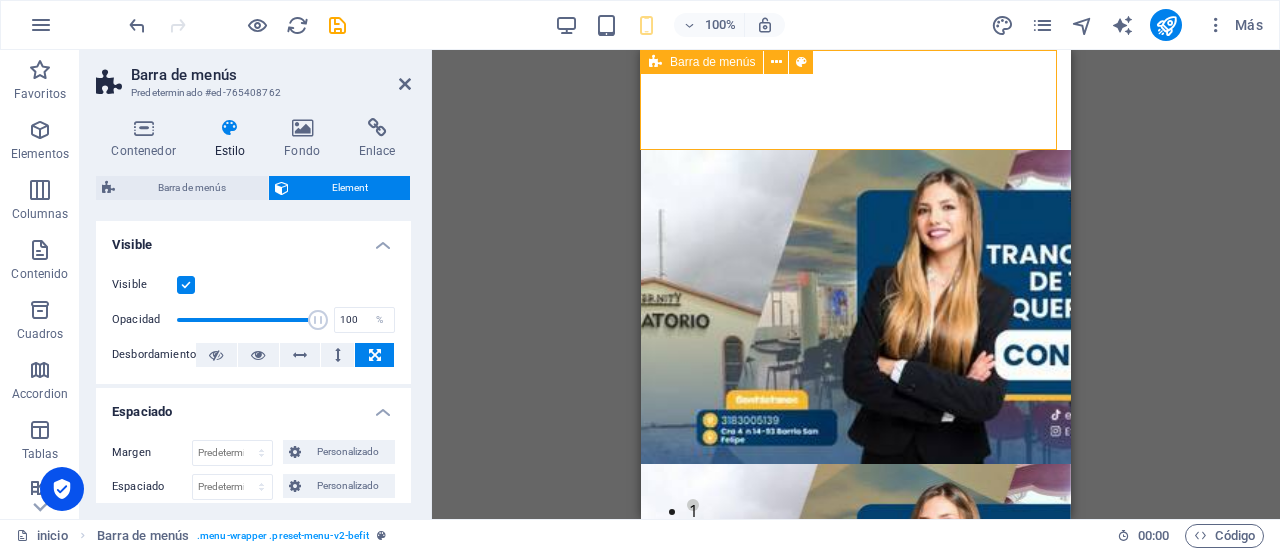 scroll, scrollTop: 272, scrollLeft: 0, axis: vertical 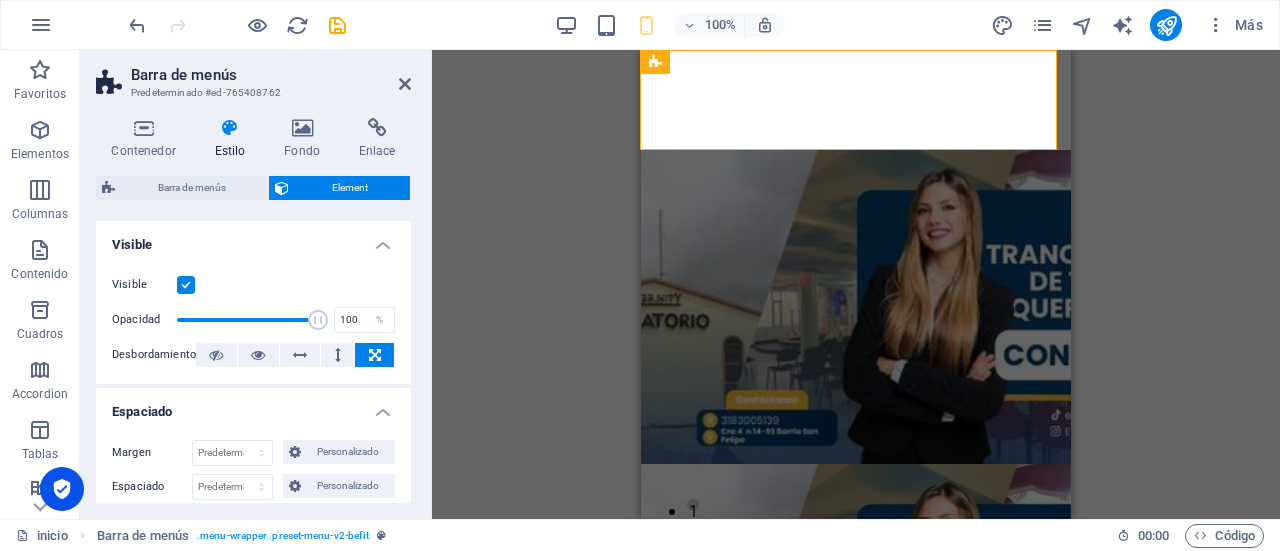 click on "Visible" at bounding box center [253, 239] 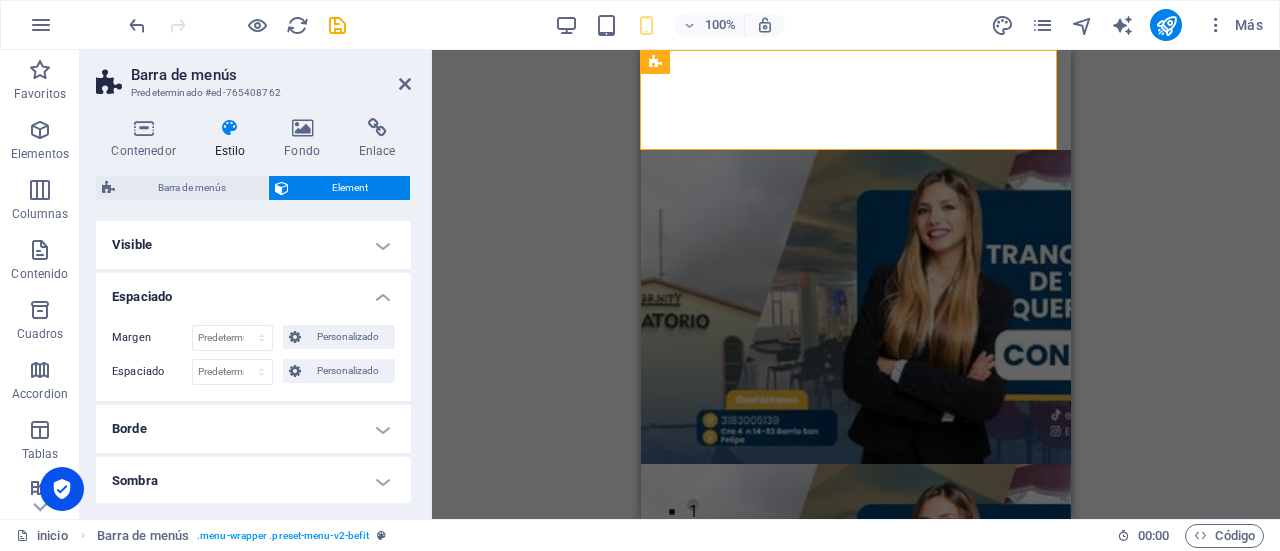 click on "Espaciado" at bounding box center [253, 291] 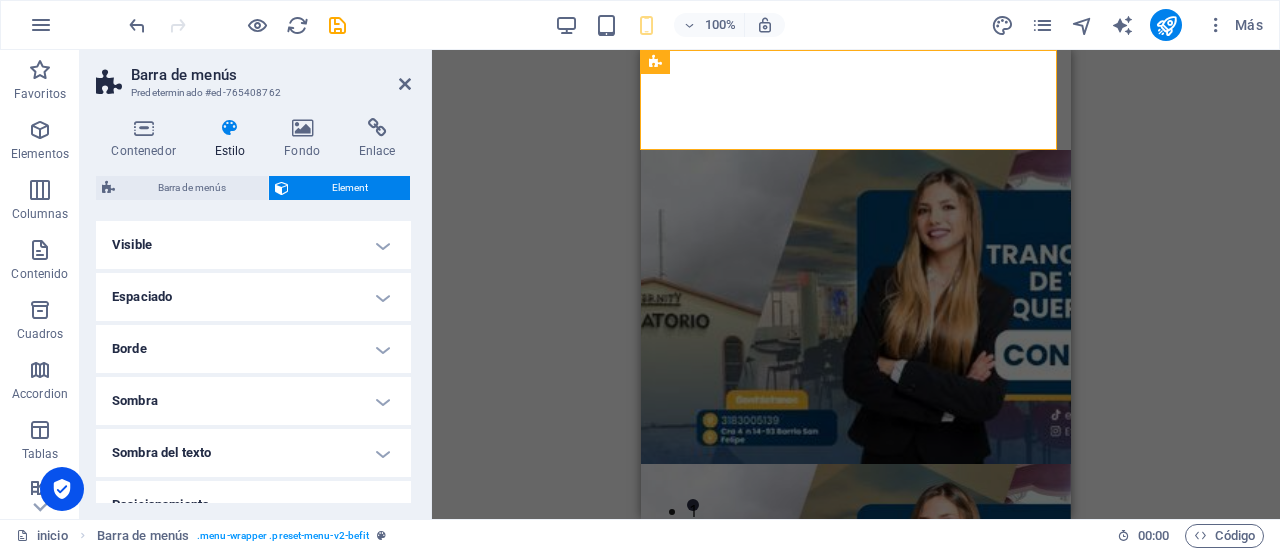click on "Visible" at bounding box center [253, 245] 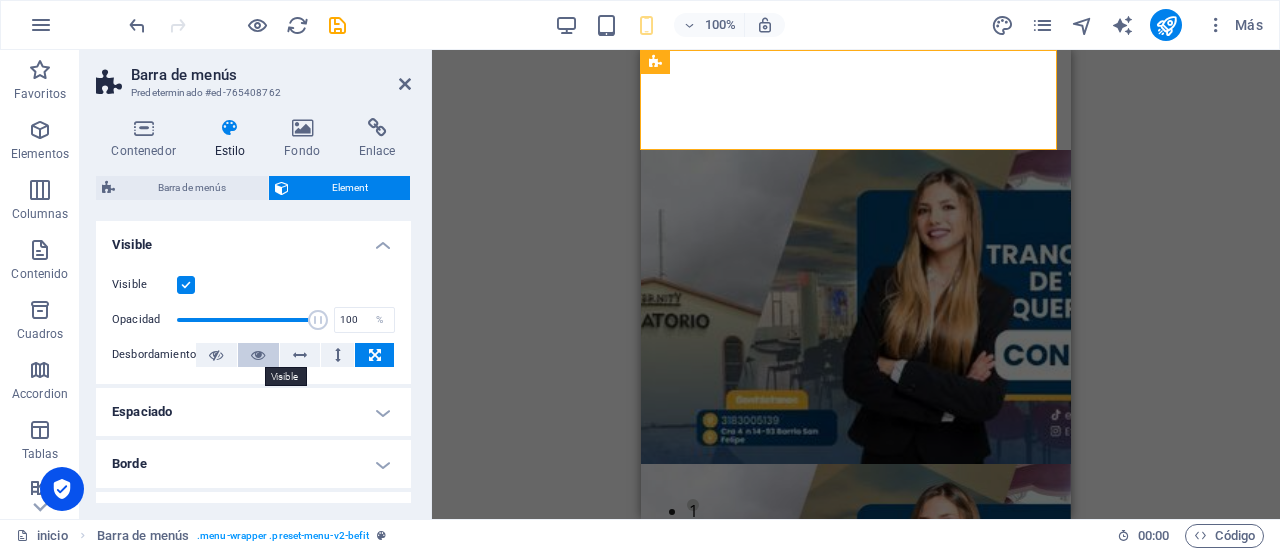 click at bounding box center (258, 355) 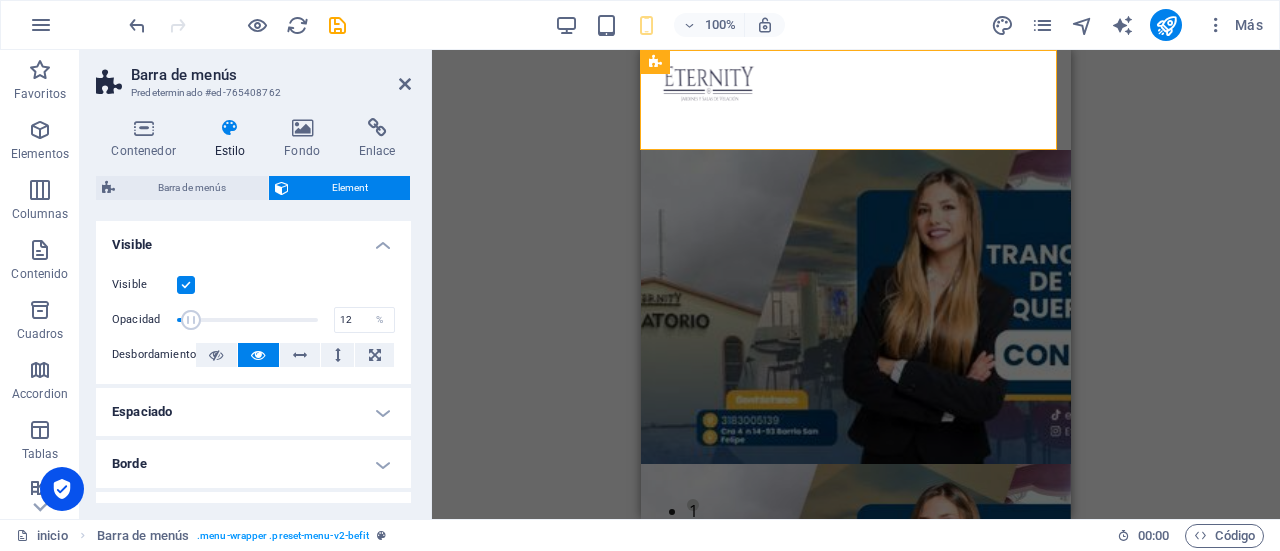 drag, startPoint x: 316, startPoint y: 315, endPoint x: 192, endPoint y: 317, distance: 124.01613 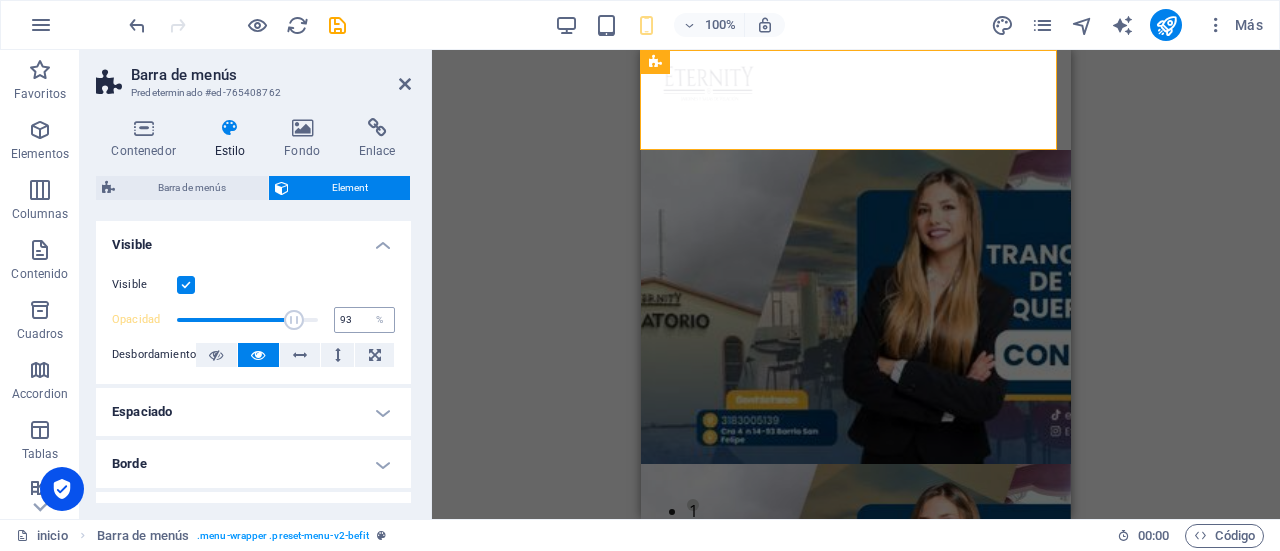 type on "100" 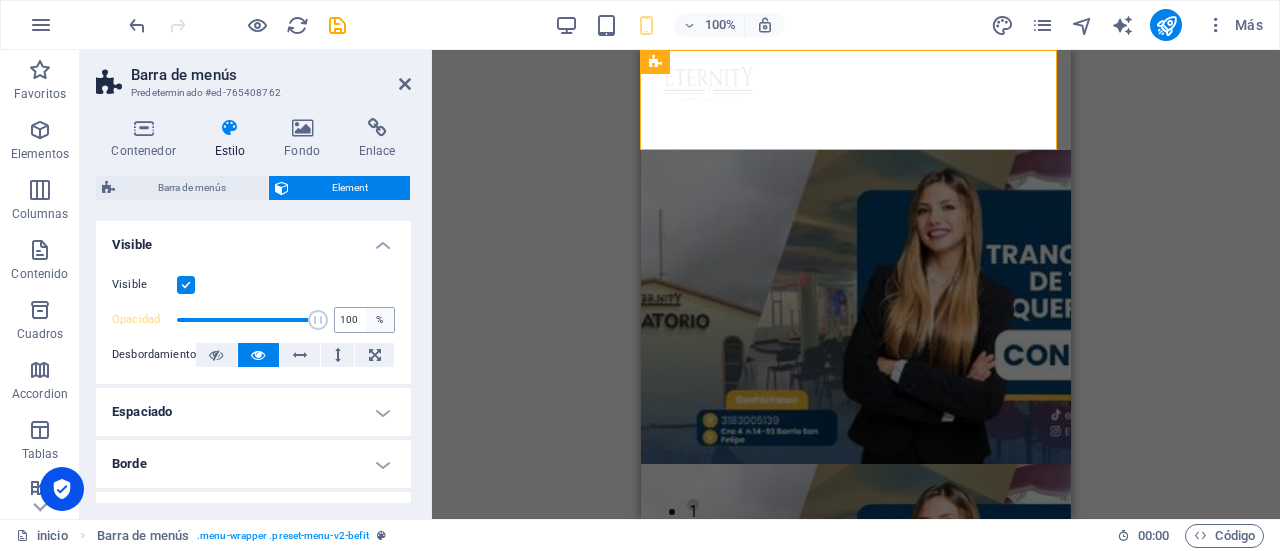 drag, startPoint x: 192, startPoint y: 317, endPoint x: 386, endPoint y: 307, distance: 194.25757 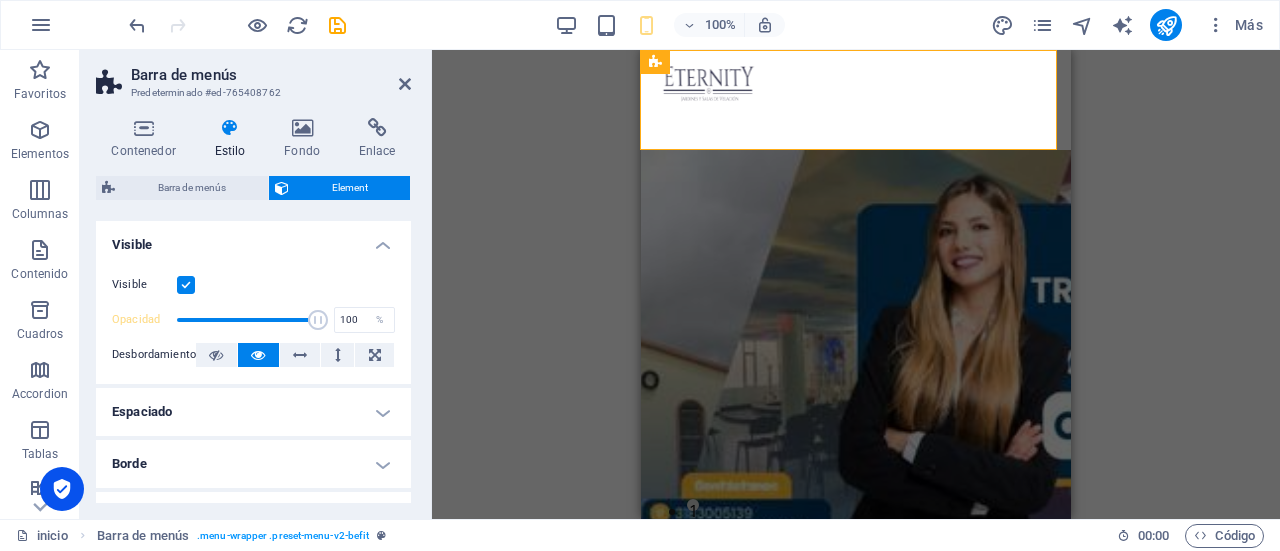 click on "Visible Opacidad 100 % Desbordamiento" at bounding box center [253, 320] 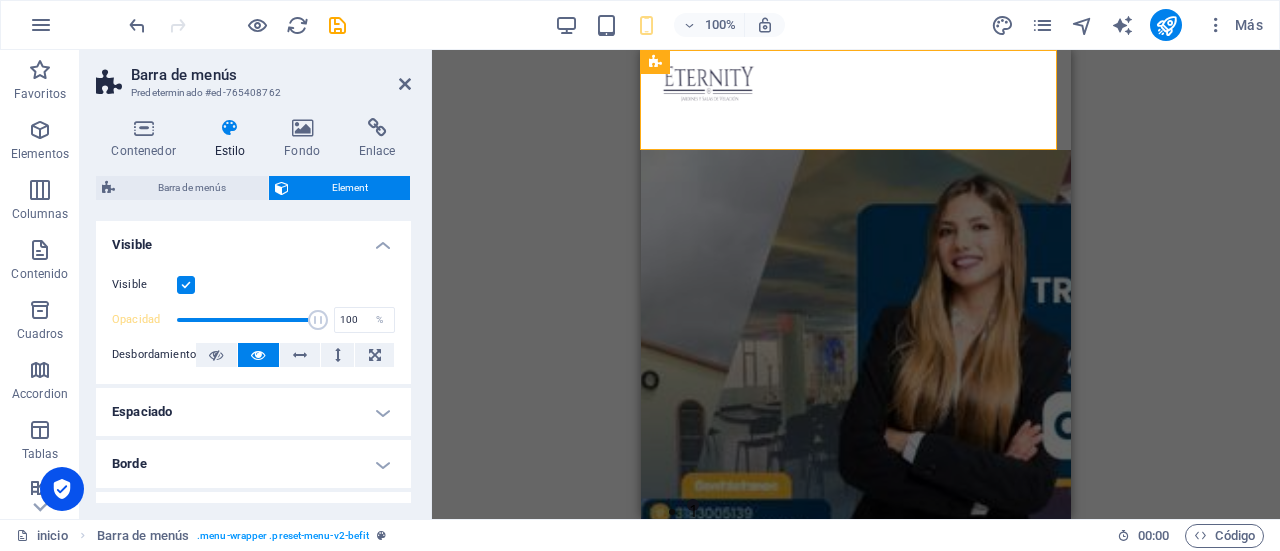 click on "Espaciado" at bounding box center (253, 412) 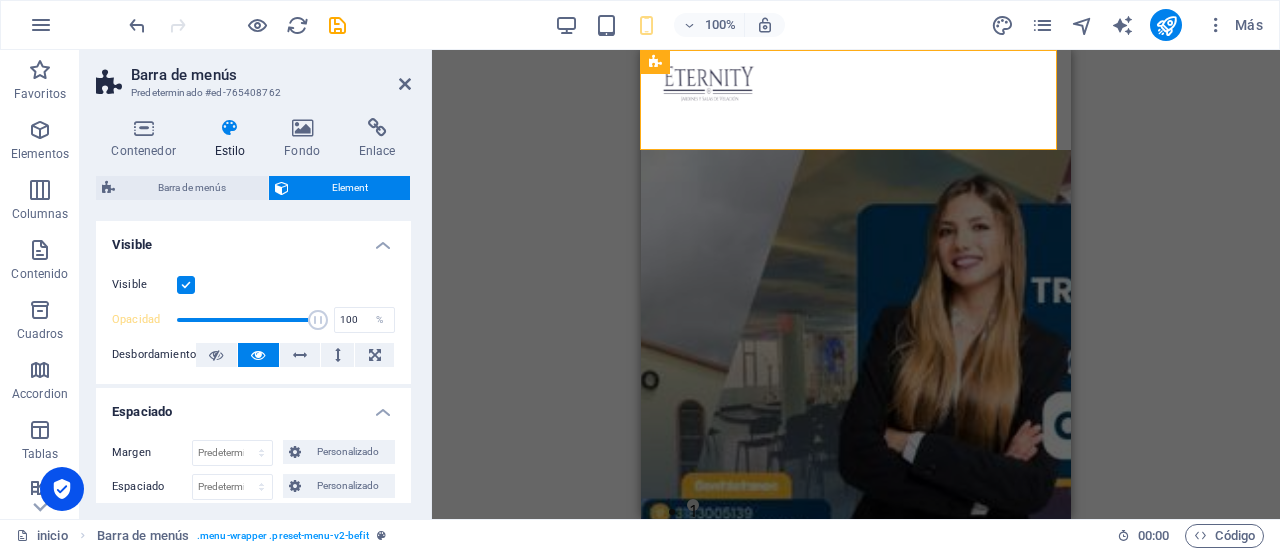 click on "Contenedor Estilo Fondo Enlace Tamaño Altura 100 Predeterminado px rem % vh vw Alto mín 0 Ninguno px rem % vh vw Ancho Predeterminado px rem % em vh vw Ancho mín Ninguno px rem % vh vw Ancho del contenido Predeterminado Ancho personalizado Ancho Predeterminado px rem % em vh vw Ancho mín Ninguno px rem % vh vw Espaciado predeterminado Espaciado personalizado El espaciado y ancho del contenido predeterminado puede cambiarse en Diseño. Editar diseño Diseño (Flexbox) Alineación Determina flex-direction. Predeterminado Eje principal Determina la forma en la que los elementos deberían comportarse por el eje principal en este contenedor (contenido justificado). Predeterminado Eje lateral Controla la dirección vertical del elemento en el contenedor (alinear elementos). Predeterminado Ajuste Predeterminado Habilitado Deshabilitado Relleno Controla las distancias y la dirección de los elementos en el eje Y en varias líneas (alinear contenido). Predeterminado Accessibility Role Ninguno Olas" at bounding box center (253, 310) 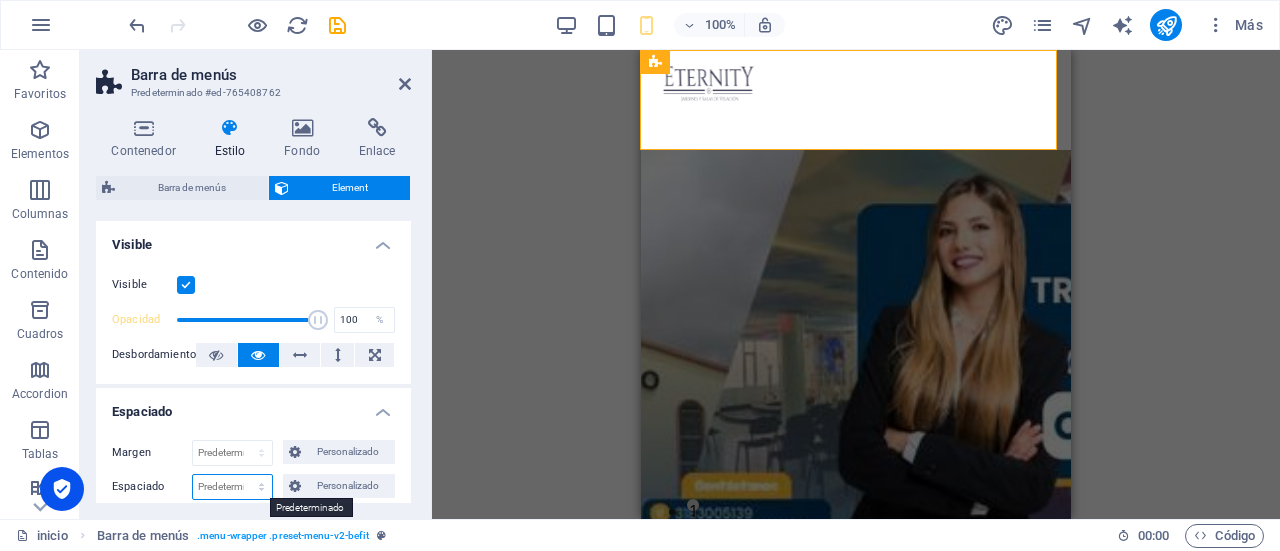 click on "Predeterminado px rem % vh vw Personalizado" at bounding box center [232, 487] 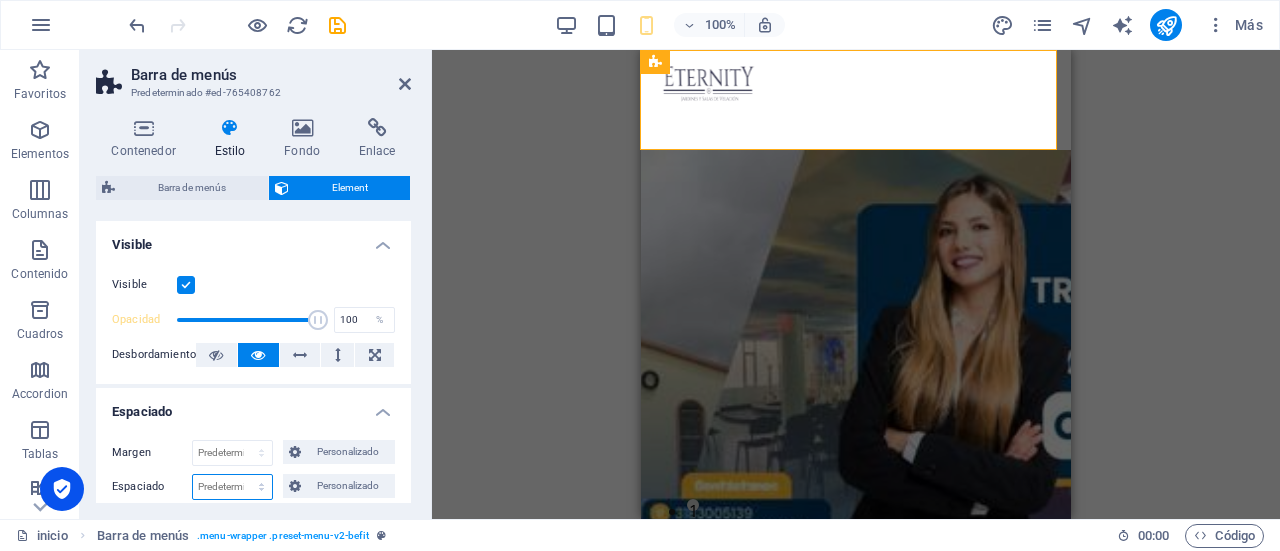 select on "px" 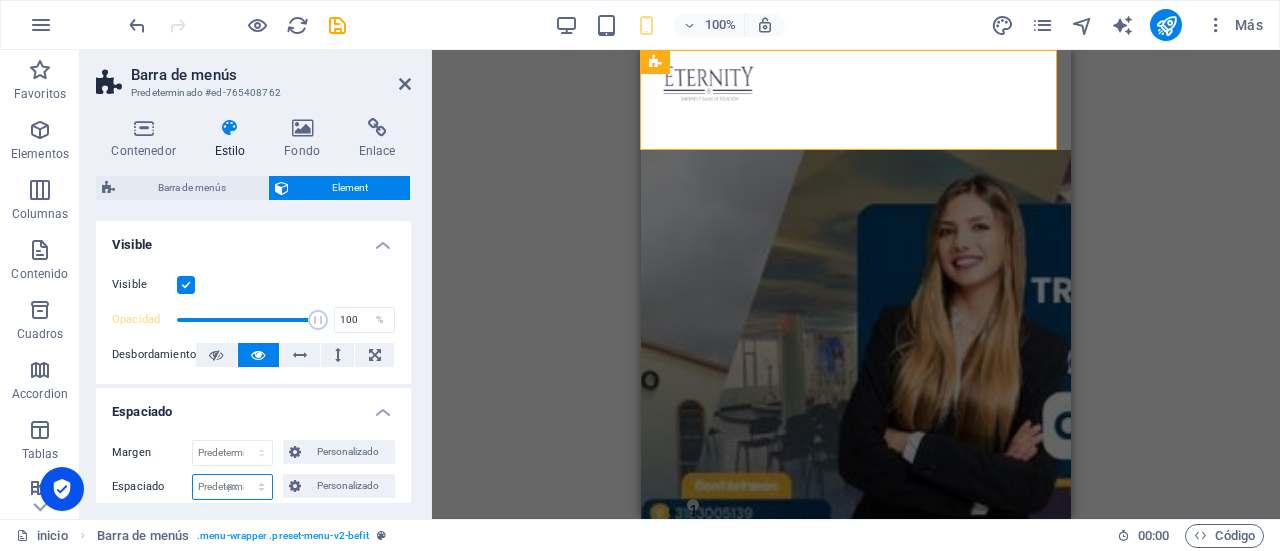 click on "Predeterminado px rem % vh vw Personalizado" at bounding box center [232, 487] 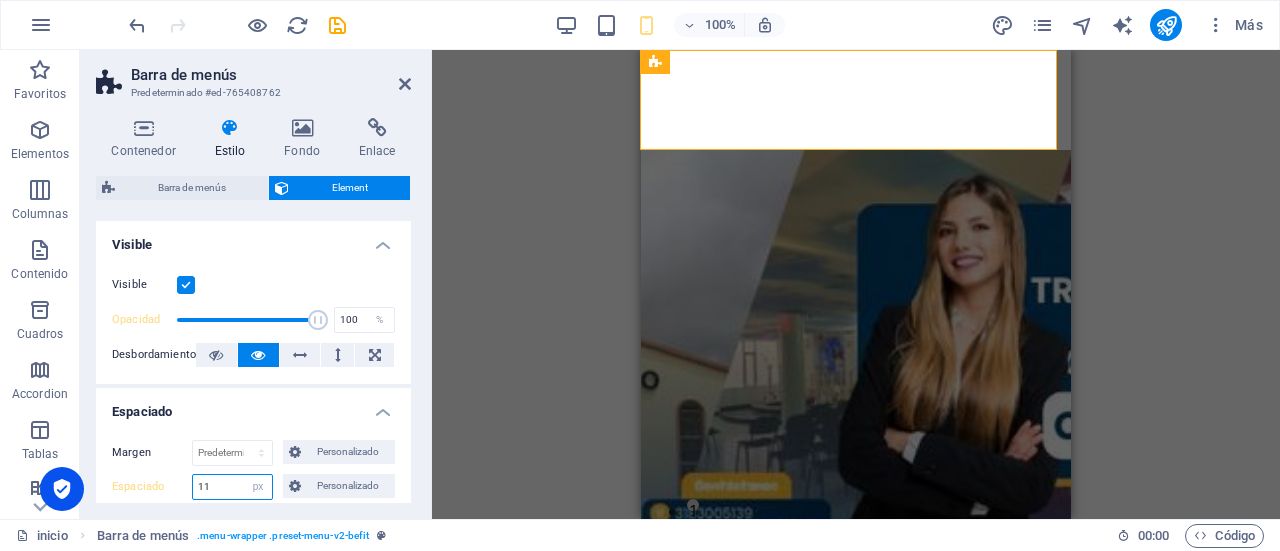 type on "1" 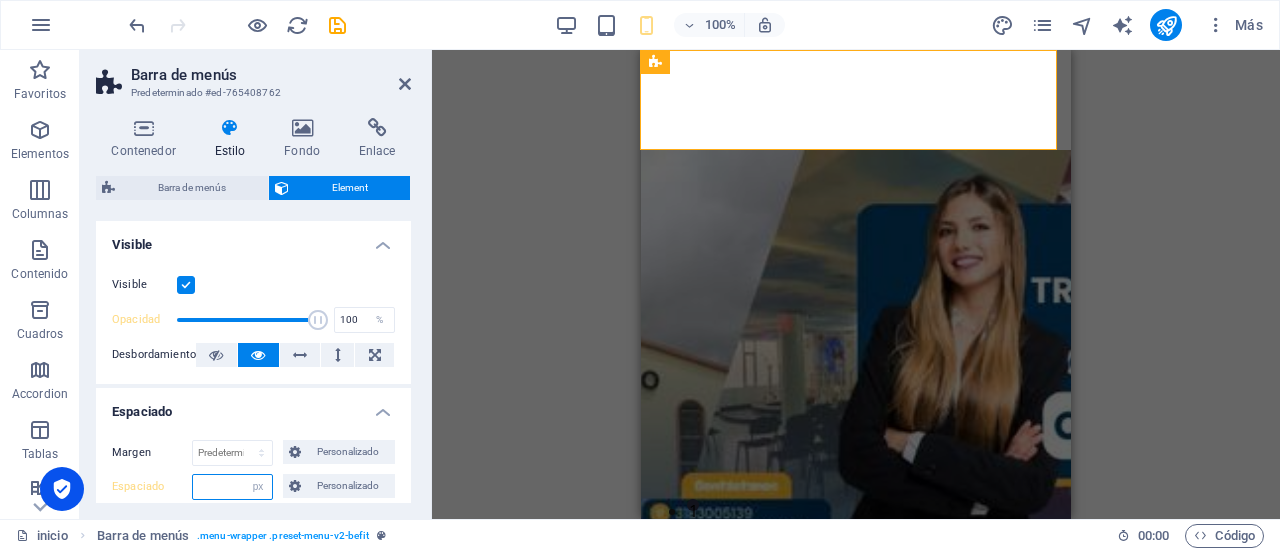 type 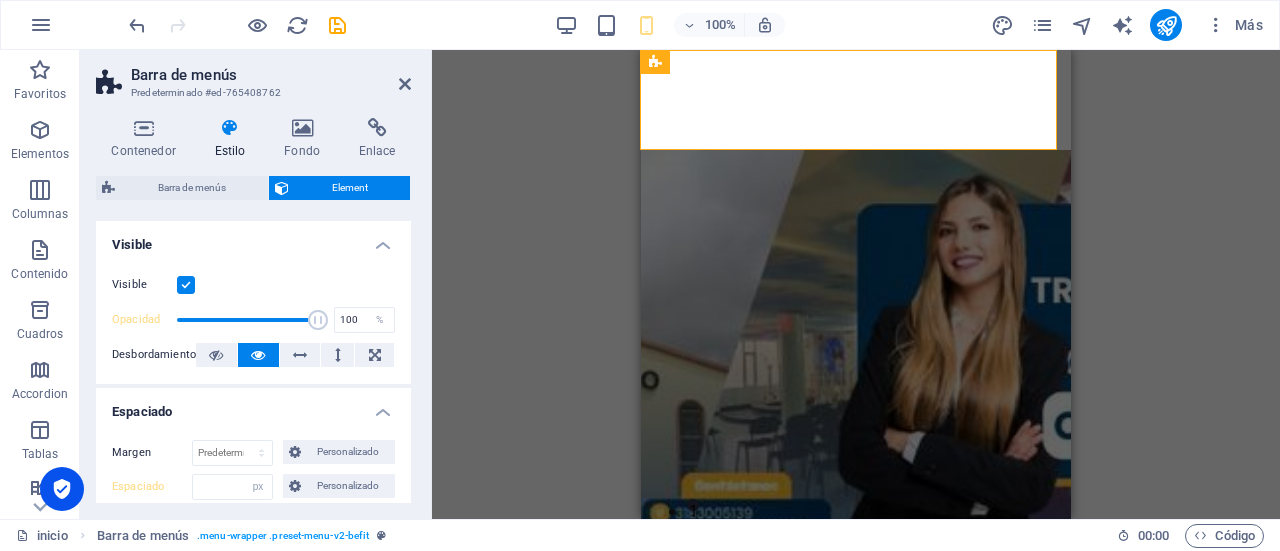 drag, startPoint x: 413, startPoint y: 289, endPoint x: 413, endPoint y: 342, distance: 53 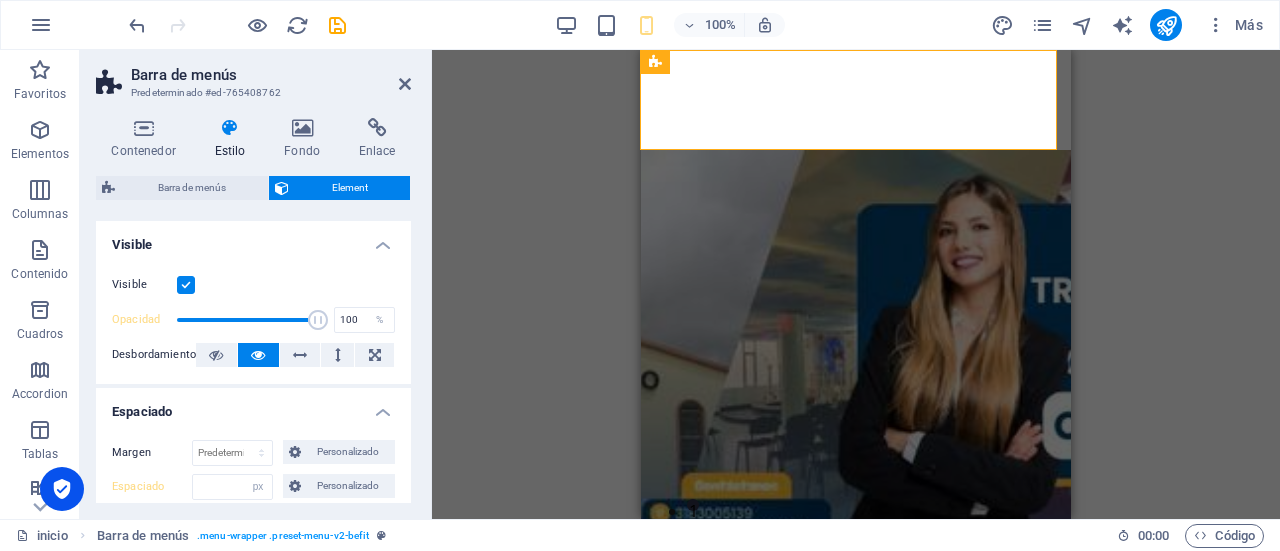 click on "Contenedor Estilo Fondo Enlace Tamaño Altura 100 Predeterminado px rem % vh vw Alto mín 0 Ninguno px rem % vh vw Ancho Predeterminado px rem % em vh vw Ancho mín Ninguno px rem % vh vw Ancho del contenido Predeterminado Ancho personalizado Ancho Predeterminado px rem % em vh vw Ancho mín Ninguno px rem % vh vw Espaciado predeterminado Espaciado personalizado El espaciado y ancho del contenido predeterminado puede cambiarse en Diseño. Editar diseño Diseño (Flexbox) Alineación Determina flex-direction. Predeterminado Eje principal Determina la forma en la que los elementos deberían comportarse por el eje principal en este contenedor (contenido justificado). Predeterminado Eje lateral Controla la dirección vertical del elemento en el contenedor (alinear elementos). Predeterminado Ajuste Predeterminado Habilitado Deshabilitado Relleno Controla las distancias y la dirección de los elementos en el eje Y en varias líneas (alinear contenido). Predeterminado Accessibility Role Ninguno Olas" at bounding box center [253, 310] 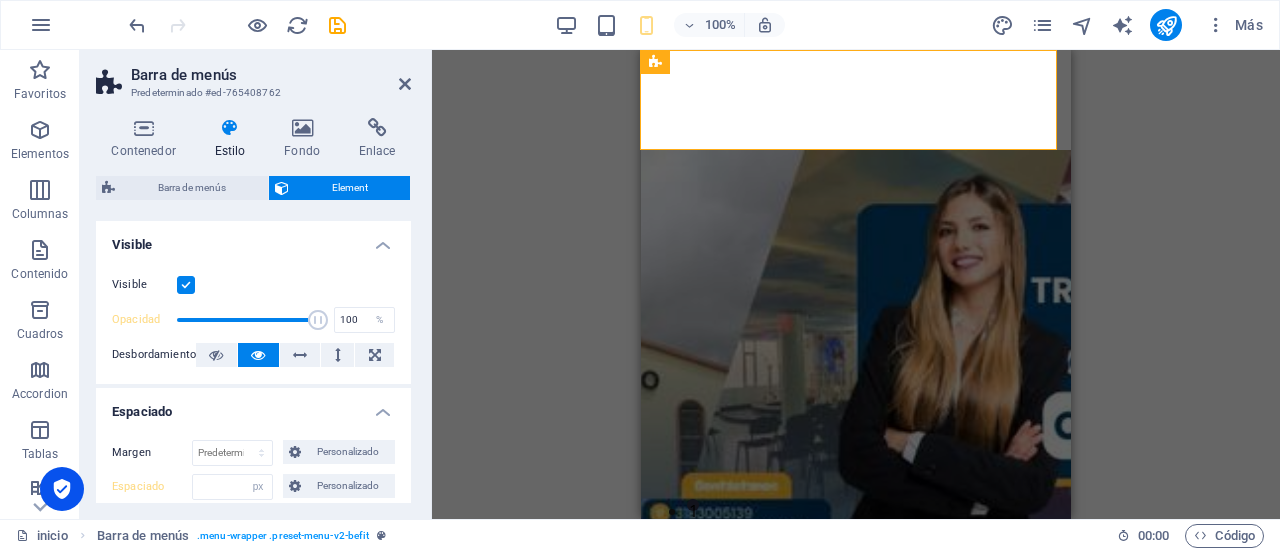 click on "Contenedor Estilo Fondo Enlace Tamaño Altura 100 Predeterminado px rem % vh vw Alto mín 0 Ninguno px rem % vh vw Ancho Predeterminado px rem % em vh vw Ancho mín Ninguno px rem % vh vw Ancho del contenido Predeterminado Ancho personalizado Ancho Predeterminado px rem % em vh vw Ancho mín Ninguno px rem % vh vw Espaciado predeterminado Espaciado personalizado El espaciado y ancho del contenido predeterminado puede cambiarse en Diseño. Editar diseño Diseño (Flexbox) Alineación Determina flex-direction. Predeterminado Eje principal Determina la forma en la que los elementos deberían comportarse por el eje principal en este contenedor (contenido justificado). Predeterminado Eje lateral Controla la dirección vertical del elemento en el contenedor (alinear elementos). Predeterminado Ajuste Predeterminado Habilitado Deshabilitado Relleno Controla las distancias y la dirección de los elementos en el eje Y en varias líneas (alinear contenido). Predeterminado Accessibility Role Ninguno Olas" at bounding box center (253, 310) 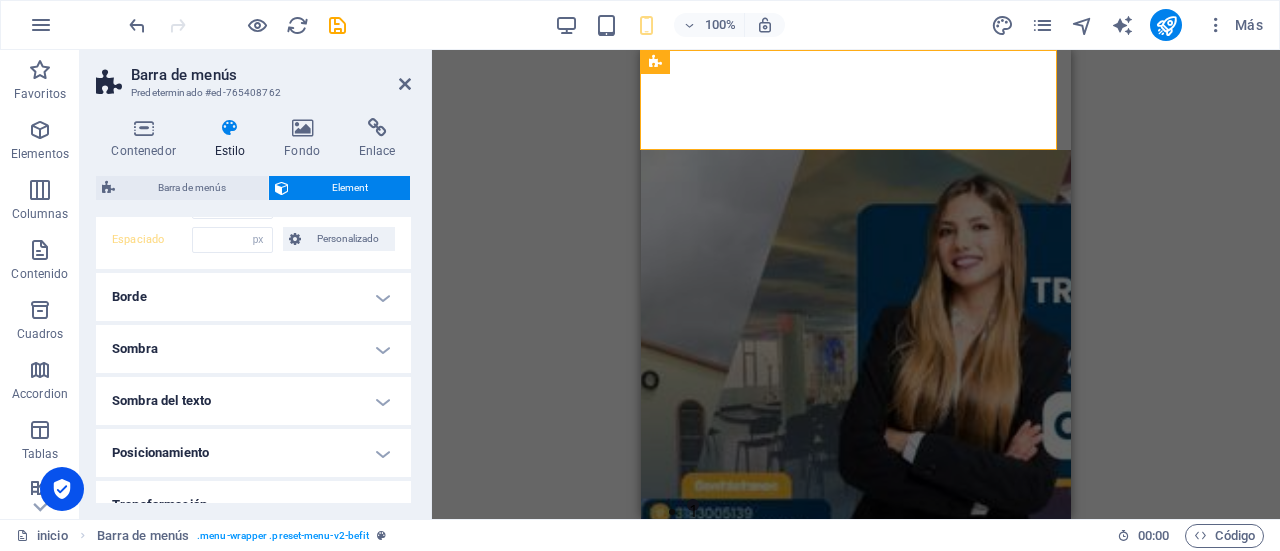scroll, scrollTop: 250, scrollLeft: 0, axis: vertical 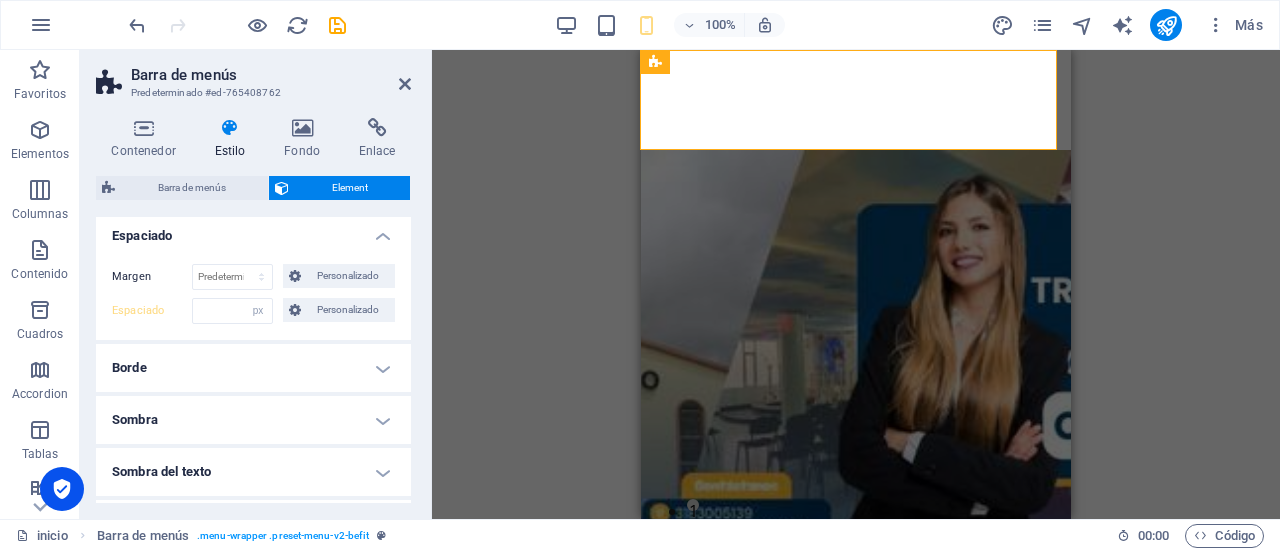click on "Espaciado" at bounding box center [152, 311] 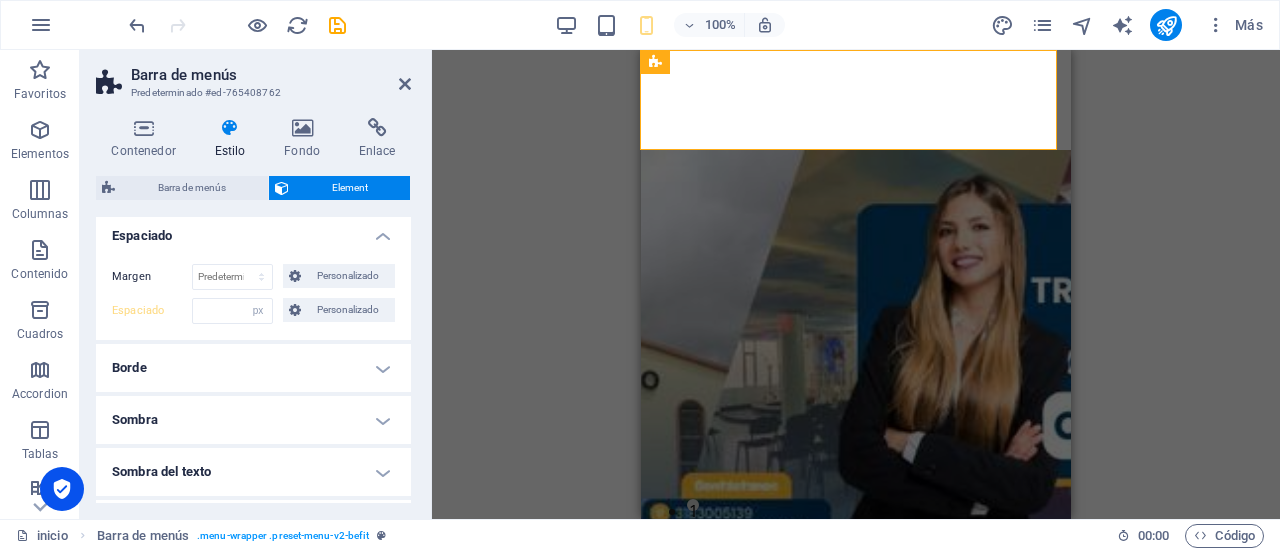 select on "DISABLED_OPTION_VALUE" 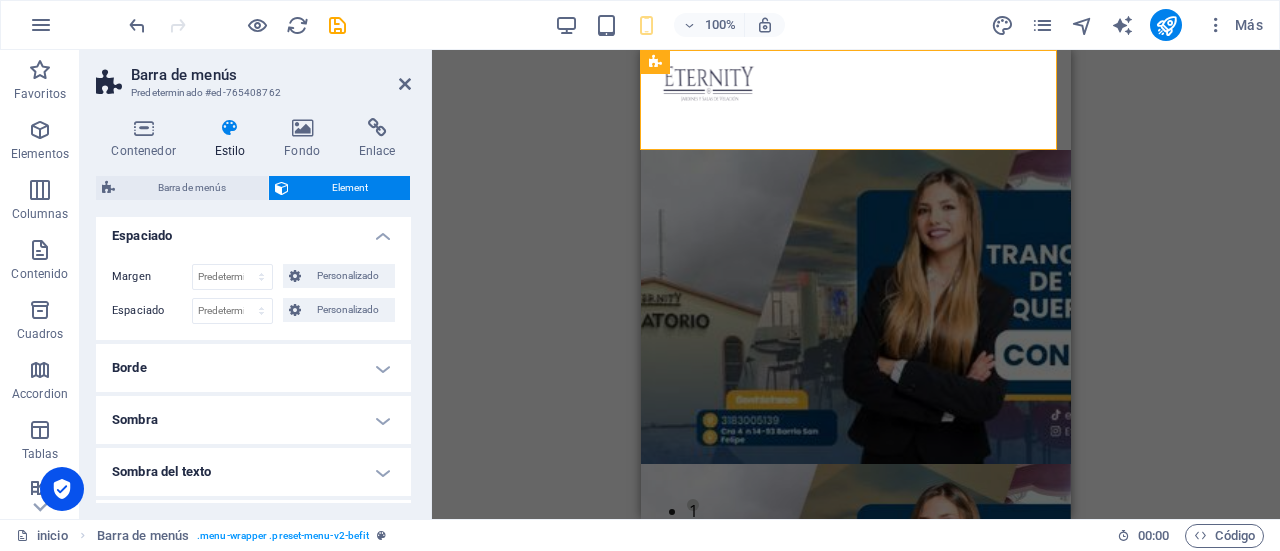 scroll, scrollTop: 426, scrollLeft: 0, axis: vertical 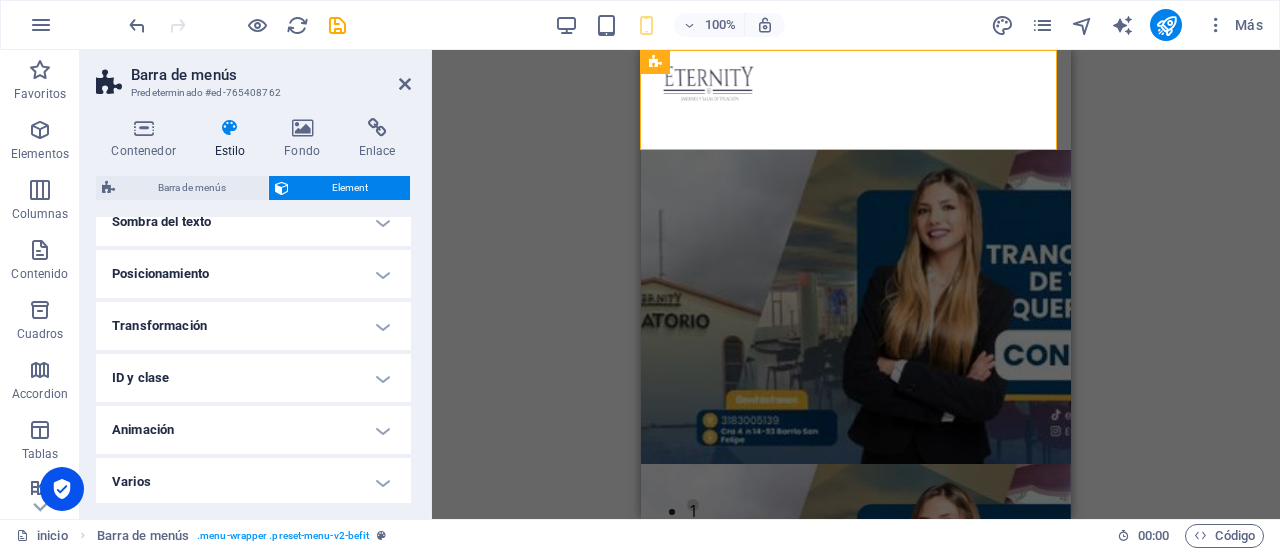 click on "Posicionamiento" at bounding box center [253, 274] 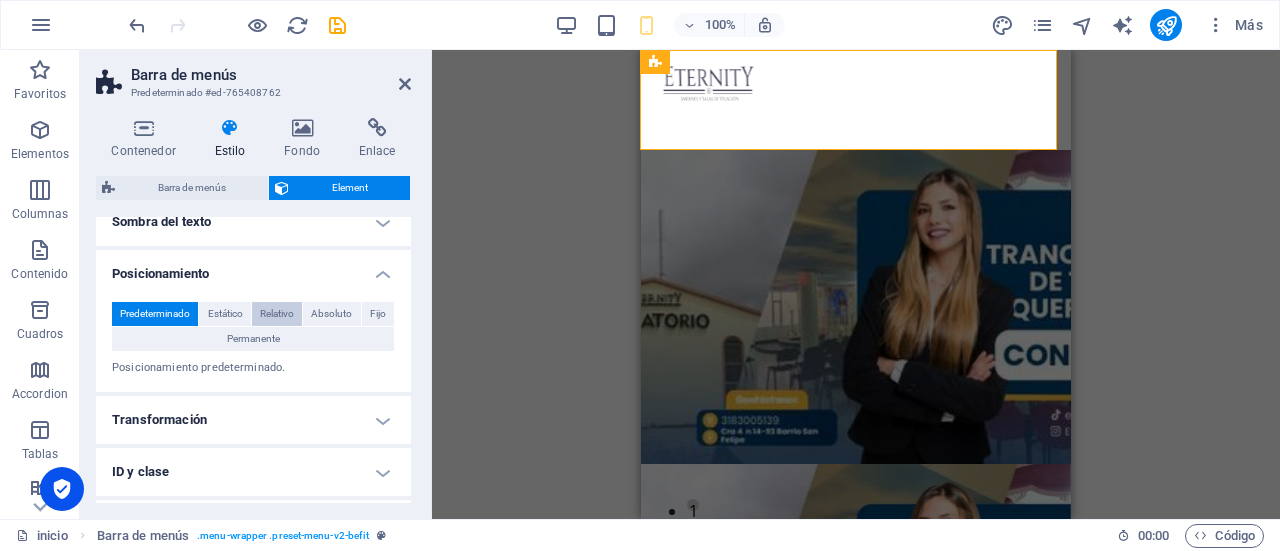 click on "Relativo" at bounding box center [277, 314] 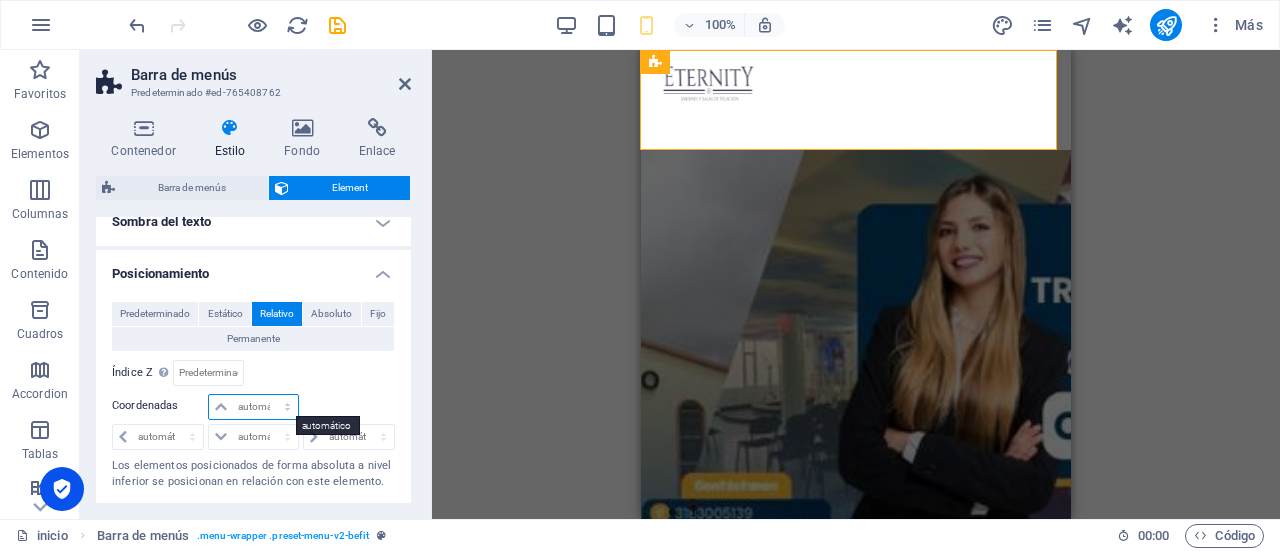 click on "automático px rem % em" at bounding box center (253, 407) 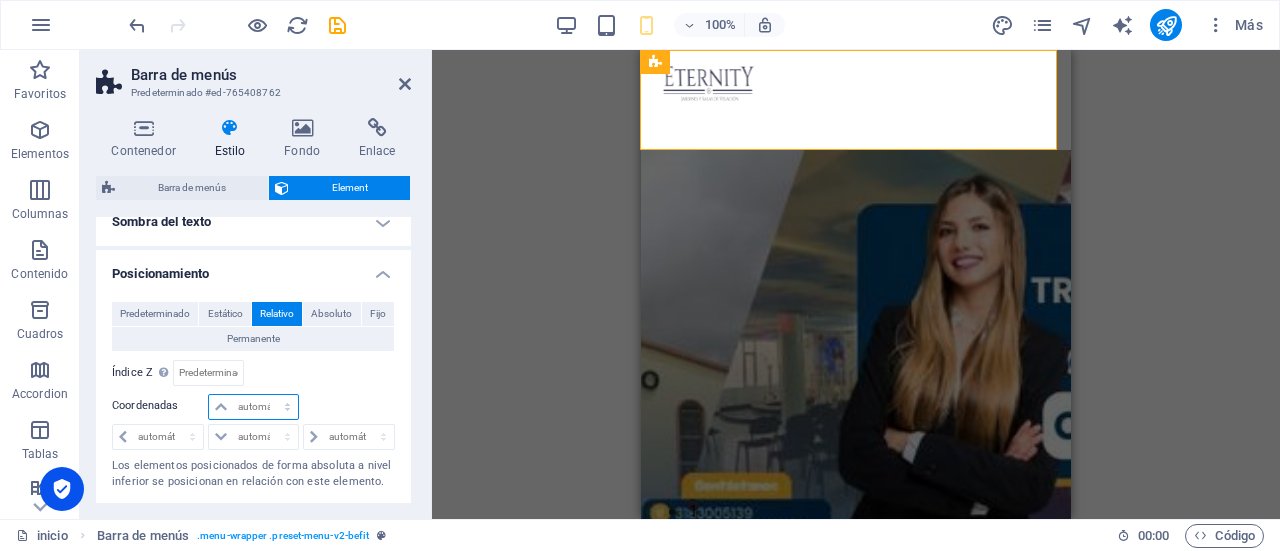 click on "automático px rem % em" at bounding box center (253, 407) 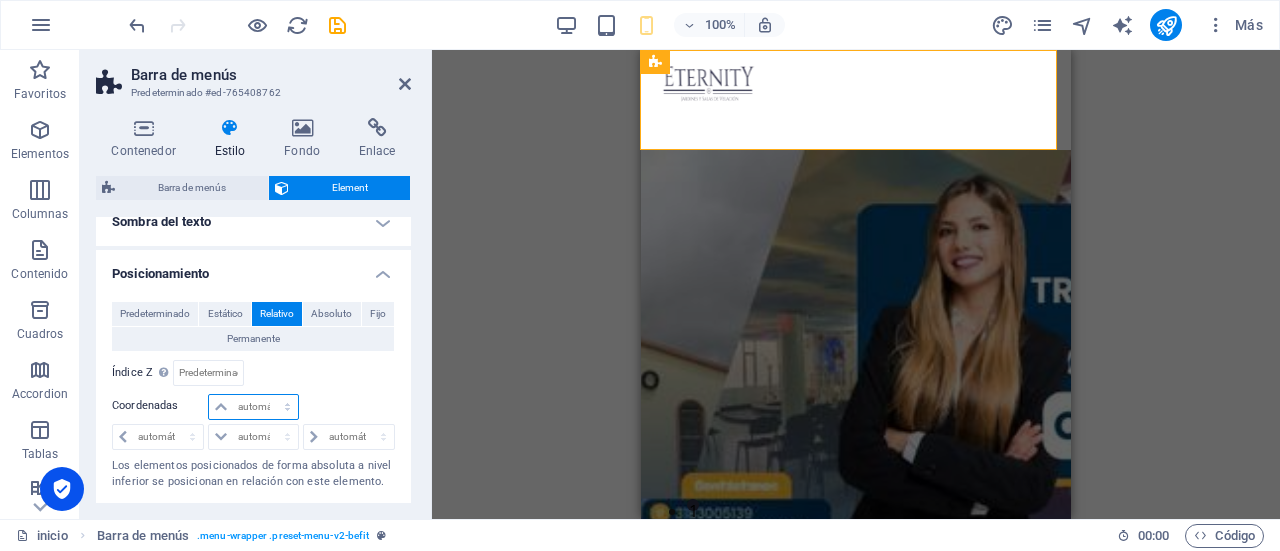 click on "automático px rem % em" at bounding box center [253, 407] 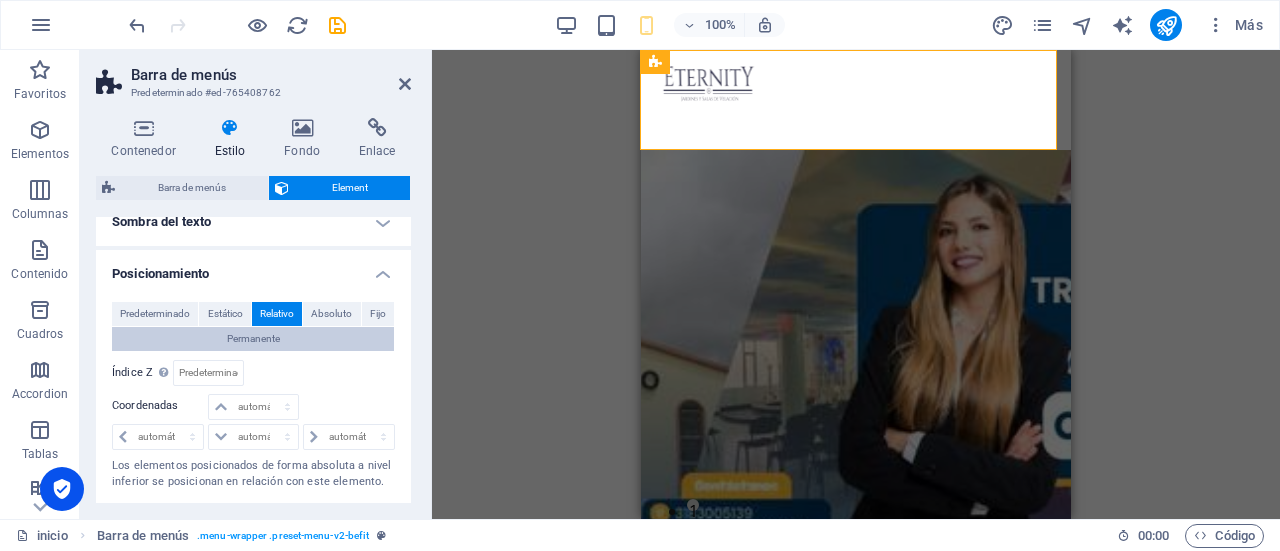 click on "Permanente" at bounding box center [253, 339] 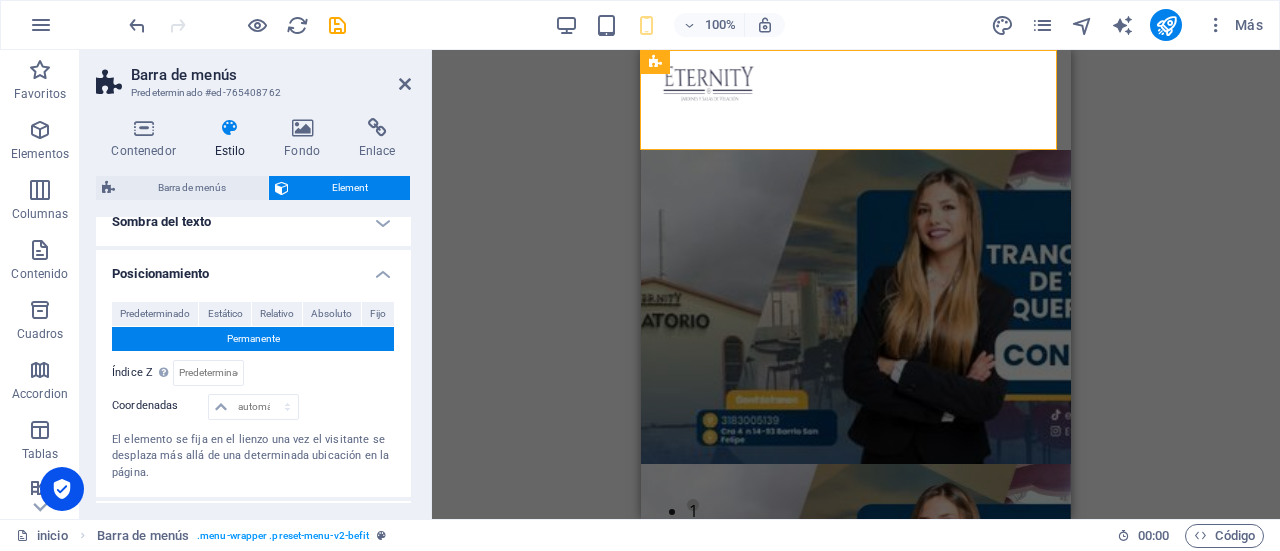 click on "Permanente" at bounding box center [253, 339] 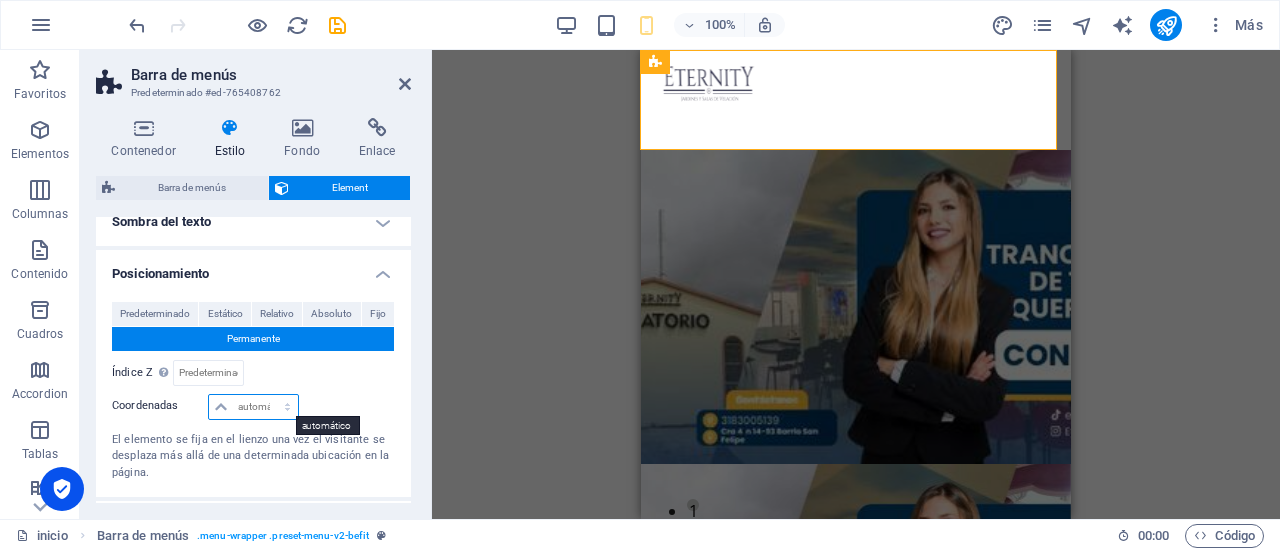 click on "automático px rem % em" at bounding box center [253, 407] 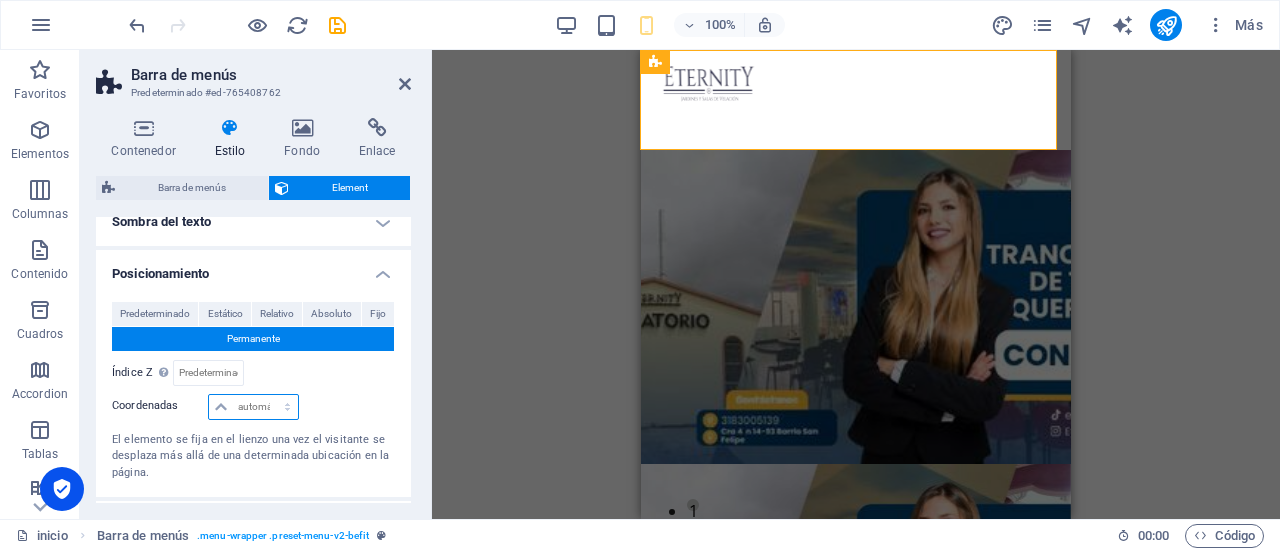 select on "px" 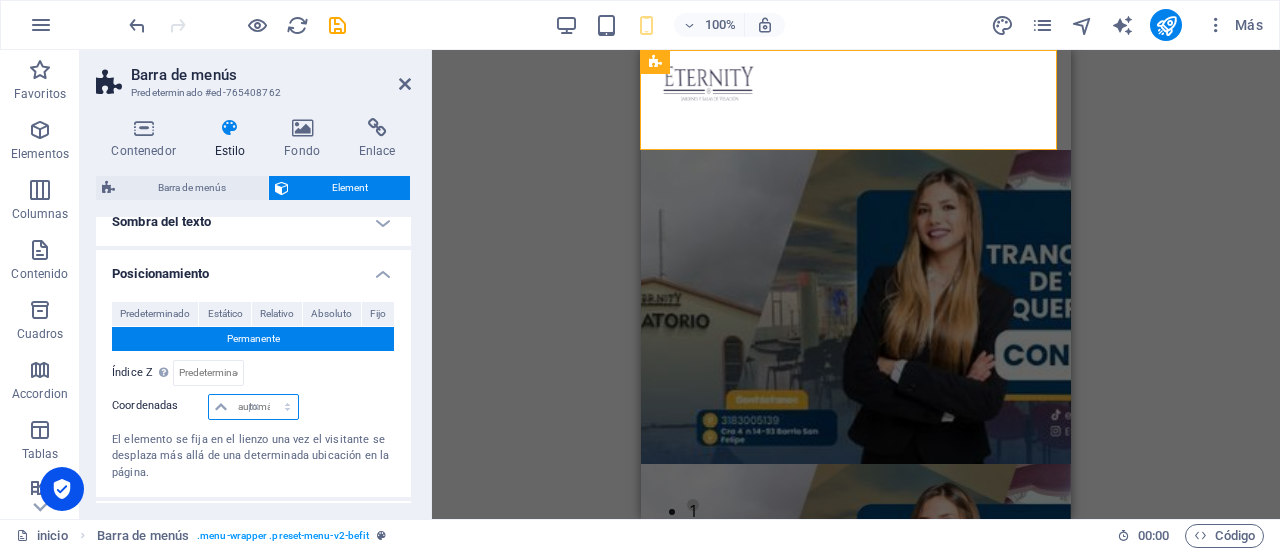 click on "automático px rem % em" at bounding box center (253, 407) 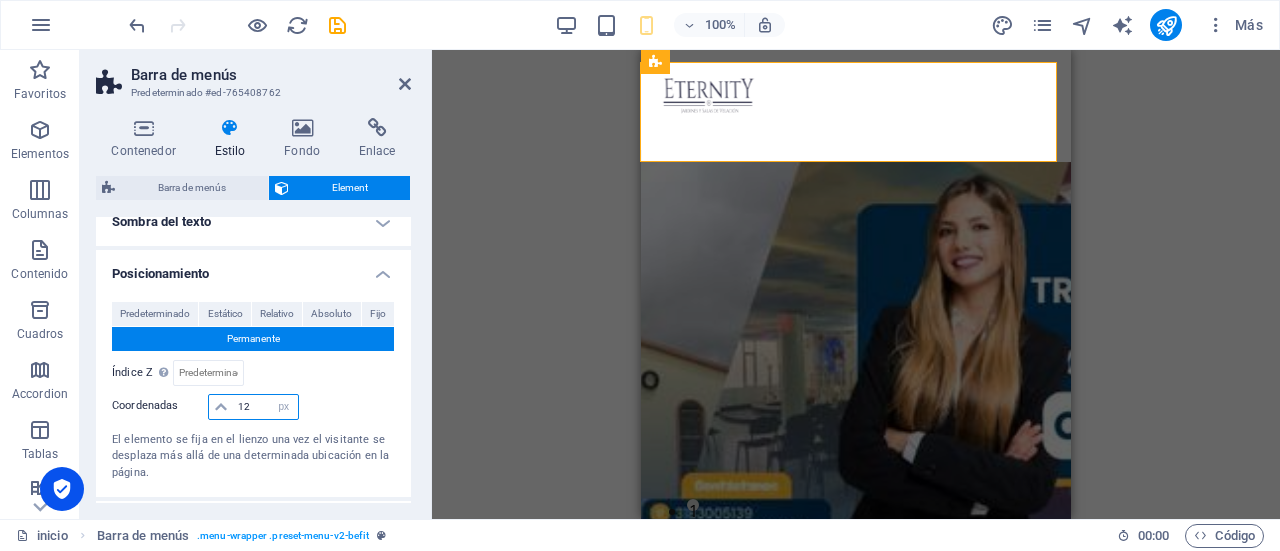 type on "1" 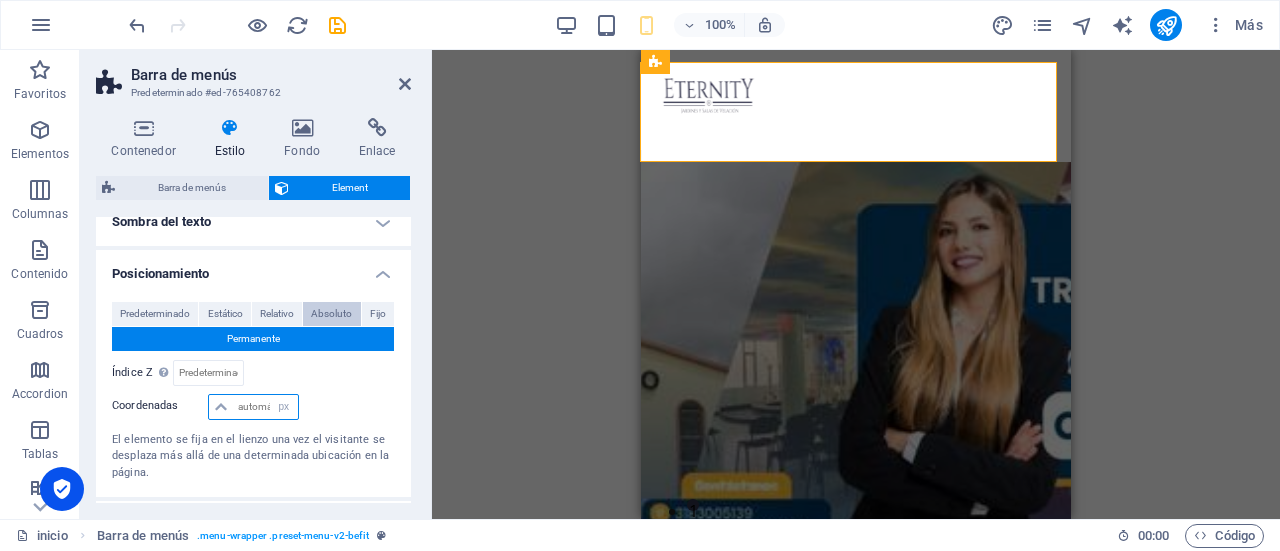 type 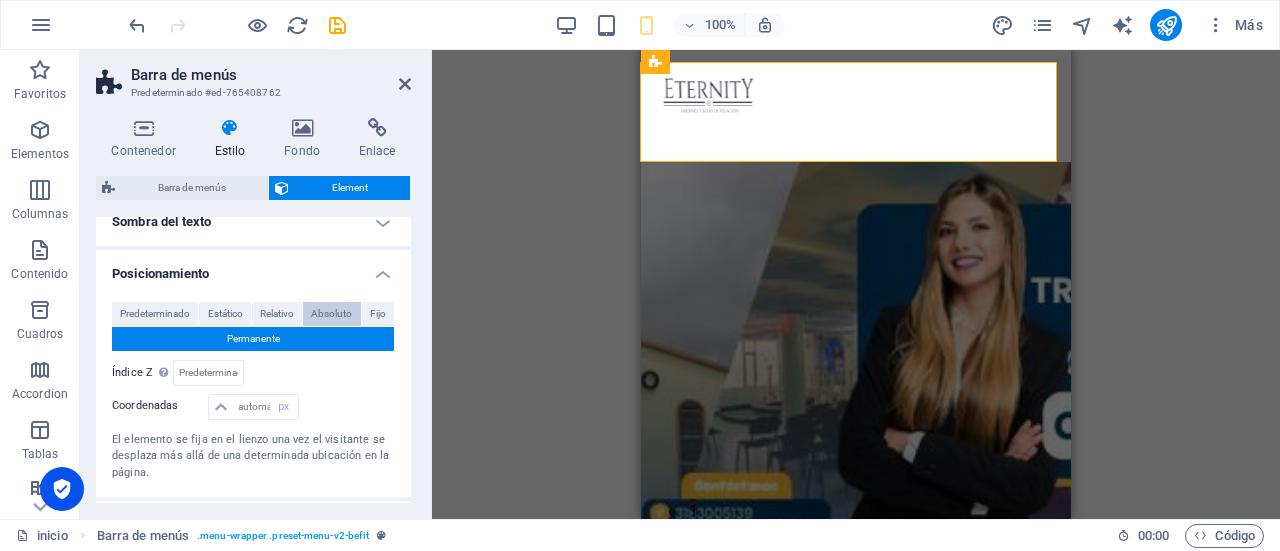 click on "Absoluto" at bounding box center (331, 314) 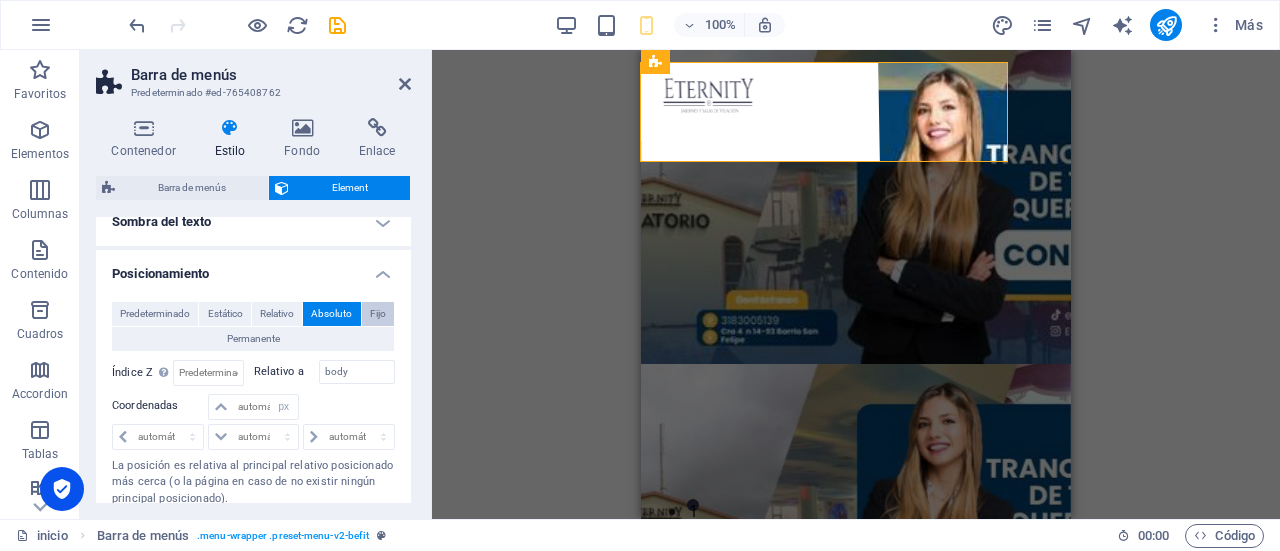 click on "Fijo" at bounding box center (378, 314) 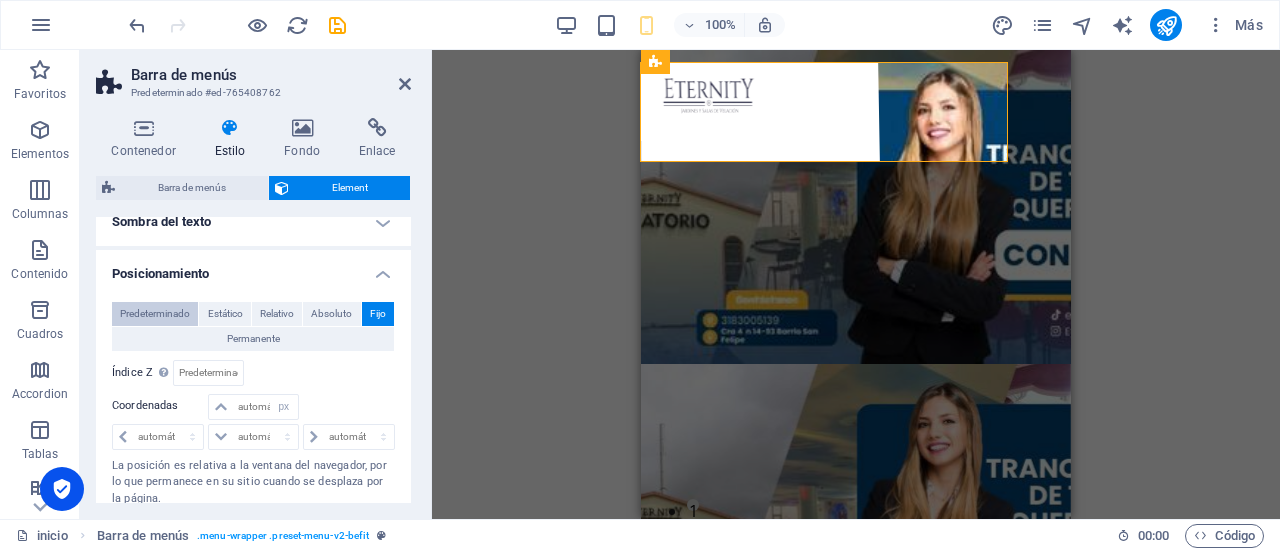click on "Predeterminado" at bounding box center (155, 314) 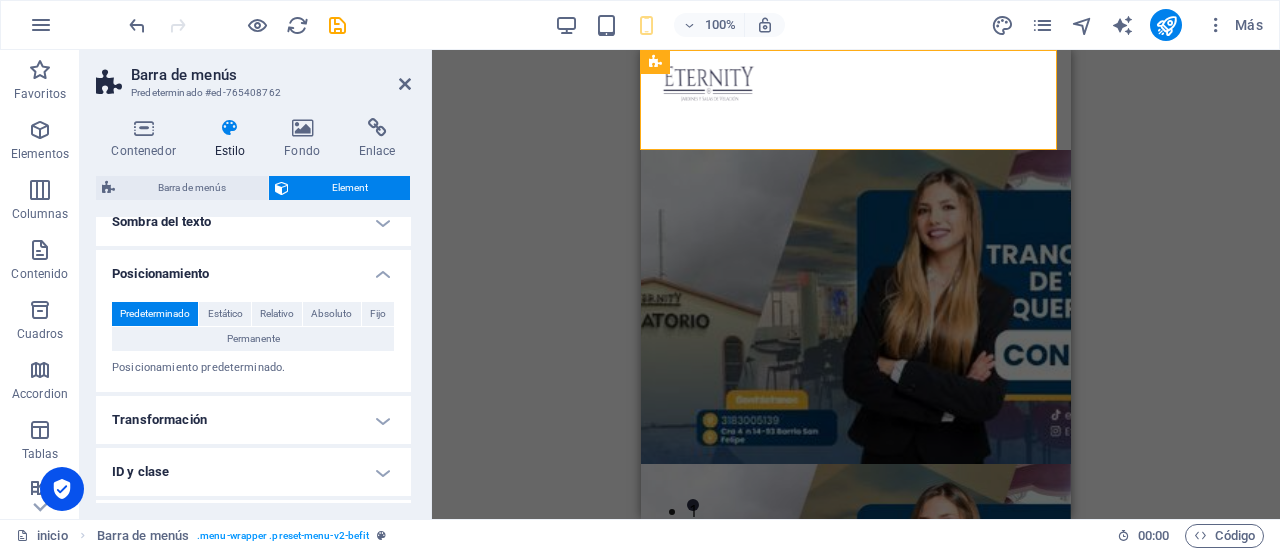 click on "Posicionamiento" at bounding box center [253, 268] 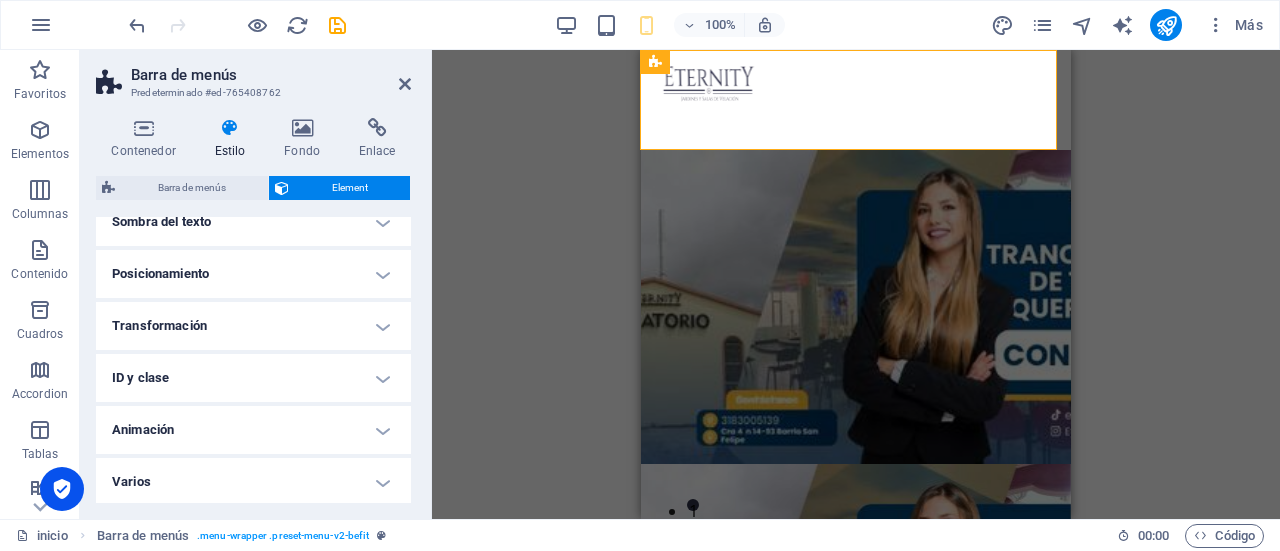 drag, startPoint x: 406, startPoint y: 403, endPoint x: 407, endPoint y: 374, distance: 29.017237 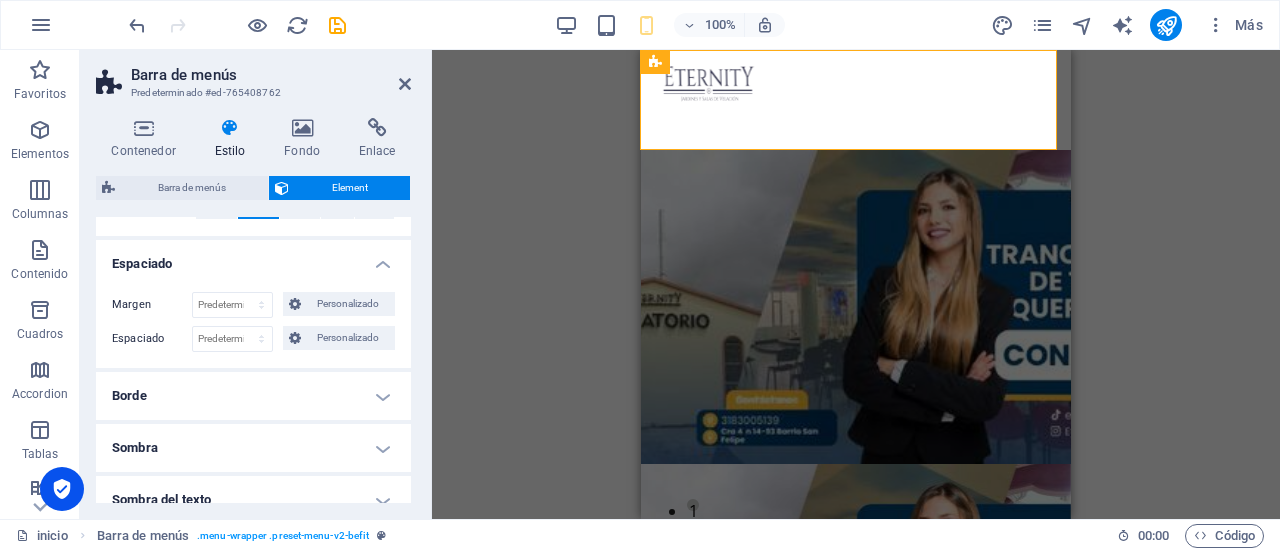 scroll, scrollTop: 141, scrollLeft: 0, axis: vertical 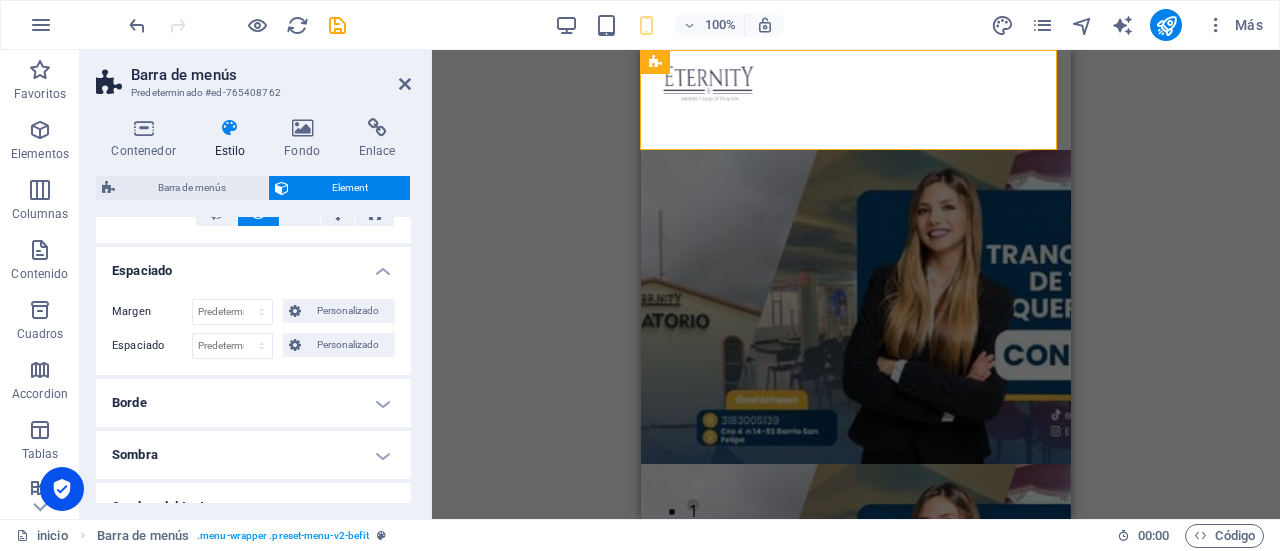 click on "Borde" at bounding box center [253, 403] 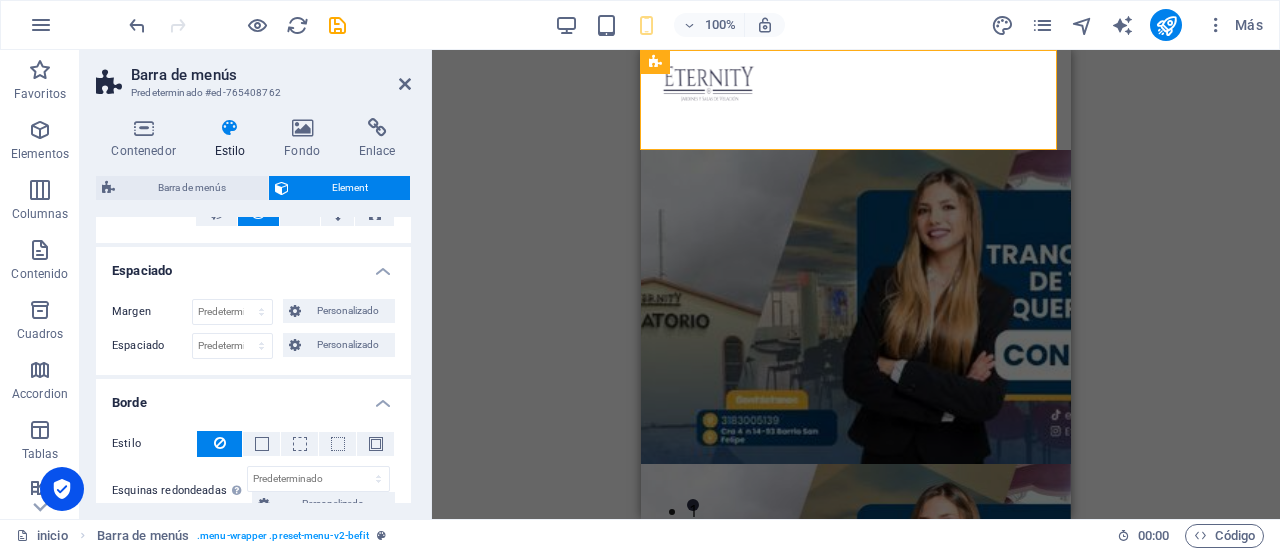 drag, startPoint x: 412, startPoint y: 331, endPoint x: 410, endPoint y: 349, distance: 18.110771 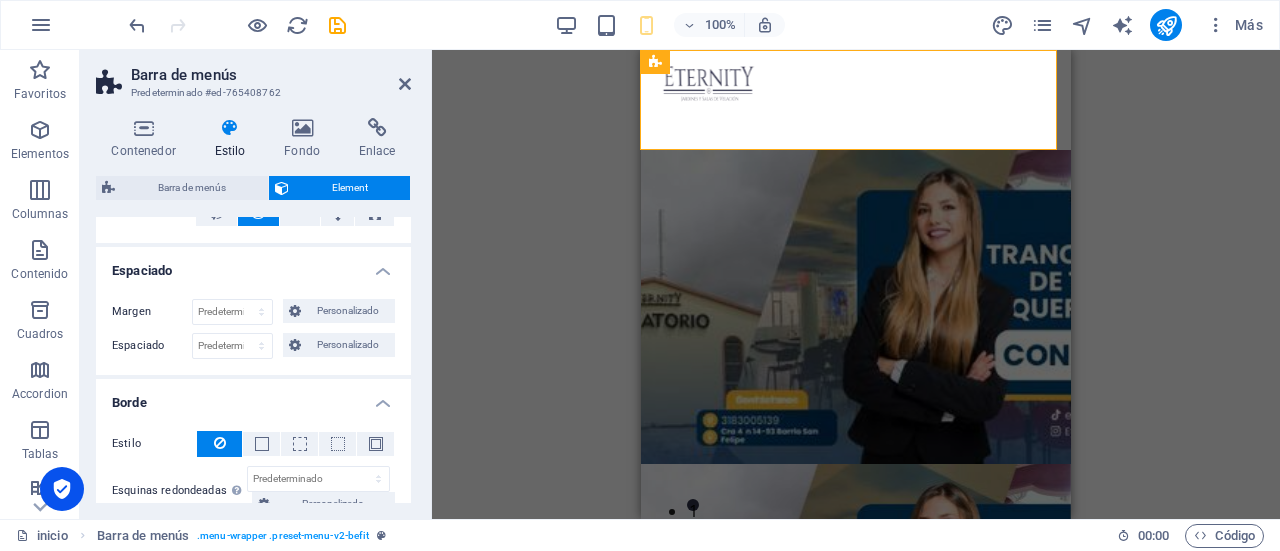 click on "Contenedor Estilo Fondo Enlace Tamaño Altura 100 Predeterminado px rem % vh vw Alto mín 0 Ninguno px rem % vh vw Ancho Predeterminado px rem % em vh vw Ancho mín Ninguno px rem % vh vw Ancho del contenido Predeterminado Ancho personalizado Ancho Predeterminado px rem % em vh vw Ancho mín Ninguno px rem % vh vw Espaciado predeterminado Espaciado personalizado El espaciado y ancho del contenido predeterminado puede cambiarse en Diseño. Editar diseño Diseño (Flexbox) Alineación Determina flex-direction. Predeterminado Eje principal Determina la forma en la que los elementos deberían comportarse por el eje principal en este contenedor (contenido justificado). Predeterminado Eje lateral Controla la dirección vertical del elemento en el contenedor (alinear elementos). Predeterminado Ajuste Predeterminado Habilitado Deshabilitado Relleno Controla las distancias y la dirección de los elementos en el eje Y en varias líneas (alinear contenido). Predeterminado Accessibility Role Ninguno Olas" at bounding box center [253, 310] 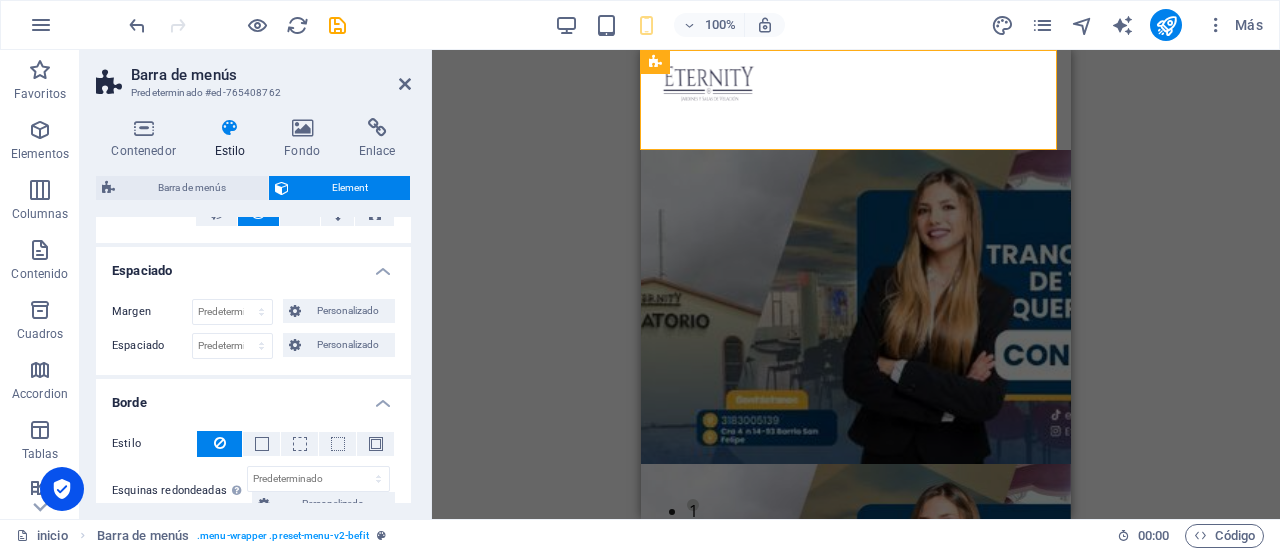 drag, startPoint x: 405, startPoint y: 345, endPoint x: 406, endPoint y: 371, distance: 26.019224 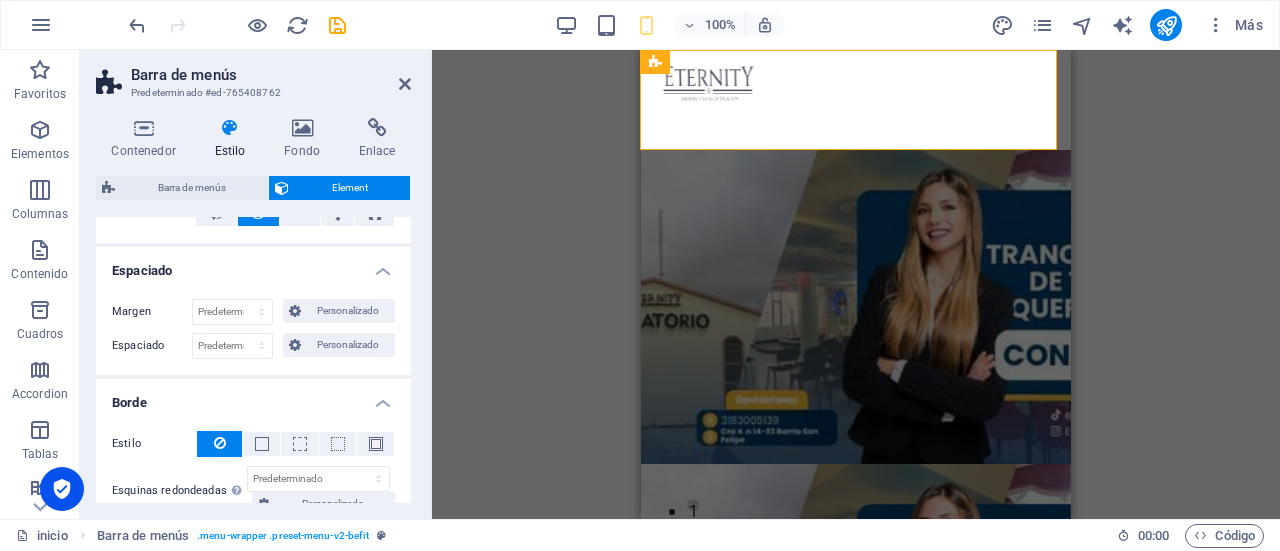 click on "Margen Predeterminado automático px % rem vw vh Personalizado Personalizado automático px % rem vw vh automático px % rem vw vh automático px % rem vw vh automático px % rem vw vh Espaciado Predeterminado px rem % vh vw Personalizado Personalizado px rem % vh vw px rem % vh vw px rem % vh vw px rem % vh vw" at bounding box center (253, 329) 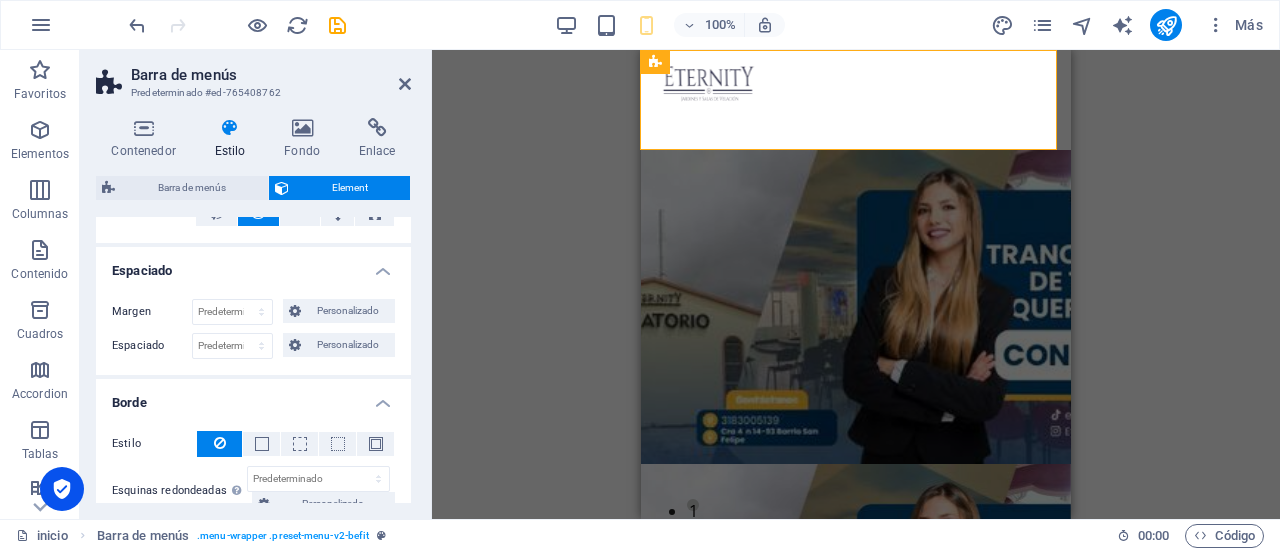 click on "Contenedor Estilo Fondo Enlace Tamaño Altura 100 Predeterminado px rem % vh vw Alto mín 0 Ninguno px rem % vh vw Ancho Predeterminado px rem % em vh vw Ancho mín Ninguno px rem % vh vw Ancho del contenido Predeterminado Ancho personalizado Ancho Predeterminado px rem % em vh vw Ancho mín Ninguno px rem % vh vw Espaciado predeterminado Espaciado personalizado El espaciado y ancho del contenido predeterminado puede cambiarse en Diseño. Editar diseño Diseño (Flexbox) Alineación Determina flex-direction. Predeterminado Eje principal Determina la forma en la que los elementos deberían comportarse por el eje principal en este contenedor (contenido justificado). Predeterminado Eje lateral Controla la dirección vertical del elemento en el contenedor (alinear elementos). Predeterminado Ajuste Predeterminado Habilitado Deshabilitado Relleno Controla las distancias y la dirección de los elementos en el eje Y en varias líneas (alinear contenido). Predeterminado Accessibility Role Ninguno Olas" at bounding box center (253, 310) 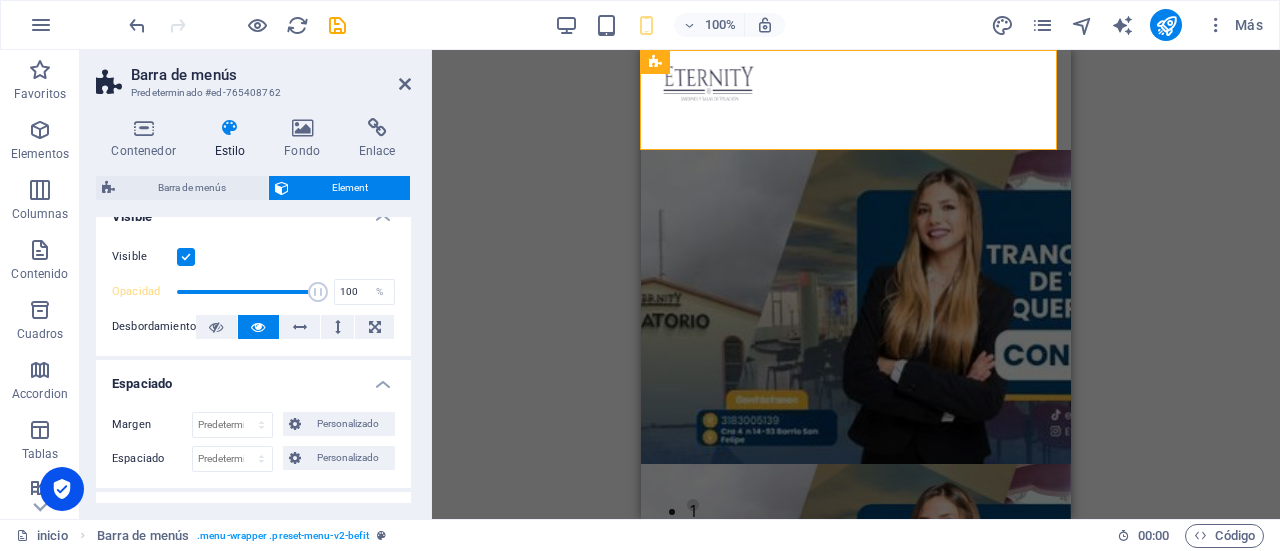 scroll, scrollTop: 0, scrollLeft: 0, axis: both 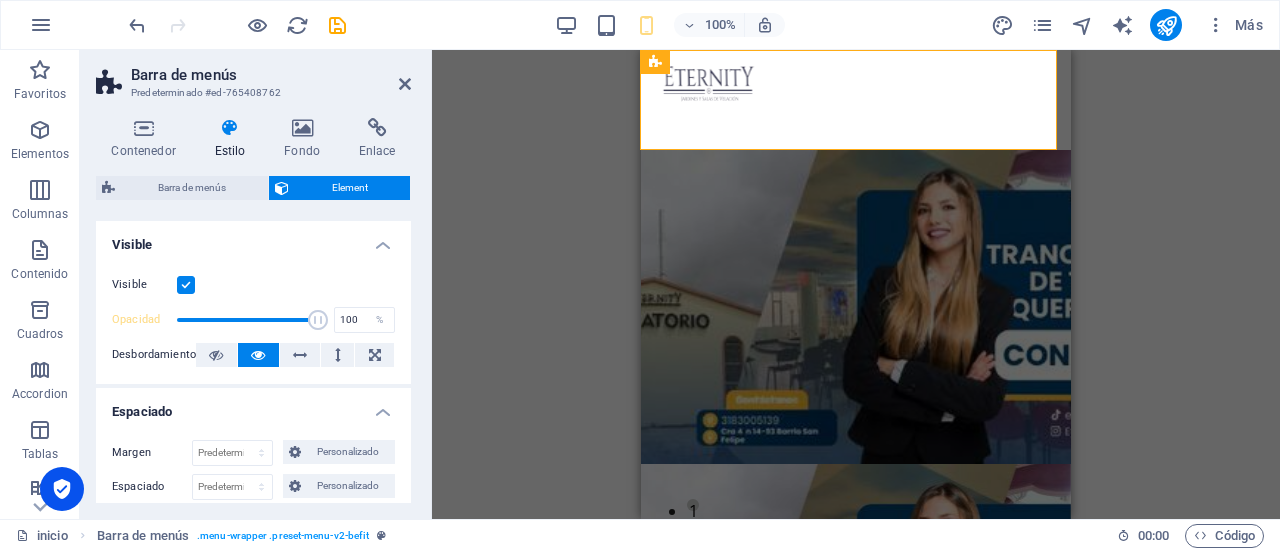 click on "Visible" at bounding box center [253, 239] 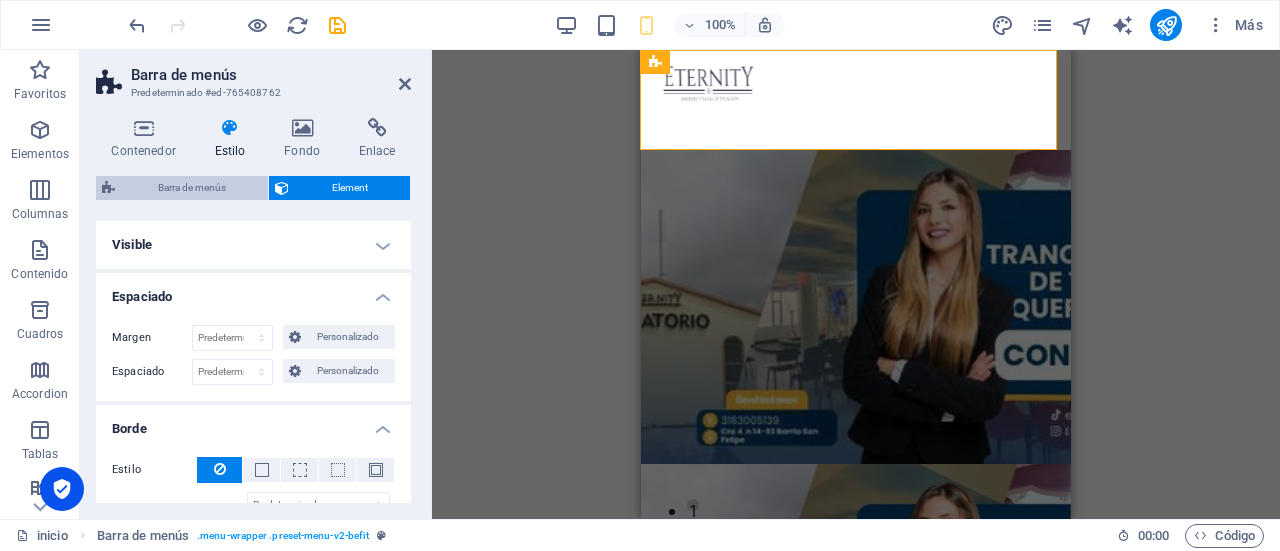 click on "Barra de menús" at bounding box center [191, 188] 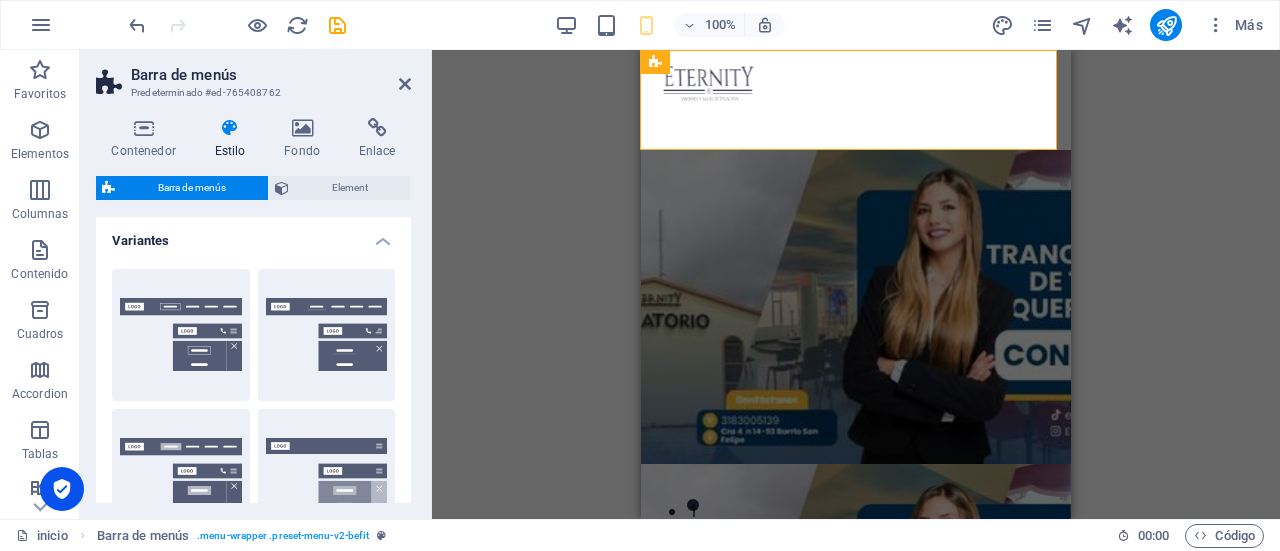 click on "Variantes" at bounding box center (253, 235) 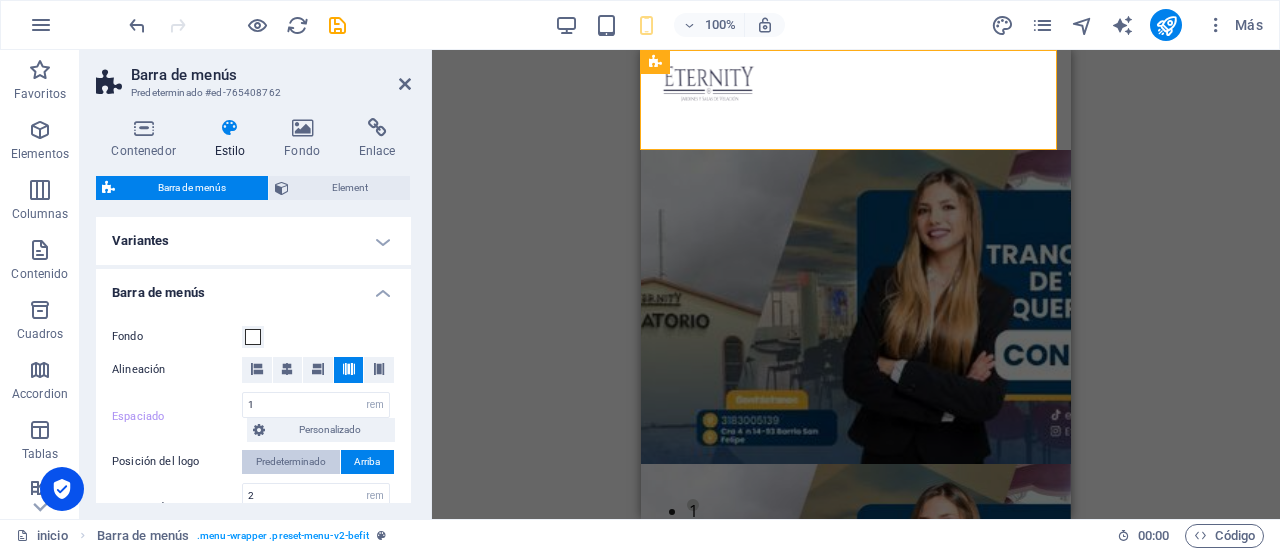 click on "Predeterminado" at bounding box center (291, 462) 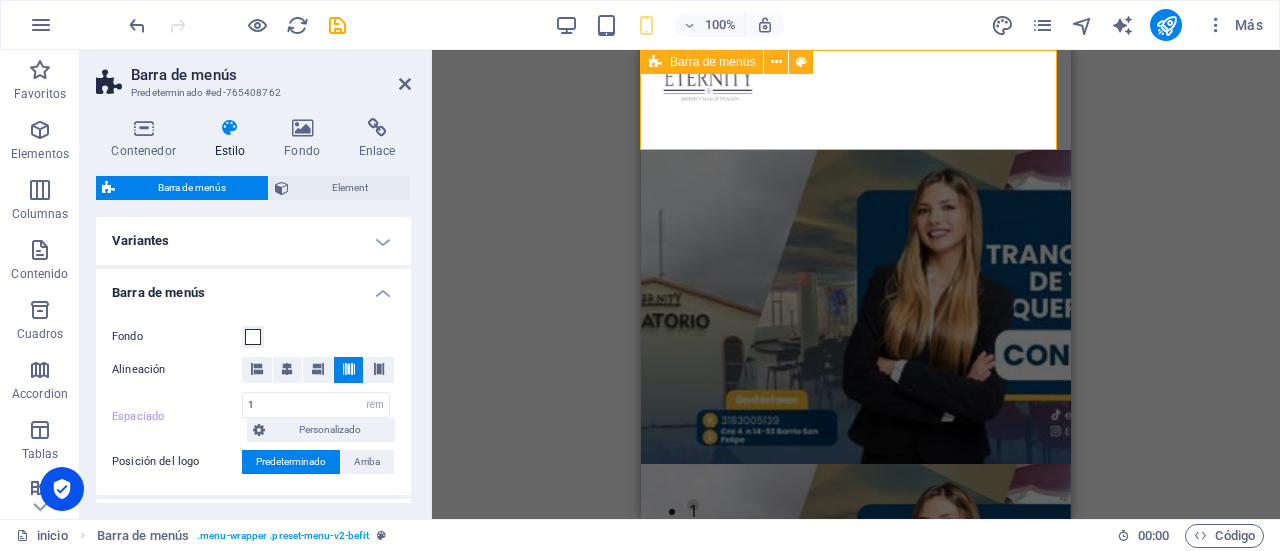 click on "INICIO ¿QUIENES SOMOS? SERVICIOS NUESTROS PLANES SEDES Contactanos PAGO pse" at bounding box center [856, 100] 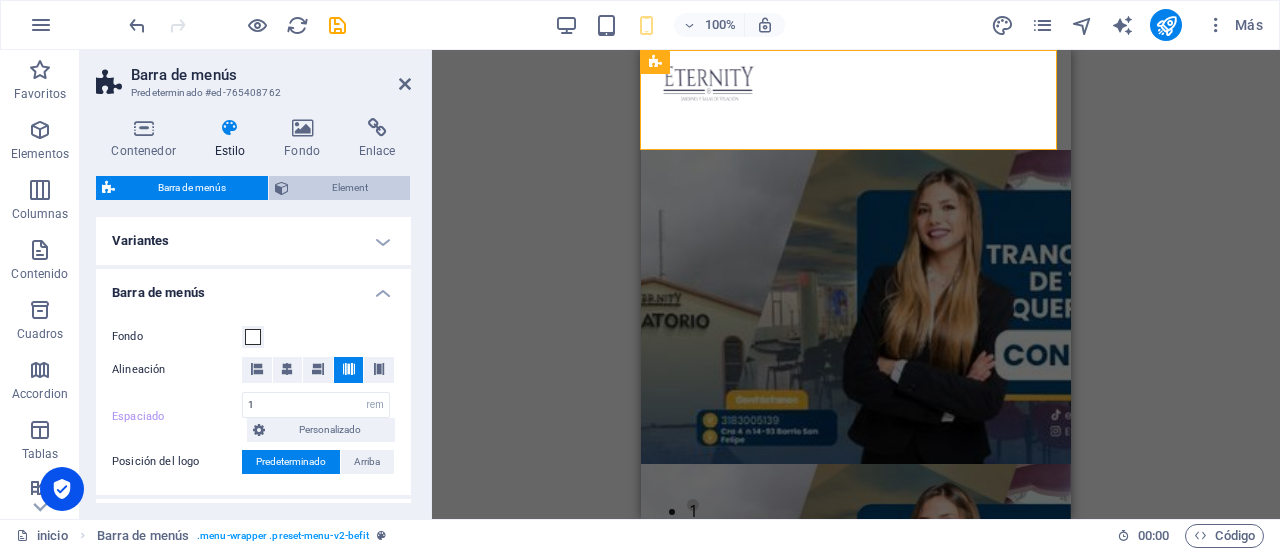 click on "Element" at bounding box center (349, 188) 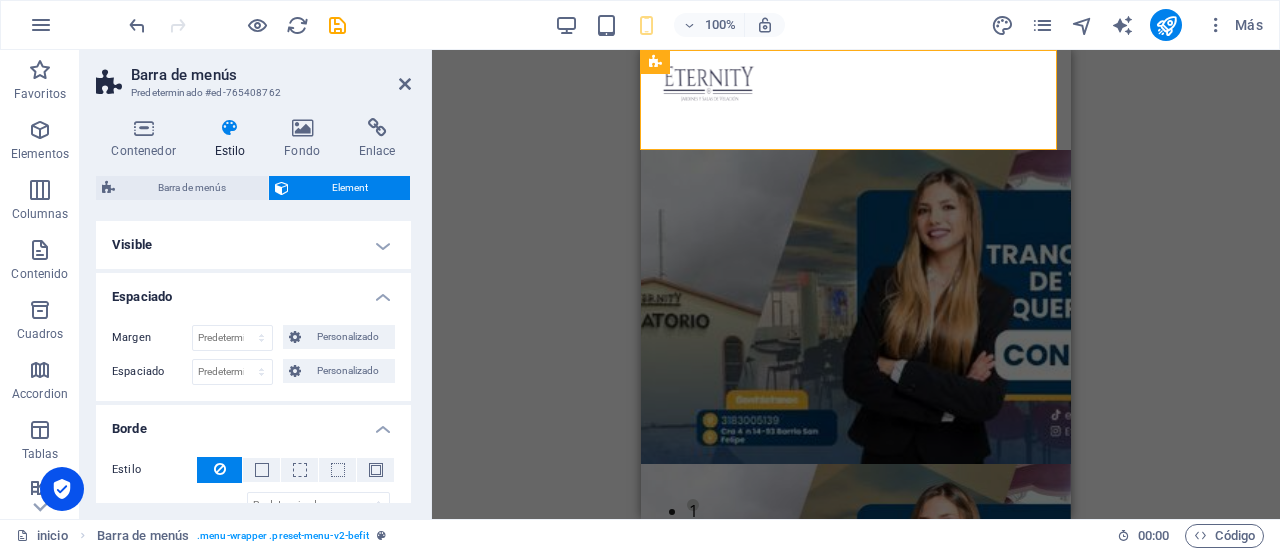 click on "Visible" at bounding box center (253, 245) 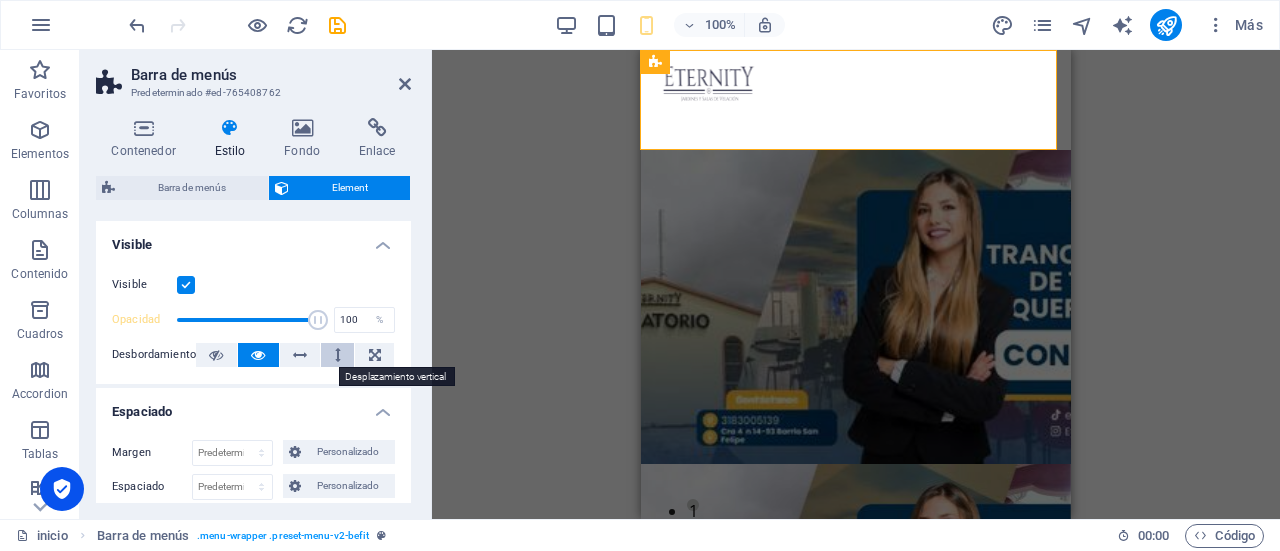 click at bounding box center (338, 355) 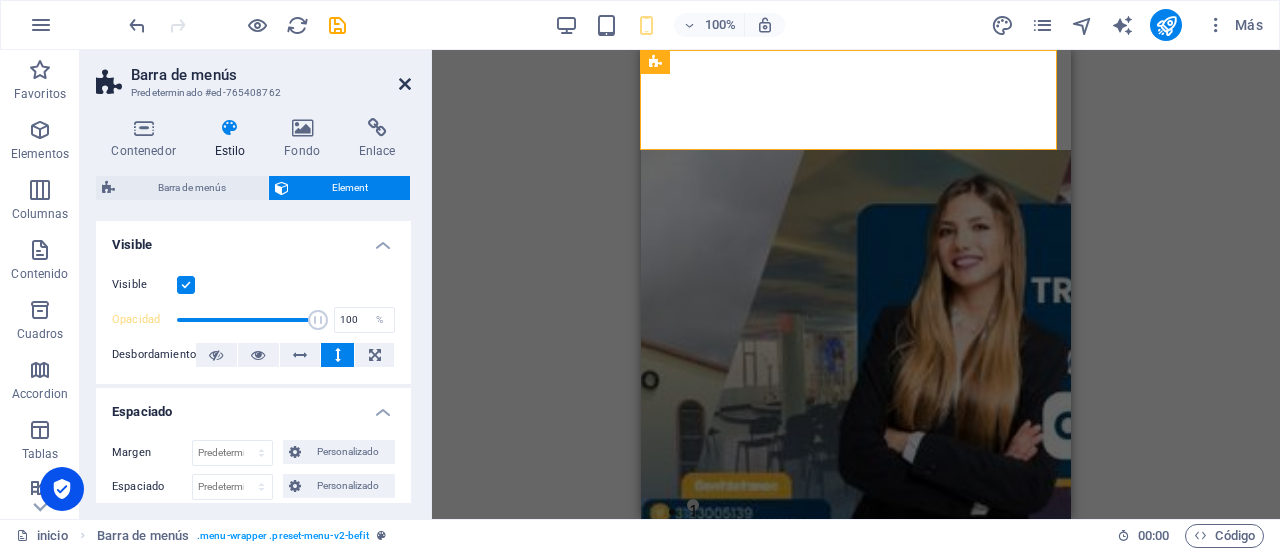 click at bounding box center (405, 84) 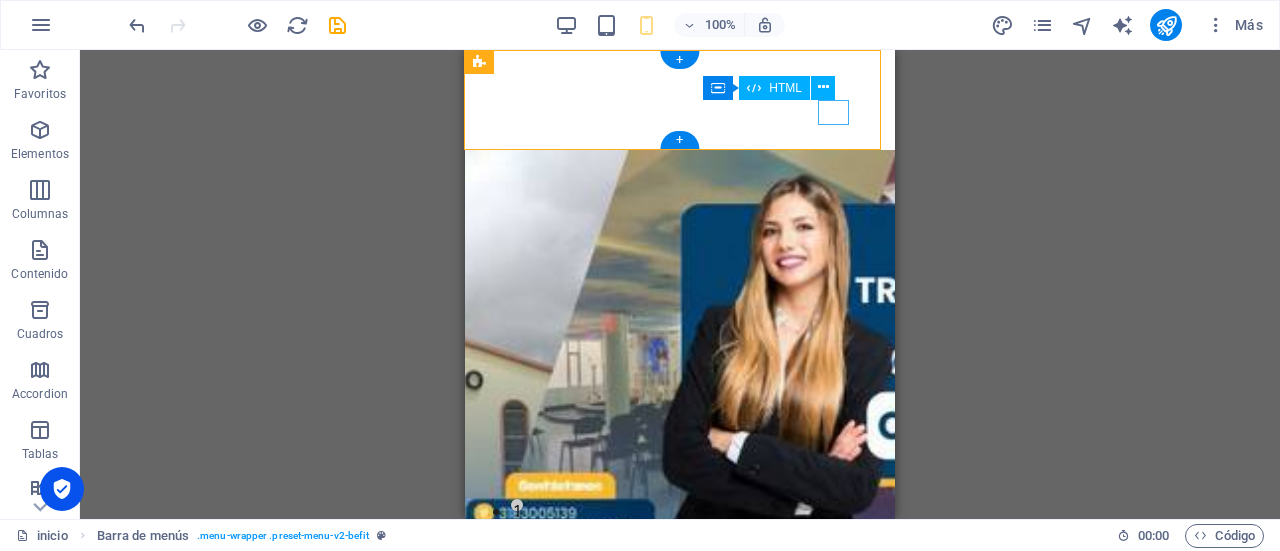 click at bounding box center [686, 480] 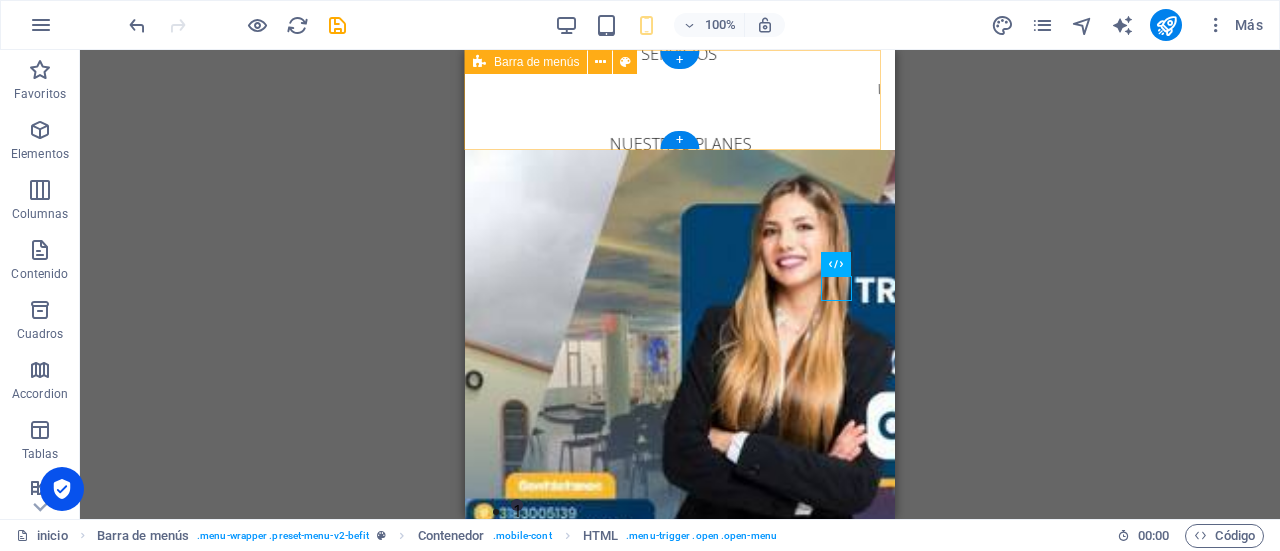 scroll, scrollTop: 264, scrollLeft: 0, axis: vertical 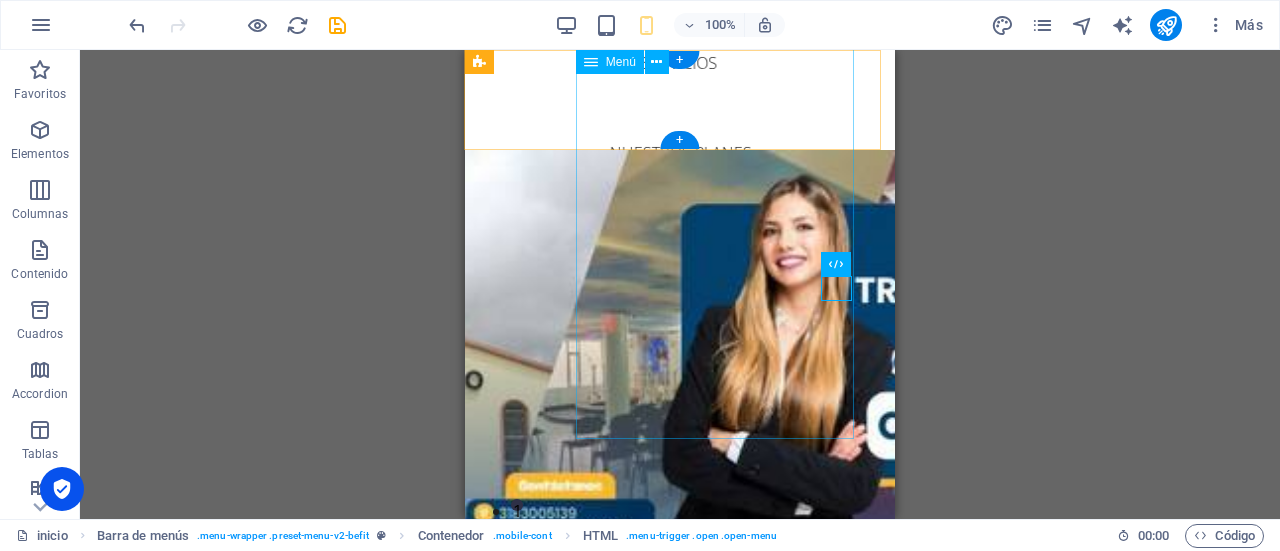click on "INICIO ¿QUIENES SOMOS? SERVICIOS NUESTROS PLANES SEDES Contactanos PAGO pse" at bounding box center [680, 157] 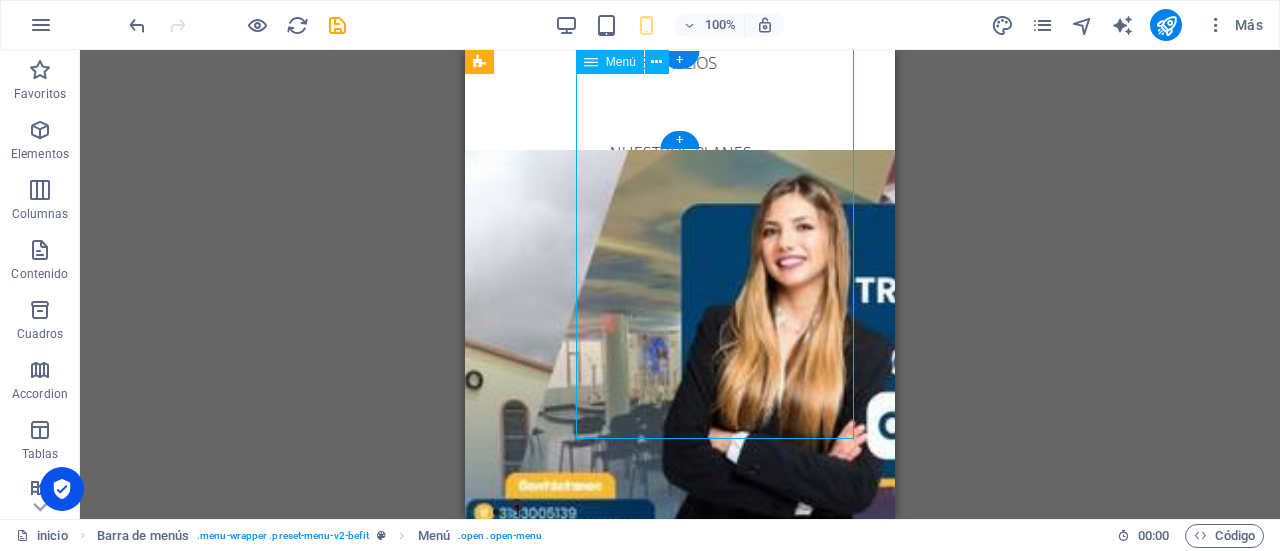 click on "INICIO ¿QUIENES SOMOS? SERVICIOS NUESTROS PLANES SEDES Contactanos PAGO pse" at bounding box center (680, 157) 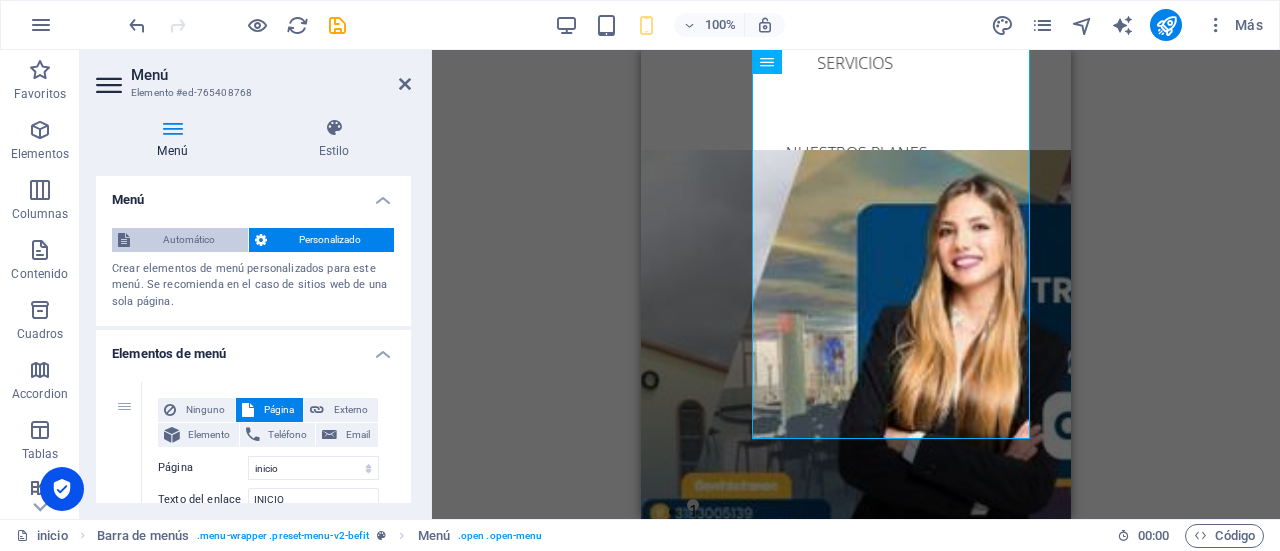 click on "Automático" at bounding box center [189, 240] 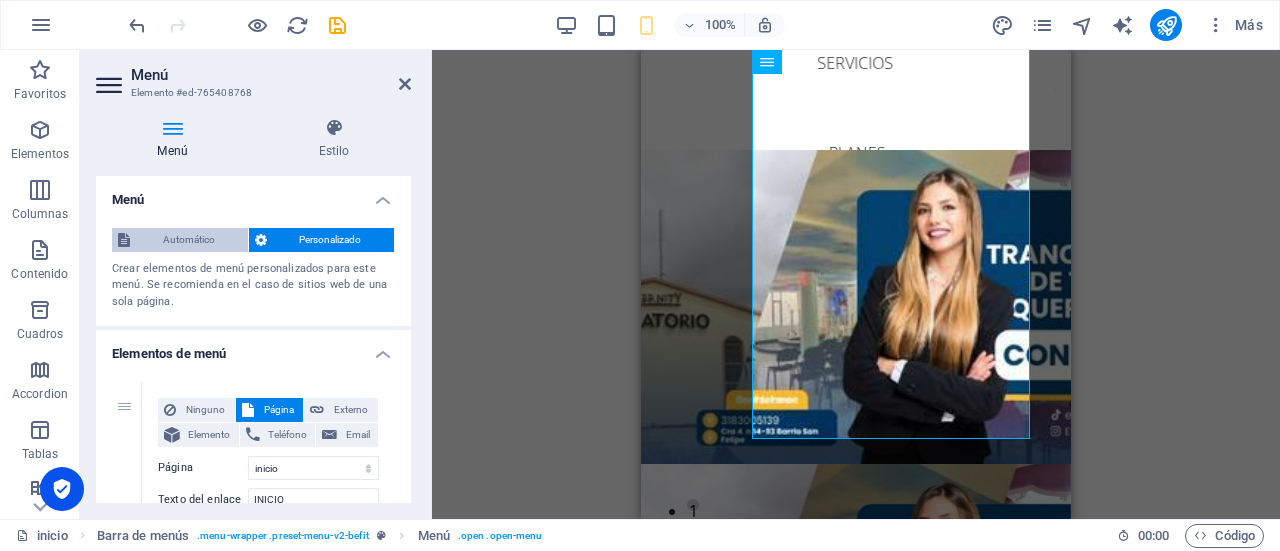 scroll, scrollTop: 215, scrollLeft: 0, axis: vertical 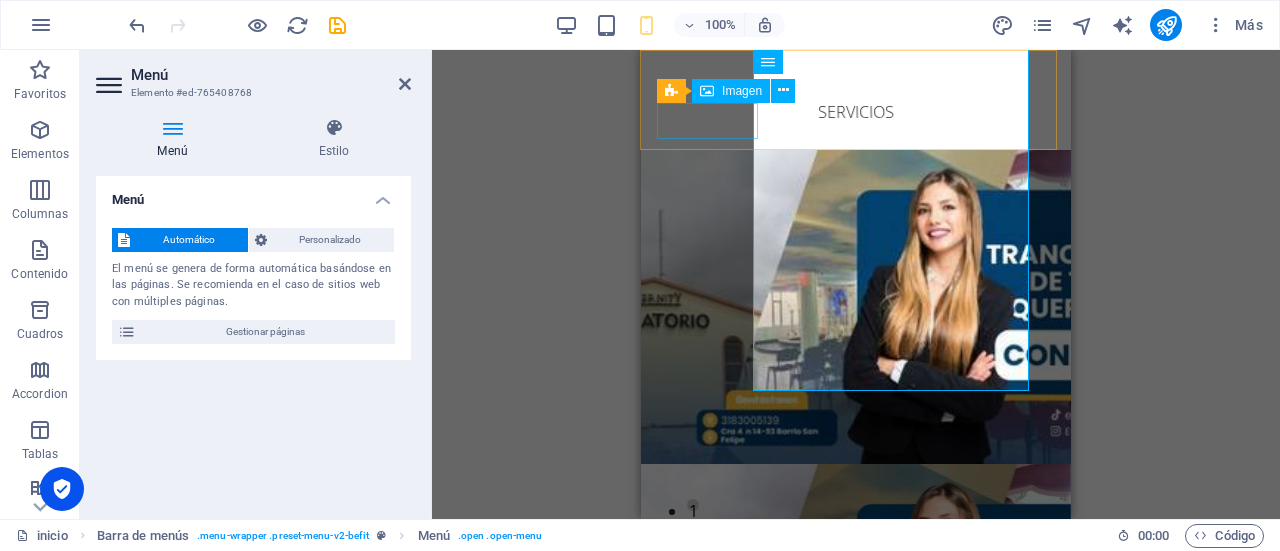 click at bounding box center [852, -131] 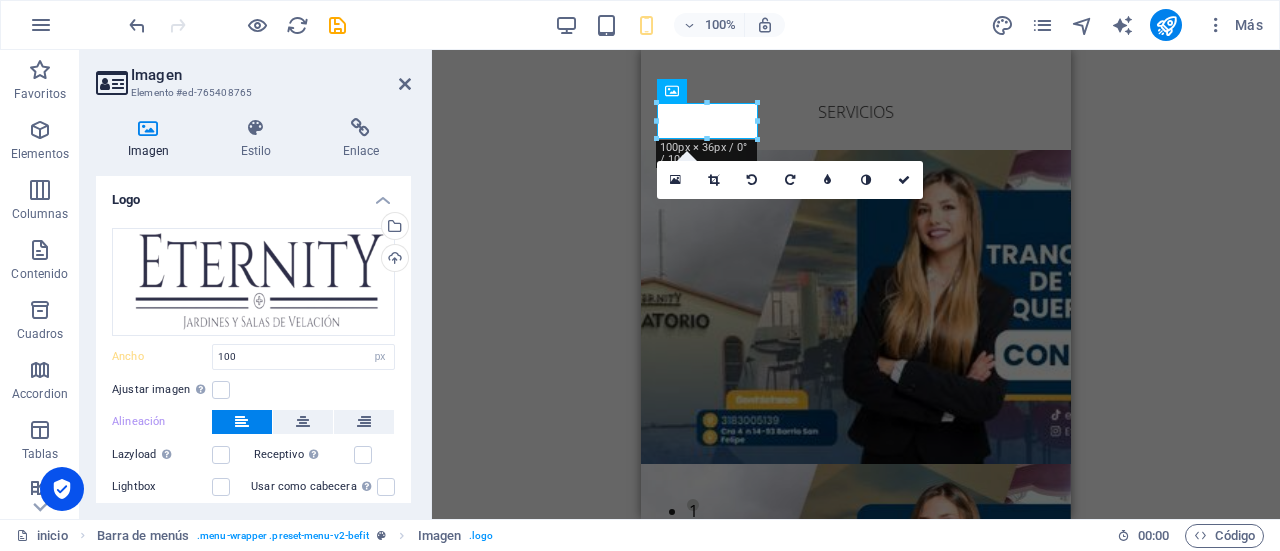click on "H2   Control deslizante   Banner   Control deslizante   Banner   Control deslizante   Barra de menús   Imagen   Contenedor   HTML   Contenedor   H3   4 columnas   Contenedor   Imagen   Contenedor   Menú   Galería   Menú 180 170 160 150 140 130 120 110 100 90 80 70 60 50 40 30 20 10 0 -10 -20 -30 -40 -50 -60 -70 -80 -90 -100 -110 -120 -130 -140 -150 -160 -170 100px × 36px / 0° / 10% 16:10 16:9 4:3 1:1 1:2 0" at bounding box center [856, 284] 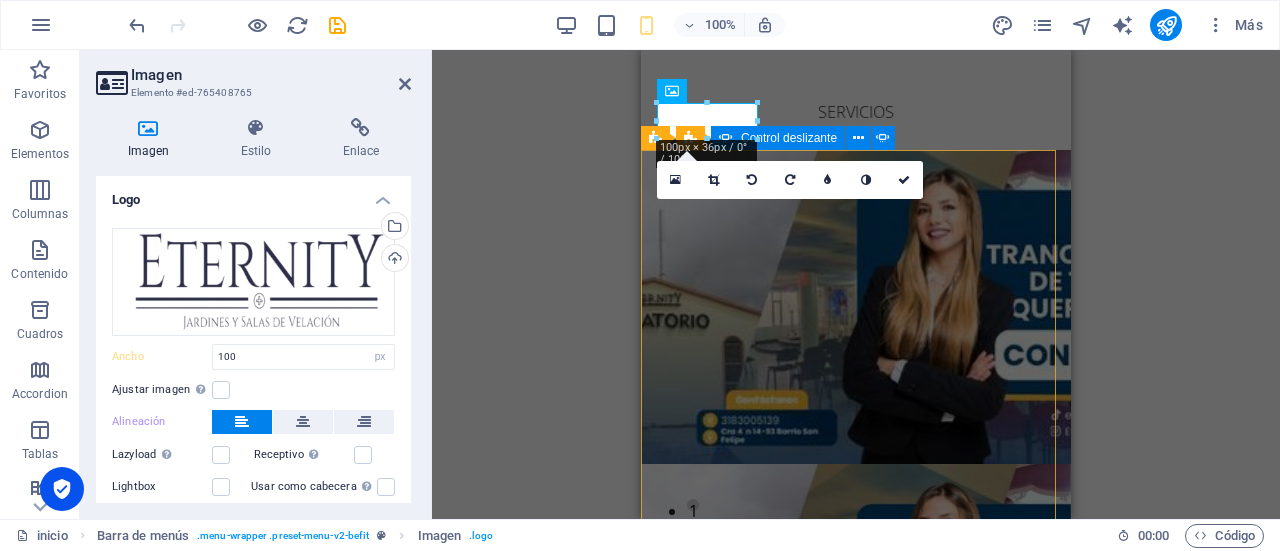 click at bounding box center (-413, 2266) 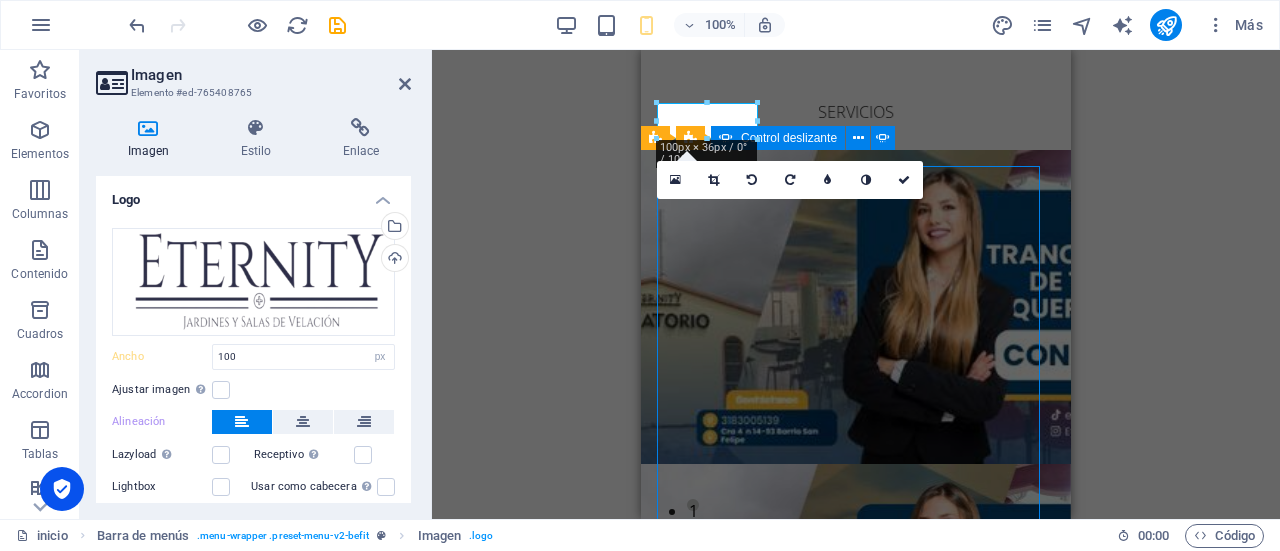 click at bounding box center (-413, 2266) 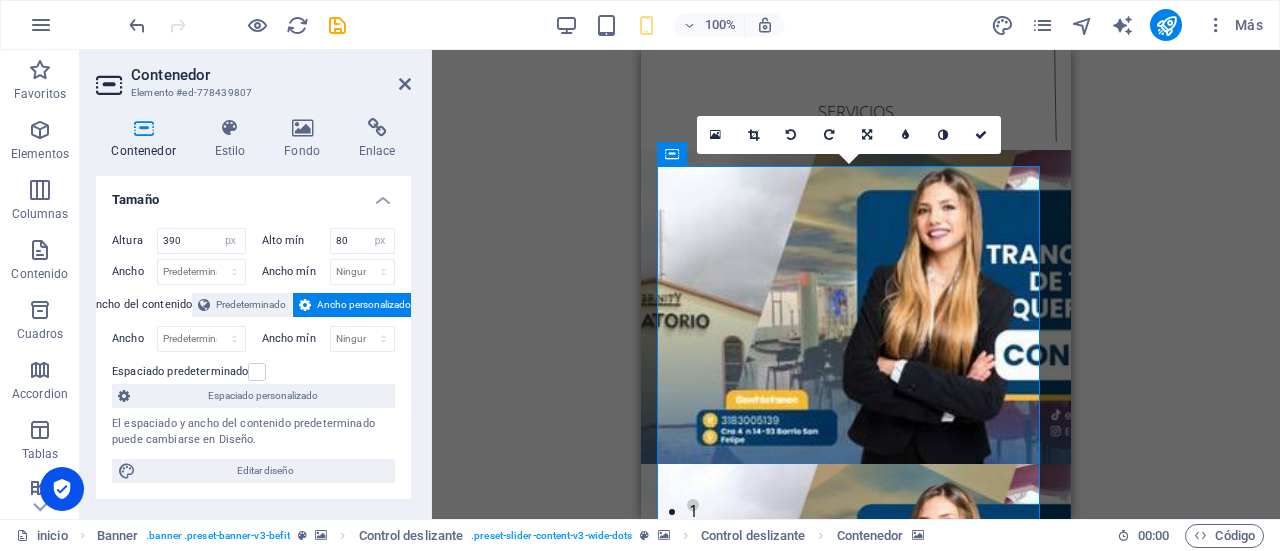 scroll, scrollTop: 397, scrollLeft: 0, axis: vertical 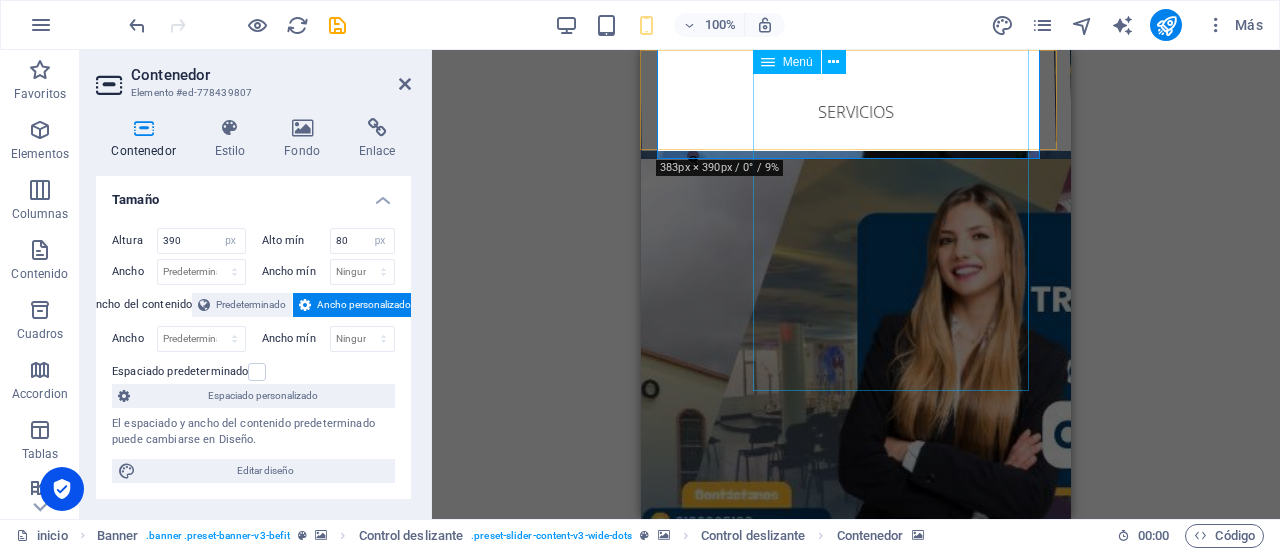 click on "inicio Quienes somos Servicios Planes Sedes Afiliate" at bounding box center [856, 157] 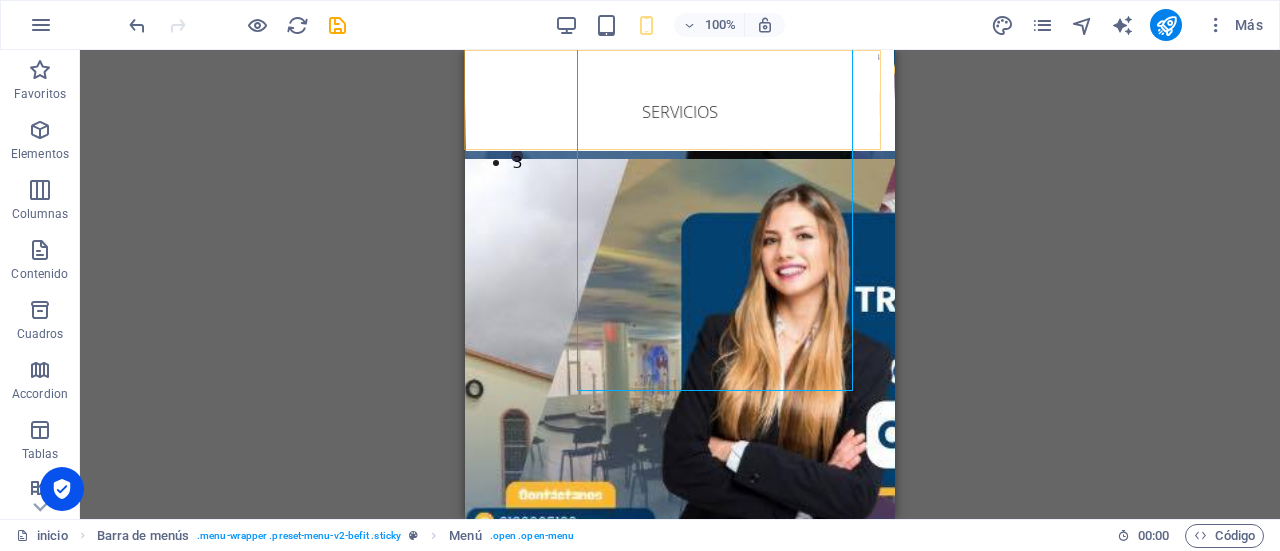 click on "inicio Quienes somos Servicios Planes Sedes Afiliate" at bounding box center [680, 100] 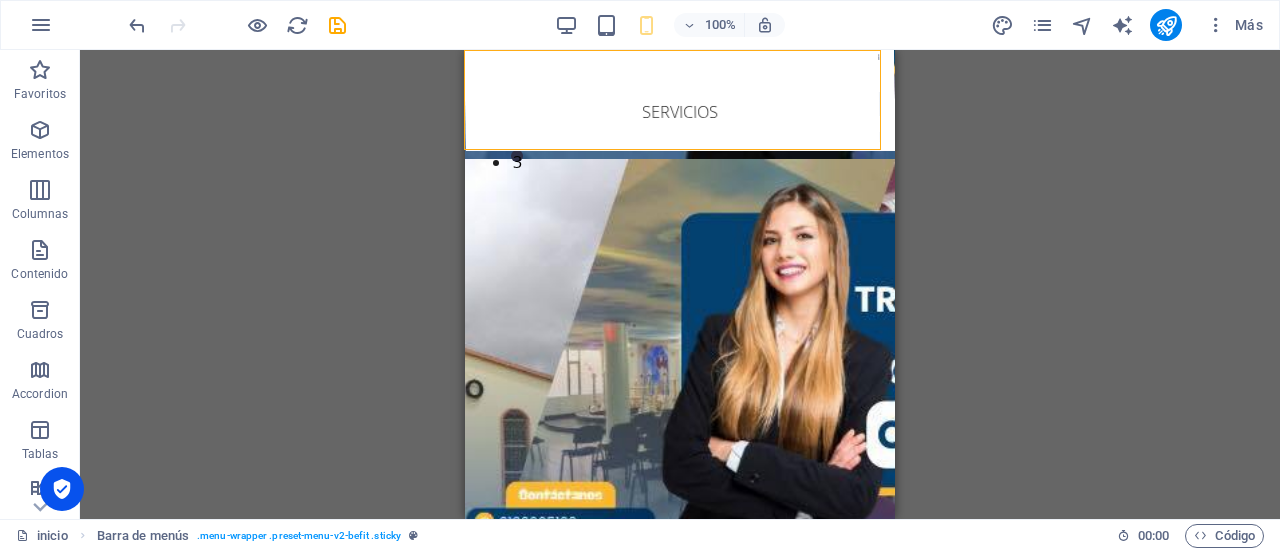 click on "inicio Quienes somos Servicios Planes Sedes Afiliate" at bounding box center [680, 100] 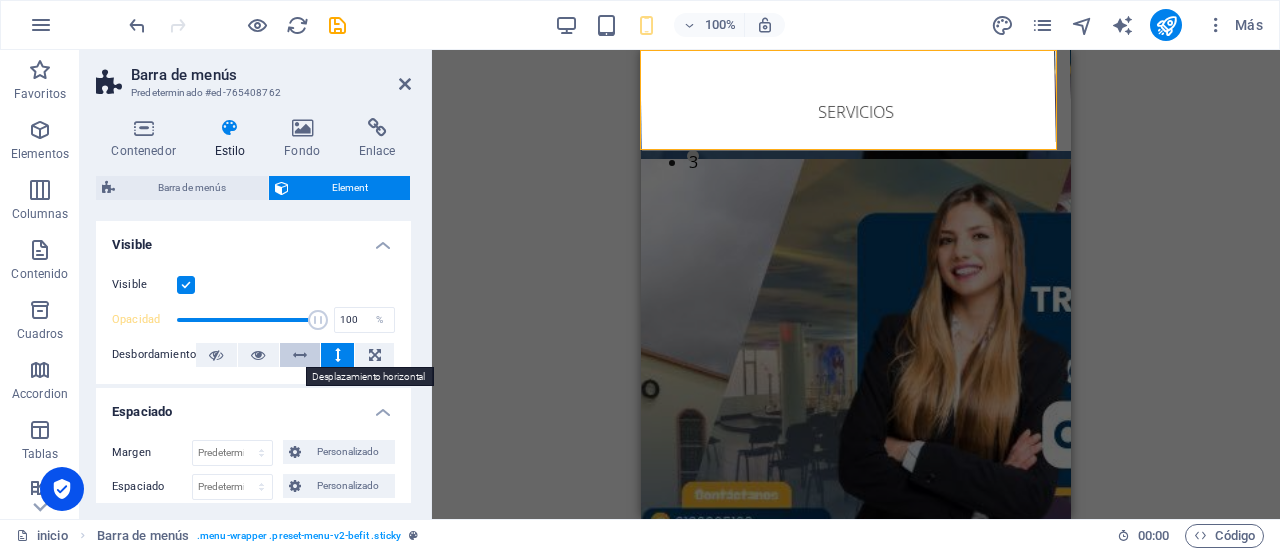 click at bounding box center [300, 355] 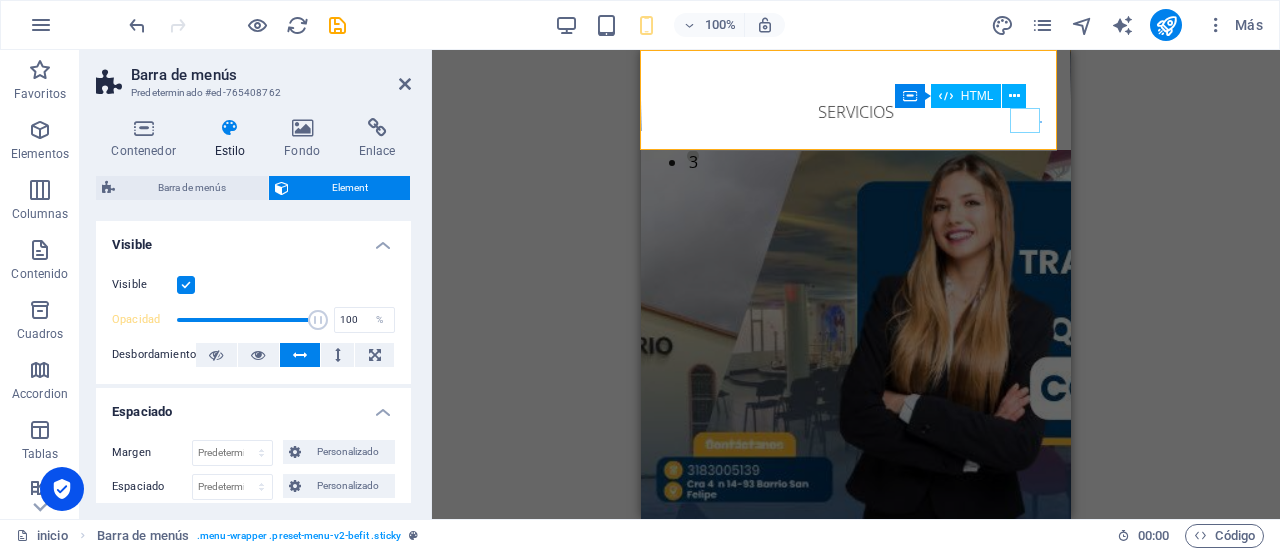 click at bounding box center [678, 439] 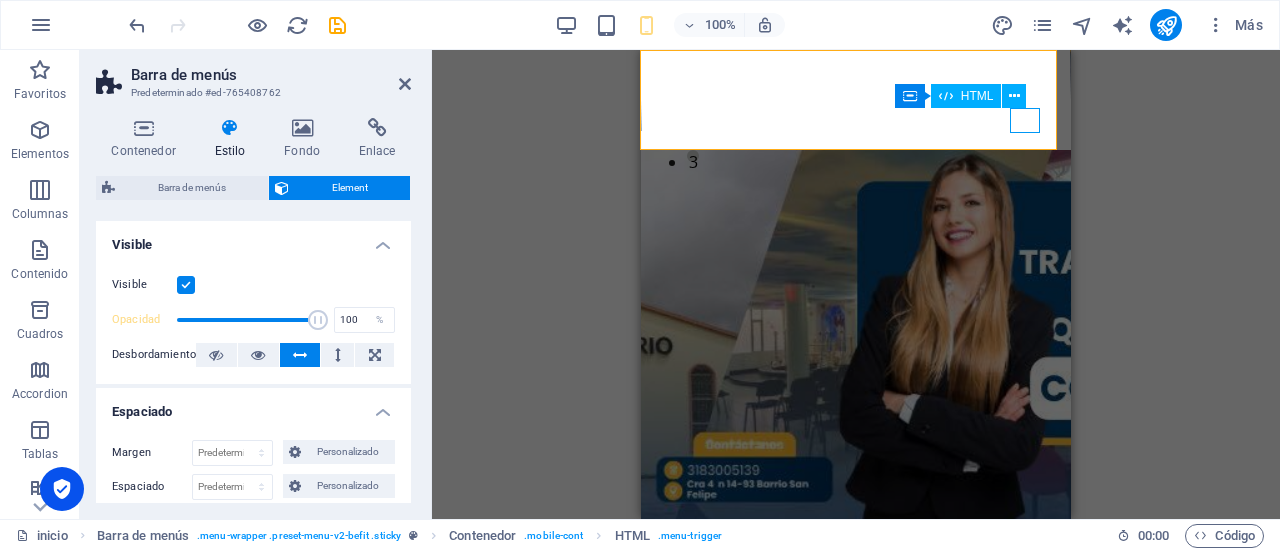 click at bounding box center (862, 439) 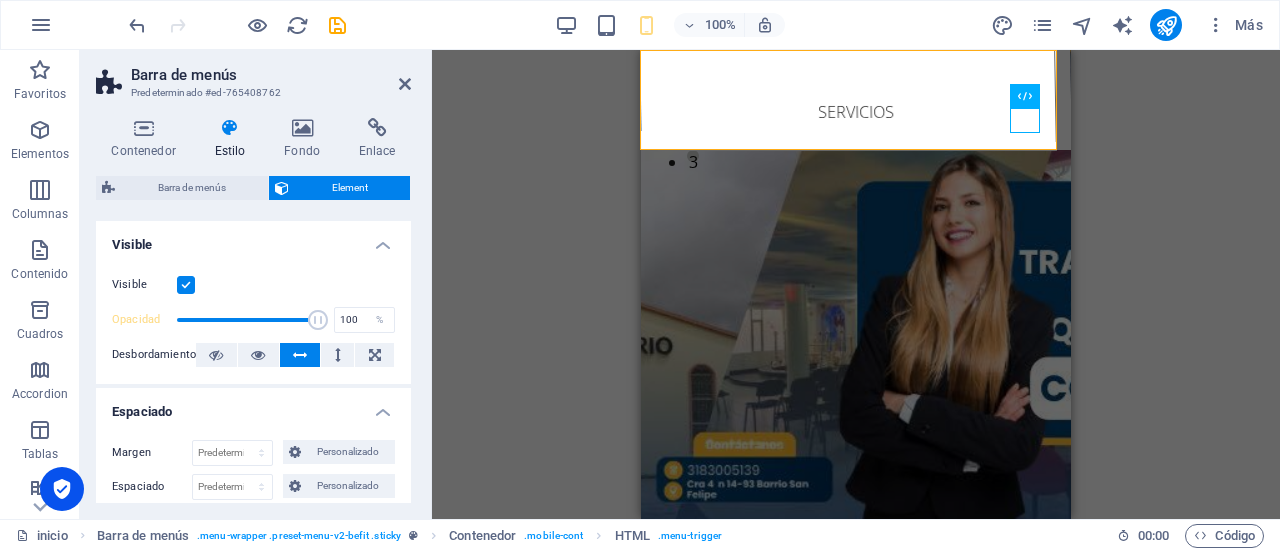 click on "Arrastra aquí para reemplazar el contenido existente. Si quieres crear un elemento nuevo, pulsa “Ctrl”.
H2   Control deslizante   Banner   Control deslizante   Banner   Banner   Control deslizante   Barra de menús   Imagen   Contenedor   HTML   Contenedor   H3   4 columnas   Contenedor   Imagen   Contenedor   Menú   Galería   Menú   Control deslizante   Control deslizante   Banner   Contenedor" at bounding box center (856, 284) 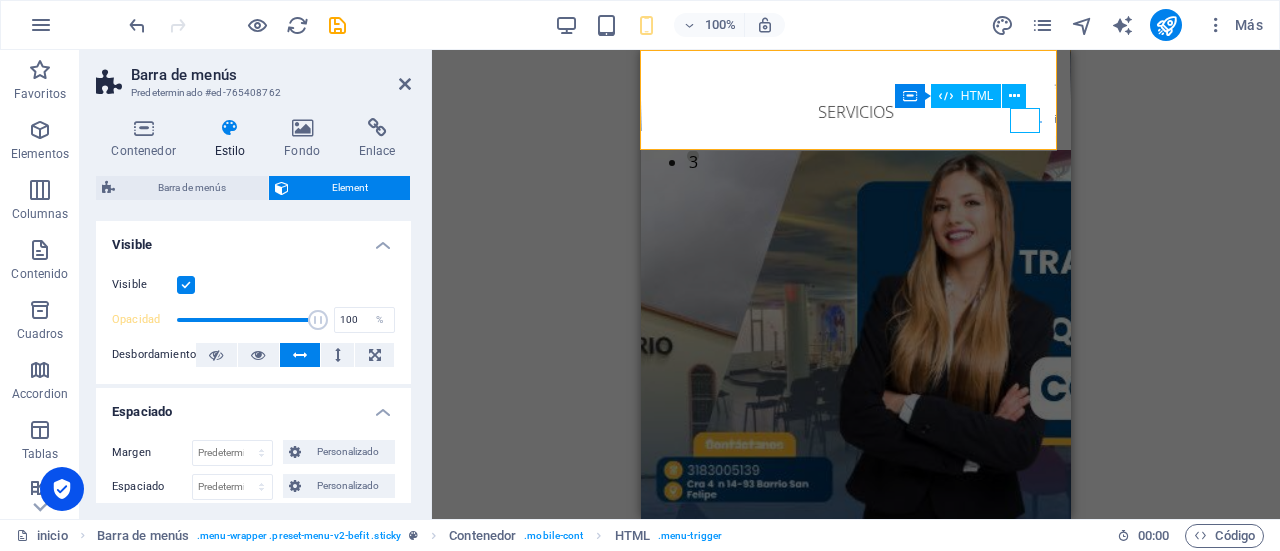 click at bounding box center [678, 439] 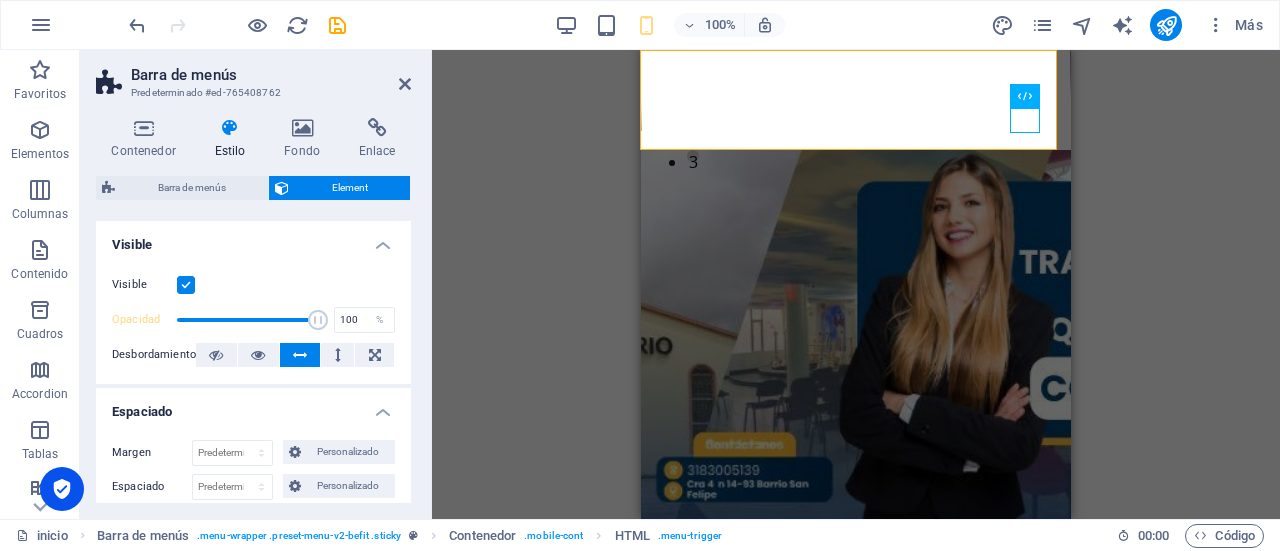 click on "Arrastra aquí para reemplazar el contenido existente. Si quieres crear un elemento nuevo, pulsa “Ctrl”.
H2   Control deslizante   Banner   Control deslizante   Banner   Banner   Control deslizante   Barra de menús   Imagen   Contenedor   HTML   Contenedor   H3   4 columnas   Contenedor   Imagen   Contenedor   Menú   Galería   Menú   Control deslizante   Control deslizante   Banner   Contenedor" at bounding box center [856, 284] 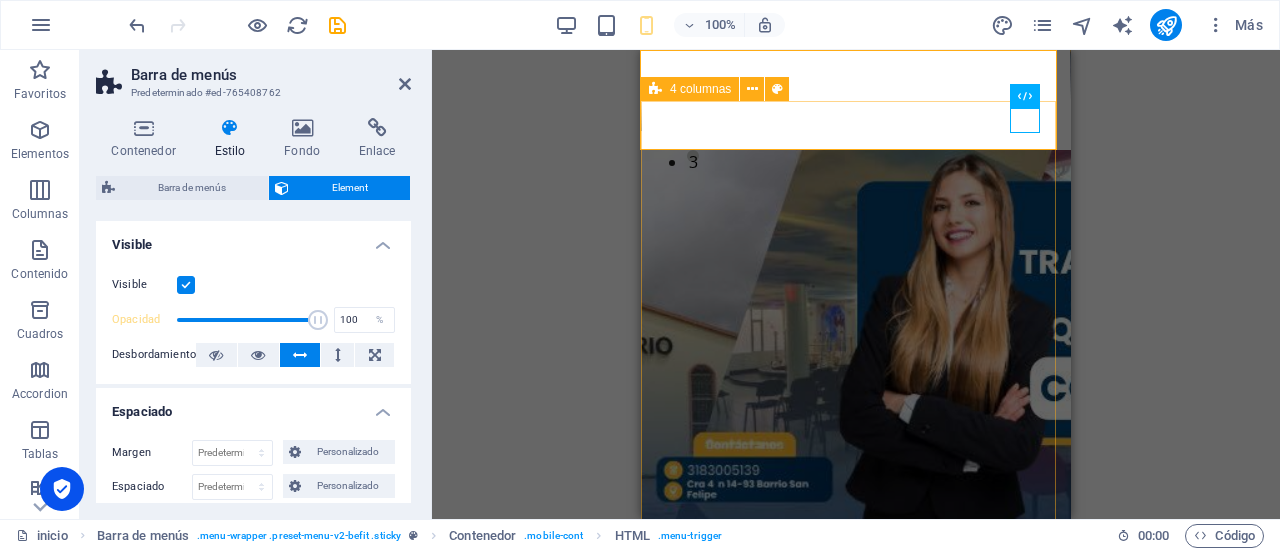 click at bounding box center [856, 1319] 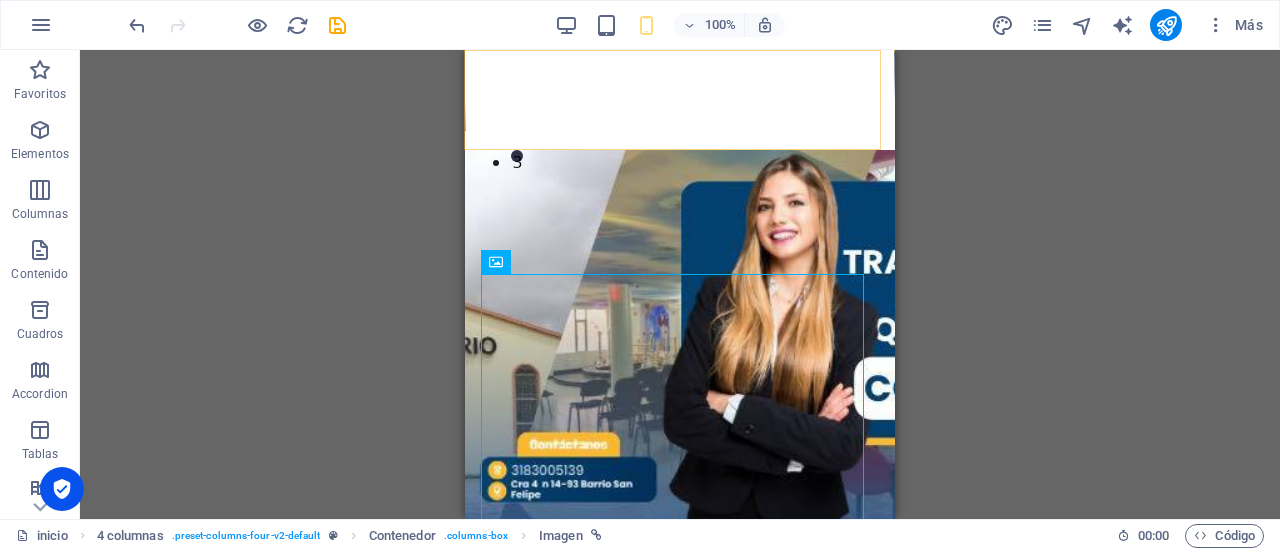 click on "inicio Quienes somos Servicios Planes Sedes Afiliate" at bounding box center [680, 100] 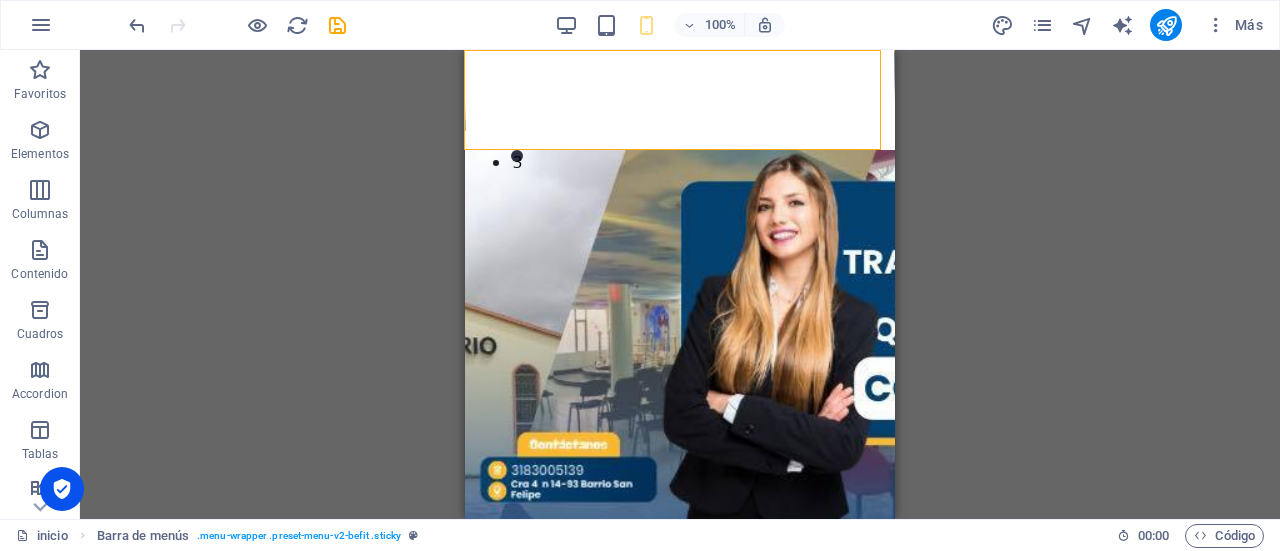click on "inicio Quienes somos Servicios Planes Sedes Afiliate" at bounding box center [680, 100] 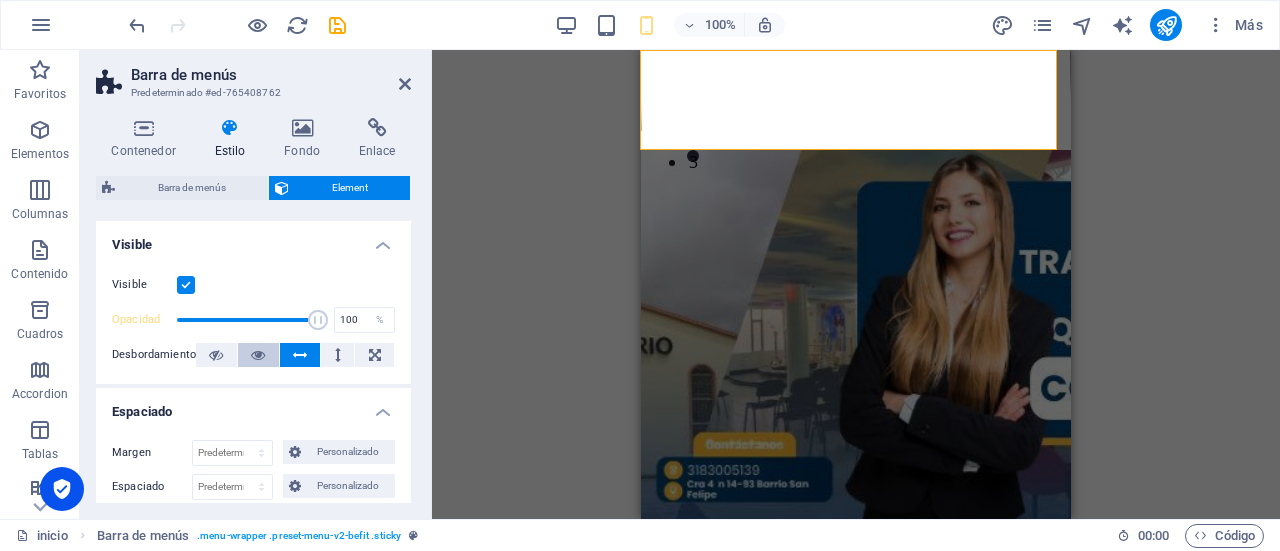 click at bounding box center (258, 355) 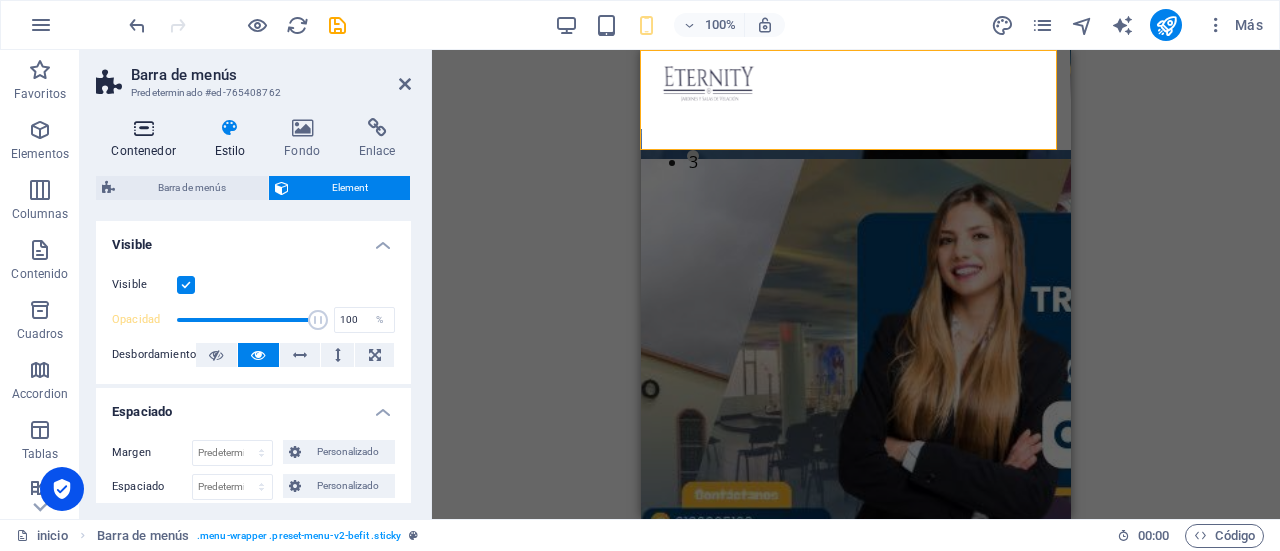 click on "Contenedor" at bounding box center [147, 139] 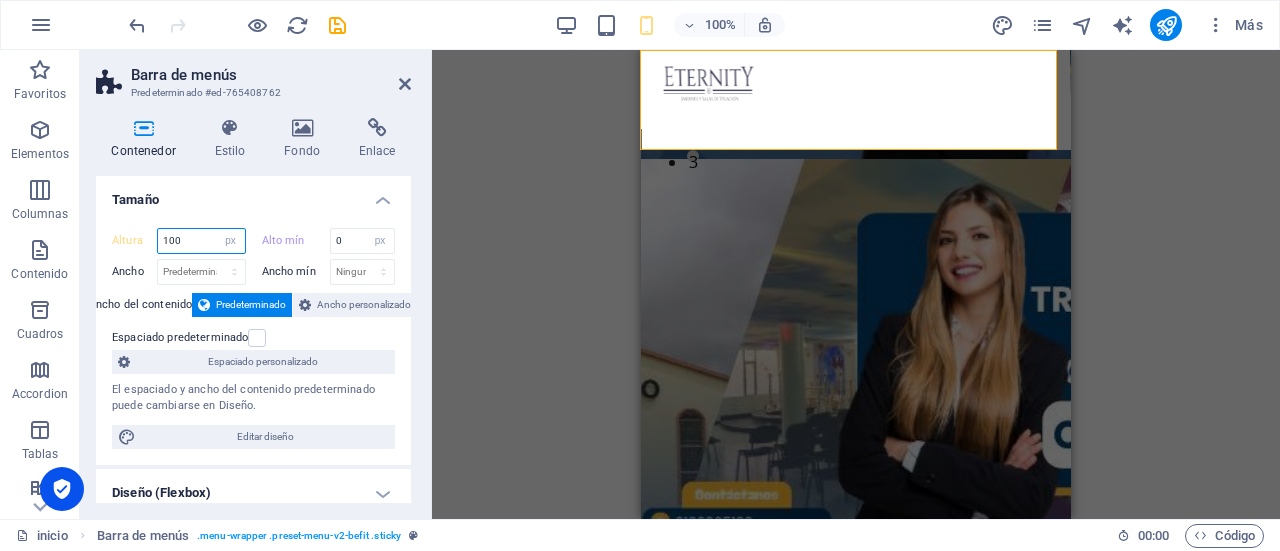 click on "100" at bounding box center (201, 241) 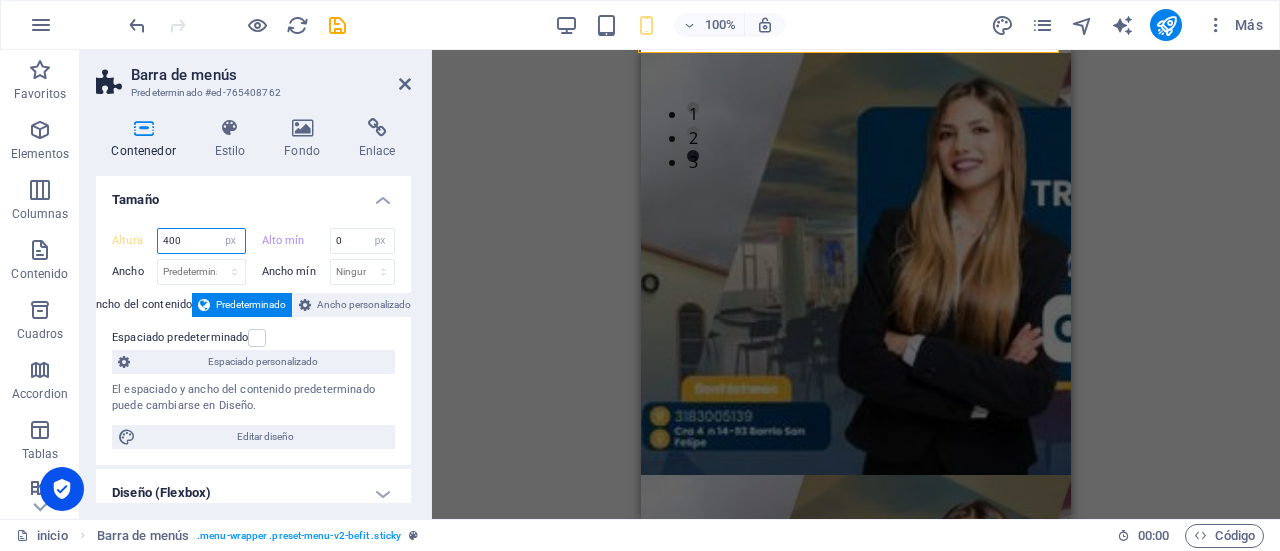 type on "400" 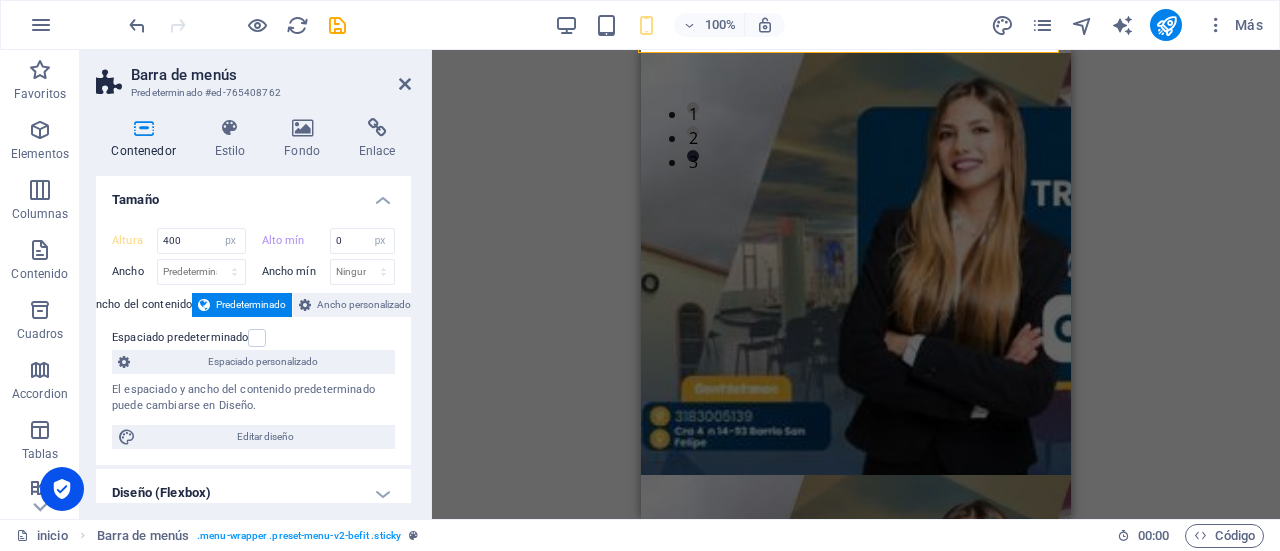 click on "Arrastra aquí para reemplazar el contenido existente. Si quieres crear un elemento nuevo, pulsa “Ctrl”.
H2   Control deslizante   Banner   Control deslizante   Banner   Banner   Control deslizante   Barra de menús   Imagen   Contenedor   HTML   Contenedor   H3   4 columnas   Contenedor   Imagen   Contenedor   Menú   Galería   Menú   Control deslizante   Banner   Contenedor" at bounding box center (856, 284) 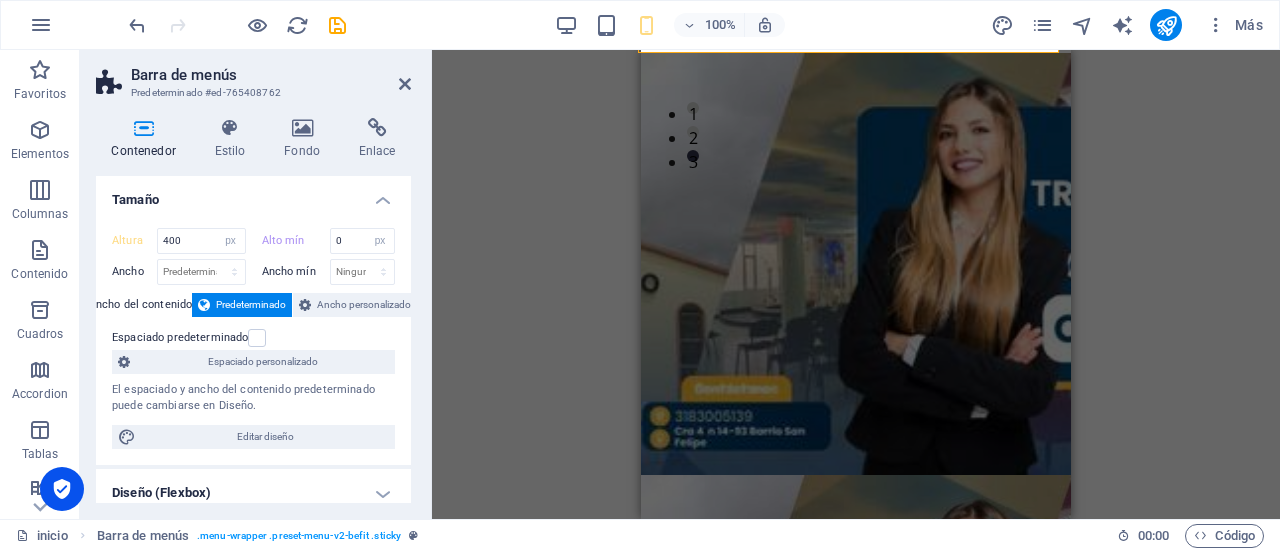 click on "Arrastra aquí para reemplazar el contenido existente. Si quieres crear un elemento nuevo, pulsa “Ctrl”.
H2   Control deslizante   Banner   Control deslizante   Banner   Banner   Control deslizante   Barra de menús   Imagen   Contenedor   HTML   Contenedor   H3   4 columnas   Contenedor   Imagen   Contenedor   Menú   Galería   Menú   Control deslizante   Banner   Contenedor" at bounding box center [856, 284] 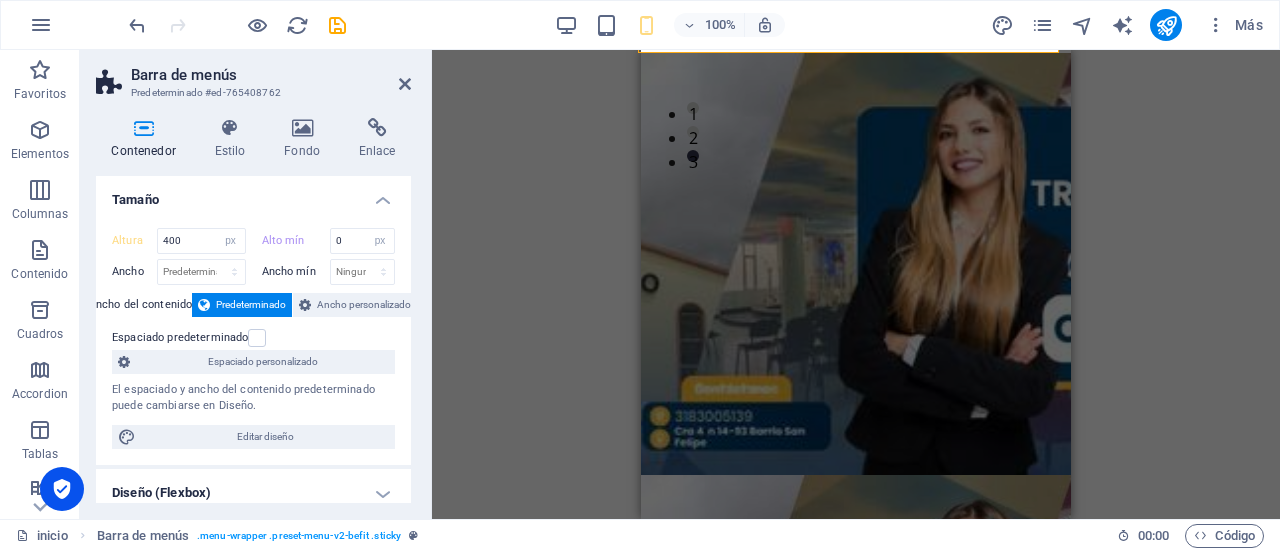 click on "Arrastra aquí para reemplazar el contenido existente. Si quieres crear un elemento nuevo, pulsa “Ctrl”.
H2   Control deslizante   Banner   Control deslizante   Banner   Banner   Control deslizante   Barra de menús   Imagen   Contenedor   HTML   Contenedor   H3   4 columnas   Contenedor   Imagen   Contenedor   Menú   Galería   Menú   Control deslizante   Banner   Contenedor" at bounding box center [856, 284] 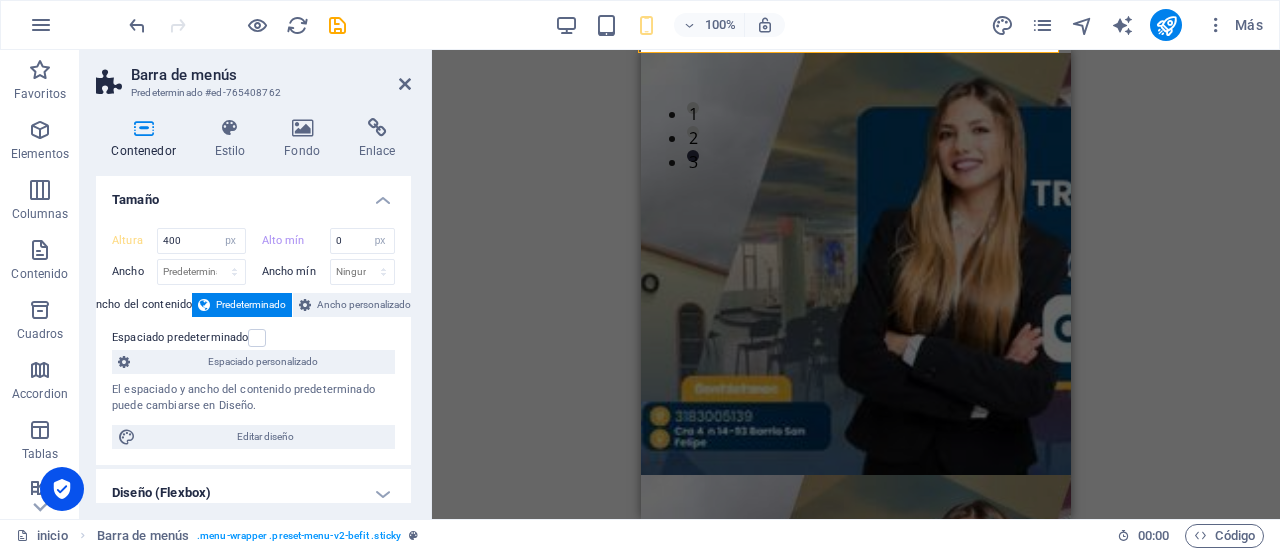 click on "Arrastra aquí para reemplazar el contenido existente. Si quieres crear un elemento nuevo, pulsa “Ctrl”.
H2   Control deslizante   Banner   Control deslizante   Banner   Banner   Control deslizante   Barra de menús   Imagen   Contenedor   HTML   Contenedor   H3   4 columnas   Contenedor   Imagen   Contenedor   Menú   Galería   Menú   Control deslizante   Banner   Contenedor" at bounding box center (856, 284) 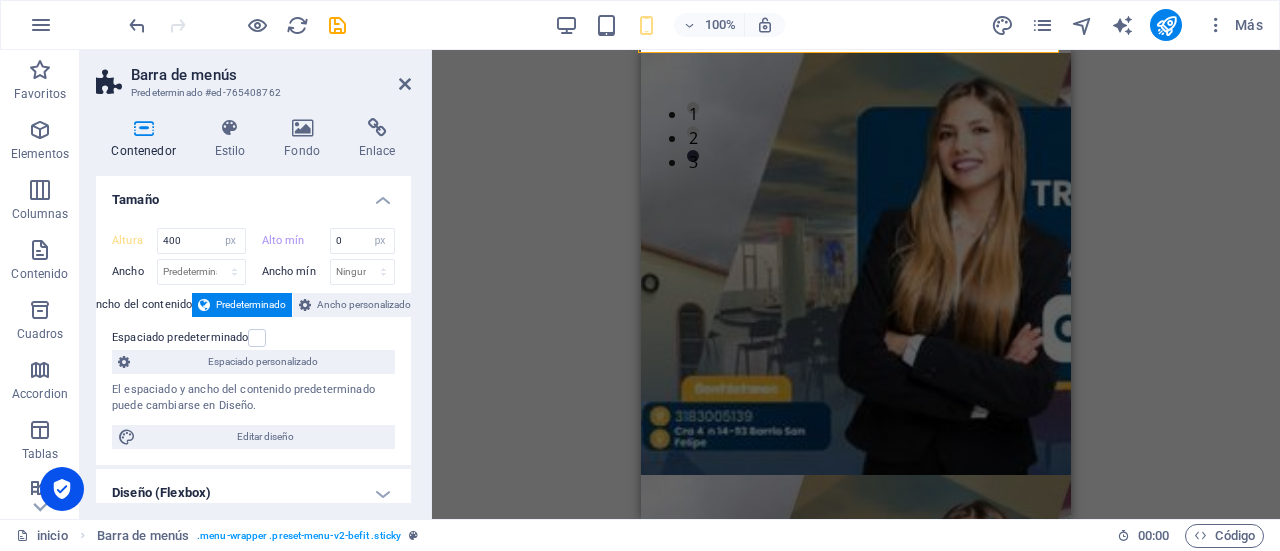 click on "Arrastra aquí para reemplazar el contenido existente. Si quieres crear un elemento nuevo, pulsa “Ctrl”.
H2   Control deslizante   Banner   Control deslizante   Banner   Banner   Control deslizante   Barra de menús   Imagen   Contenedor   HTML   Contenedor   H3   4 columnas   Contenedor   Imagen   Contenedor   Menú   Galería   Menú   Control deslizante   Banner   Contenedor" at bounding box center [856, 284] 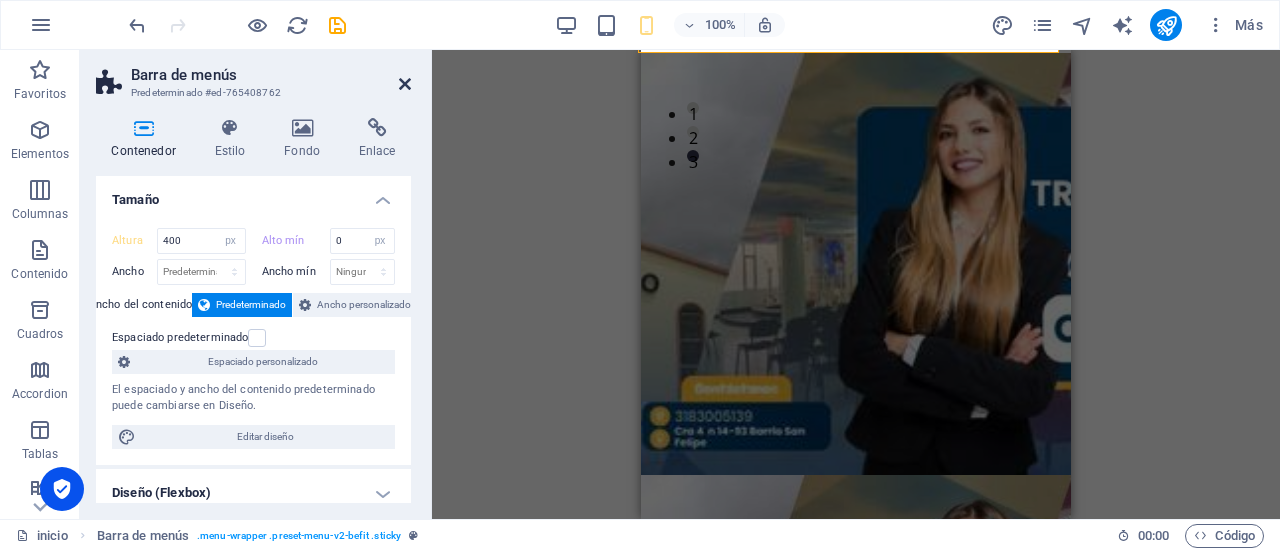 click at bounding box center [405, 84] 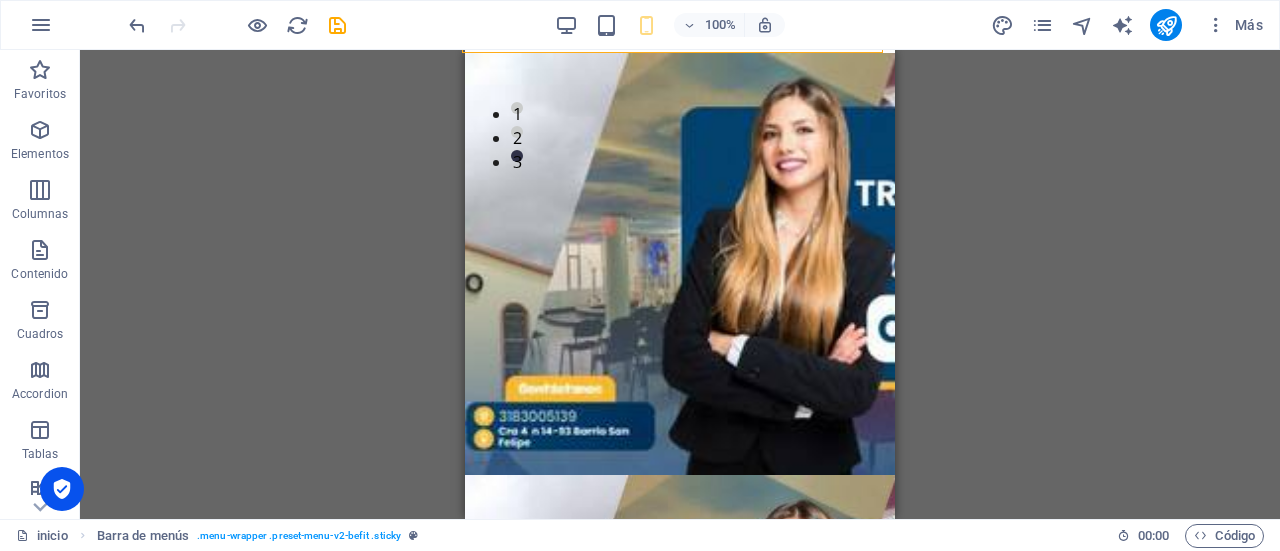 scroll, scrollTop: 0, scrollLeft: 0, axis: both 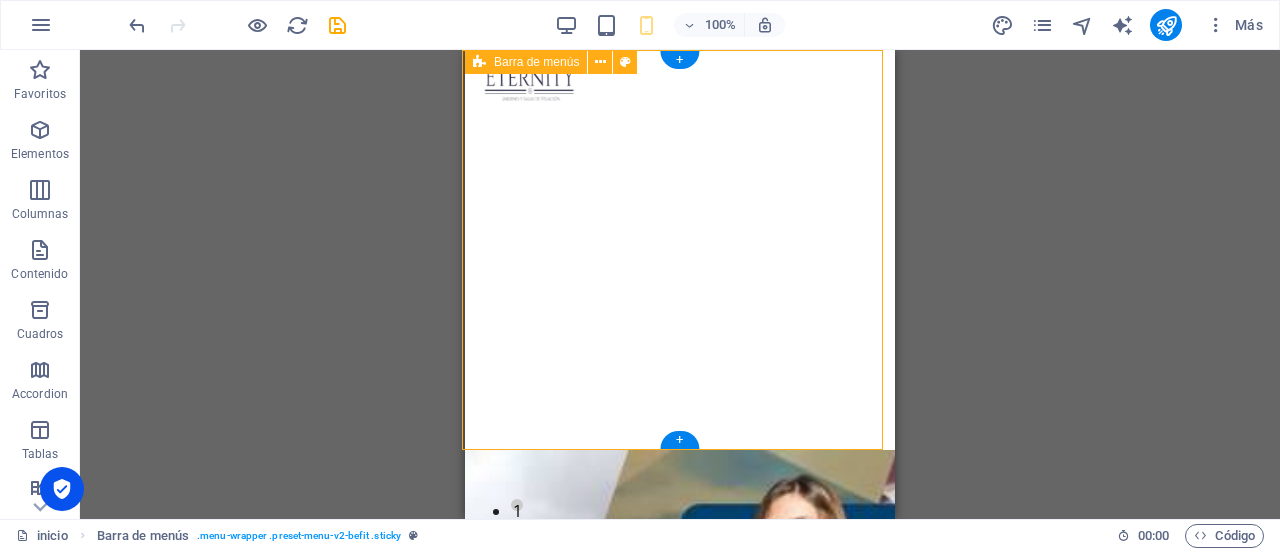 click on "inicio Quienes somos Servicios Planes Sedes Afiliate" at bounding box center [680, 250] 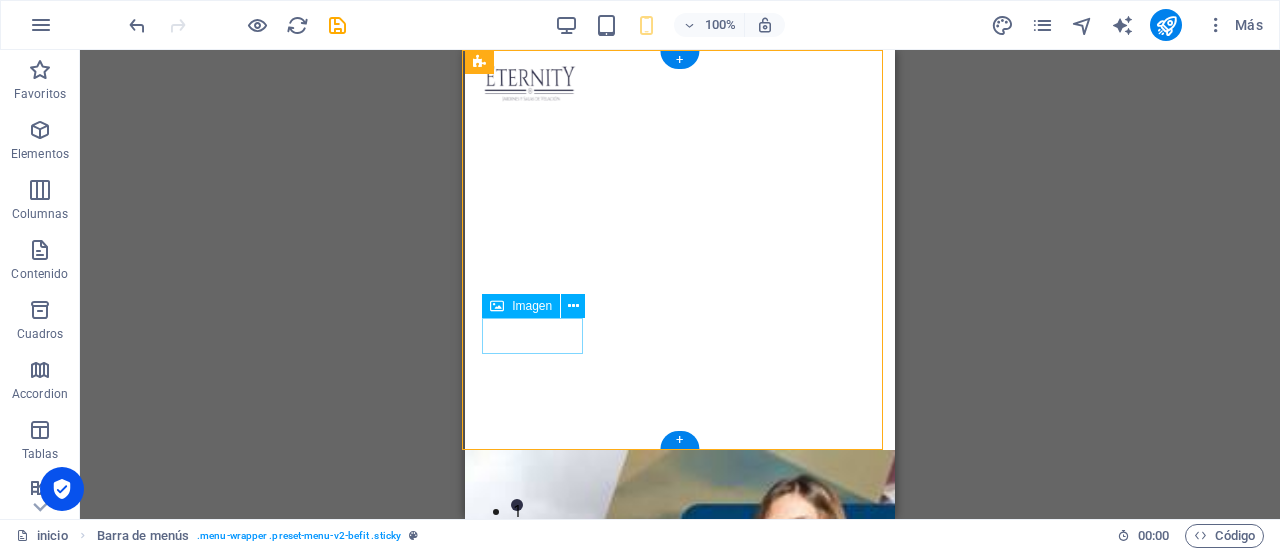 click at bounding box center [677, 84] 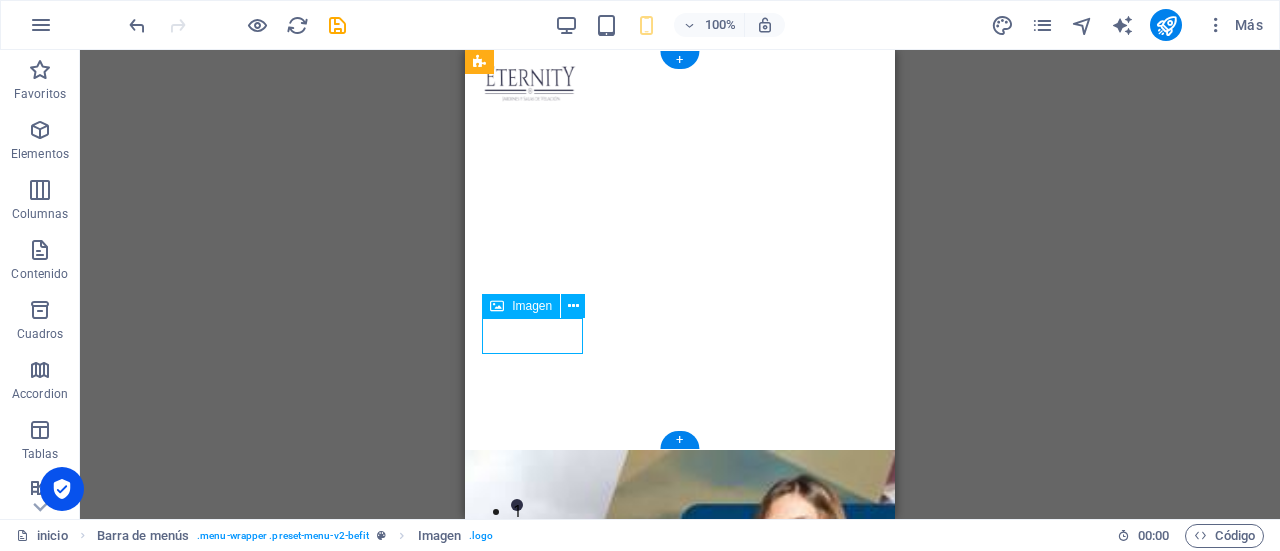 click at bounding box center (677, 84) 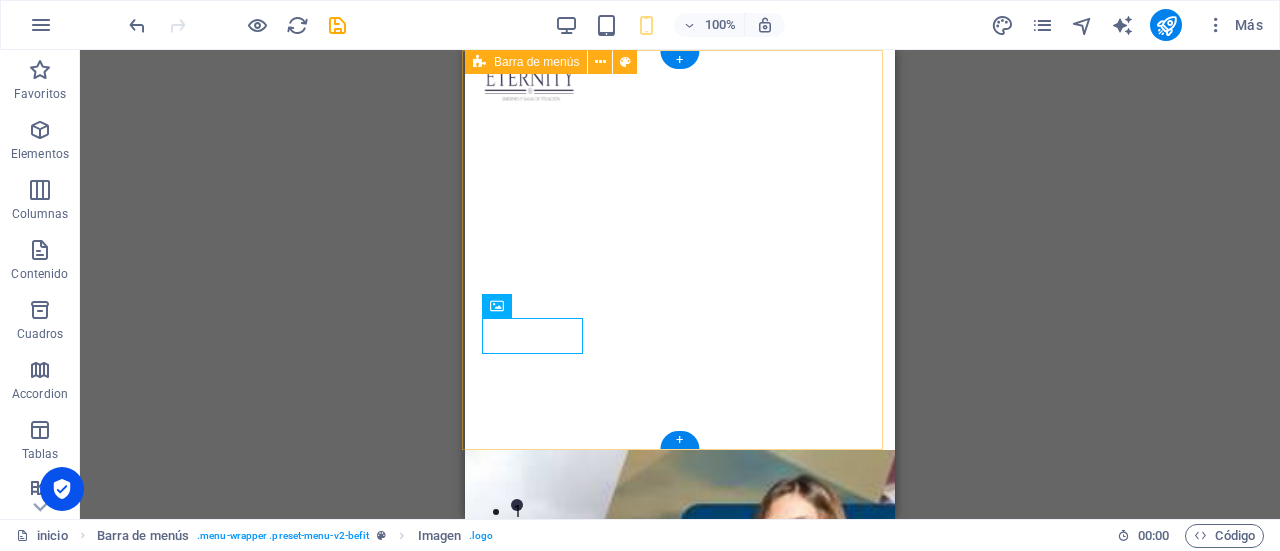 drag, startPoint x: 532, startPoint y: 323, endPoint x: 987, endPoint y: 187, distance: 474.8905 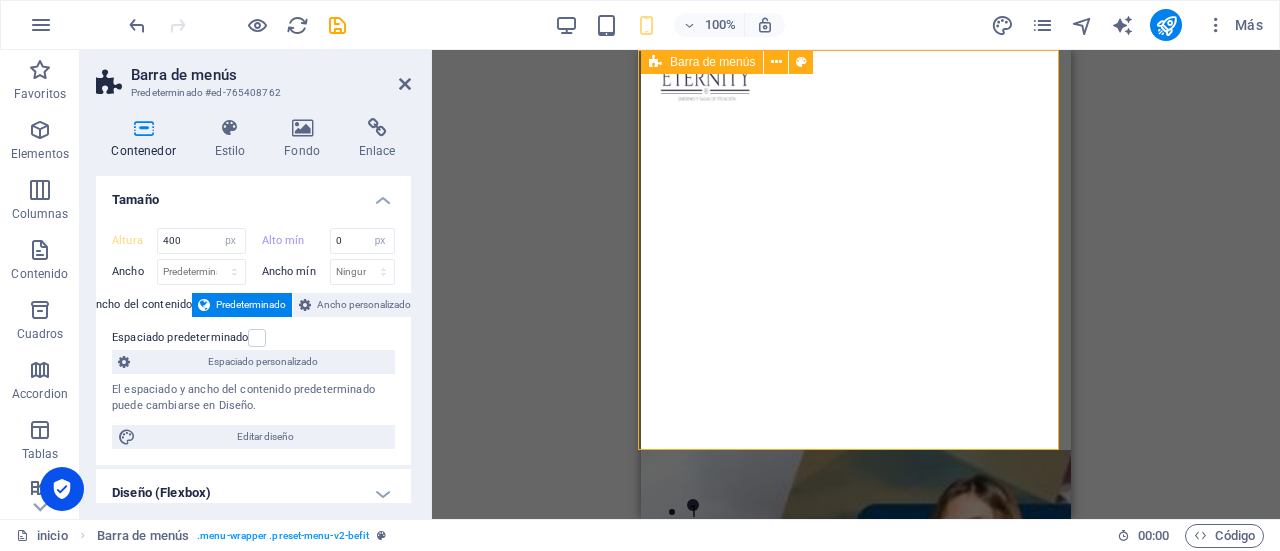 click on "inicio Quienes somos Servicios Planes Sedes Afiliate" at bounding box center [856, 250] 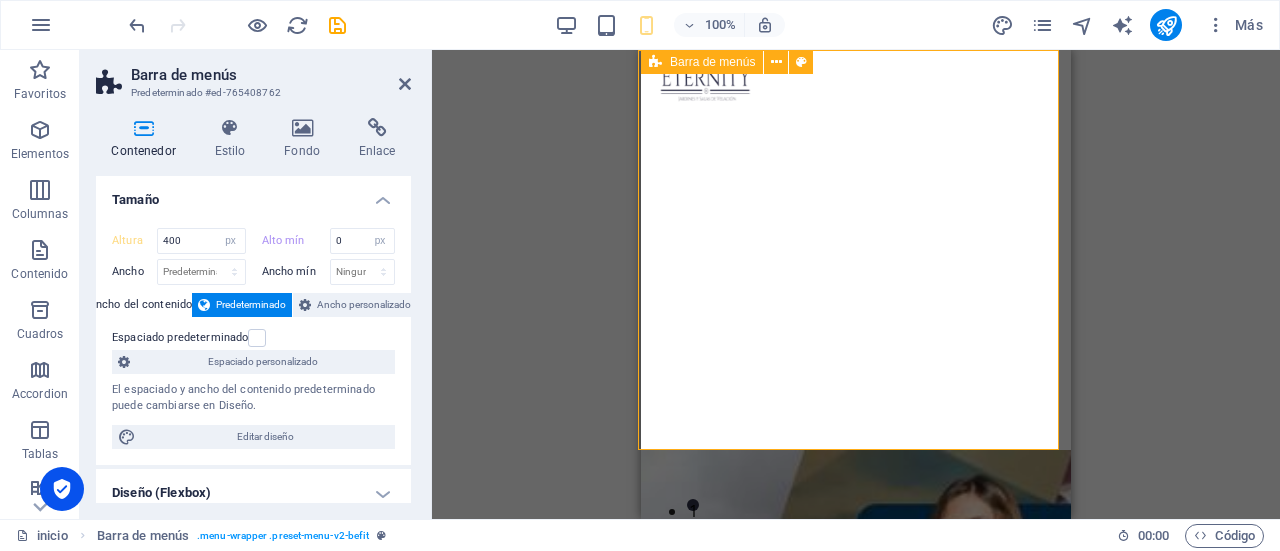 click on "inicio Quienes somos Servicios Planes Sedes Afiliate" at bounding box center (856, 250) 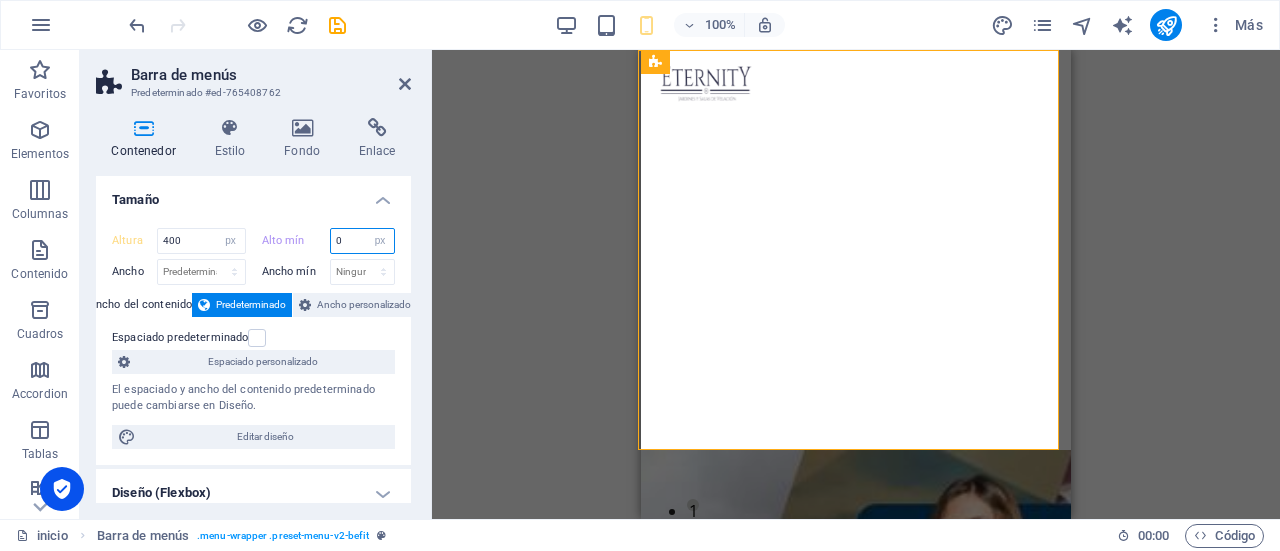 click on "0" at bounding box center (363, 241) 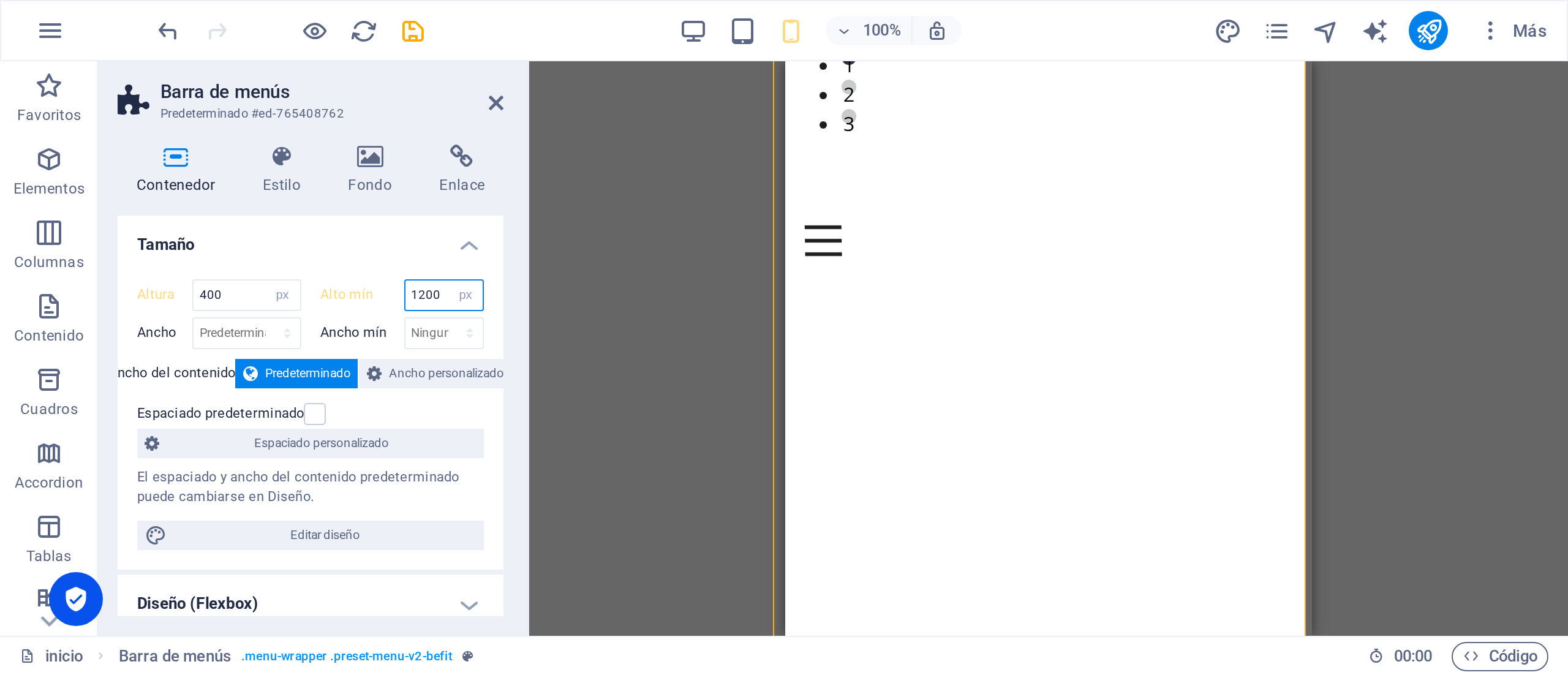scroll, scrollTop: 0, scrollLeft: 0, axis: both 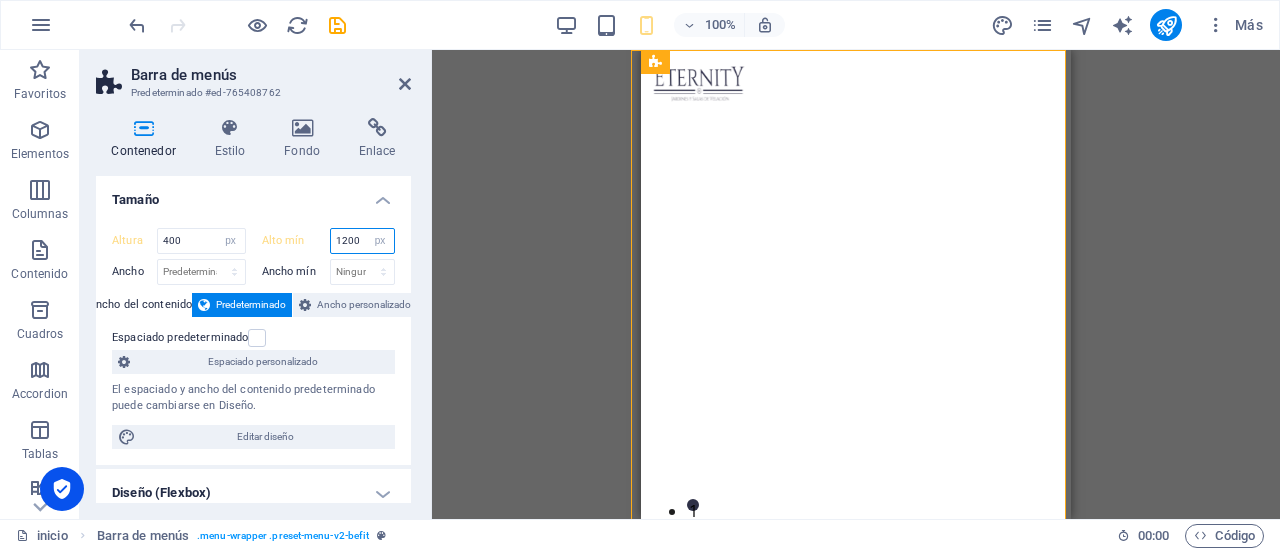 drag, startPoint x: 1060, startPoint y: 80, endPoint x: 1711, endPoint y: 90, distance: 651.0768 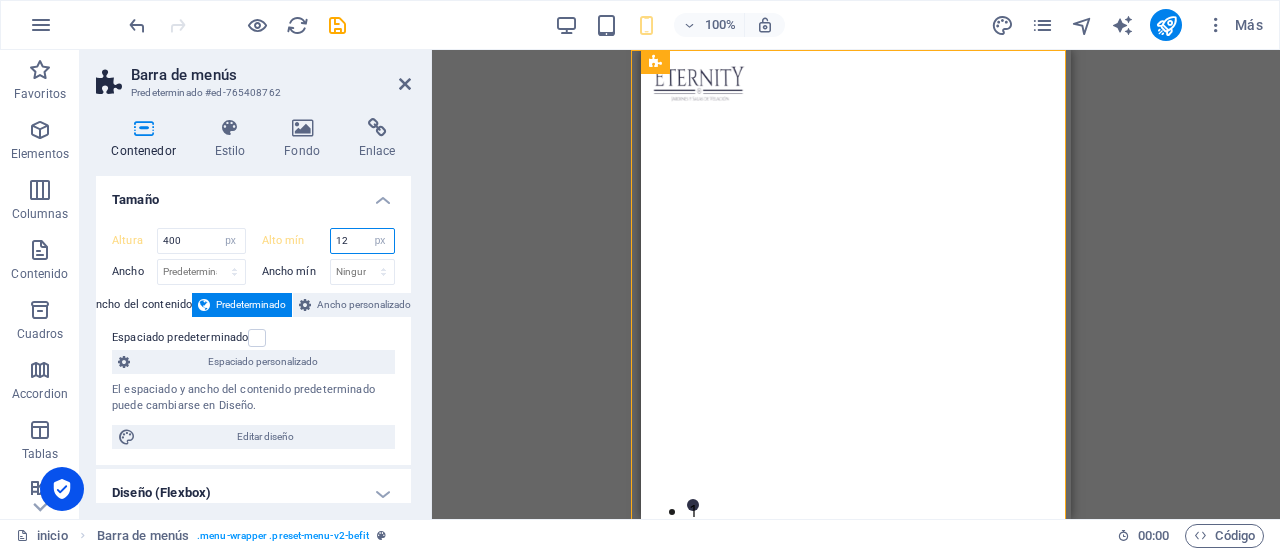 type on "1" 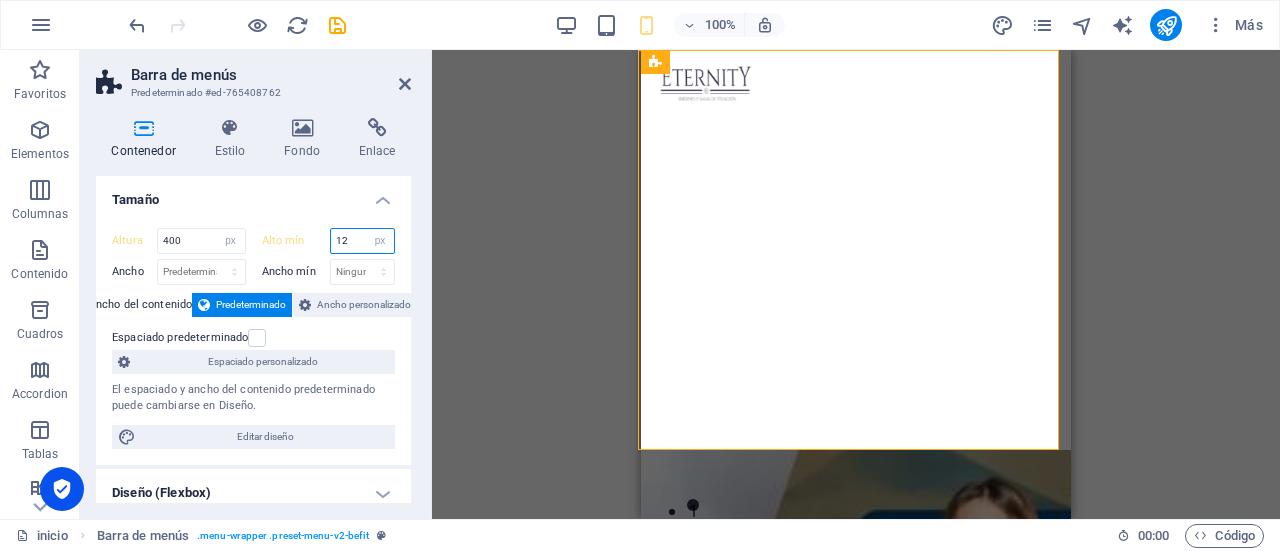 type on "1" 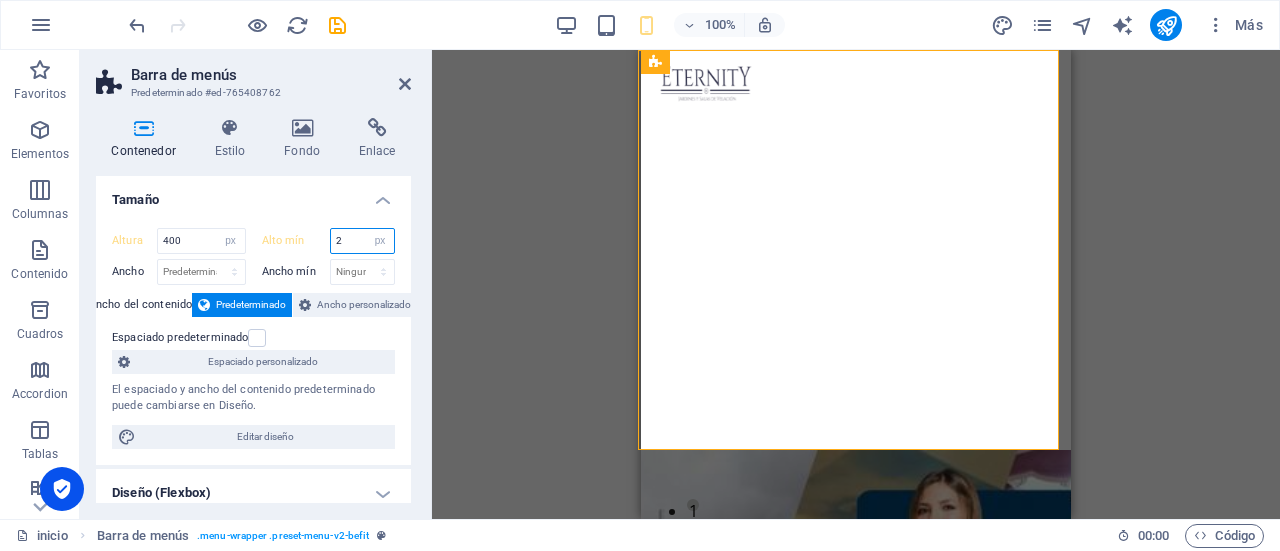 type on "2" 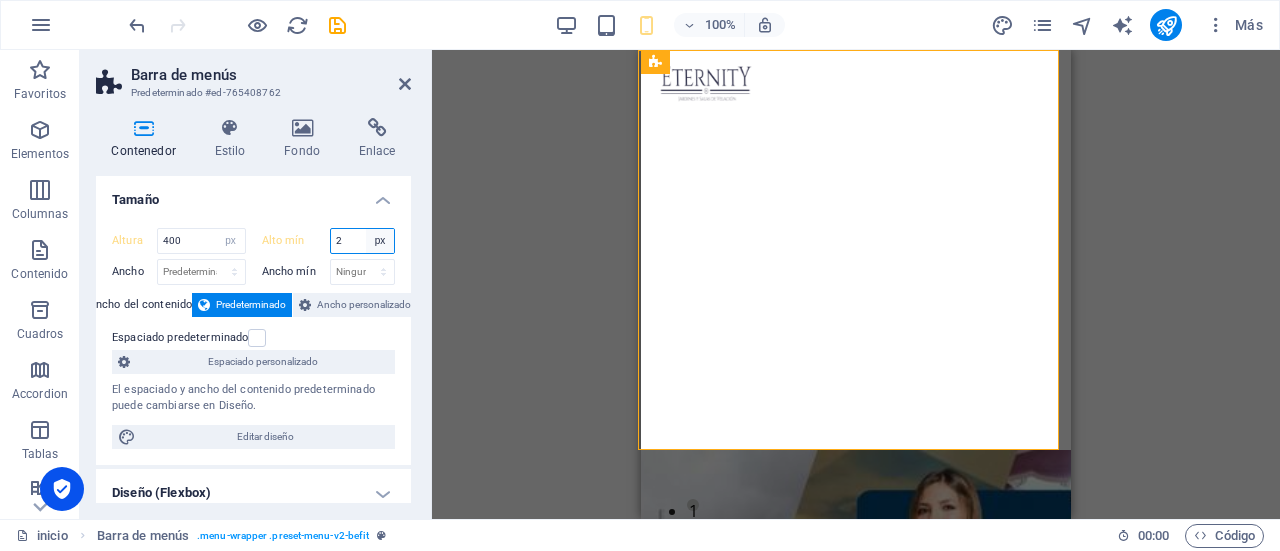 click on "Ninguno px rem % vh vw" at bounding box center [380, 241] 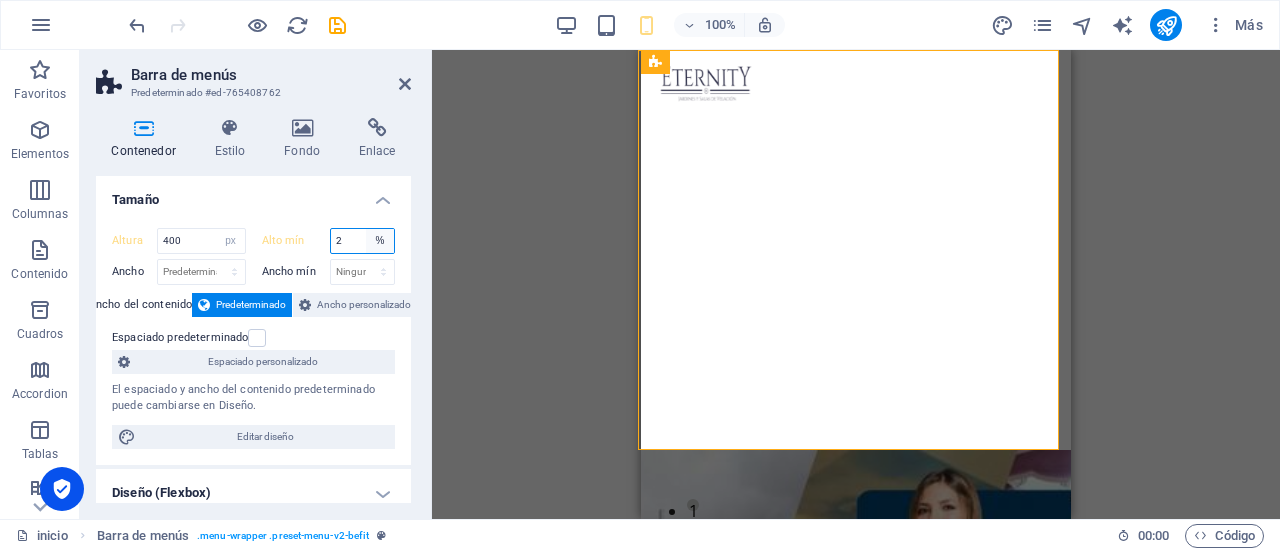 click on "Ninguno px rem % vh vw" at bounding box center (380, 241) 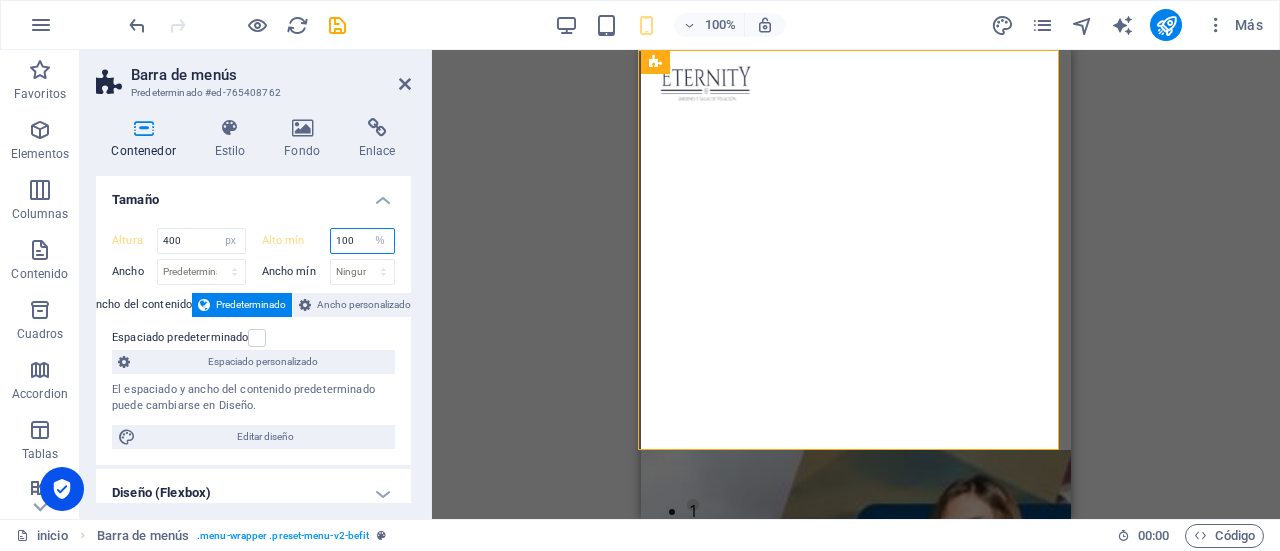 click on "100" at bounding box center [363, 241] 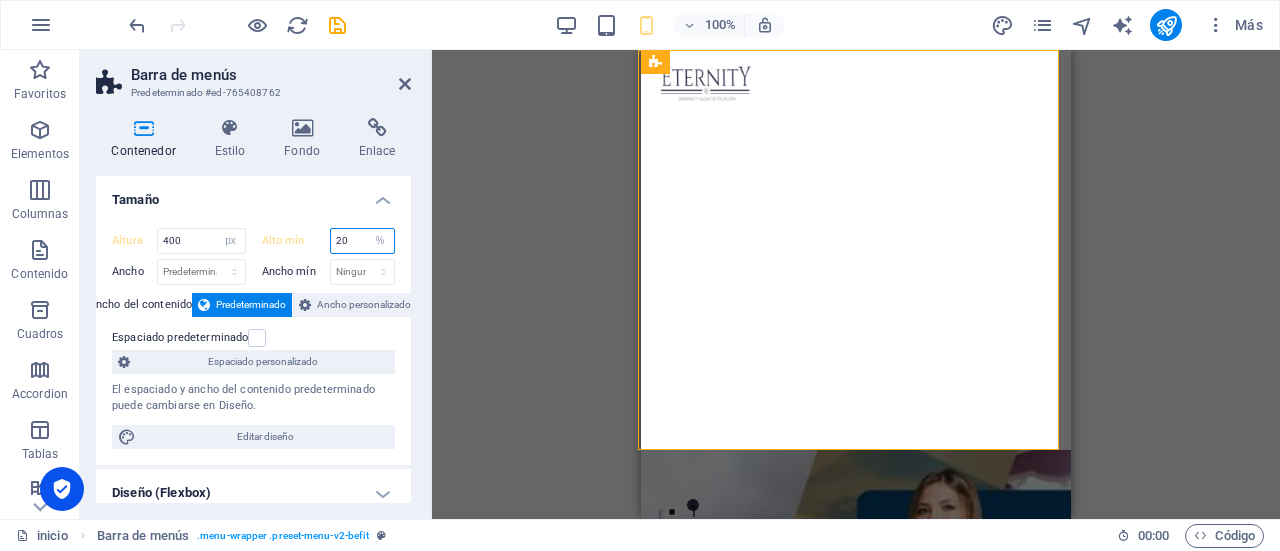 type on "20" 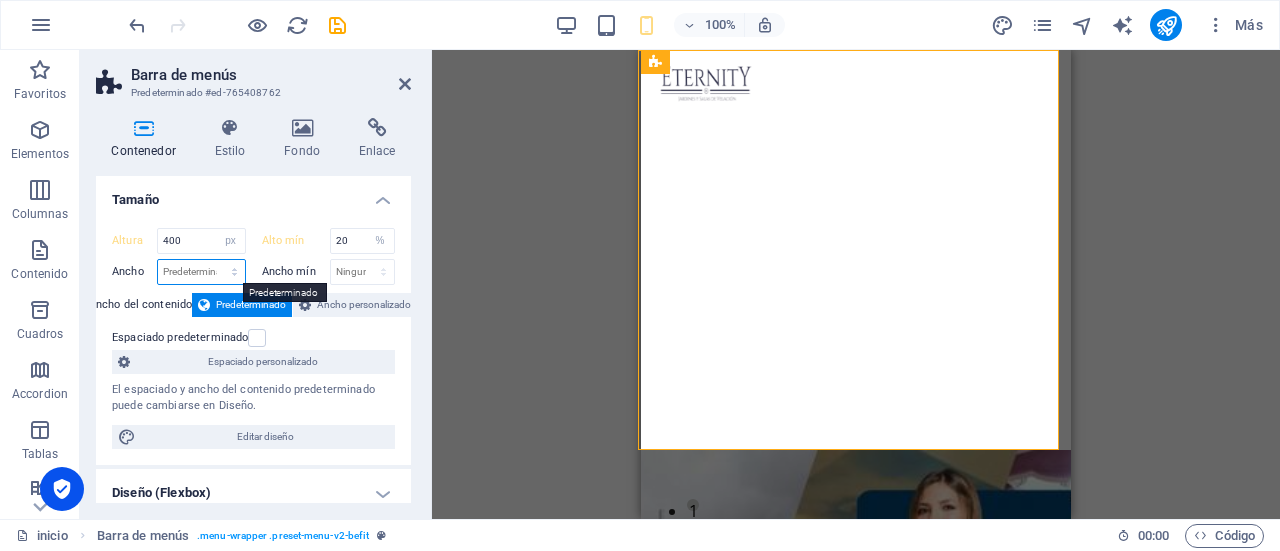 click on "Predeterminado px rem % em vh vw" at bounding box center (201, 272) 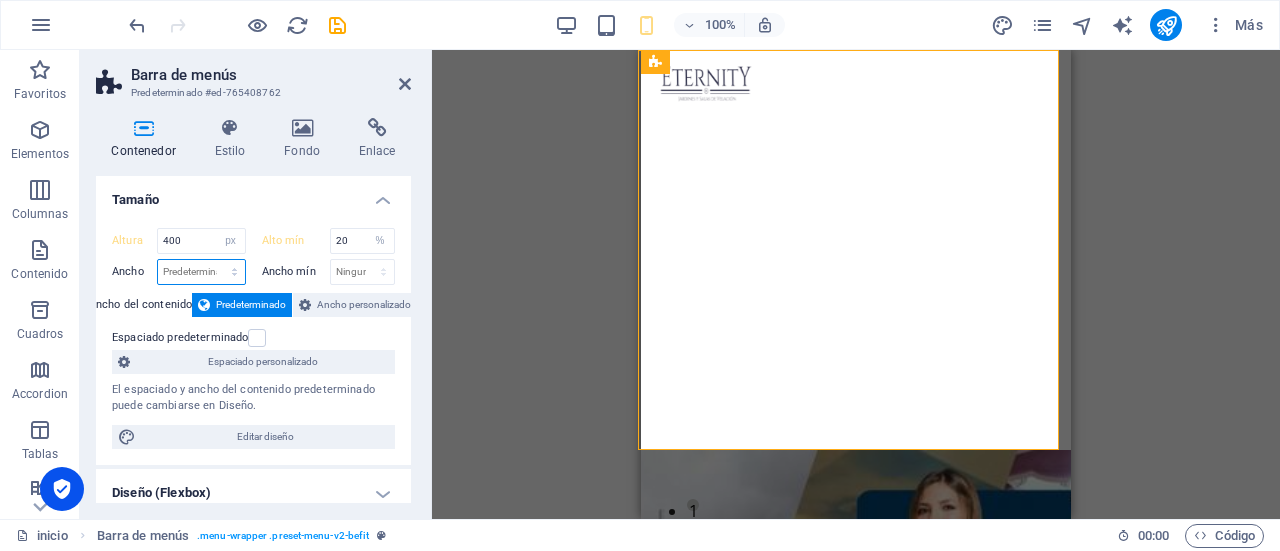select on "rem" 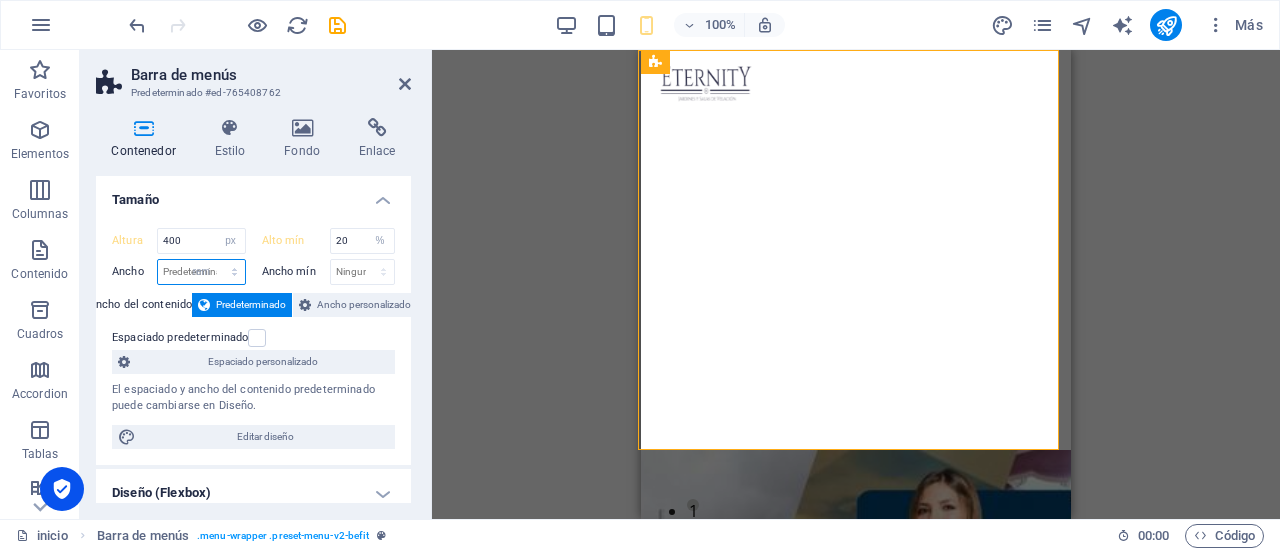 click on "Predeterminado px rem % em vh vw" at bounding box center (201, 272) 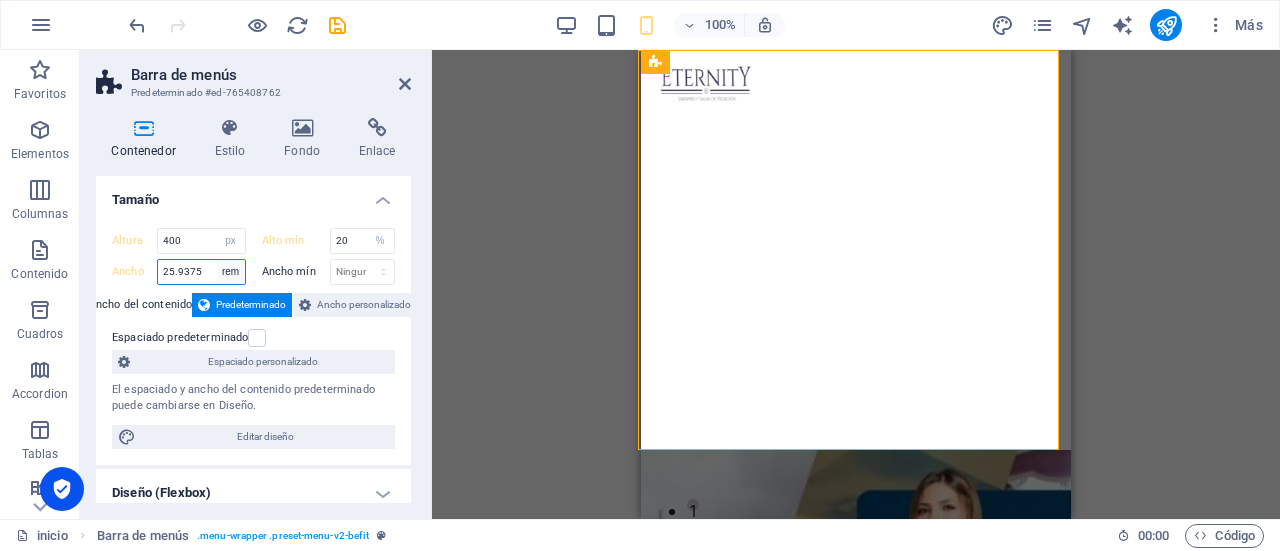 click on "Predeterminado px rem % em vh vw" at bounding box center (231, 272) 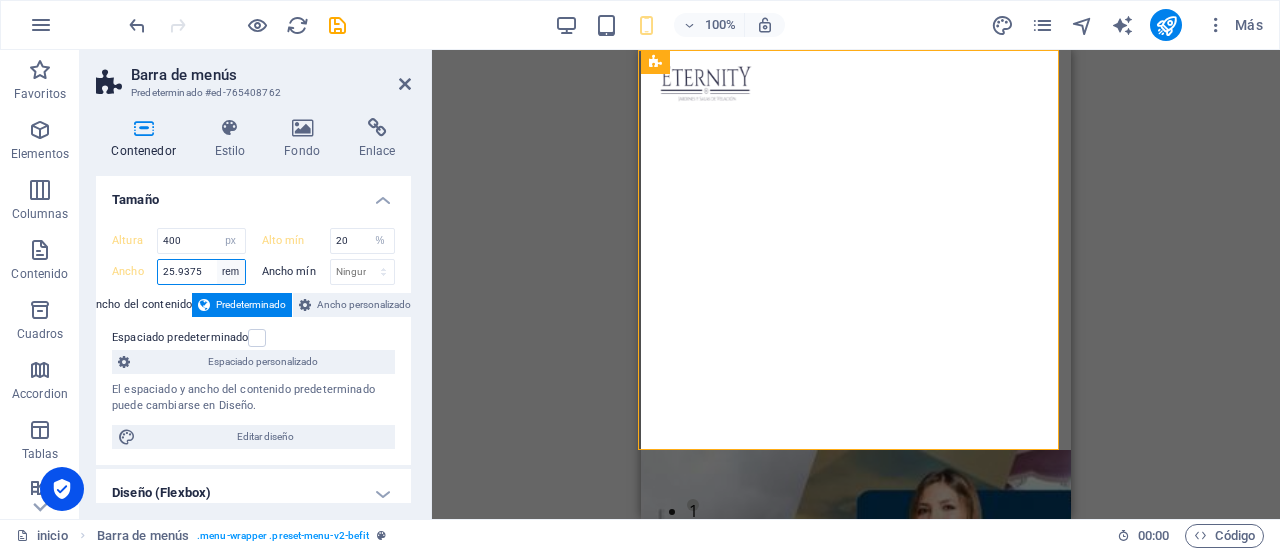 select on "%" 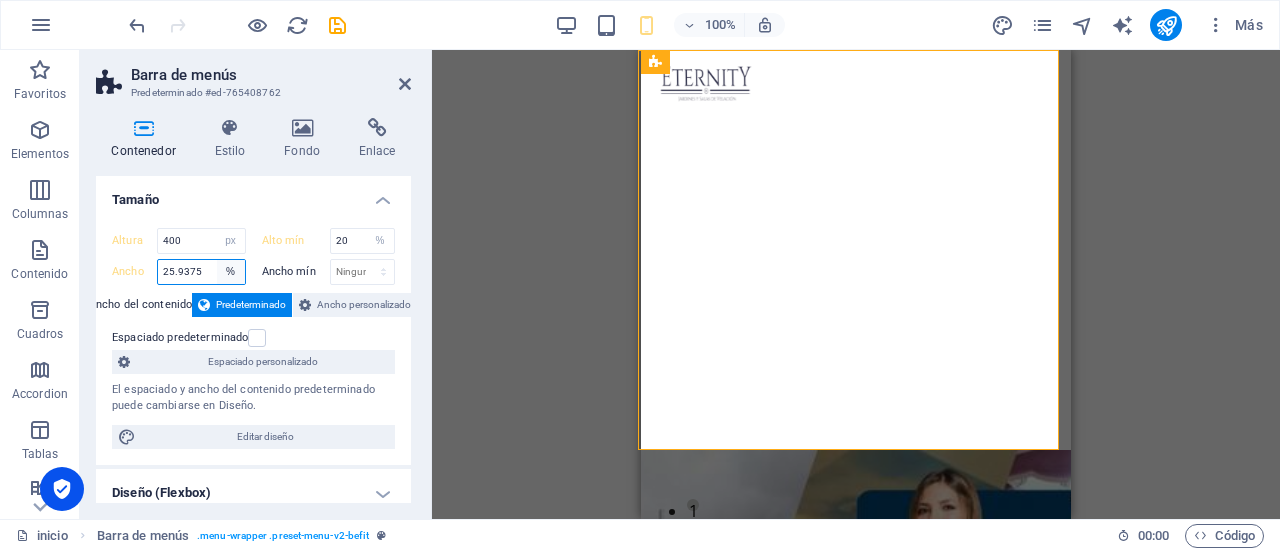 click on "Predeterminado px rem % em vh vw" at bounding box center (231, 272) 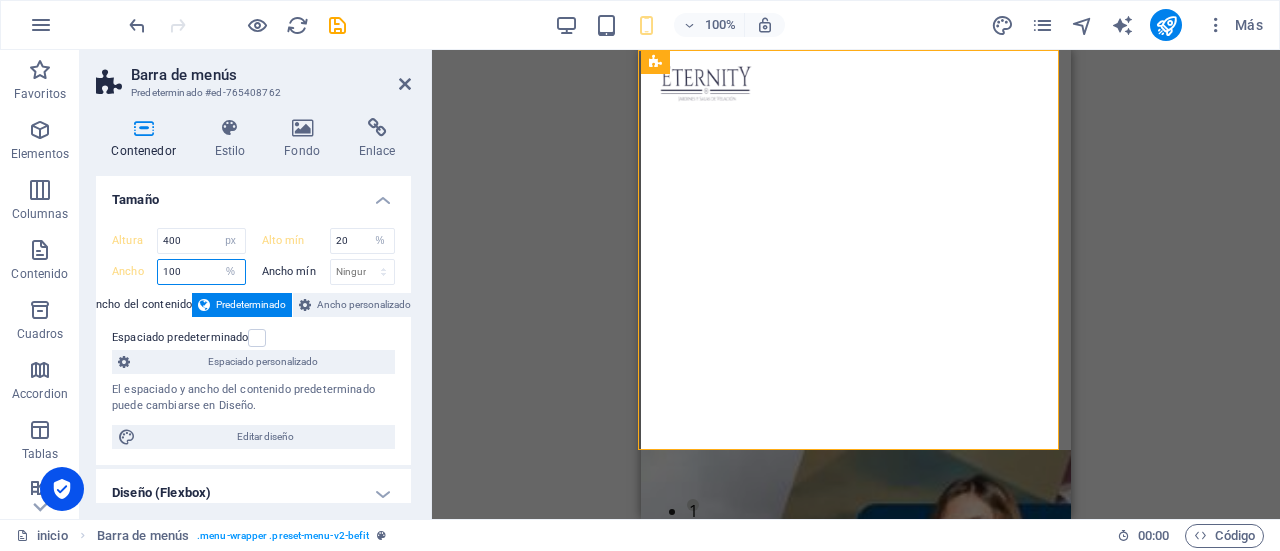 click on "100" at bounding box center (201, 272) 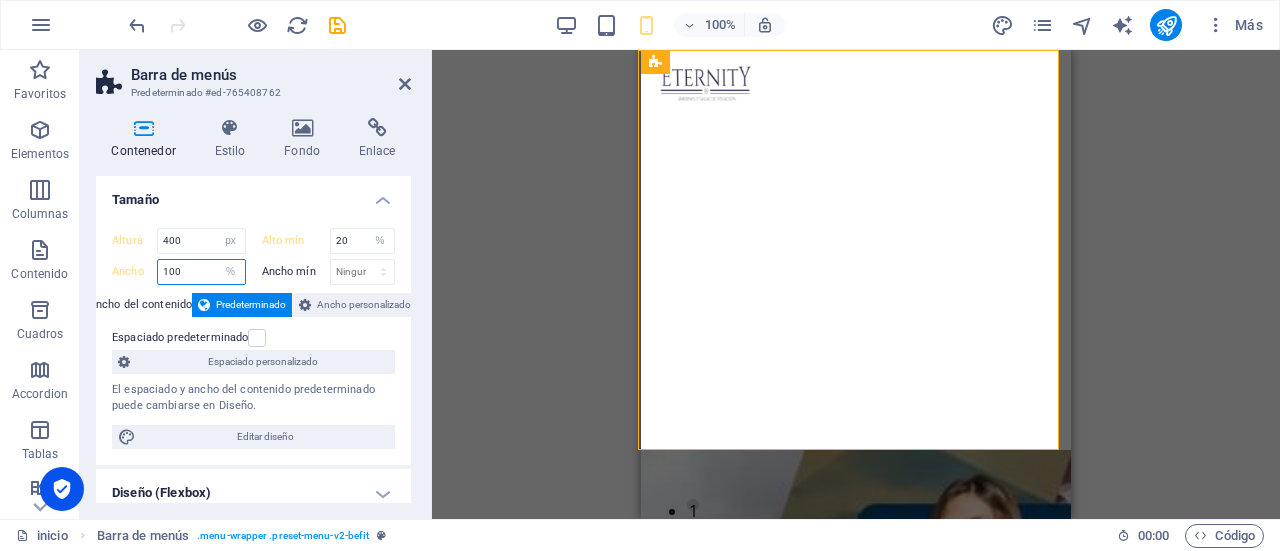 click on "100" at bounding box center [201, 272] 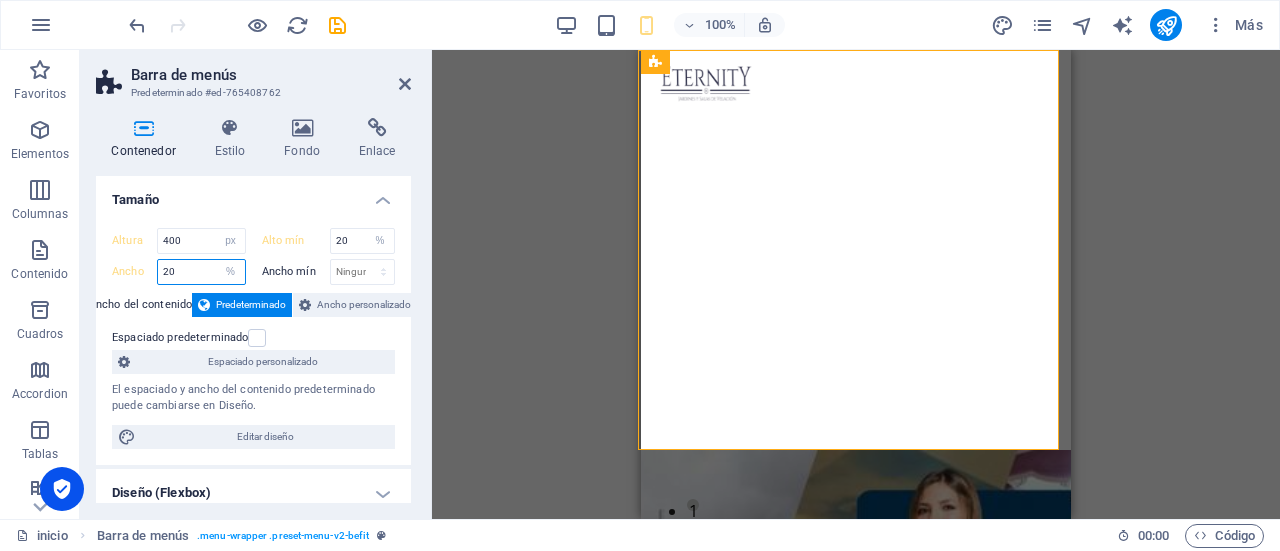 type on "2" 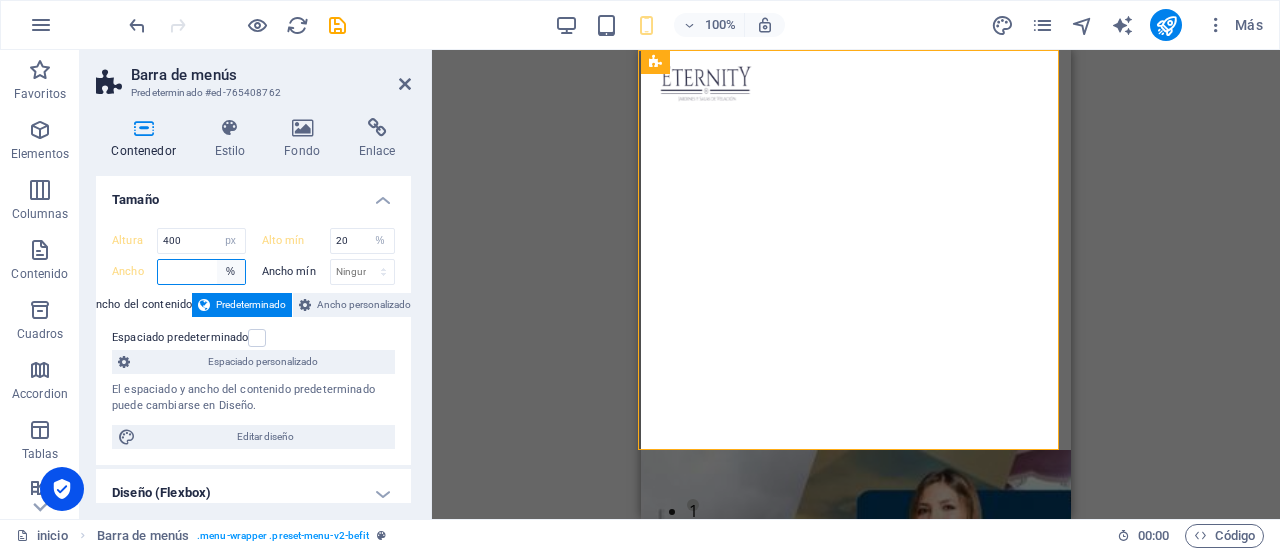 type 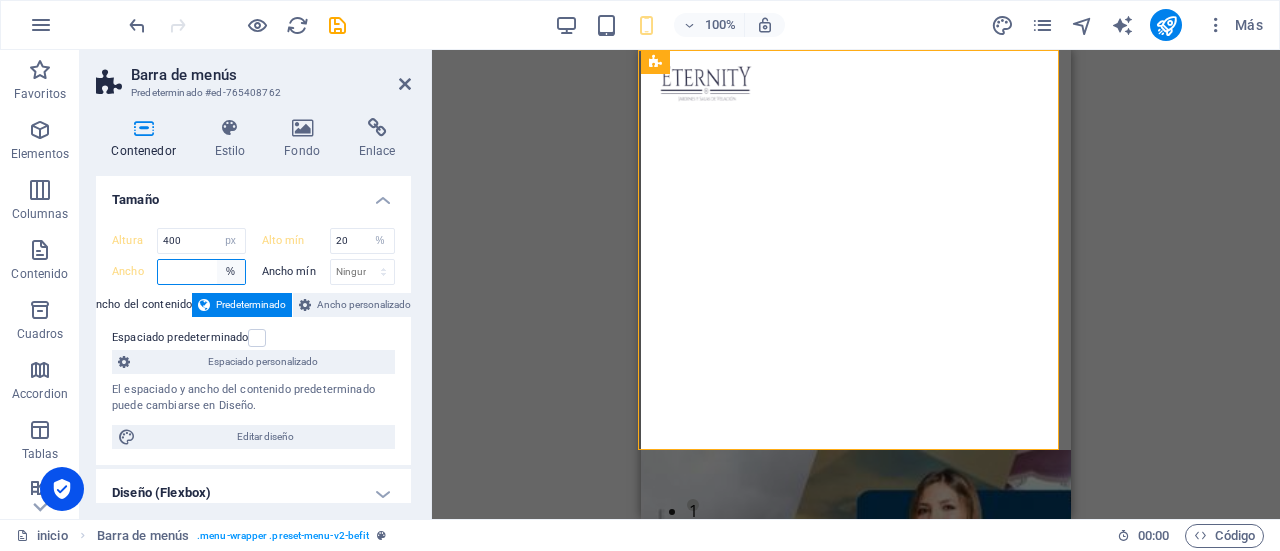 click on "Predeterminado px rem % em vh vw" at bounding box center (231, 272) 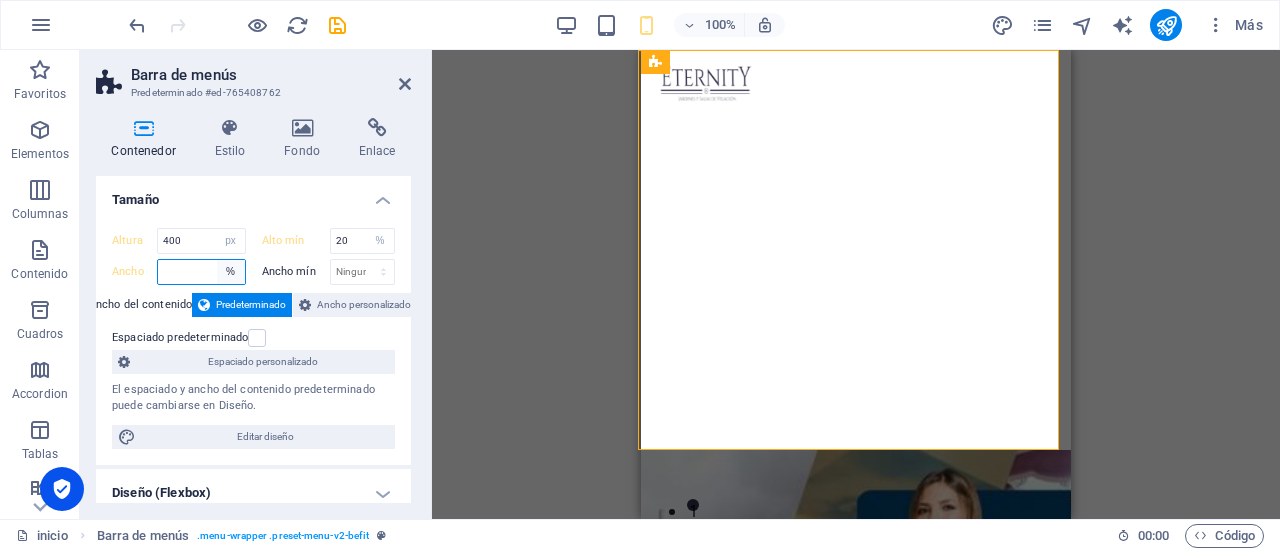 select on "default" 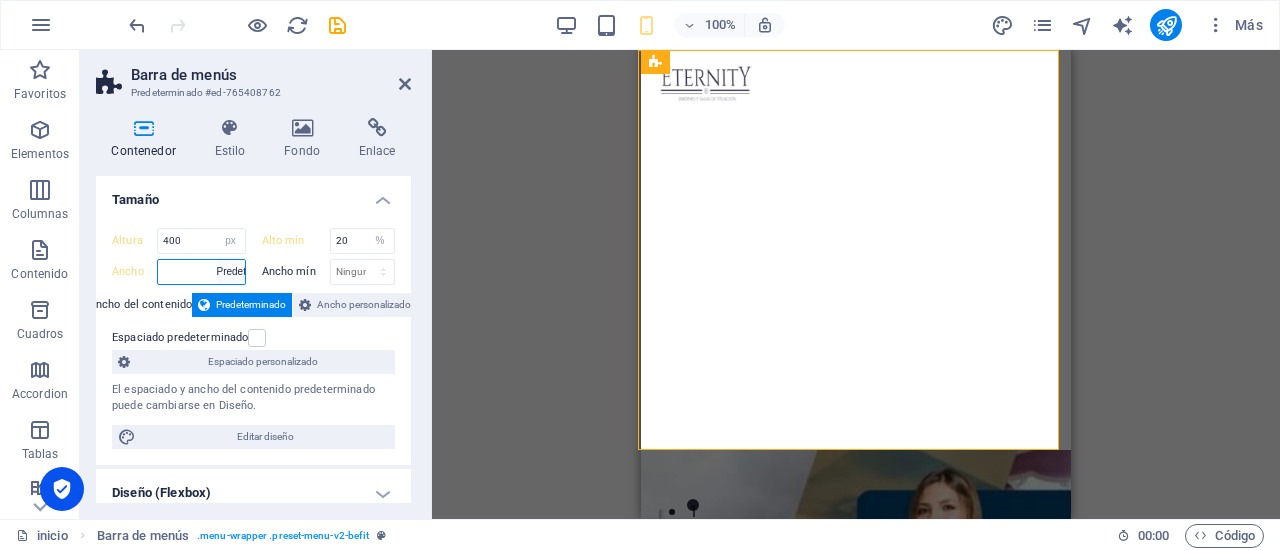 click on "Predeterminado px rem % em vh vw" at bounding box center (231, 272) 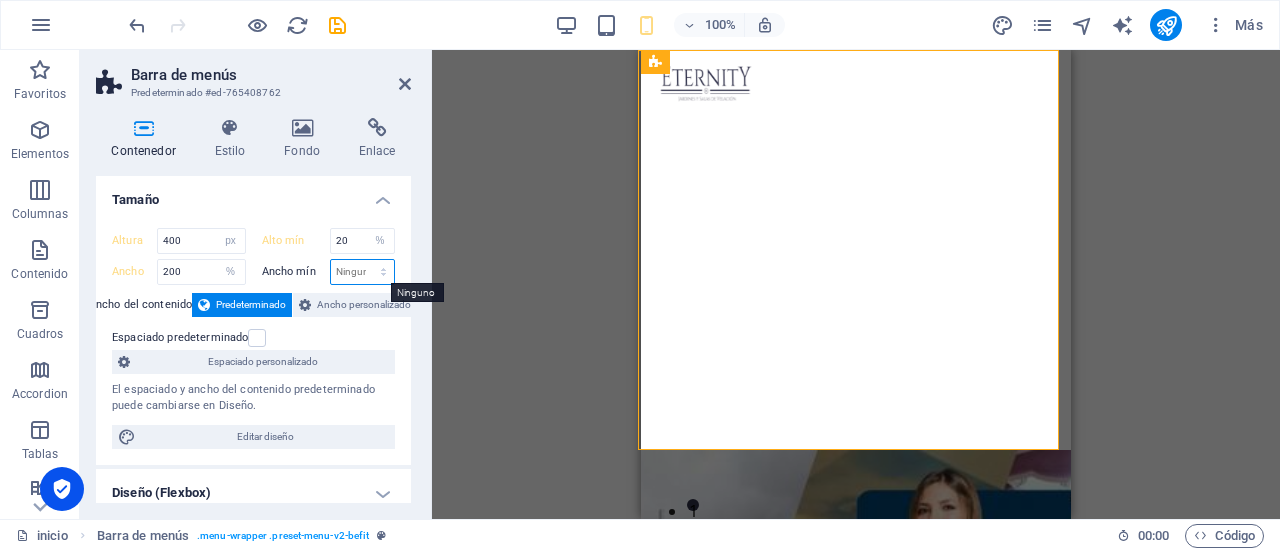 click on "Ninguno px rem % vh vw" at bounding box center (363, 272) 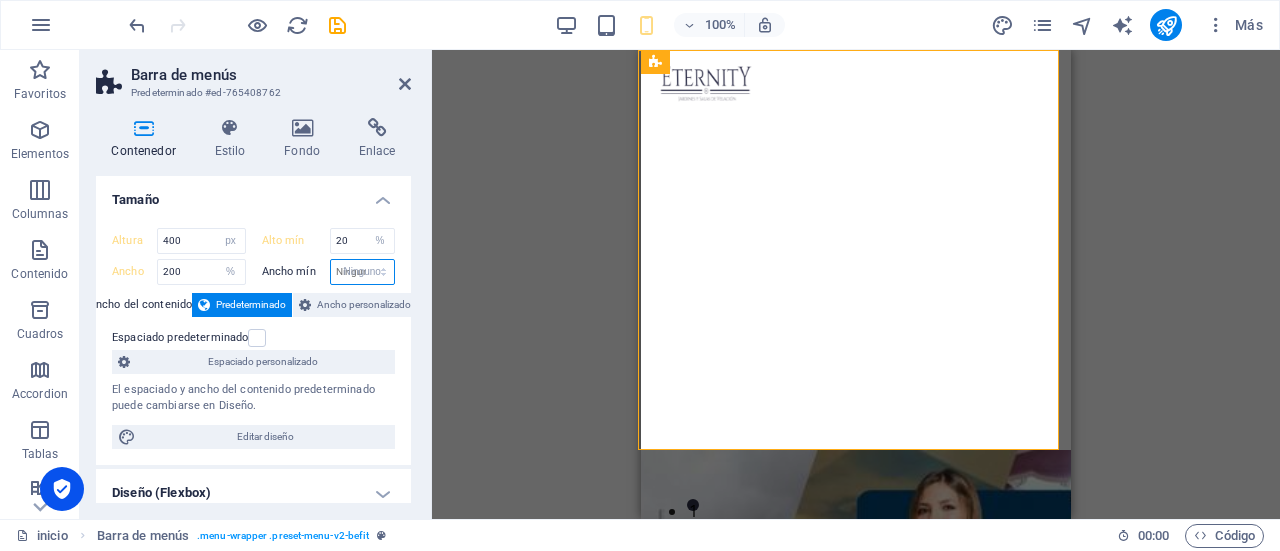 click on "Ninguno px rem % vh vw" at bounding box center [363, 272] 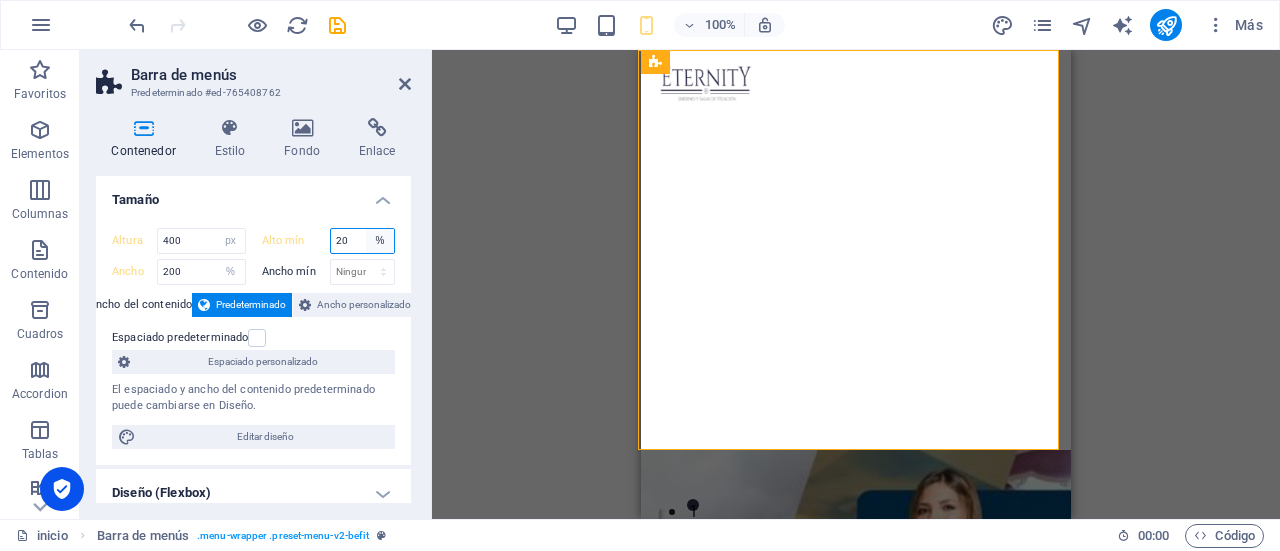 click on "Ninguno px rem % vh vw" at bounding box center [380, 241] 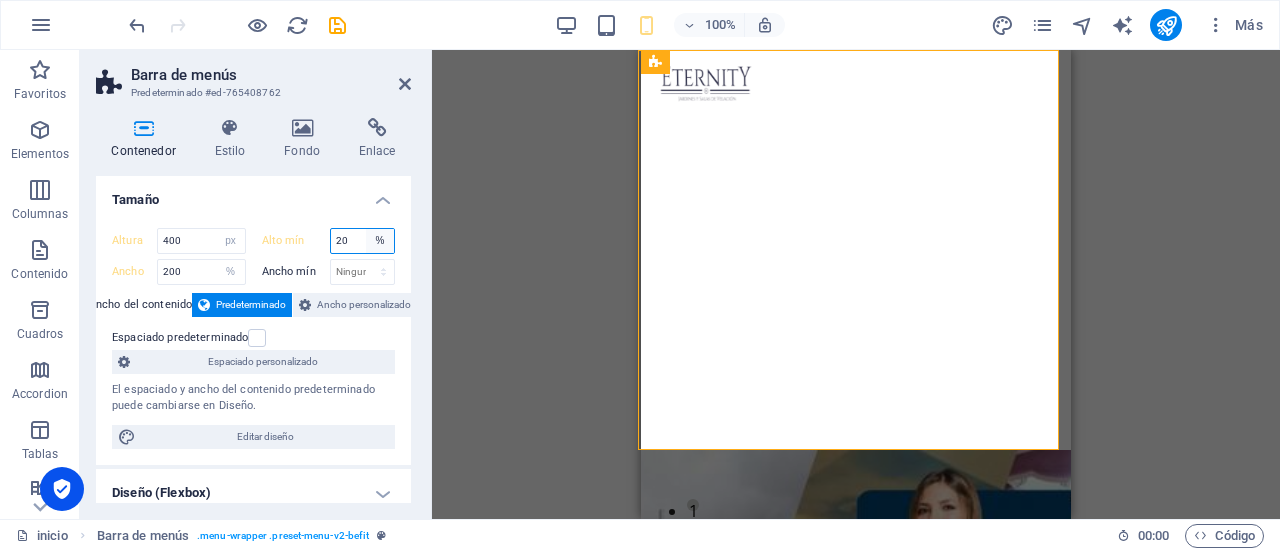 select on "arc2h50kapc" 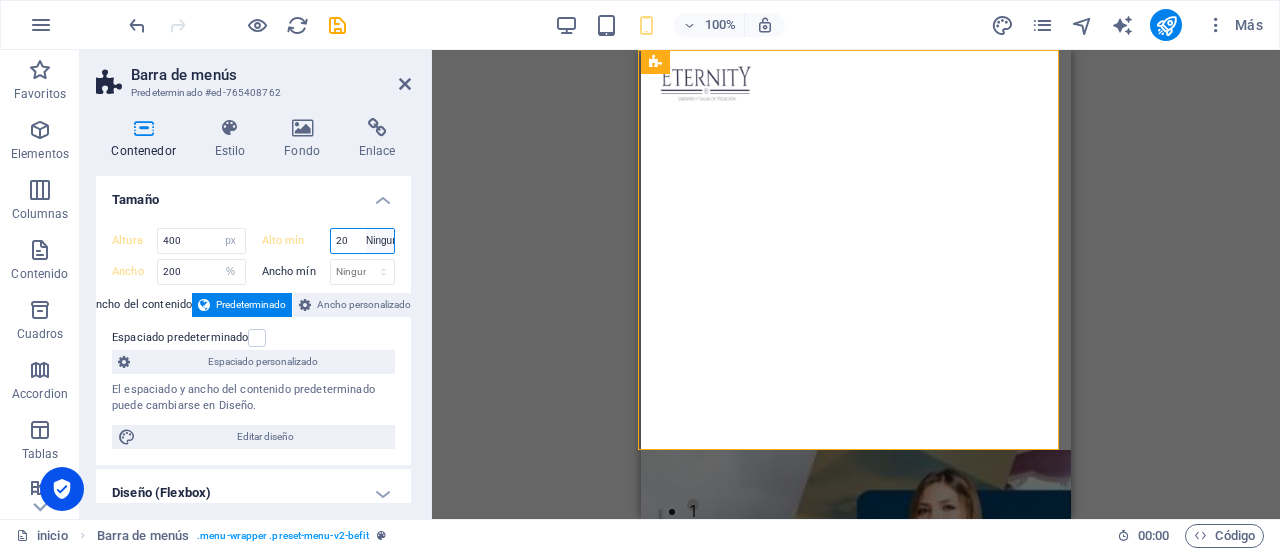 click on "Ninguno px rem % vh vw" at bounding box center (380, 241) 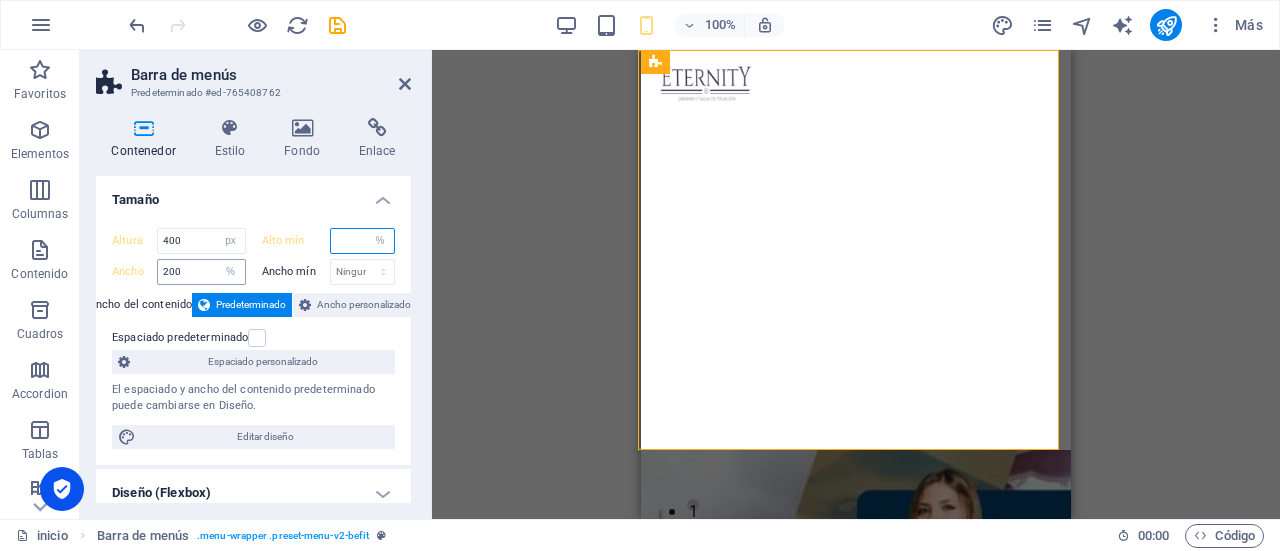 type 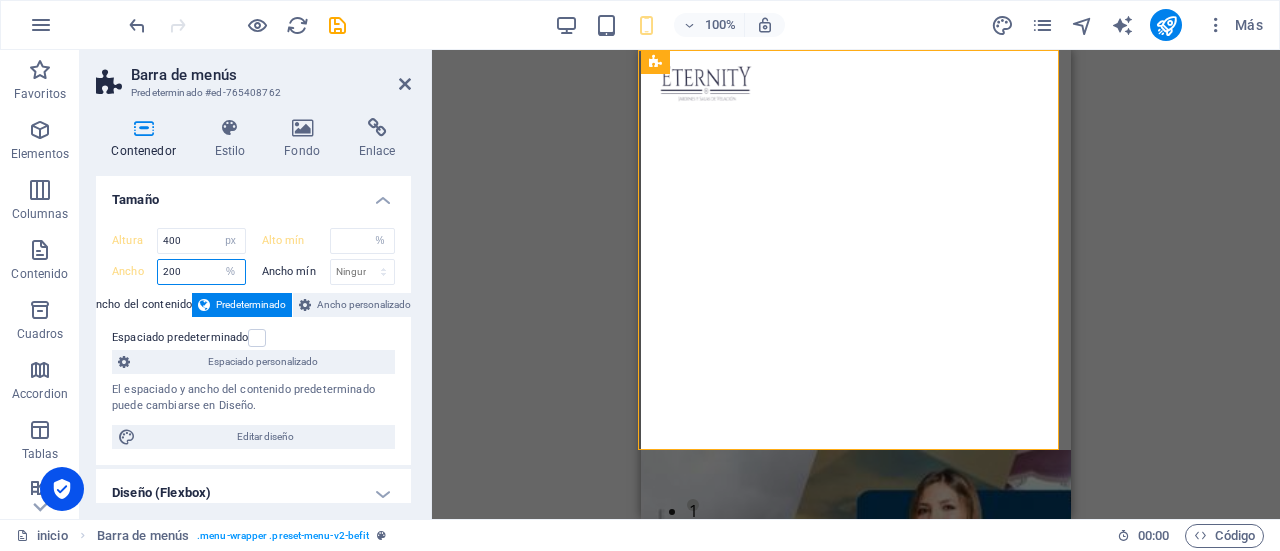 click on "200" at bounding box center [201, 272] 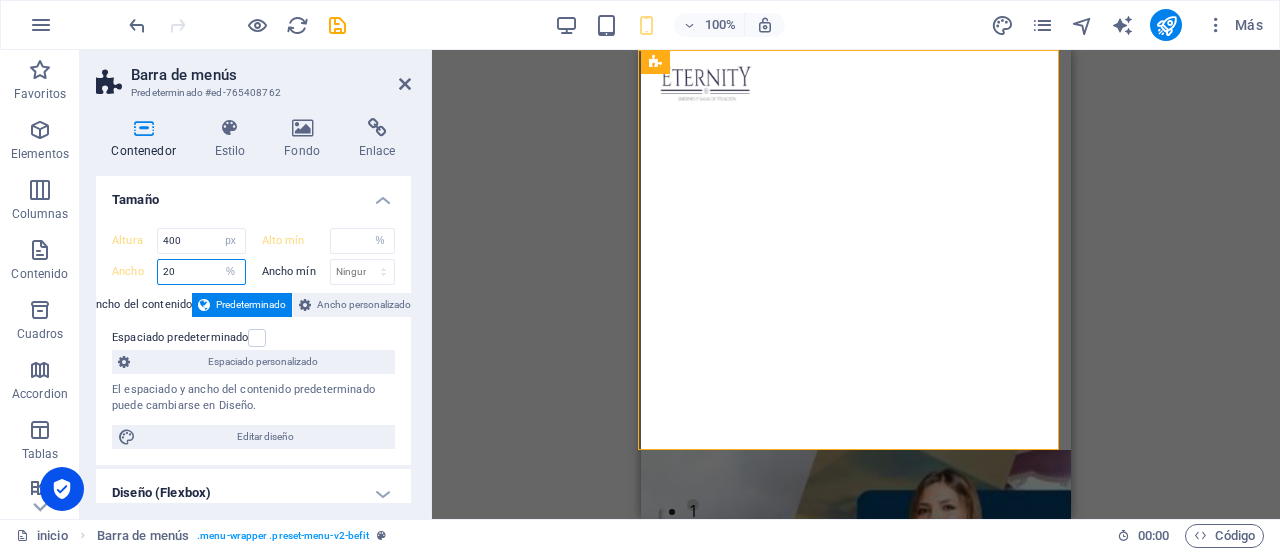 type on "2" 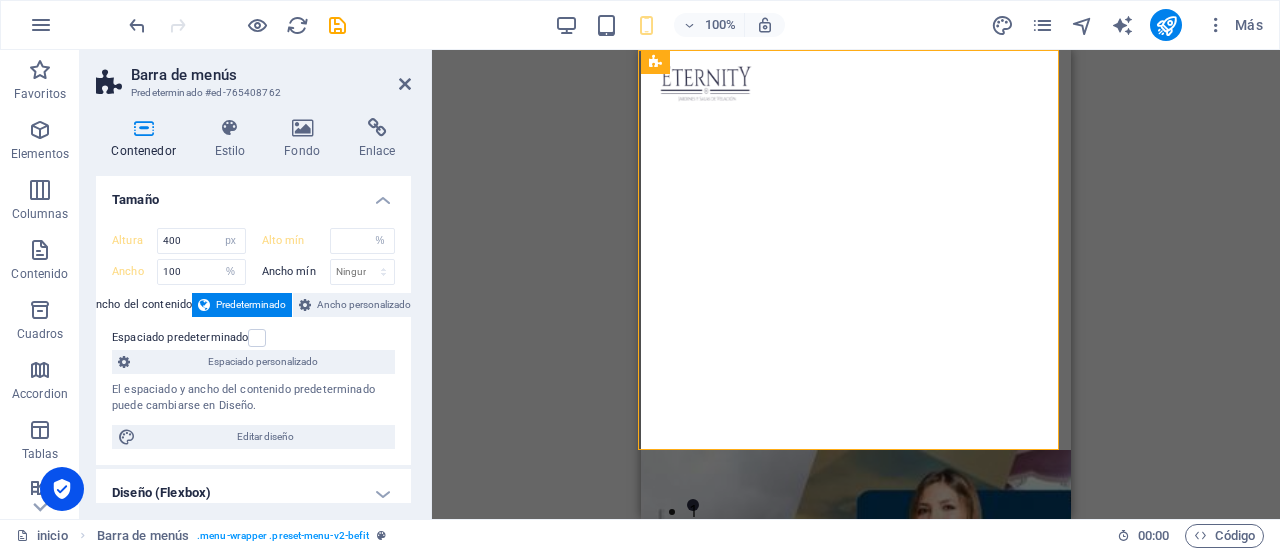 click on "Alto mín Ninguno px rem % vh vw" at bounding box center [325, 243] 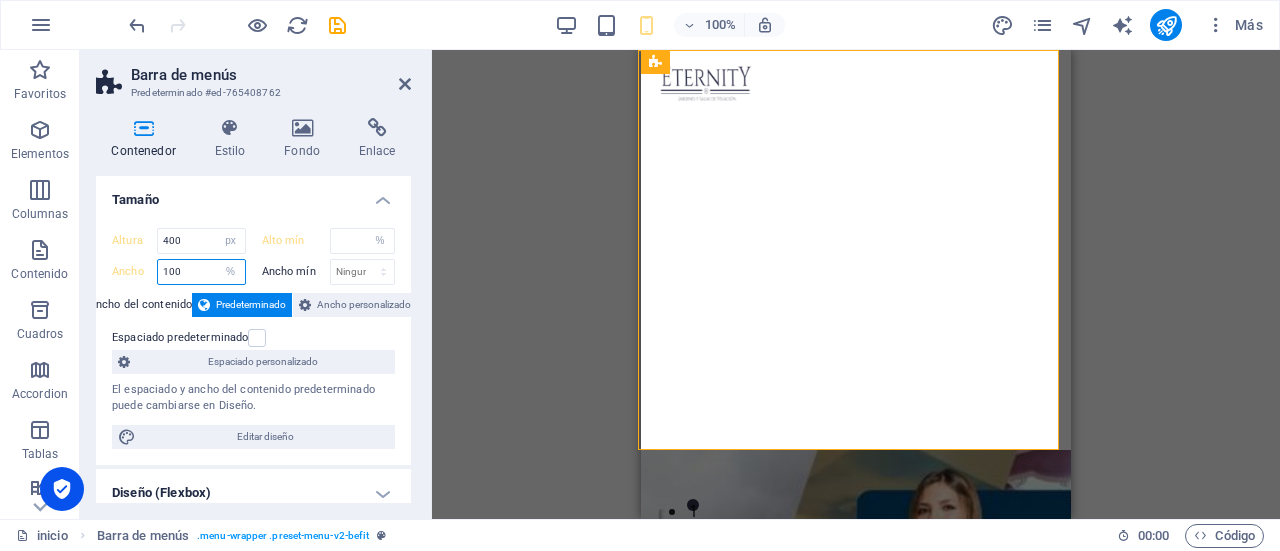 click on "100" at bounding box center [201, 272] 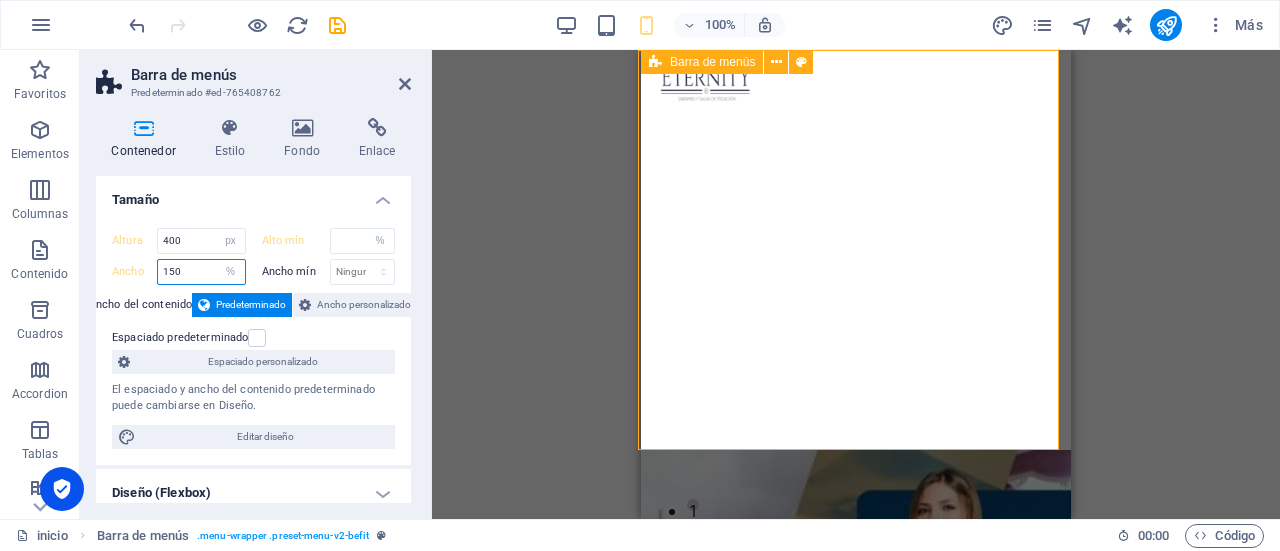 type on "150" 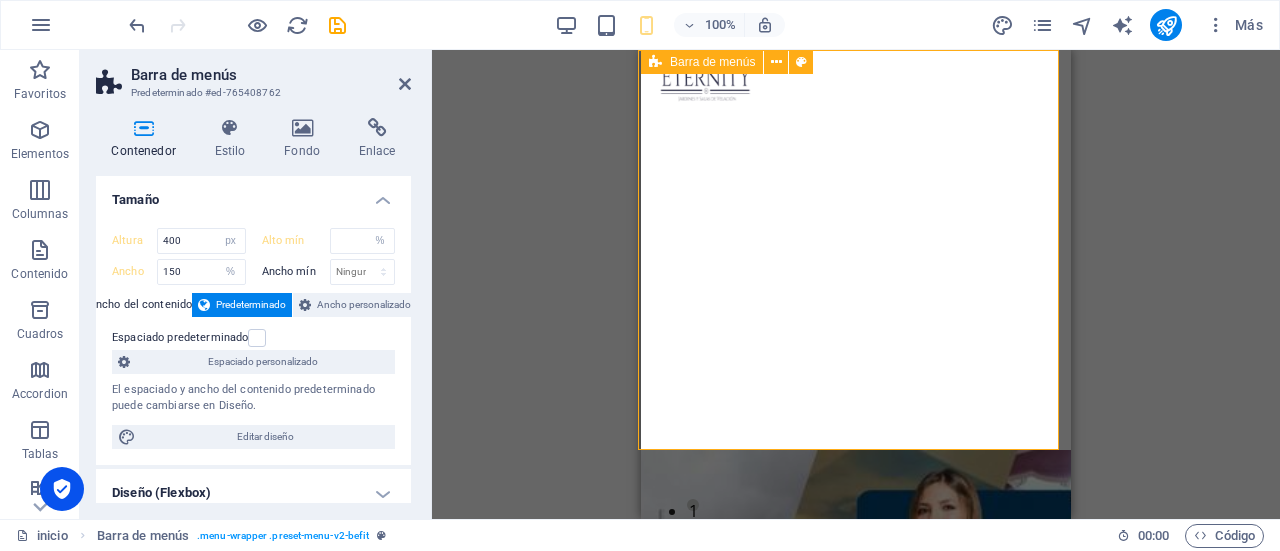 click on "inicio Quienes somos Servicios Planes Sedes Afiliate" at bounding box center (856, 250) 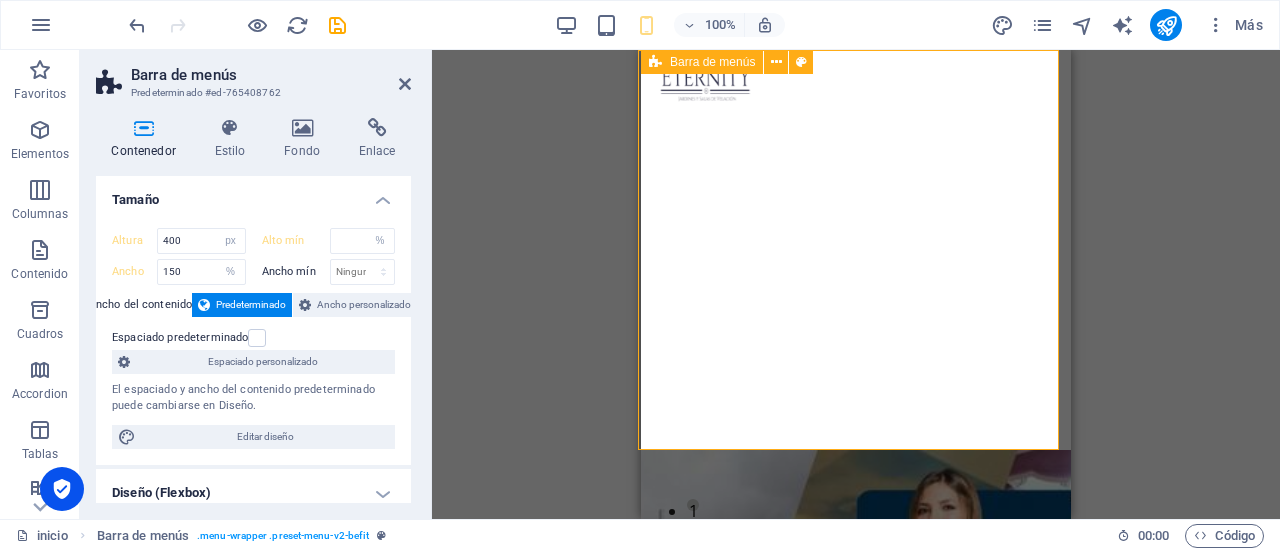 click on "inicio Quienes somos Servicios Planes Sedes Afiliate" at bounding box center [856, 250] 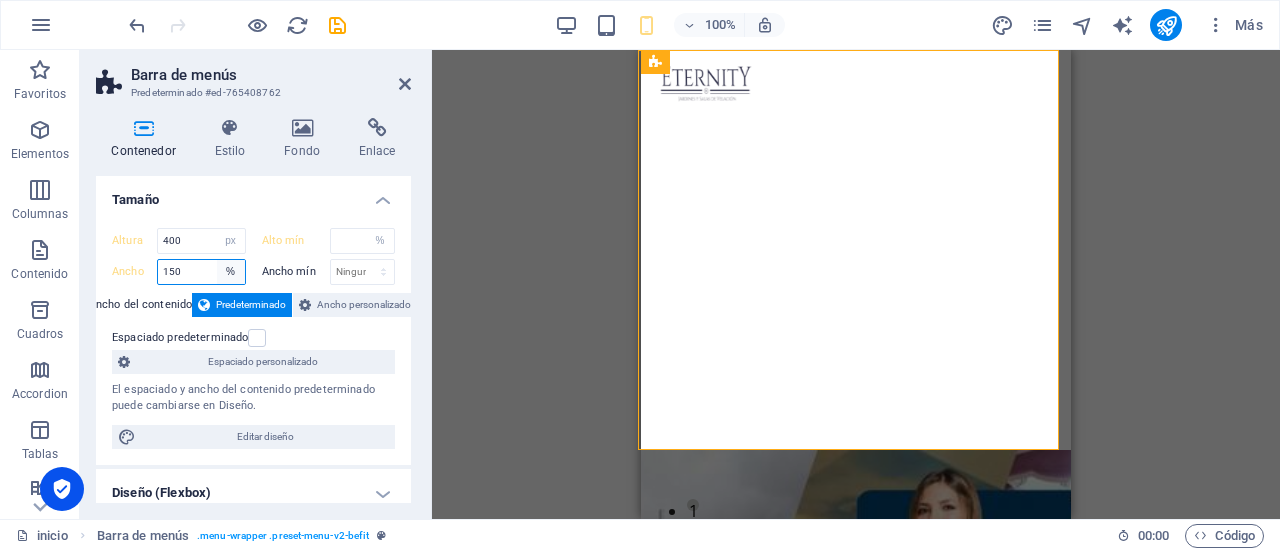 click on "Predeterminado px rem % em vh vw" at bounding box center [231, 272] 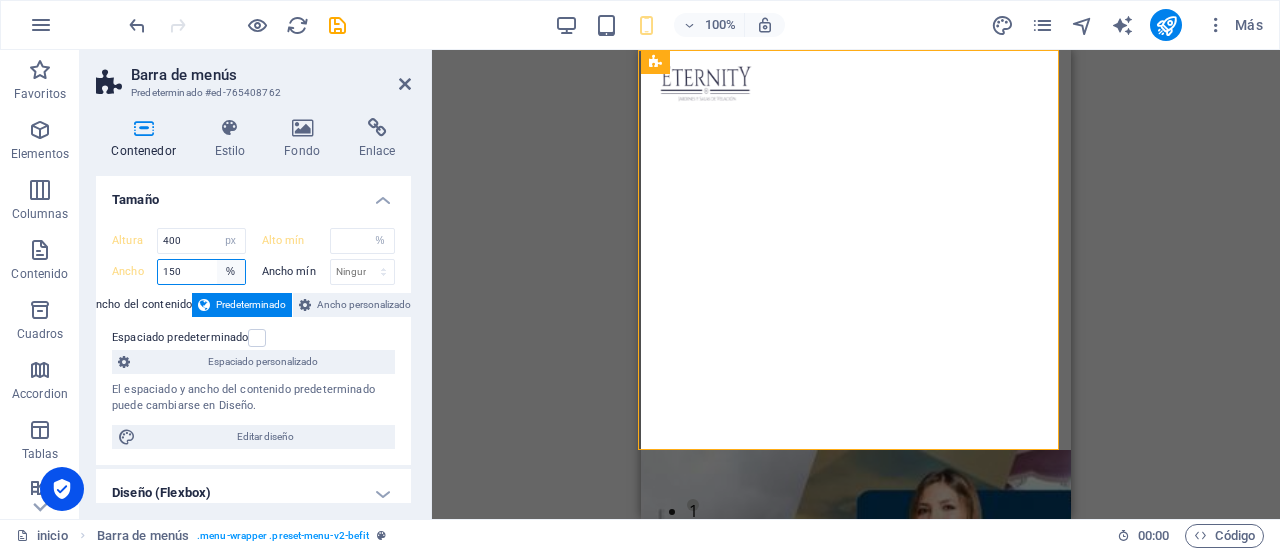 select on "default" 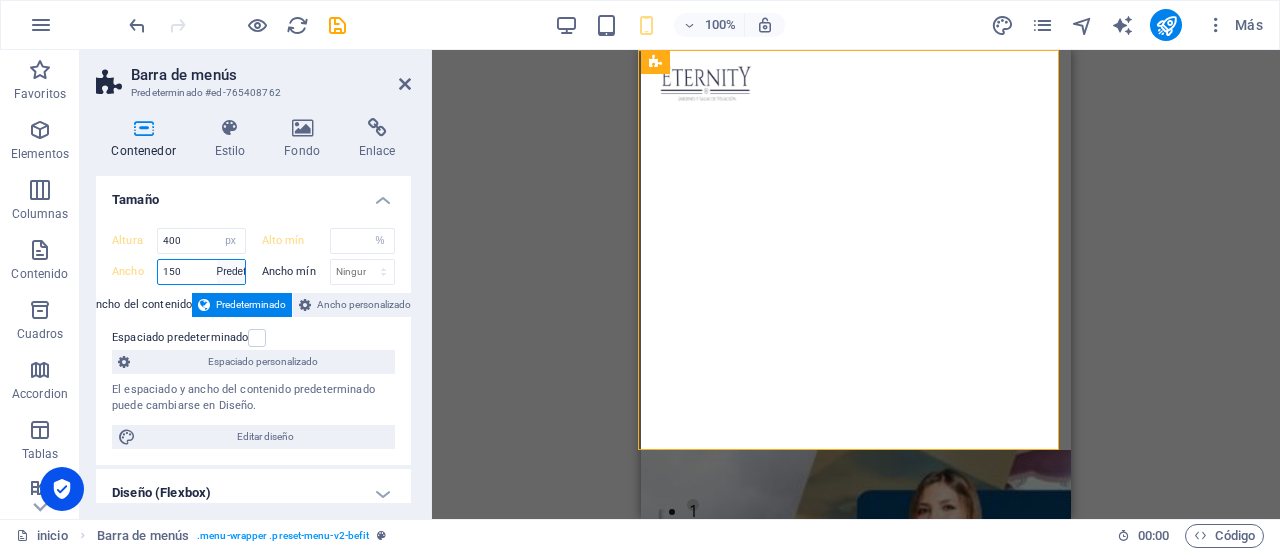 click on "Predeterminado px rem % em vh vw" at bounding box center [231, 272] 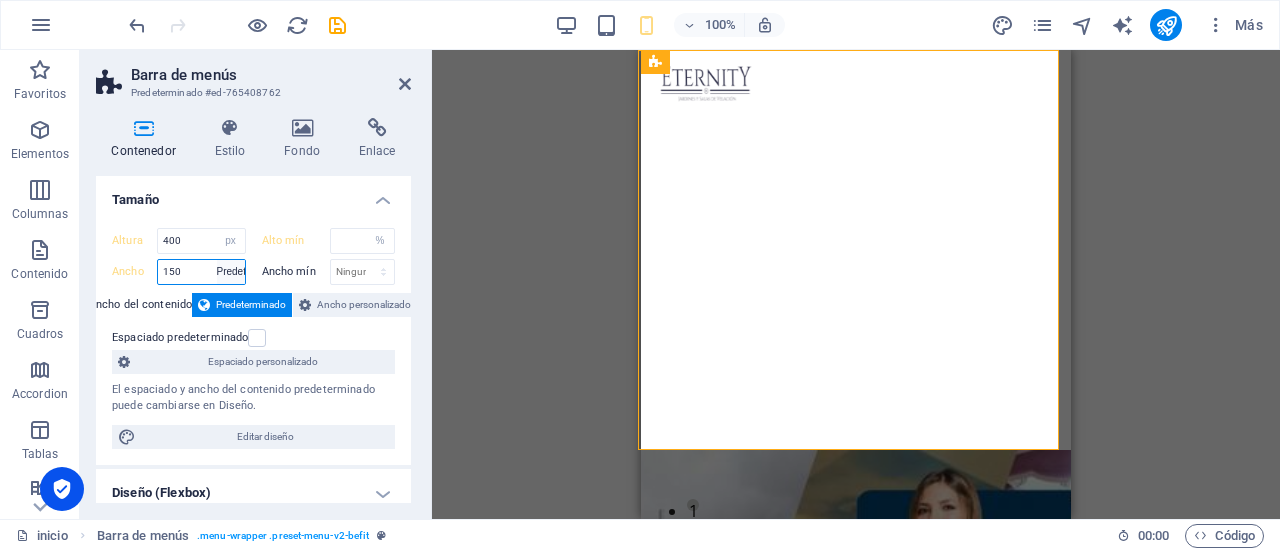 select on "%" 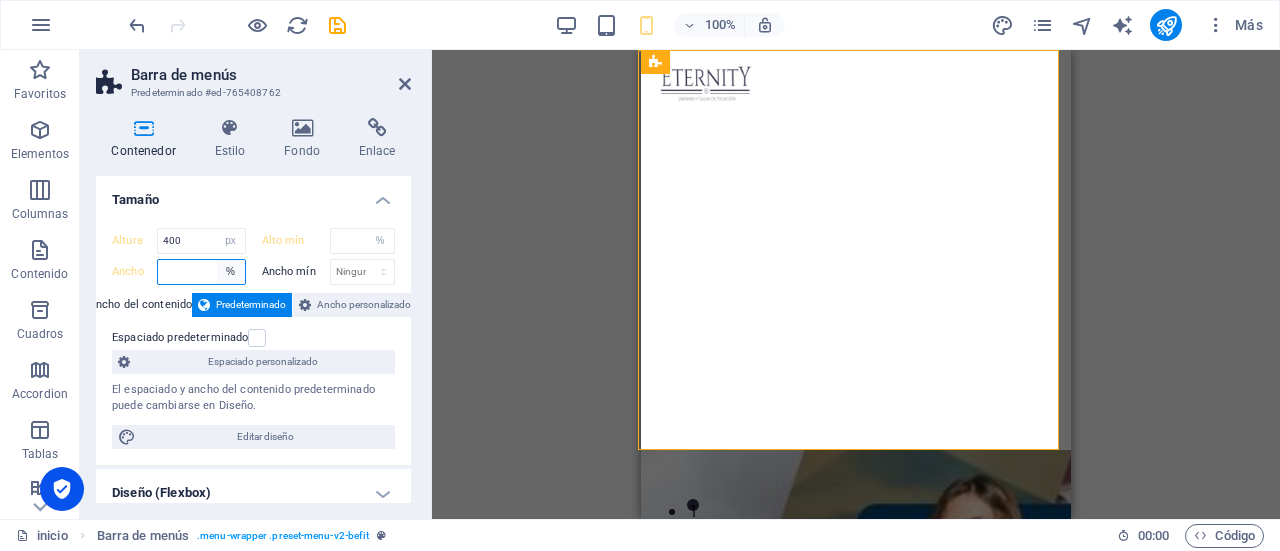 type 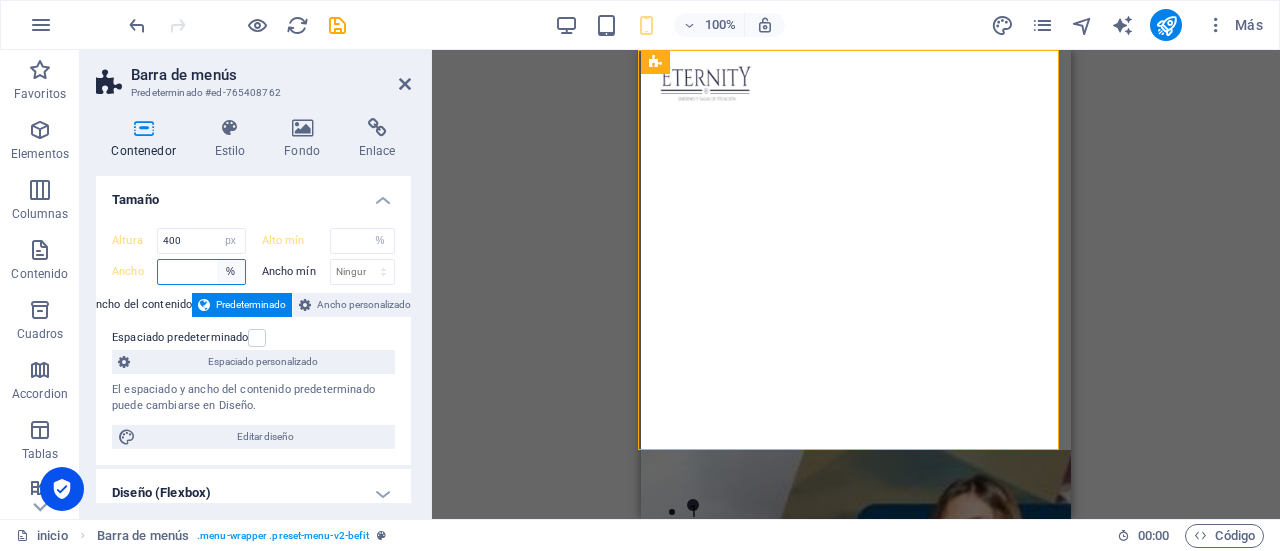 click on "Predeterminado px rem % em vh vw" at bounding box center [231, 272] 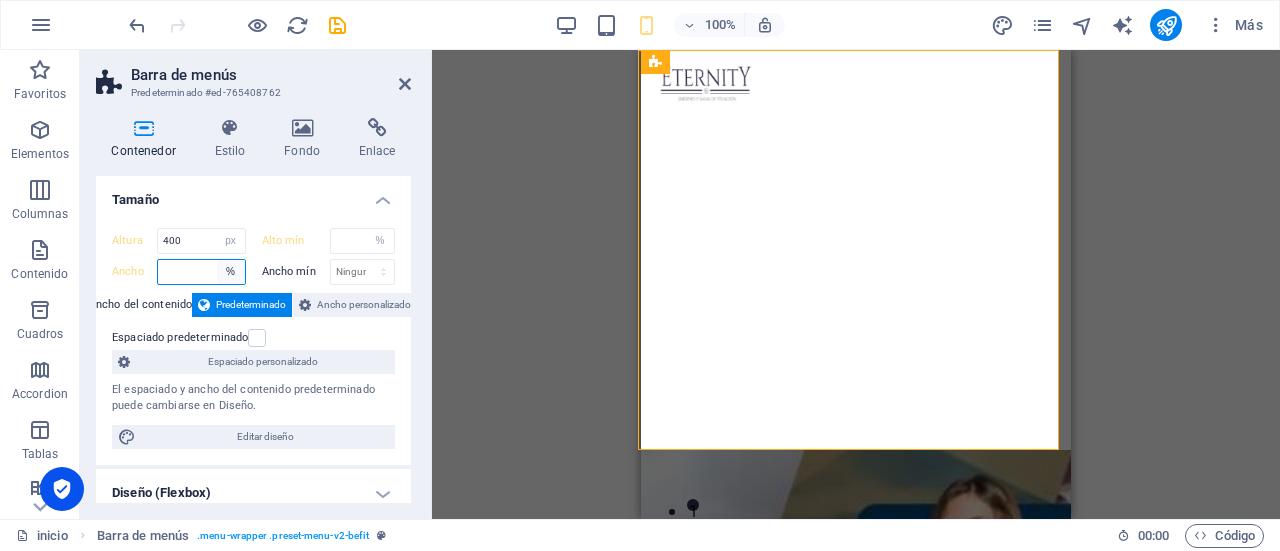 select on "default" 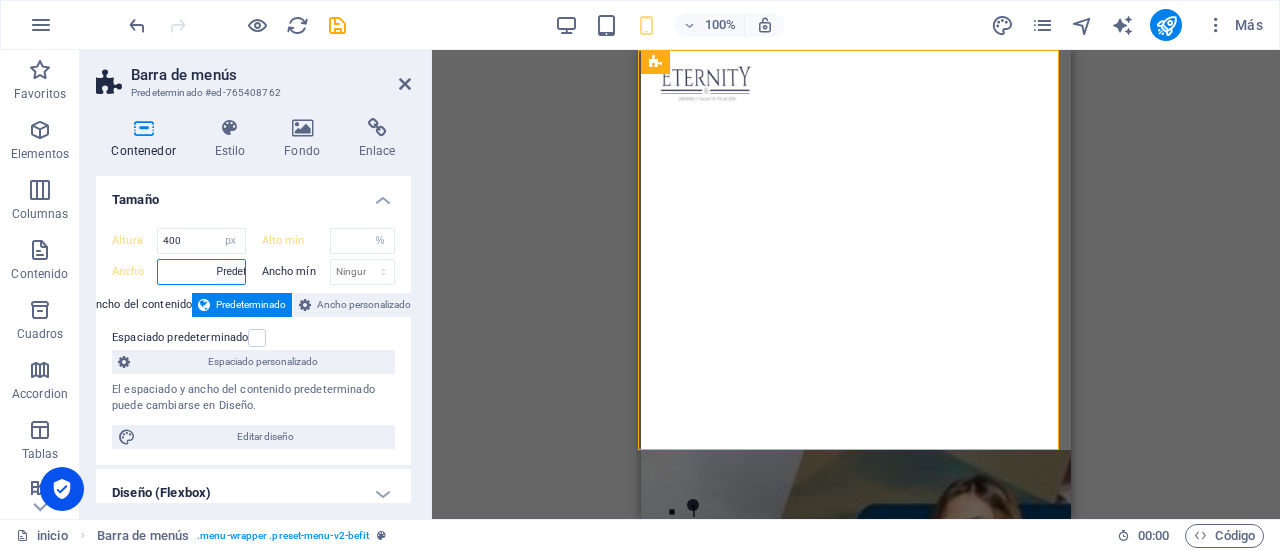 click on "Predeterminado px rem % em vh vw" at bounding box center (231, 272) 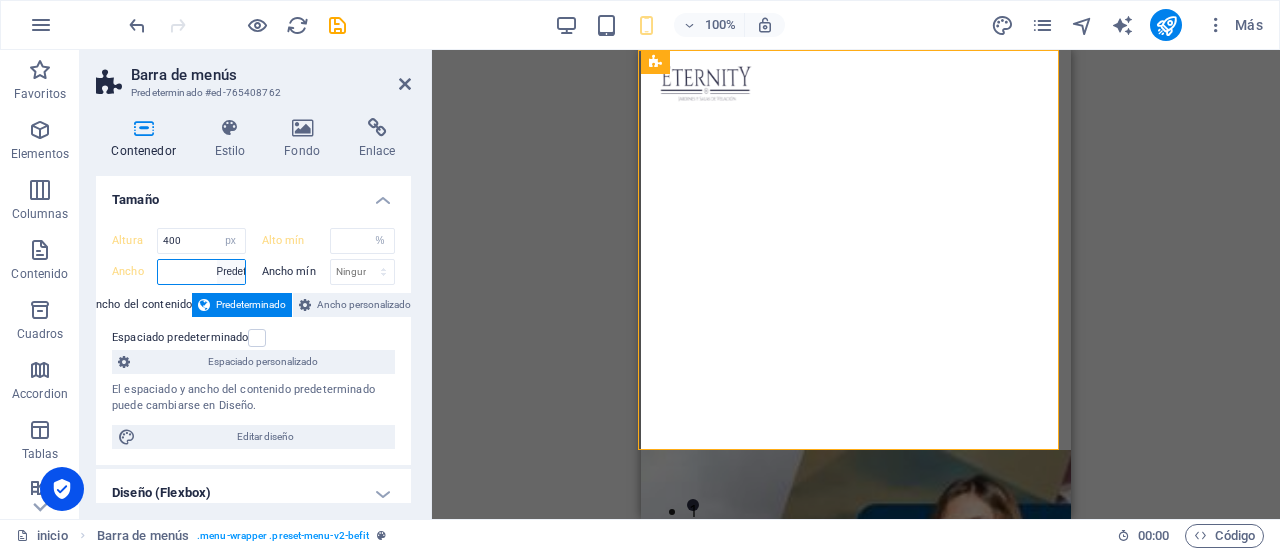 select on "%" 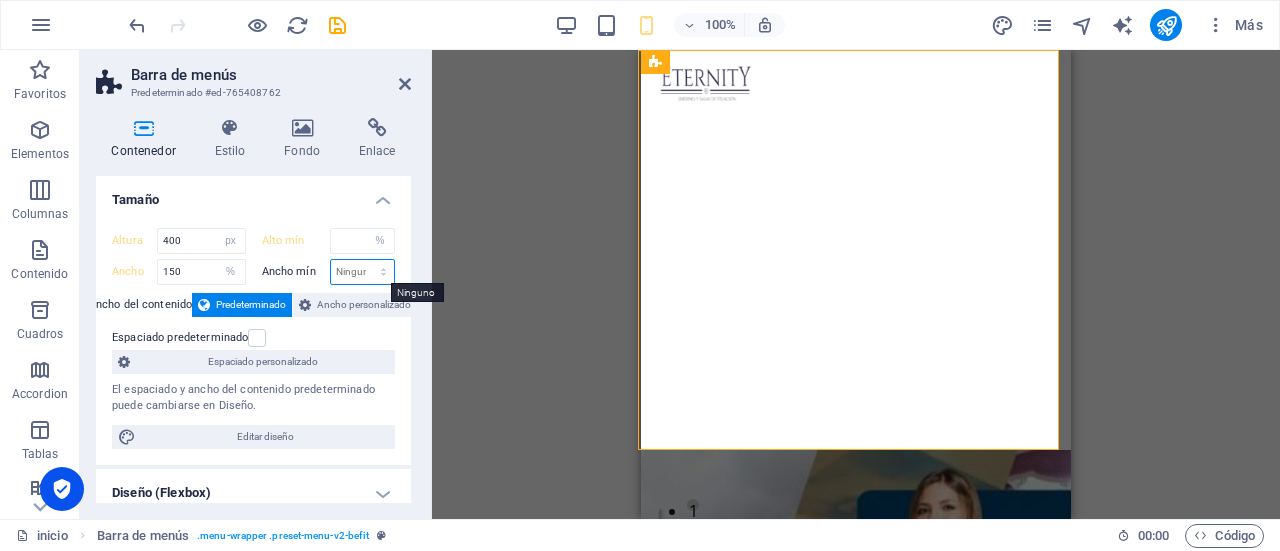 click on "Ninguno px rem % vh vw" at bounding box center [363, 272] 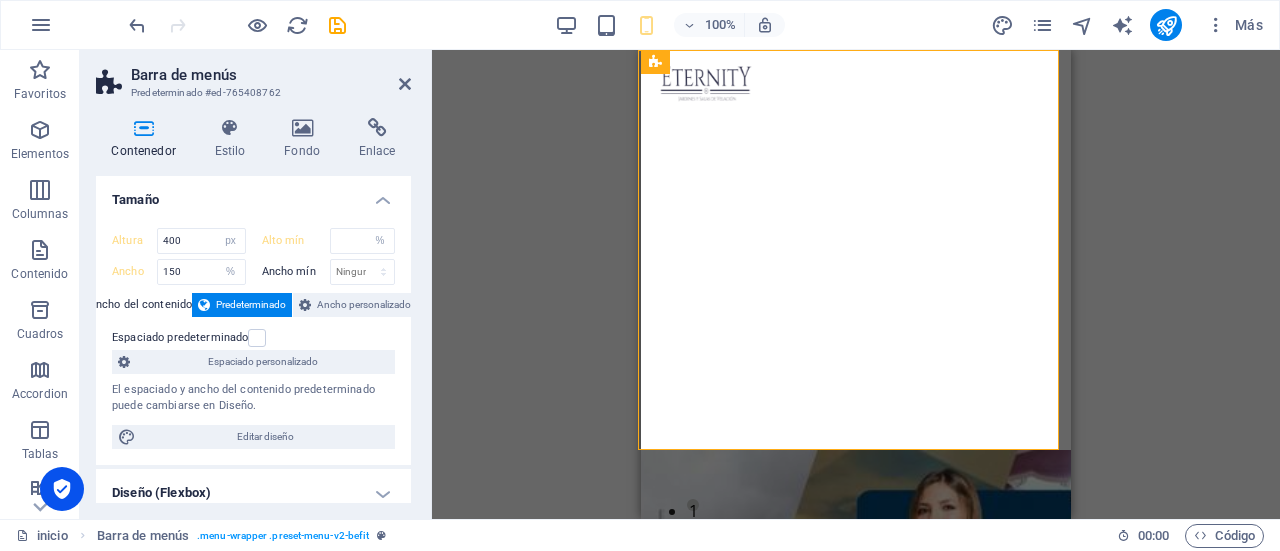 click on "Ancho mín Ninguno px rem % vh vw" at bounding box center [329, 272] 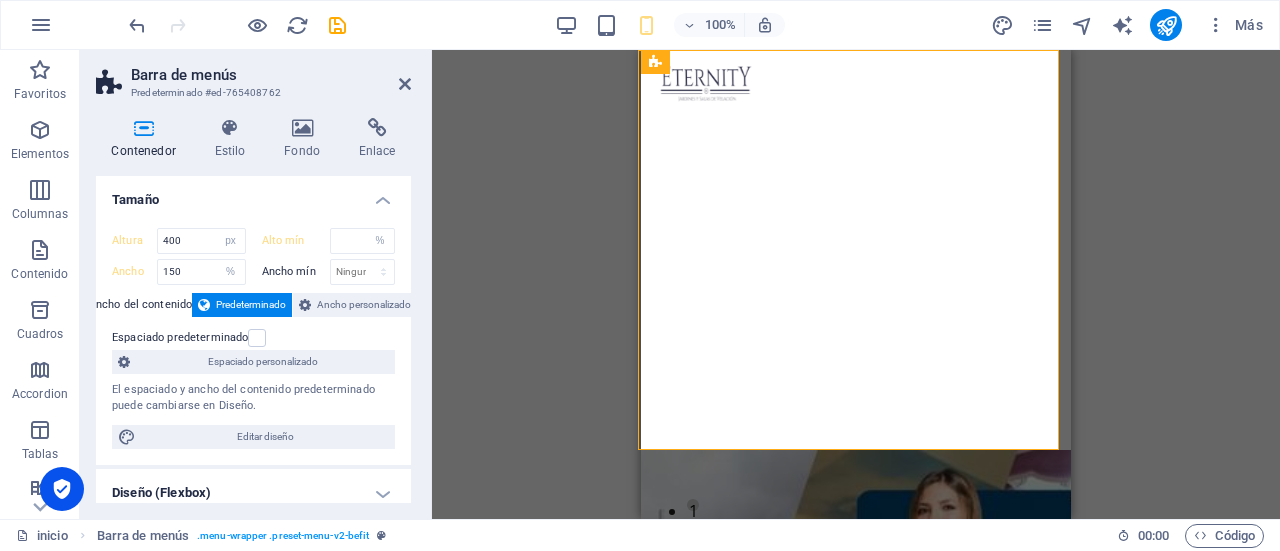 click on "Alto mín" at bounding box center [296, 240] 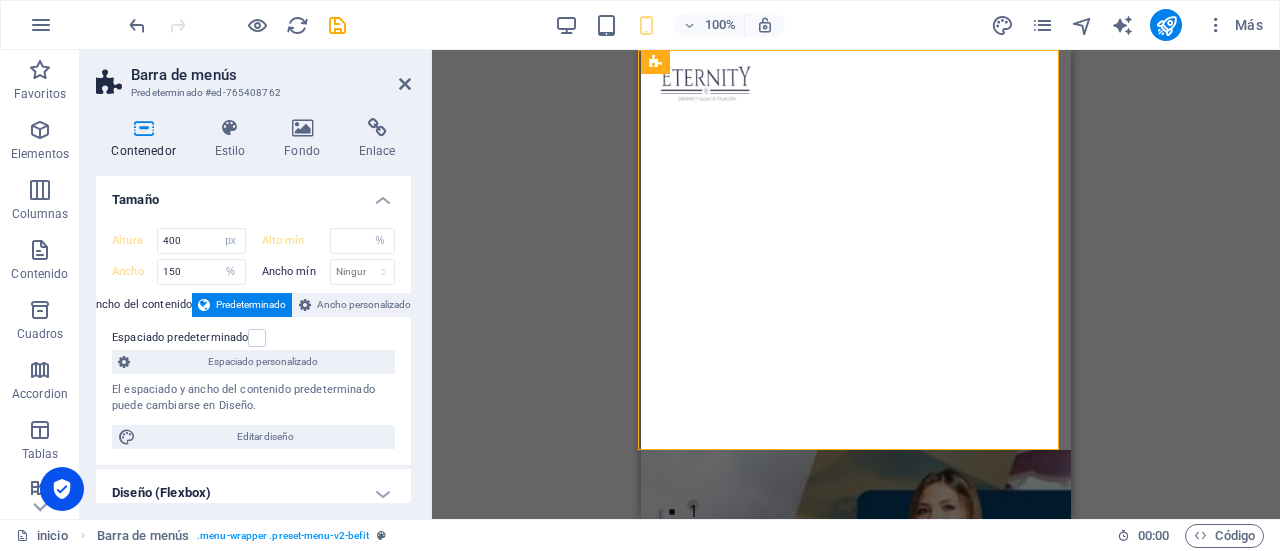 type on "0" 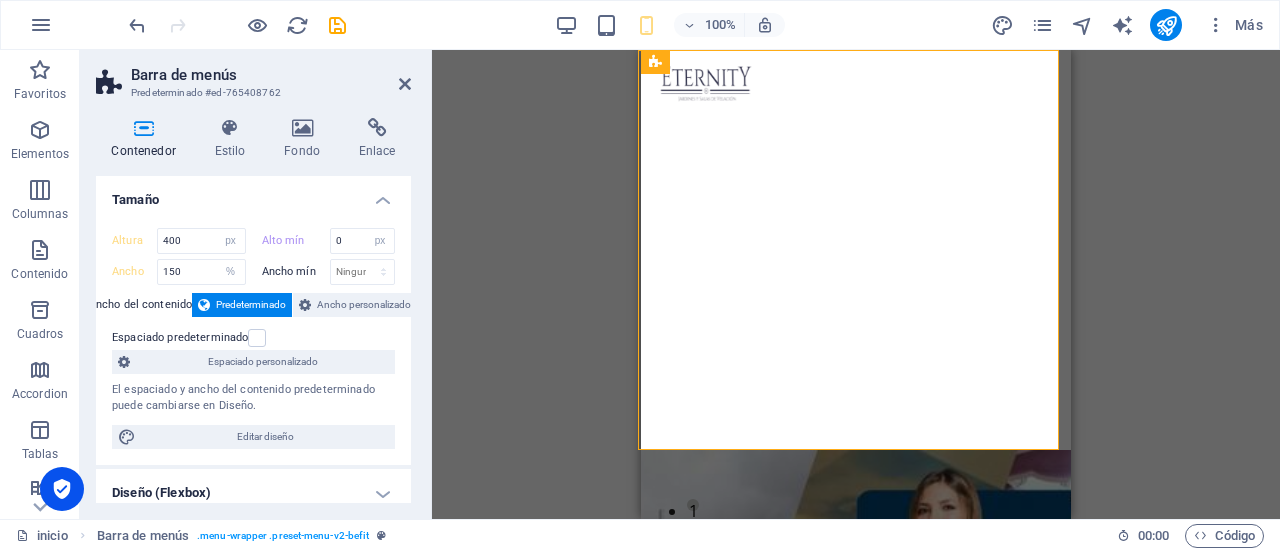 click on "Alto mín" at bounding box center [296, 240] 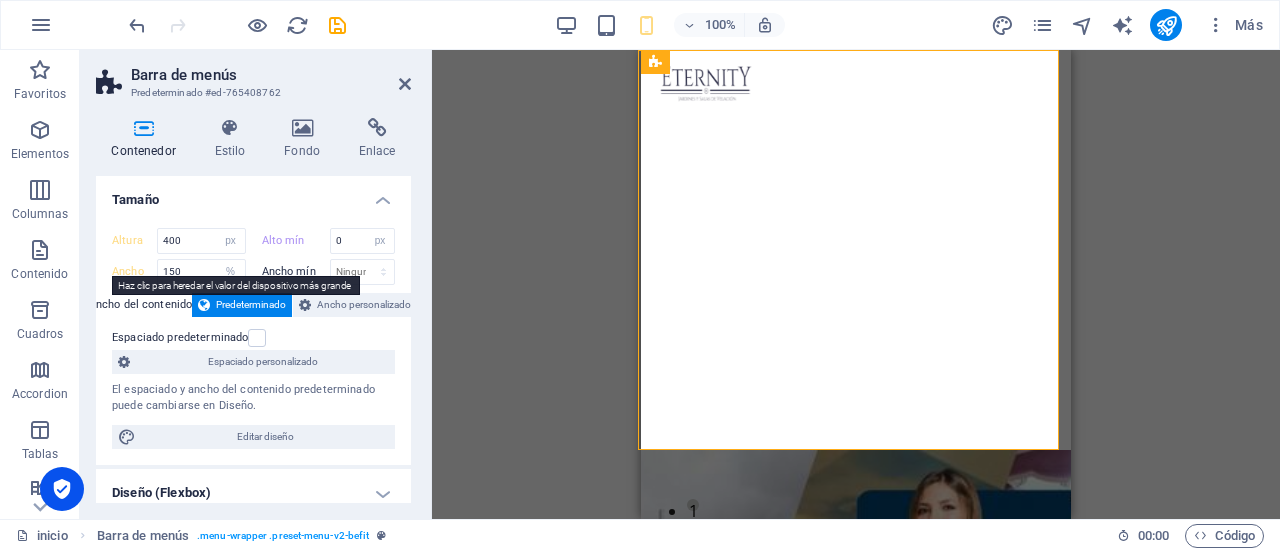click on "Ancho" at bounding box center [134, 271] 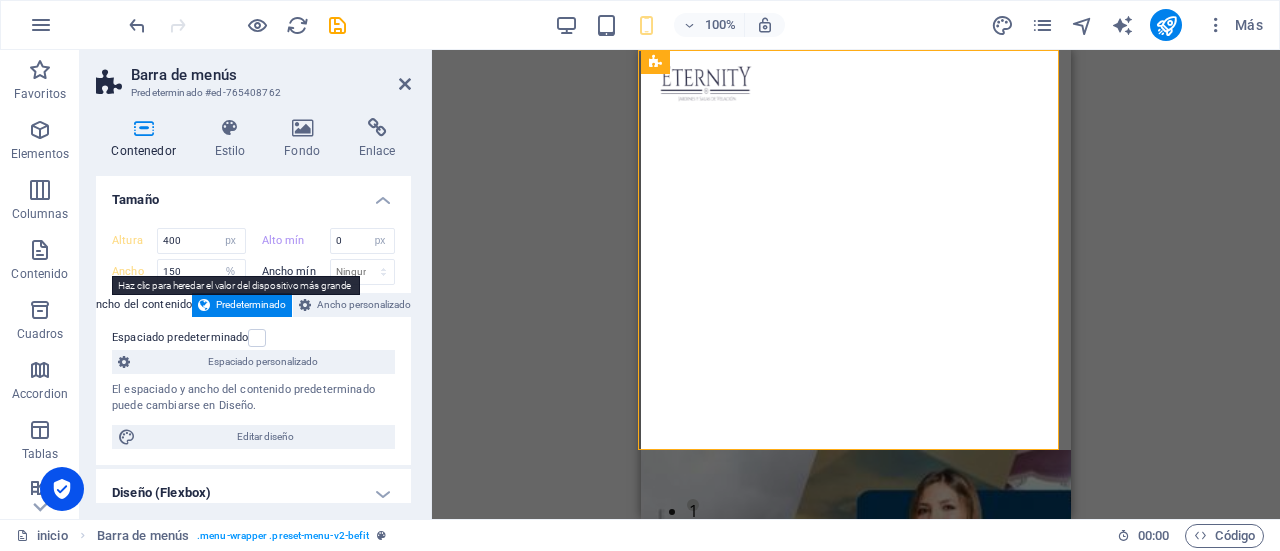 type 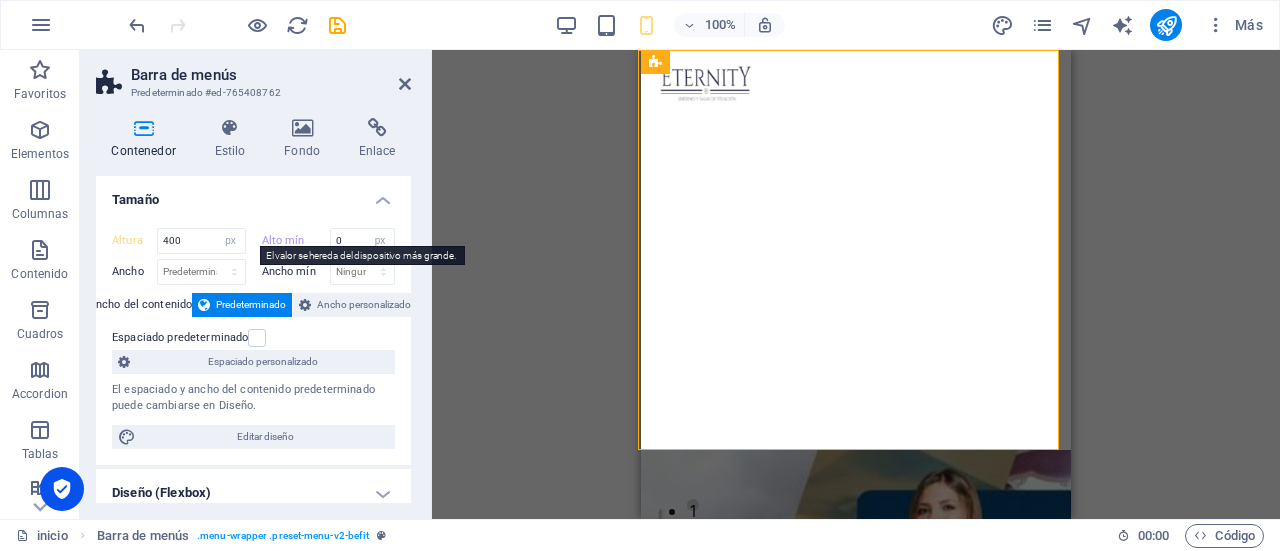 click on "Alto mín" at bounding box center (296, 240) 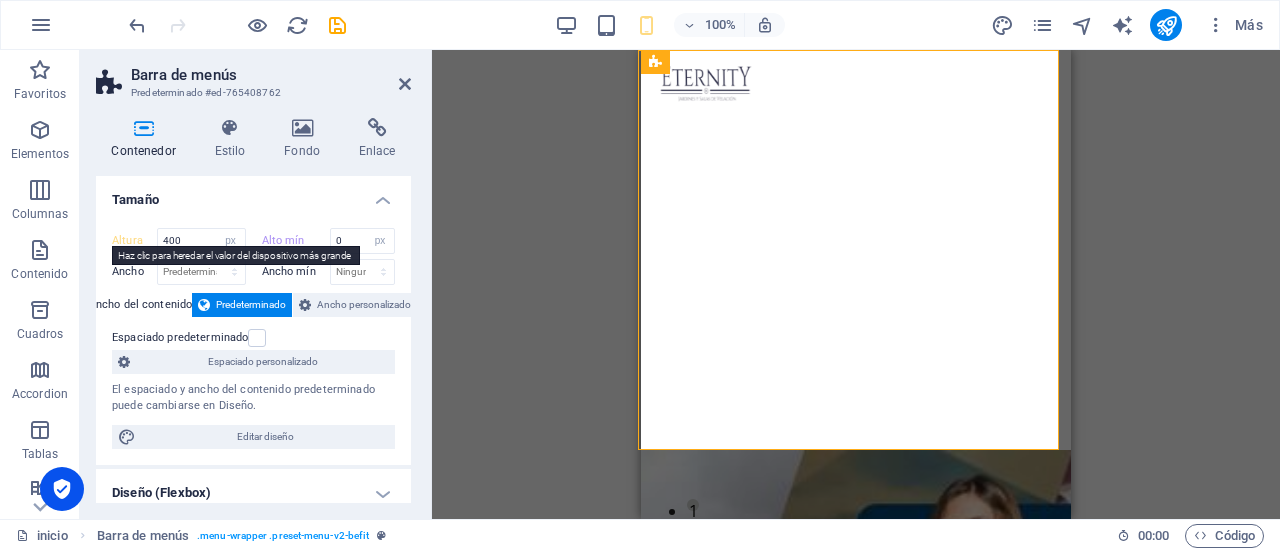 click on "Altura" at bounding box center (134, 240) 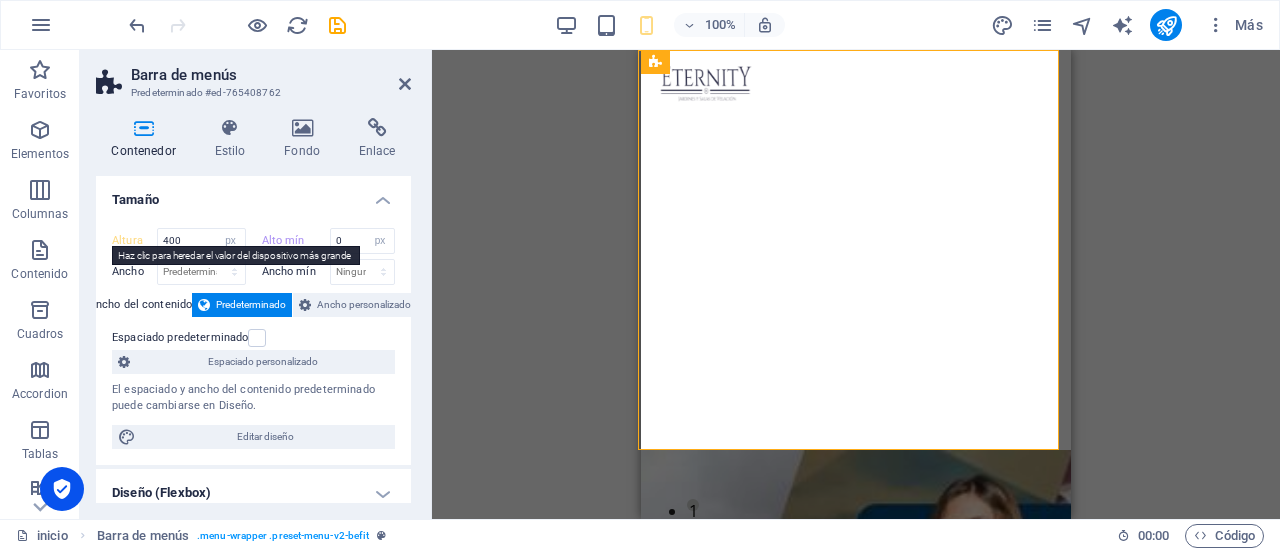 type on "350" 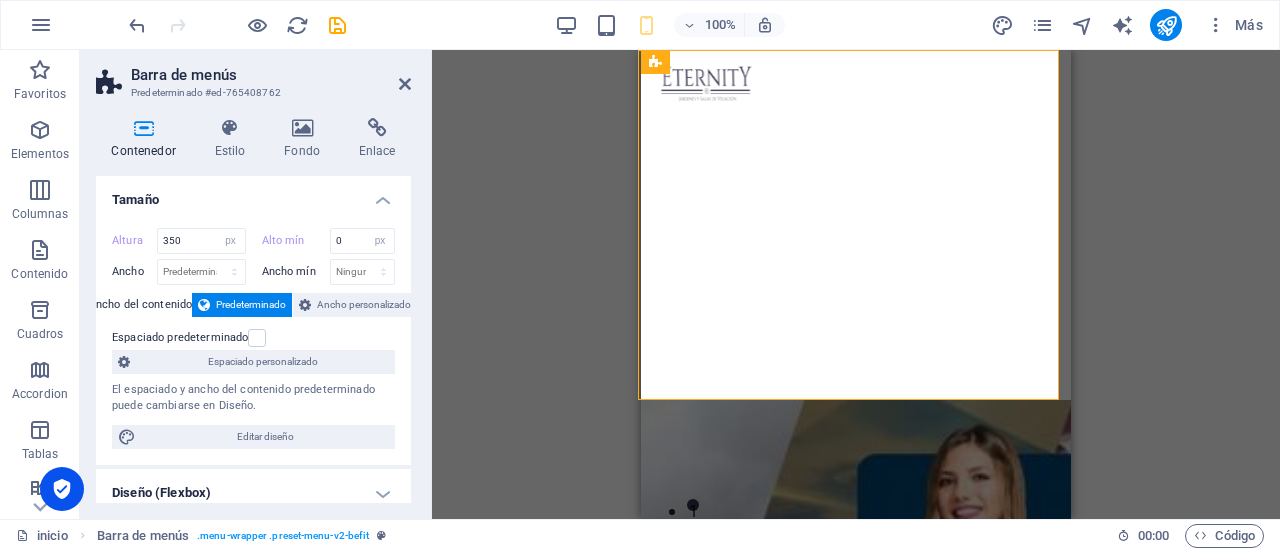 click on "Arrastra aquí para reemplazar el contenido existente. Si quieres crear un elemento nuevo, pulsa “Ctrl”.
H2   Control deslizante   Banner   Control deslizante   Banner   Banner   Control deslizante   Barra de menús   Imagen   Contenedor   HTML   Contenedor   H3   4 columnas   Contenedor   Imagen   Contenedor   Menú   Galería   Menú   Control deslizante   Banner   Contenedor" at bounding box center (856, 284) 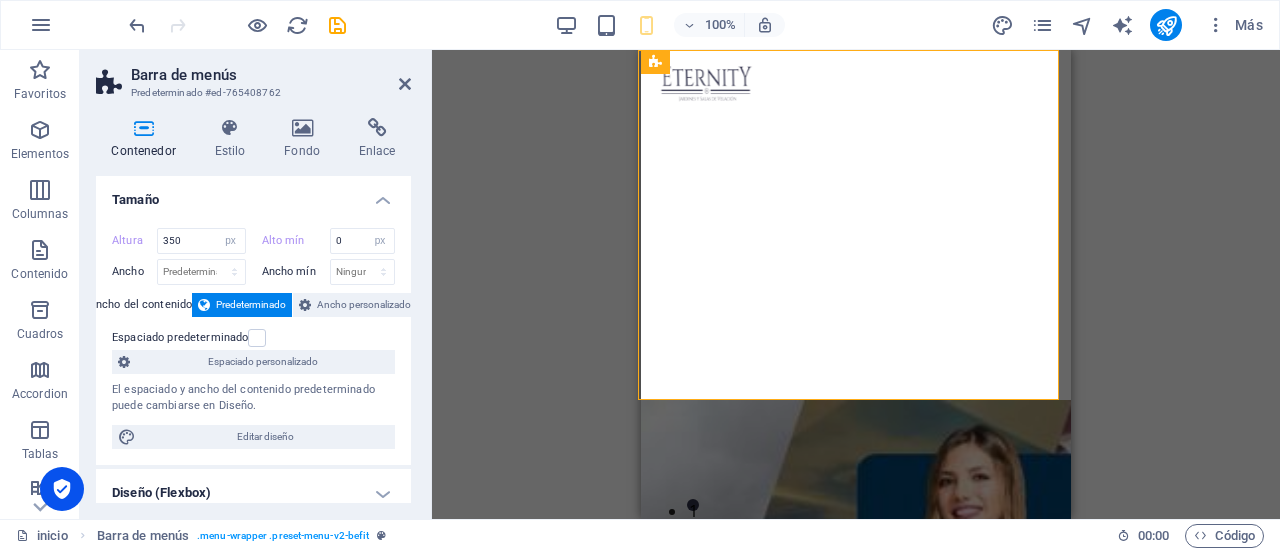 click on "Arrastra aquí para reemplazar el contenido existente. Si quieres crear un elemento nuevo, pulsa “Ctrl”.
H2   Control deslizante   Banner   Control deslizante   Banner   Banner   Control deslizante   Barra de menús   Imagen   Contenedor   HTML   Contenedor   H3   4 columnas   Contenedor   Imagen   Contenedor   Menú   Galería   Menú   Control deslizante   Banner   Contenedor" at bounding box center (856, 284) 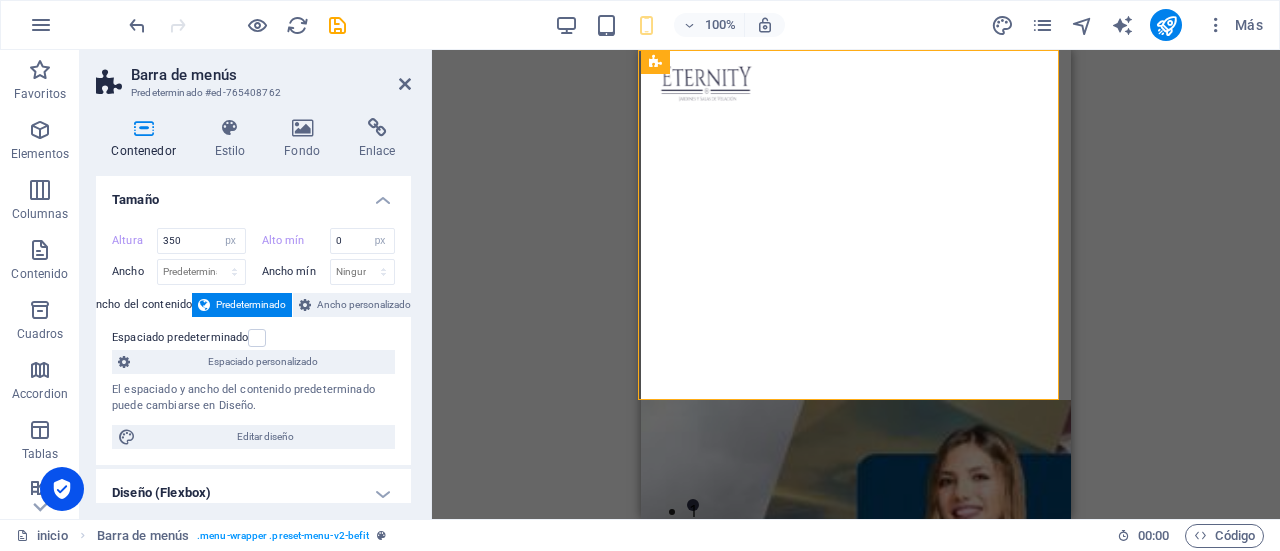 click at bounding box center (417, 1823) 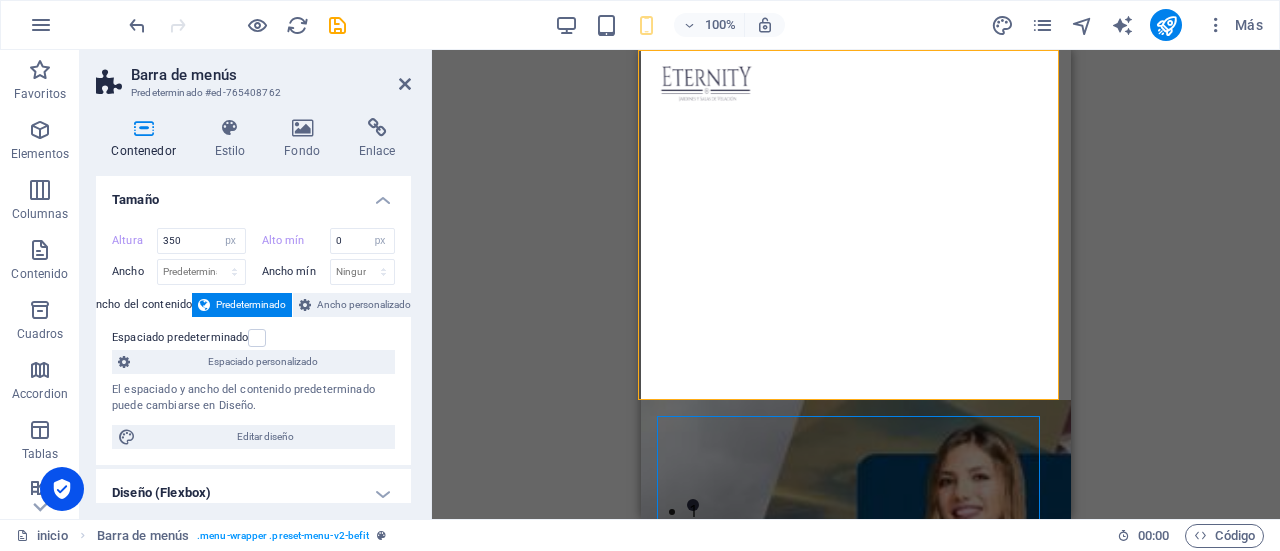 click at bounding box center [417, 1823] 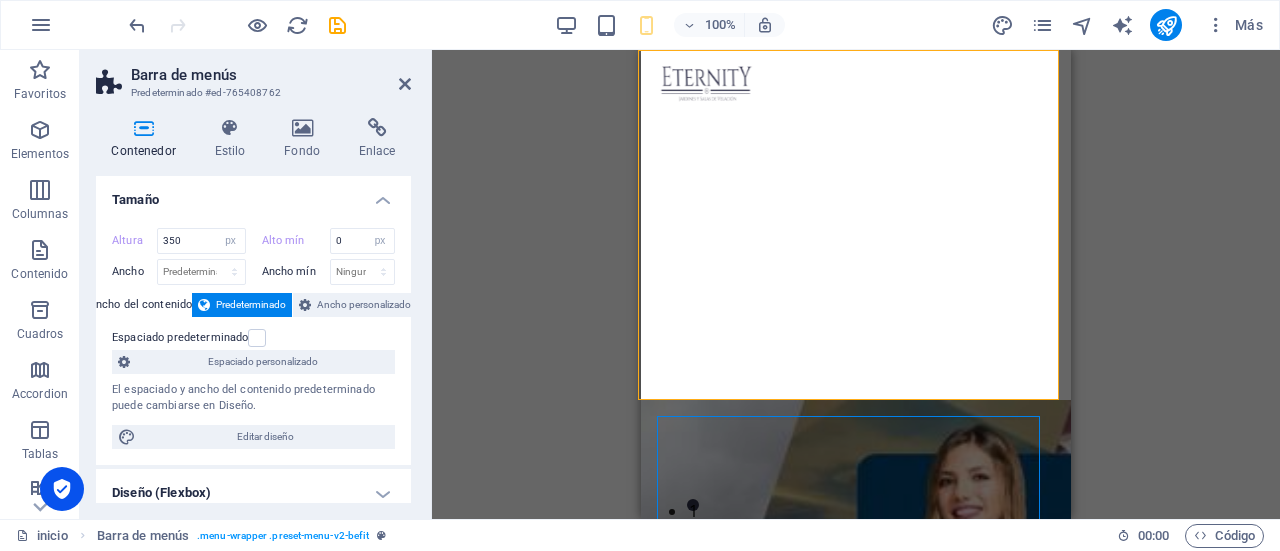 select on "vh" 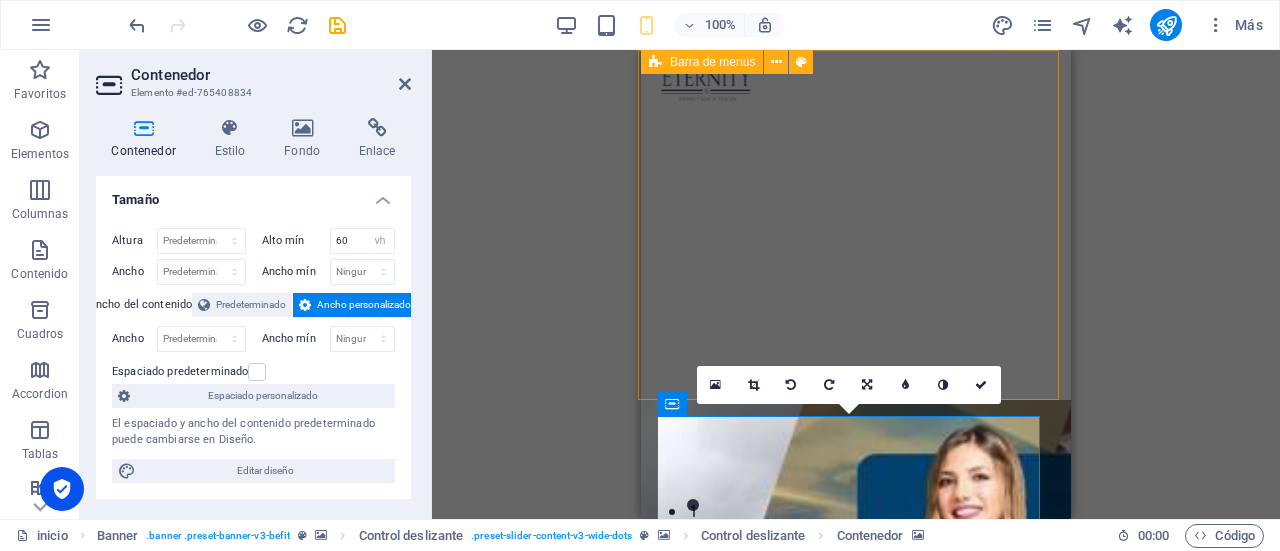 click on "inicio Quienes somos Servicios Planes Sedes Afiliate" at bounding box center [856, 225] 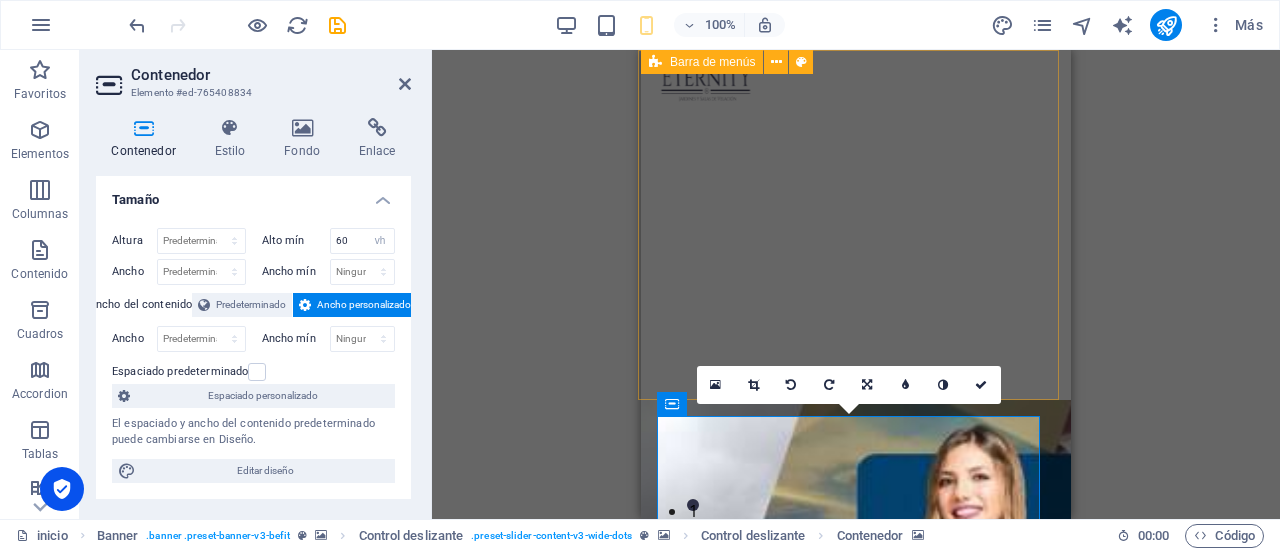 click on "inicio Quienes somos Servicios Planes Sedes Afiliate" at bounding box center (856, 225) 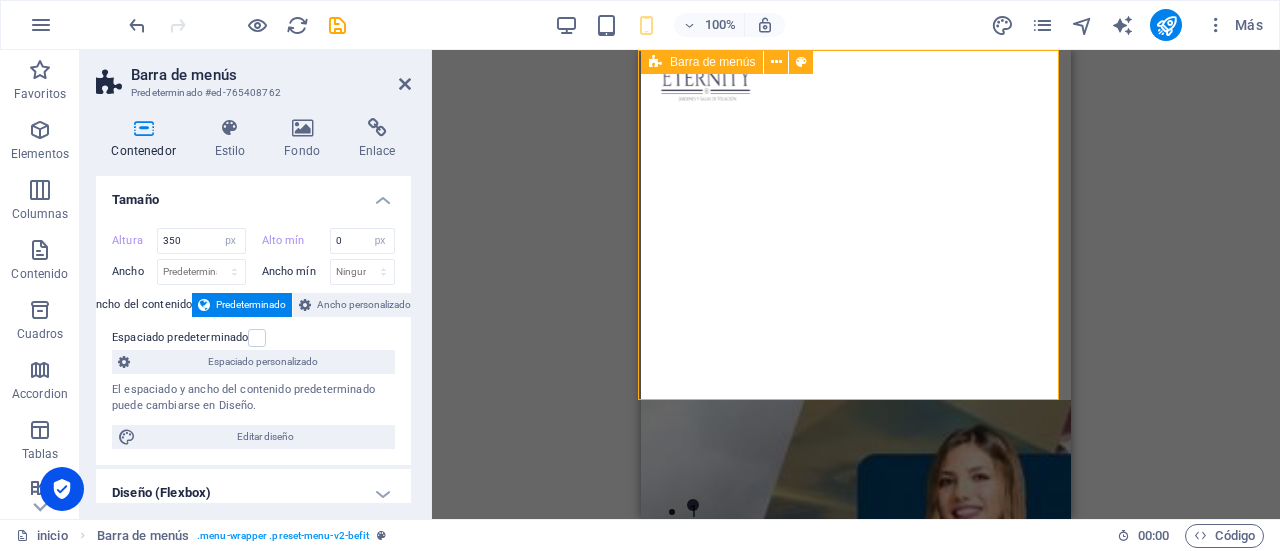 click on "inicio Quienes somos Servicios Planes Sedes Afiliate" at bounding box center [856, 225] 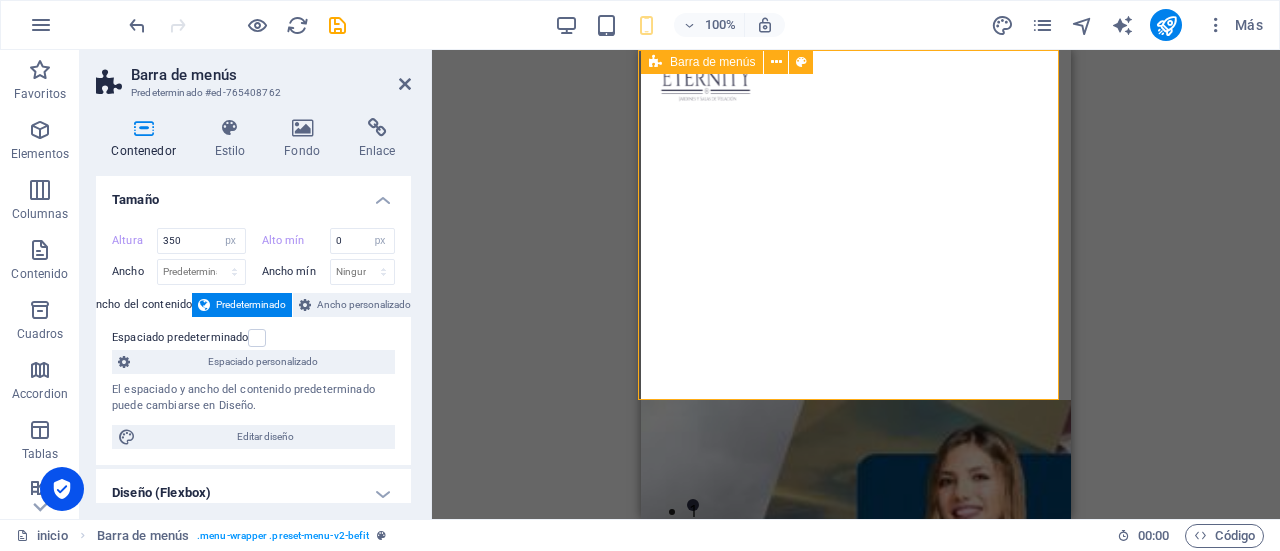 click on "inicio Quienes somos Servicios Planes Sedes Afiliate" at bounding box center (856, 225) 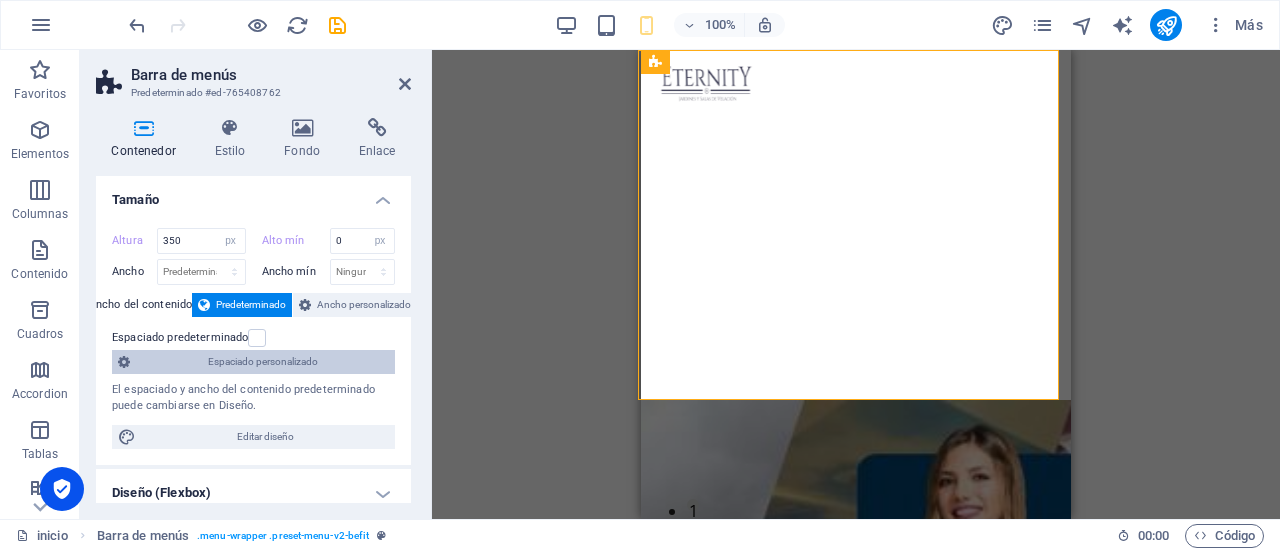 click on "Espaciado personalizado" at bounding box center [262, 362] 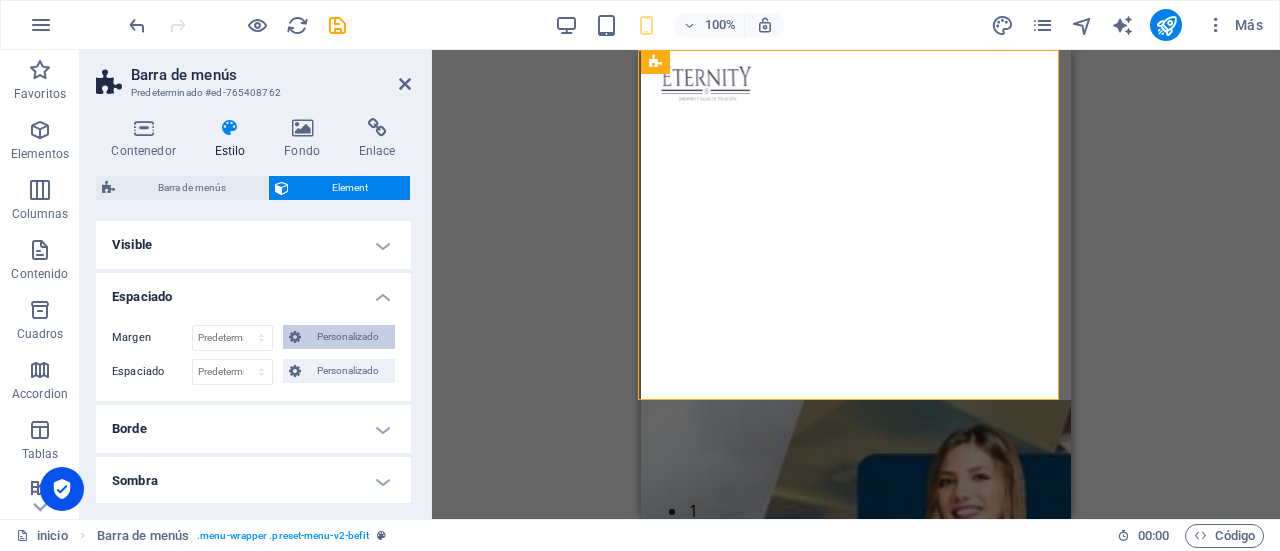 click on "Personalizado" at bounding box center [348, 337] 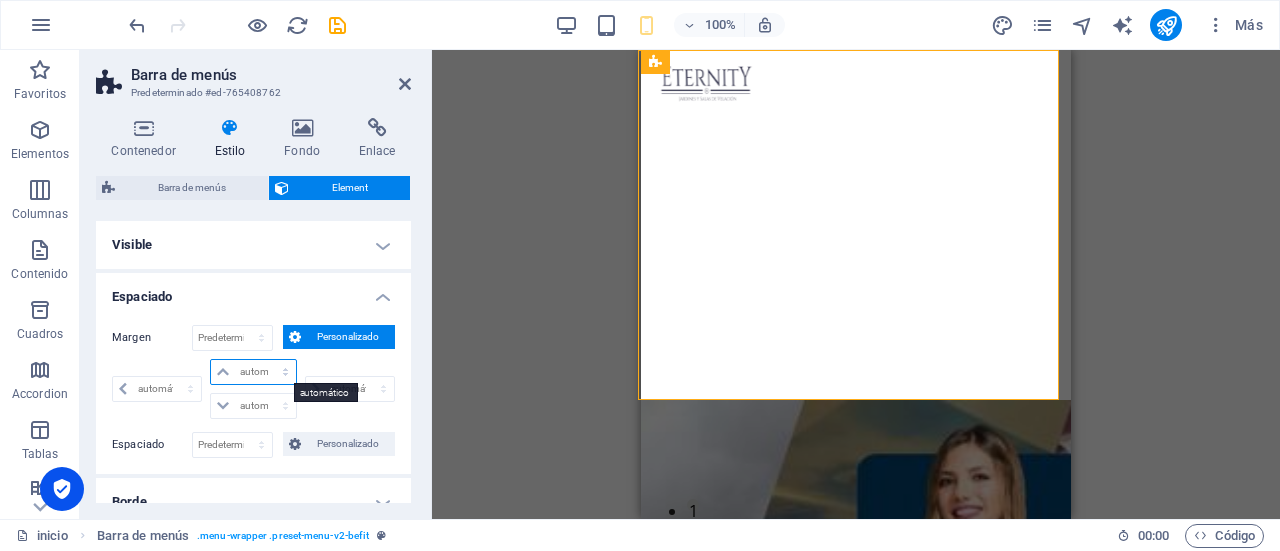 click on "automático px % rem vw vh" at bounding box center [253, 372] 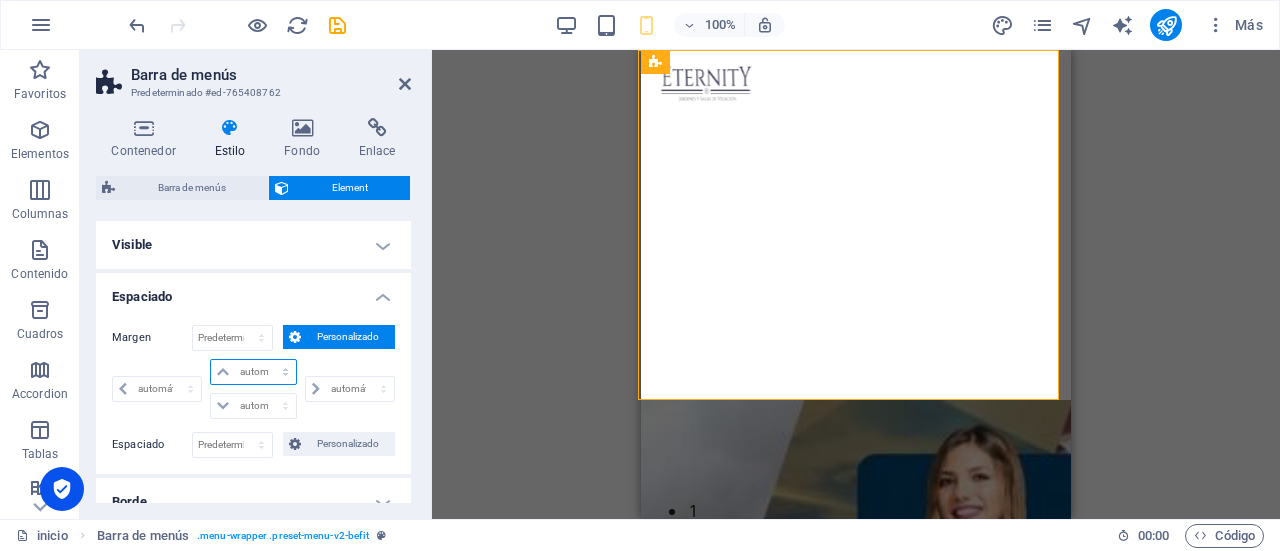 click on "automático px % rem vw vh" at bounding box center (253, 372) 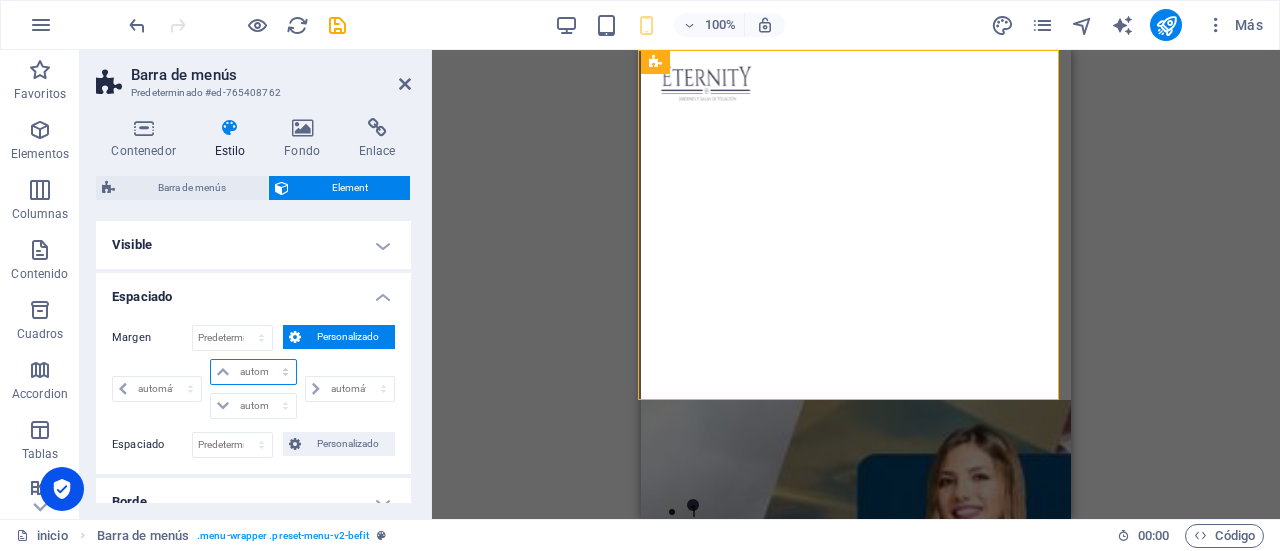 select on "%" 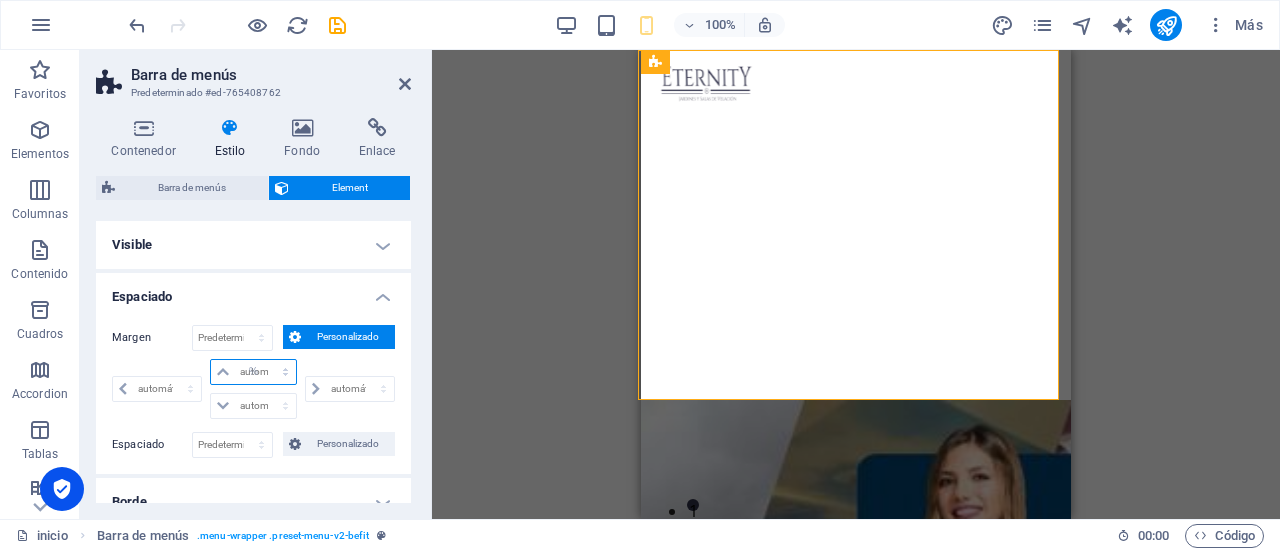 click on "automático px % rem vw vh" at bounding box center [253, 372] 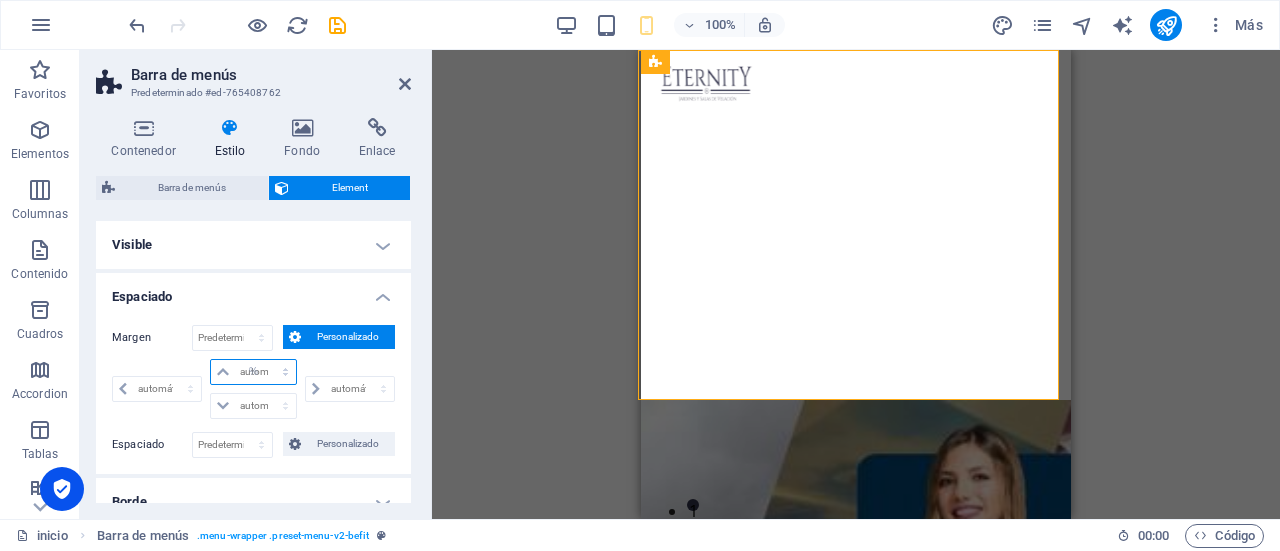 select on "px" 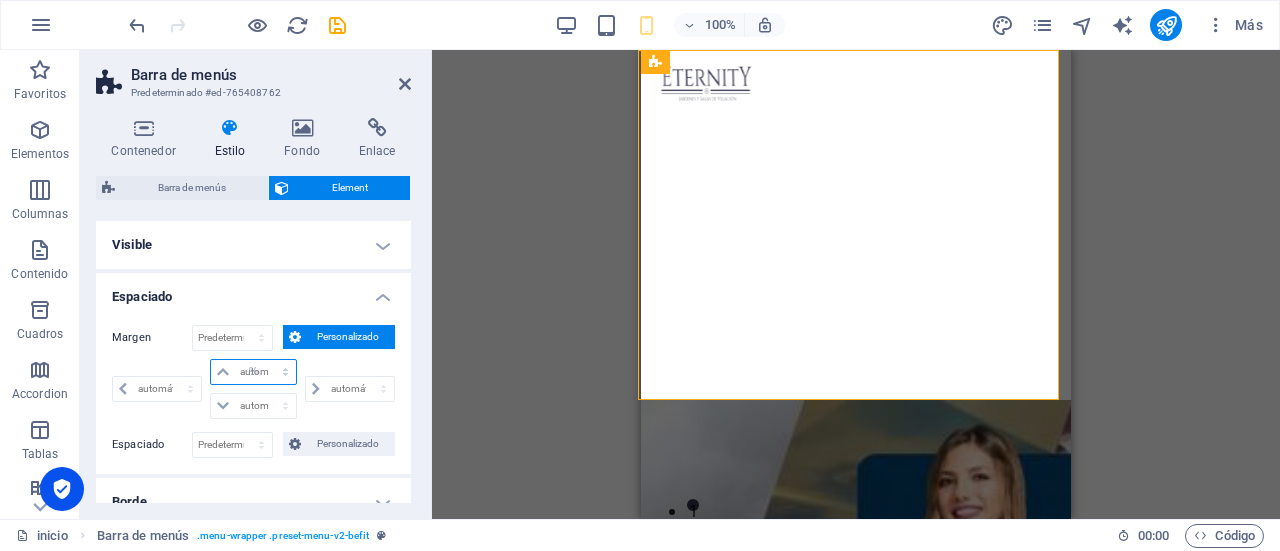type on "0" 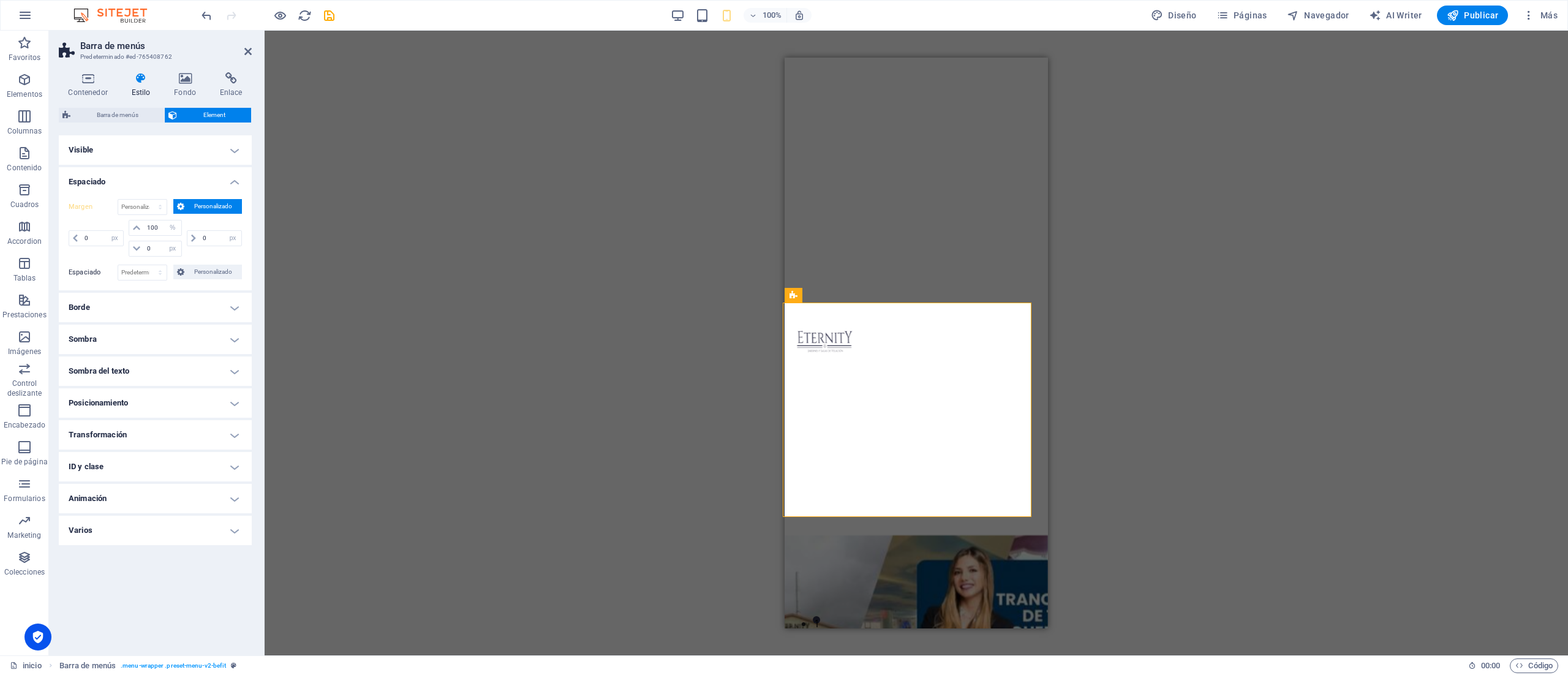 drag, startPoint x: 665, startPoint y: 1, endPoint x: 581, endPoint y: 467, distance: 473.5103 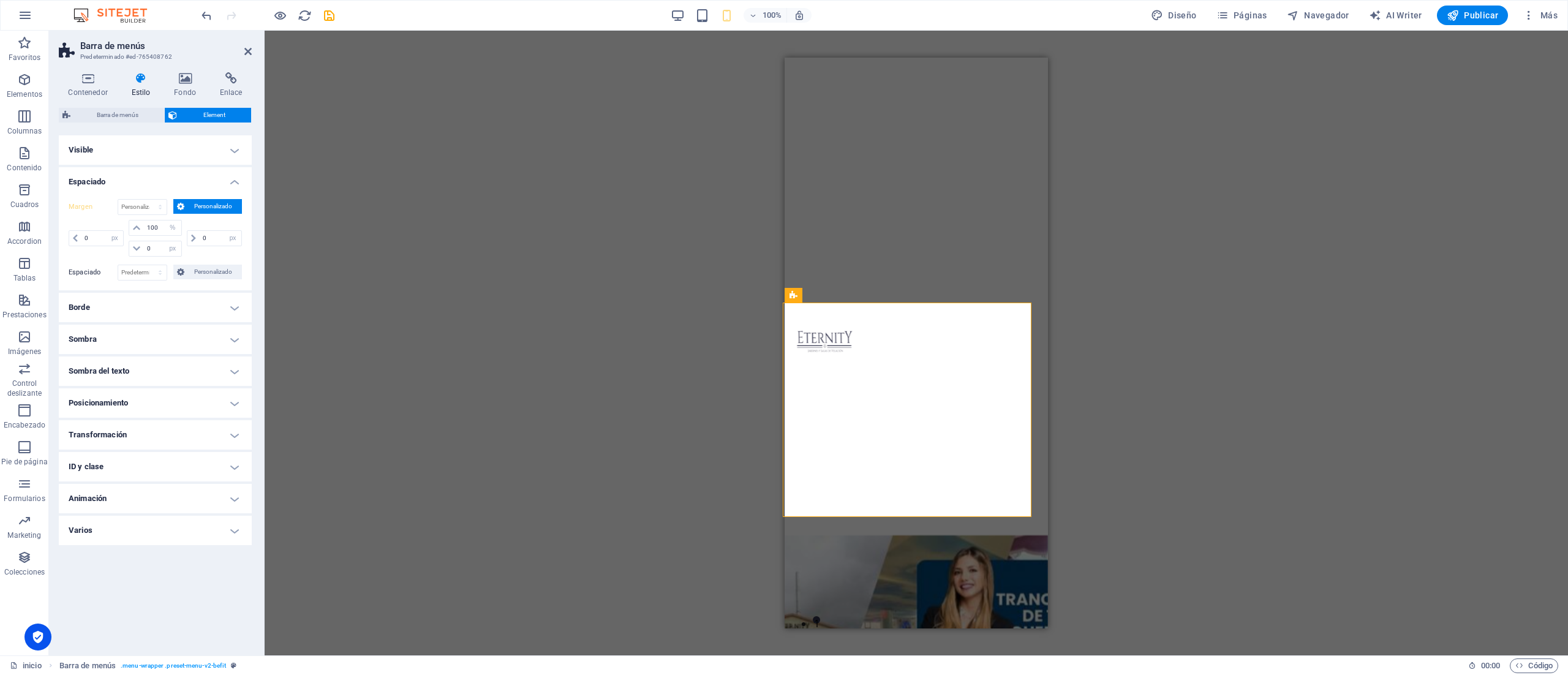 click on "Arrastra aquí para reemplazar el contenido existente. Si quieres crear un elemento nuevo, pulsa “Ctrl”.
H2   Control deslizante   Banner   Control deslizante   Banner   Banner   Control deslizante   Barra de menús   Imagen   Contenedor   HTML   Contenedor   H3   4 columnas   Contenedor   Imagen   Contenedor   Menú   Galería   Menú   Control deslizante   Banner   Contenedor   Contenedor" at bounding box center [916, 343] 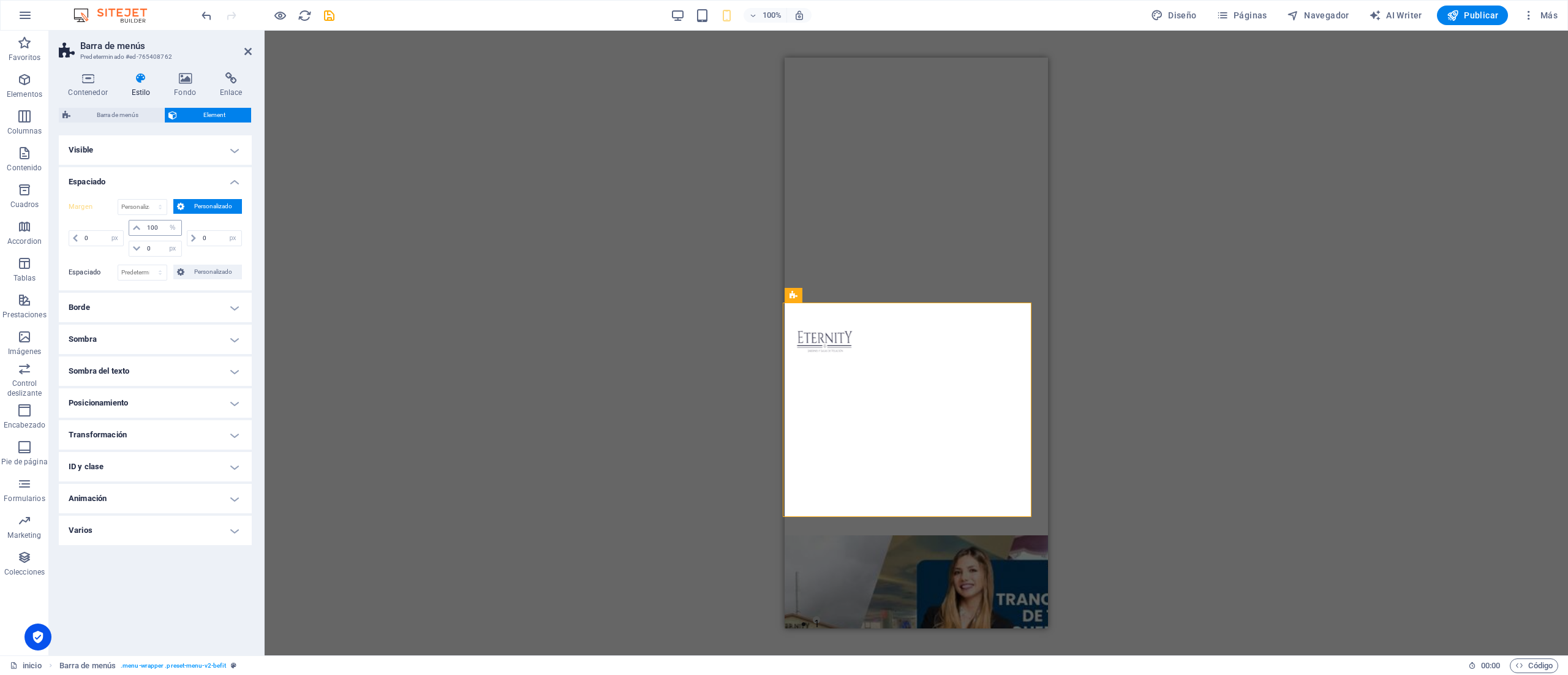 click at bounding box center [137, 228] 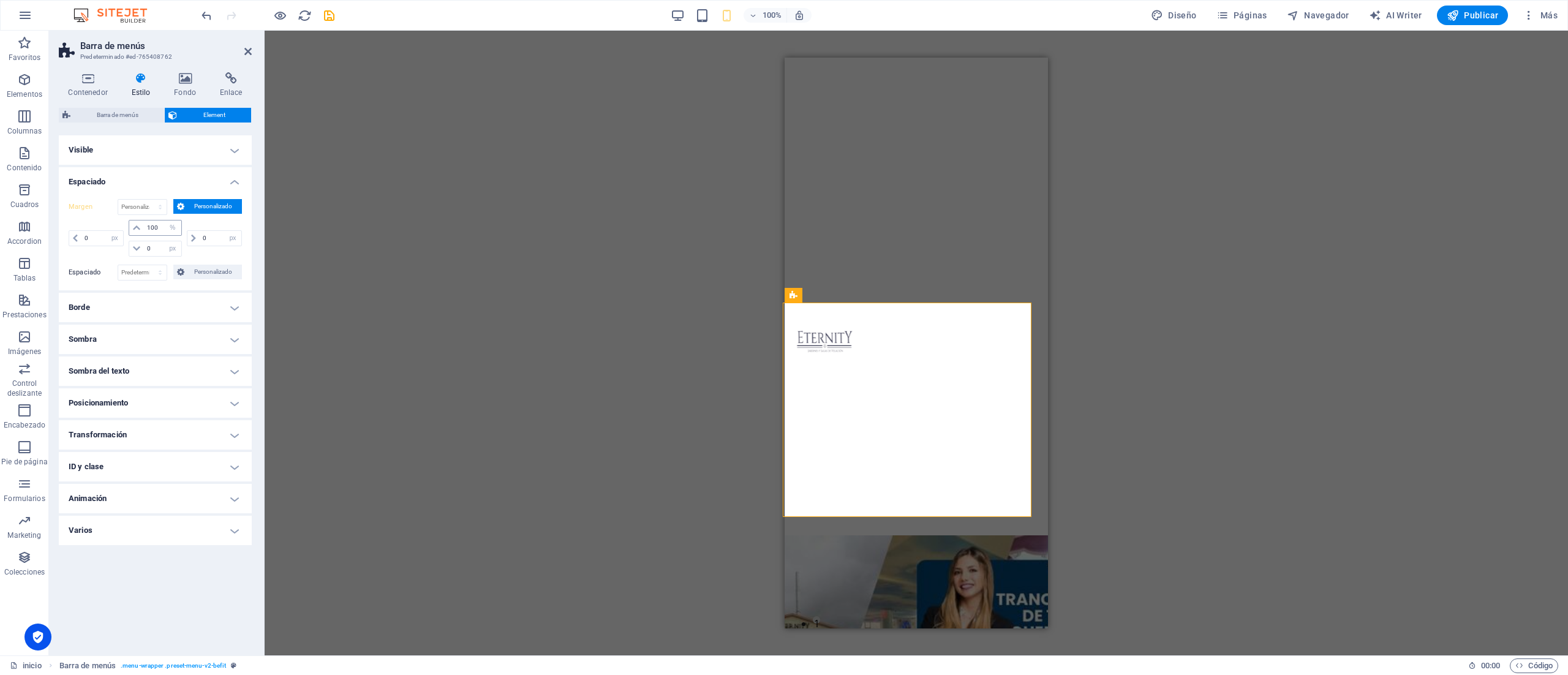 click at bounding box center (137, 228) 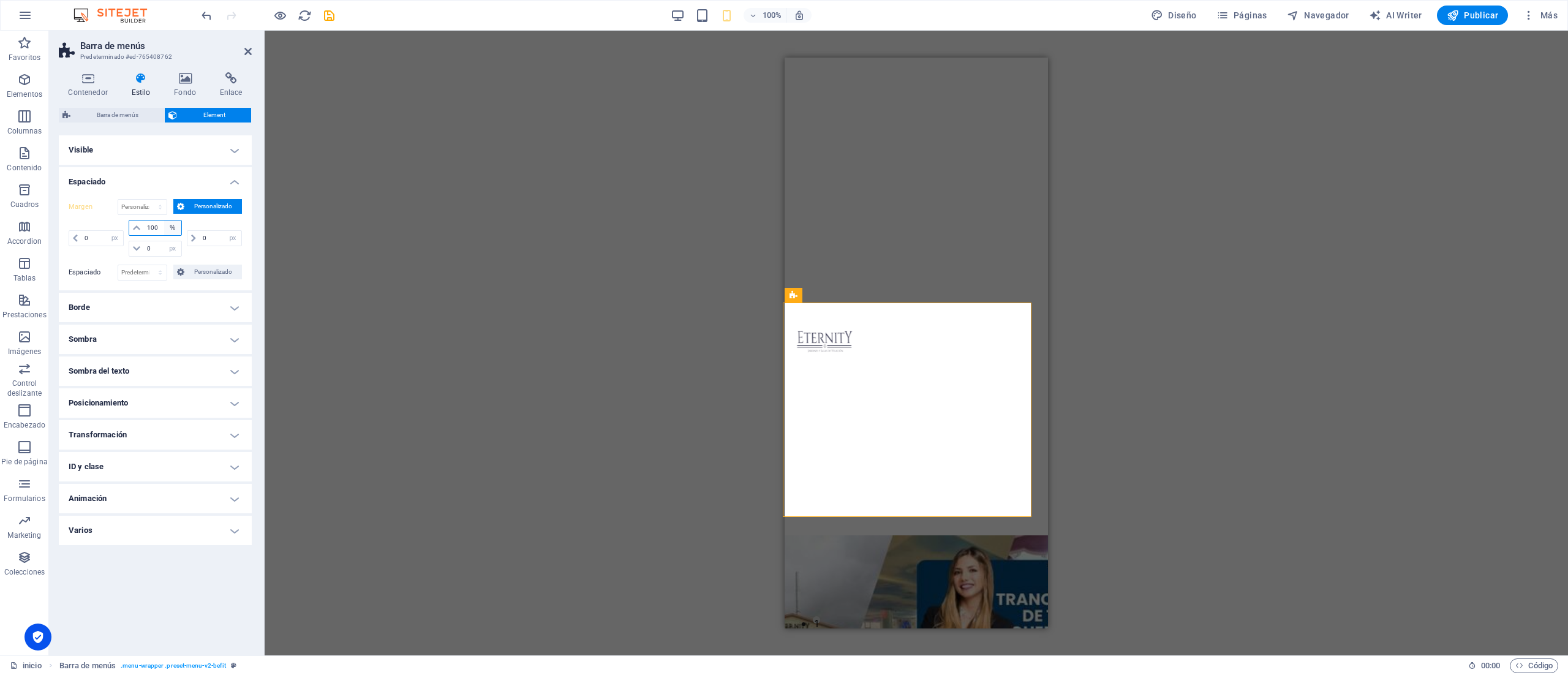 click on "automático px % rem vw vh" at bounding box center [173, 228] 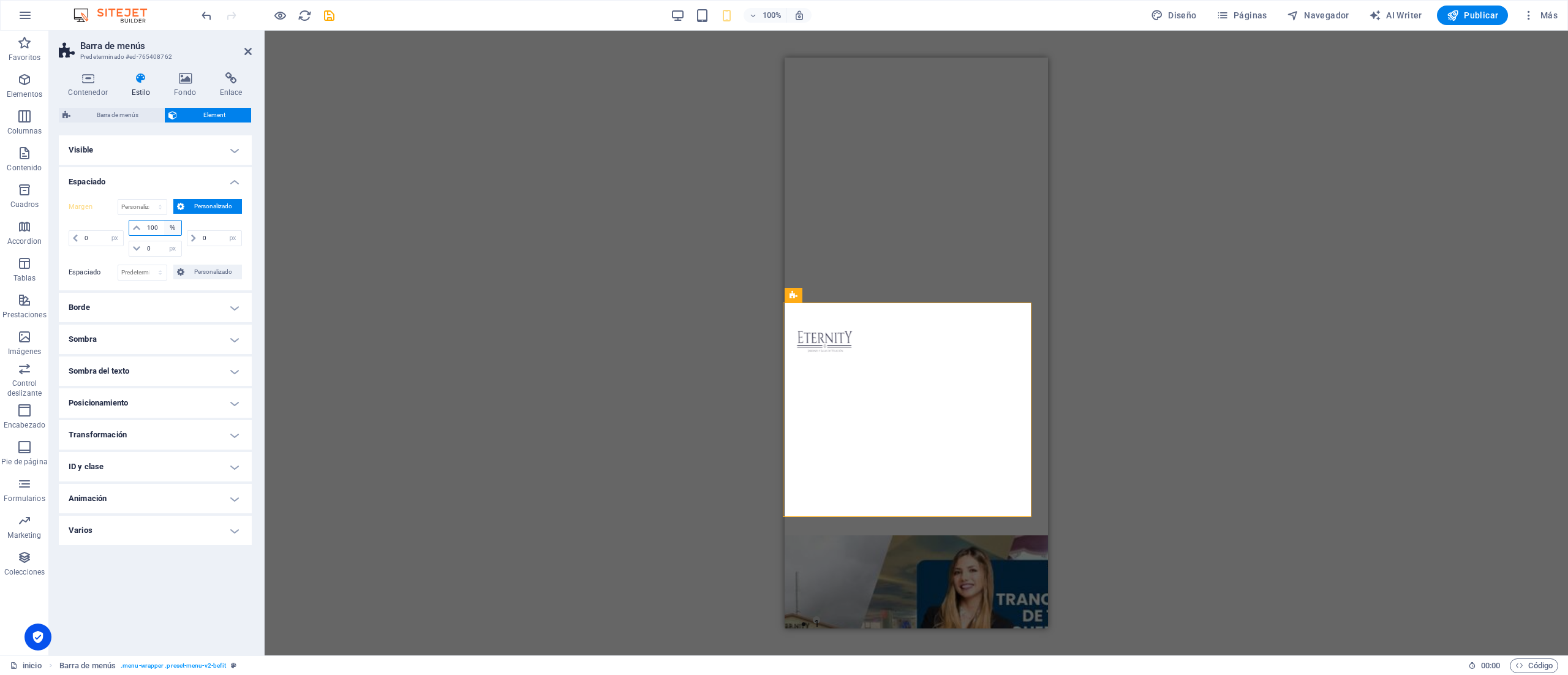 select on "auto" 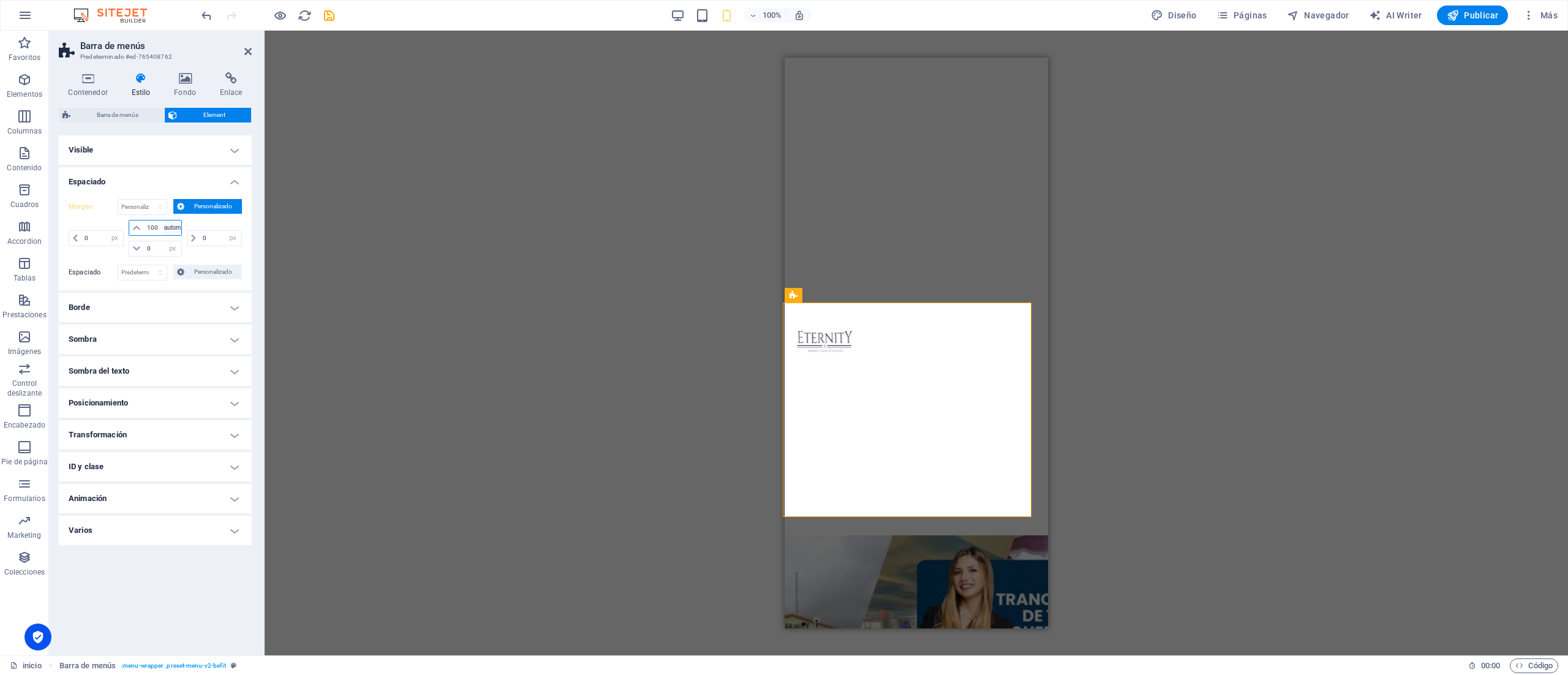 click on "automático px % rem vw vh" at bounding box center [173, 228] 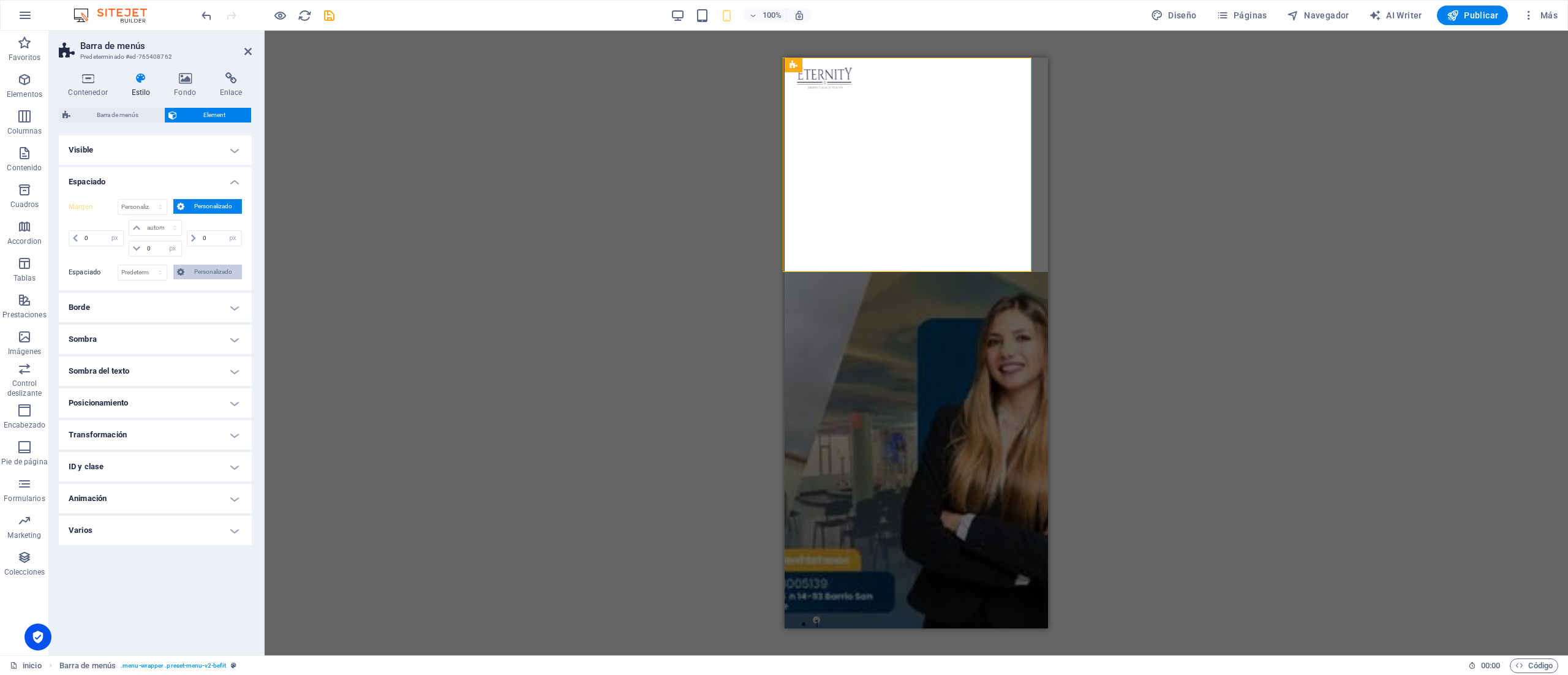 click on "Personalizado" at bounding box center [213, 272] 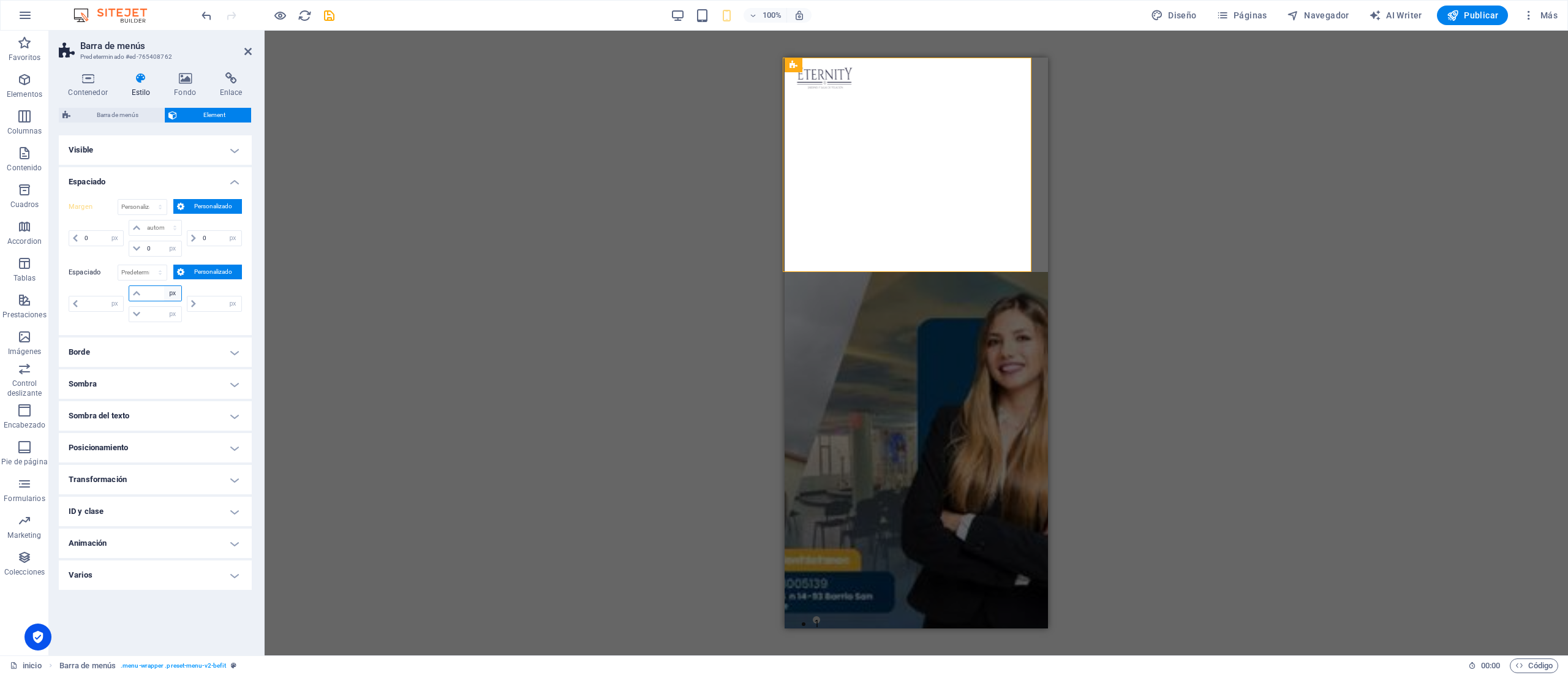 click on "px rem % vh vw" at bounding box center (173, 293) 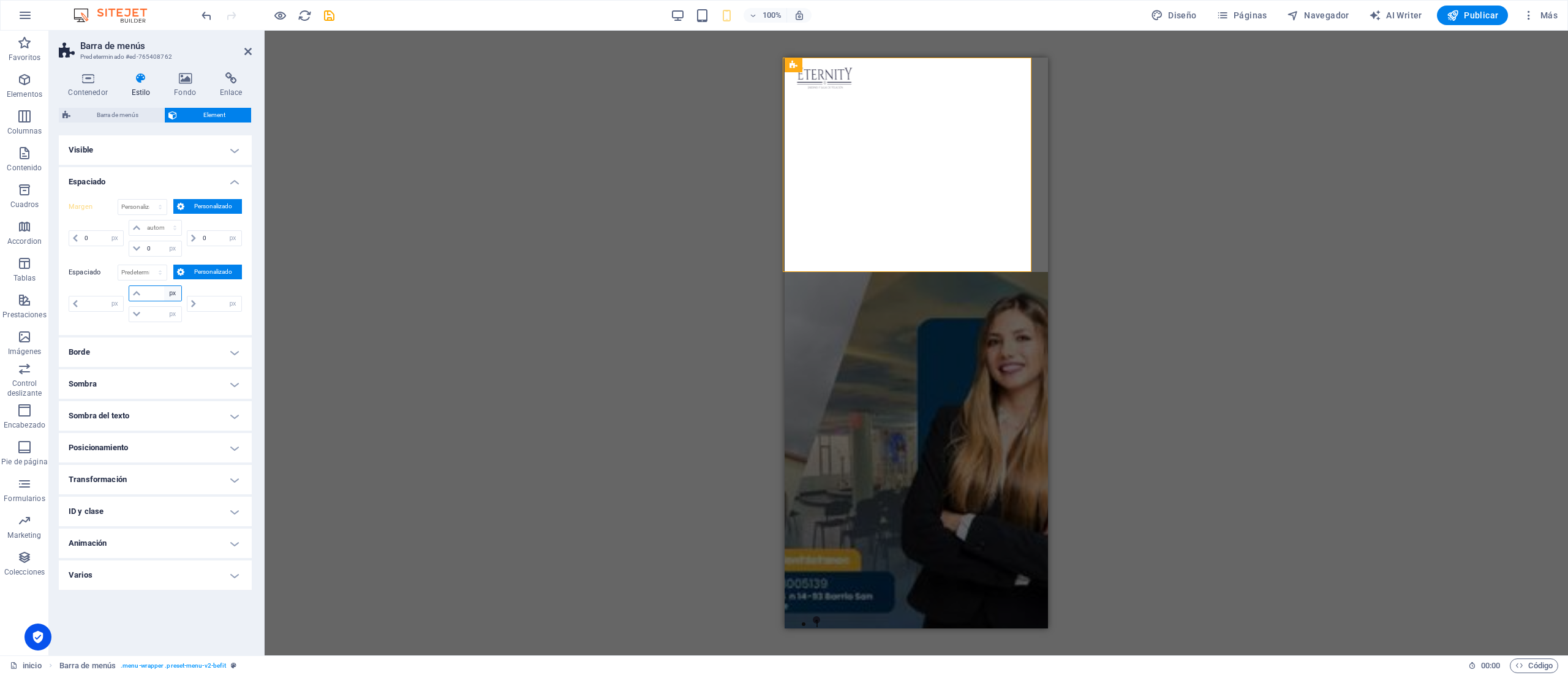 select on "rem" 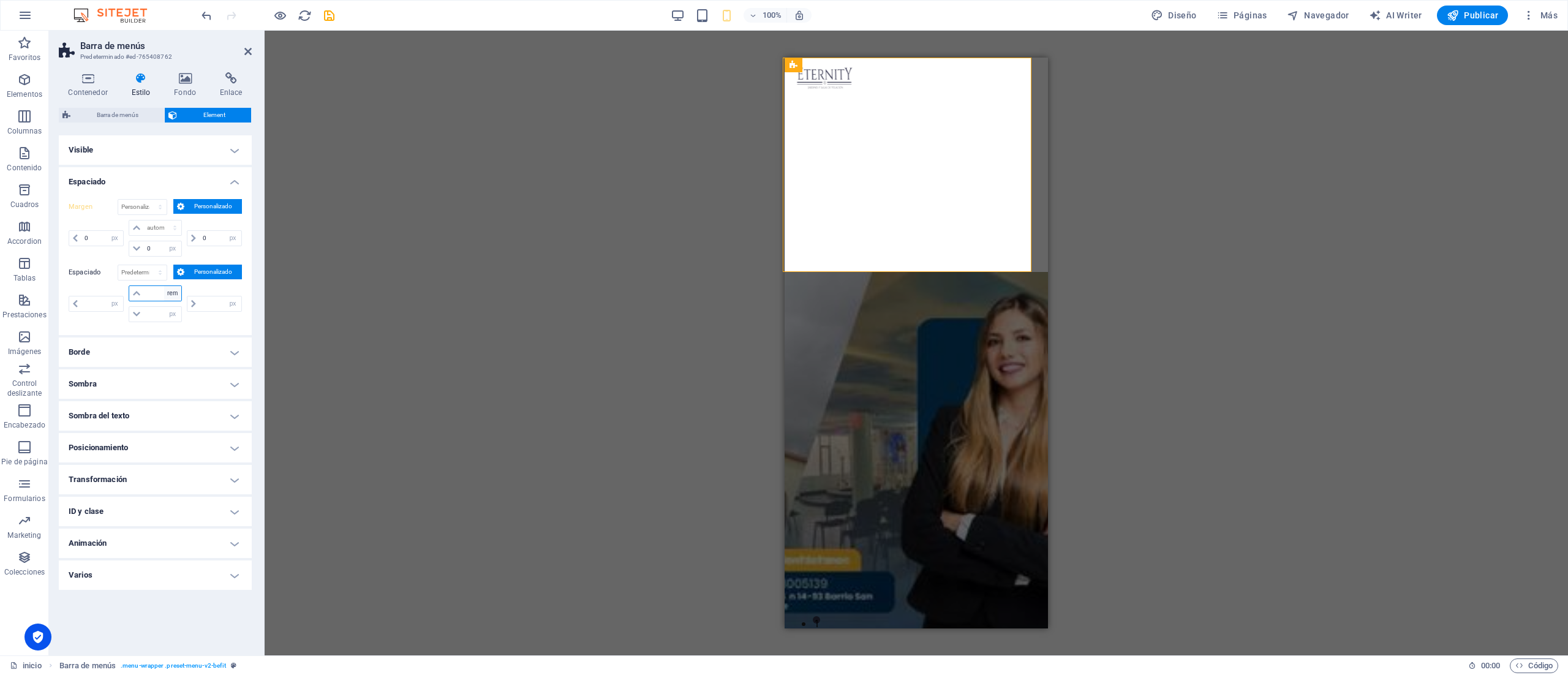 click on "px rem % vh vw" at bounding box center (173, 293) 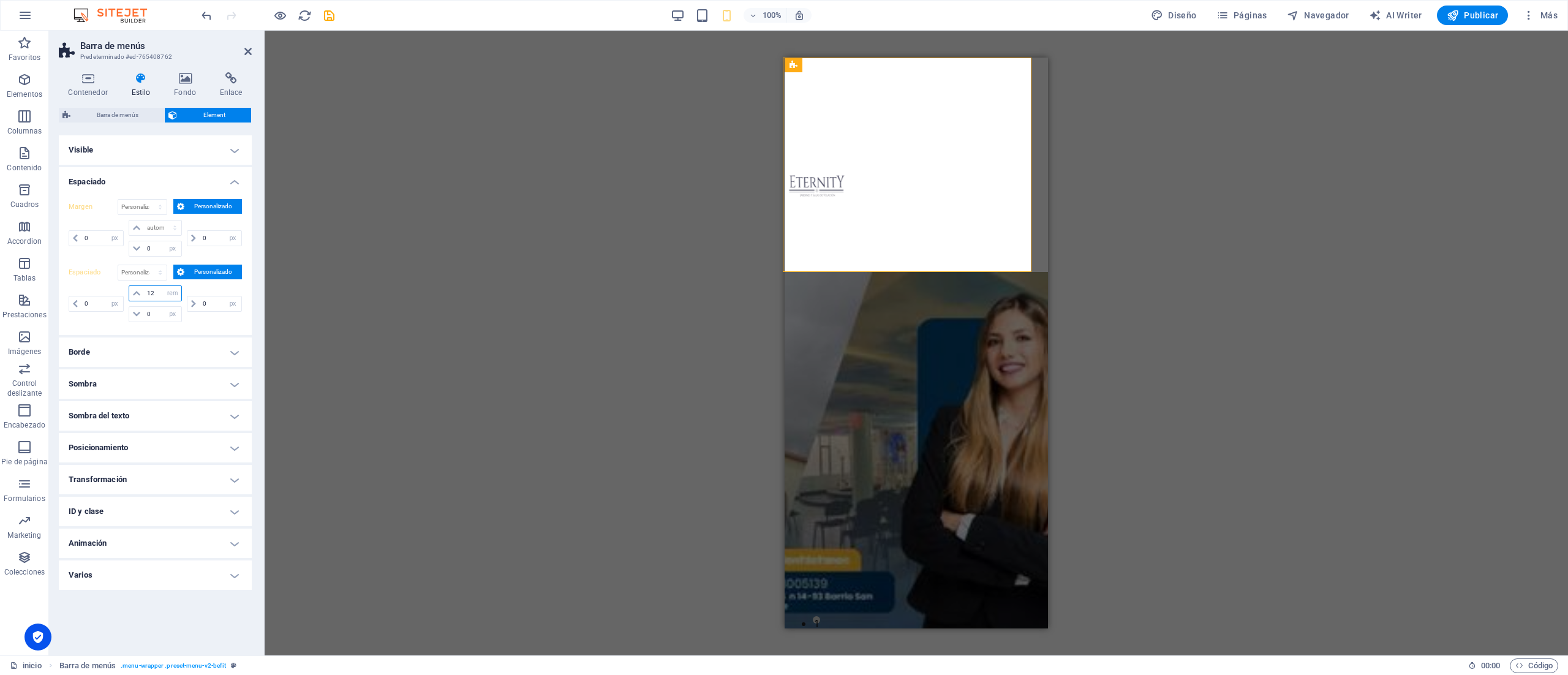type on "1" 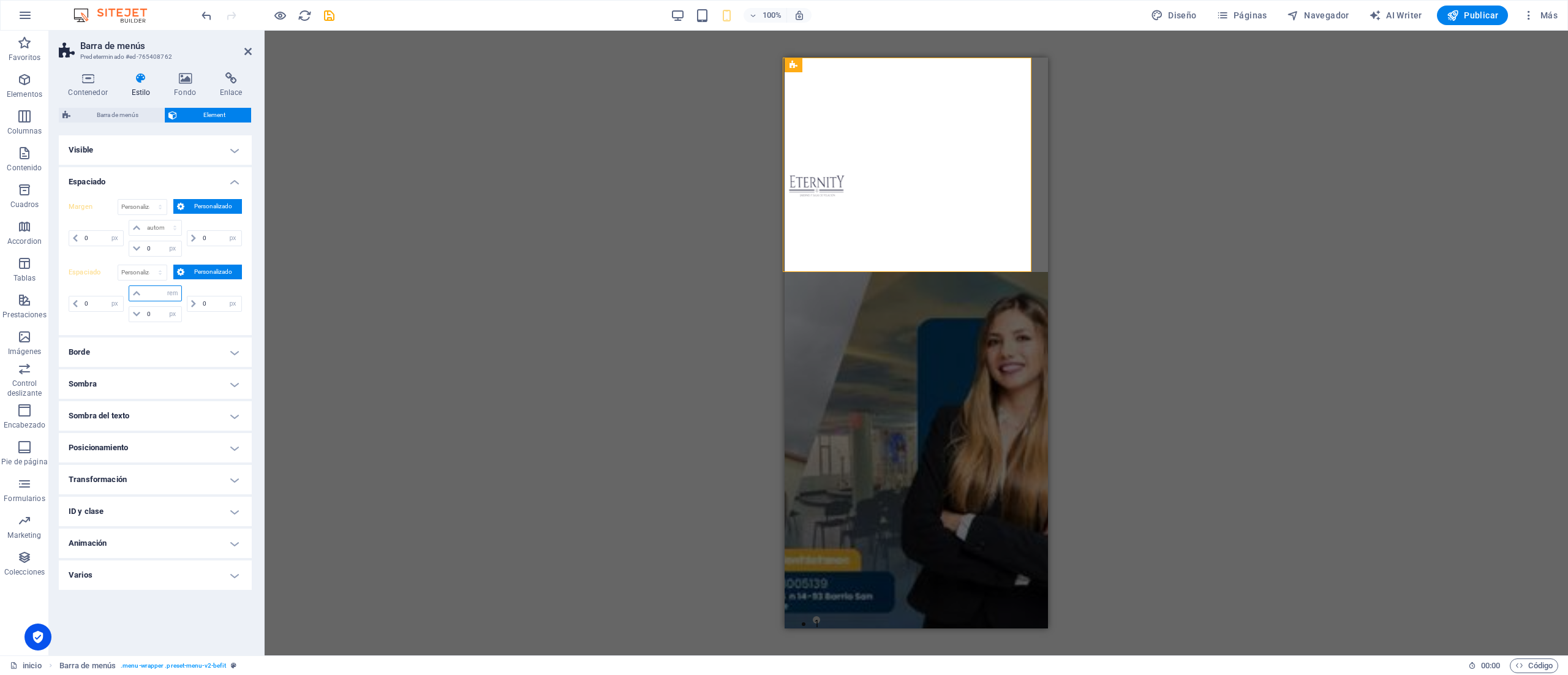 type on "0" 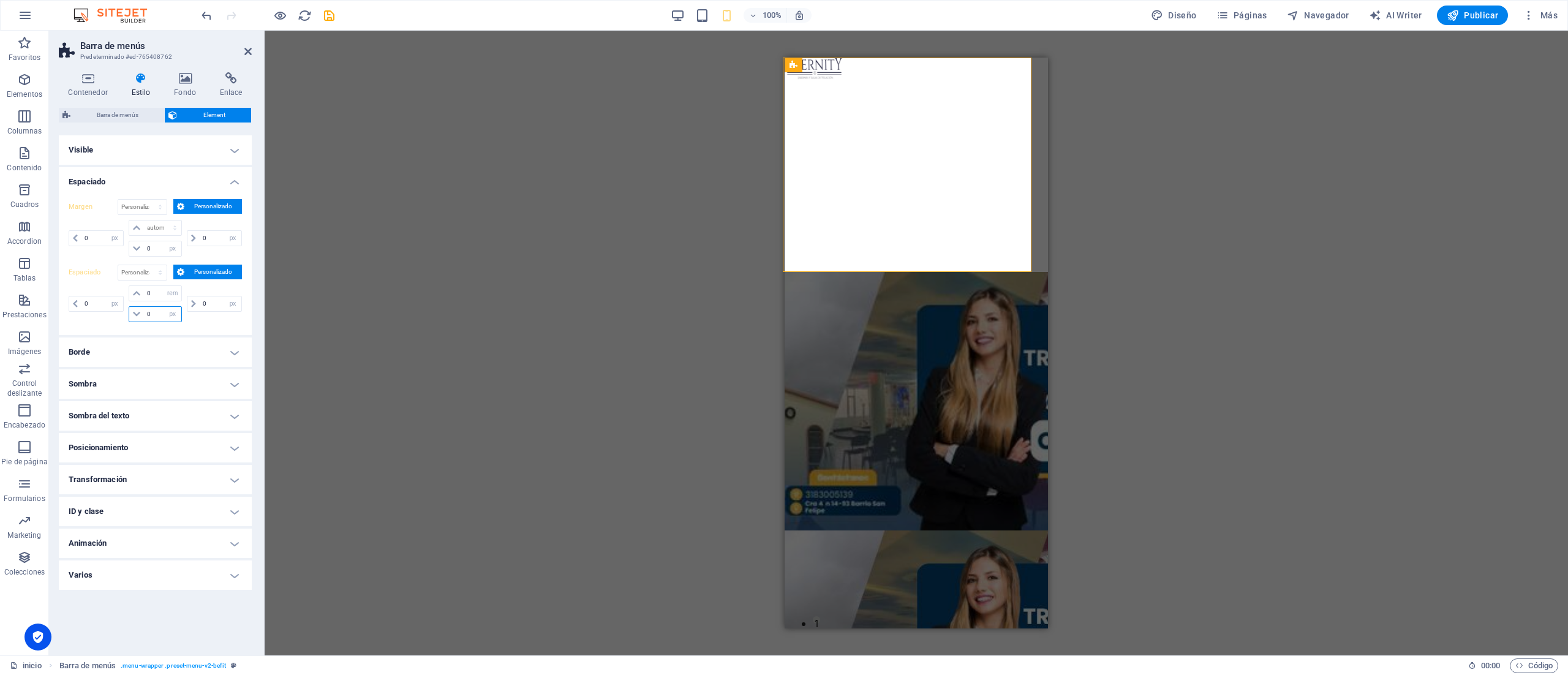 click on "0" at bounding box center [162, 314] 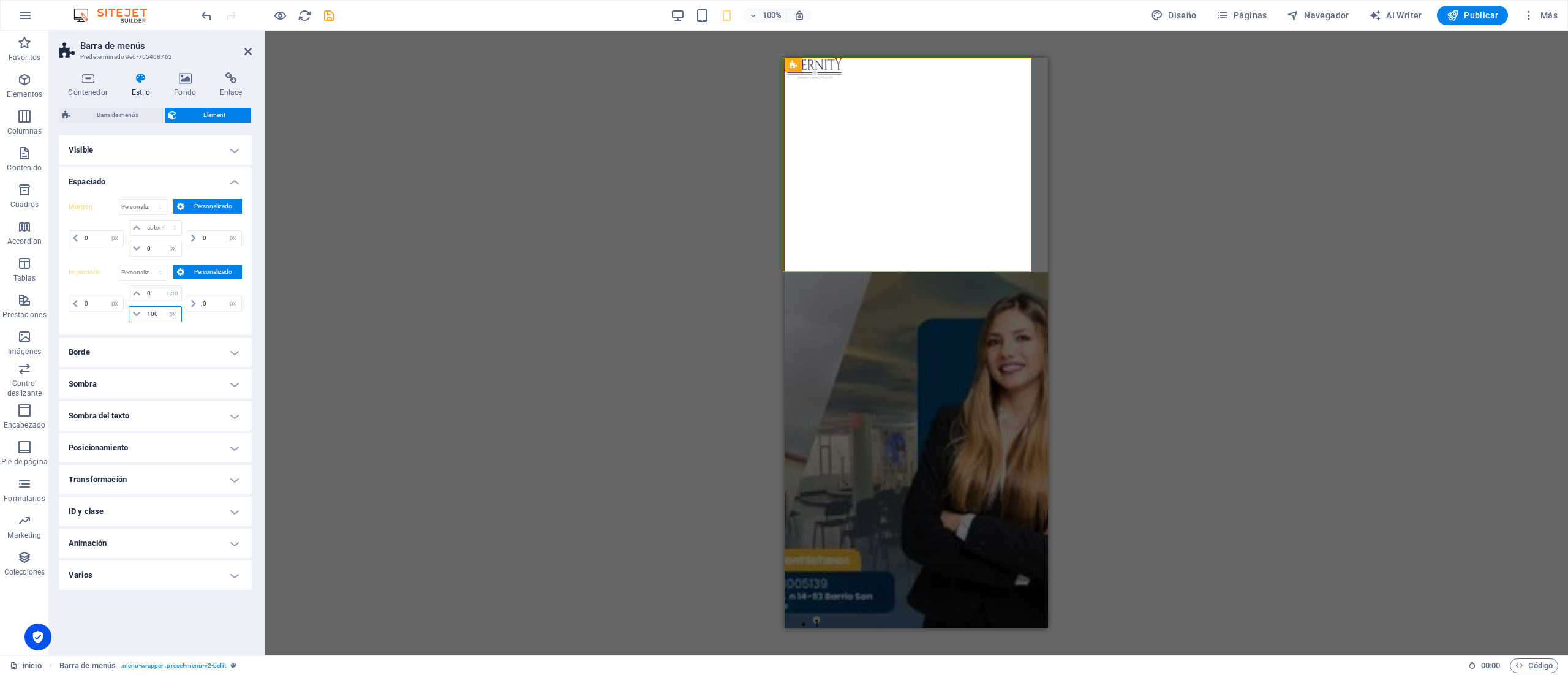 type on "100" 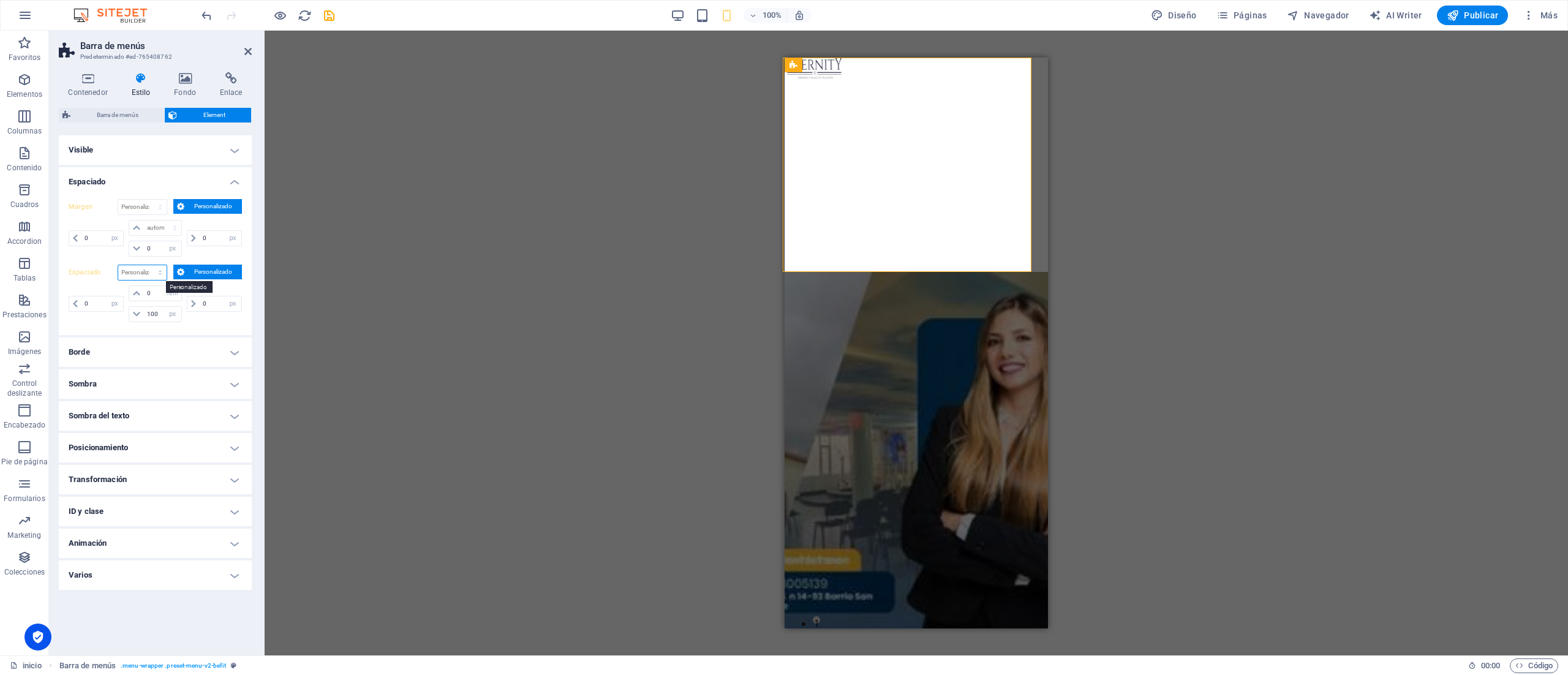 click on "Predeterminado px rem % vh vw Personalizado" at bounding box center [142, 273] 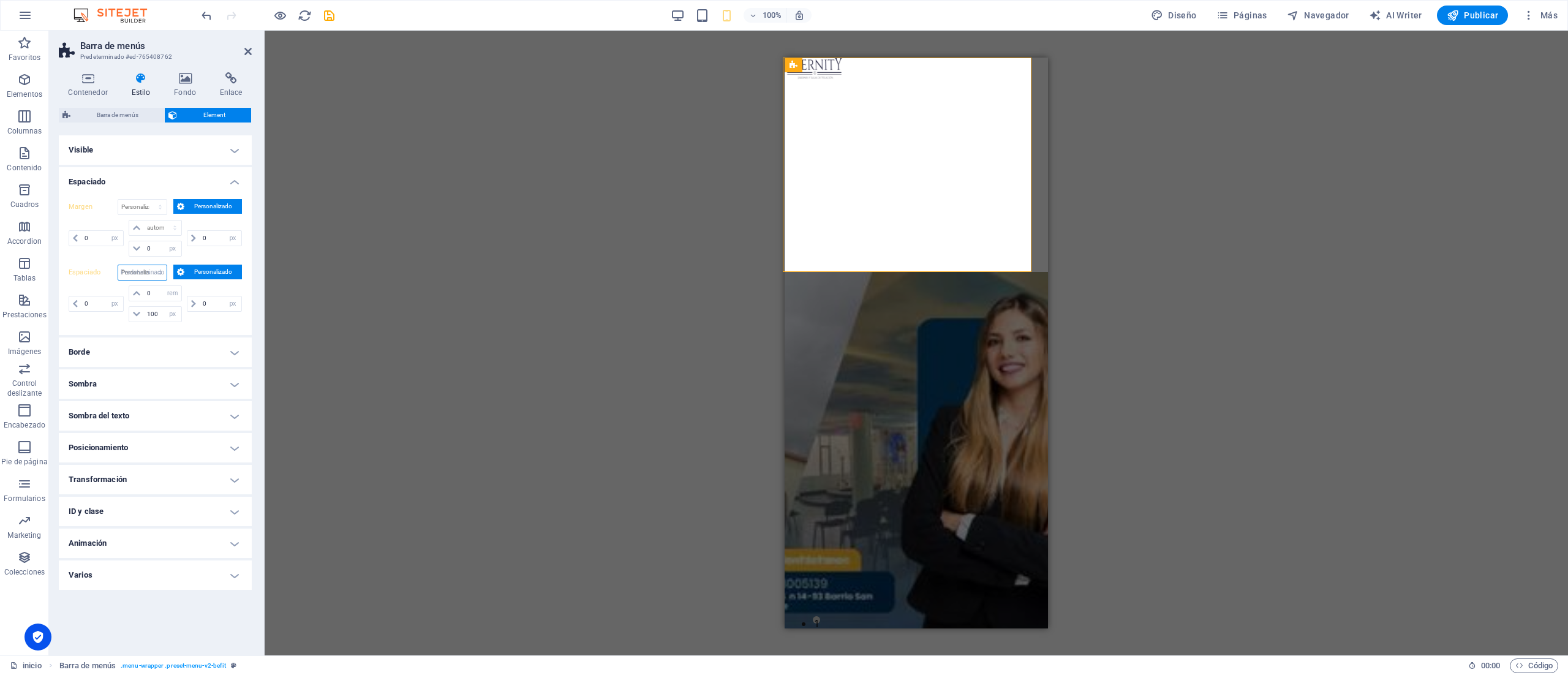 click on "Predeterminado px rem % vh vw Personalizado" at bounding box center [142, 273] 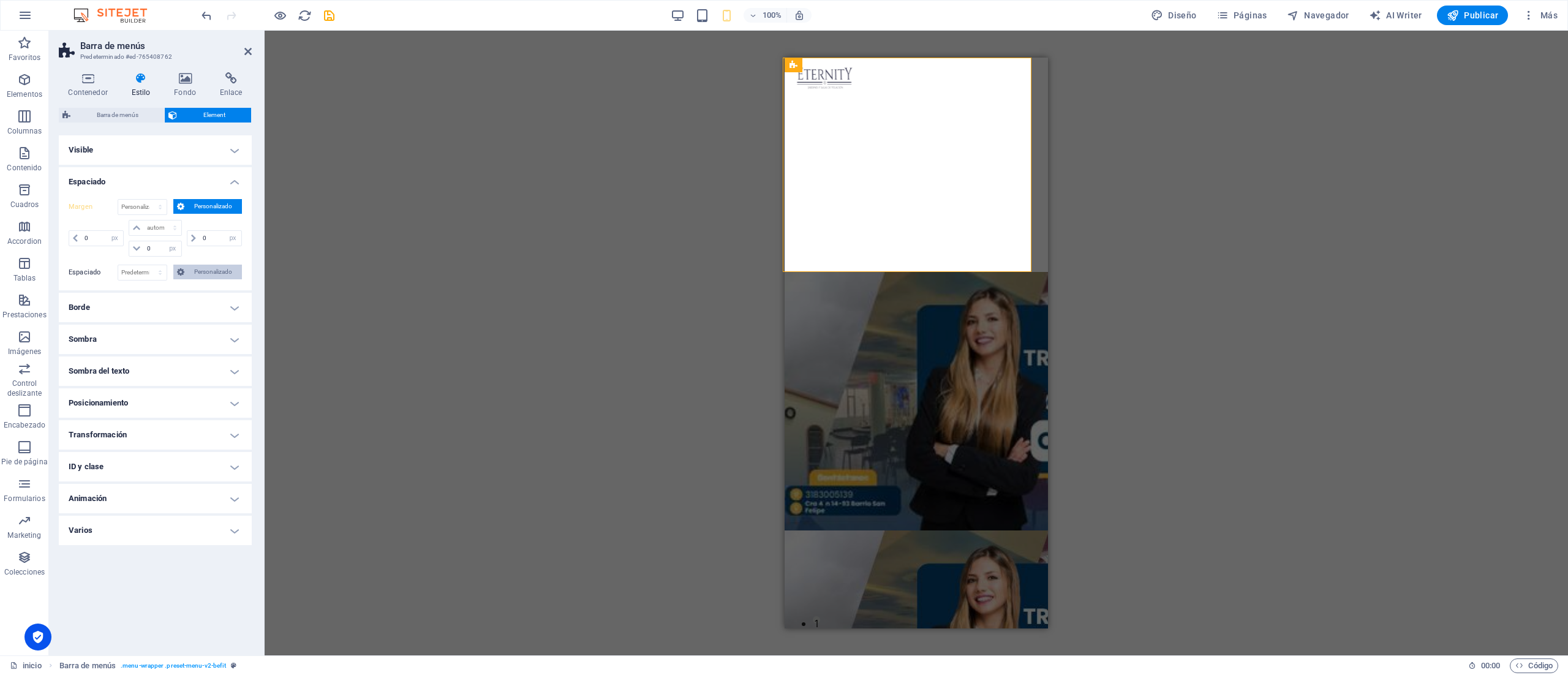 click on "Personalizado" at bounding box center (213, 272) 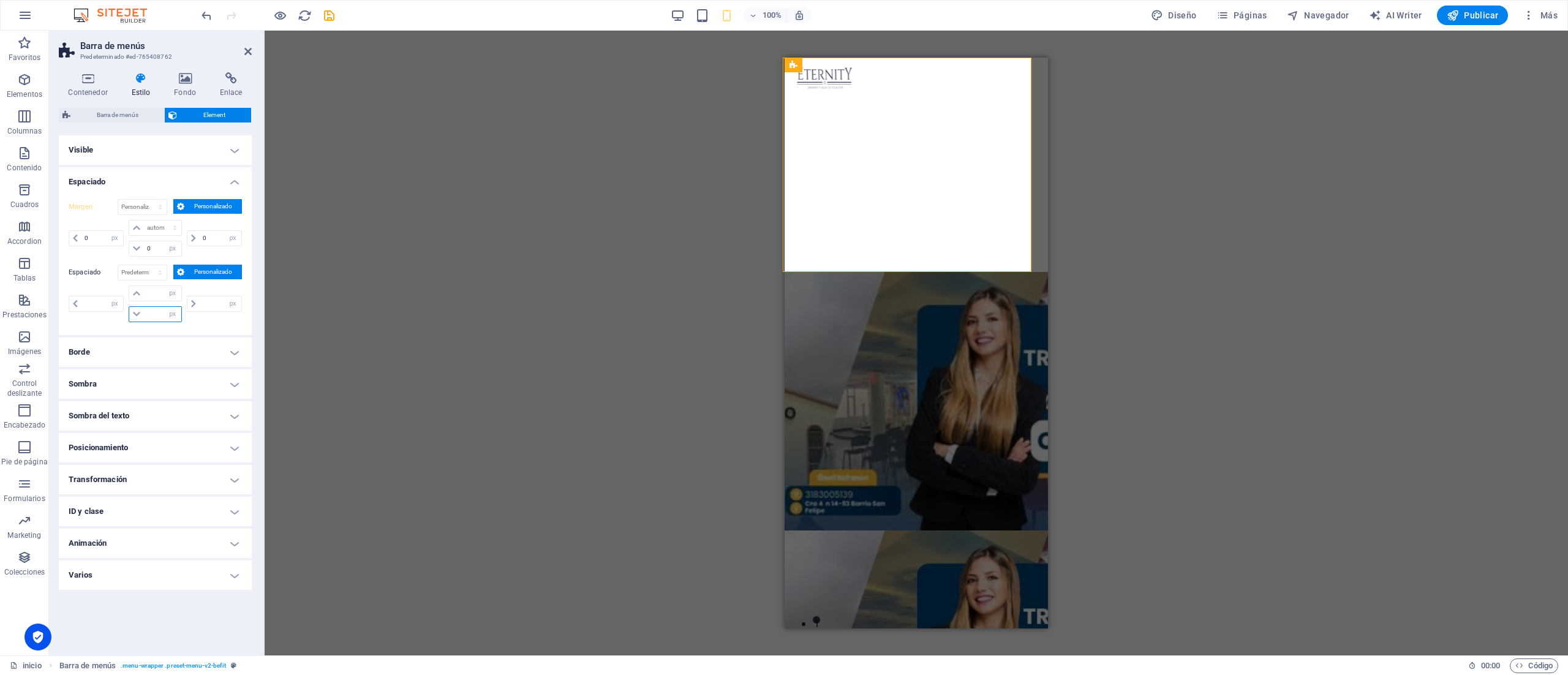 click at bounding box center (162, 314) 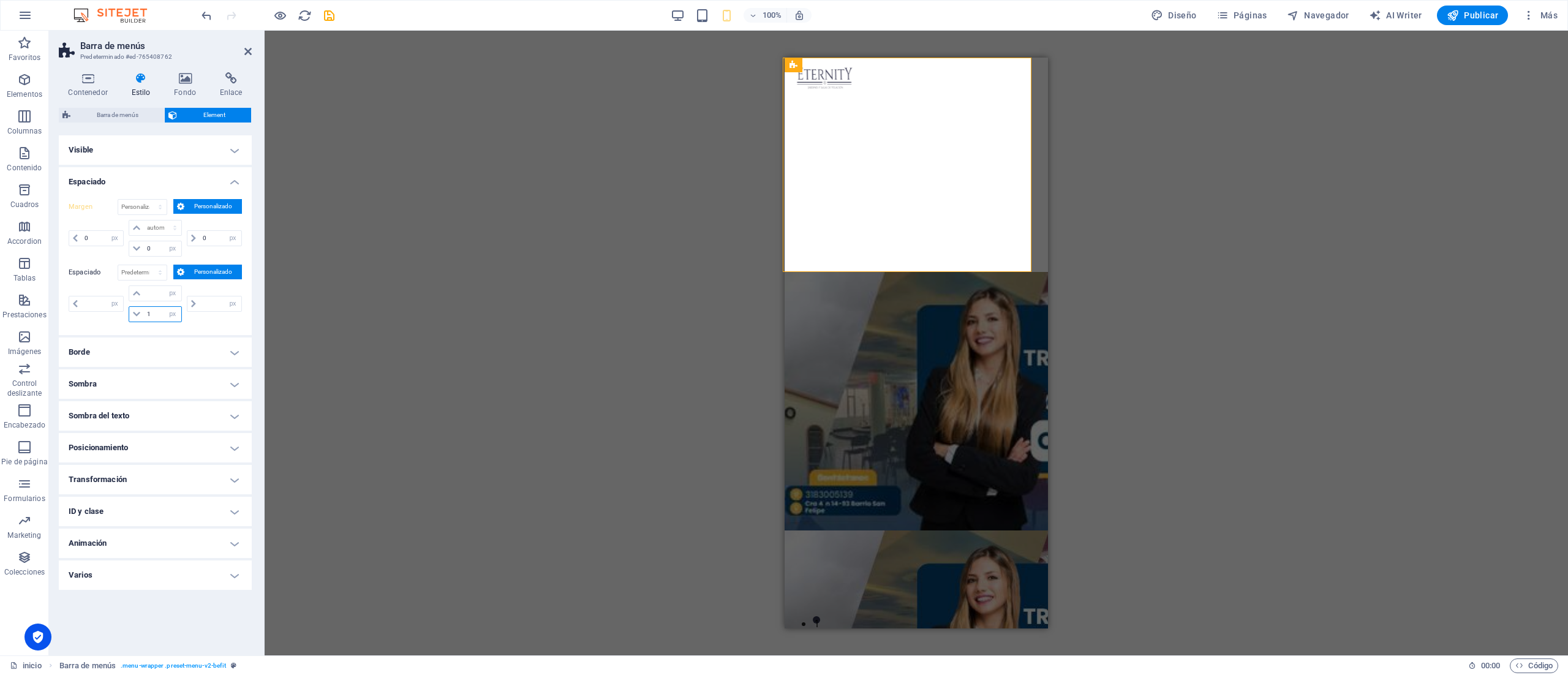 type on "12" 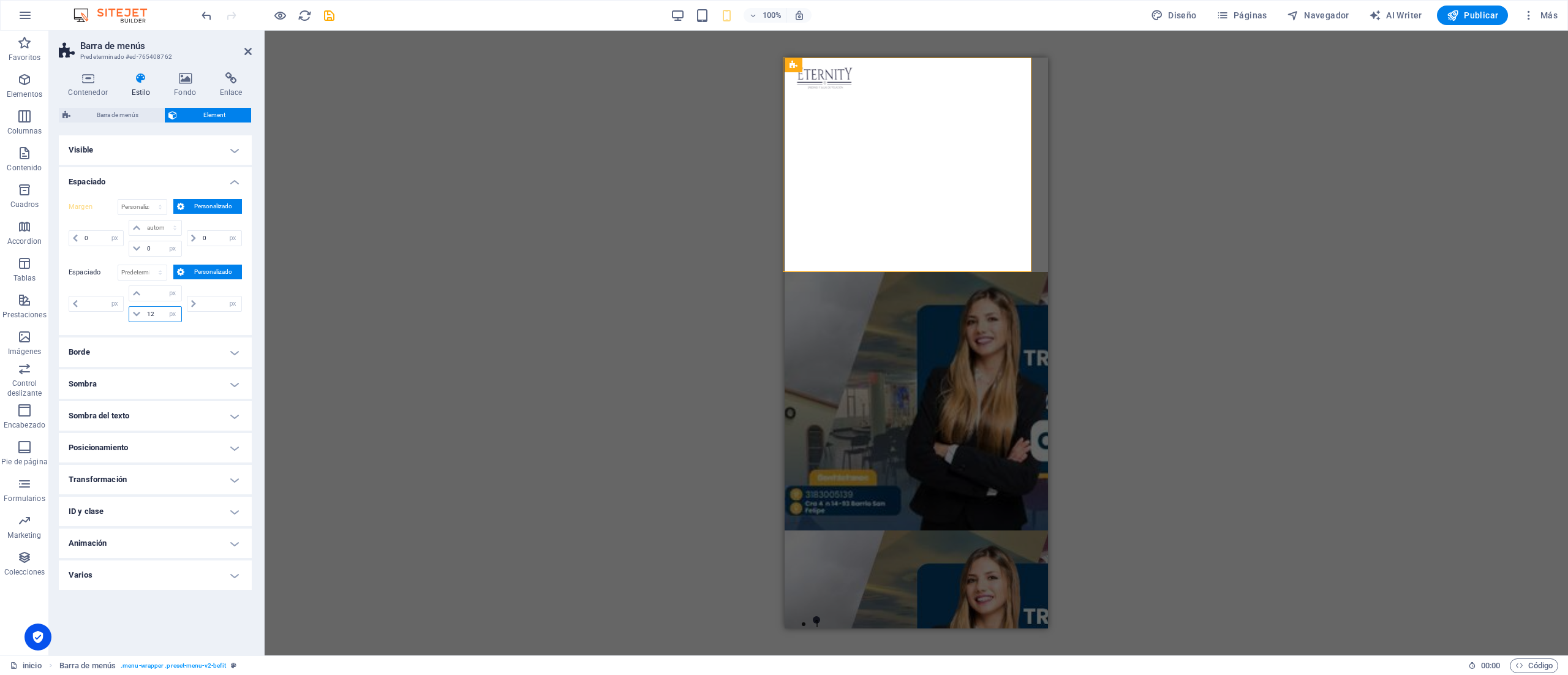 type on "0" 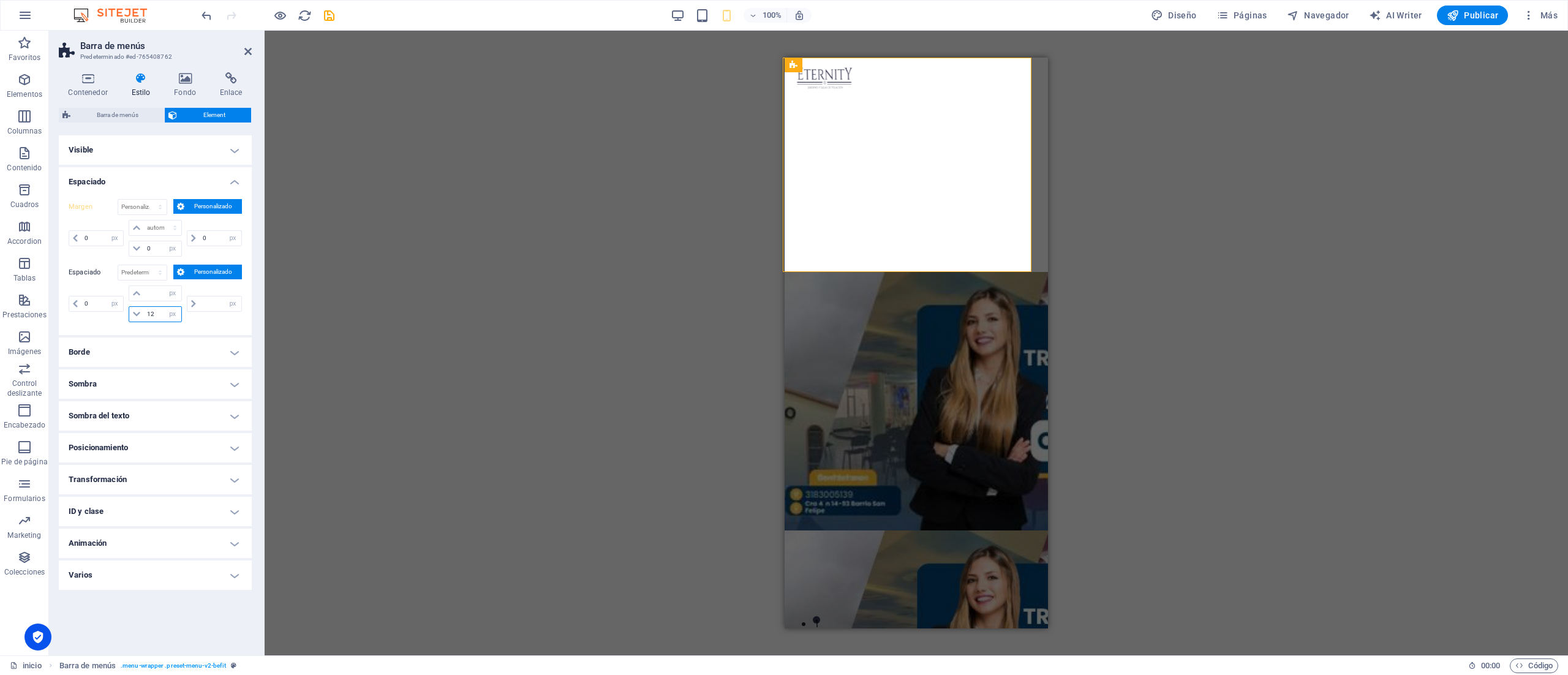 type on "0" 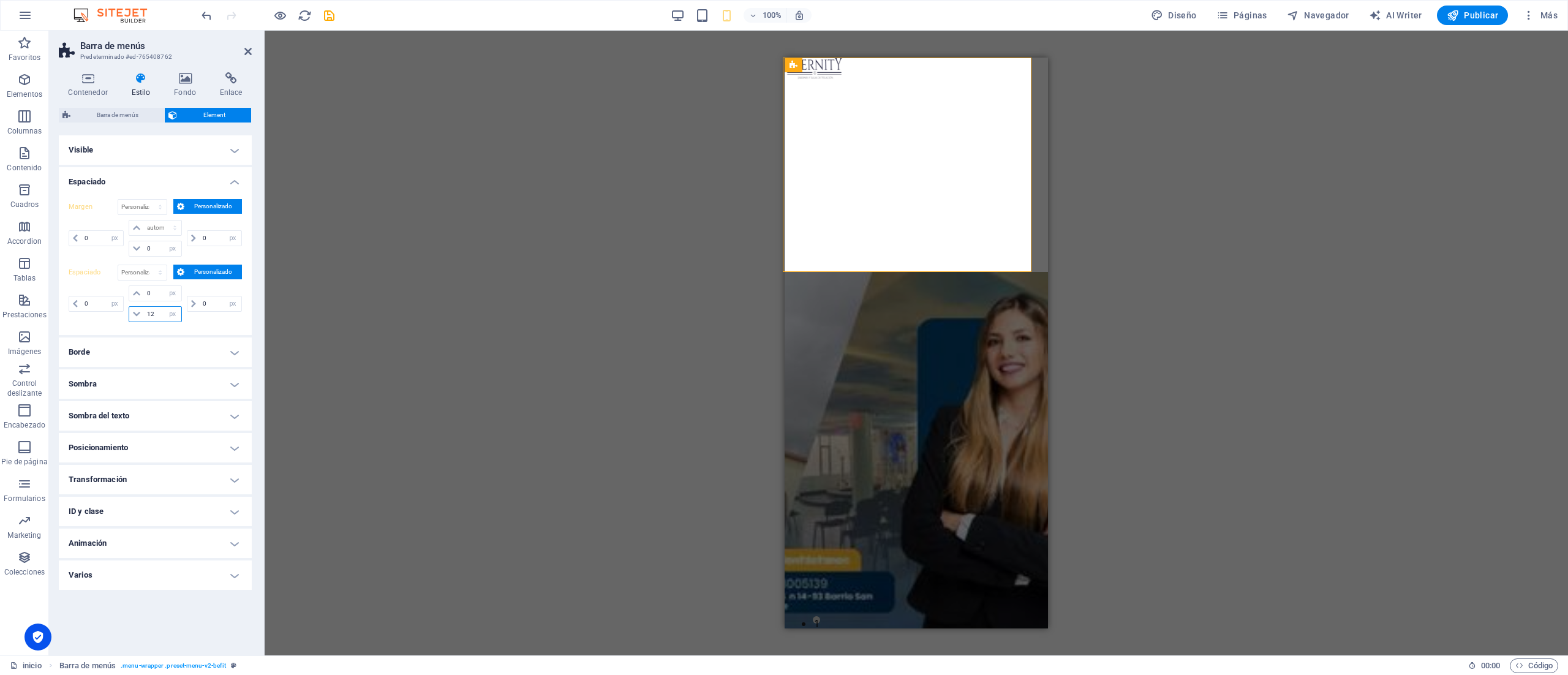 type on "1" 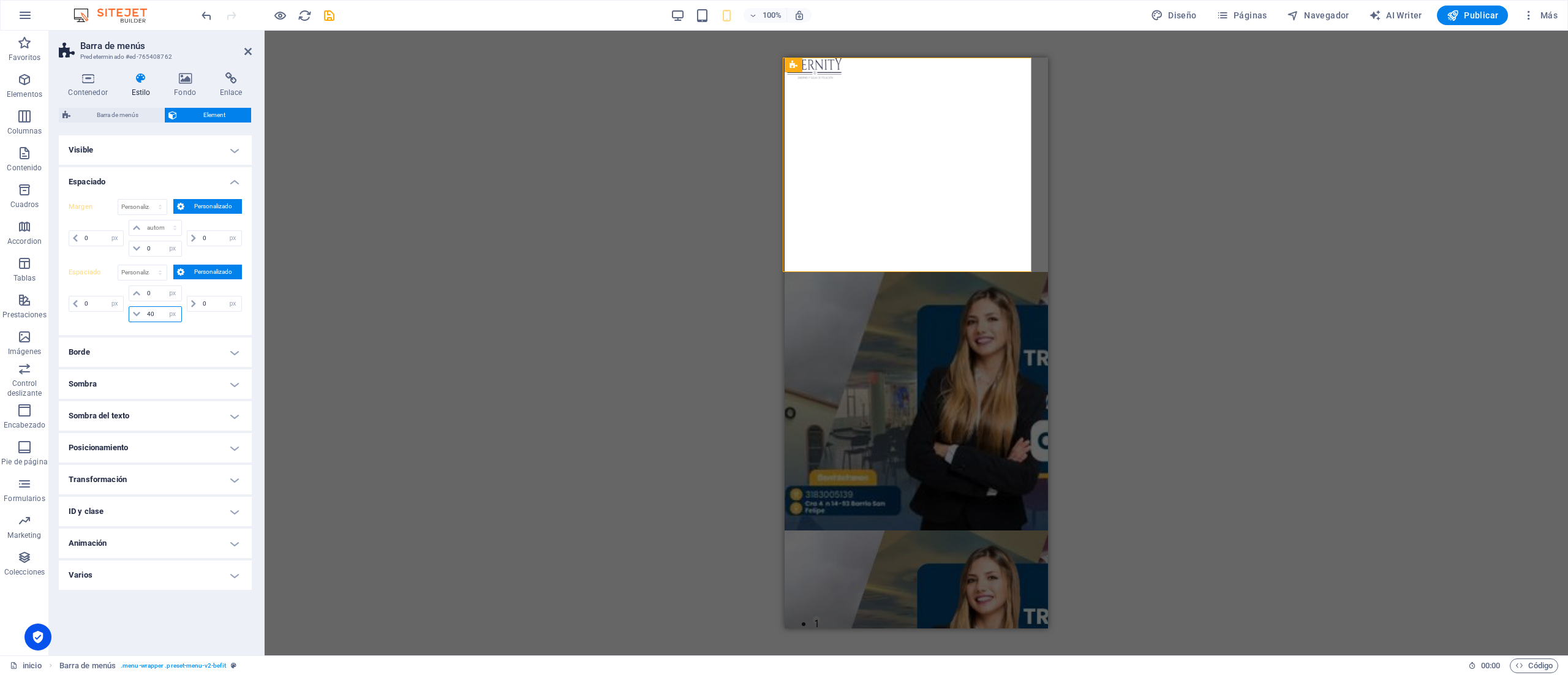 type on "40" 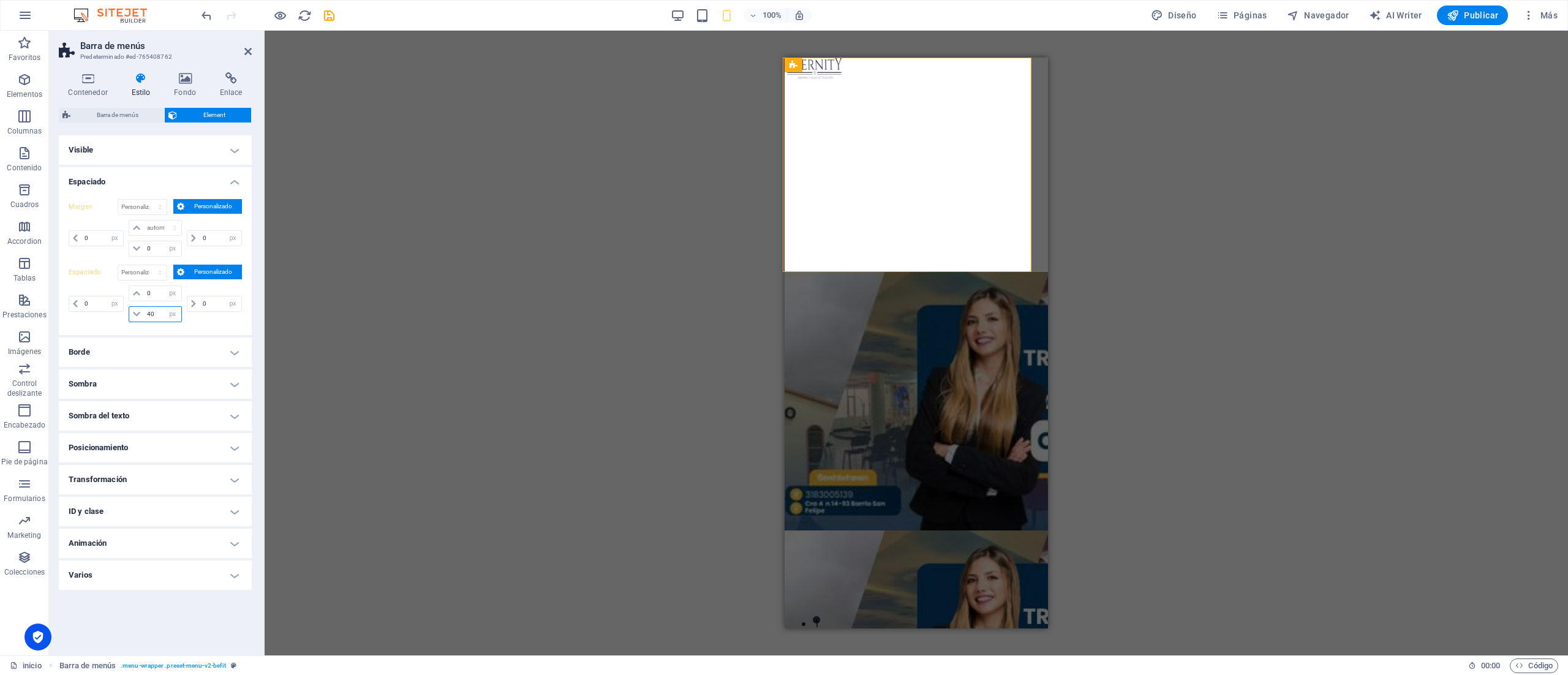 click on "40" at bounding box center [162, 314] 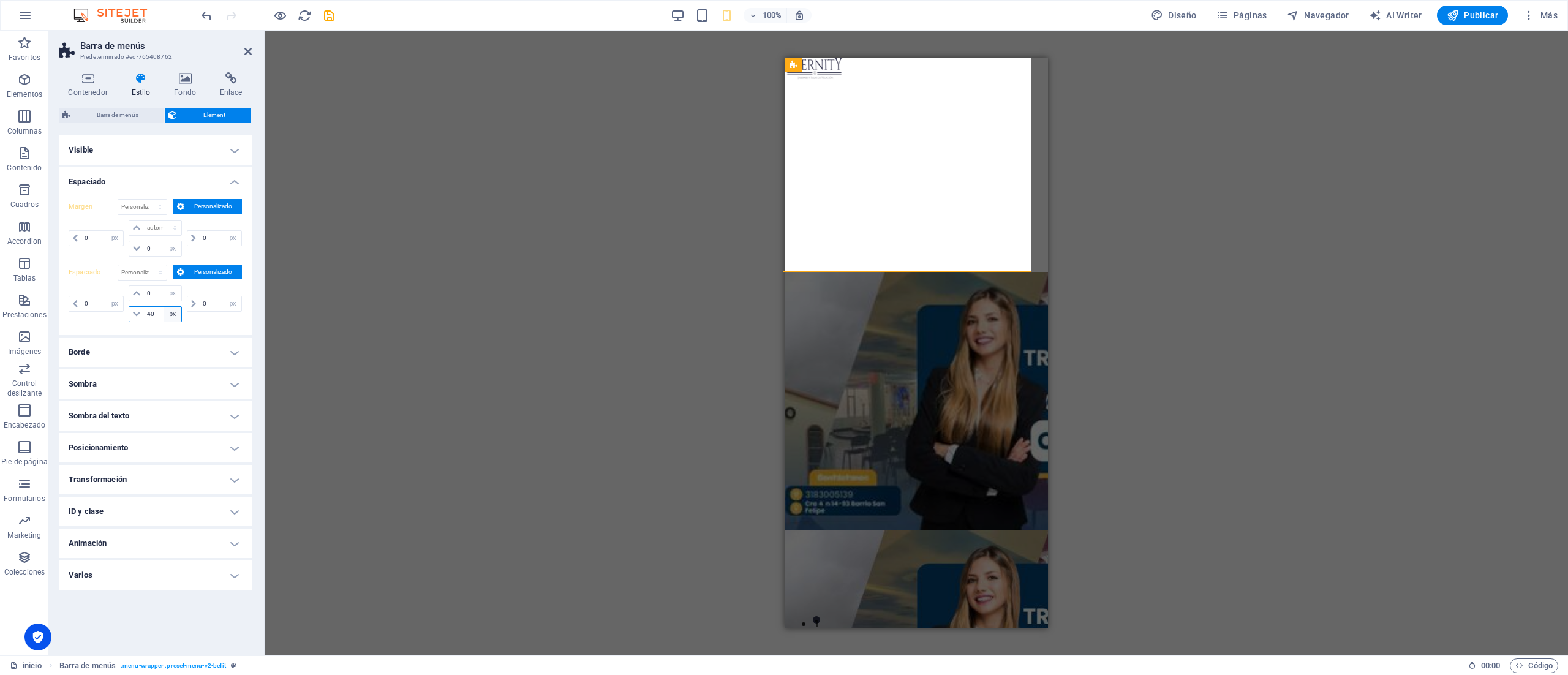 click on "px rem % vh vw" at bounding box center (173, 314) 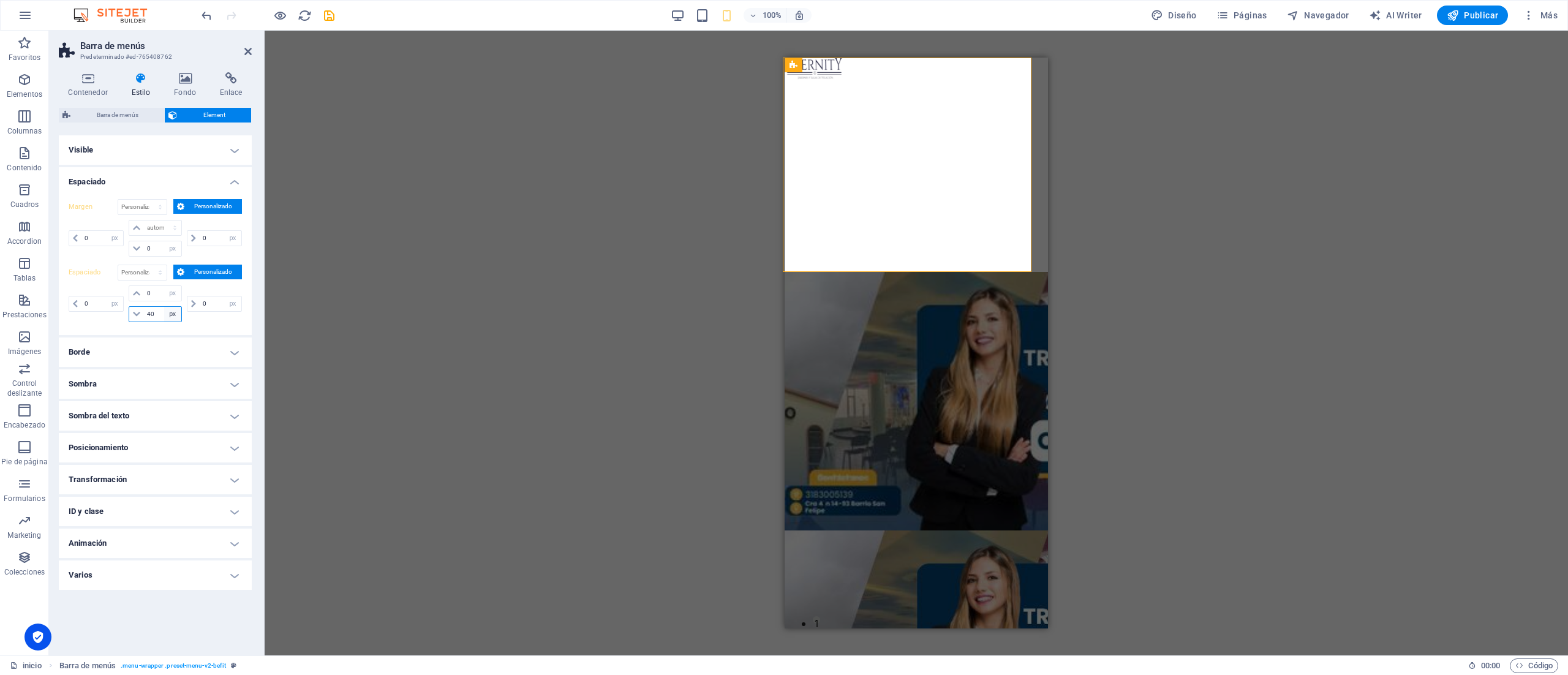 select on "rem" 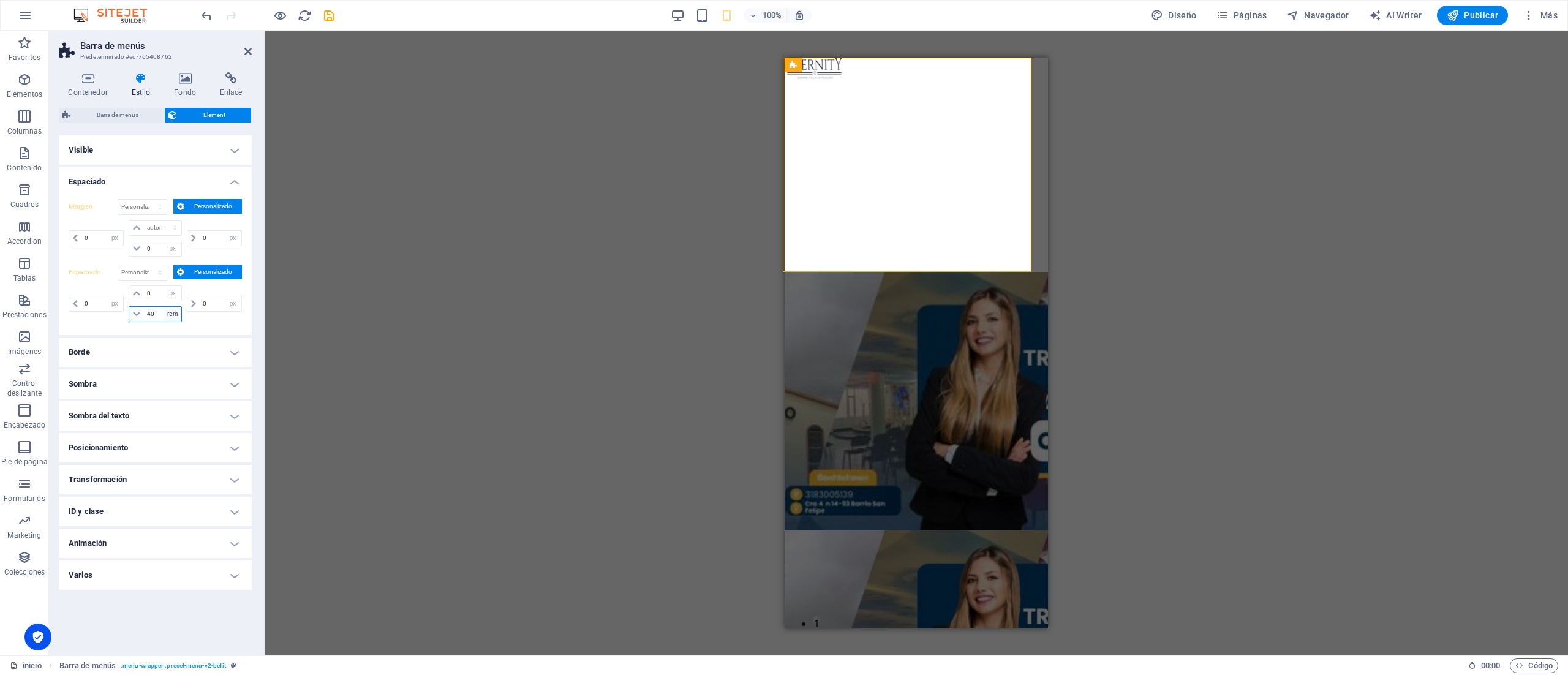 click on "px rem % vh vw" at bounding box center [173, 314] 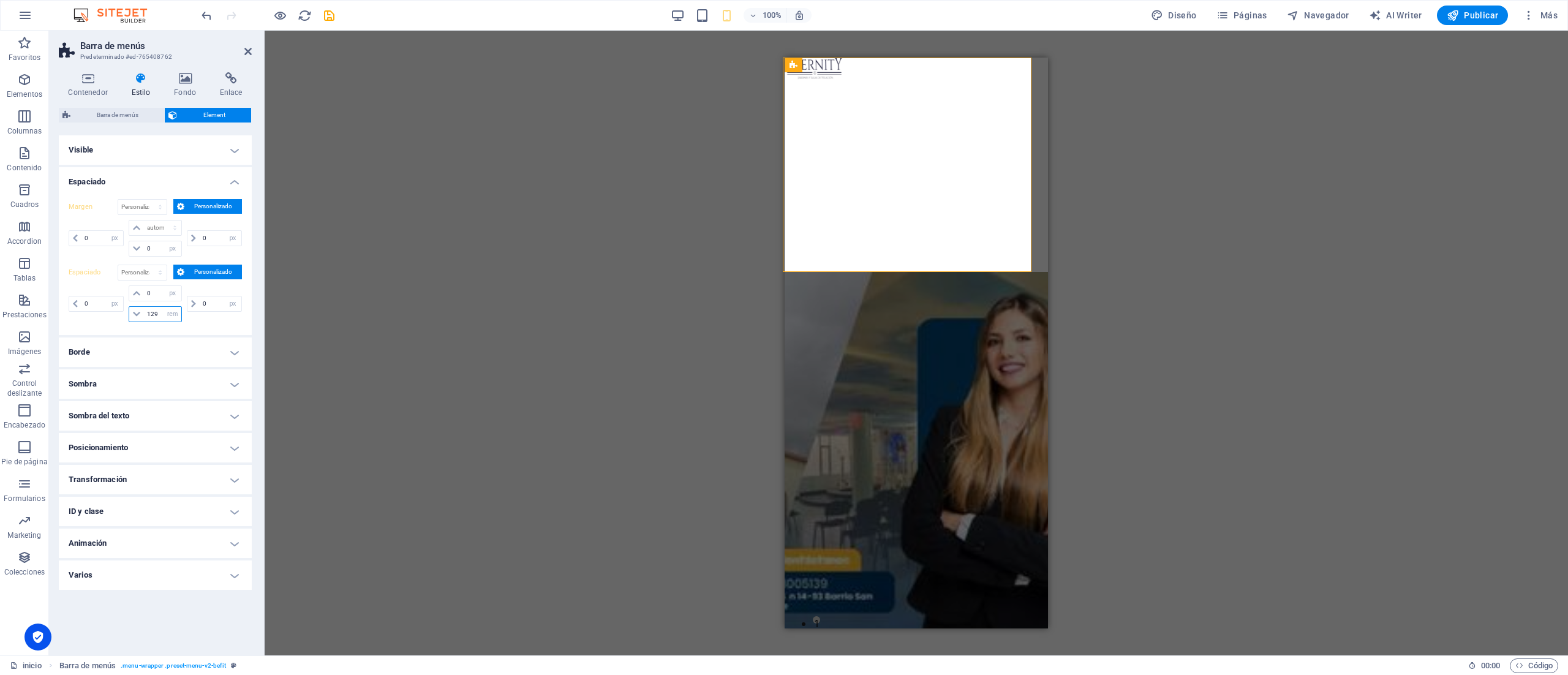 type on "129" 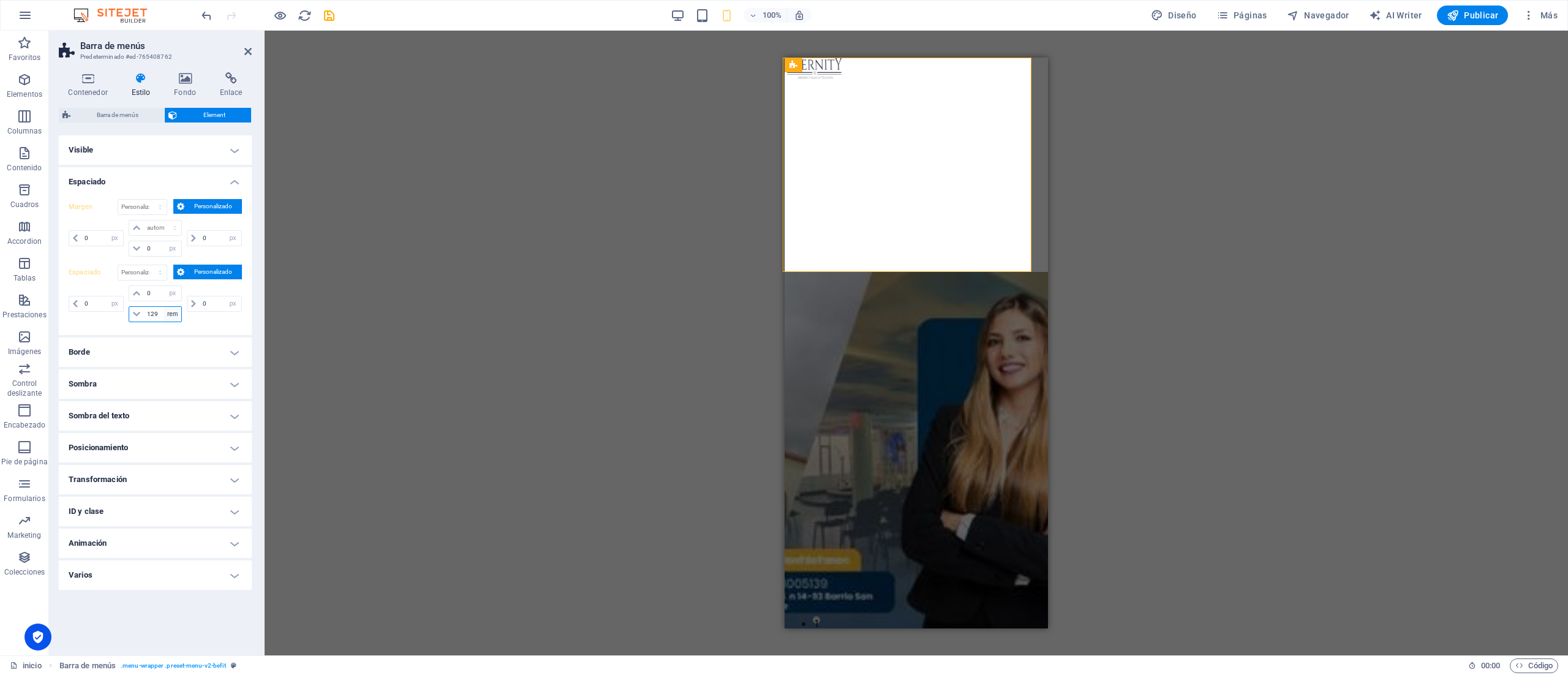 click on "px rem % vh vw" at bounding box center [173, 314] 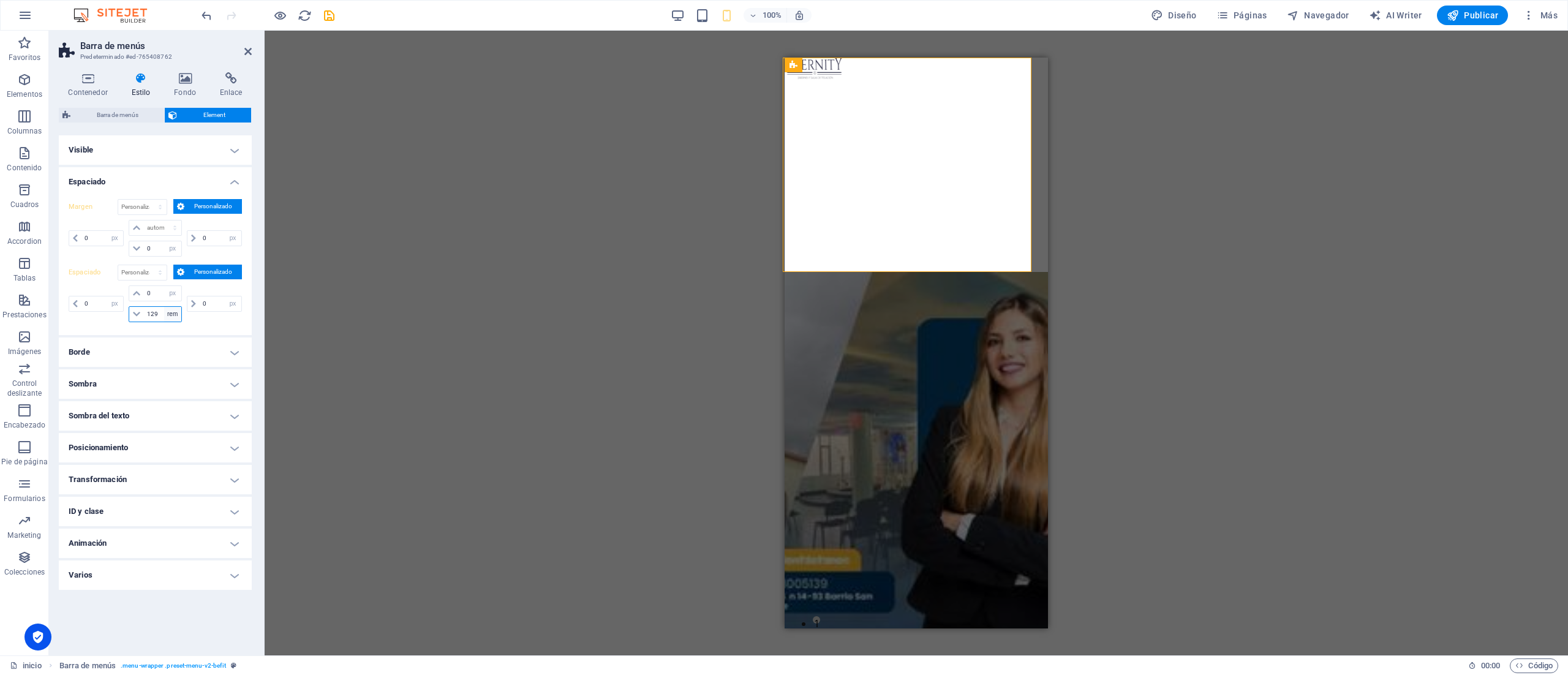 select on "px" 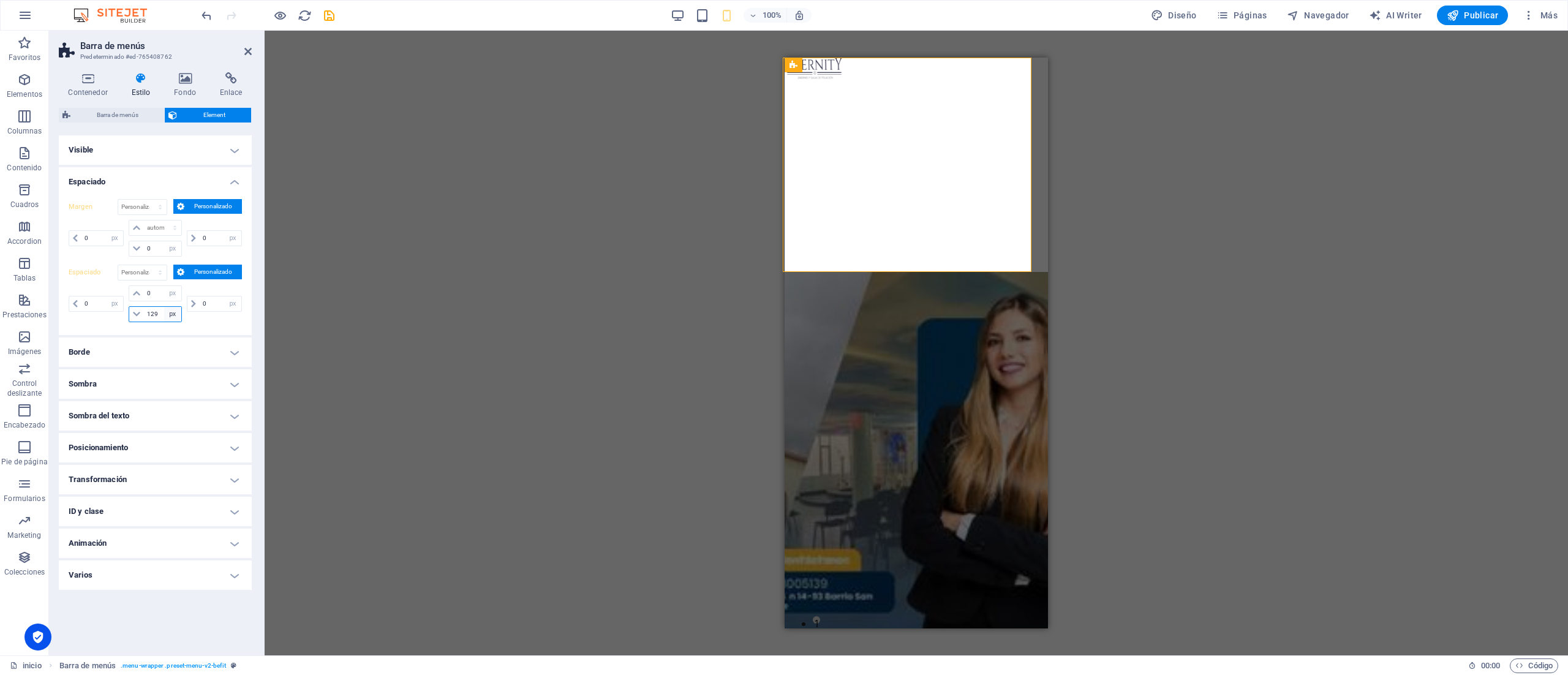 click on "px rem % vh vw" at bounding box center [173, 314] 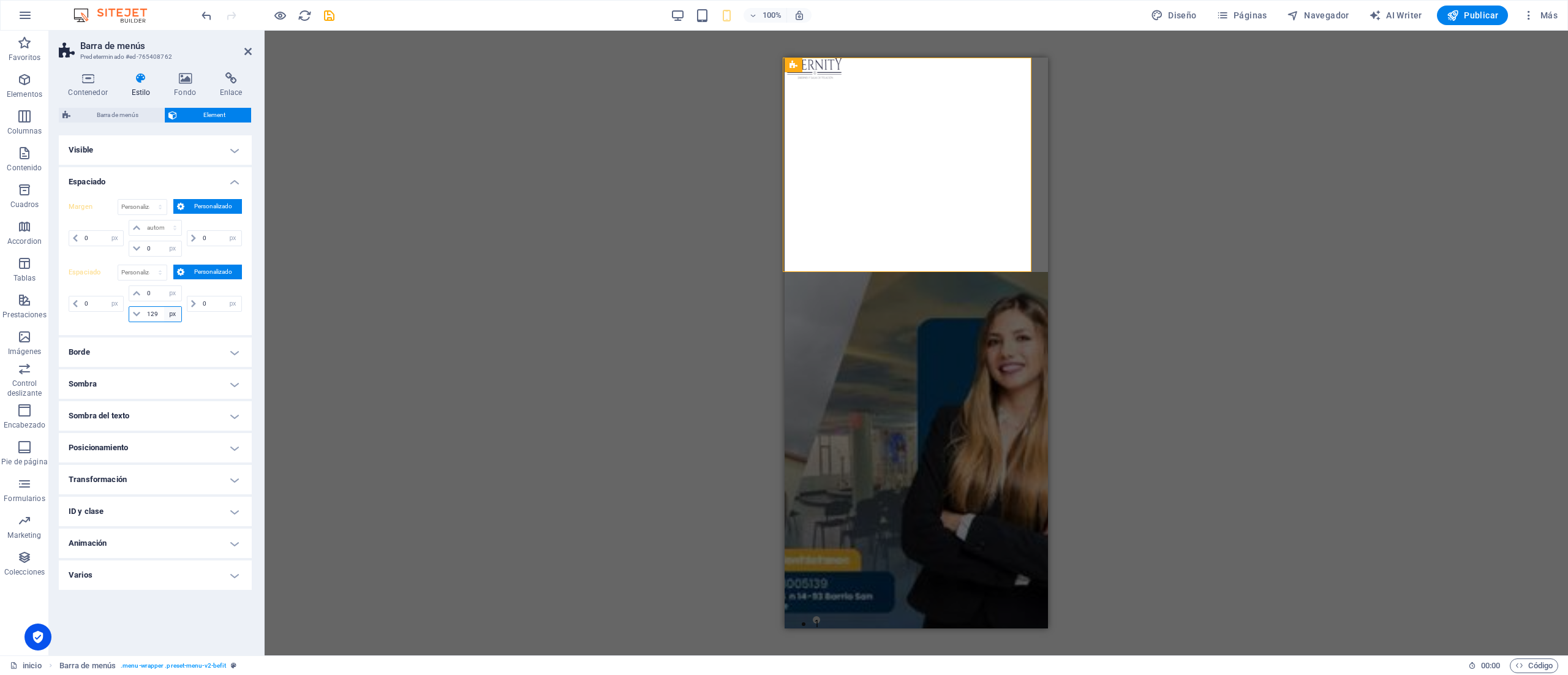type on "2064" 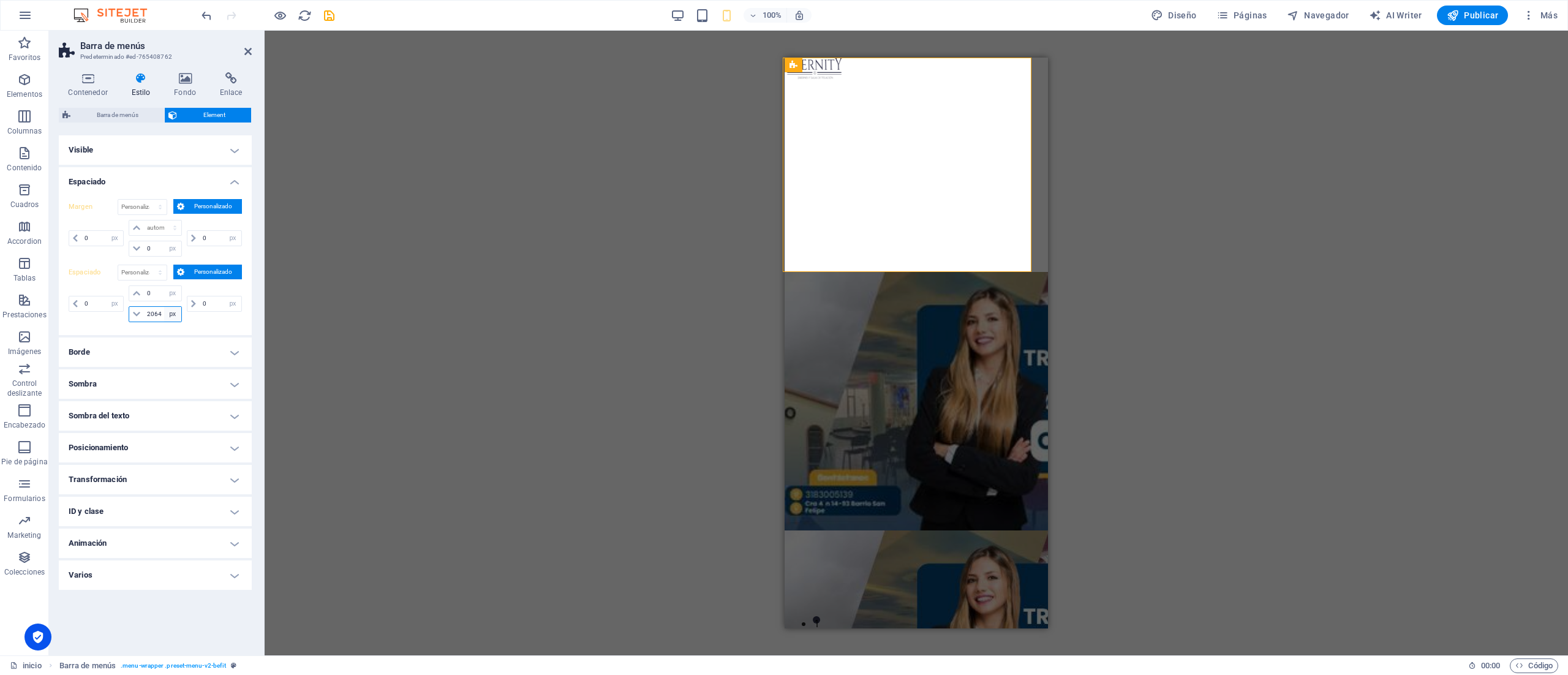 click on "px rem % vh vw" at bounding box center [173, 314] 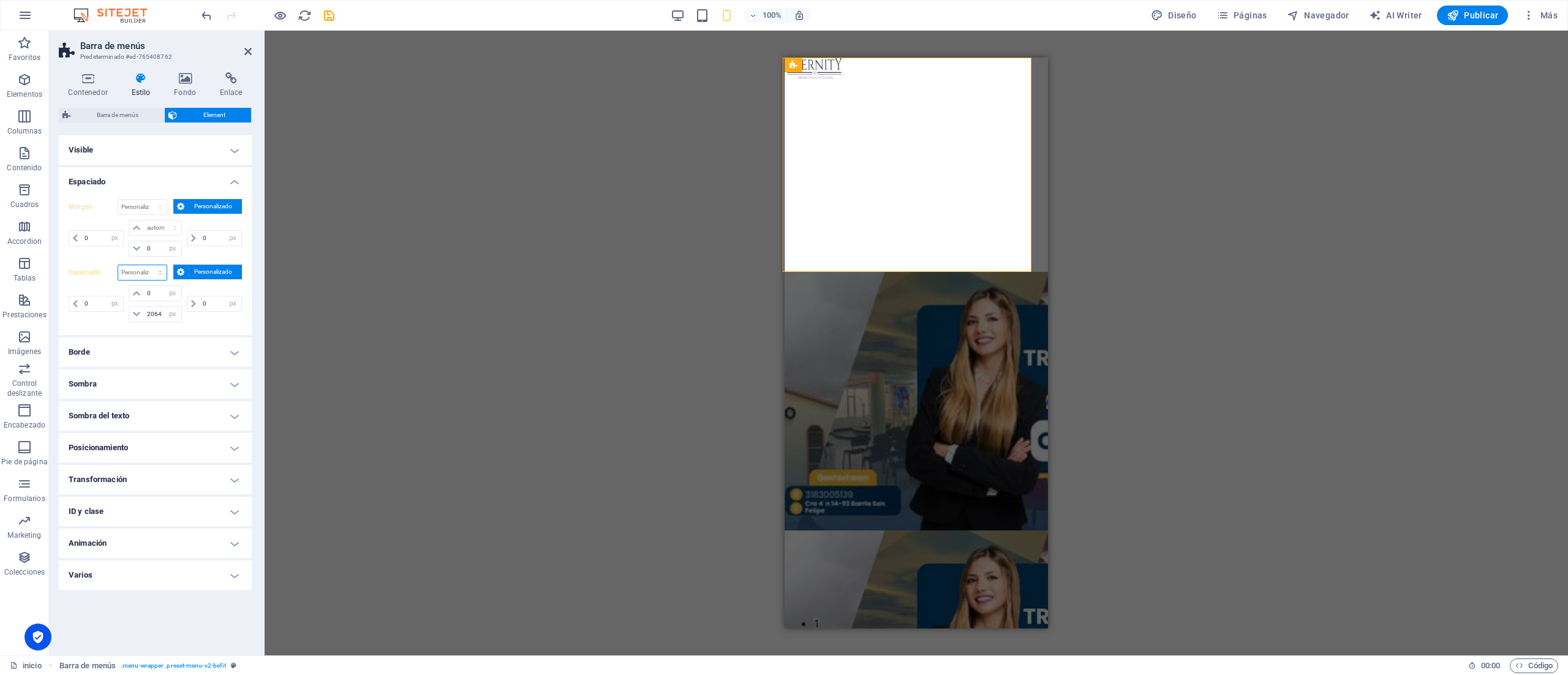click on "Predeterminado px rem % vh vw Personalizado" at bounding box center [142, 273] 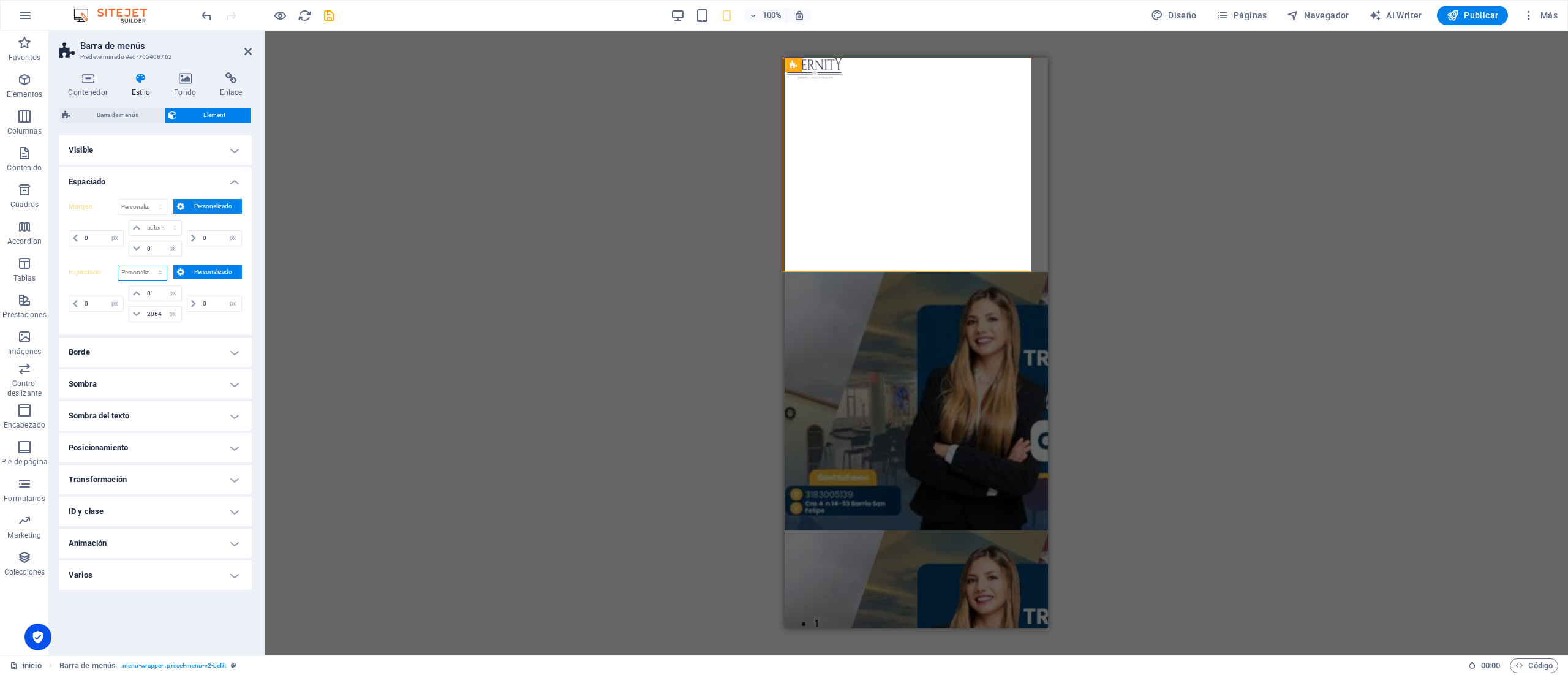 click on "Predeterminado px rem % vh vw Personalizado" at bounding box center (142, 273) 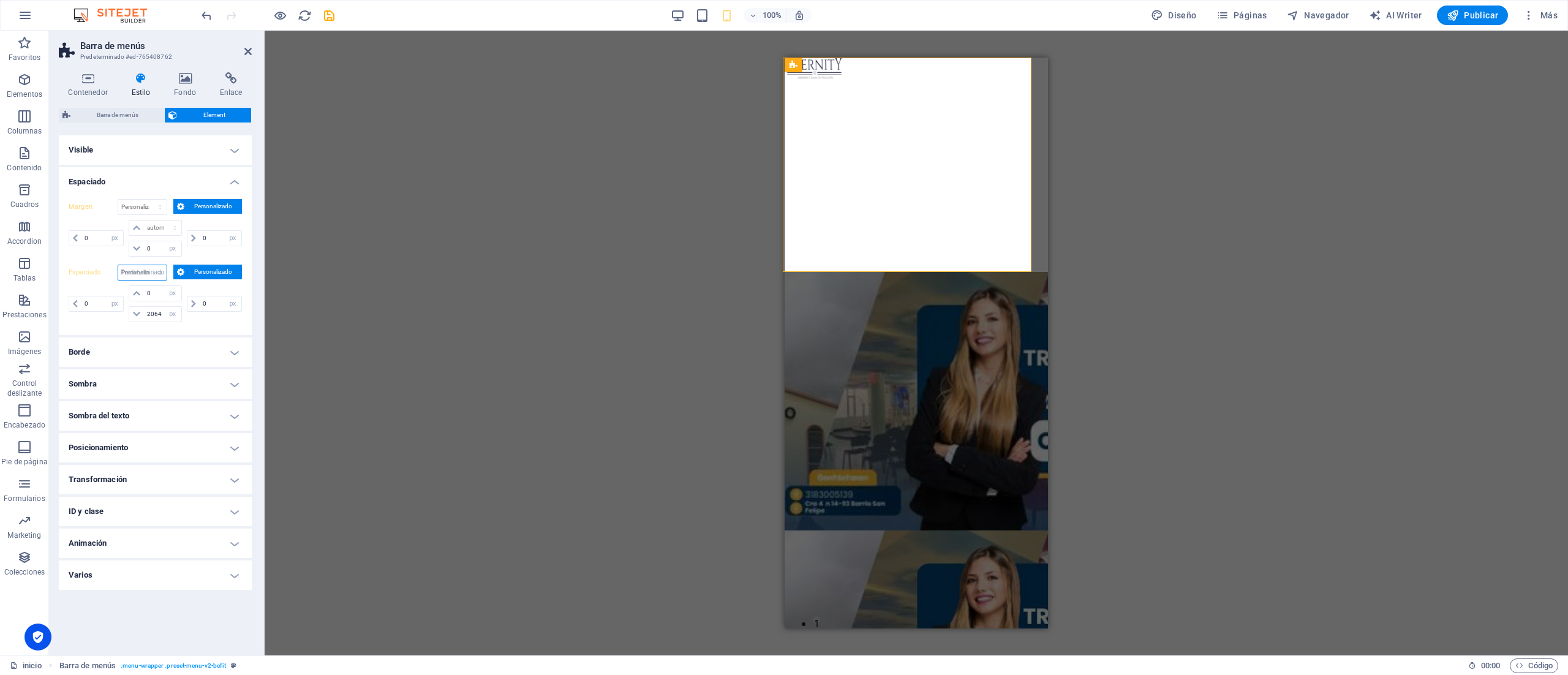 click on "Predeterminado px rem % vh vw Personalizado" at bounding box center [142, 273] 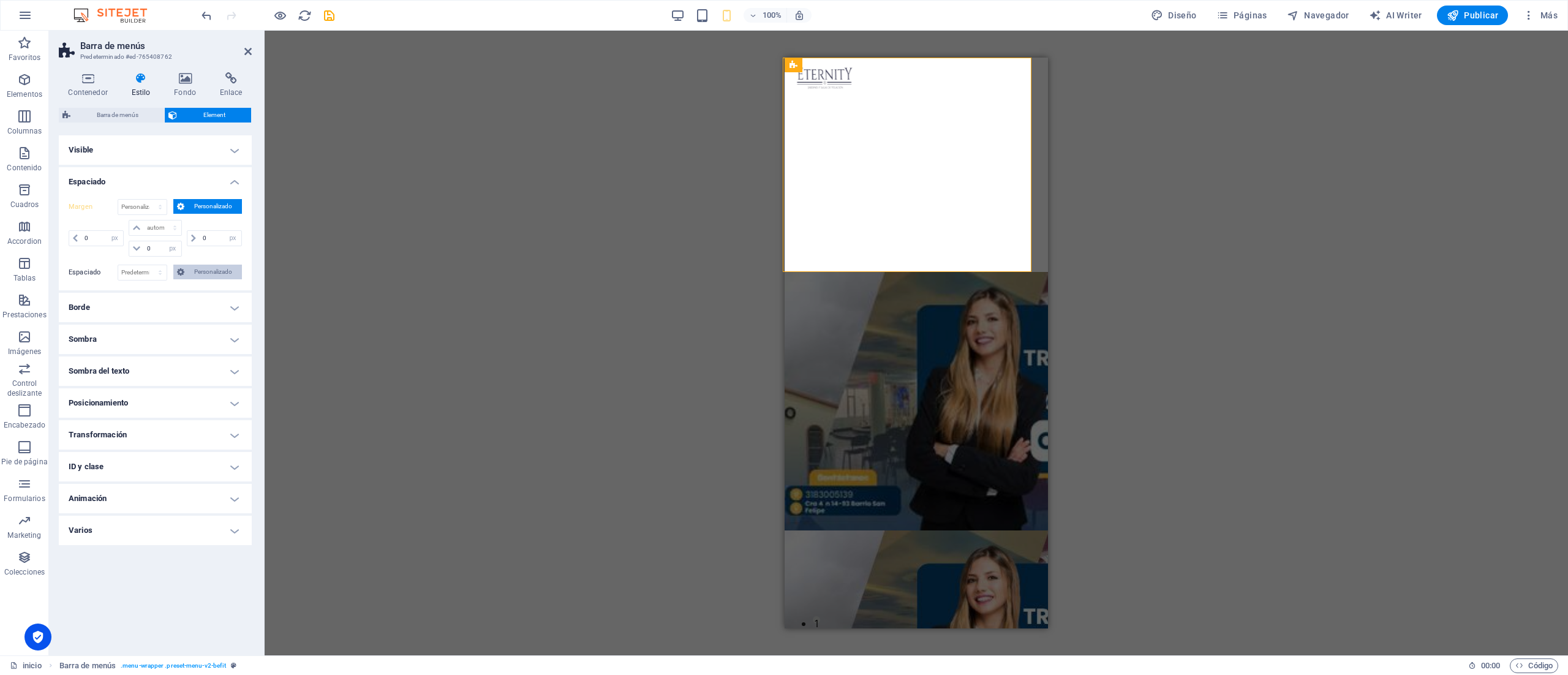 click on "Personalizado" at bounding box center (213, 272) 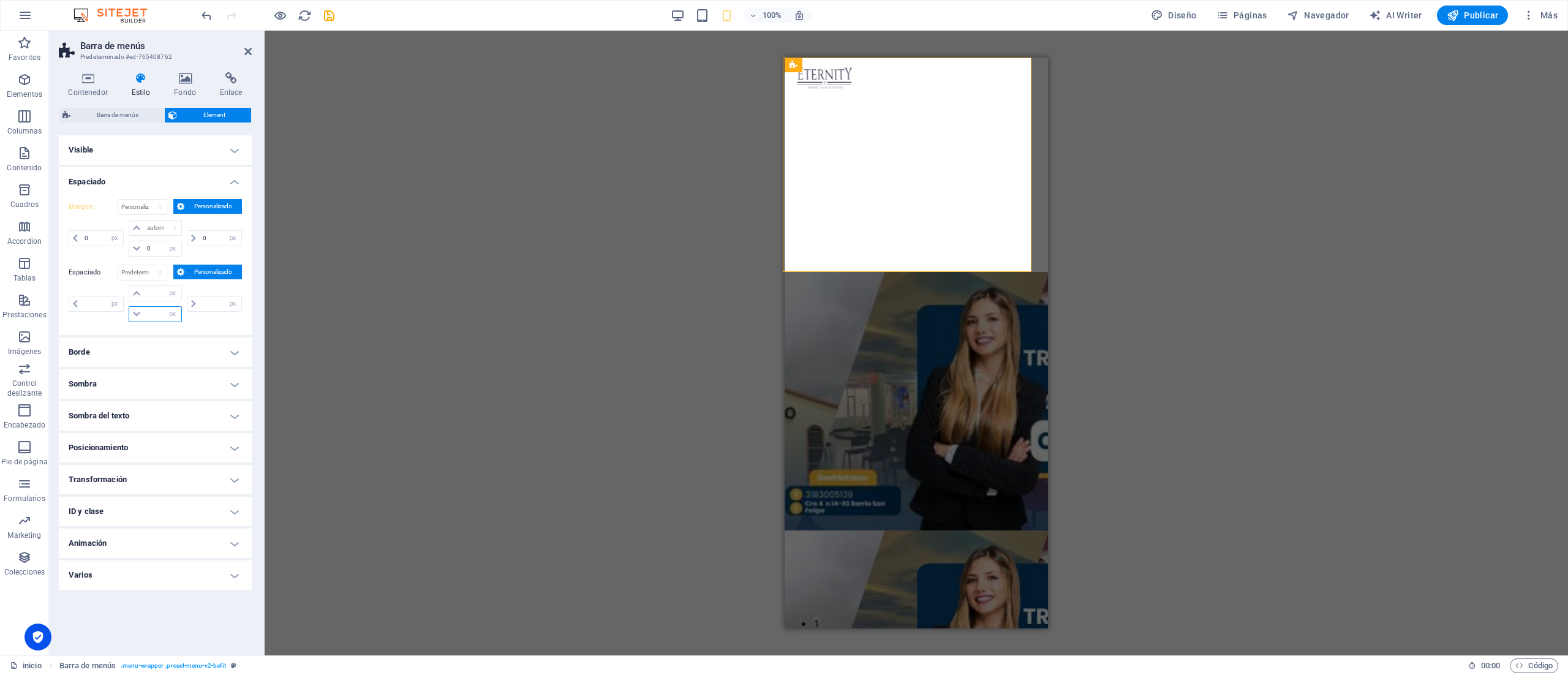 click at bounding box center [162, 314] 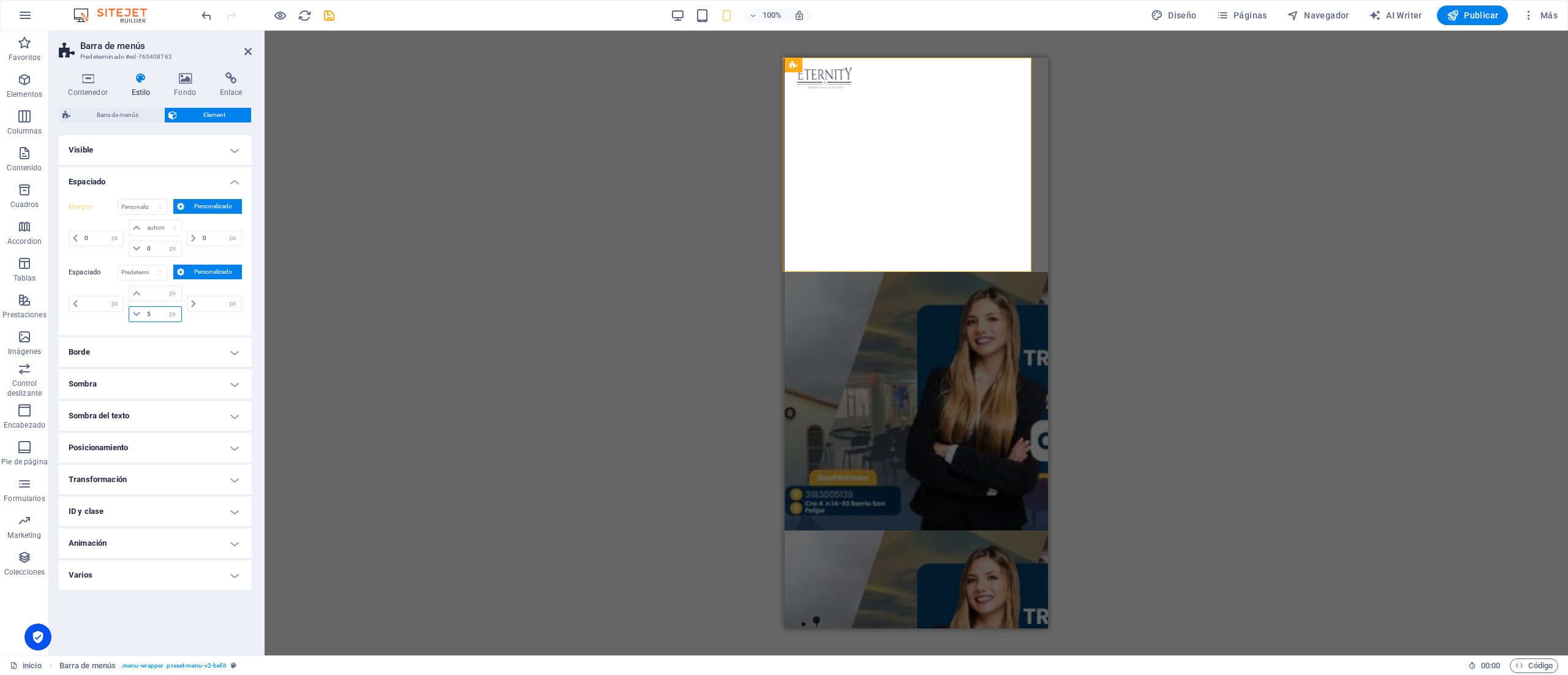 type on "50" 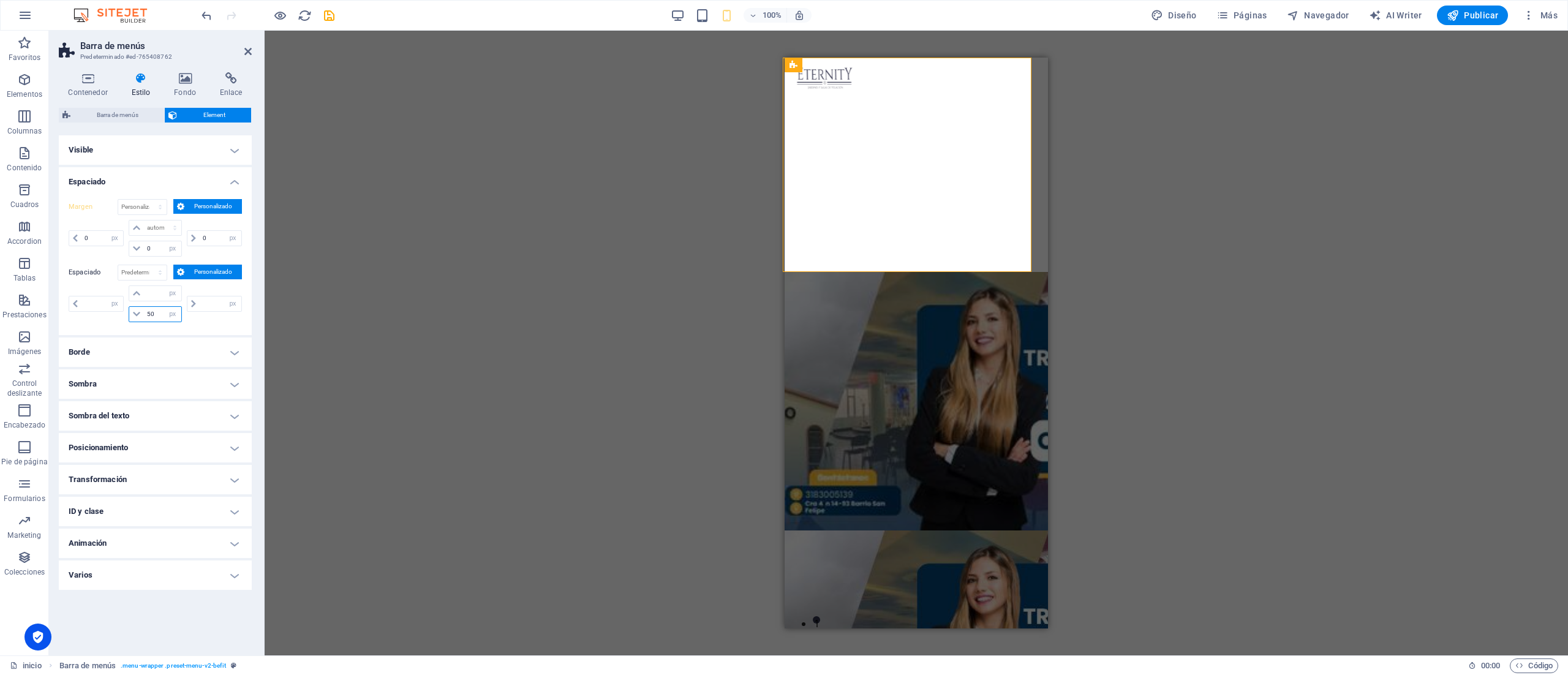 type on "0" 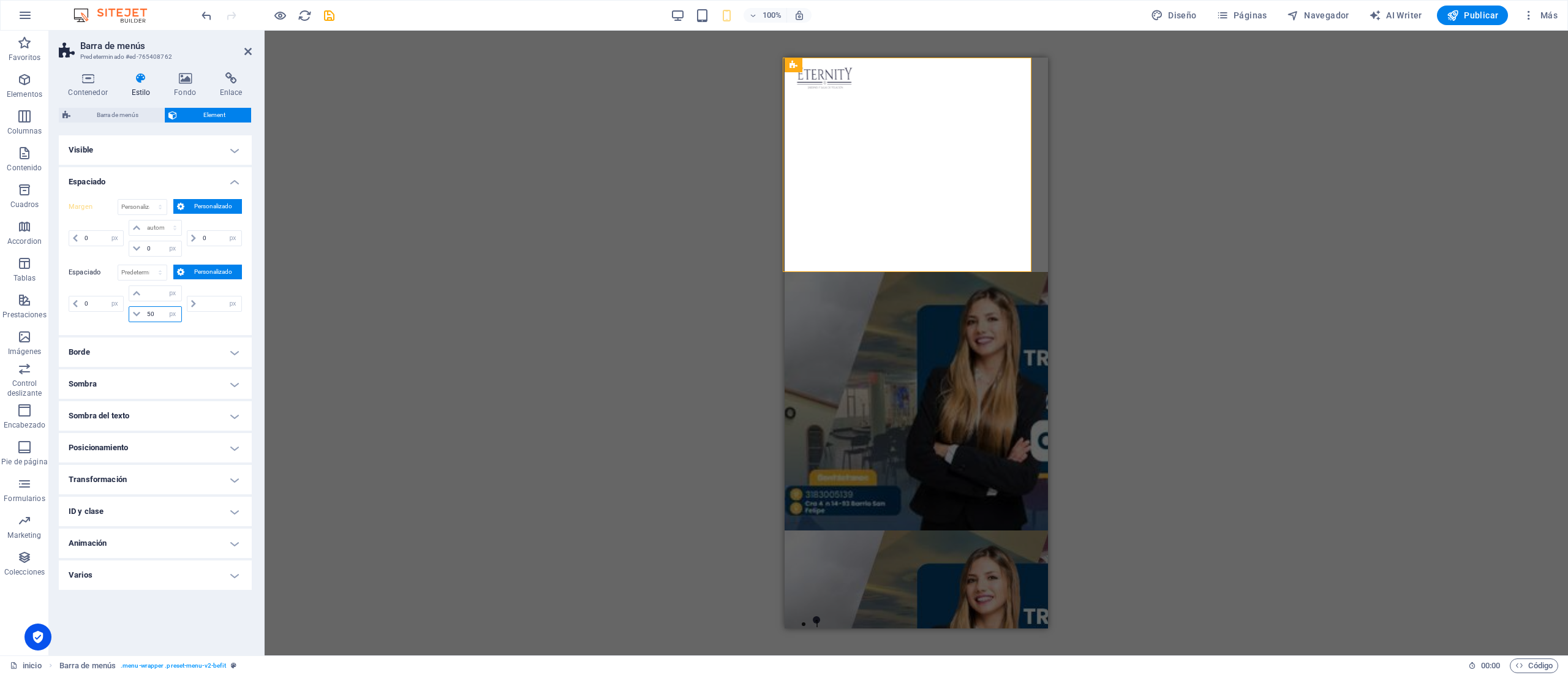 type on "0" 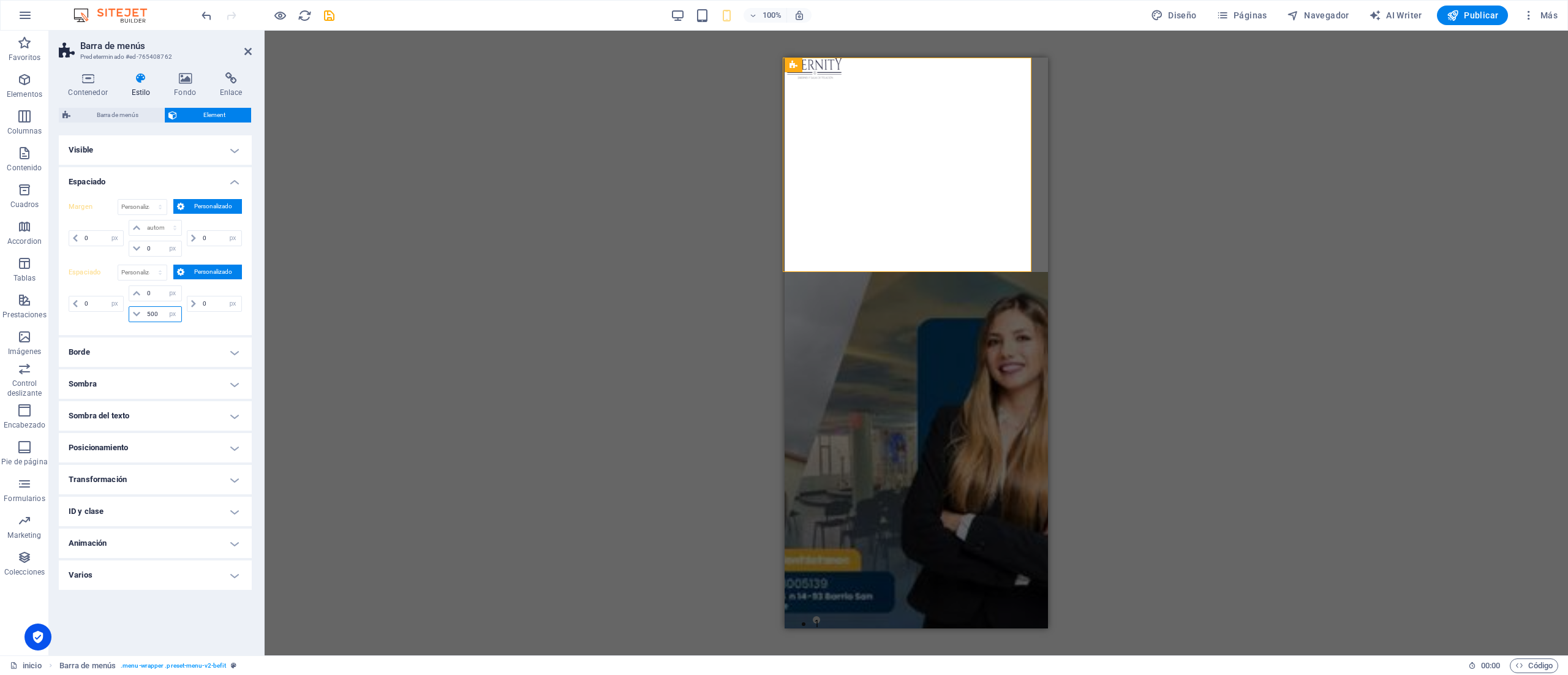 type on "500" 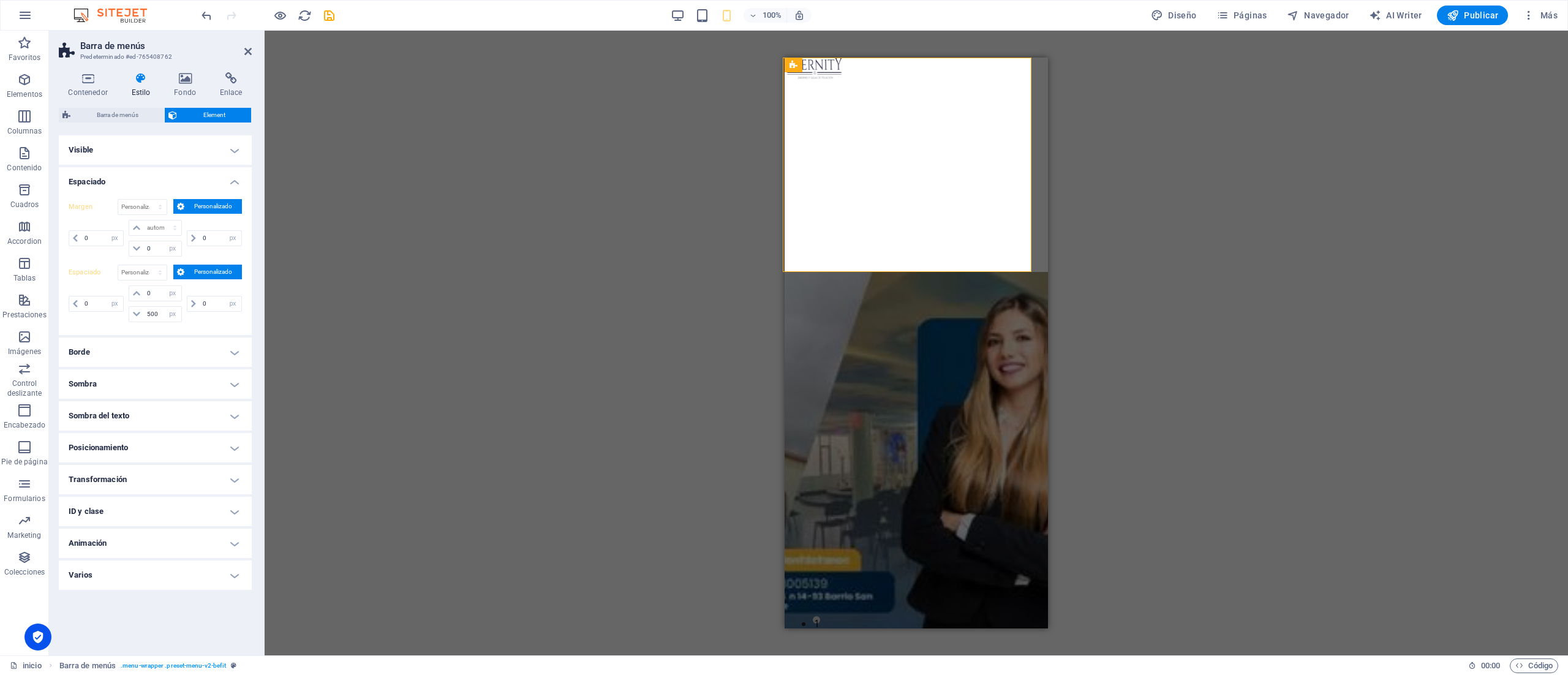 click on "Espaciado Predeterminado px rem % vh vw Personalizado Personalizado 0 px rem % vh vw 0 px rem % vh vw 500 px rem % vh vw 0 px rem % vh vw" at bounding box center [155, 295] 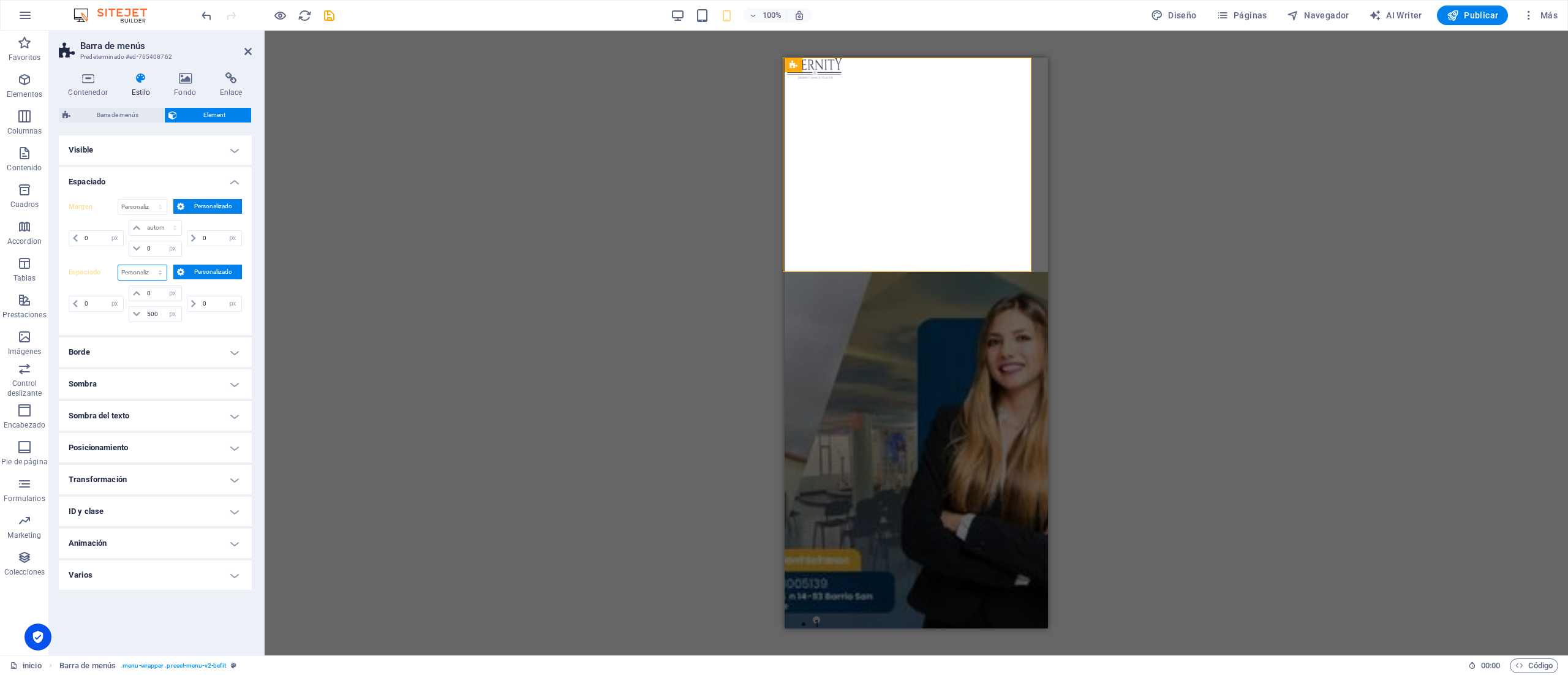 click on "Predeterminado px rem % vh vw Personalizado" at bounding box center [142, 273] 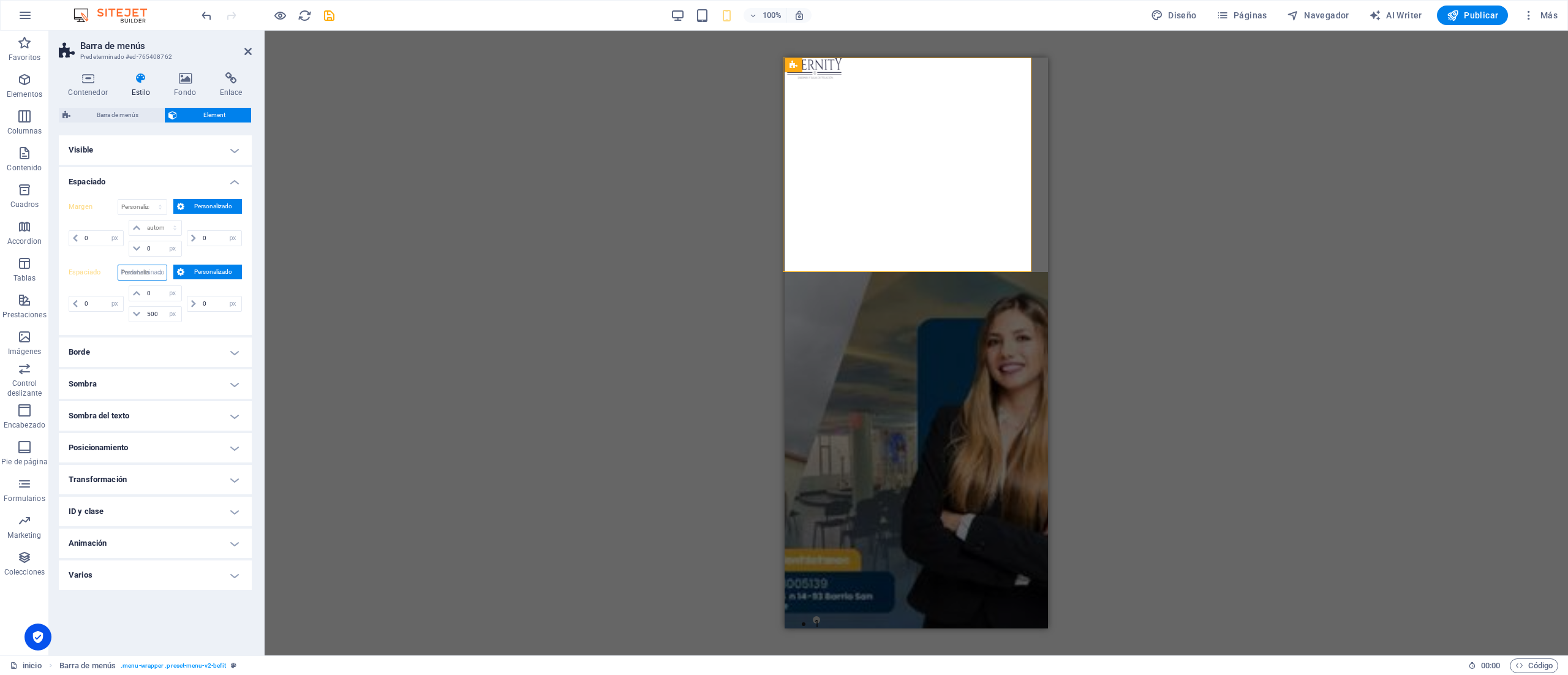 click on "Predeterminado px rem % vh vw Personalizado" at bounding box center (142, 273) 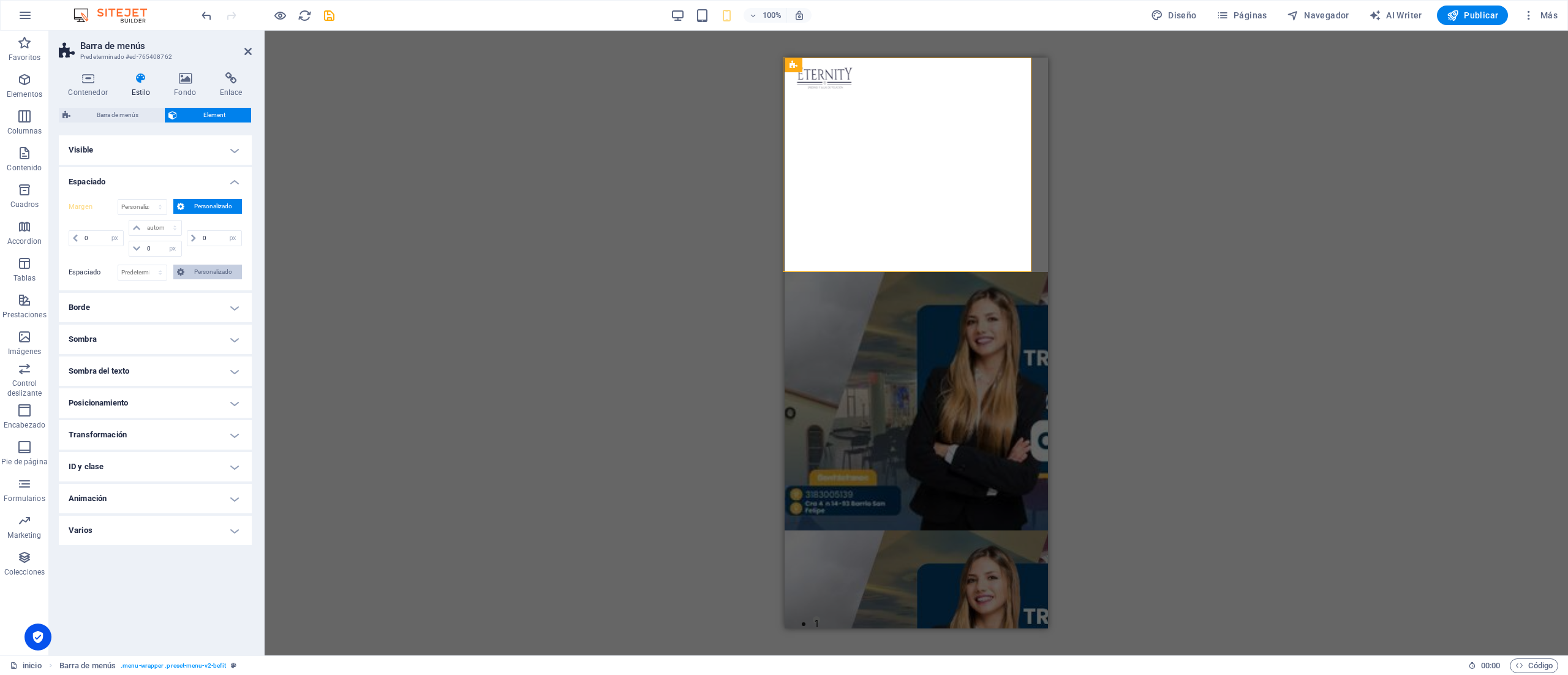 click on "Personalizado" at bounding box center [213, 272] 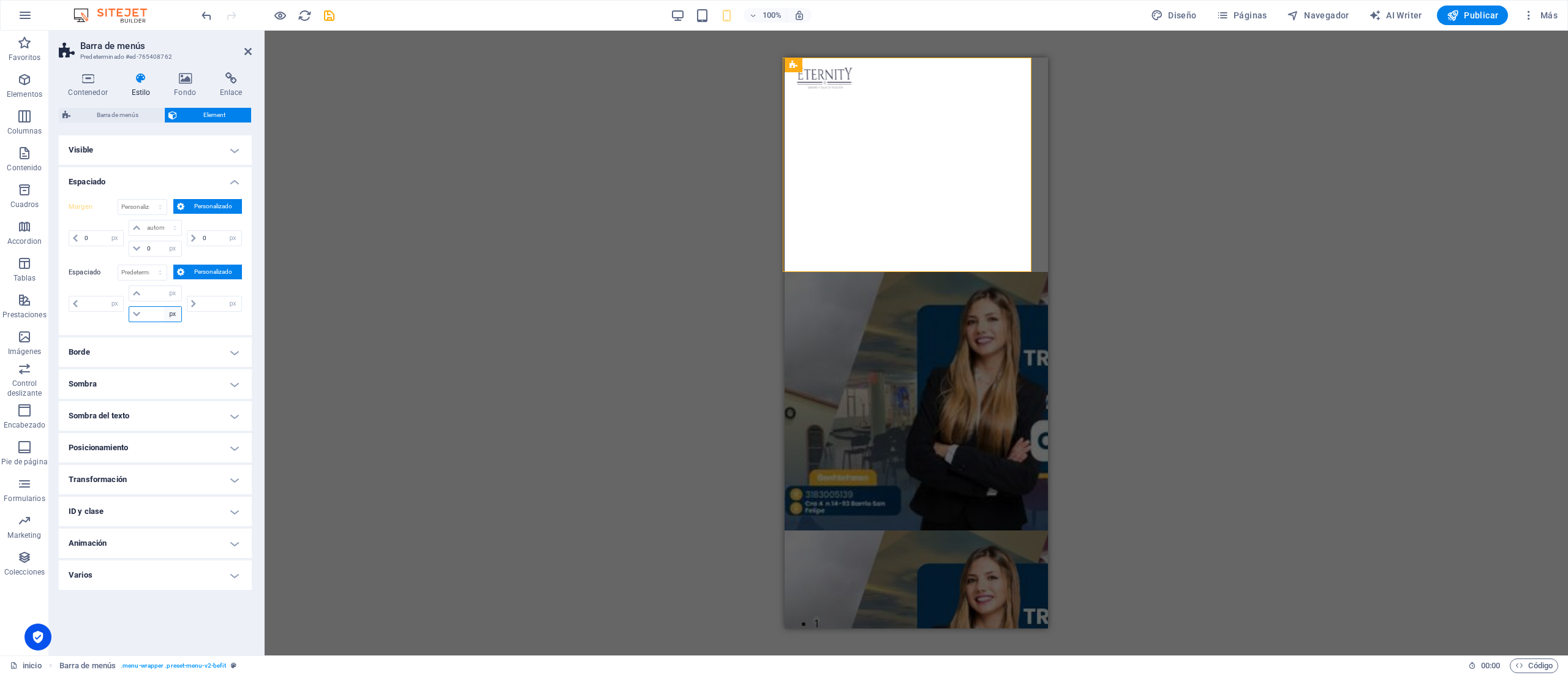 click on "px rem % vh vw" at bounding box center [173, 314] 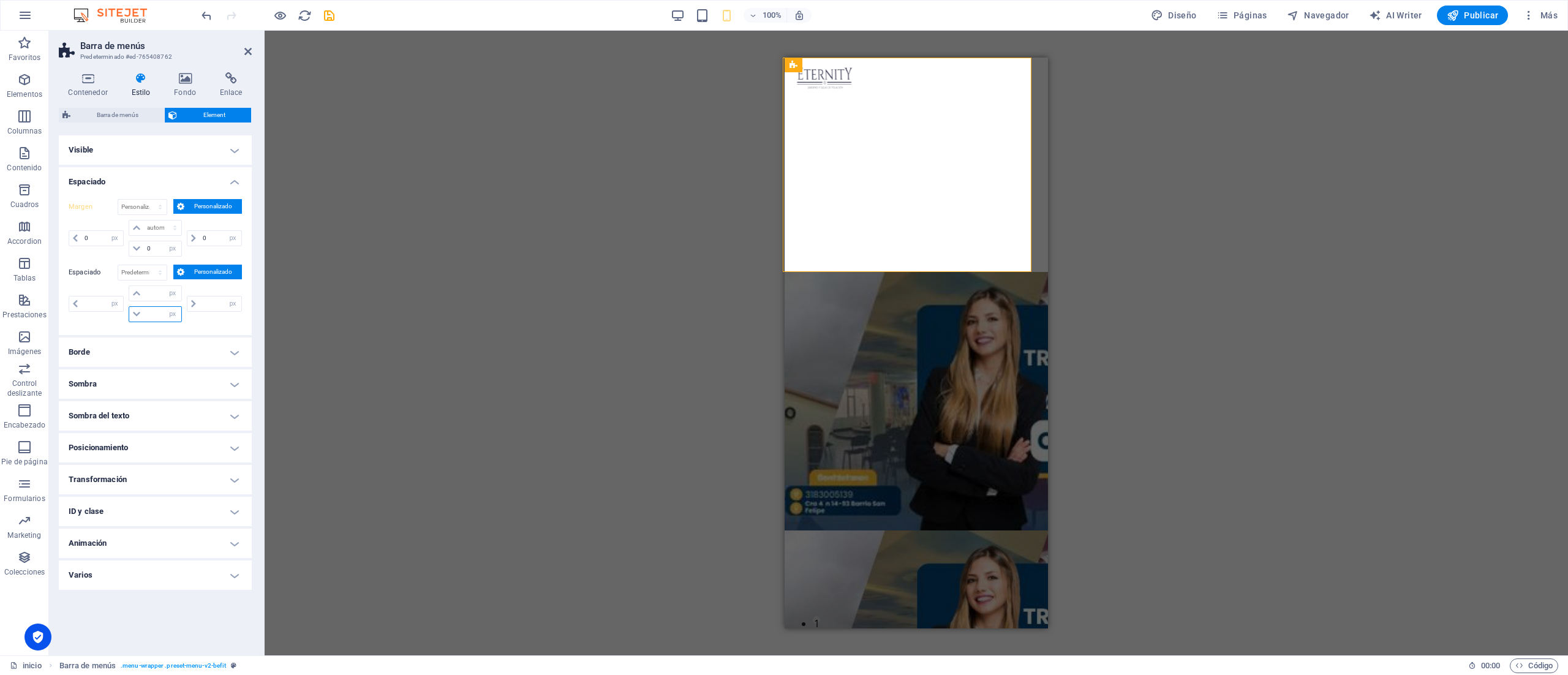 click at bounding box center (162, 314) 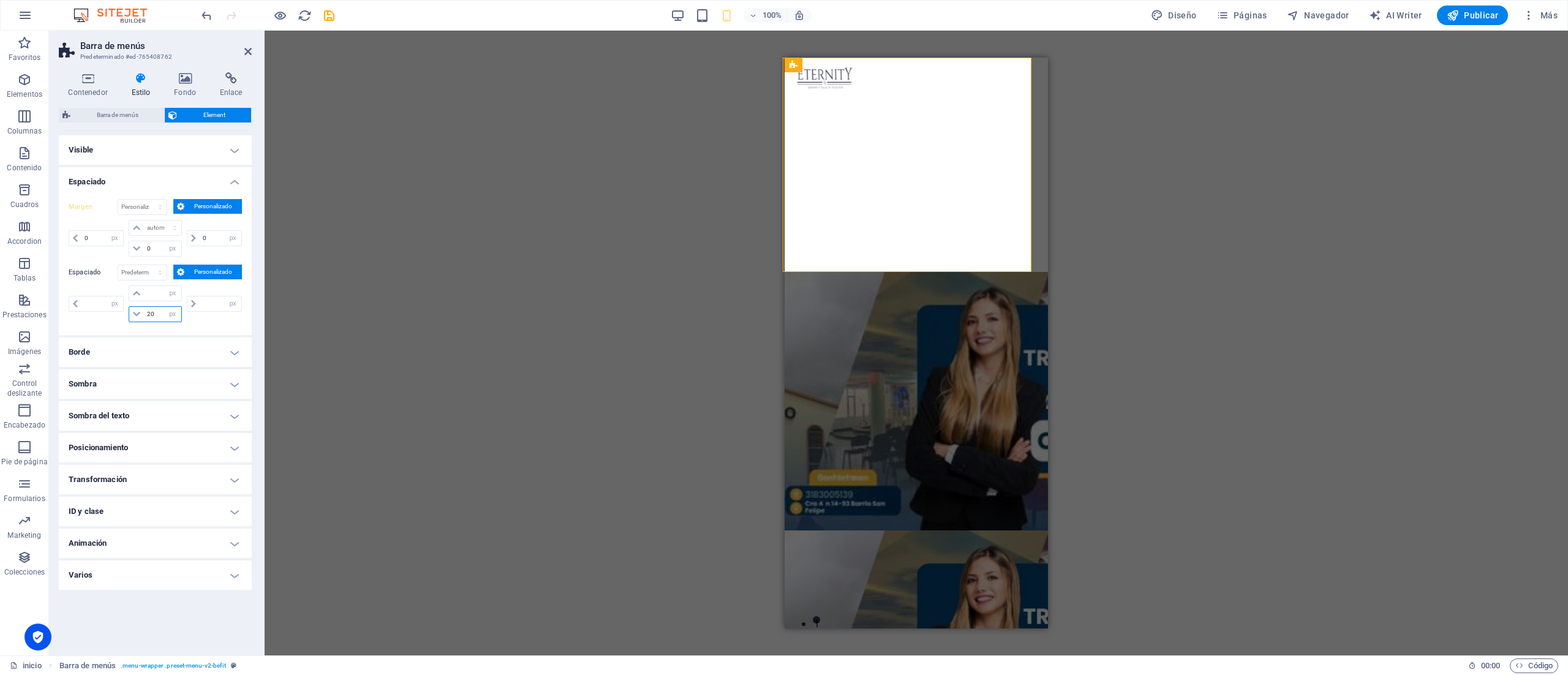 type on "200" 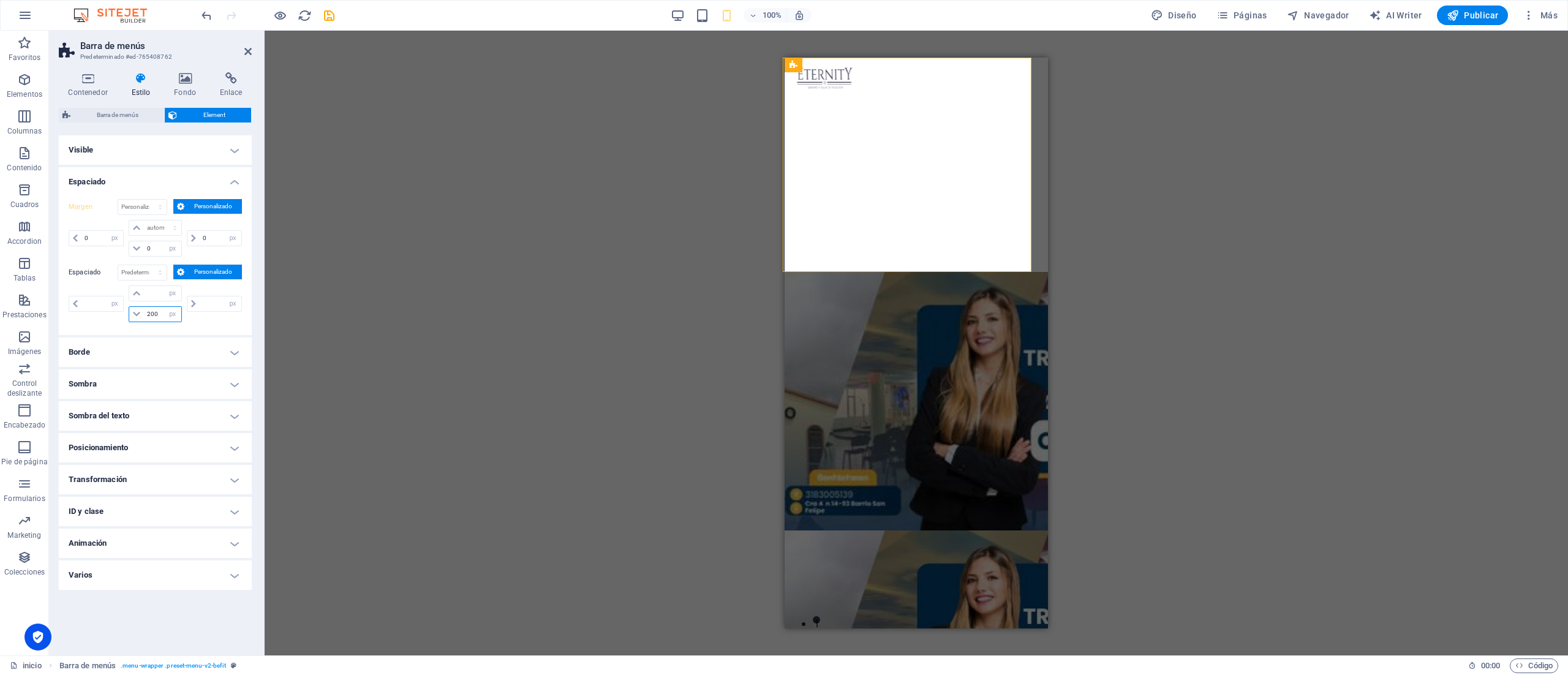 type on "0" 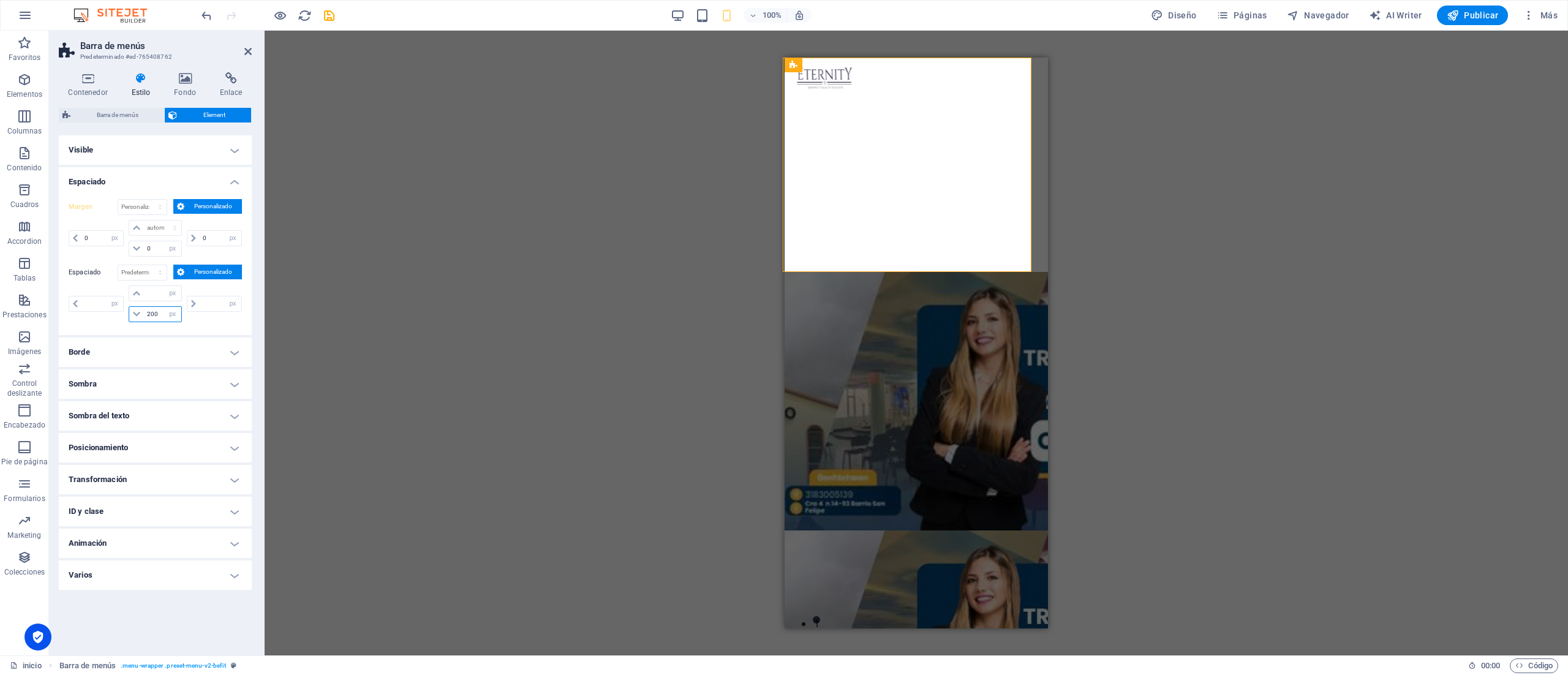 type on "0" 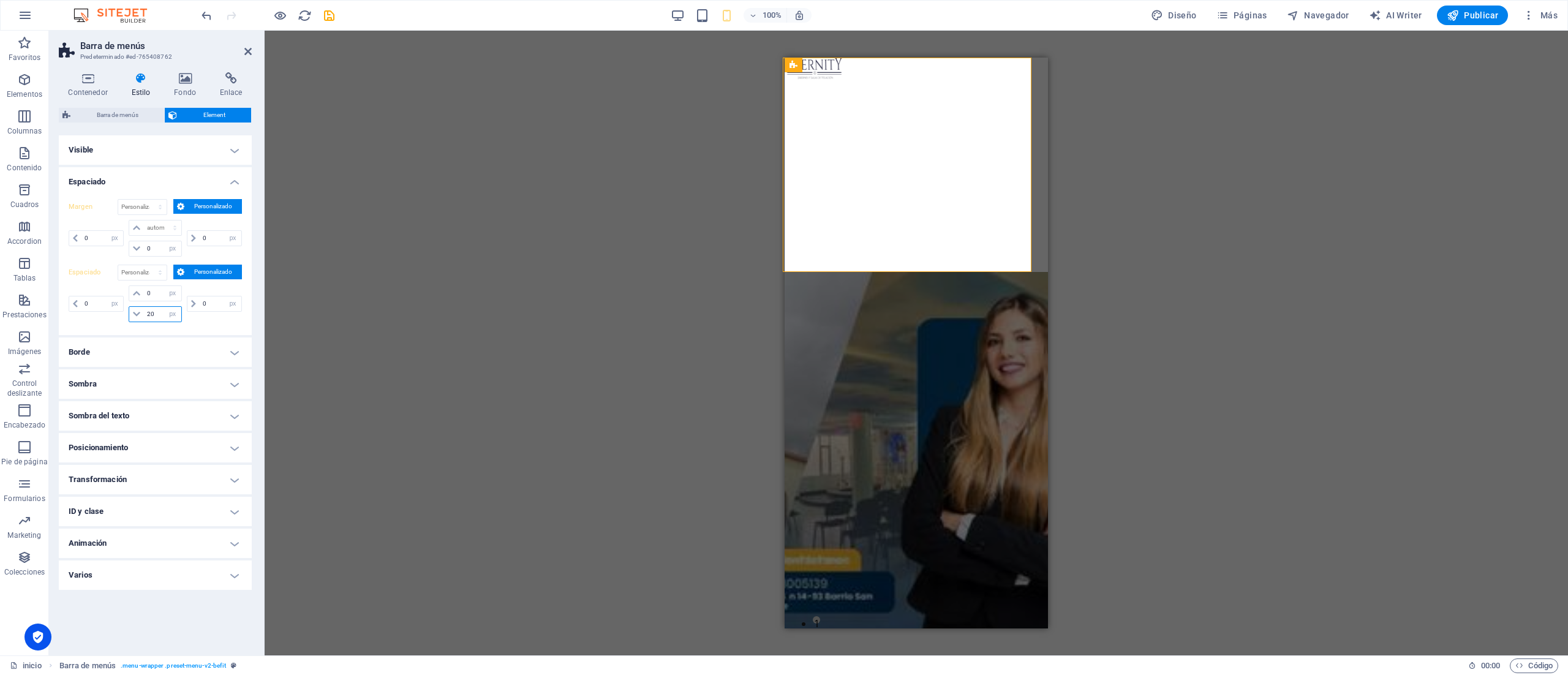 type on "2" 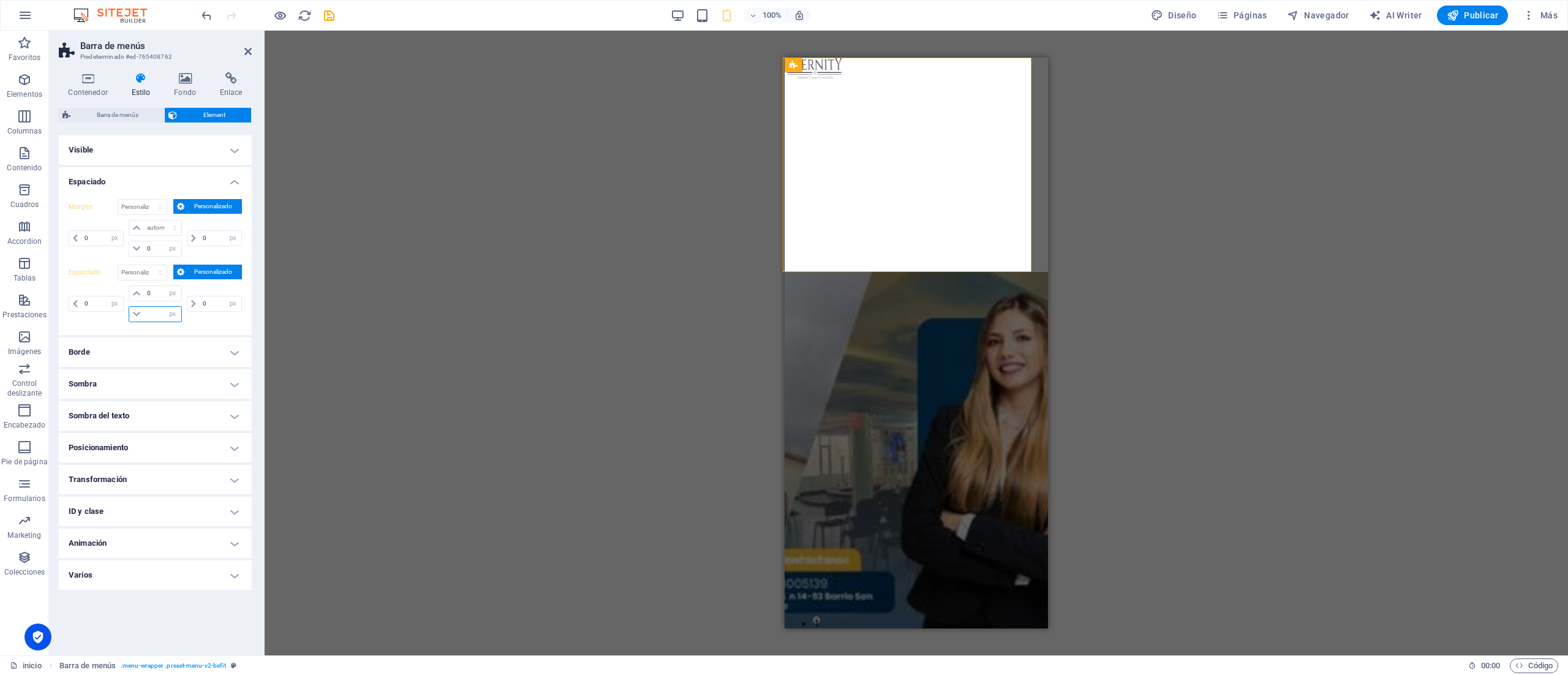type on "0" 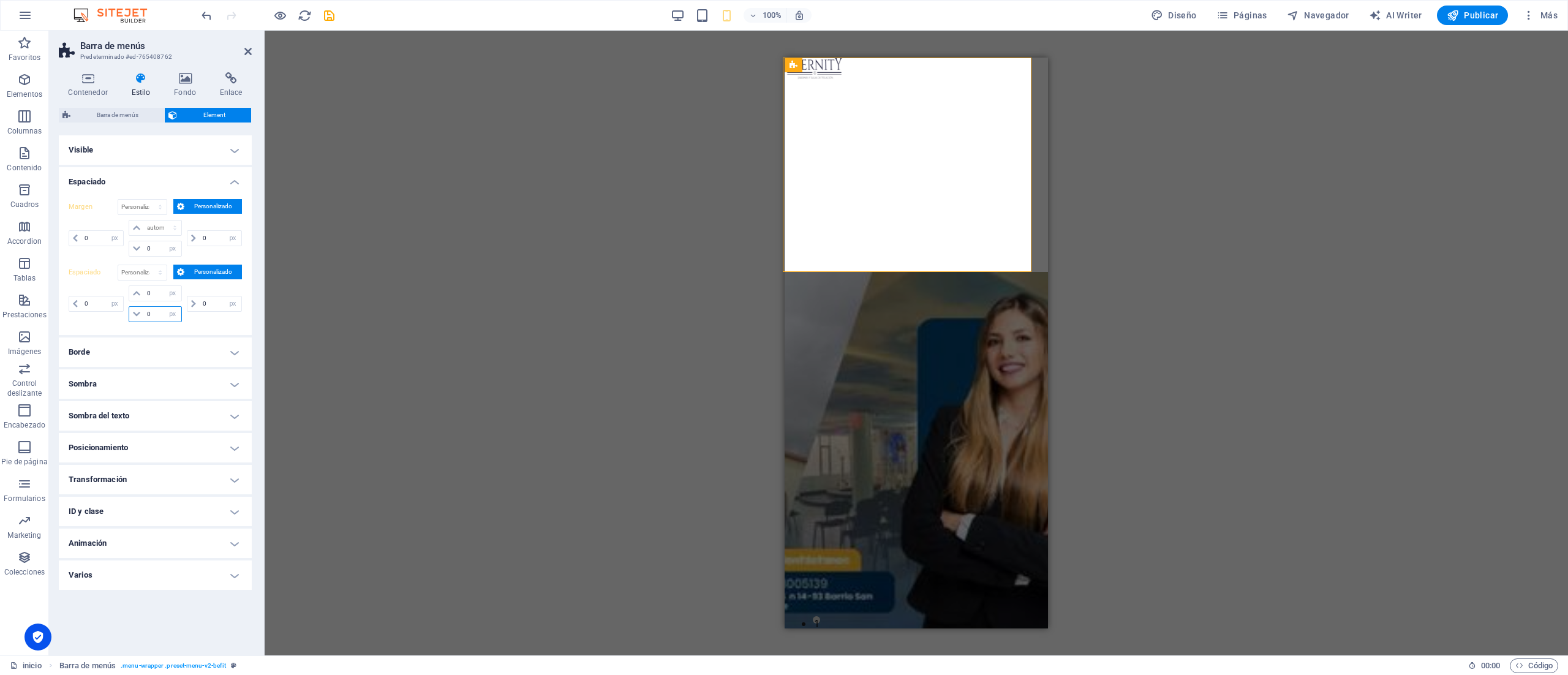 type on "0" 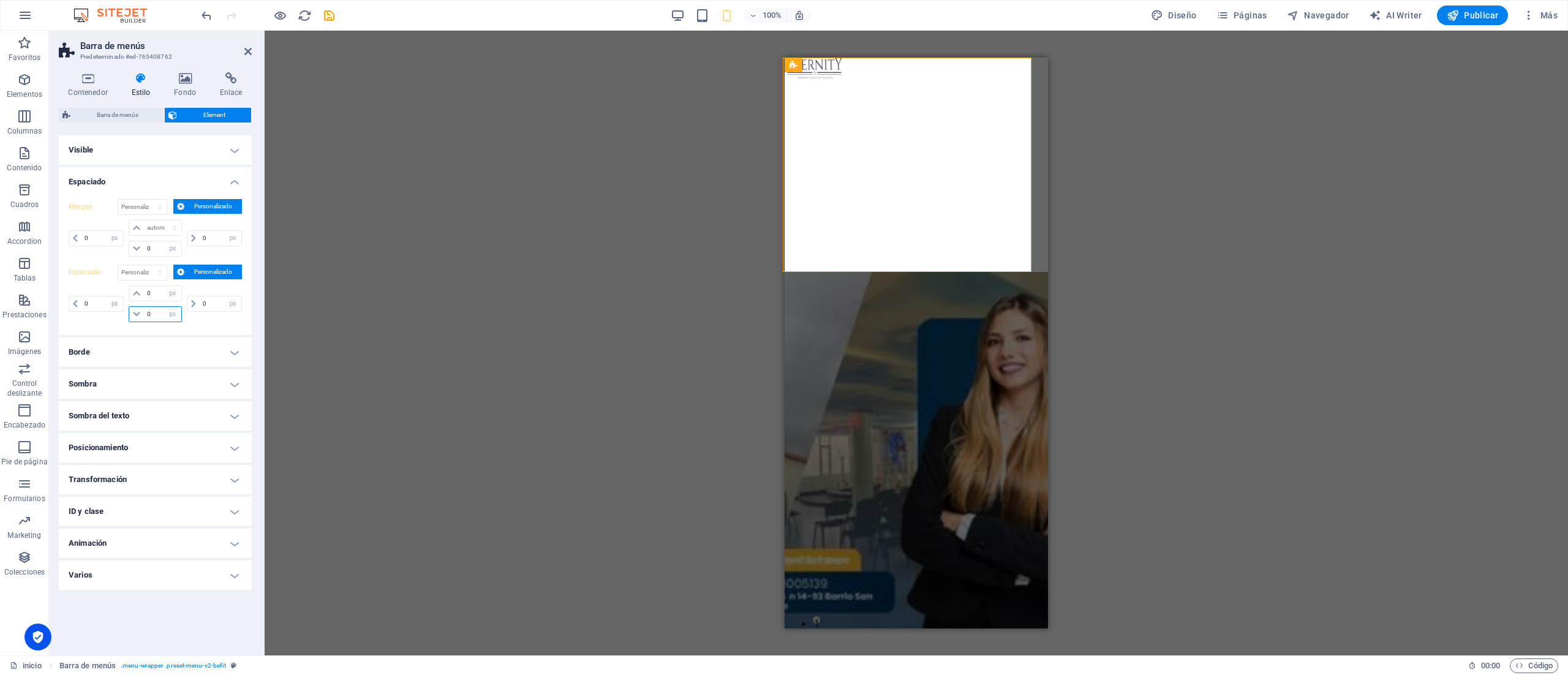 select on "px" 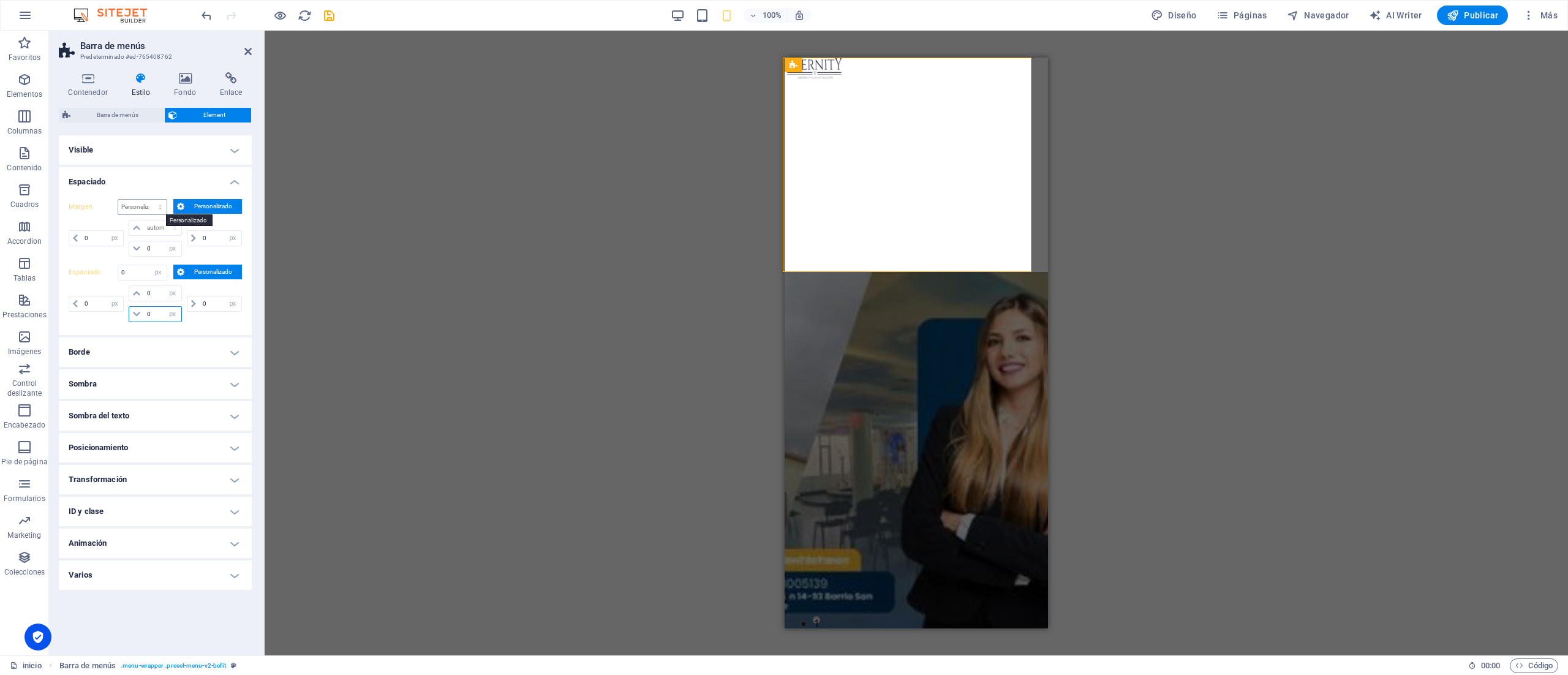 type on "0" 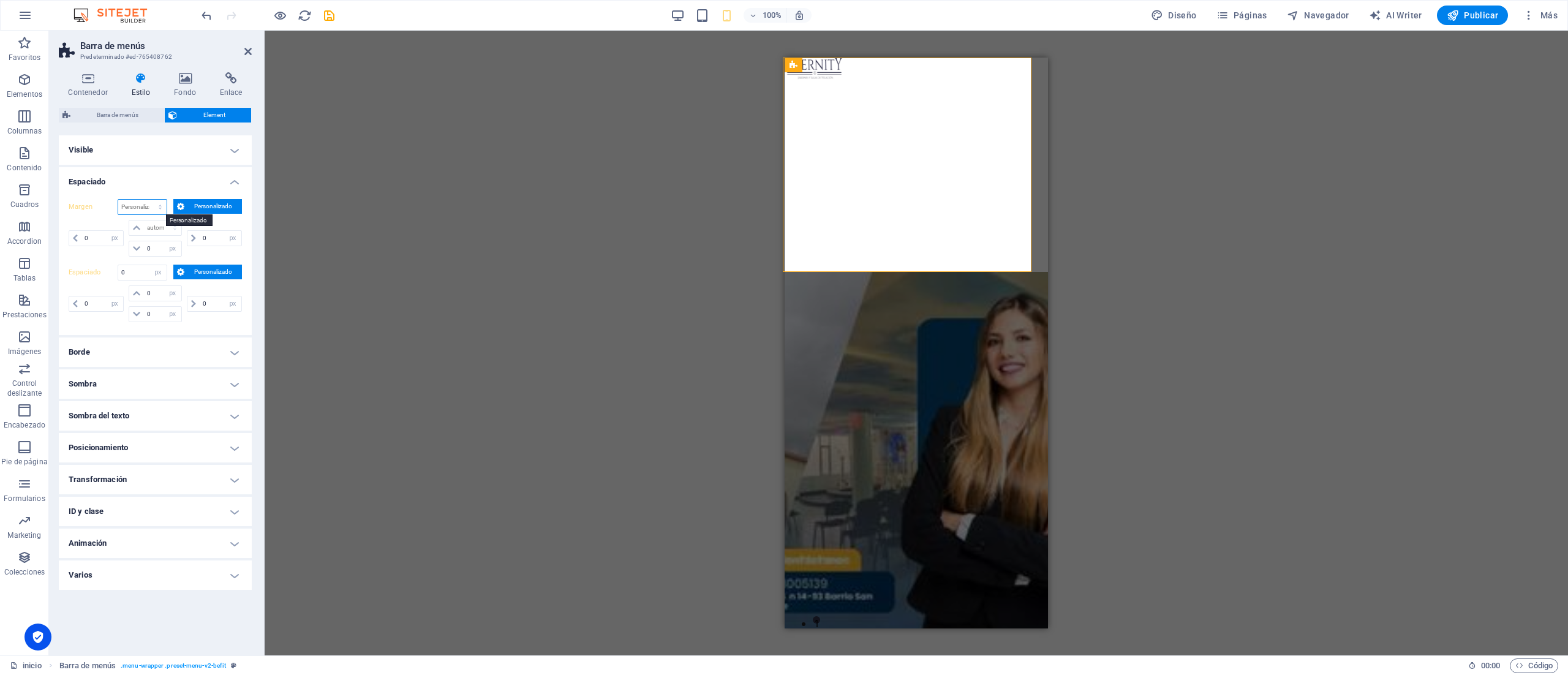 click on "Predeterminado automático px % rem vw vh Personalizado" at bounding box center [142, 207] 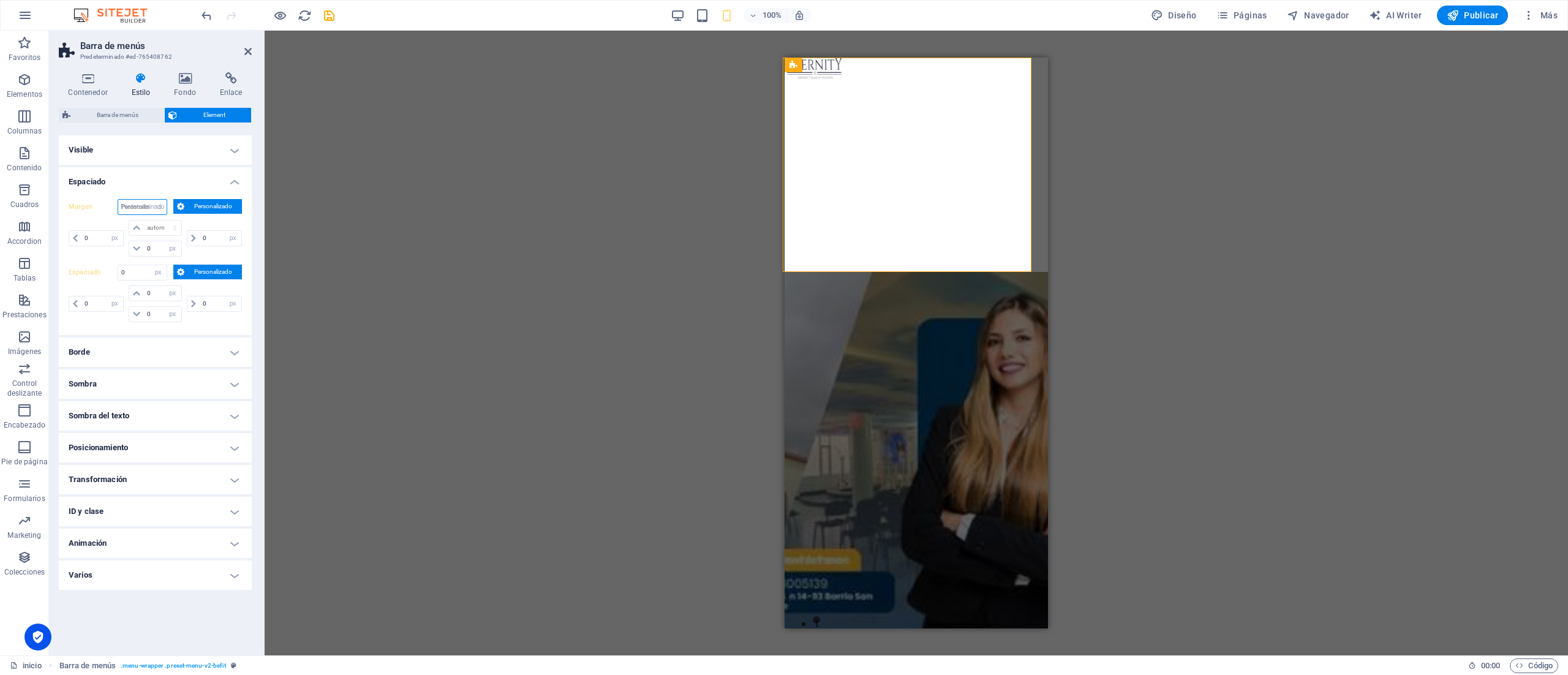 click on "Predeterminado automático px % rem vw vh Personalizado" at bounding box center [142, 207] 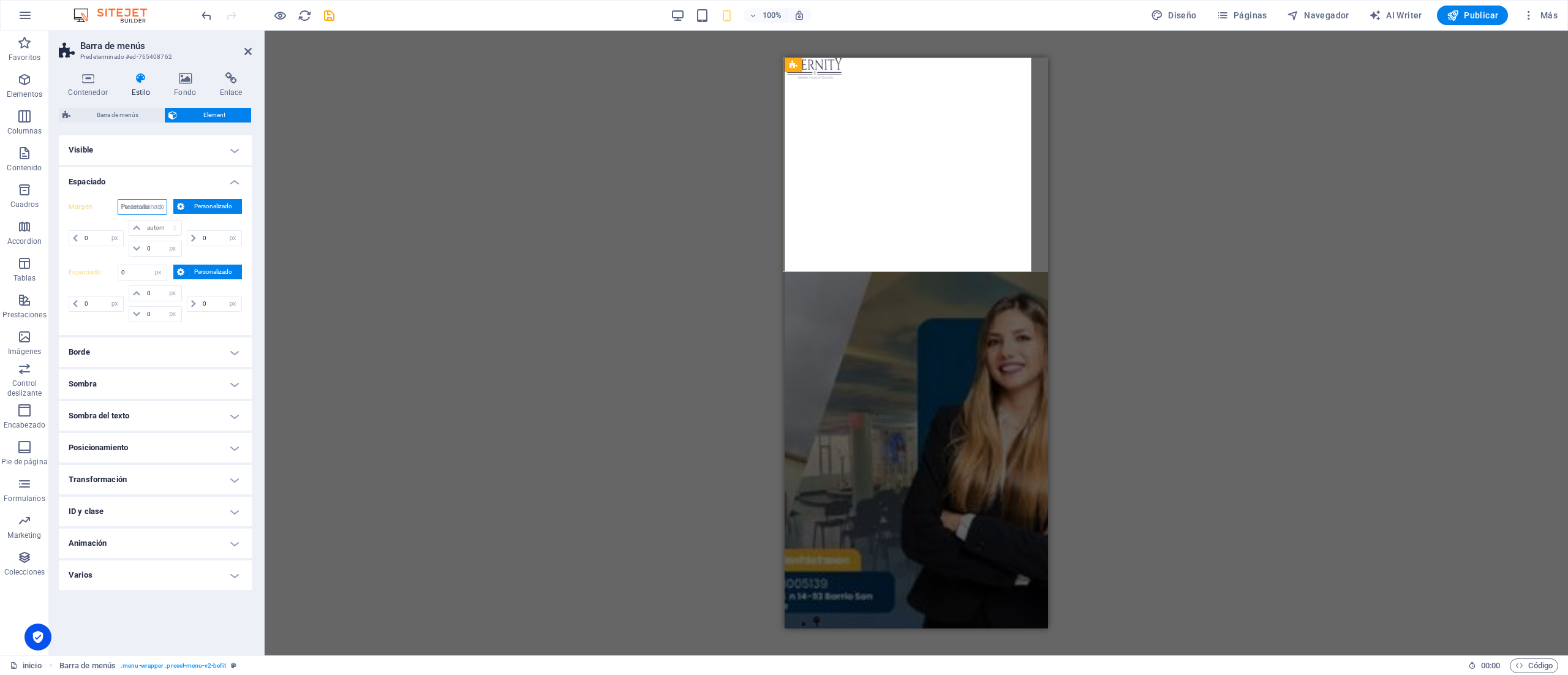 select on "DISABLED_OPTION_VALUE" 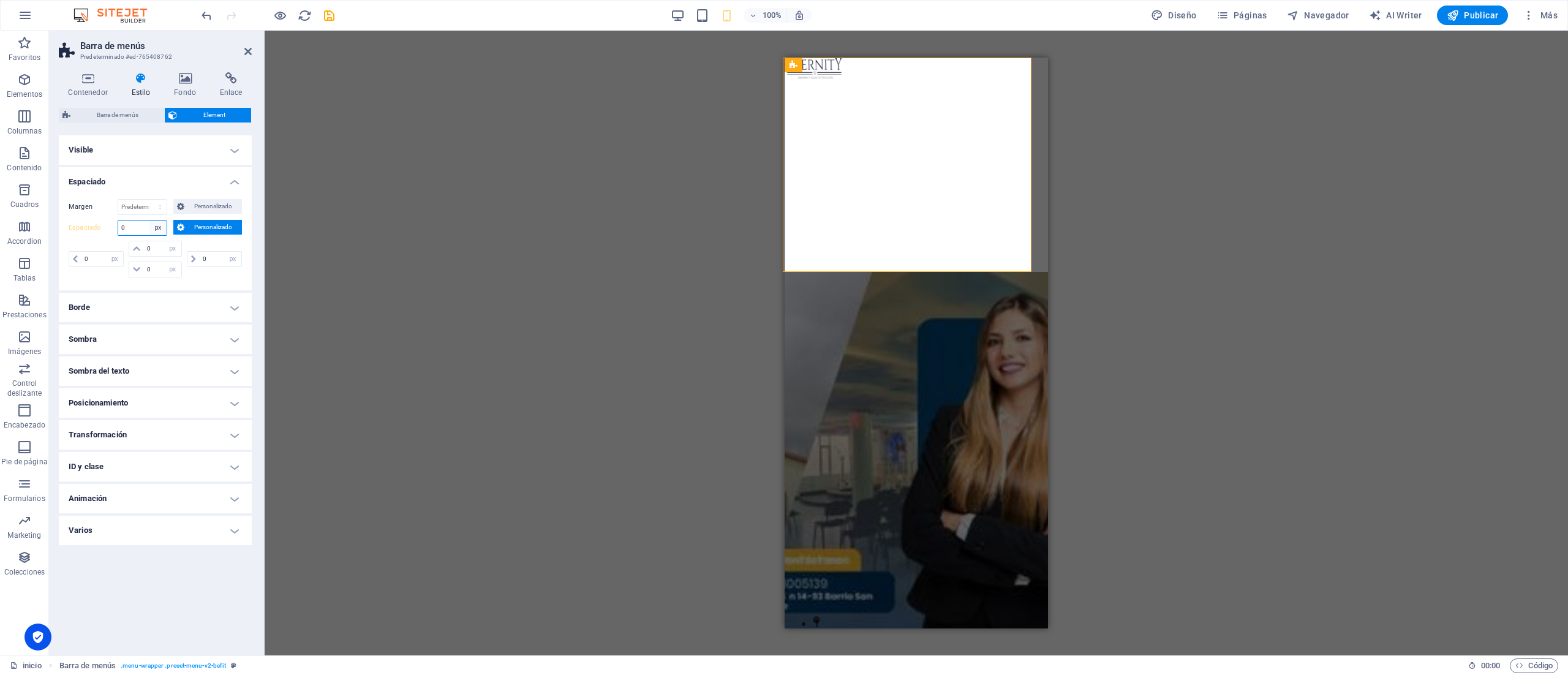 click on "Predeterminado px rem % vh vw Personalizado" at bounding box center (158, 228) 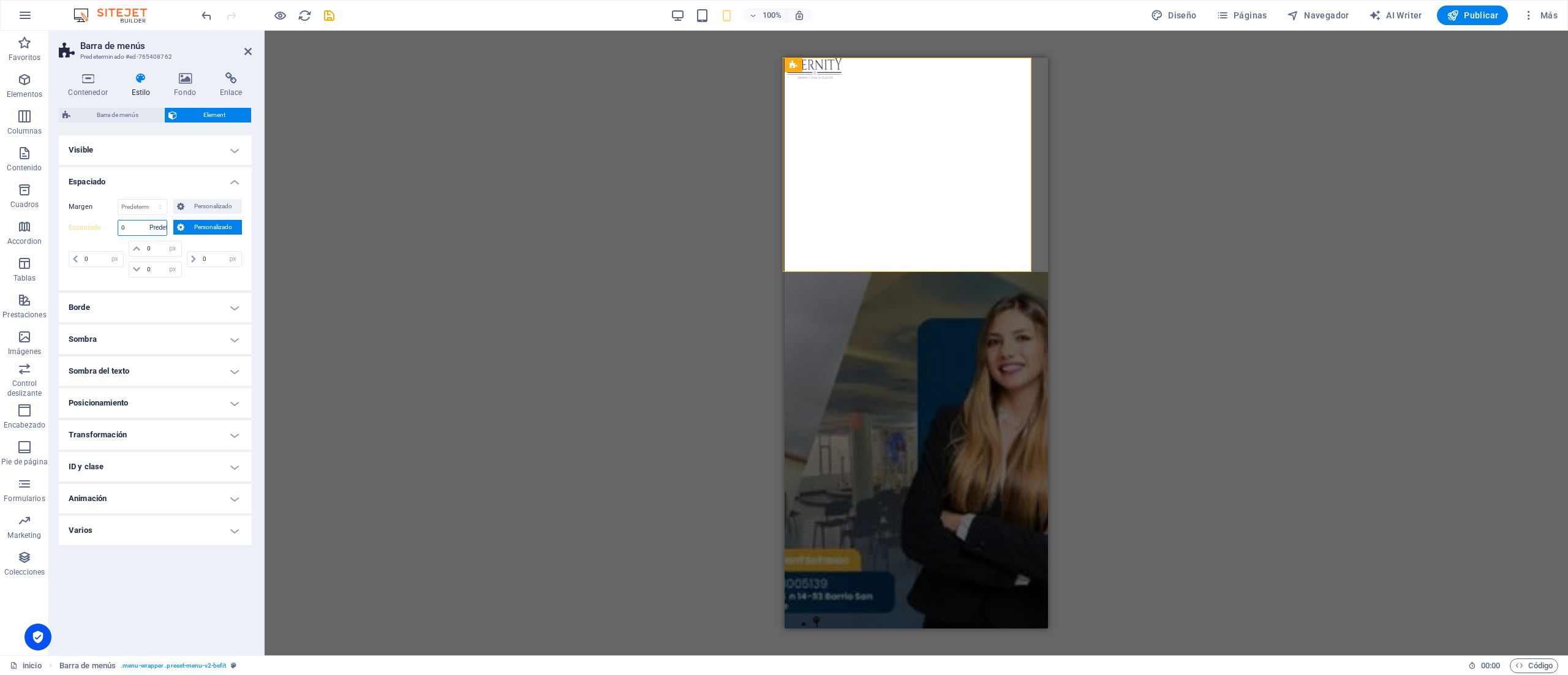 click on "Predeterminado px rem % vh vw Personalizado" at bounding box center (158, 228) 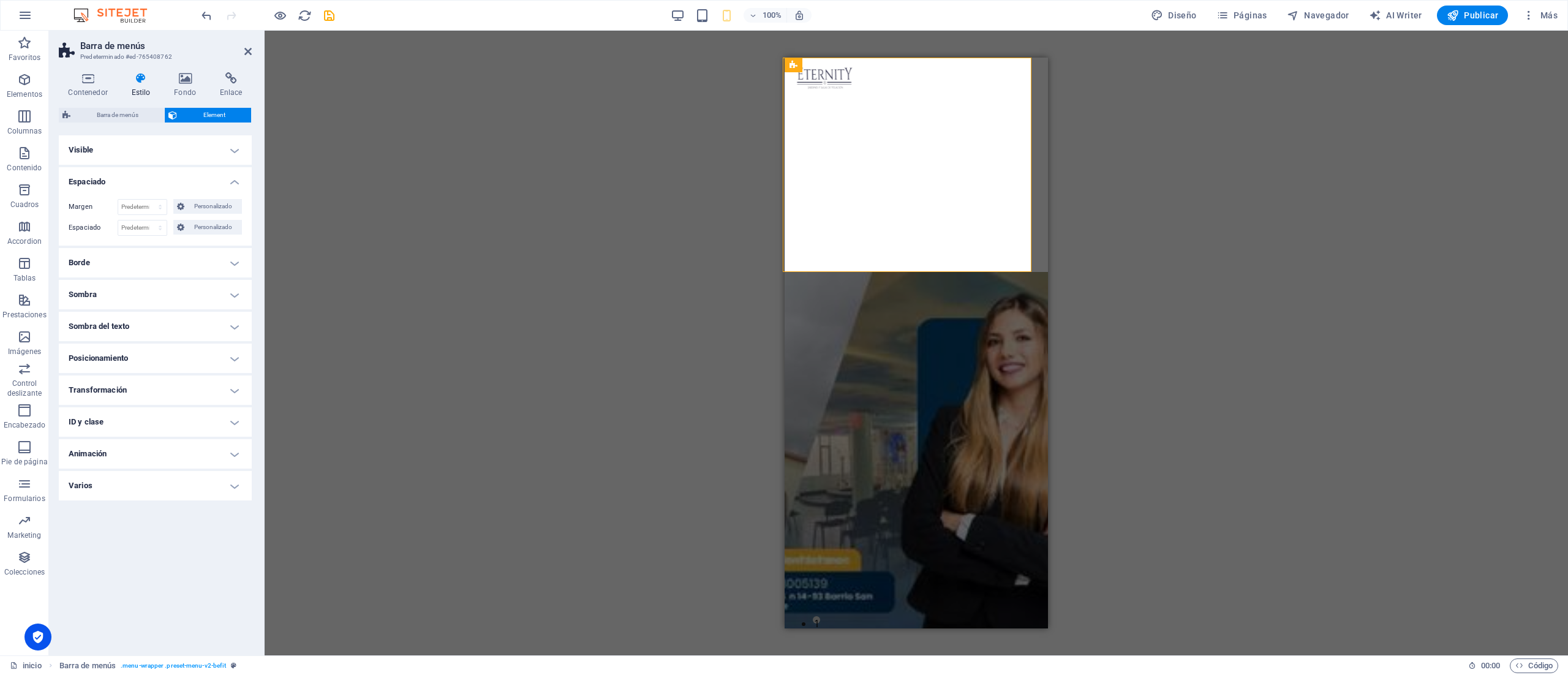 click on "Espaciado" at bounding box center (155, 178) 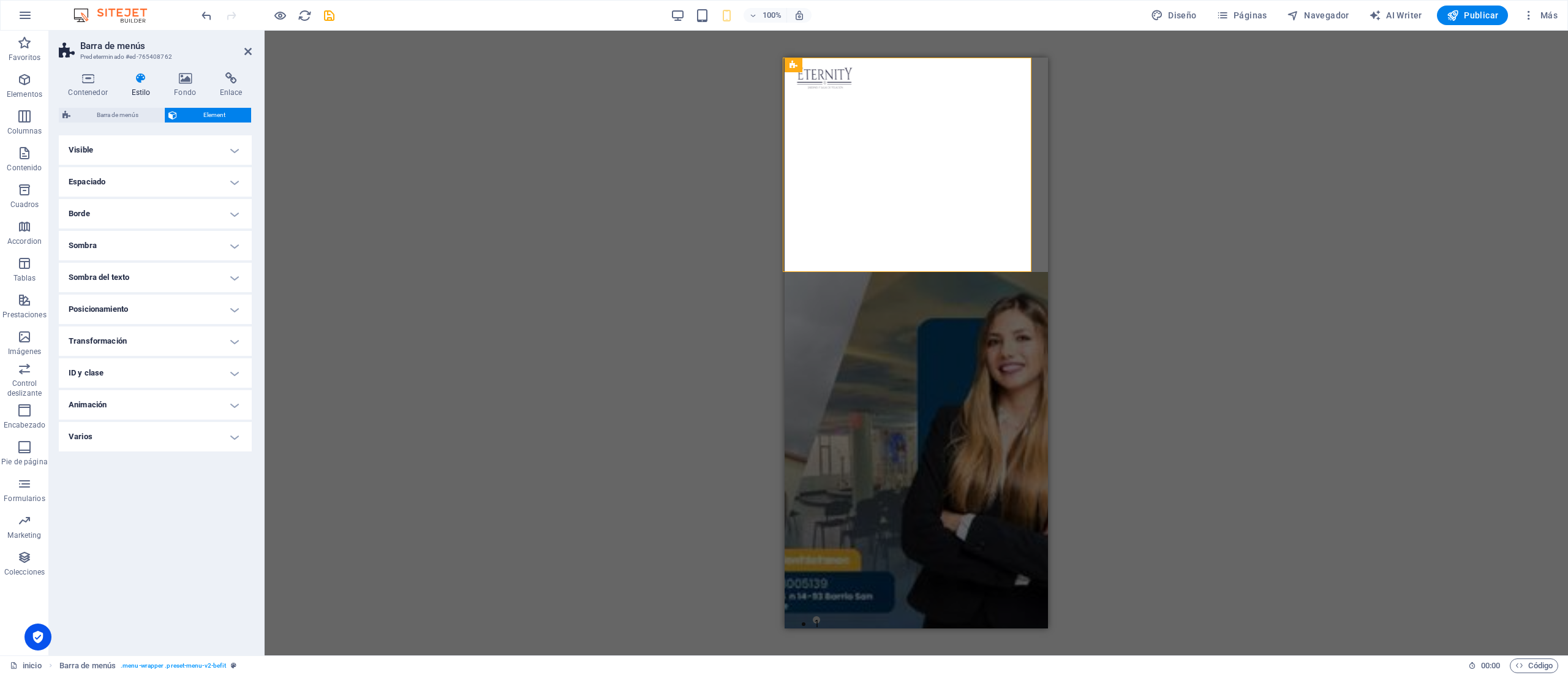 click on "Posicionamiento" at bounding box center [155, 309] 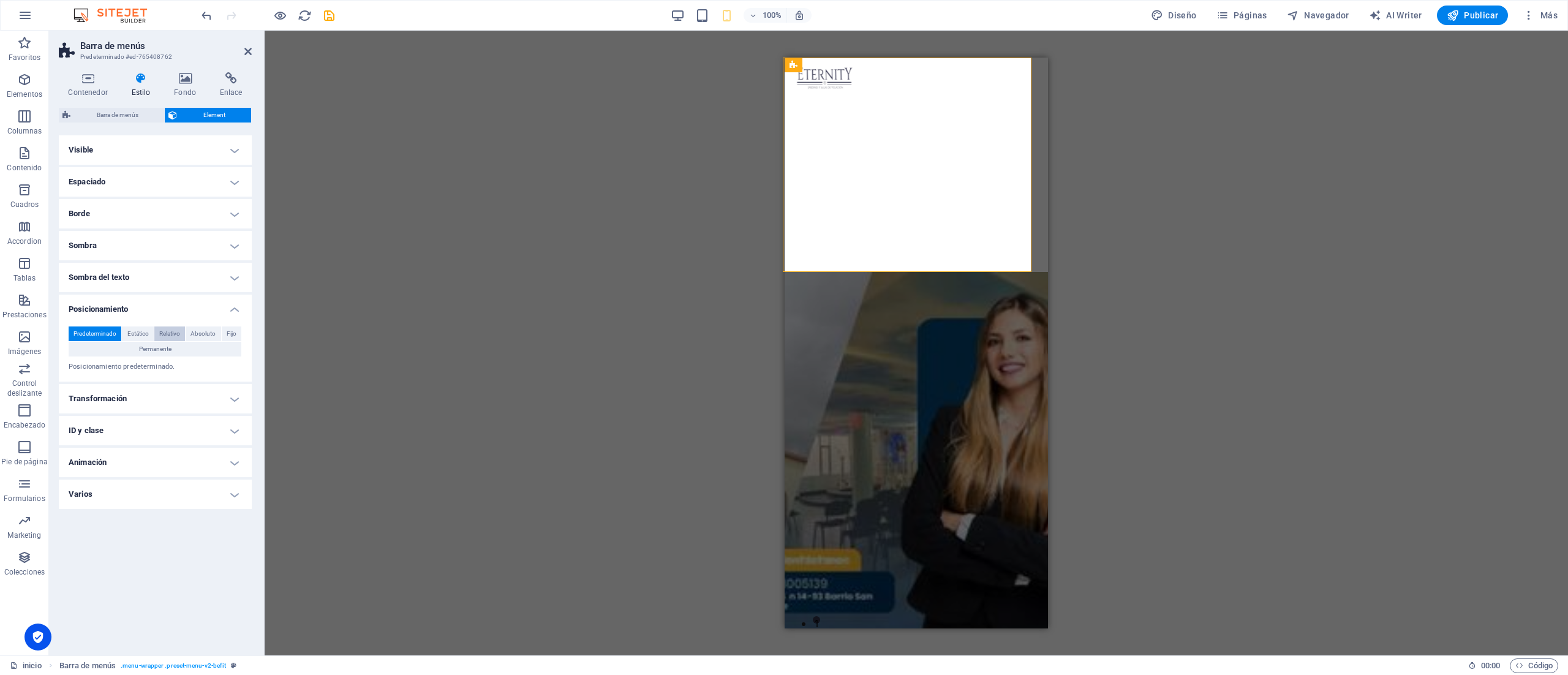 click on "Relativo" at bounding box center [170, 334] 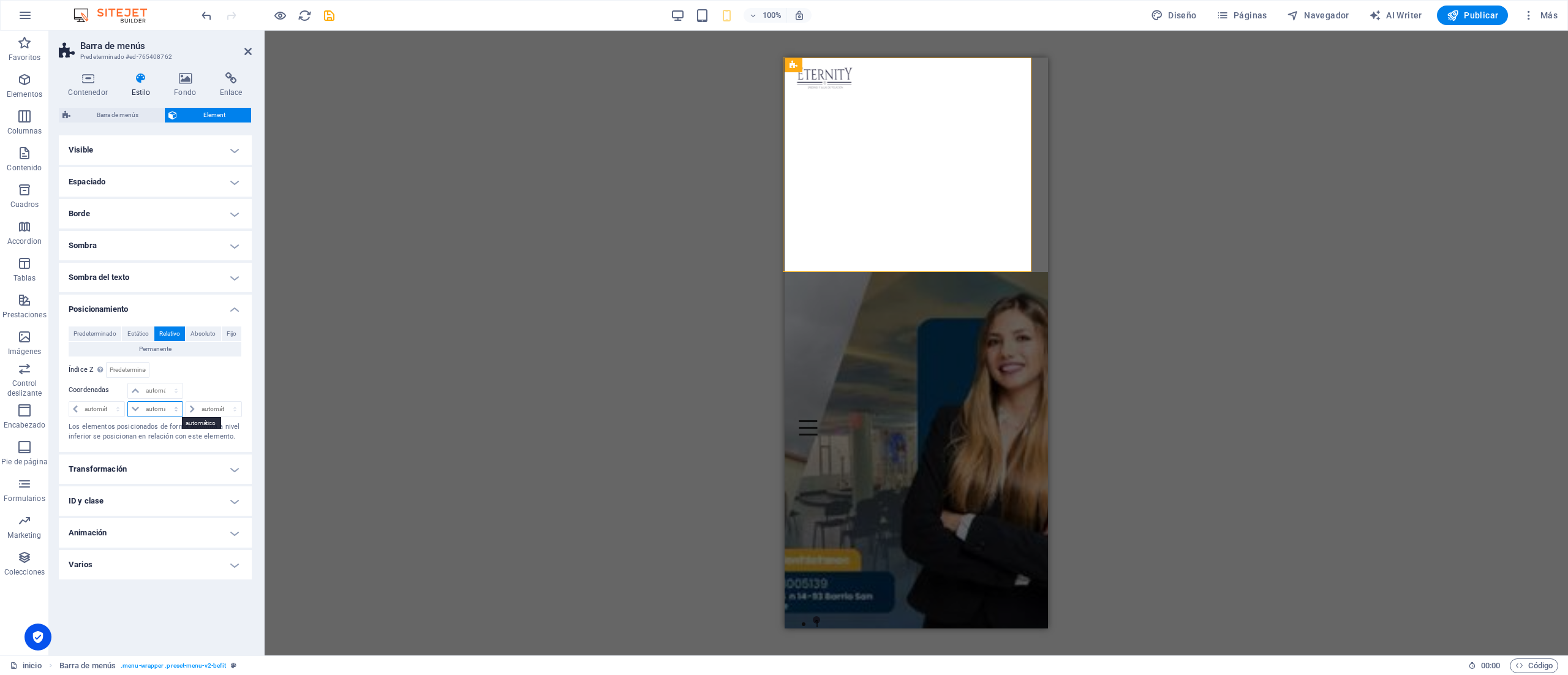 click on "automático px rem % em" at bounding box center [155, 409] 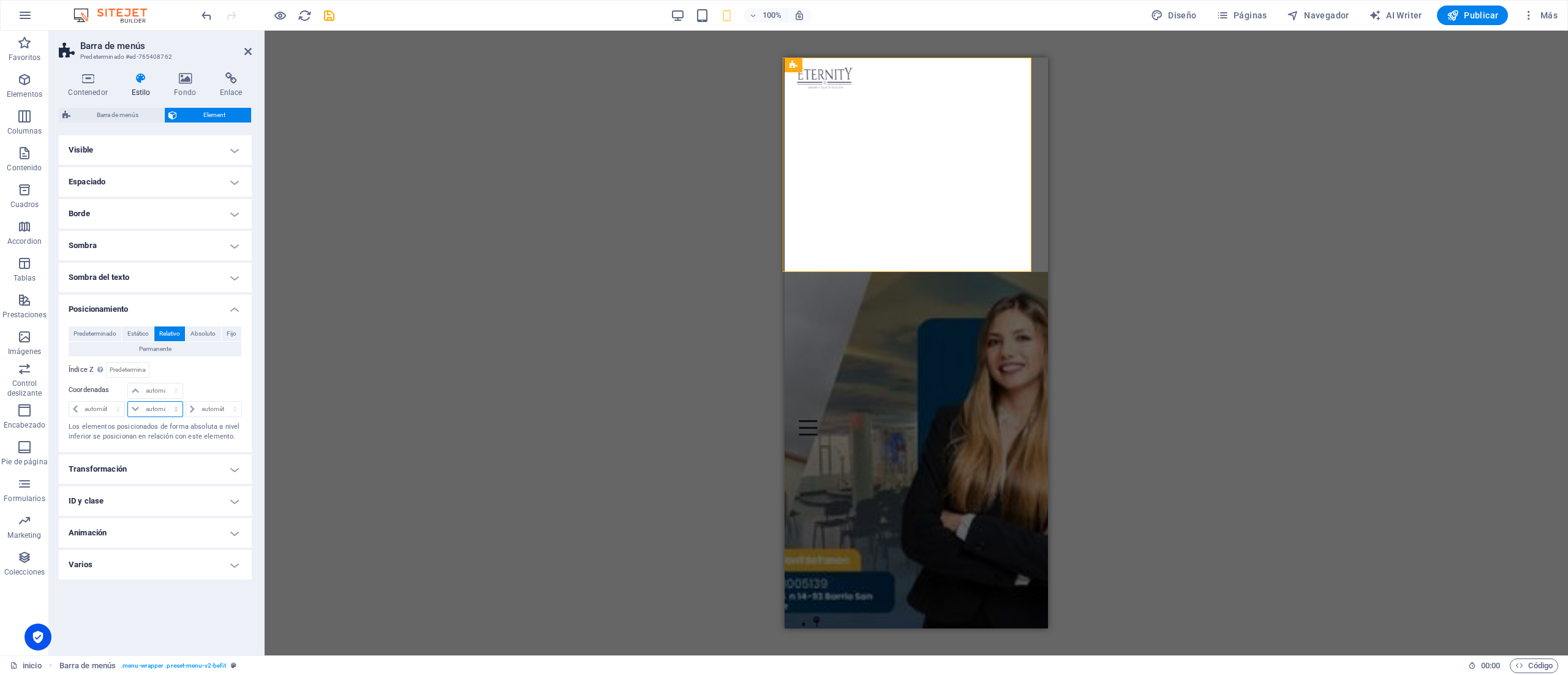 select on "px" 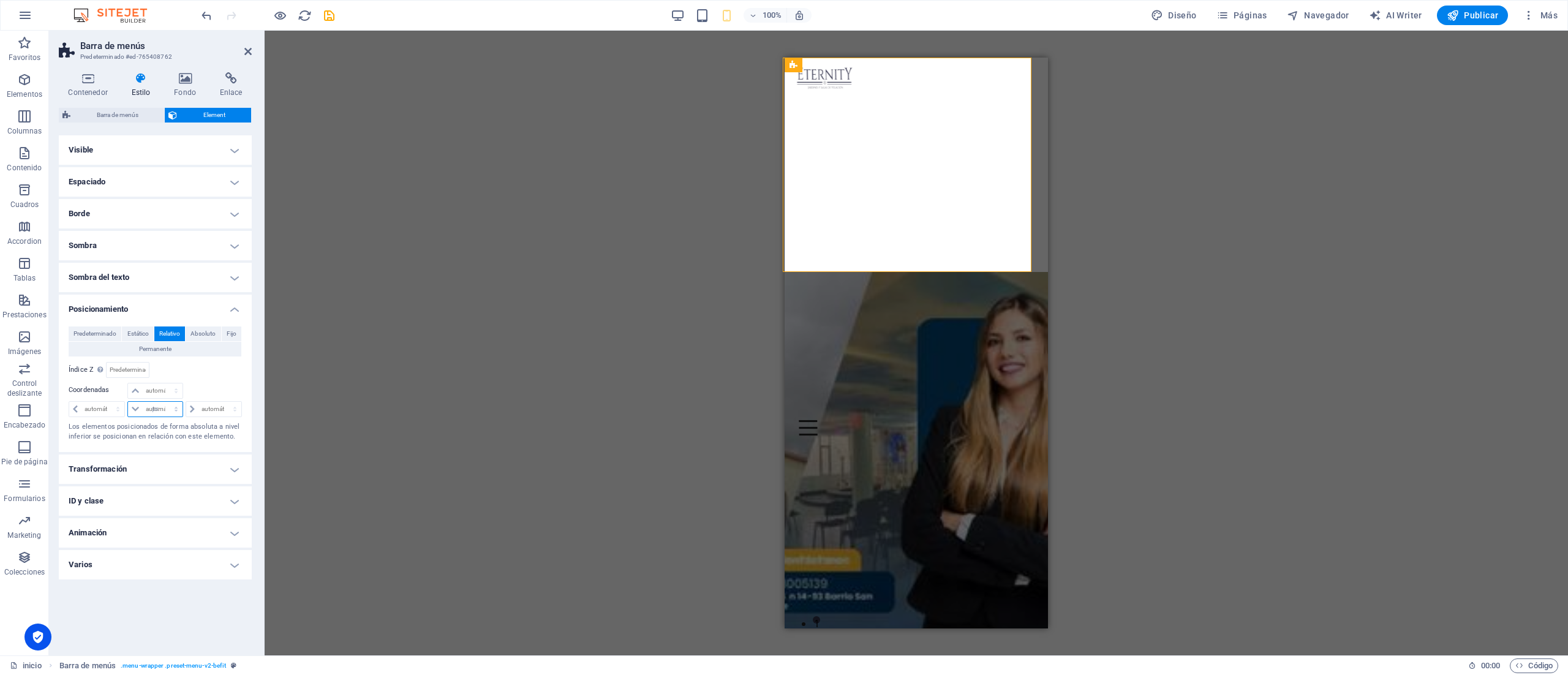 click on "automático px rem % em" at bounding box center [155, 409] 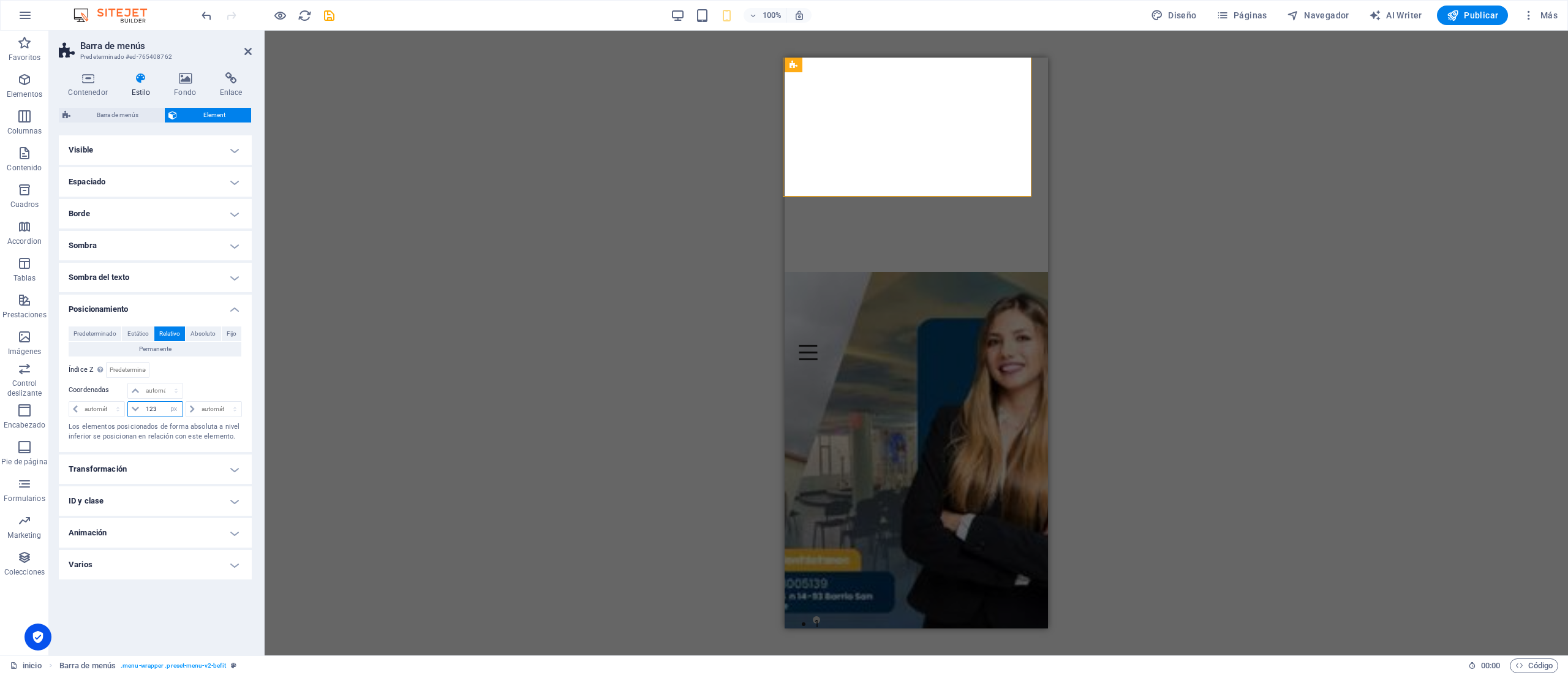 type on "123" 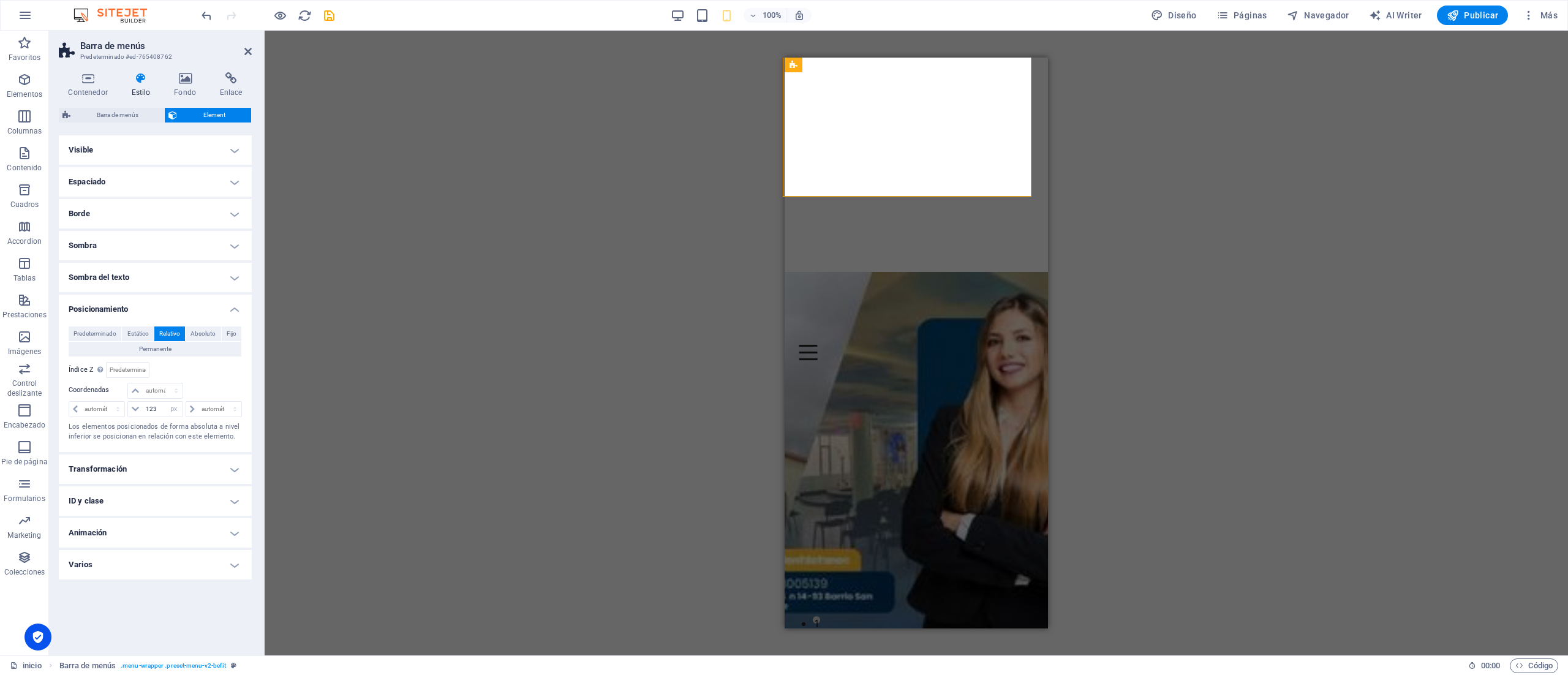 click on "Arrastra aquí para reemplazar el contenido existente. Si quieres crear un elemento nuevo, pulsa “Ctrl”.
H2   Control deslizante   Banner   Control deslizante   Banner   Banner   Control deslizante   Barra de menús   Imagen   Contenedor   HTML   Contenedor   H3   4 columnas   Contenedor   Imagen   Contenedor   Menú   Galería   Menú   Control deslizante   Banner   Contenedor   Contenedor" at bounding box center [916, 343] 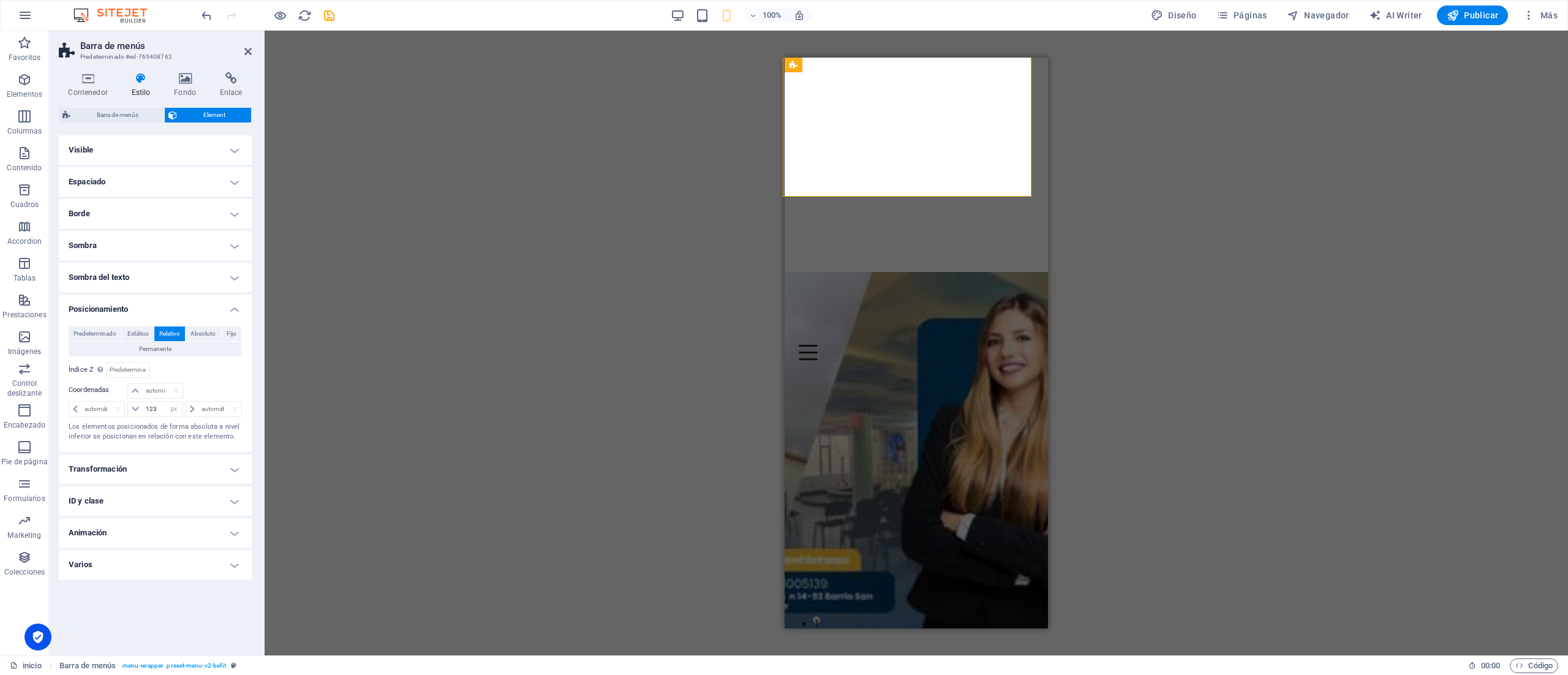click on "Arrastra aquí para reemplazar el contenido existente. Si quieres crear un elemento nuevo, pulsa “Ctrl”.
H2   Control deslizante   Banner   Control deslizante   Banner   Banner   Control deslizante   Barra de menús   Imagen   Contenedor   HTML   Contenedor   H3   4 columnas   Contenedor   Imagen   Contenedor   Menú   Galería   Menú   Control deslizante   Banner   Contenedor   Contenedor" at bounding box center (916, 343) 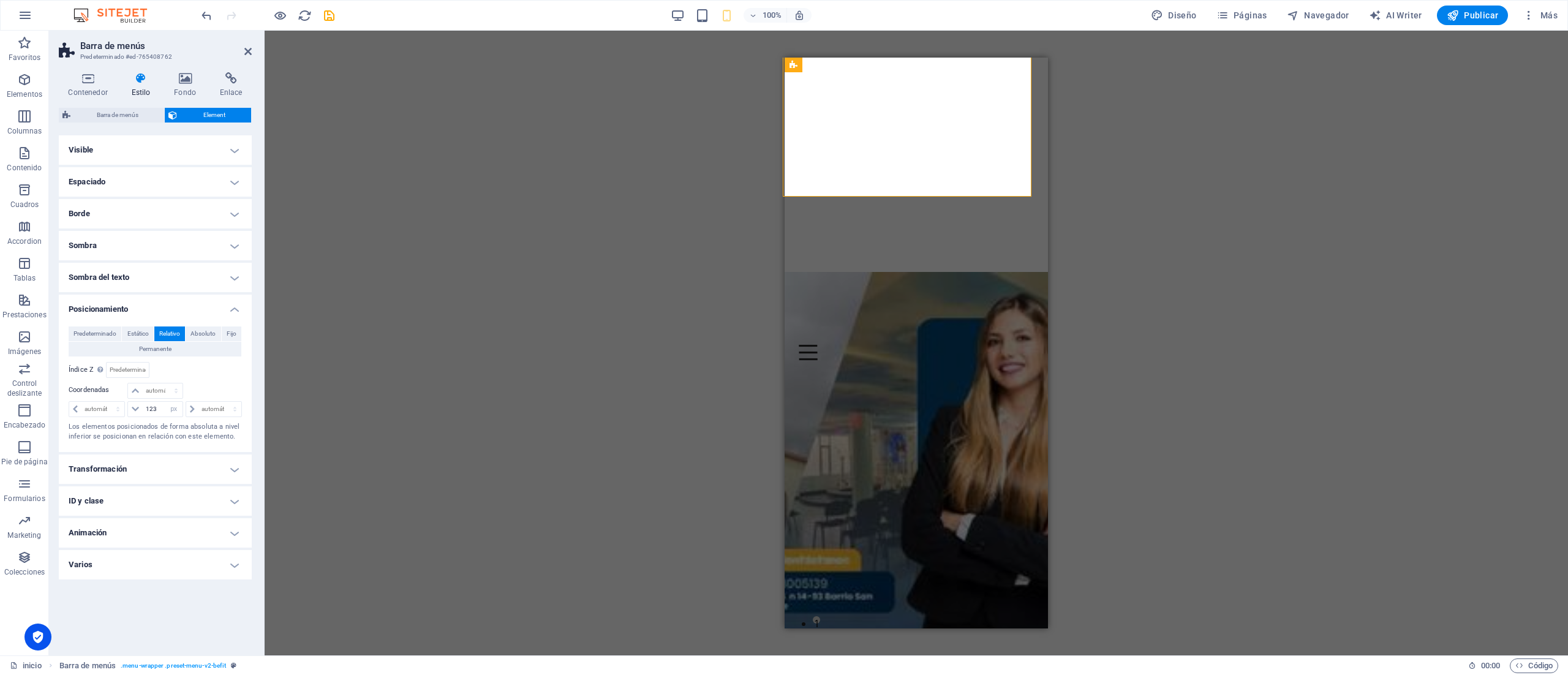 click on "Barra de menús Predeterminado #ed-765408762" at bounding box center (155, 47) 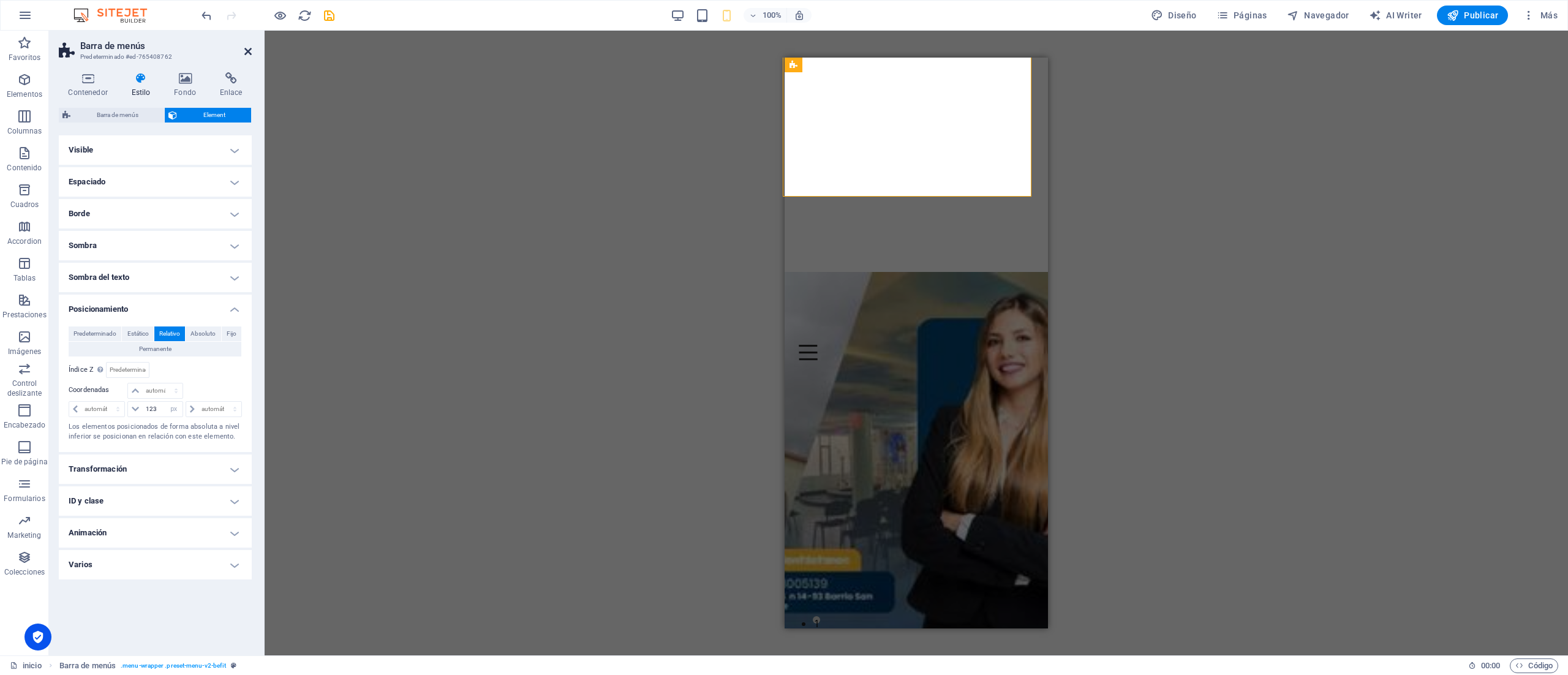 click at bounding box center [248, 51] 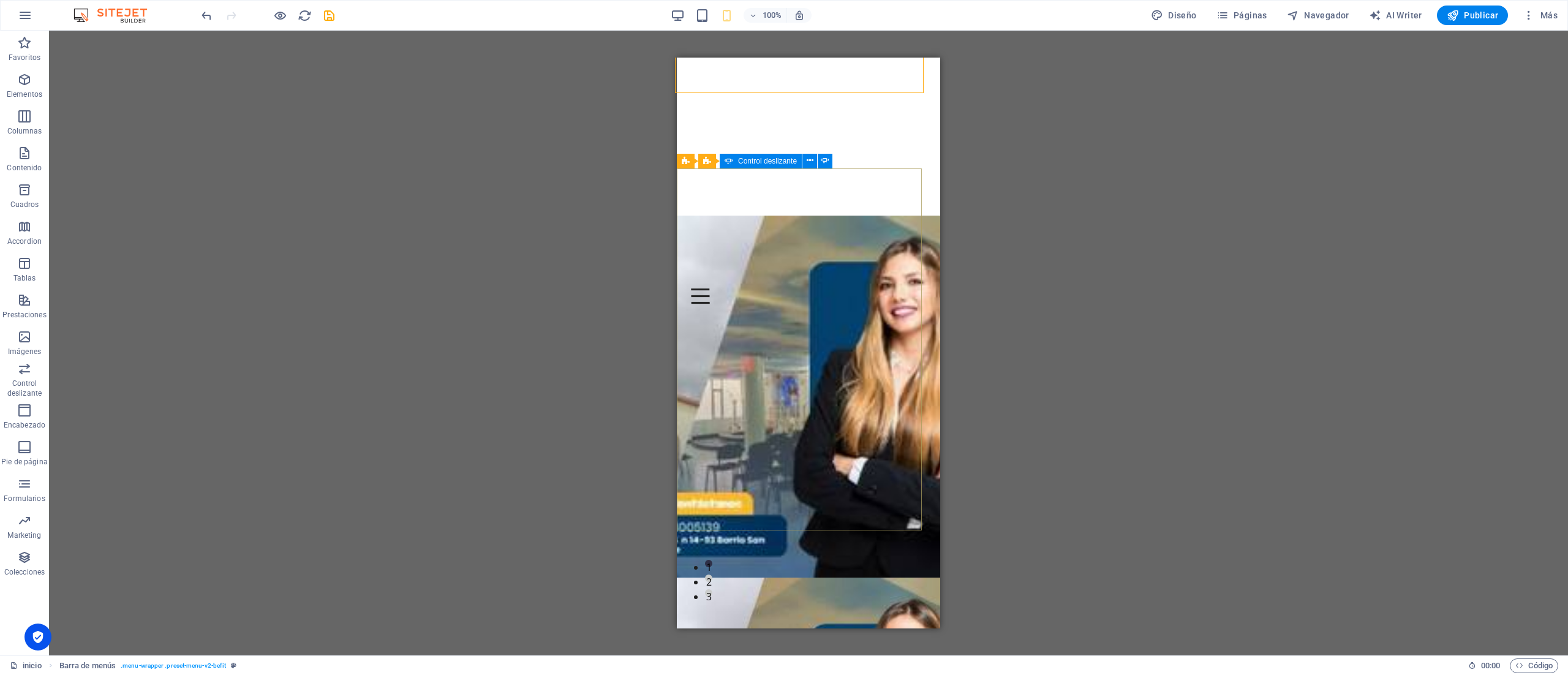 scroll, scrollTop: 0, scrollLeft: 0, axis: both 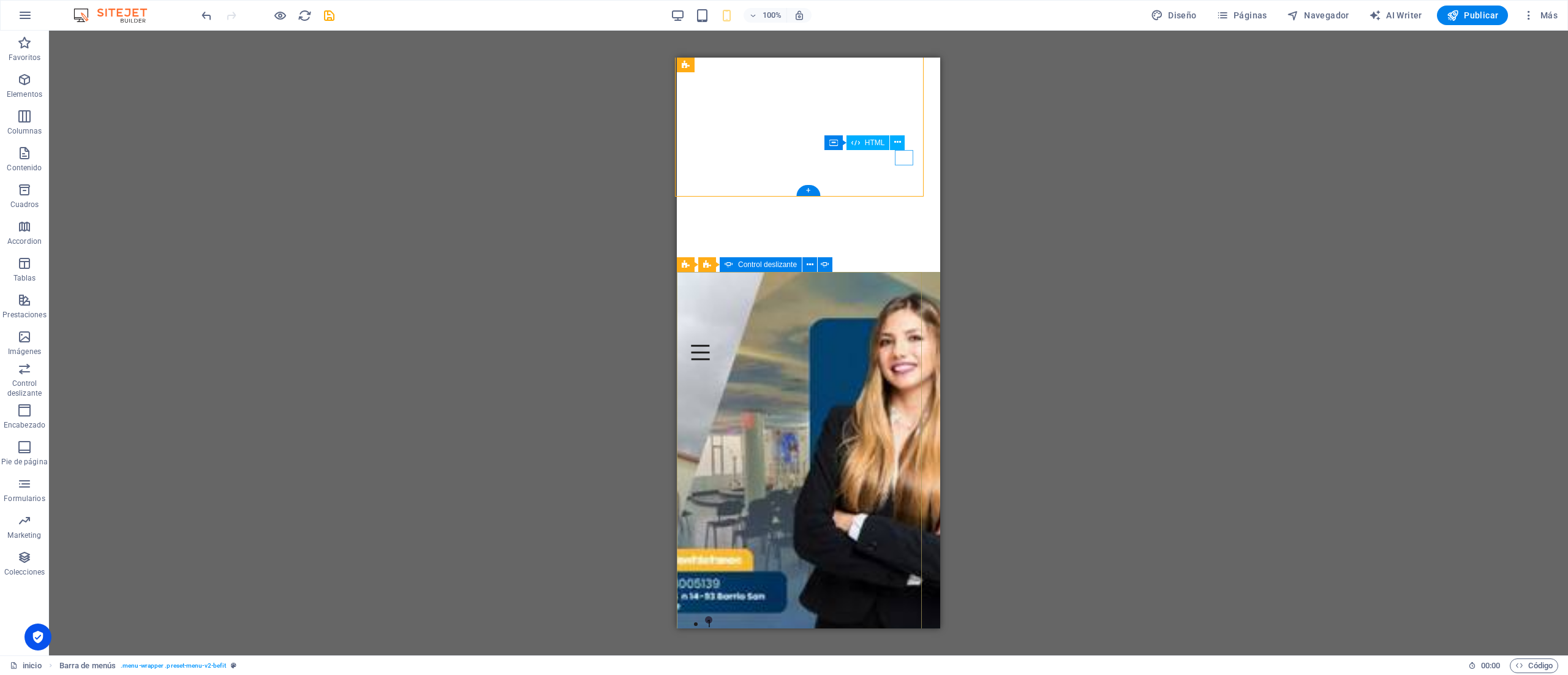 click at bounding box center (813, 352) 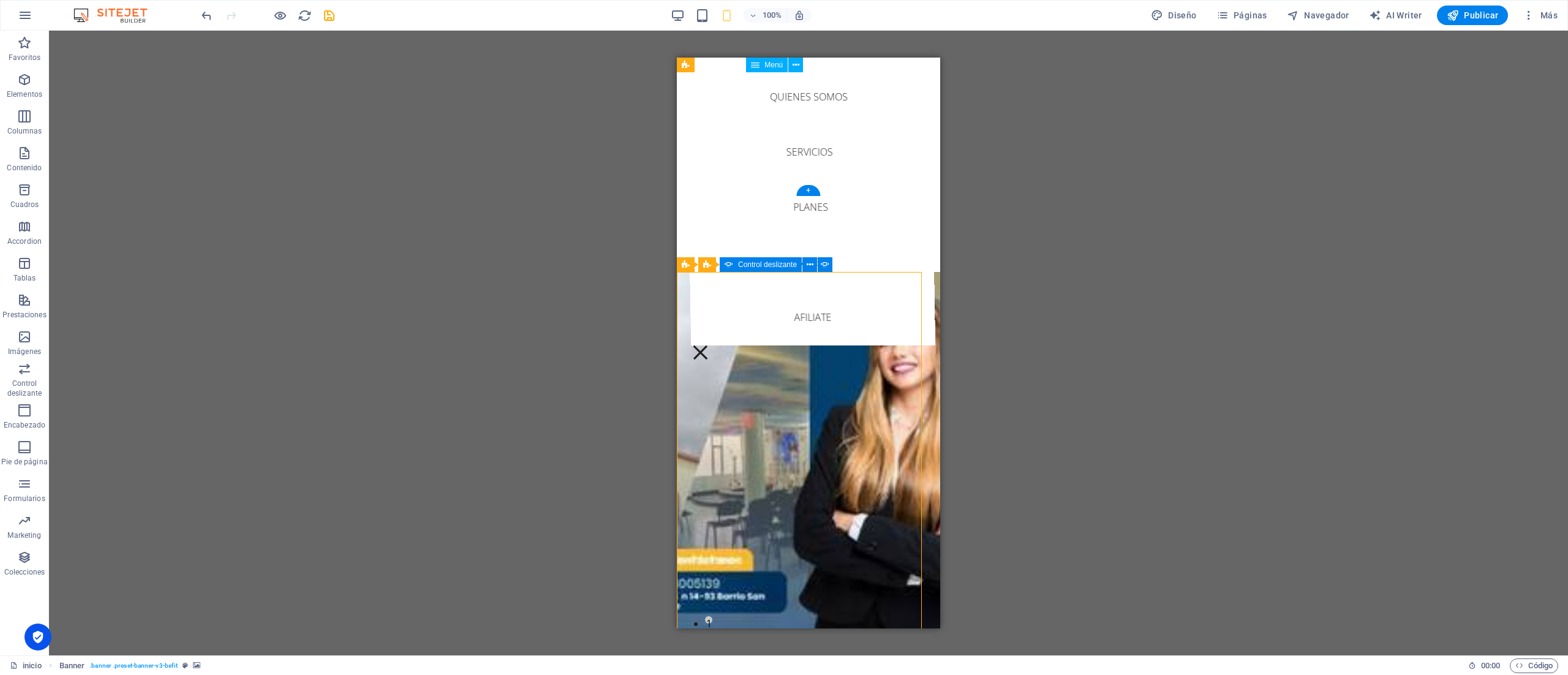 click on "inicio Quienes somos Servicios Planes Sedes Afiliate" at bounding box center [810, 179] 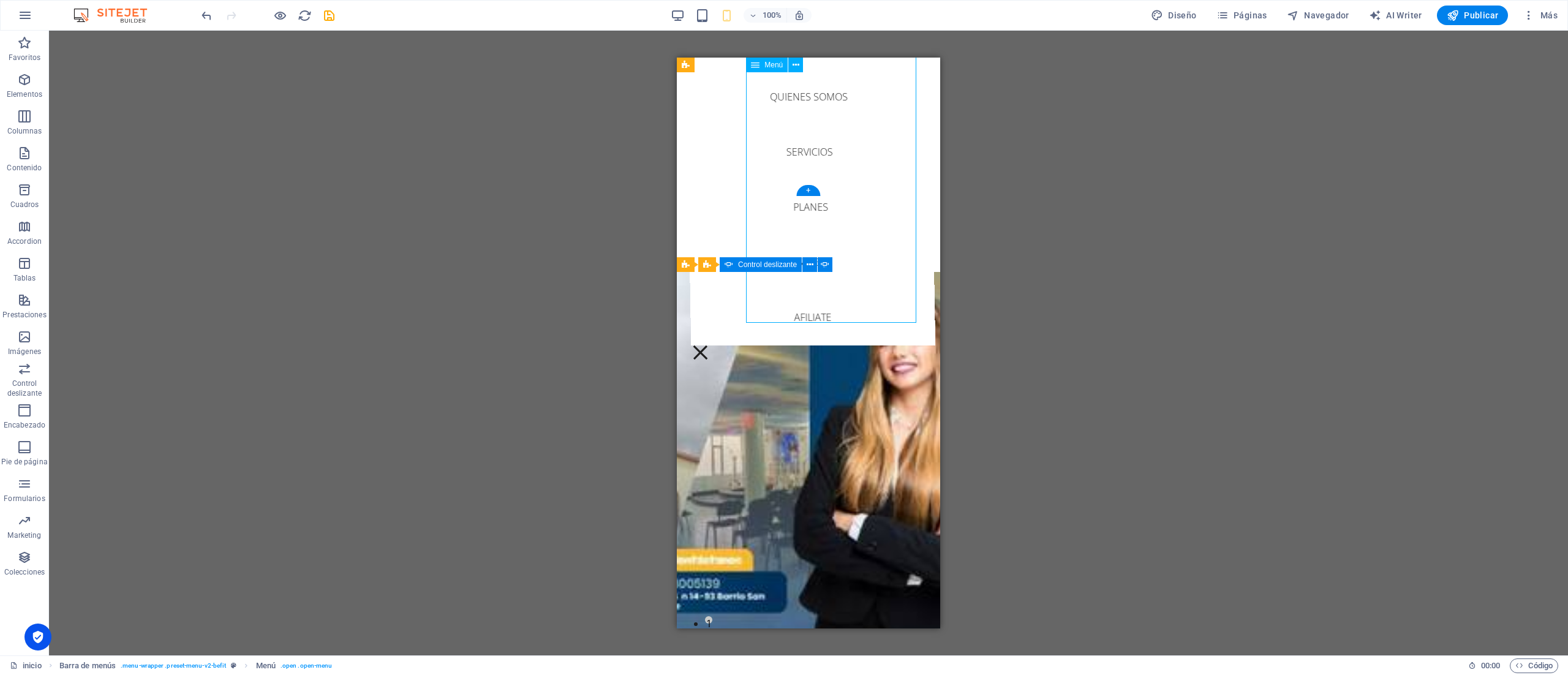 click on "inicio Quienes somos Servicios Planes Sedes Afiliate" at bounding box center (810, 179) 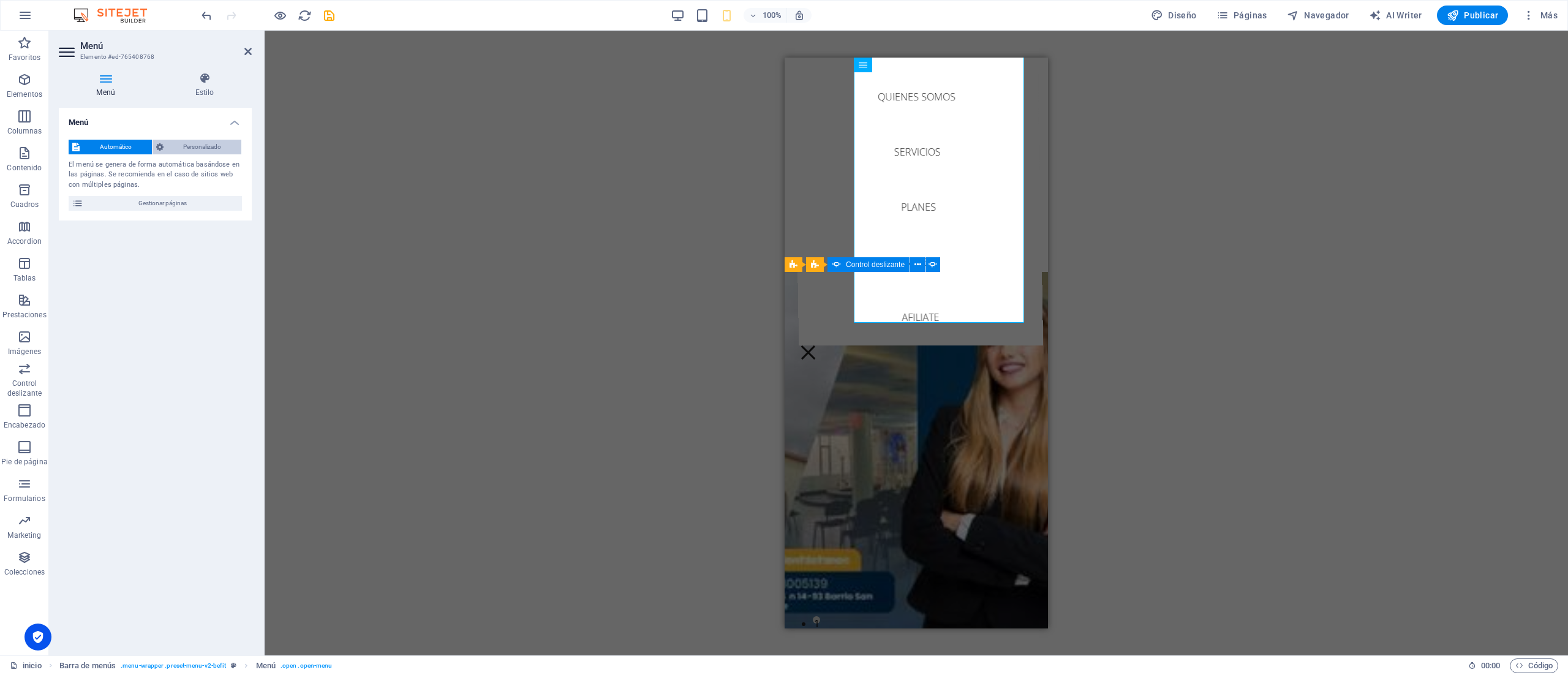click on "Personalizado" at bounding box center [203, 147] 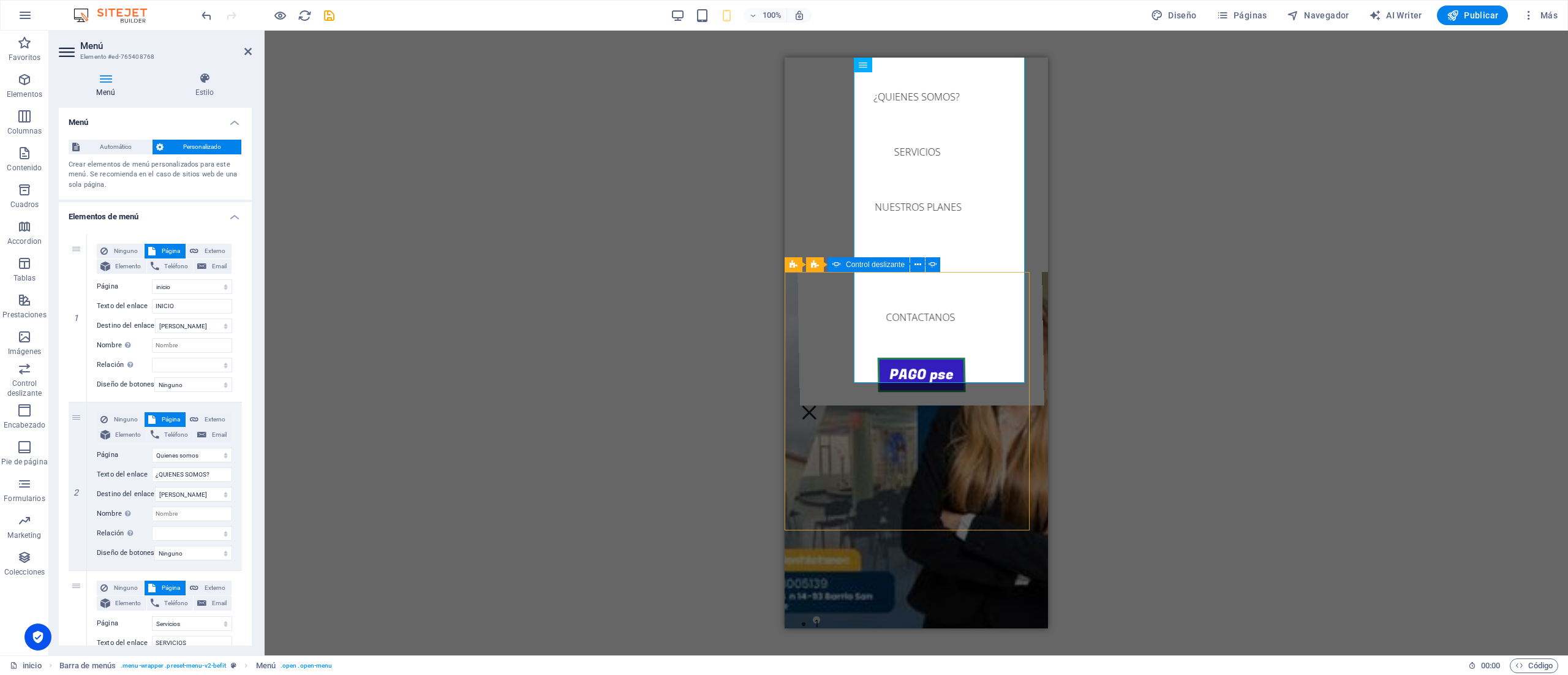 click on "H2   Control deslizante   Banner   Control deslizante   Banner   Banner   Control deslizante   Barra de menús   Imagen   Contenedor   HTML   Contenedor   H3   4 columnas   Contenedor   Imagen   Contenedor   Menú   Galería   Menú   Control deslizante   Banner   Contenedor   Contenedor   Galería" at bounding box center [916, 343] 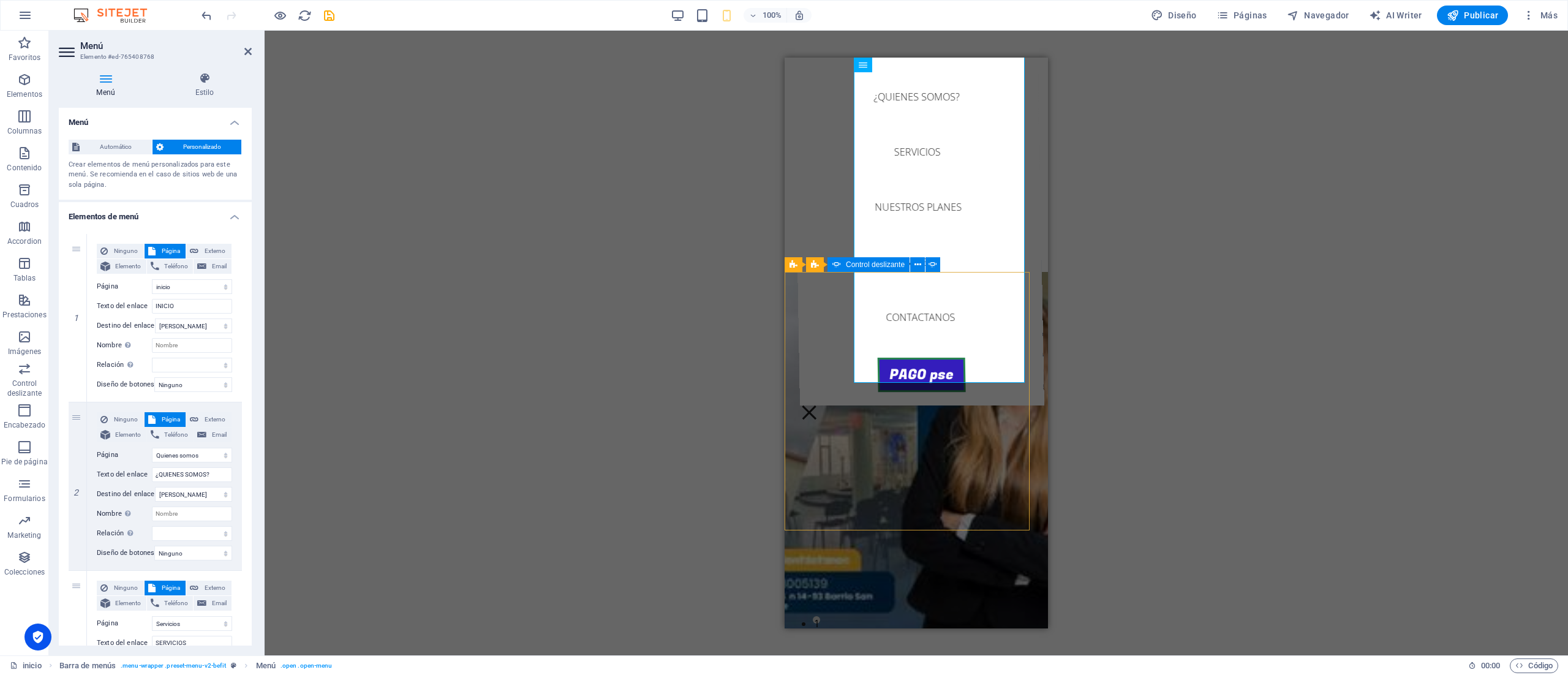click at bounding box center (162, 2241) 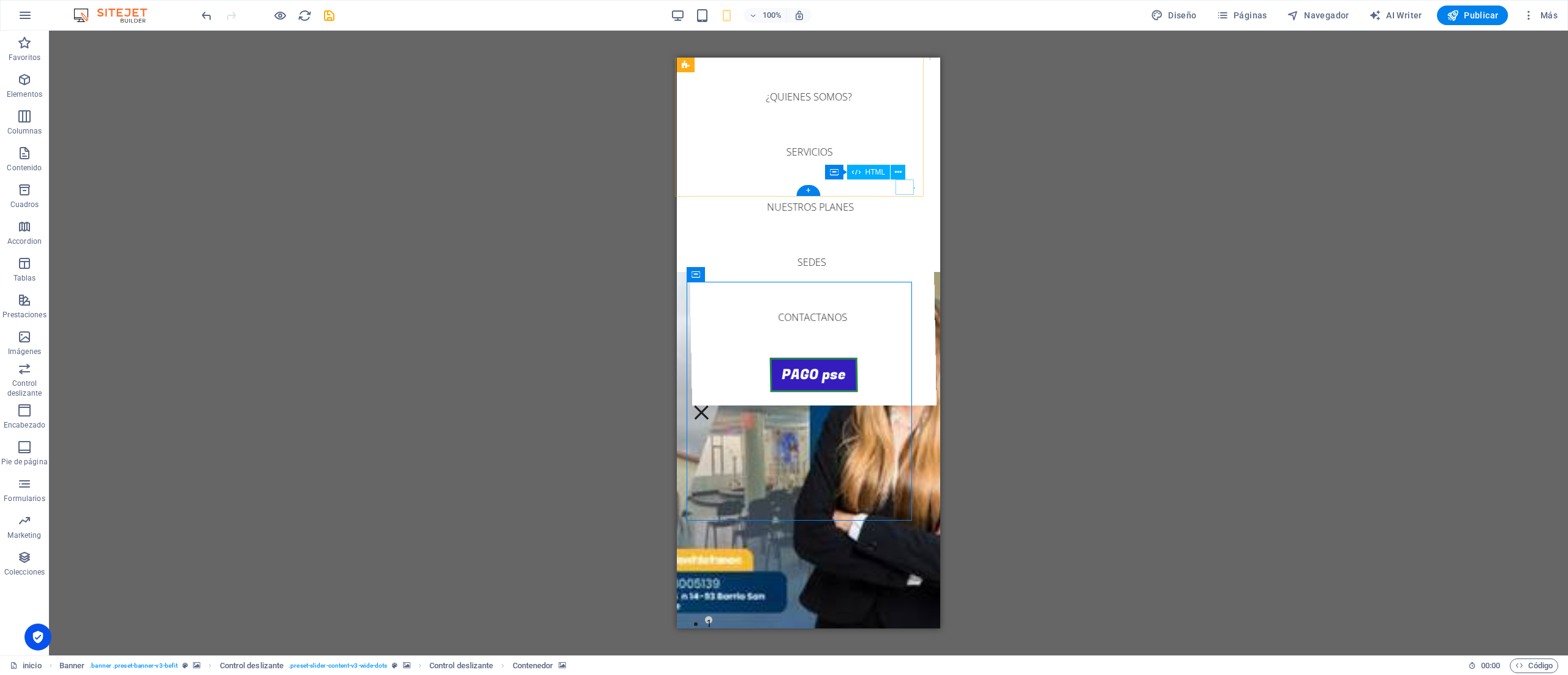 click at bounding box center [701, 412] 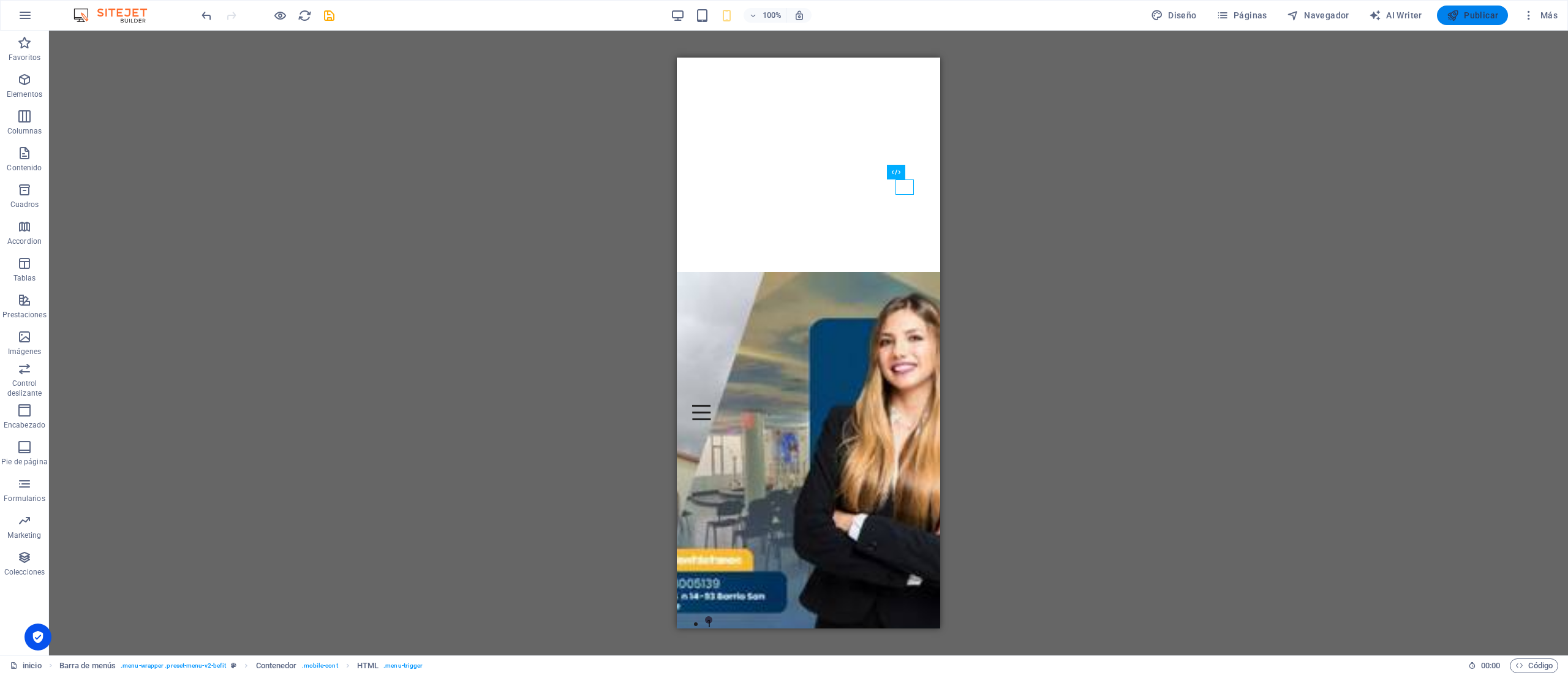click on "Publicar" at bounding box center (1472, 15) 